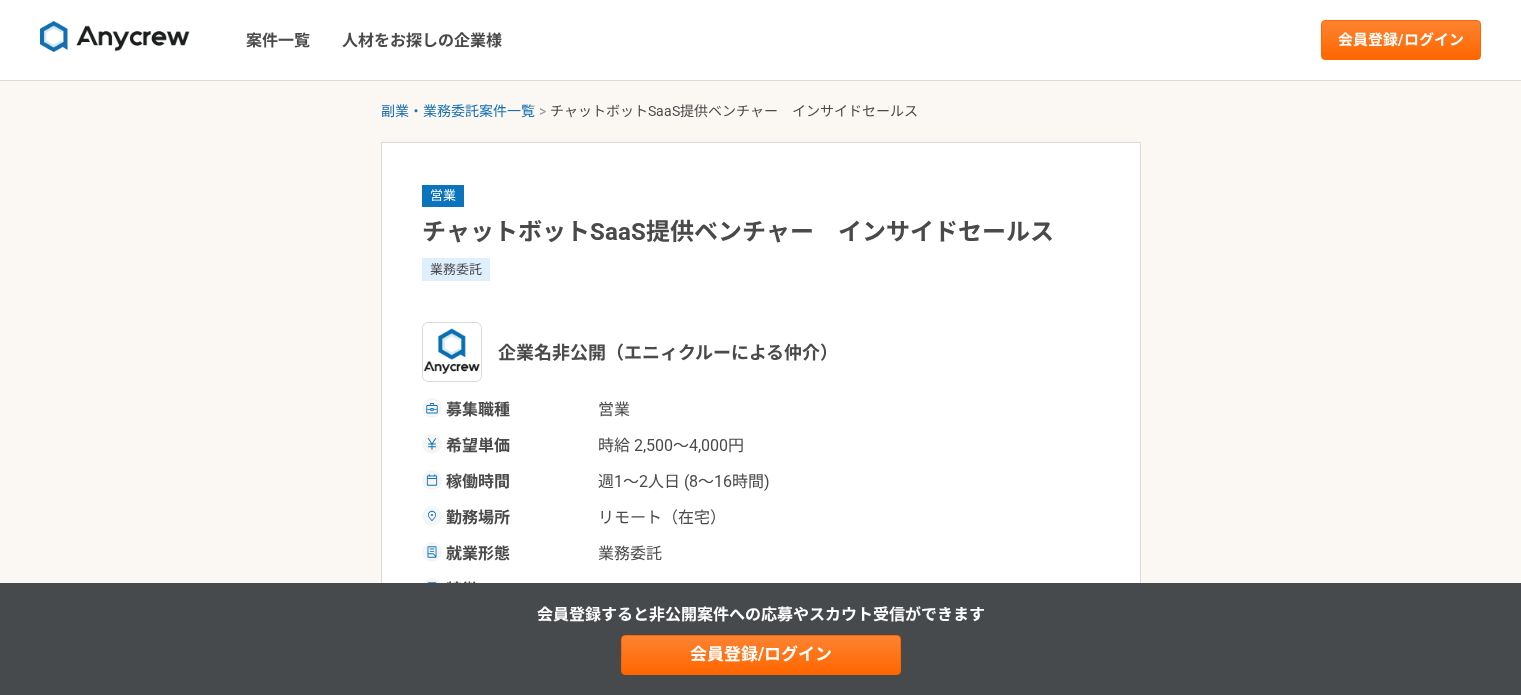 scroll, scrollTop: 0, scrollLeft: 0, axis: both 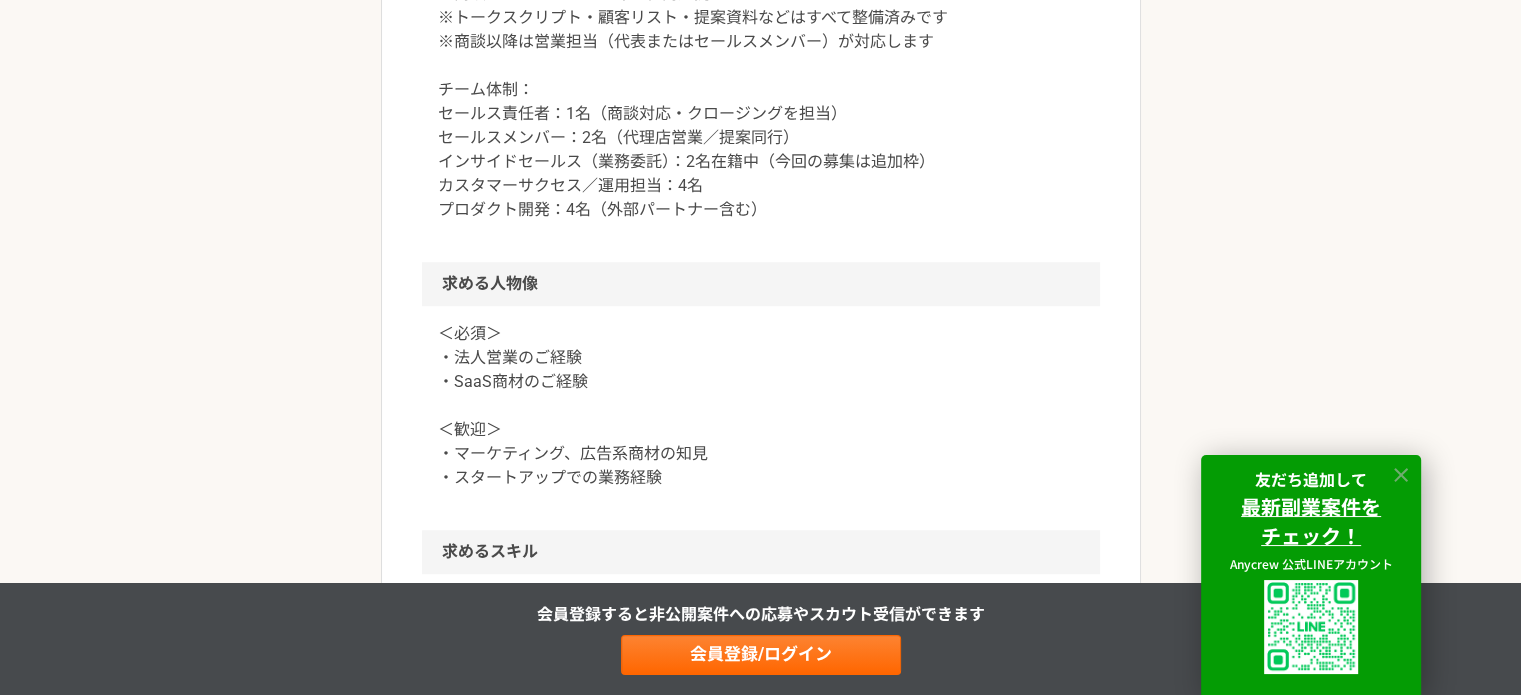 click 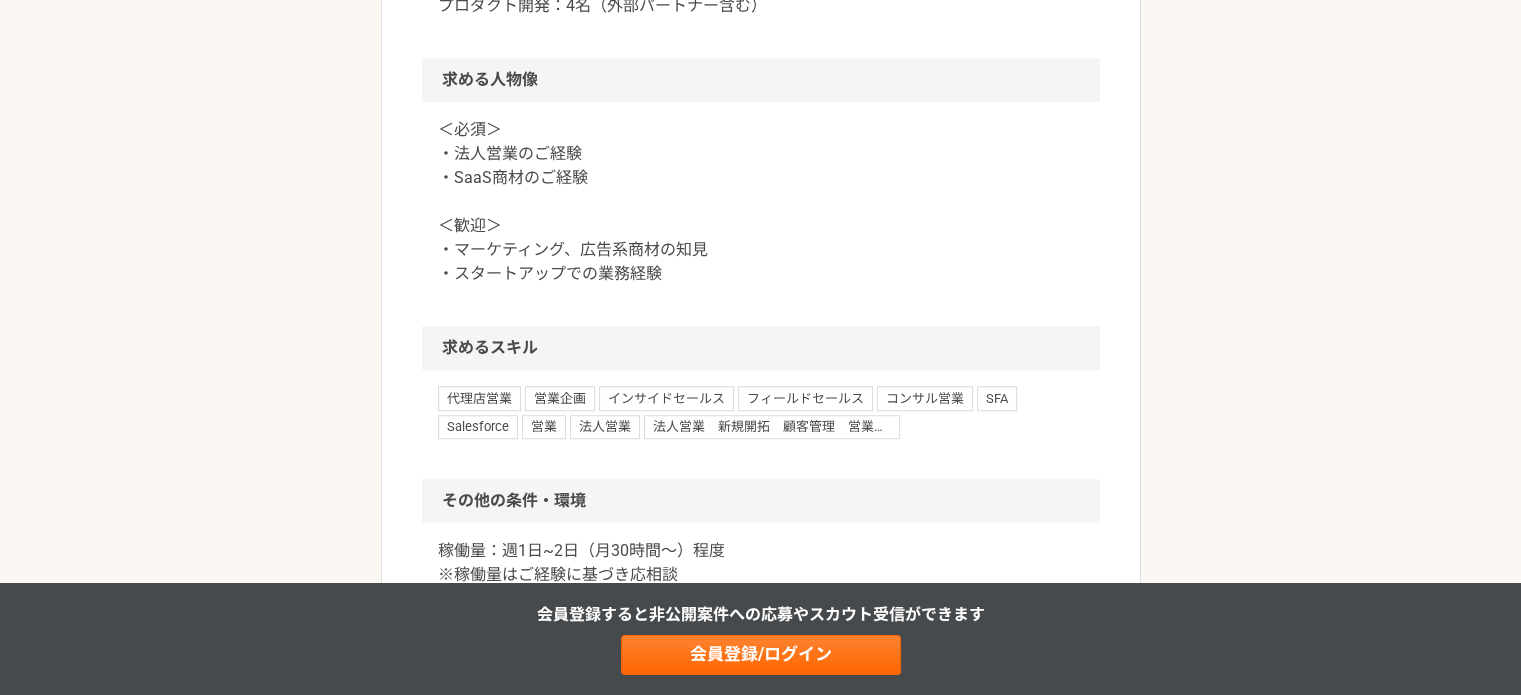 scroll, scrollTop: 1500, scrollLeft: 0, axis: vertical 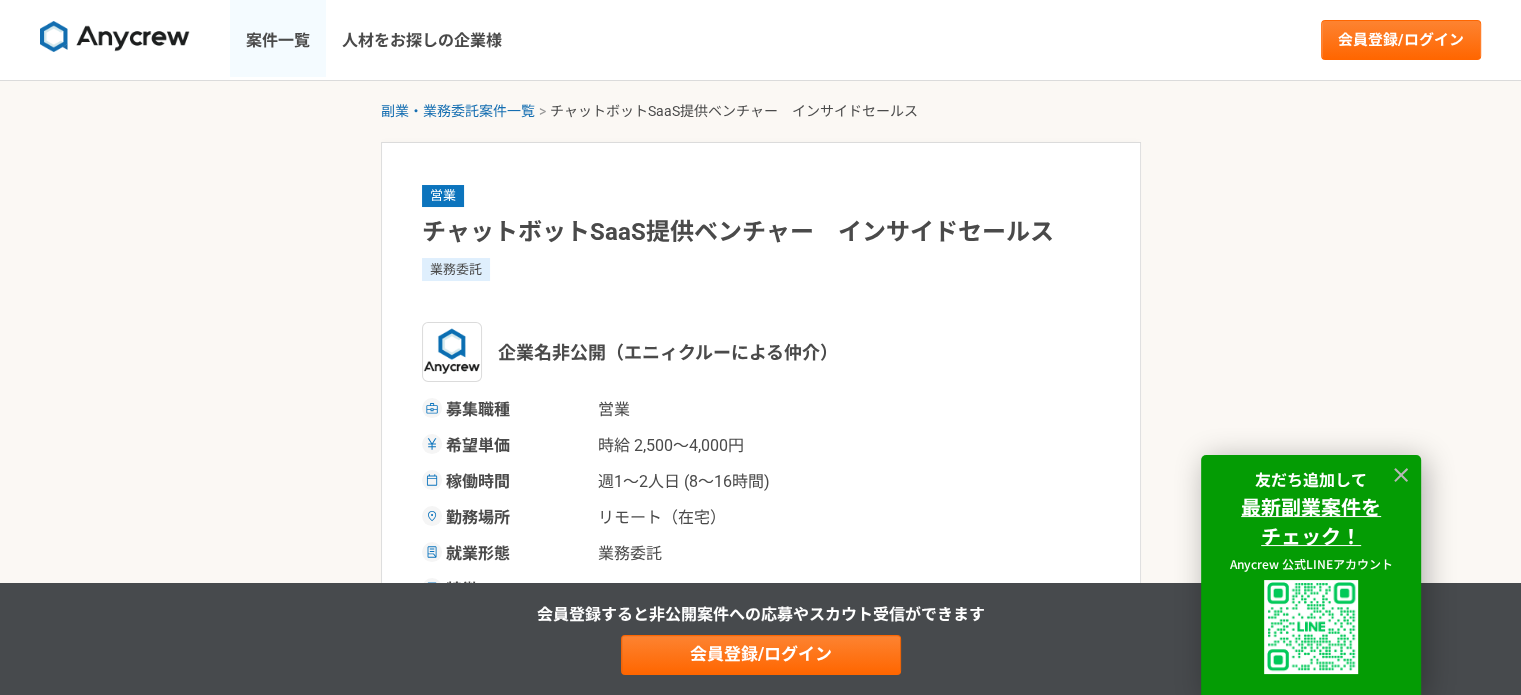 click on "案件一覧" at bounding box center [278, 40] 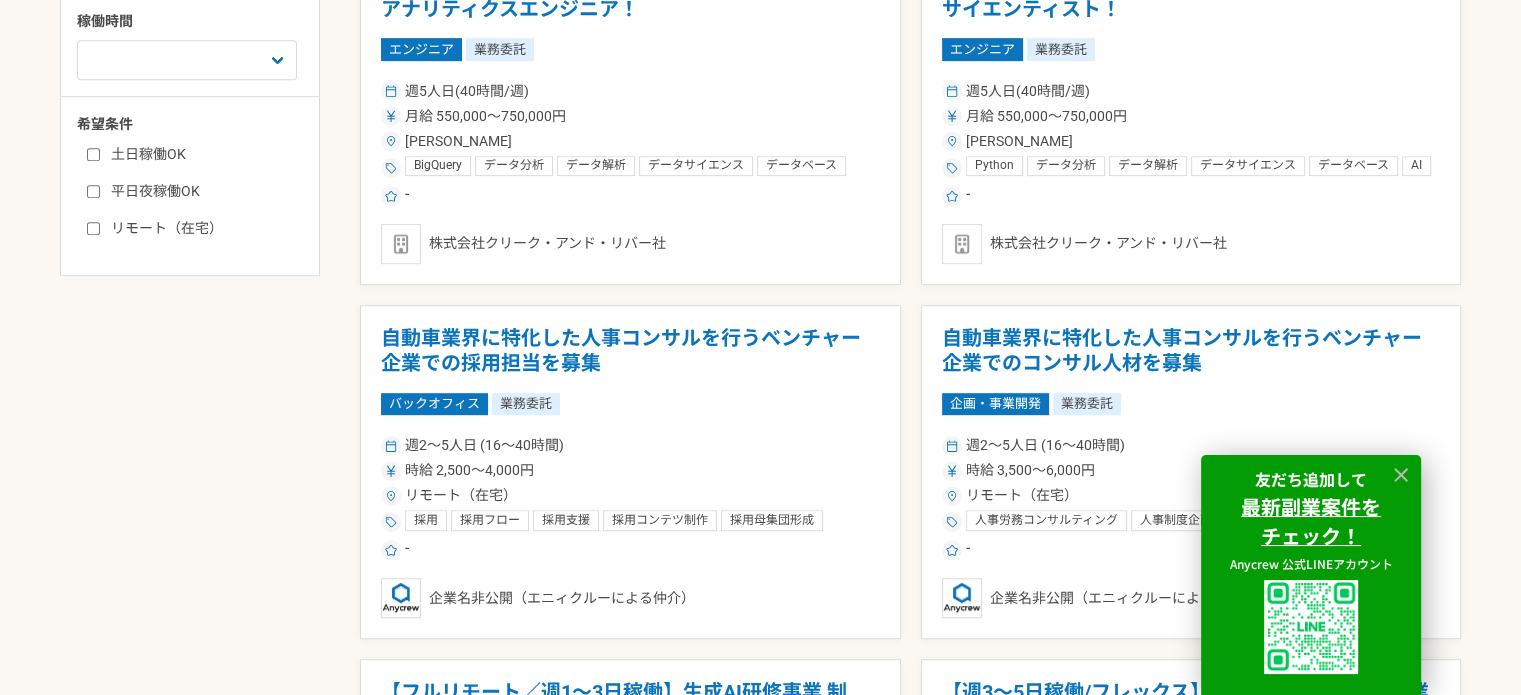 scroll, scrollTop: 0, scrollLeft: 0, axis: both 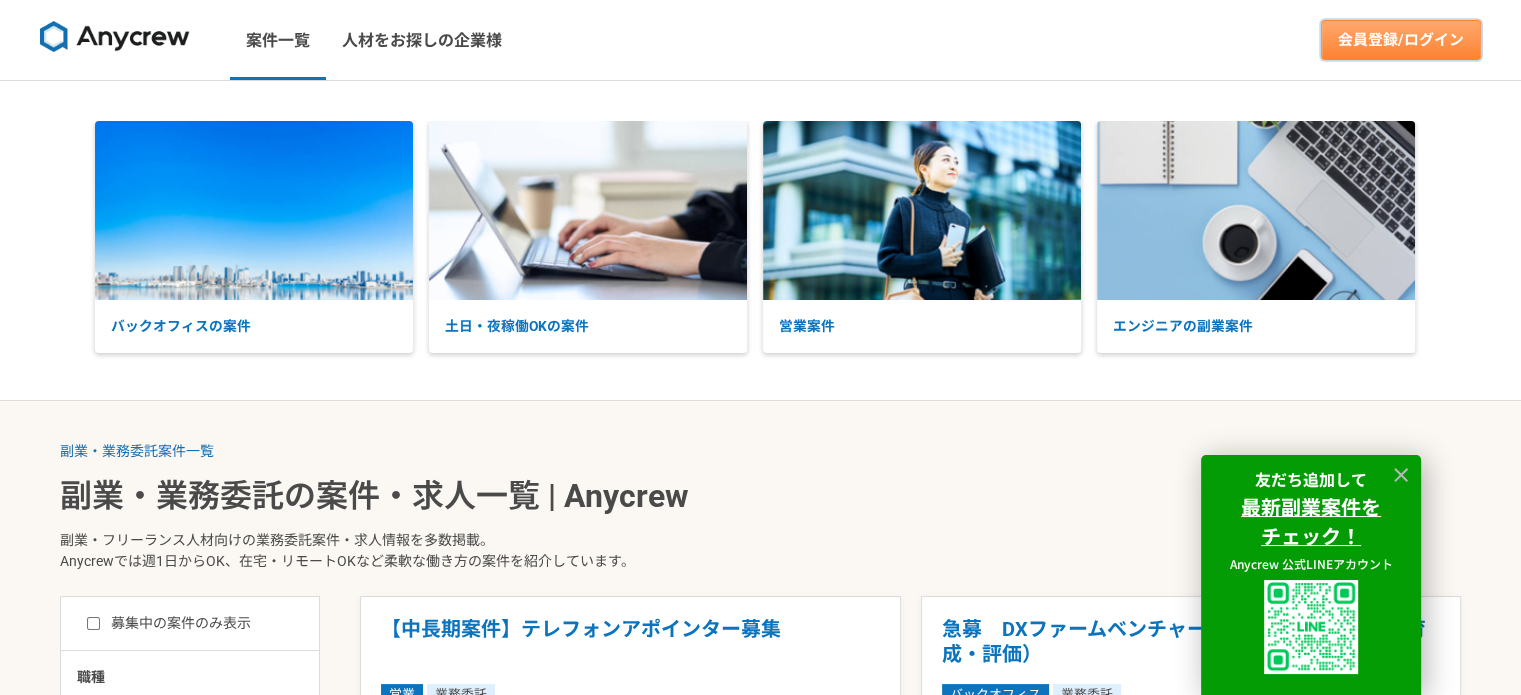 click on "会員登録/ログイン" at bounding box center (1401, 40) 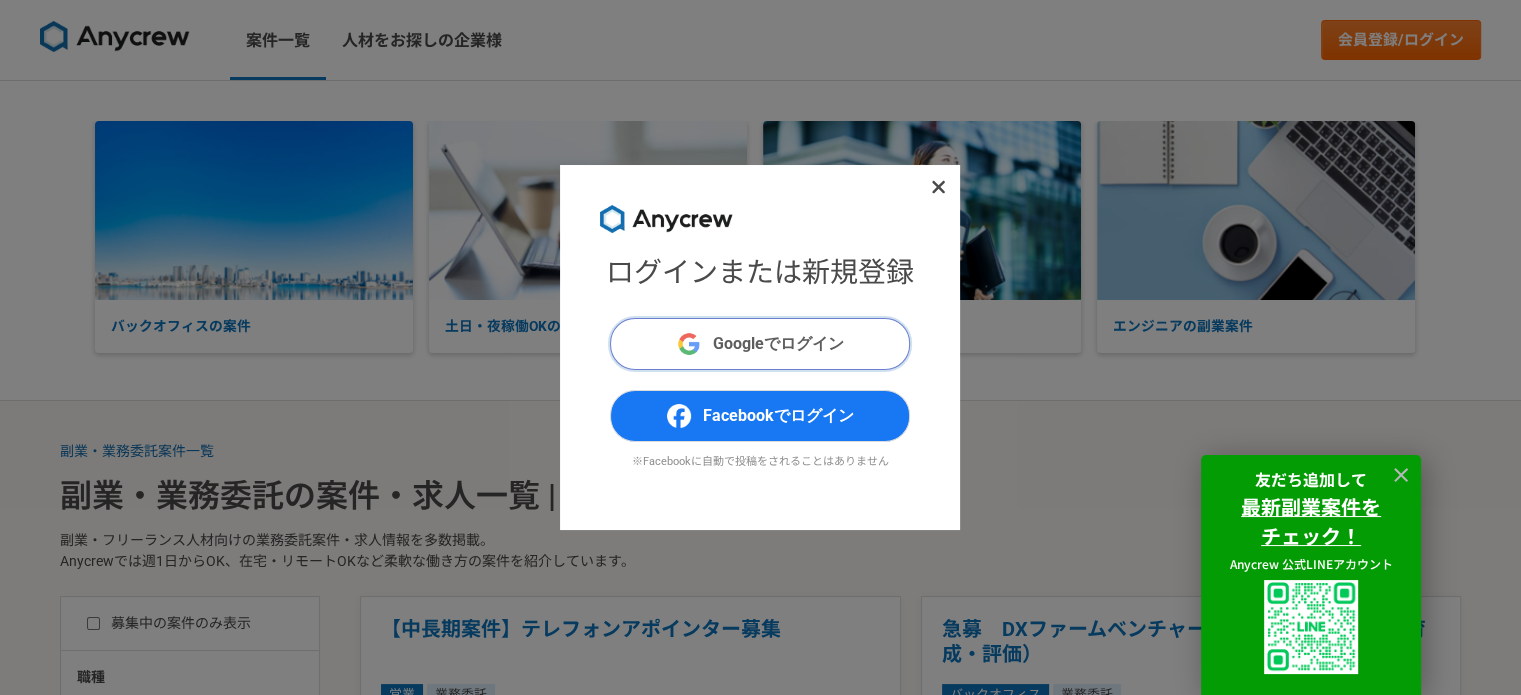 click on "Googleでログイン" at bounding box center (760, 344) 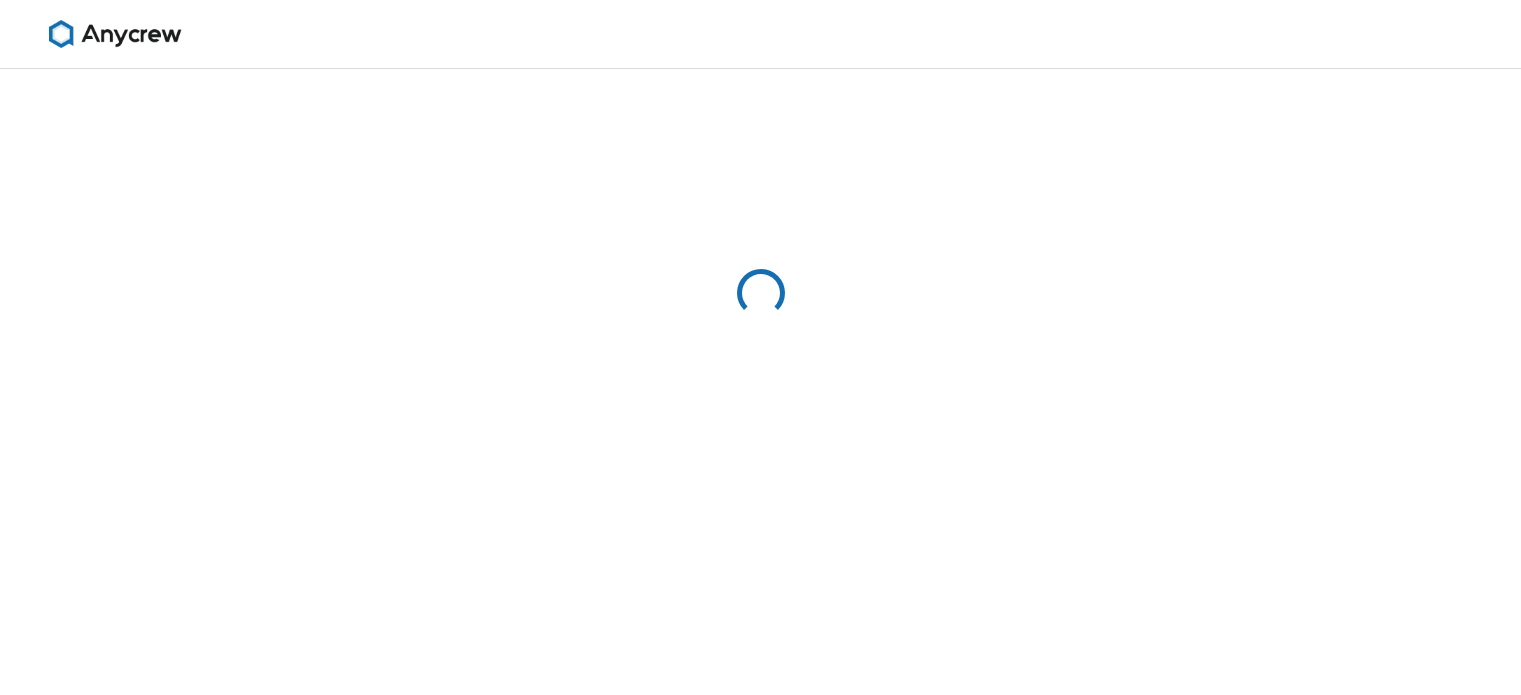 scroll, scrollTop: 0, scrollLeft: 0, axis: both 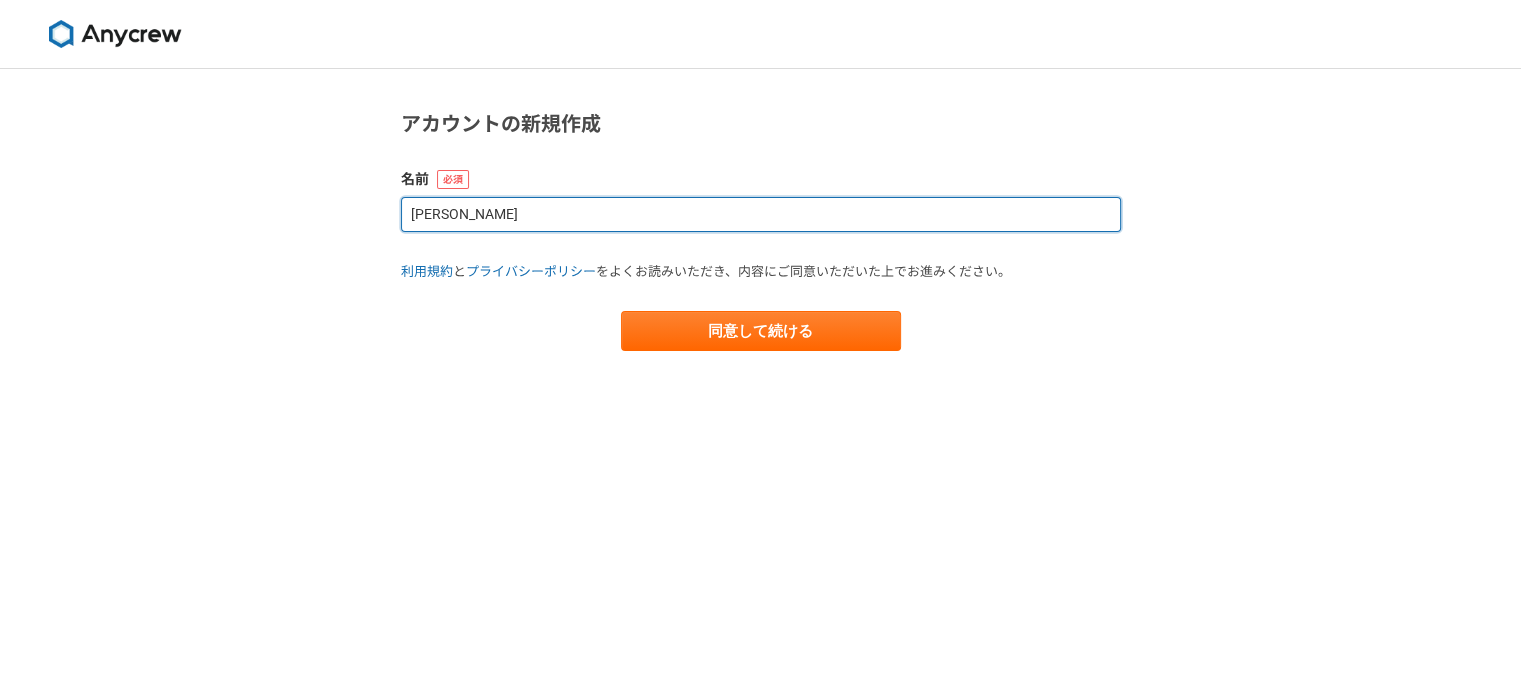 drag, startPoint x: 558, startPoint y: 221, endPoint x: 339, endPoint y: 223, distance: 219.00912 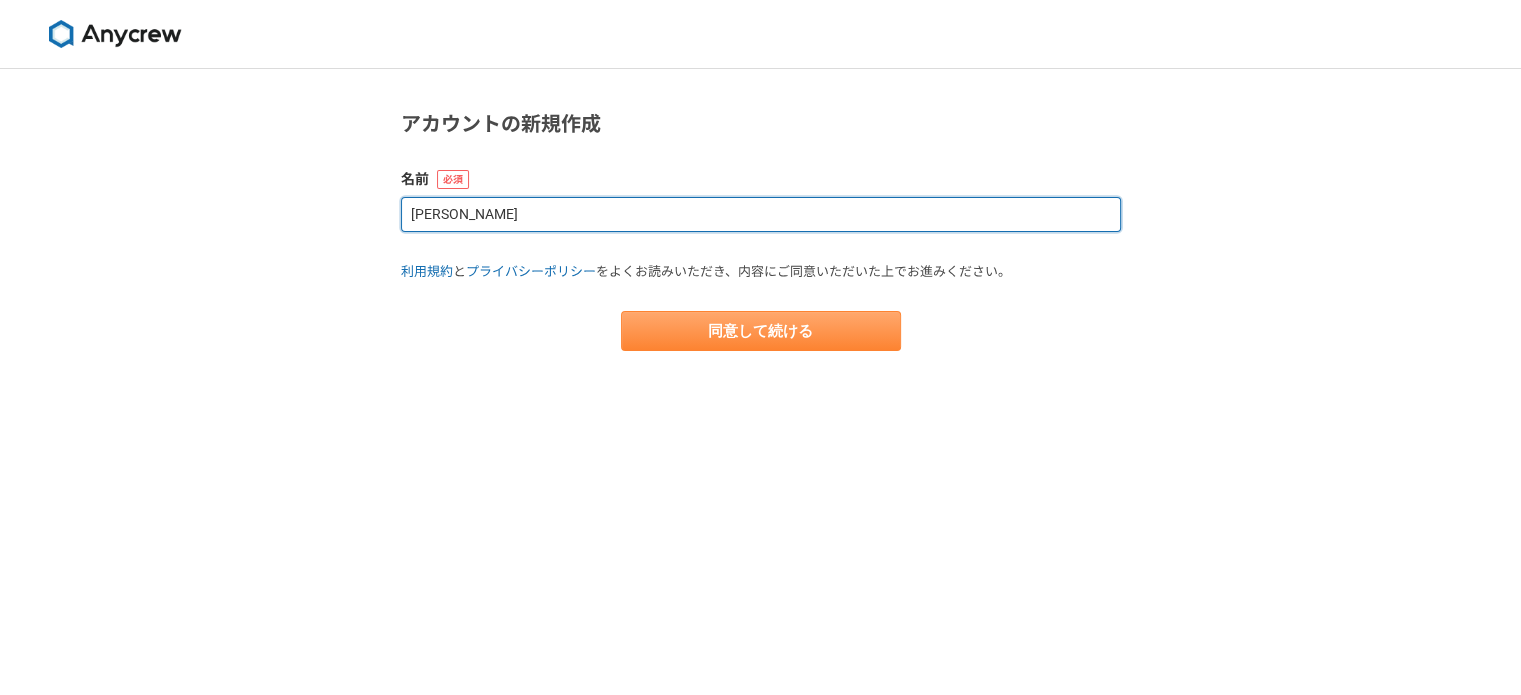 type on "[PERSON_NAME]" 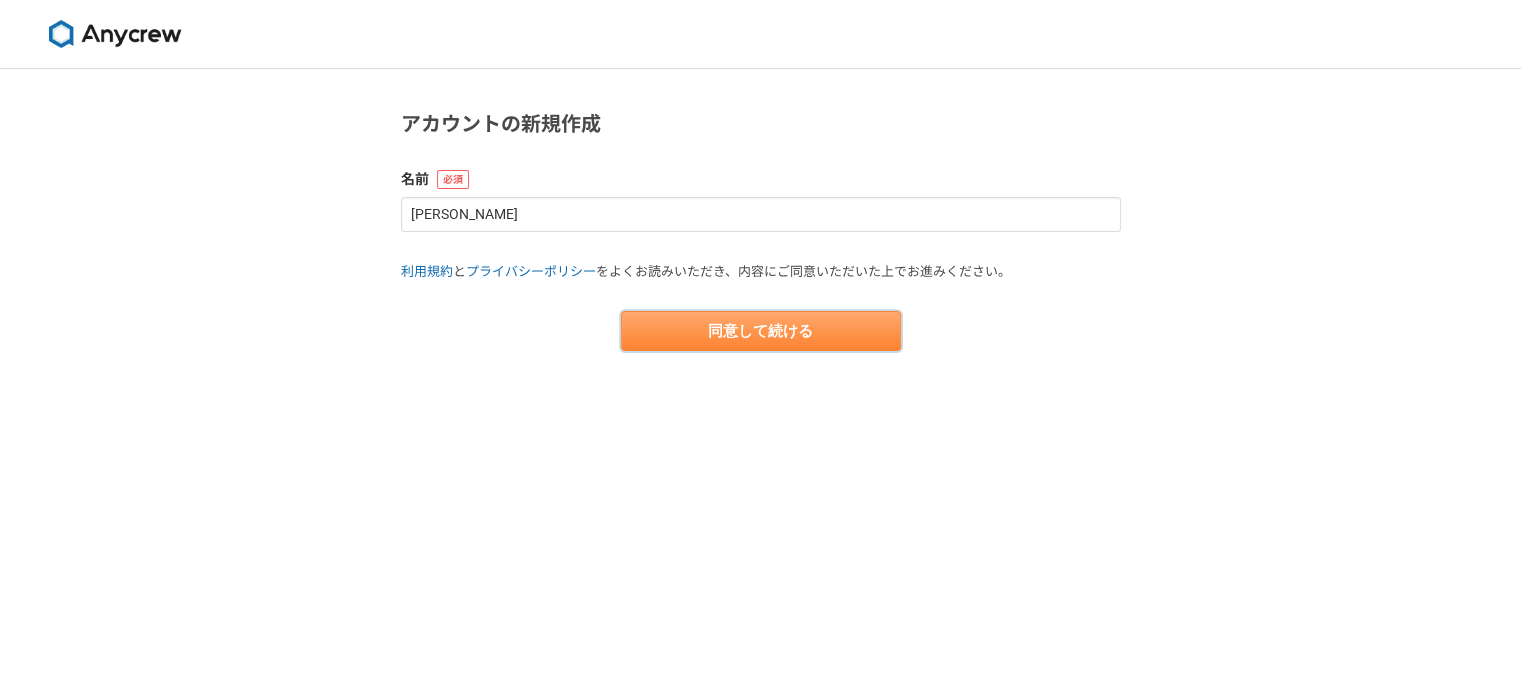 click on "同意して続ける" at bounding box center (761, 331) 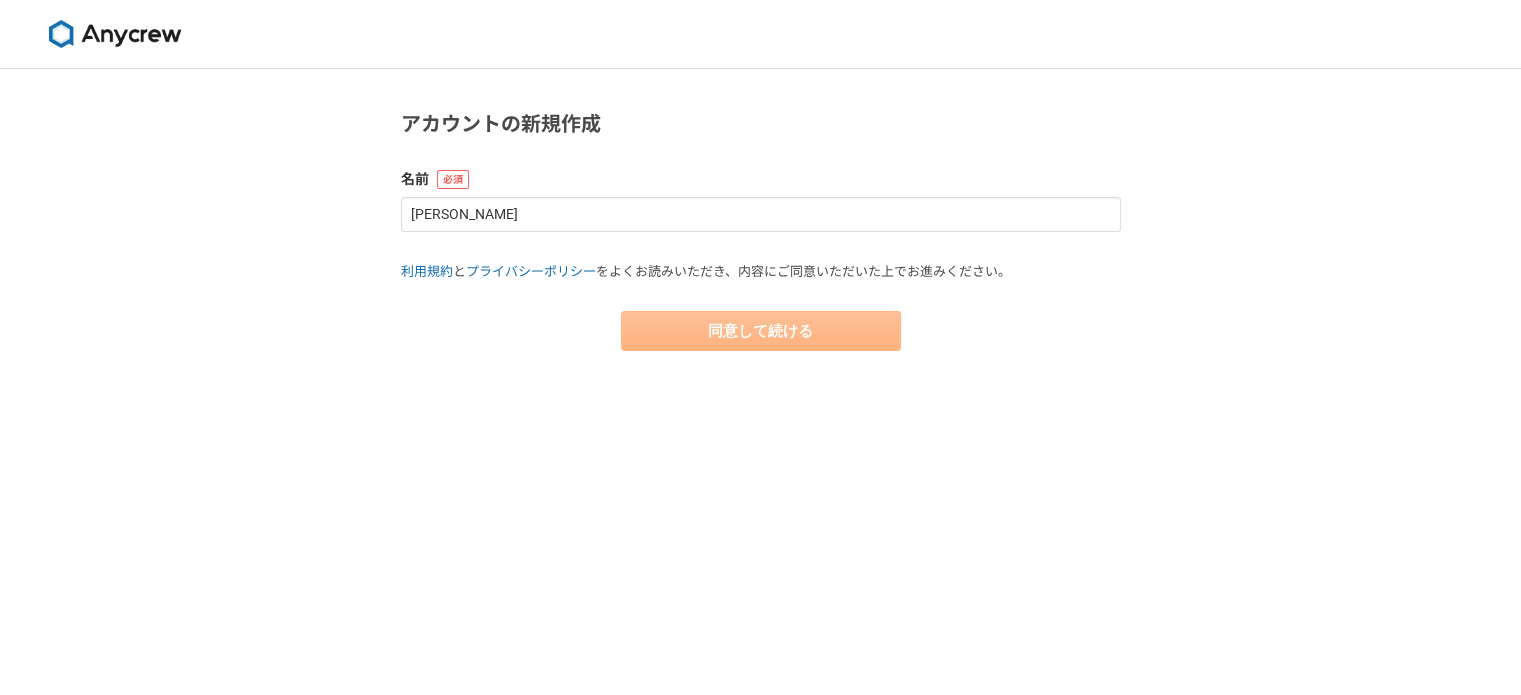 select on "13" 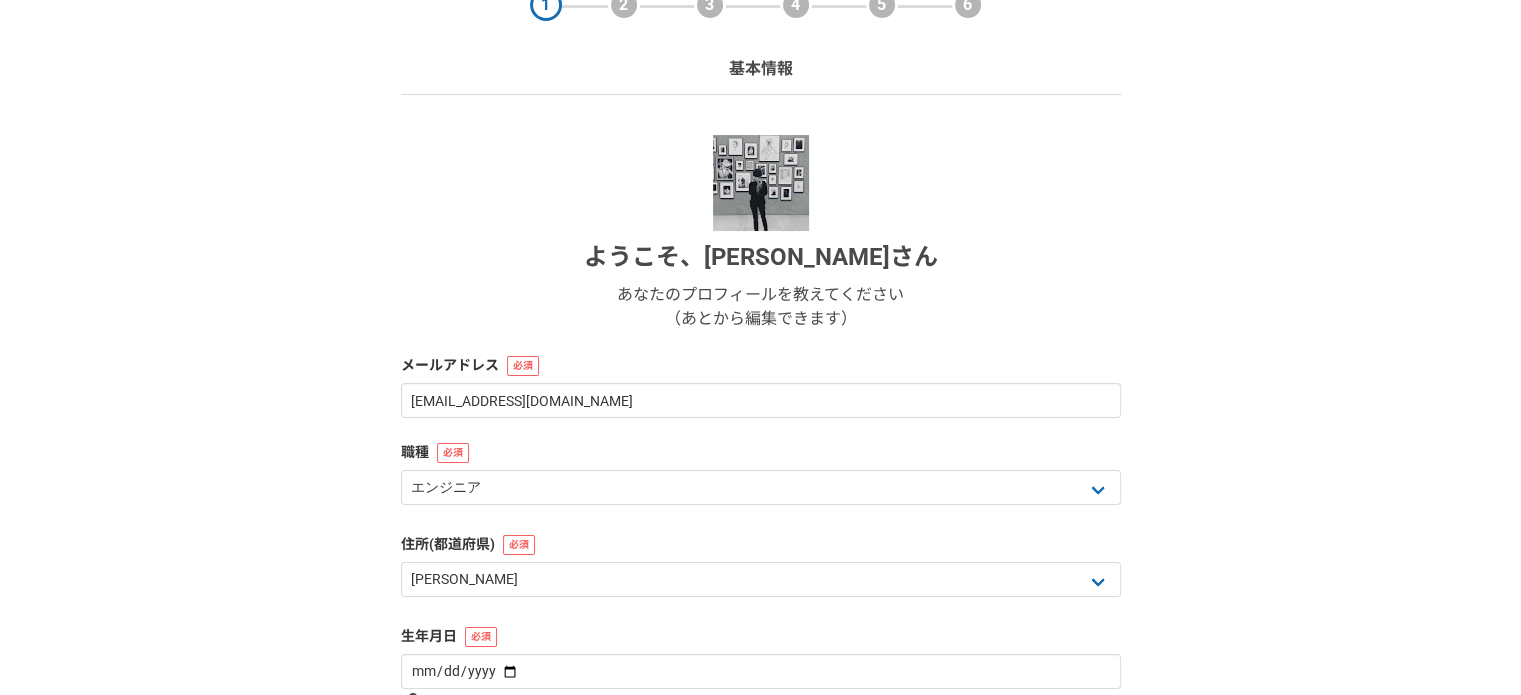 scroll, scrollTop: 300, scrollLeft: 0, axis: vertical 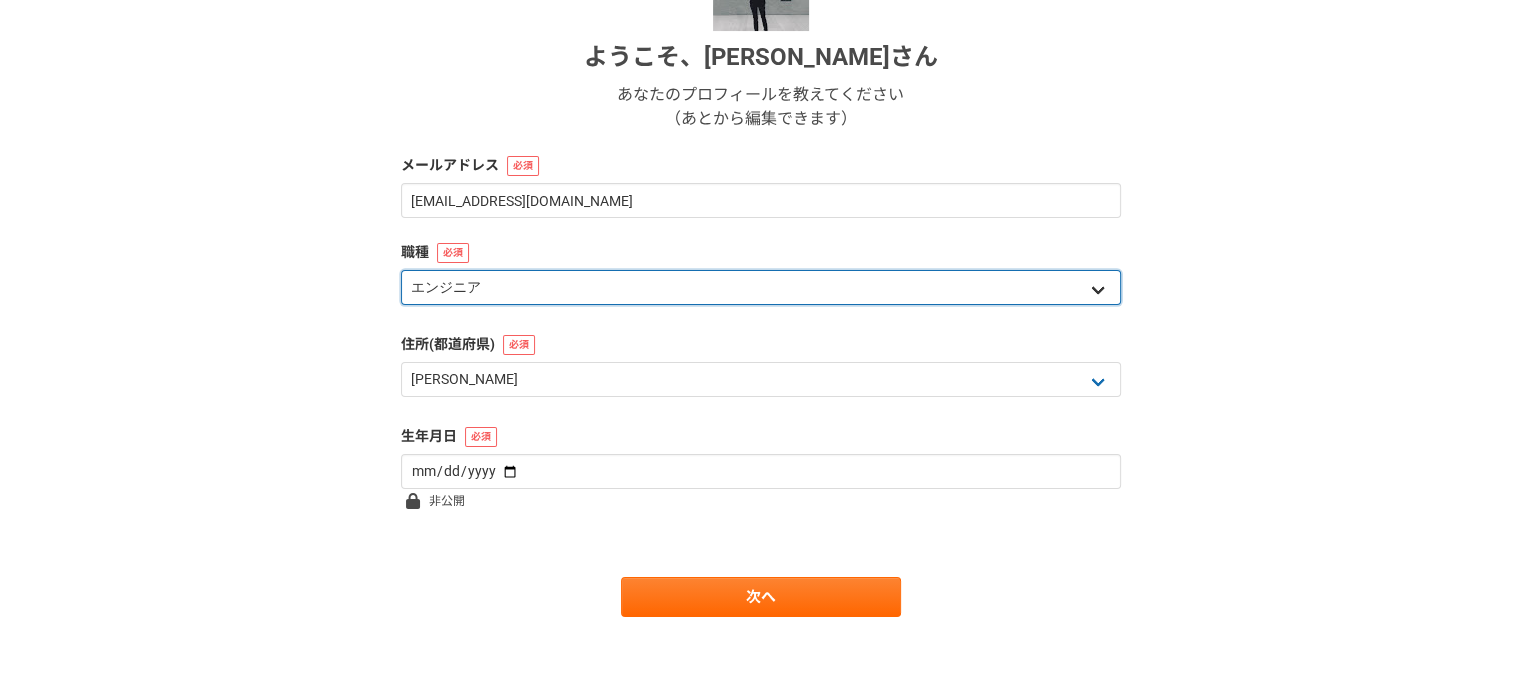 click on "エンジニア デザイナー ライター 営業 マーケティング 企画・事業開発 バックオフィス その他" at bounding box center (761, 287) 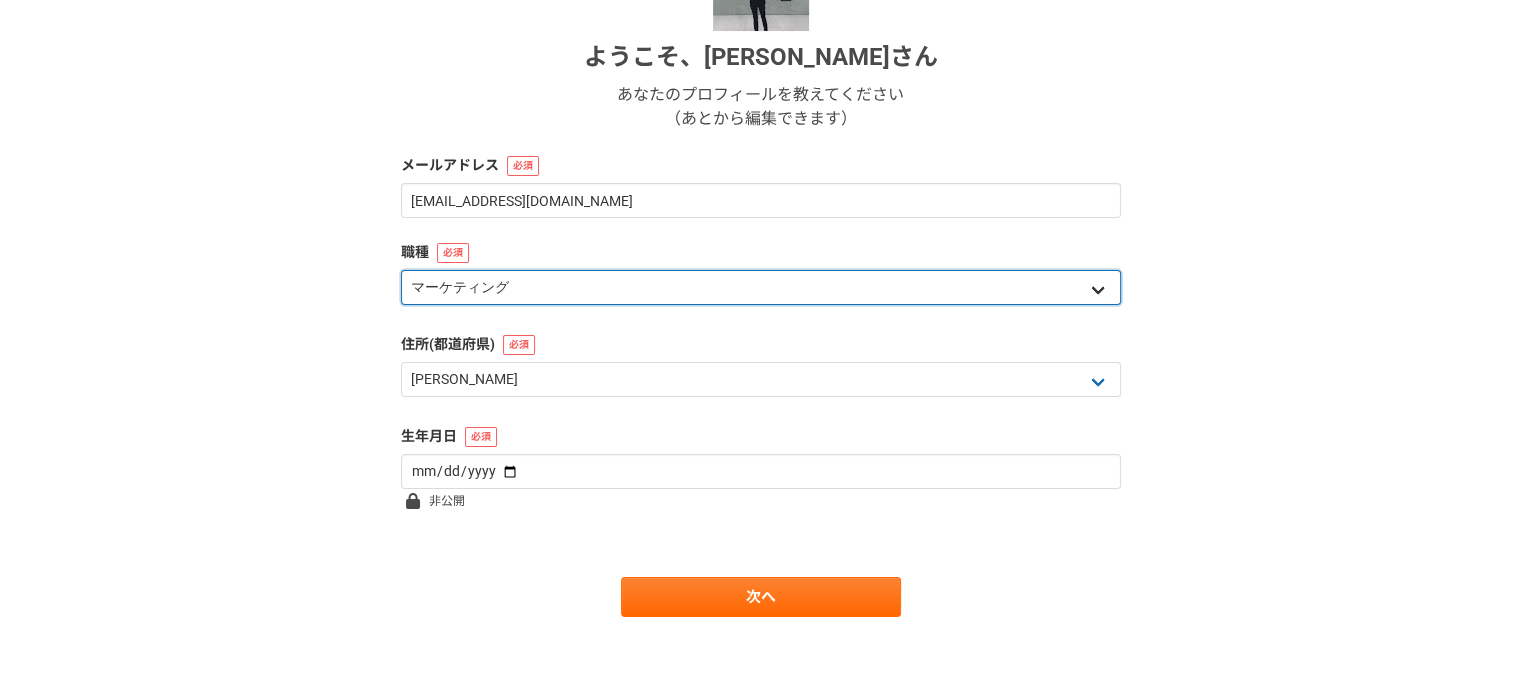 click on "エンジニア デザイナー ライター 営業 マーケティング 企画・事業開発 バックオフィス その他" at bounding box center (761, 287) 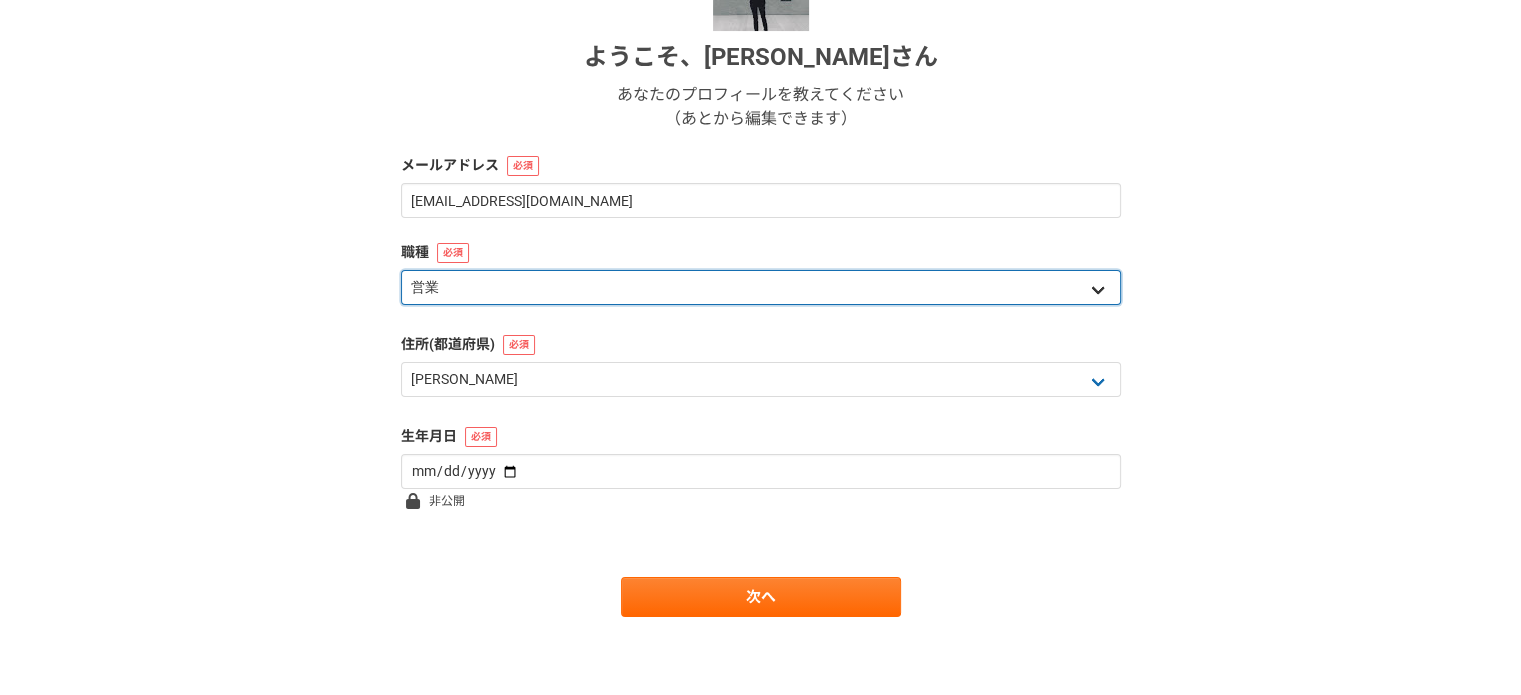 click on "エンジニア デザイナー ライター 営業 マーケティング 企画・事業開発 バックオフィス その他" at bounding box center [761, 287] 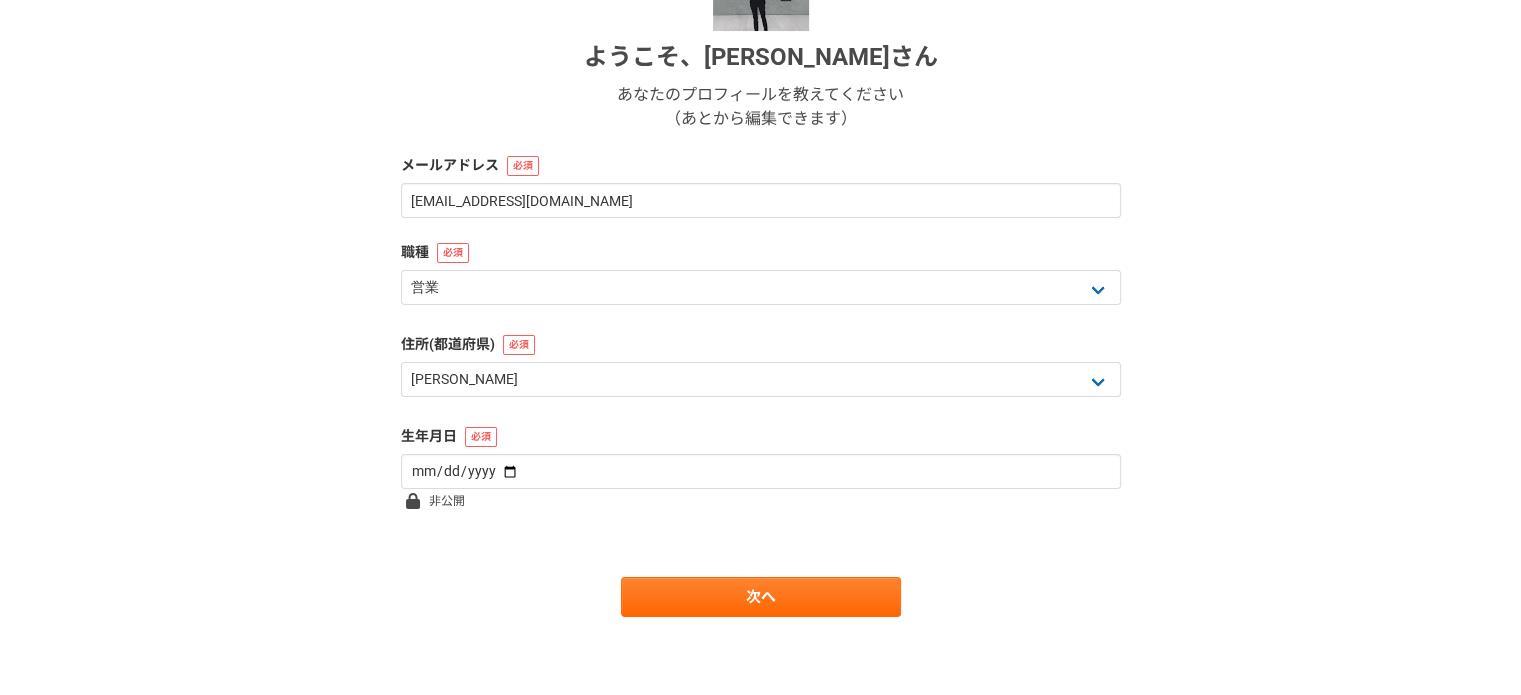click on "1 2 3 4 5 6 基本情報 ようこそ、 楠　真緒 さん あなたのプロフィールを教えてください （あとから編集できます） メールアドレス mao.kusunoki0911@gmail.com 職種 エンジニア デザイナー ライター 営業 マーケティング 企画・事業開発 バックオフィス その他 住所(都道府県) 北海道 青森県 岩手県 宮城県 秋田県 山形県 福島県 茨城県 栃木県 群馬県 埼玉県 千葉県 東京都 神奈川県 新潟県 富山県 石川県 福井県 山梨県 長野県 岐阜県 静岡県 愛知県 三重県 滋賀県 京都府 大阪府 兵庫県 奈良県 和歌山県 鳥取県 島根県 岡山県 広島県 山口県 徳島県 香川県 愛媛県 高知県 福岡県 佐賀県 長崎県 熊本県 大分県 宮崎県 鹿児島県 沖縄県 海外 生年月日 非公開 次へ" at bounding box center [760, 233] 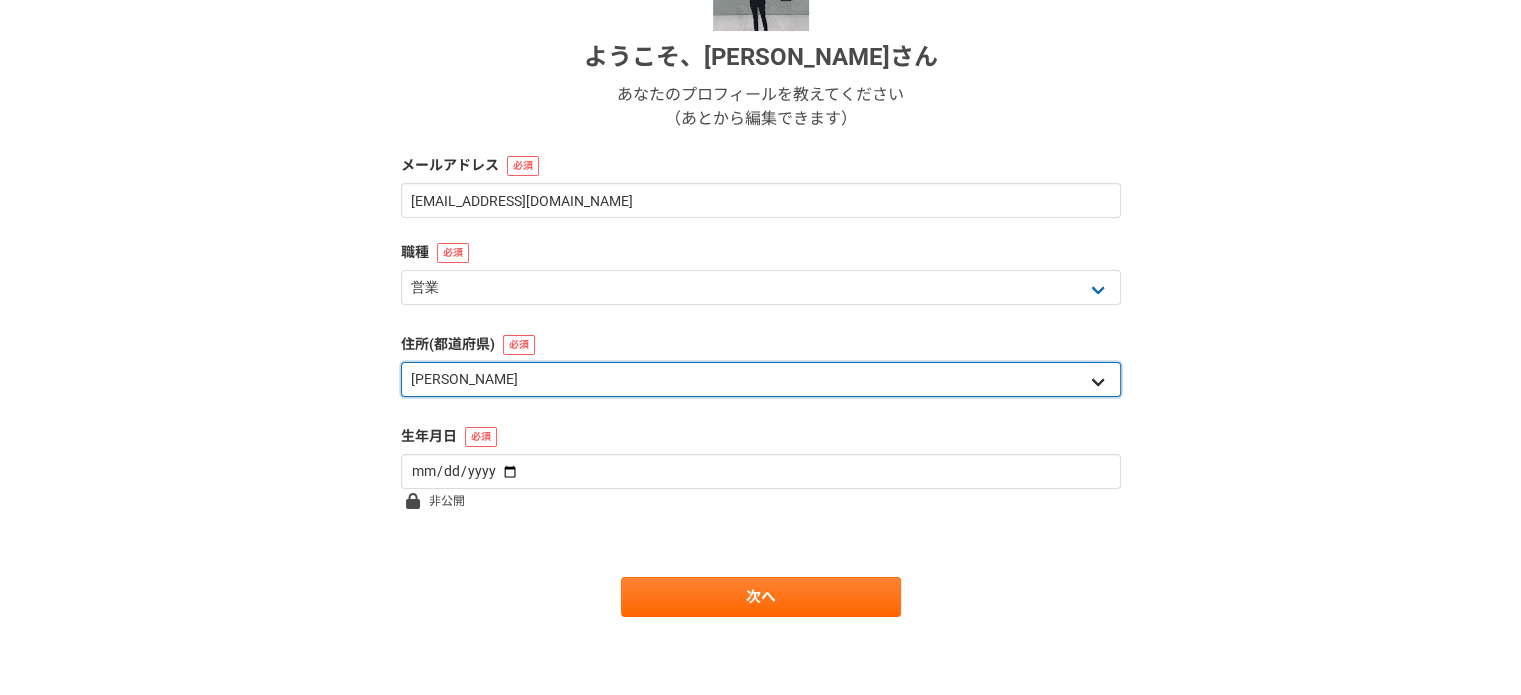 click on "北海道 [GEOGRAPHIC_DATA] [GEOGRAPHIC_DATA] [PERSON_NAME][GEOGRAPHIC_DATA] [PERSON_NAME][GEOGRAPHIC_DATA] [GEOGRAPHIC_DATA] [PERSON_NAME][GEOGRAPHIC_DATA] [GEOGRAPHIC_DATA] [GEOGRAPHIC_DATA] [GEOGRAPHIC_DATA] [GEOGRAPHIC_DATA] [PERSON_NAME][GEOGRAPHIC_DATA] [PERSON_NAME] [GEOGRAPHIC_DATA] [GEOGRAPHIC_DATA] [GEOGRAPHIC_DATA] [PERSON_NAME][GEOGRAPHIC_DATA] [PERSON_NAME][GEOGRAPHIC_DATA] [GEOGRAPHIC_DATA] [PERSON_NAME][GEOGRAPHIC_DATA] [GEOGRAPHIC_DATA] [GEOGRAPHIC_DATA] [GEOGRAPHIC_DATA] [GEOGRAPHIC_DATA] [GEOGRAPHIC_DATA] [GEOGRAPHIC_DATA] [GEOGRAPHIC_DATA] [GEOGRAPHIC_DATA] [GEOGRAPHIC_DATA] [GEOGRAPHIC_DATA] [GEOGRAPHIC_DATA] [GEOGRAPHIC_DATA] [GEOGRAPHIC_DATA] [GEOGRAPHIC_DATA] [PERSON_NAME][GEOGRAPHIC_DATA] [GEOGRAPHIC_DATA] [GEOGRAPHIC_DATA] [GEOGRAPHIC_DATA] [GEOGRAPHIC_DATA] [GEOGRAPHIC_DATA] [GEOGRAPHIC_DATA] [GEOGRAPHIC_DATA] [GEOGRAPHIC_DATA] [GEOGRAPHIC_DATA] [PERSON_NAME][GEOGRAPHIC_DATA] [GEOGRAPHIC_DATA] [GEOGRAPHIC_DATA] 海外" at bounding box center (761, 379) 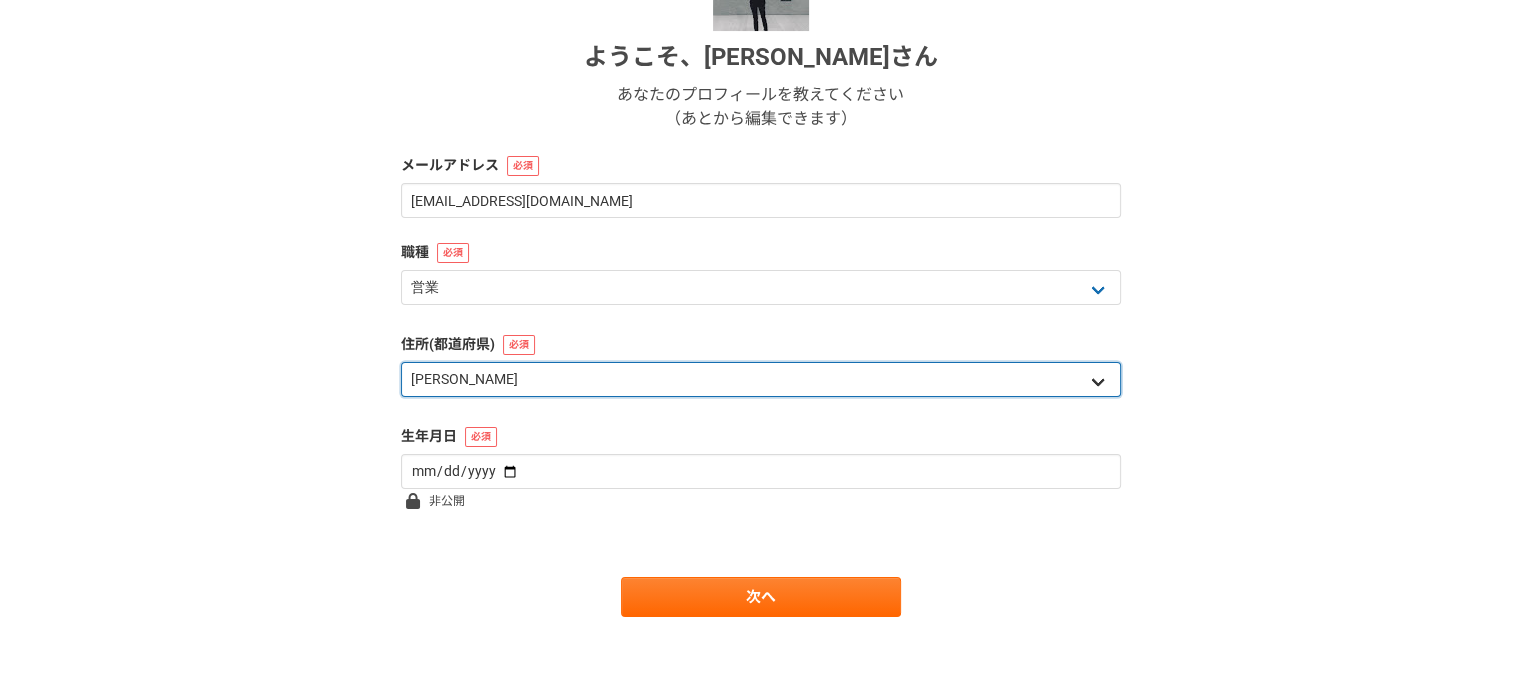 select on "23" 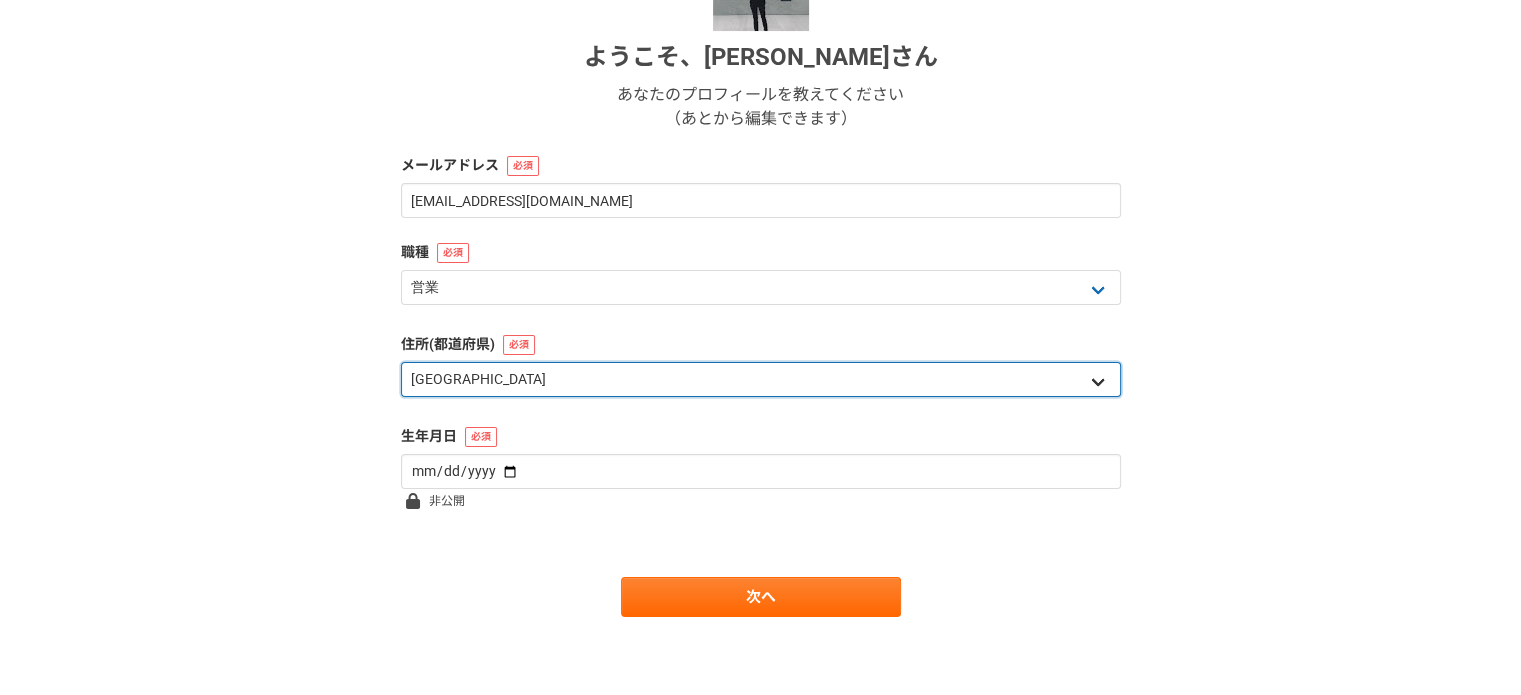 click on "北海道 [GEOGRAPHIC_DATA] [GEOGRAPHIC_DATA] [PERSON_NAME][GEOGRAPHIC_DATA] [PERSON_NAME][GEOGRAPHIC_DATA] [GEOGRAPHIC_DATA] [PERSON_NAME][GEOGRAPHIC_DATA] [GEOGRAPHIC_DATA] [GEOGRAPHIC_DATA] [GEOGRAPHIC_DATA] [GEOGRAPHIC_DATA] [PERSON_NAME][GEOGRAPHIC_DATA] [PERSON_NAME] [GEOGRAPHIC_DATA] [GEOGRAPHIC_DATA] [GEOGRAPHIC_DATA] [PERSON_NAME][GEOGRAPHIC_DATA] [PERSON_NAME][GEOGRAPHIC_DATA] [GEOGRAPHIC_DATA] [PERSON_NAME][GEOGRAPHIC_DATA] [GEOGRAPHIC_DATA] [GEOGRAPHIC_DATA] [GEOGRAPHIC_DATA] [GEOGRAPHIC_DATA] [GEOGRAPHIC_DATA] [GEOGRAPHIC_DATA] [GEOGRAPHIC_DATA] [GEOGRAPHIC_DATA] [GEOGRAPHIC_DATA] [GEOGRAPHIC_DATA] [GEOGRAPHIC_DATA] [GEOGRAPHIC_DATA] [GEOGRAPHIC_DATA] [GEOGRAPHIC_DATA] [PERSON_NAME][GEOGRAPHIC_DATA] [GEOGRAPHIC_DATA] [GEOGRAPHIC_DATA] [GEOGRAPHIC_DATA] [GEOGRAPHIC_DATA] [GEOGRAPHIC_DATA] [GEOGRAPHIC_DATA] [GEOGRAPHIC_DATA] [GEOGRAPHIC_DATA] [GEOGRAPHIC_DATA] [PERSON_NAME][GEOGRAPHIC_DATA] [GEOGRAPHIC_DATA] [GEOGRAPHIC_DATA] 海外" at bounding box center (761, 379) 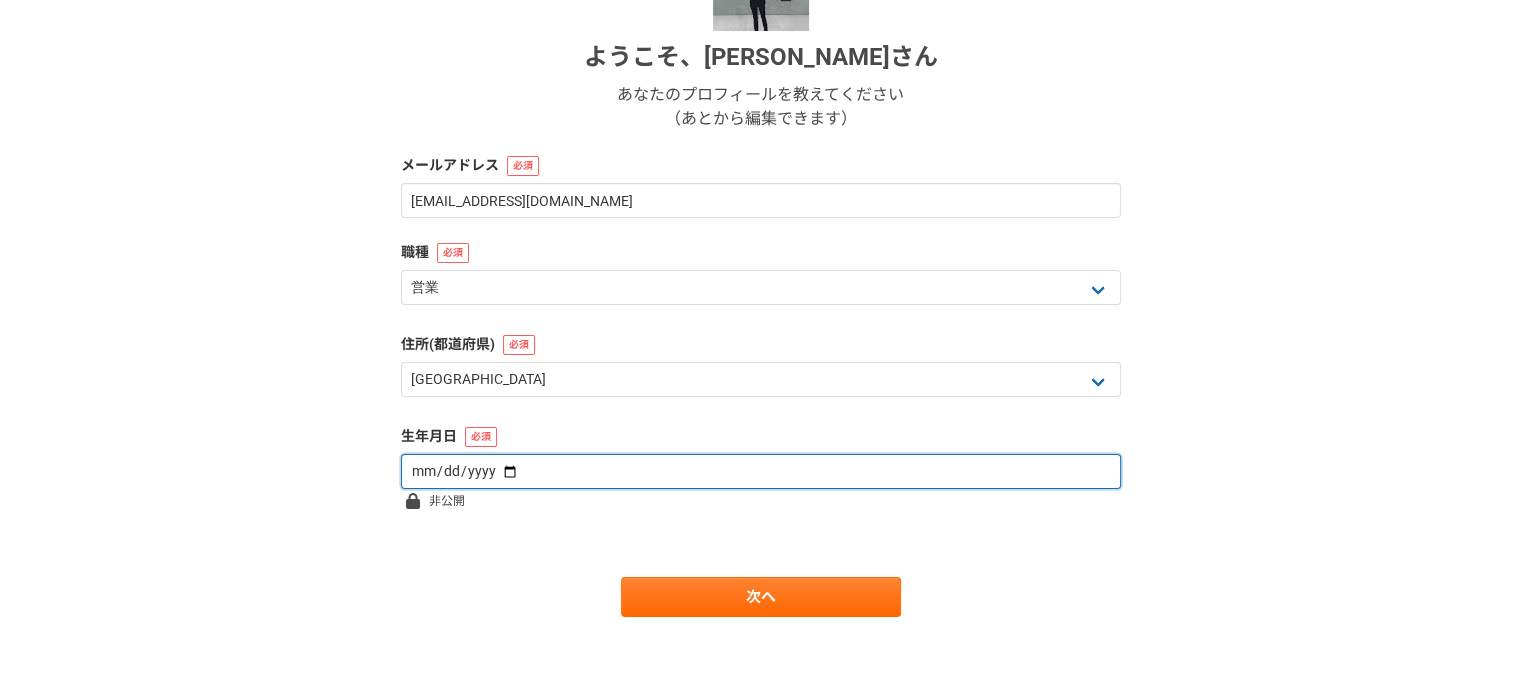 click at bounding box center (761, 471) 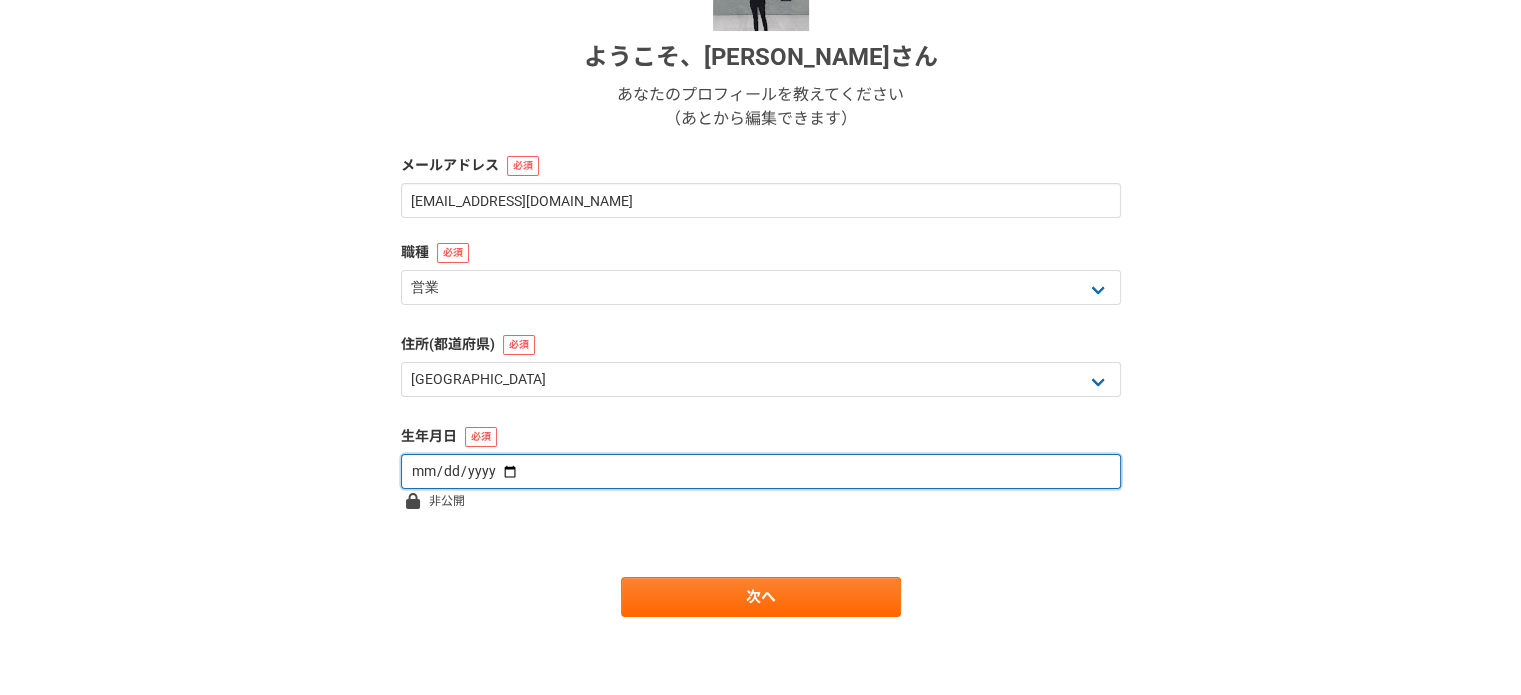 click at bounding box center (761, 471) 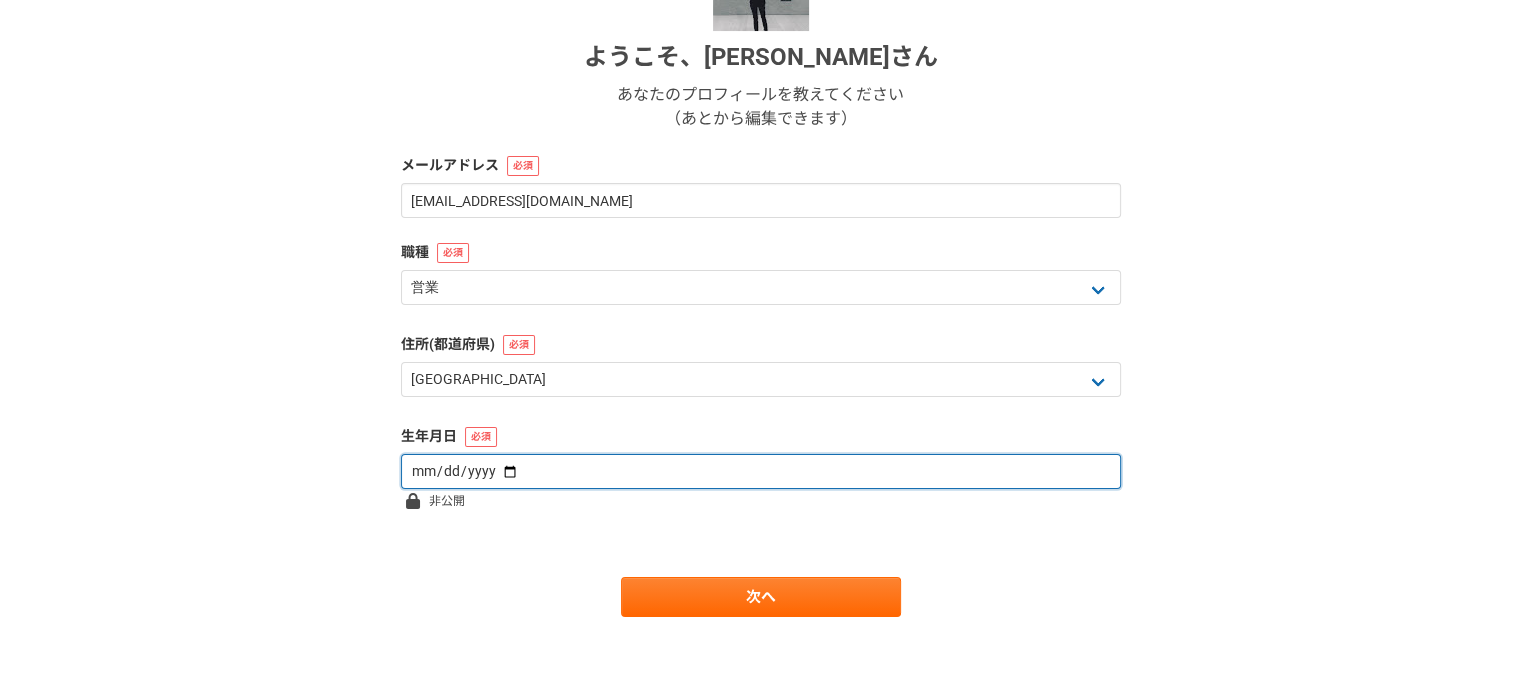 type on "[DATE]" 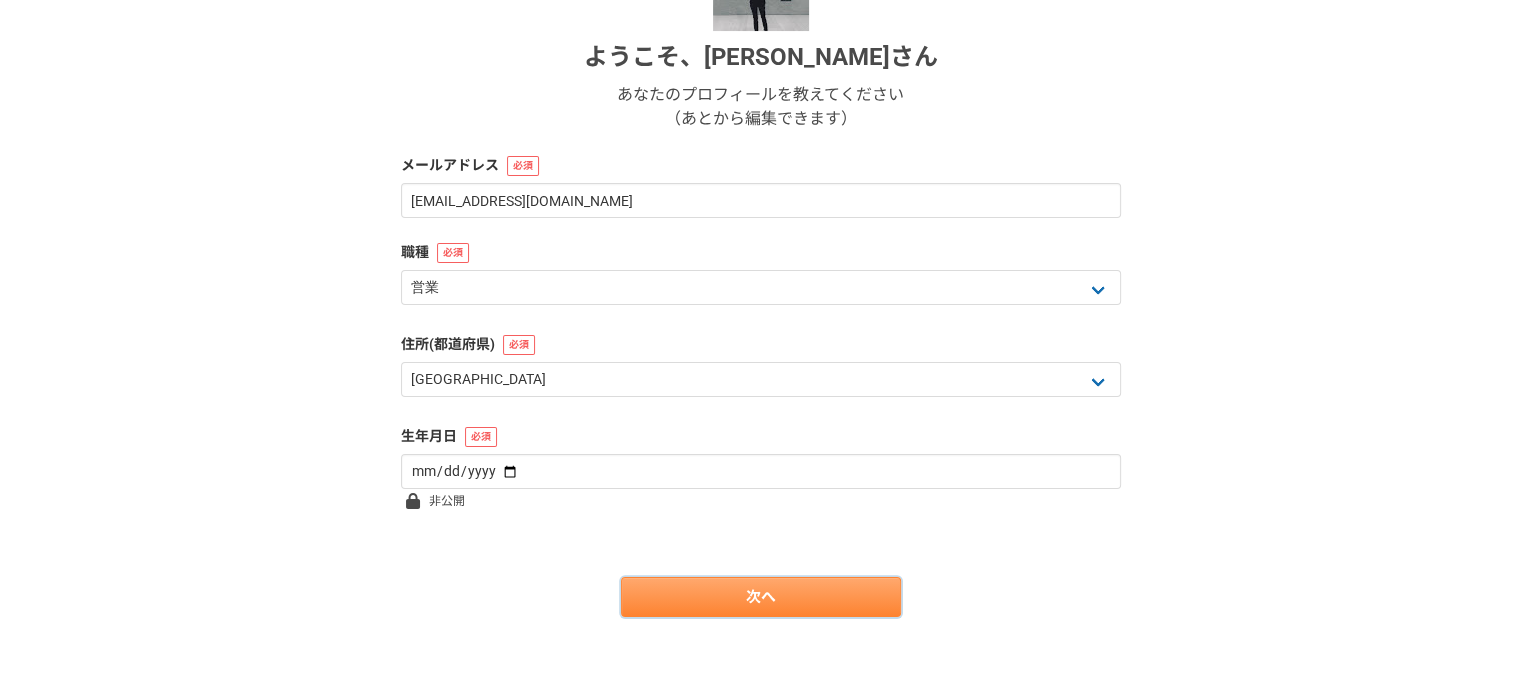 click on "次へ" at bounding box center (761, 597) 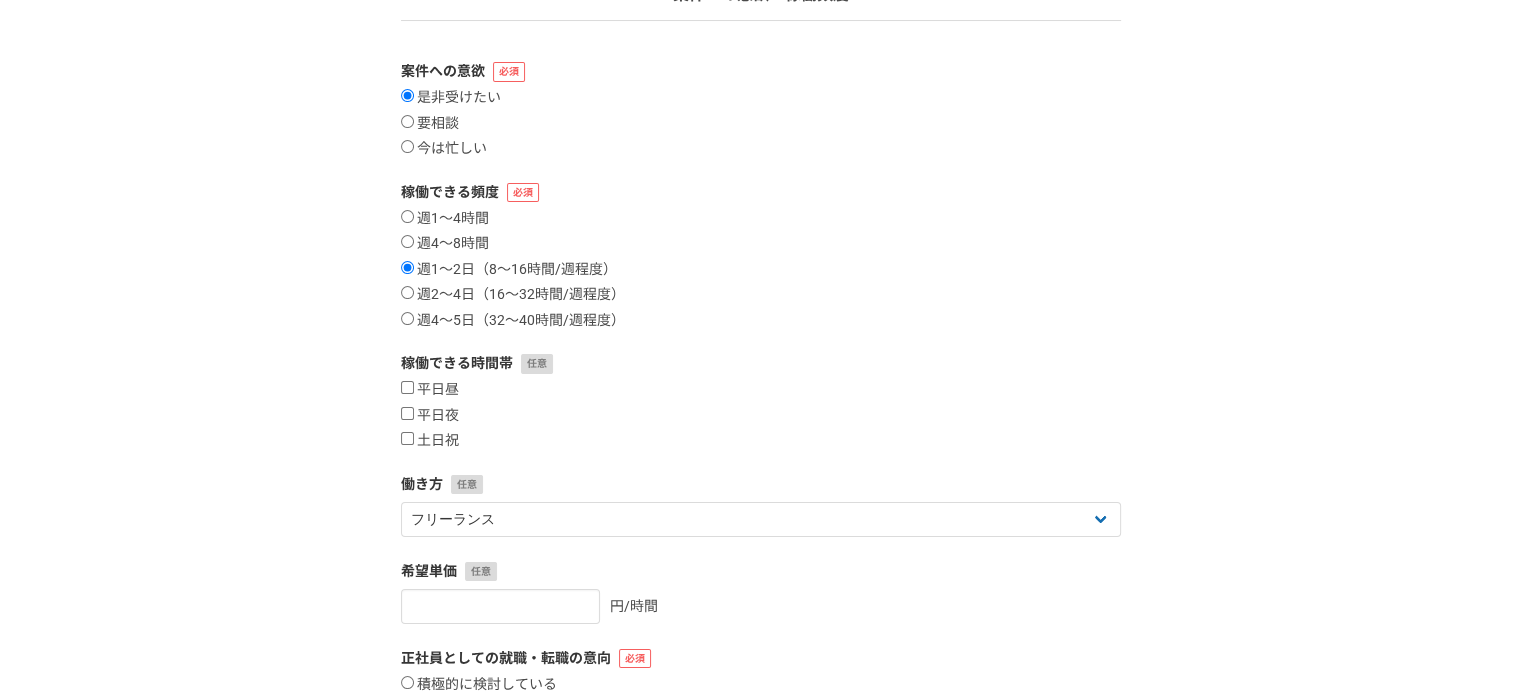 scroll, scrollTop: 200, scrollLeft: 0, axis: vertical 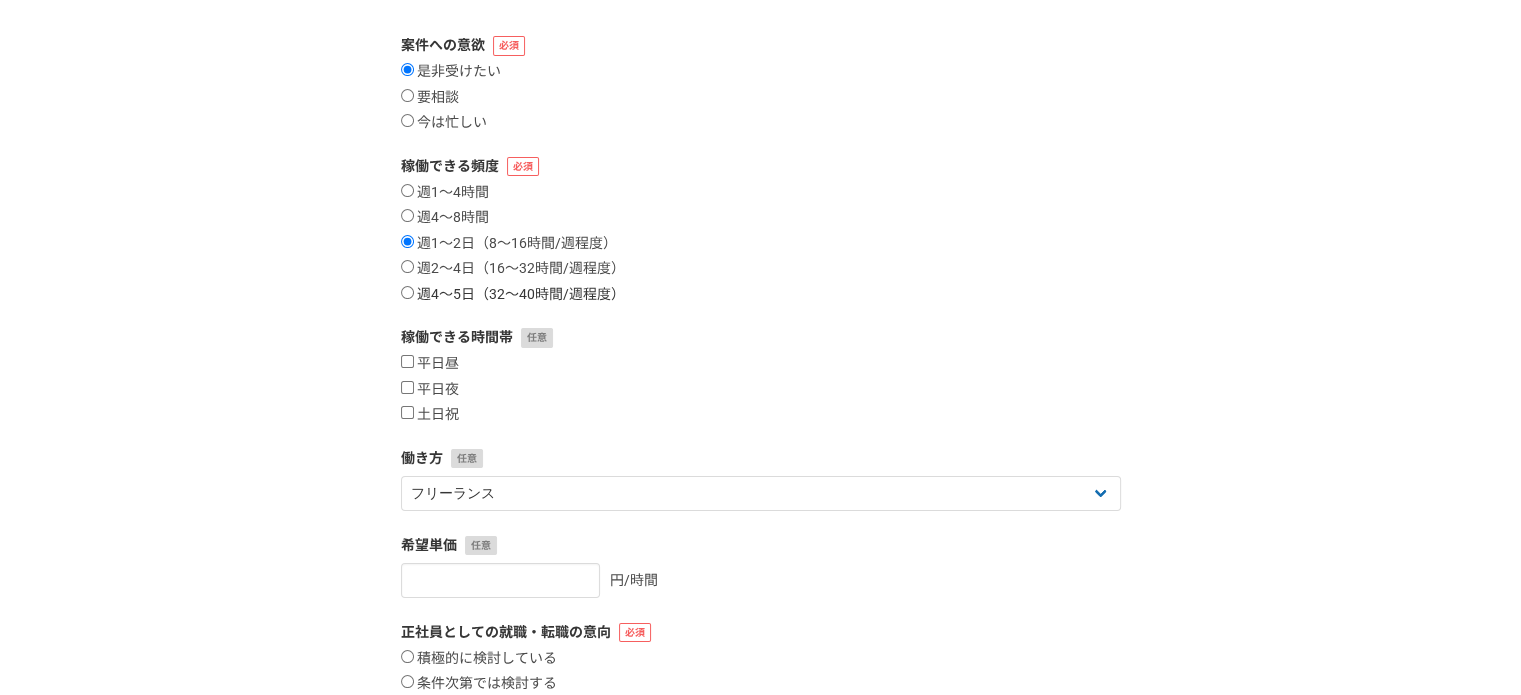 click on "週4〜5日（32〜40時間/週程度）" at bounding box center [407, 292] 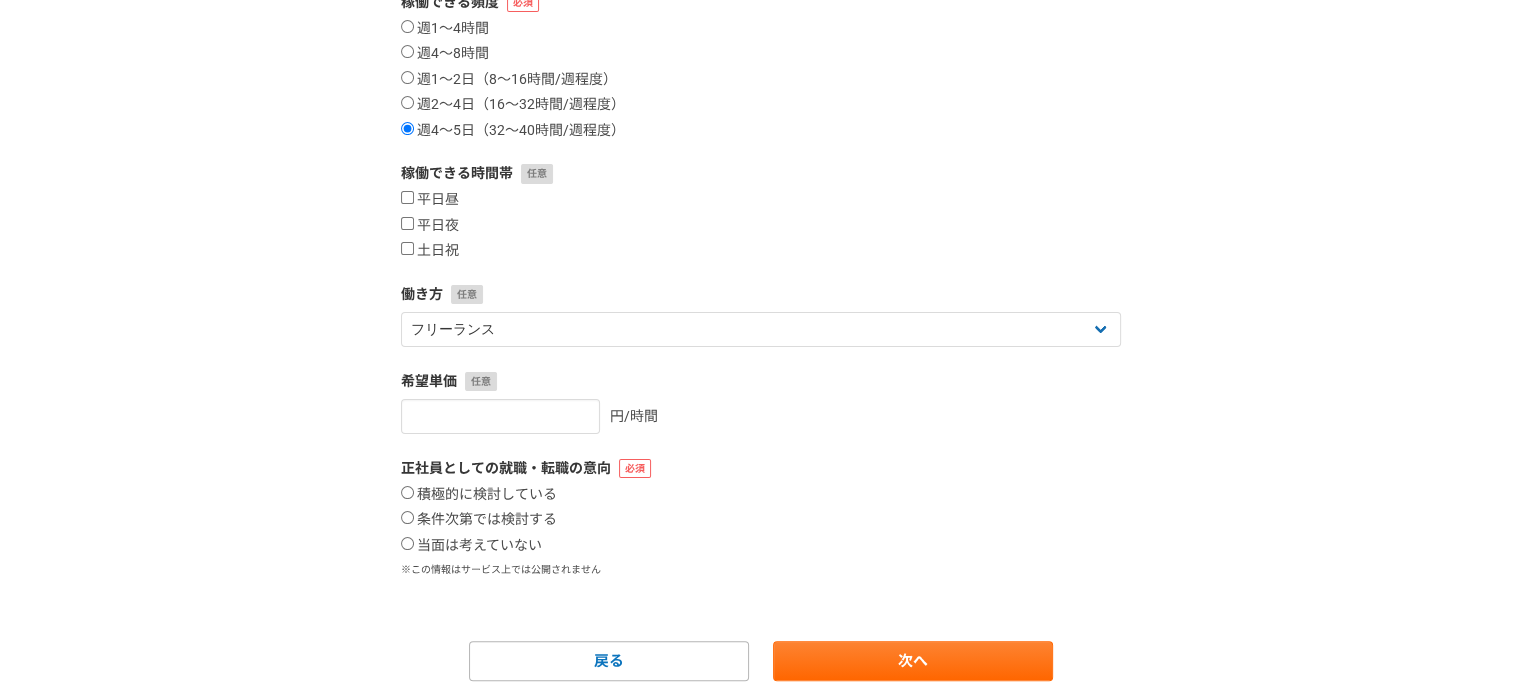 scroll, scrollTop: 400, scrollLeft: 0, axis: vertical 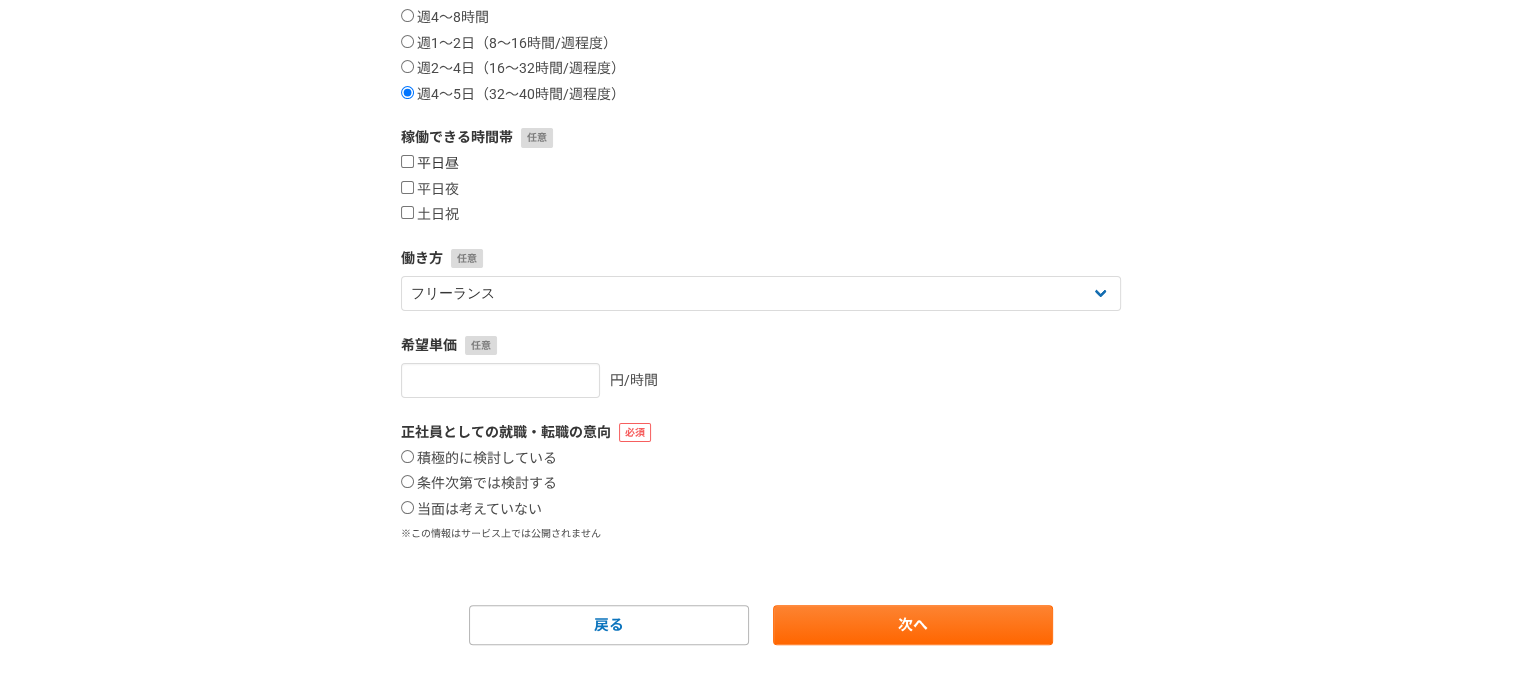 click on "平日昼" at bounding box center (407, 161) 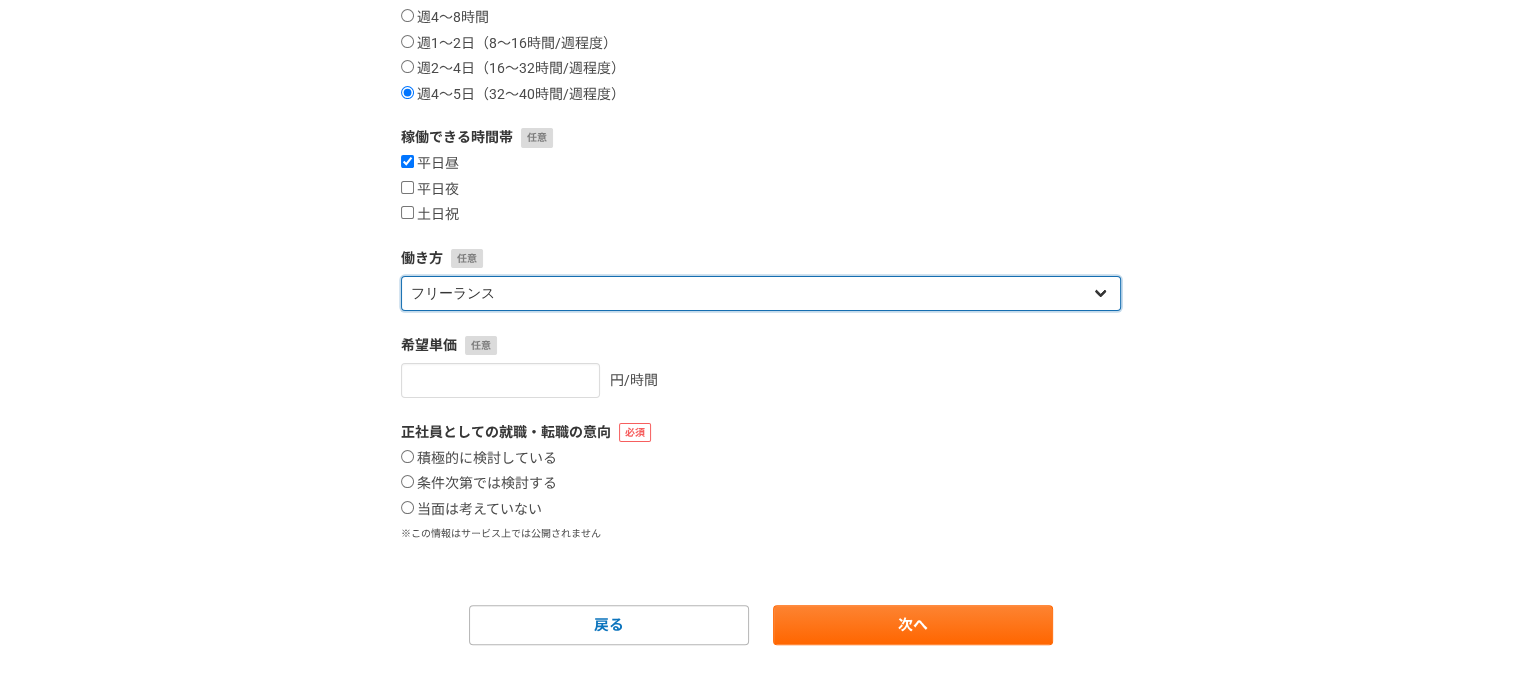 click on "フリーランス 副業 その他" at bounding box center (761, 293) 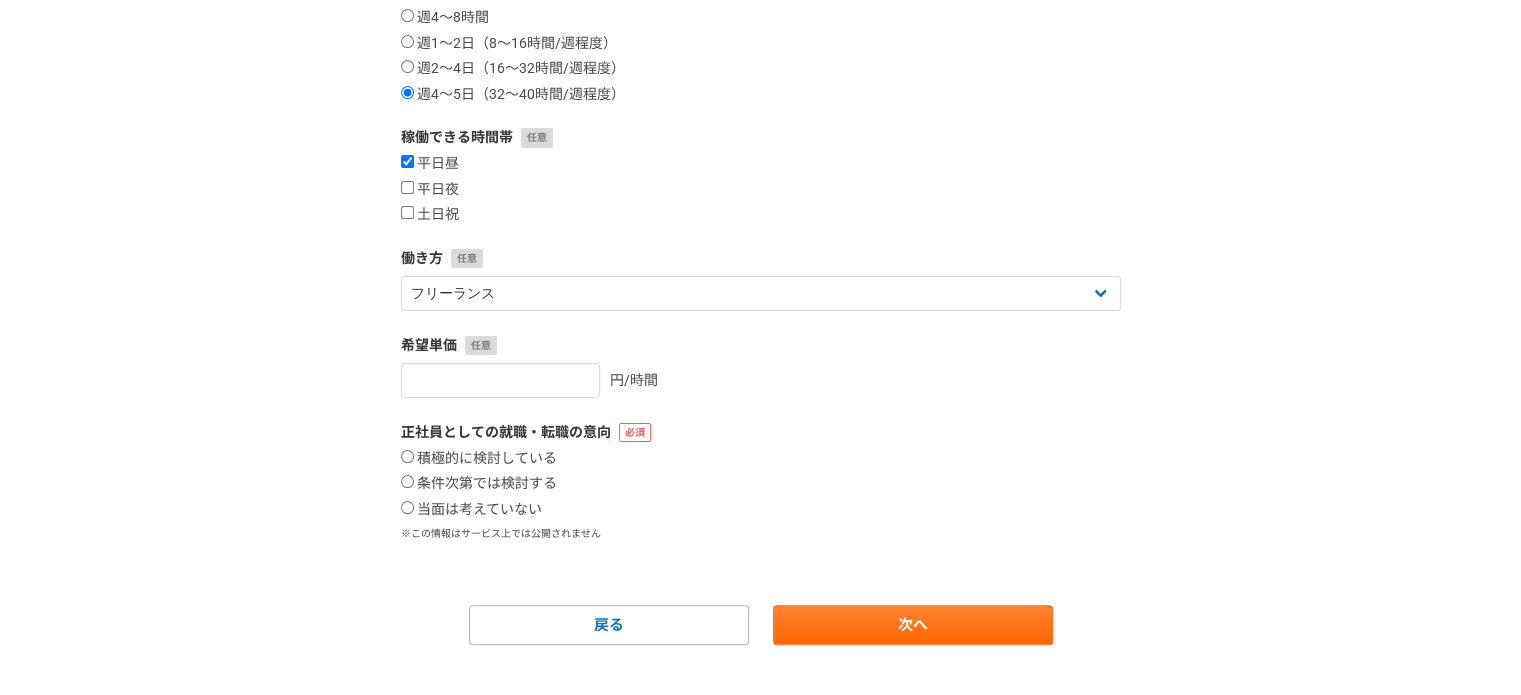 click on "平日昼   平日夜   土日祝" at bounding box center (761, 189) 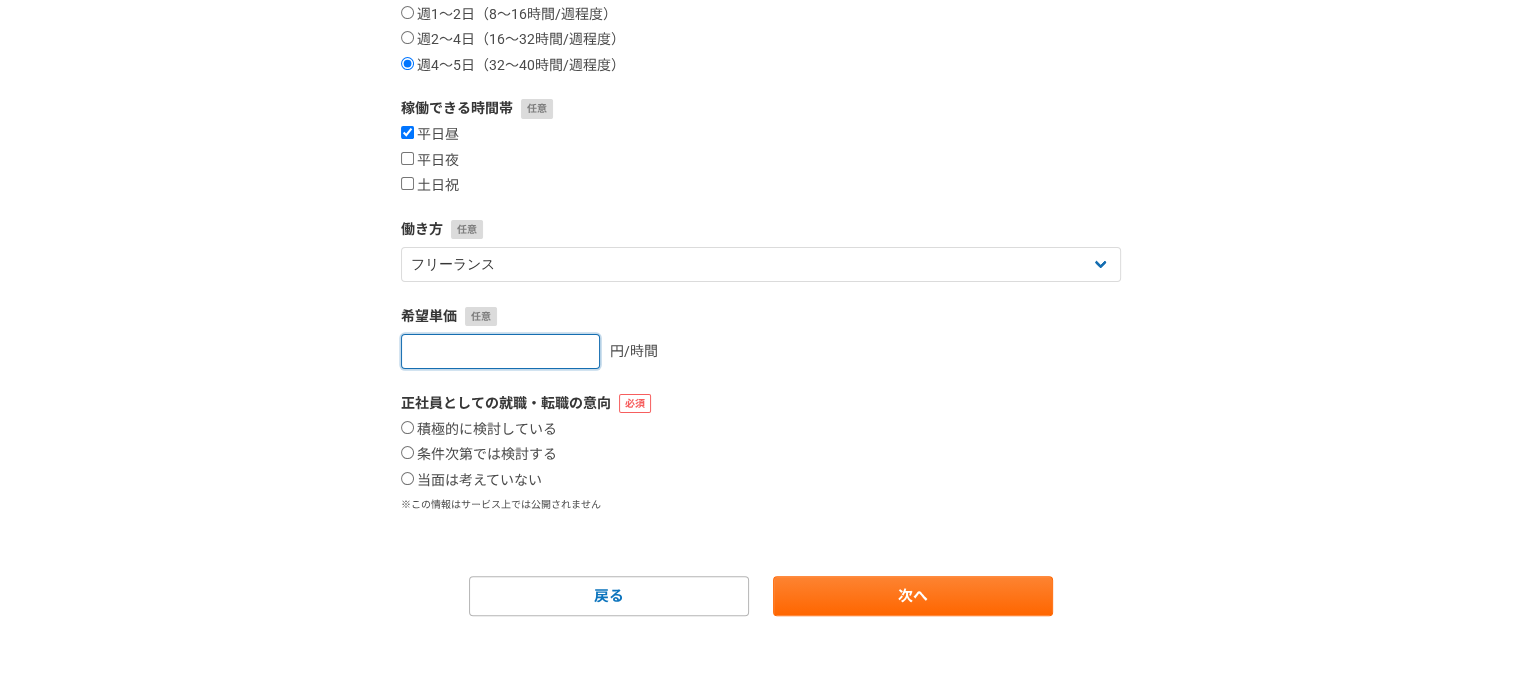 click at bounding box center [500, 351] 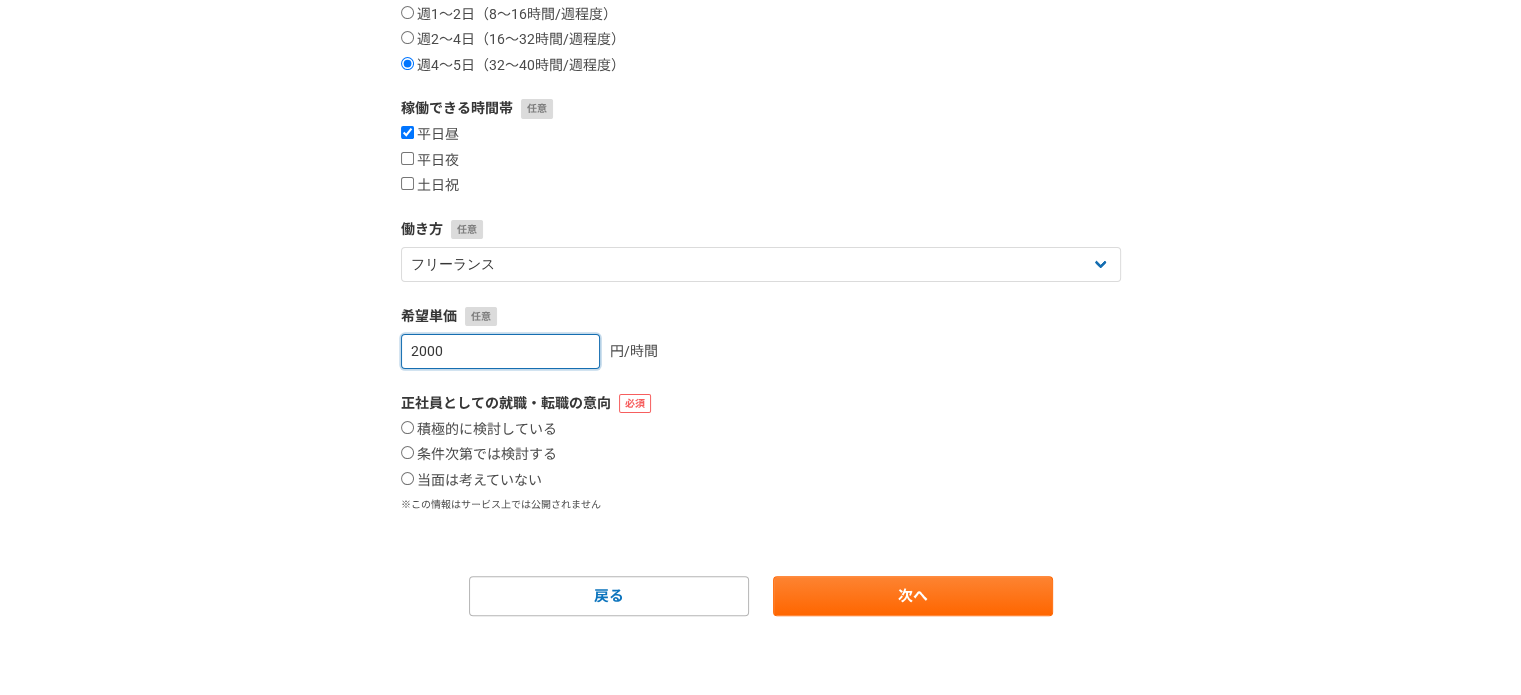 type on "2000" 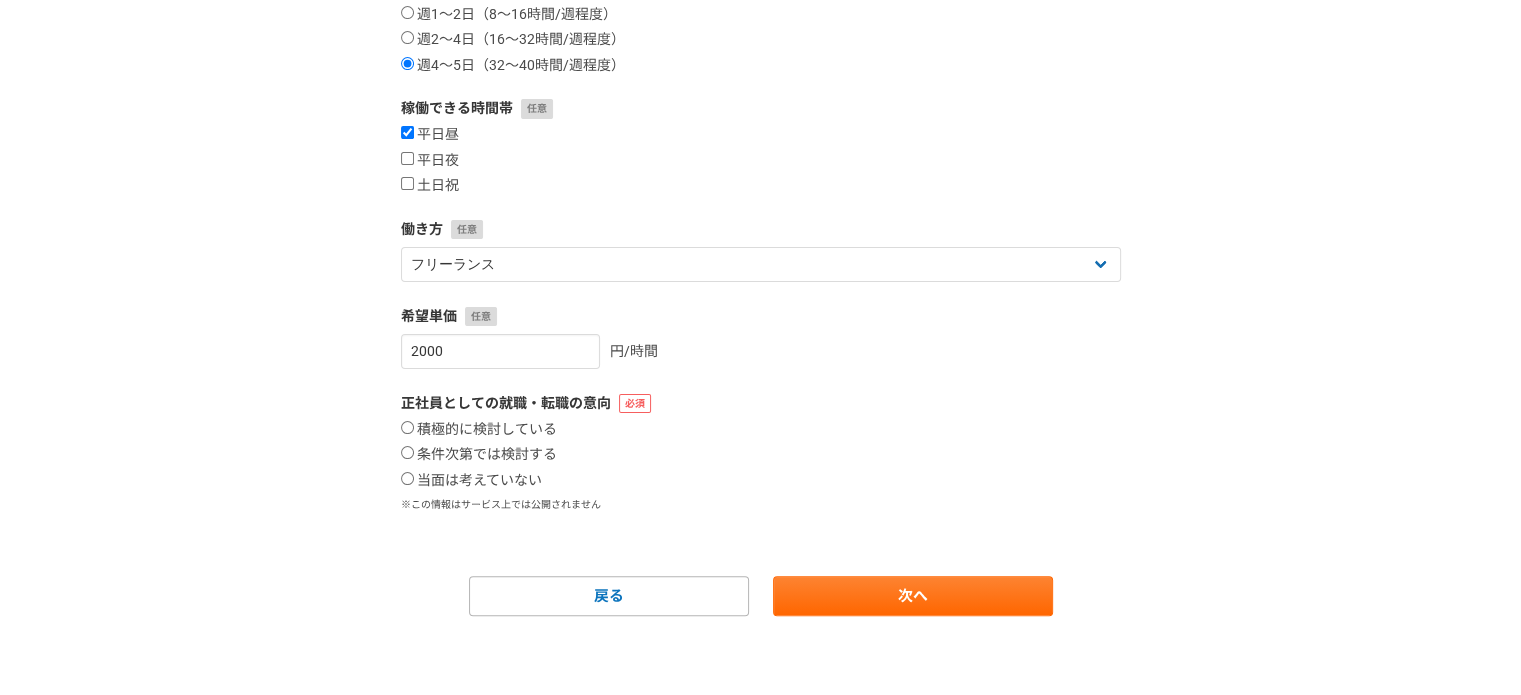 click on "2000 円/時間" at bounding box center (761, 351) 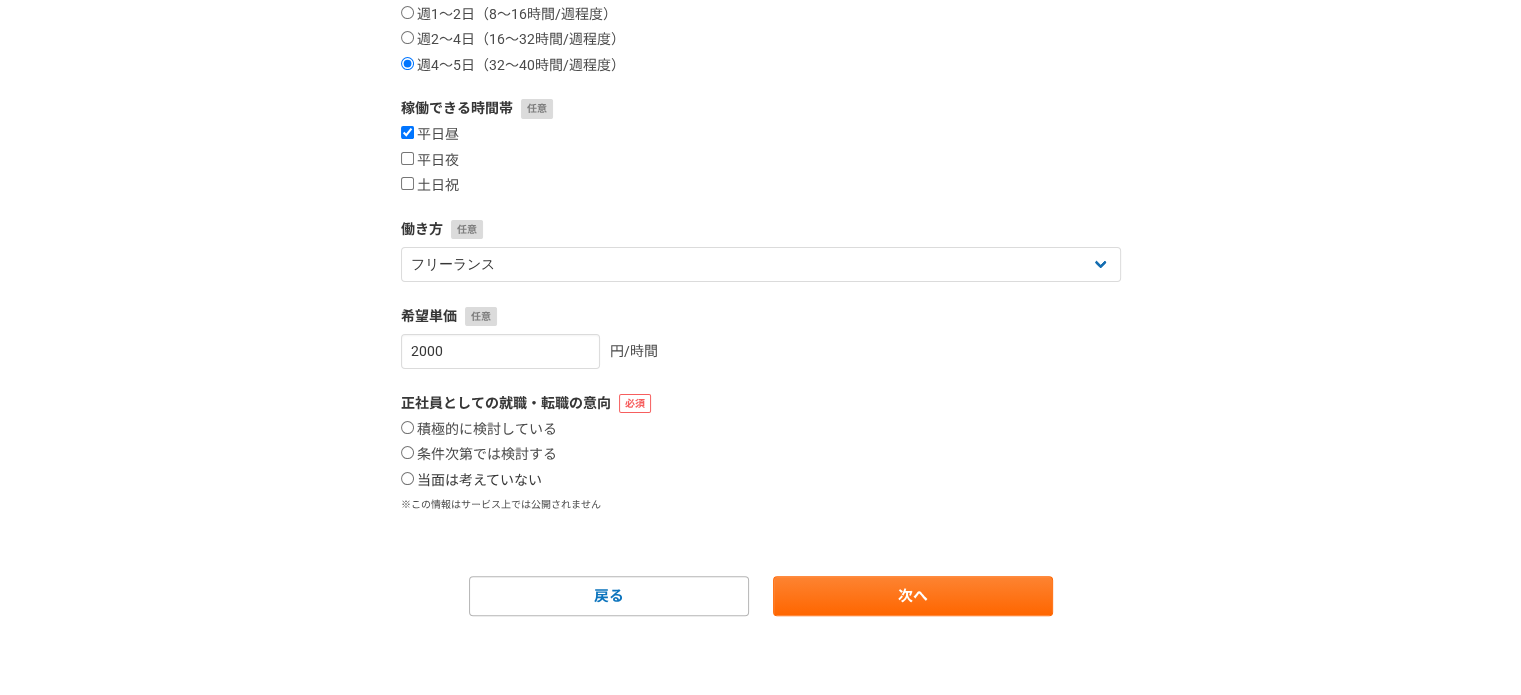 click on "当面は考えていない" at bounding box center [407, 478] 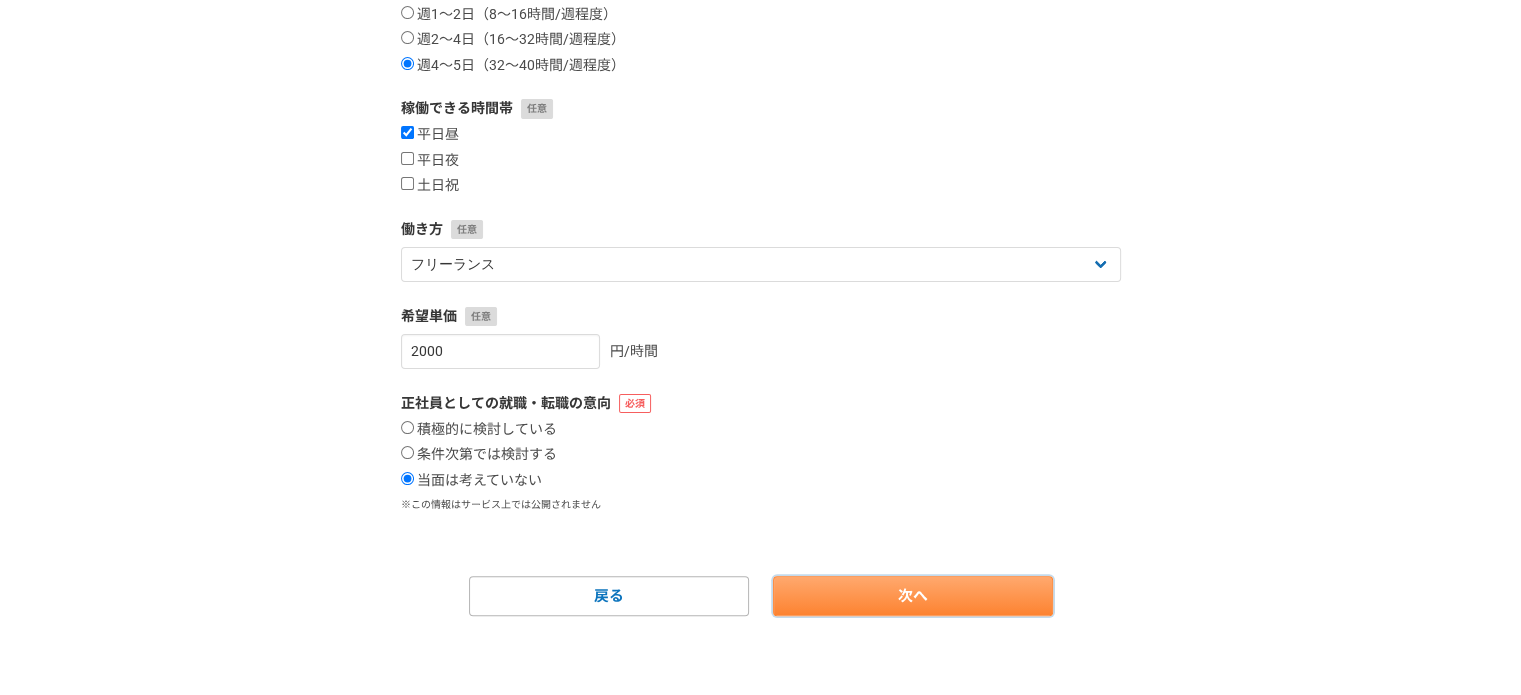 click on "次へ" at bounding box center (913, 596) 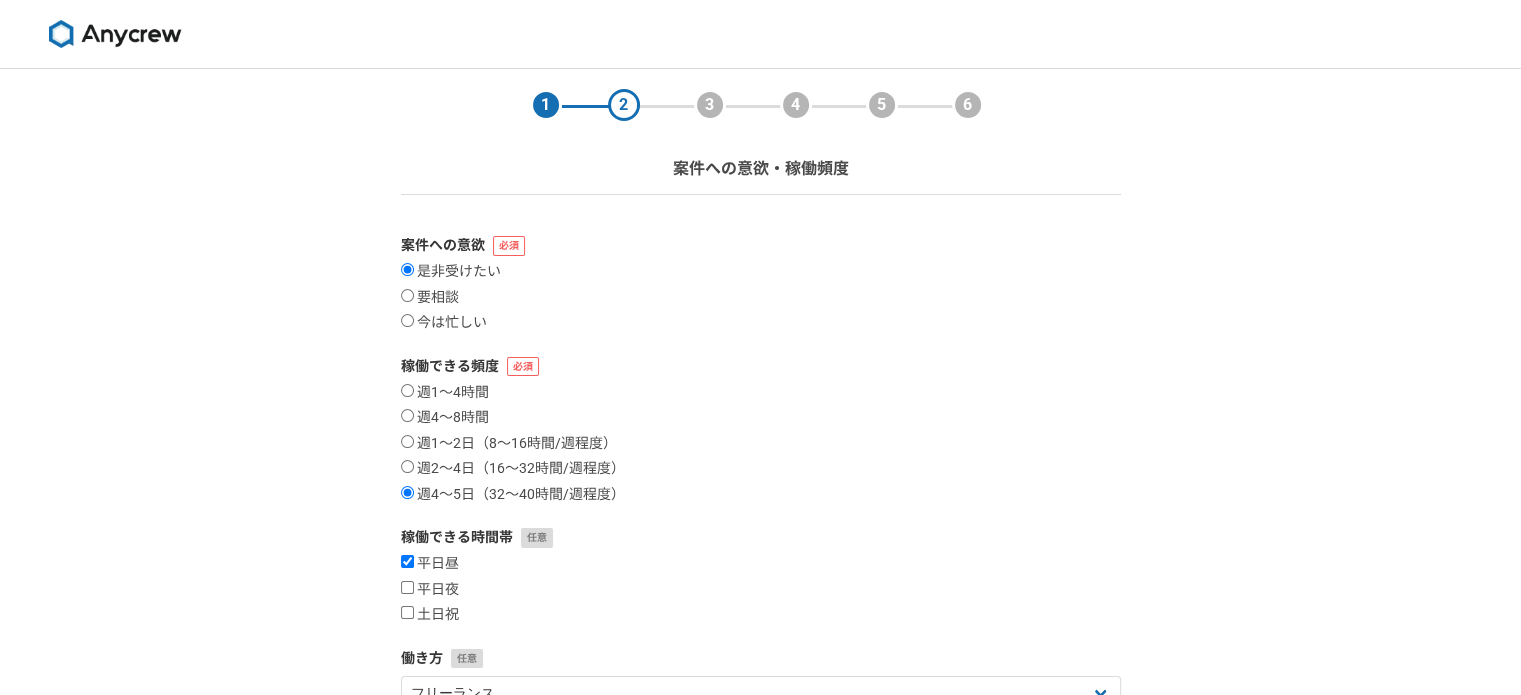 select 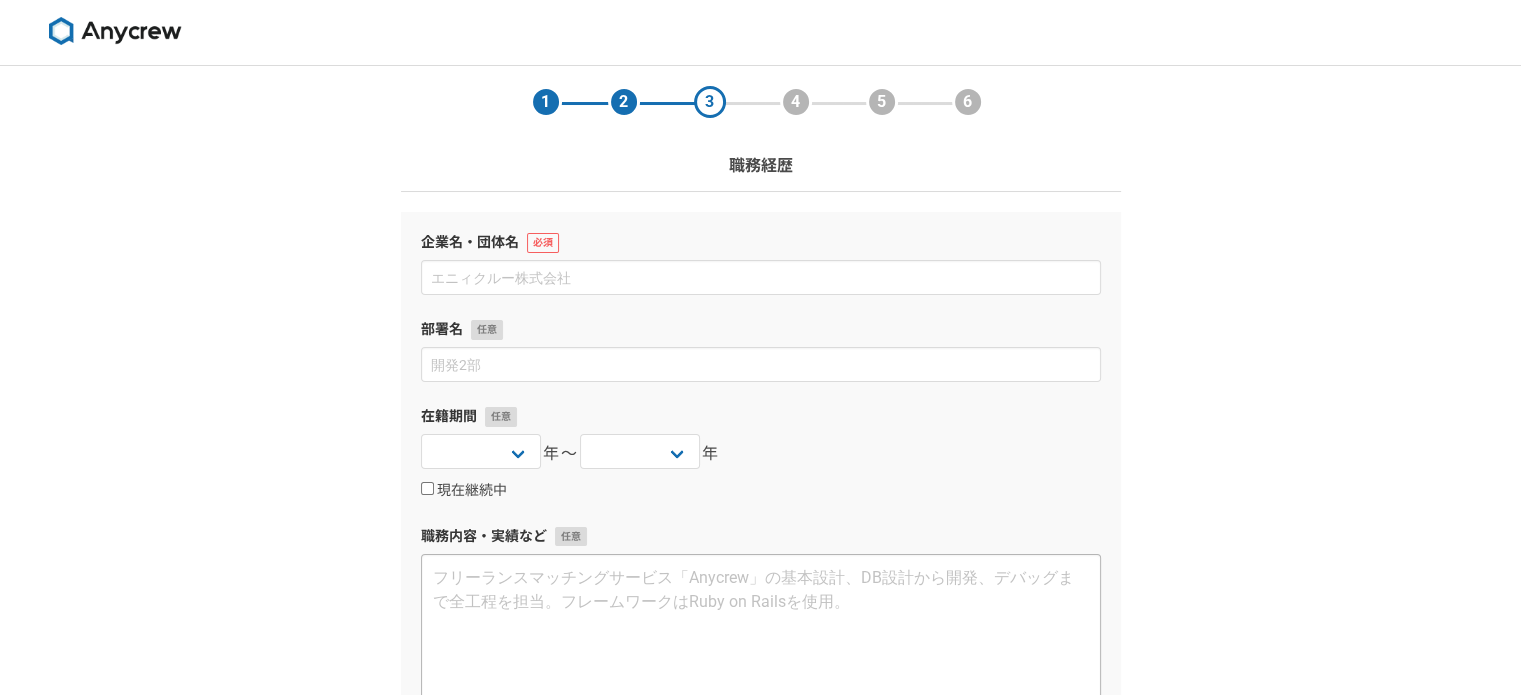 scroll, scrollTop: 0, scrollLeft: 0, axis: both 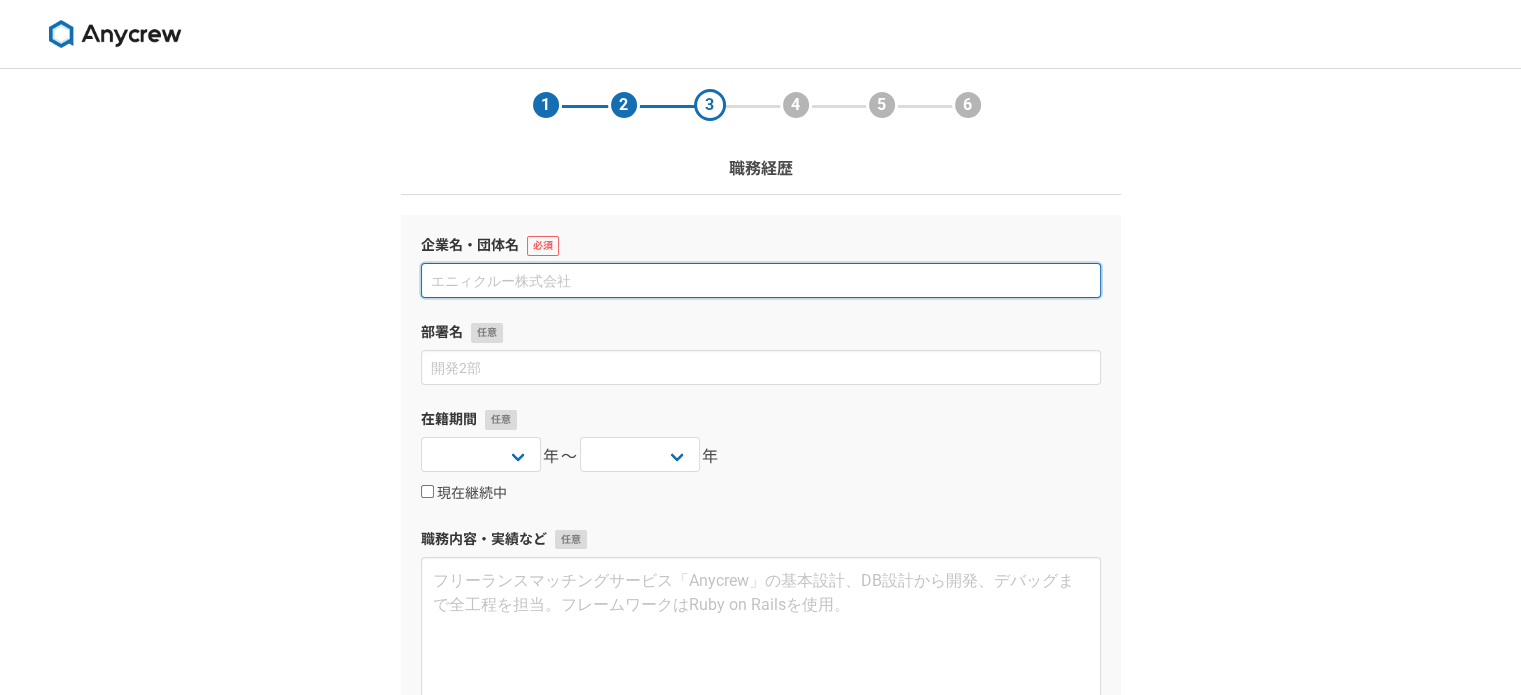 click at bounding box center (761, 280) 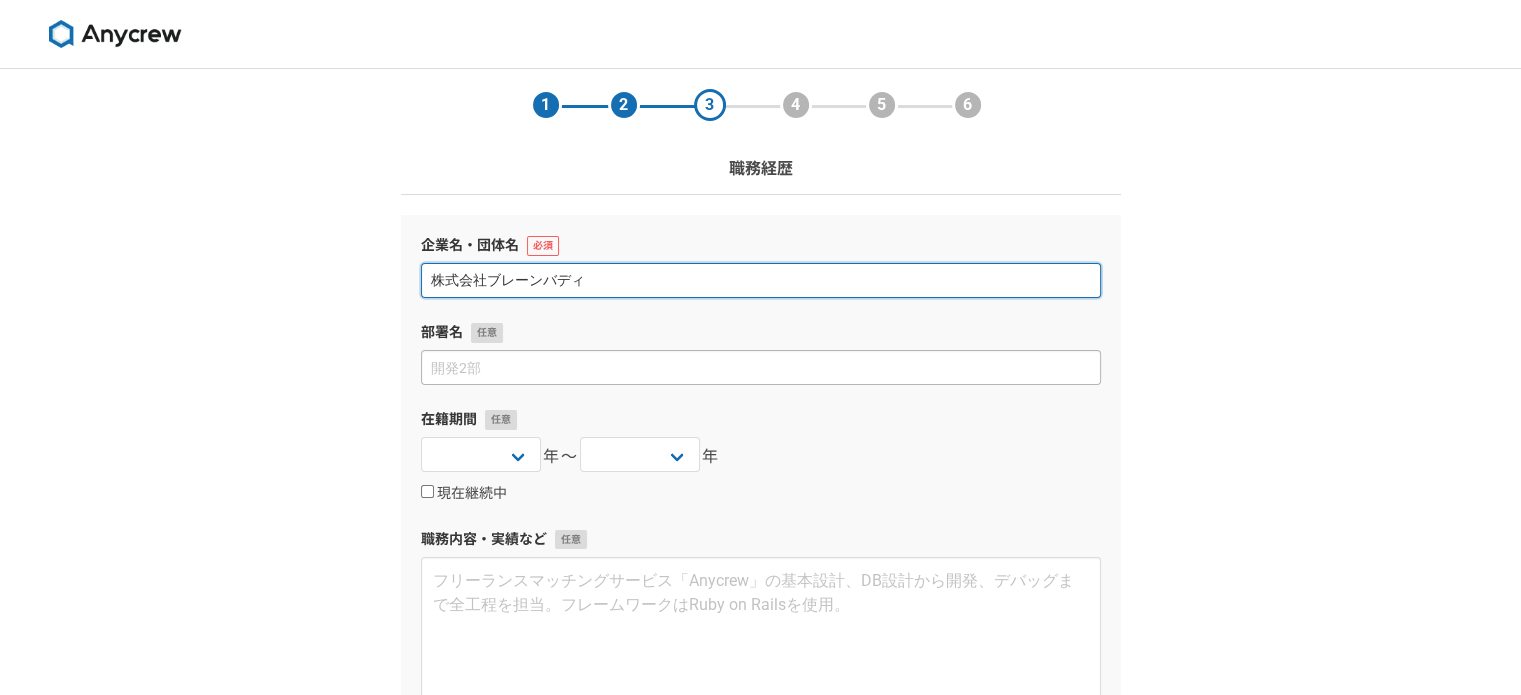 type on "株式会社ブレーンバディ" 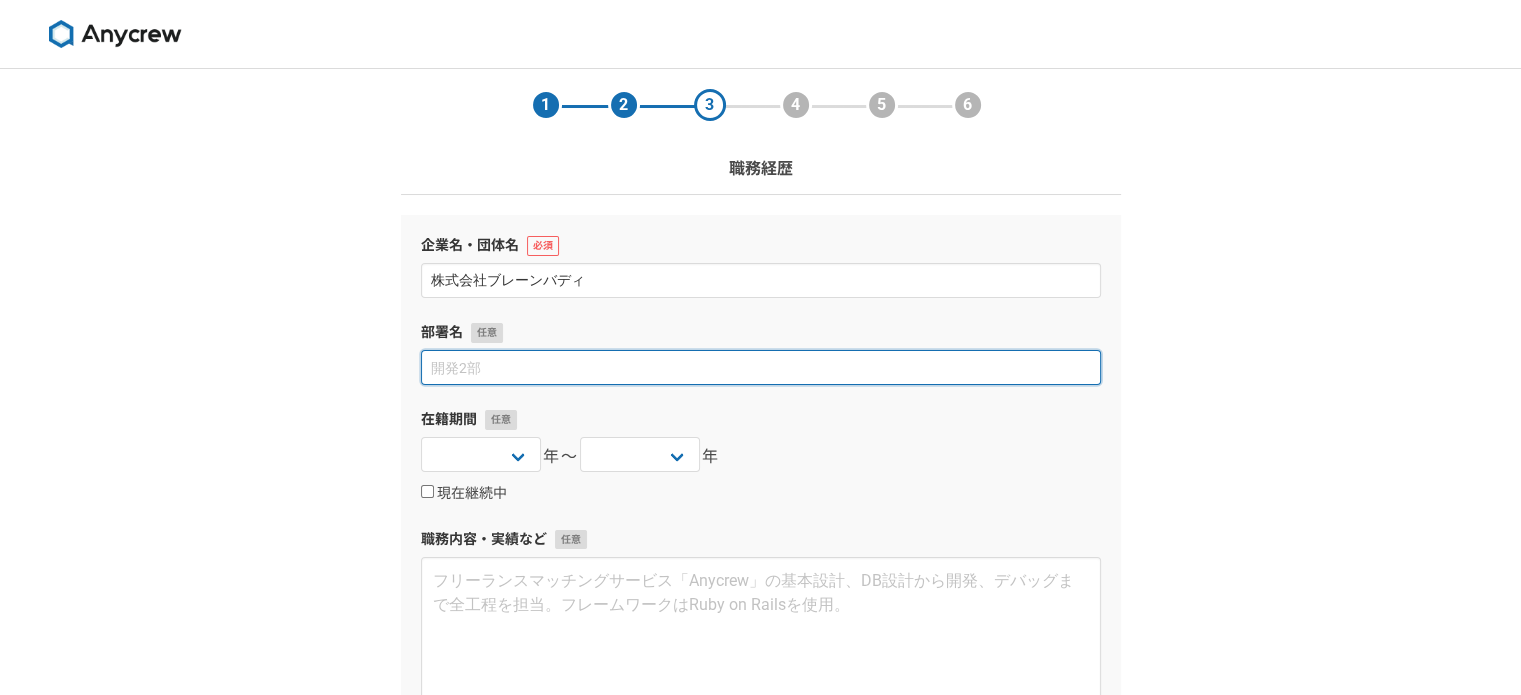click at bounding box center [761, 367] 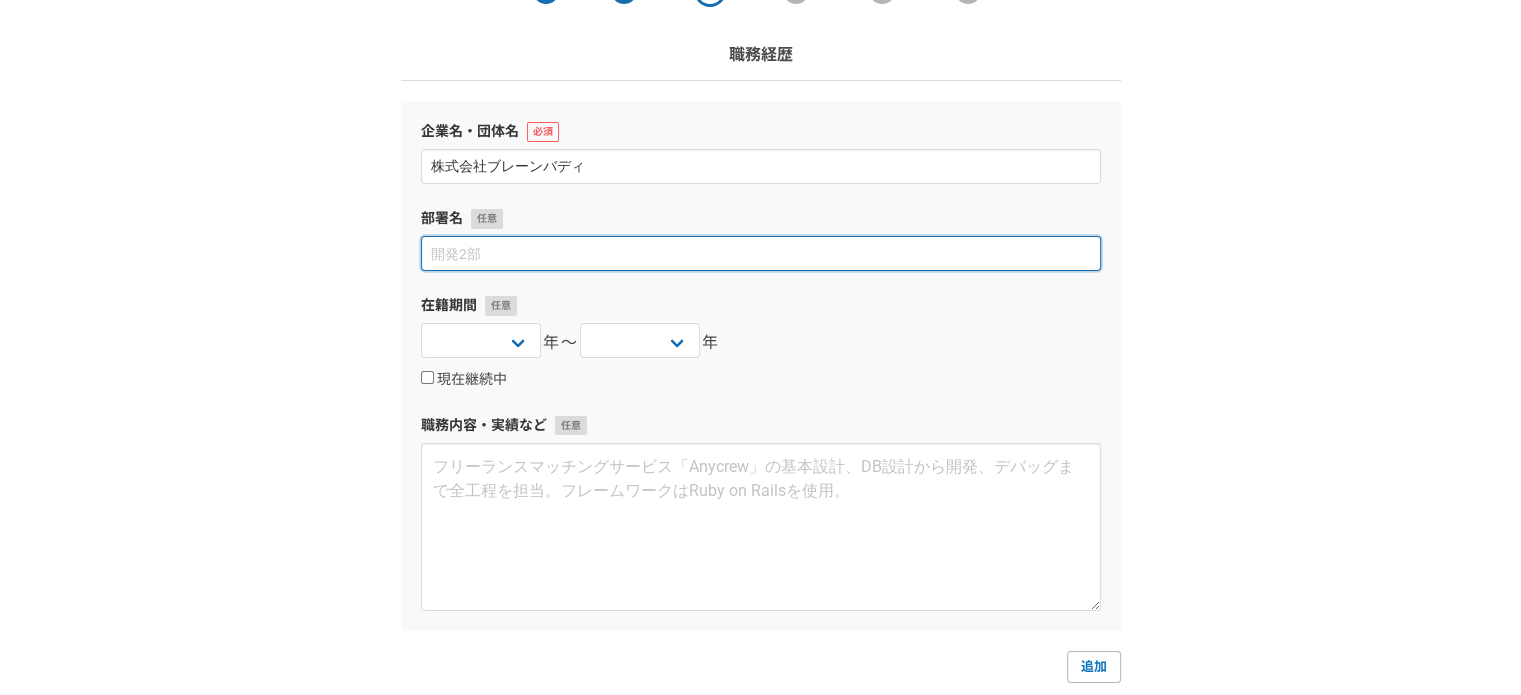 scroll, scrollTop: 200, scrollLeft: 0, axis: vertical 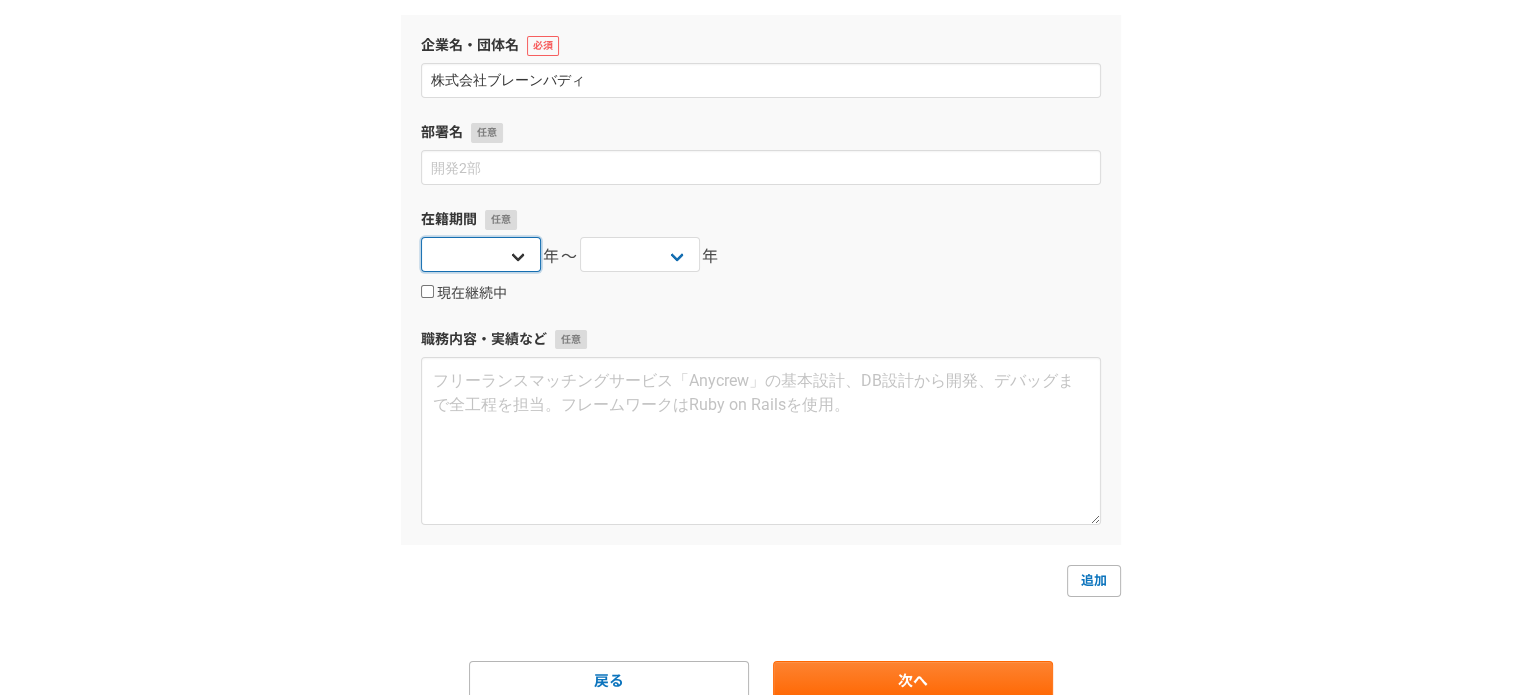 click on "2025 2024 2023 2022 2021 2020 2019 2018 2017 2016 2015 2014 2013 2012 2011 2010 2009 2008 2007 2006 2005 2004 2003 2002 2001 2000 1999 1998 1997 1996 1995 1994 1993 1992 1991 1990 1989 1988 1987 1986 1985 1984 1983 1982 1981 1980 1979 1978 1977 1976" at bounding box center (481, 254) 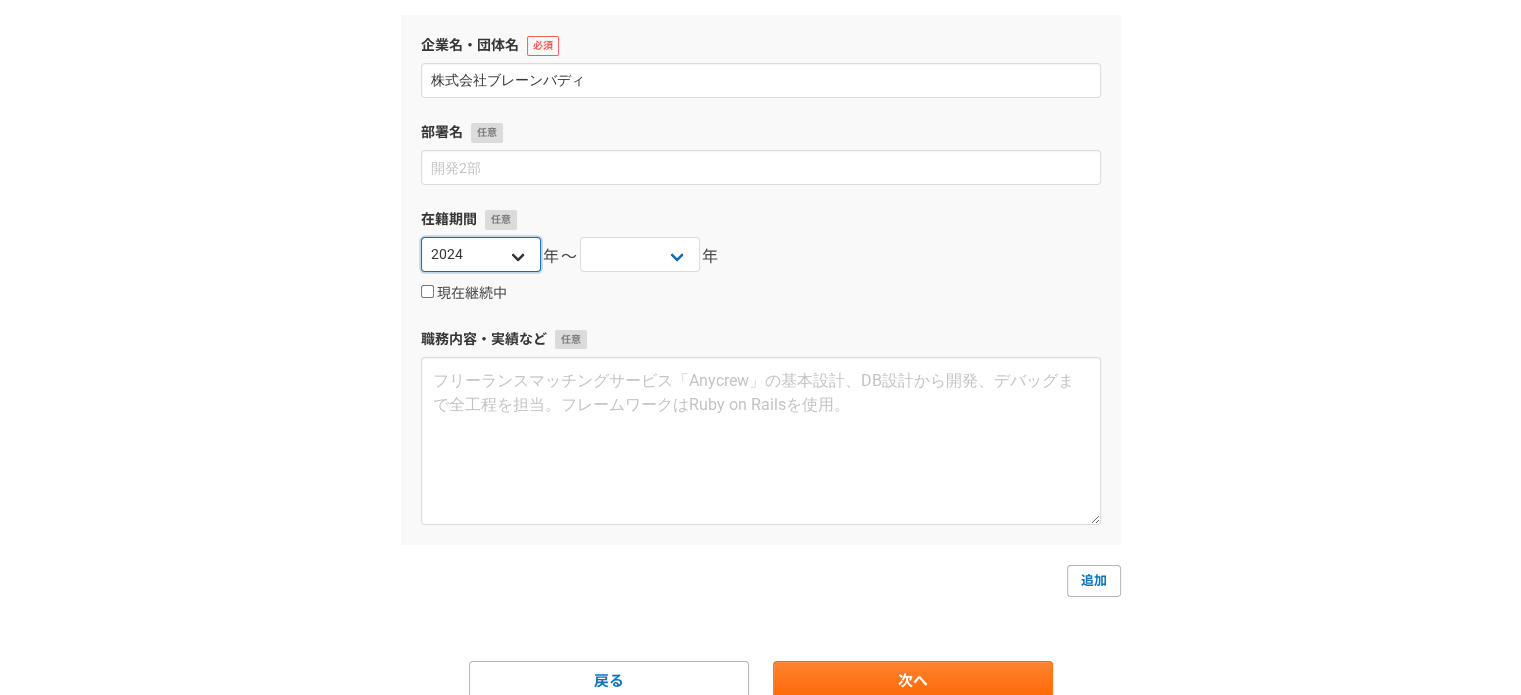 click on "2025 2024 2023 2022 2021 2020 2019 2018 2017 2016 2015 2014 2013 2012 2011 2010 2009 2008 2007 2006 2005 2004 2003 2002 2001 2000 1999 1998 1997 1996 1995 1994 1993 1992 1991 1990 1989 1988 1987 1986 1985 1984 1983 1982 1981 1980 1979 1978 1977 1976" at bounding box center [481, 254] 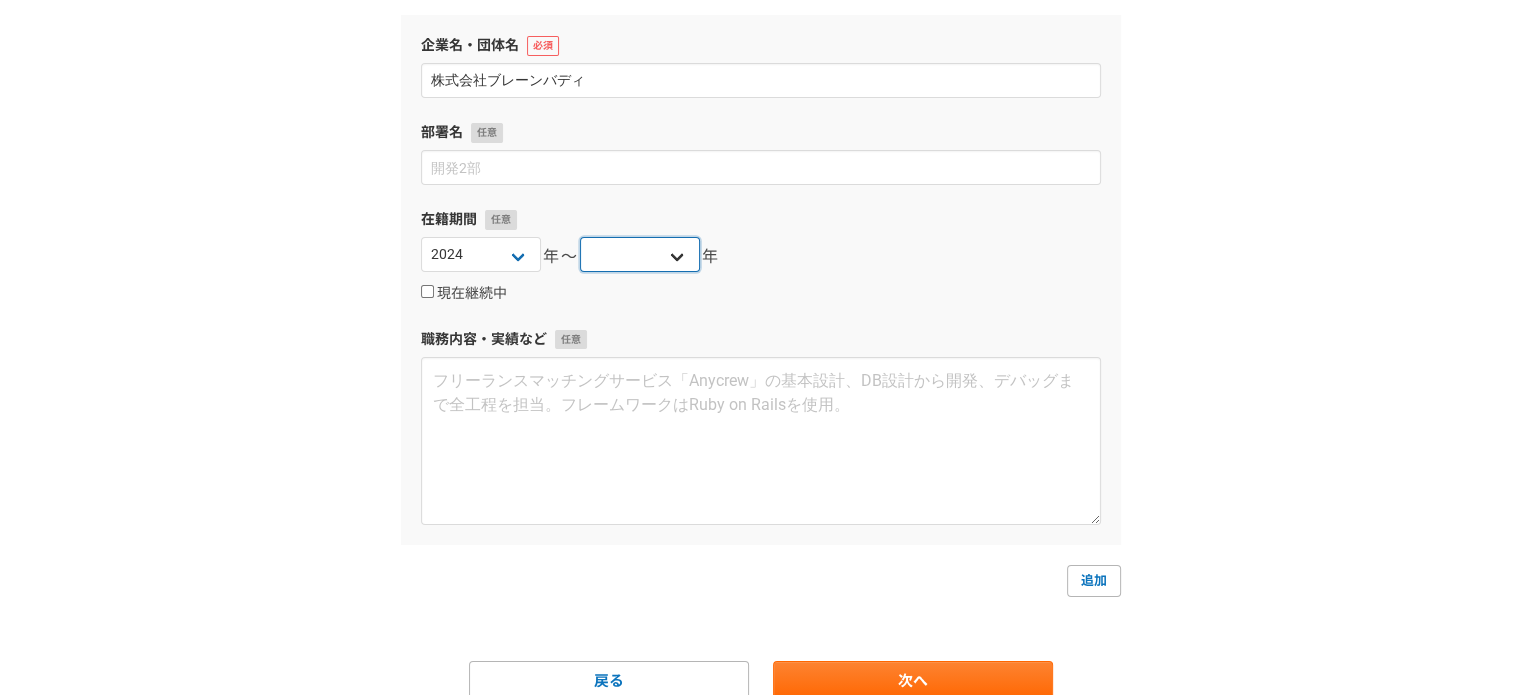 click on "2025 2024 2023 2022 2021 2020 2019 2018 2017 2016 2015 2014 2013 2012 2011 2010 2009 2008 2007 2006 2005 2004 2003 2002 2001 2000 1999 1998 1997 1996 1995 1994 1993 1992 1991 1990 1989 1988 1987 1986 1985 1984 1983 1982 1981 1980 1979 1978 1977 1976" at bounding box center [640, 254] 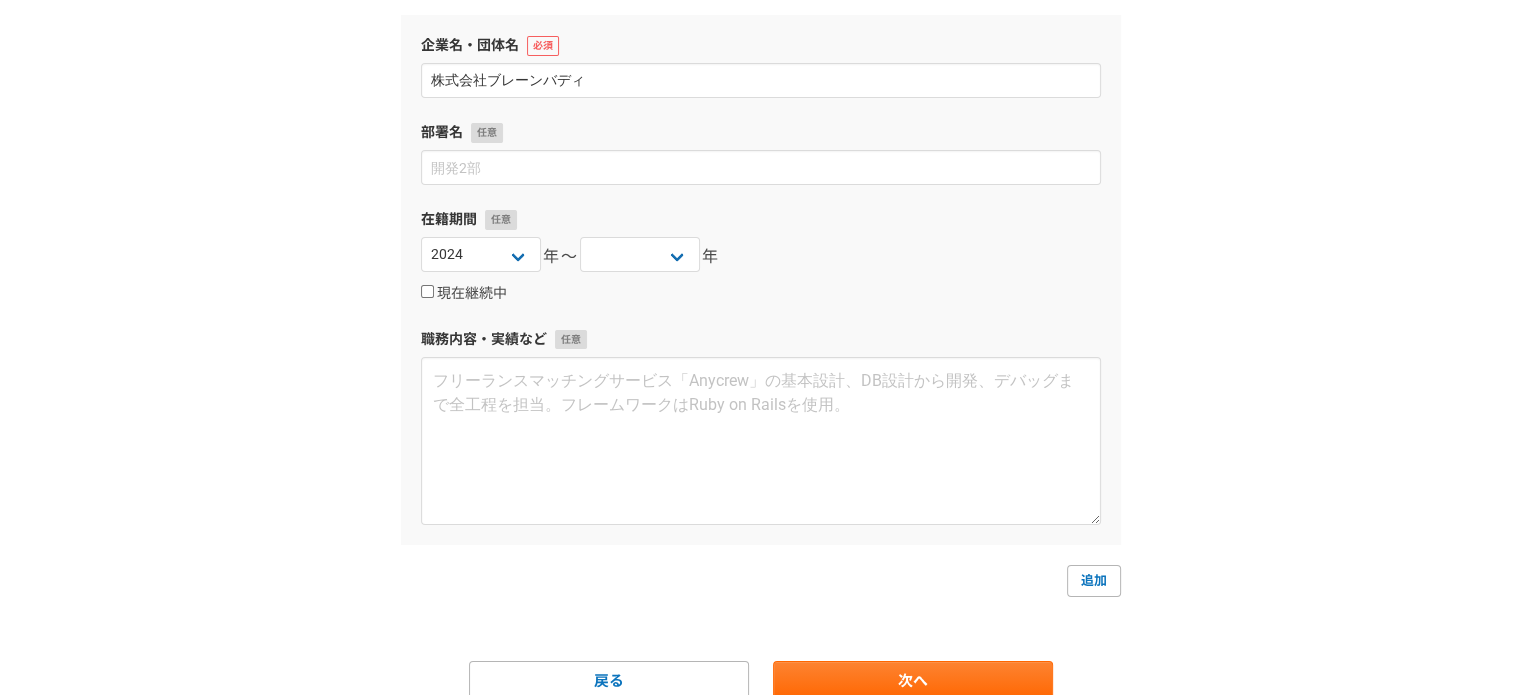 drag, startPoint x: 856, startPoint y: 257, endPoint x: 536, endPoint y: 307, distance: 323.8827 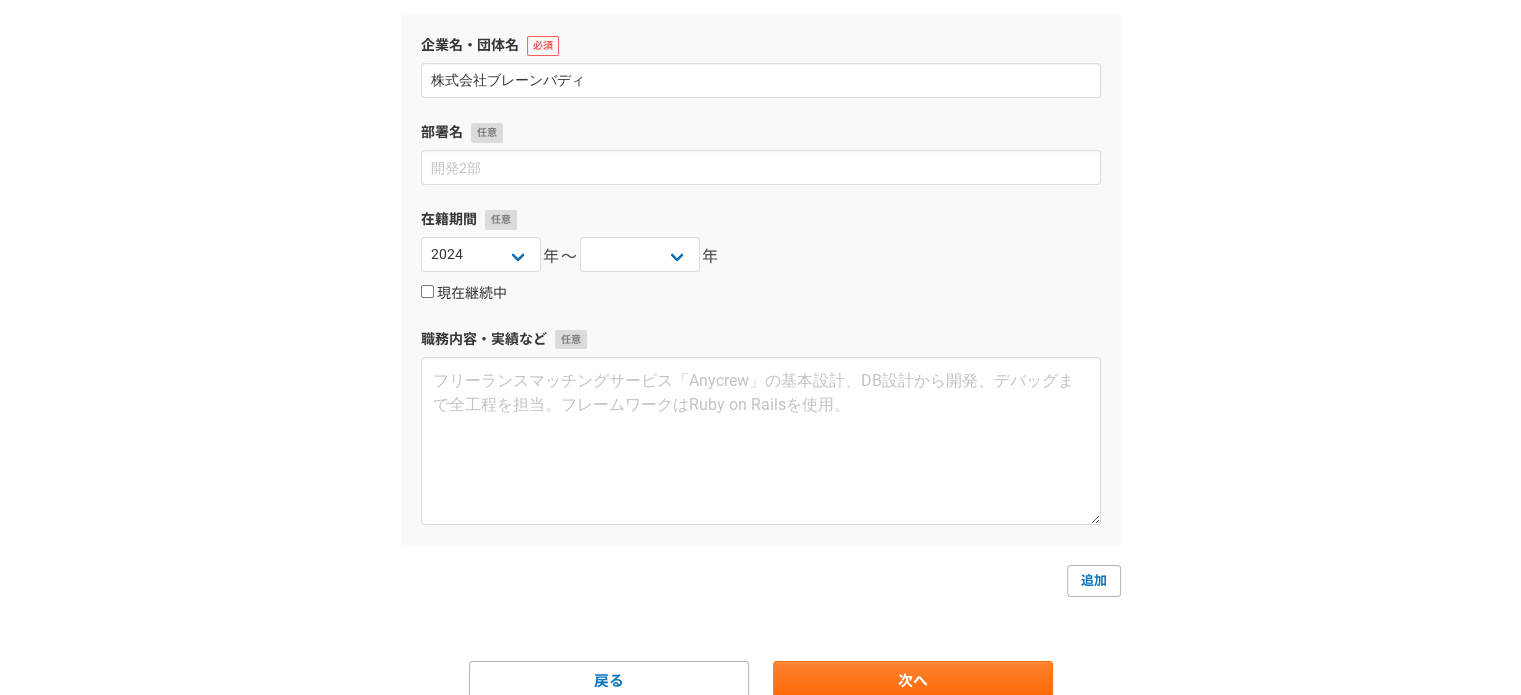 click on "現在継続中" at bounding box center (427, 291) 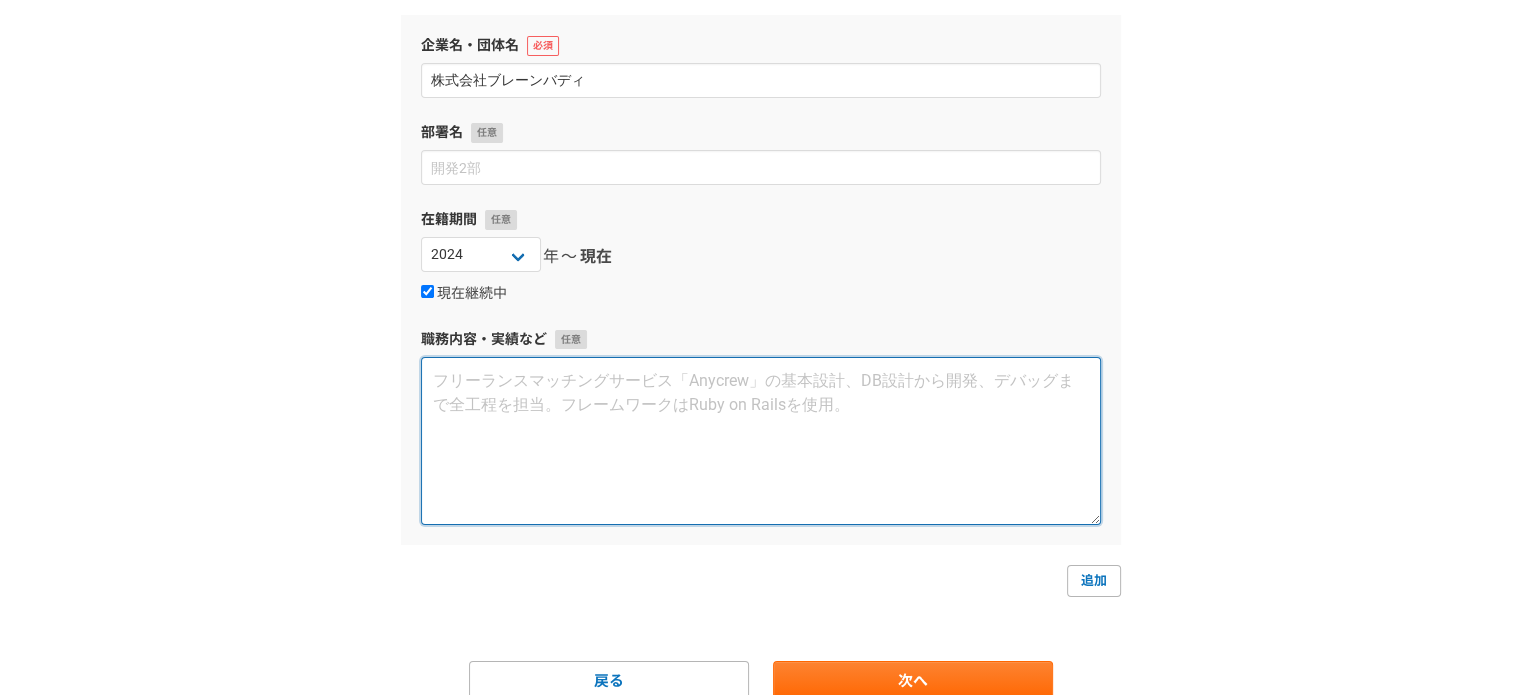 click at bounding box center (761, 441) 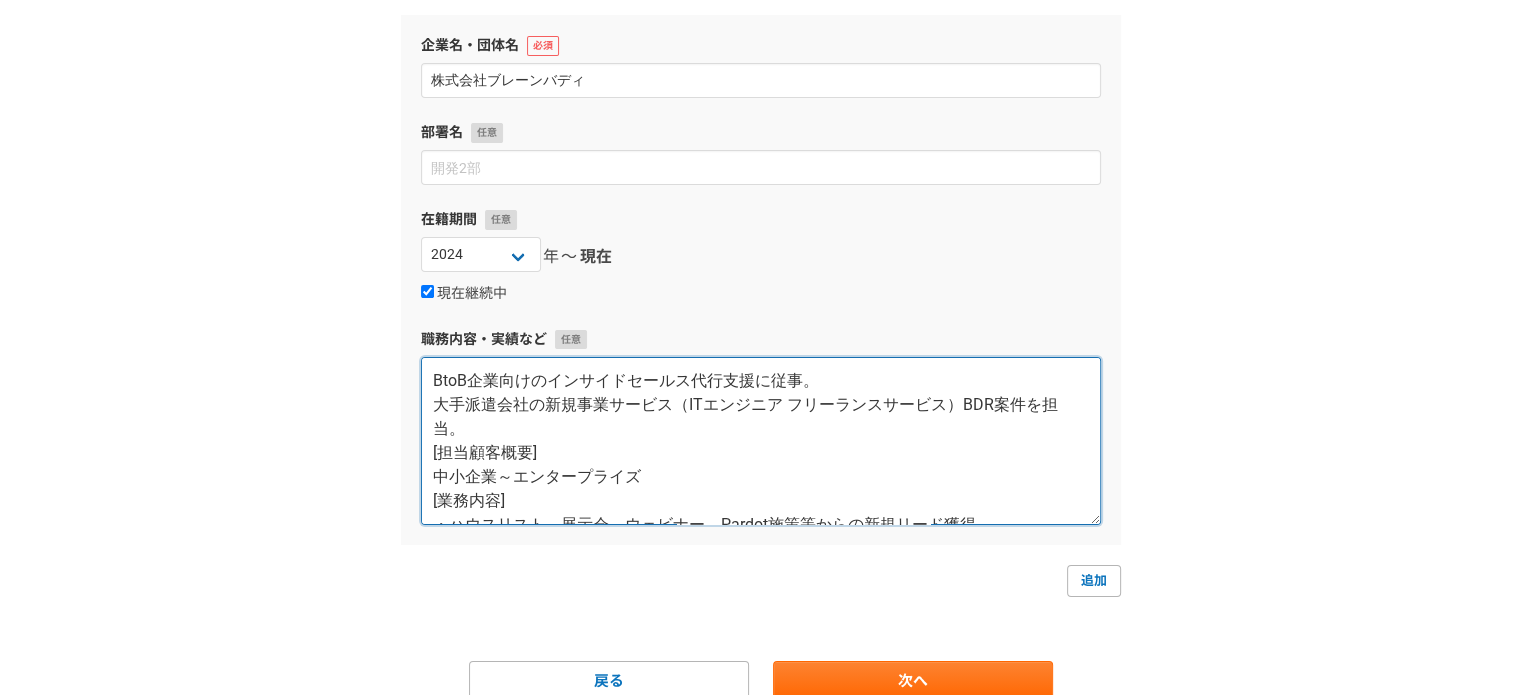 scroll, scrollTop: 300, scrollLeft: 0, axis: vertical 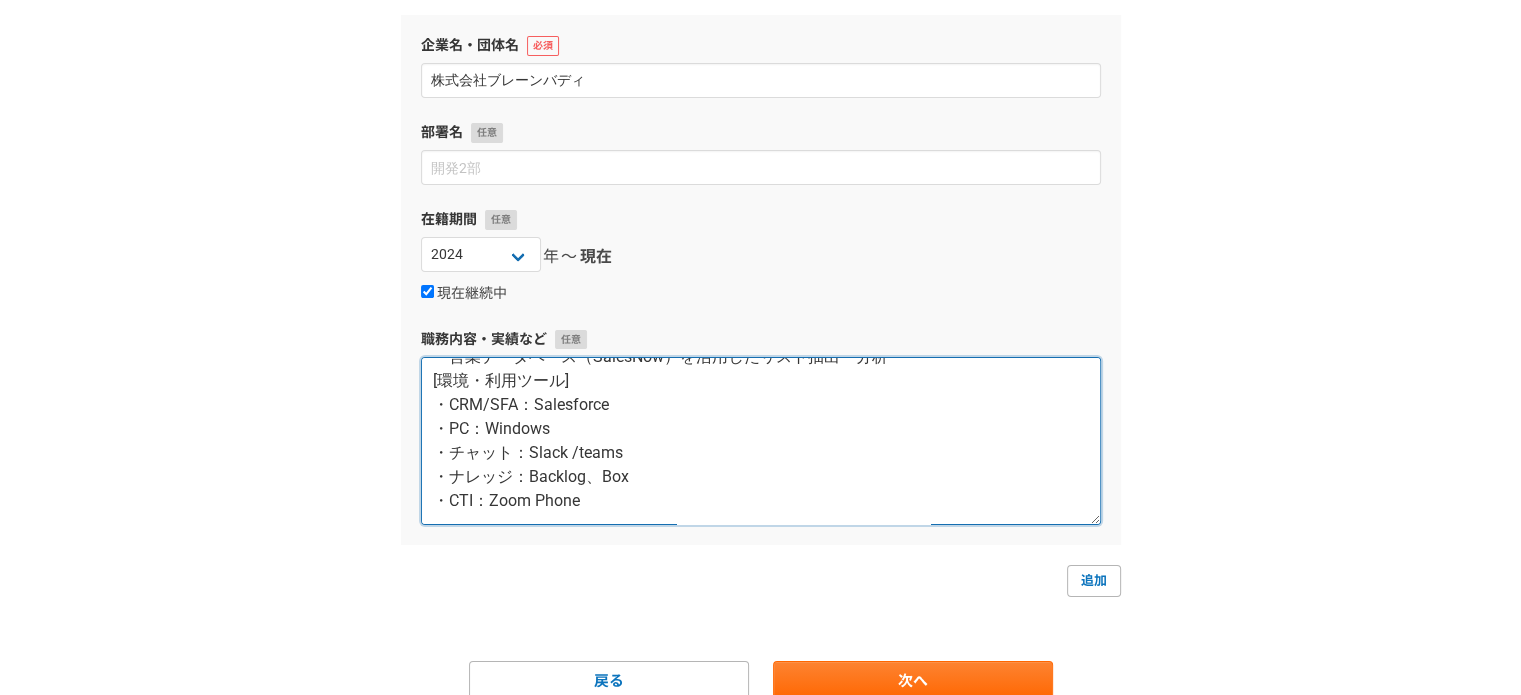 paste on "[稼働量］
架電数数:平均60件～80件前後
※通電率により80件～100件架電実績あり
・メール対応件数:40～50件/日
・フォロー頻度/1社:3～5回迄
・コネクト率：10%前後
・アポイント獲得件数（有効商談数）:1.3件
[成果]
・商談獲得数常時100%達成（個人達成率）。案件継続、アップセル獲得人数の増加に寄
与。" 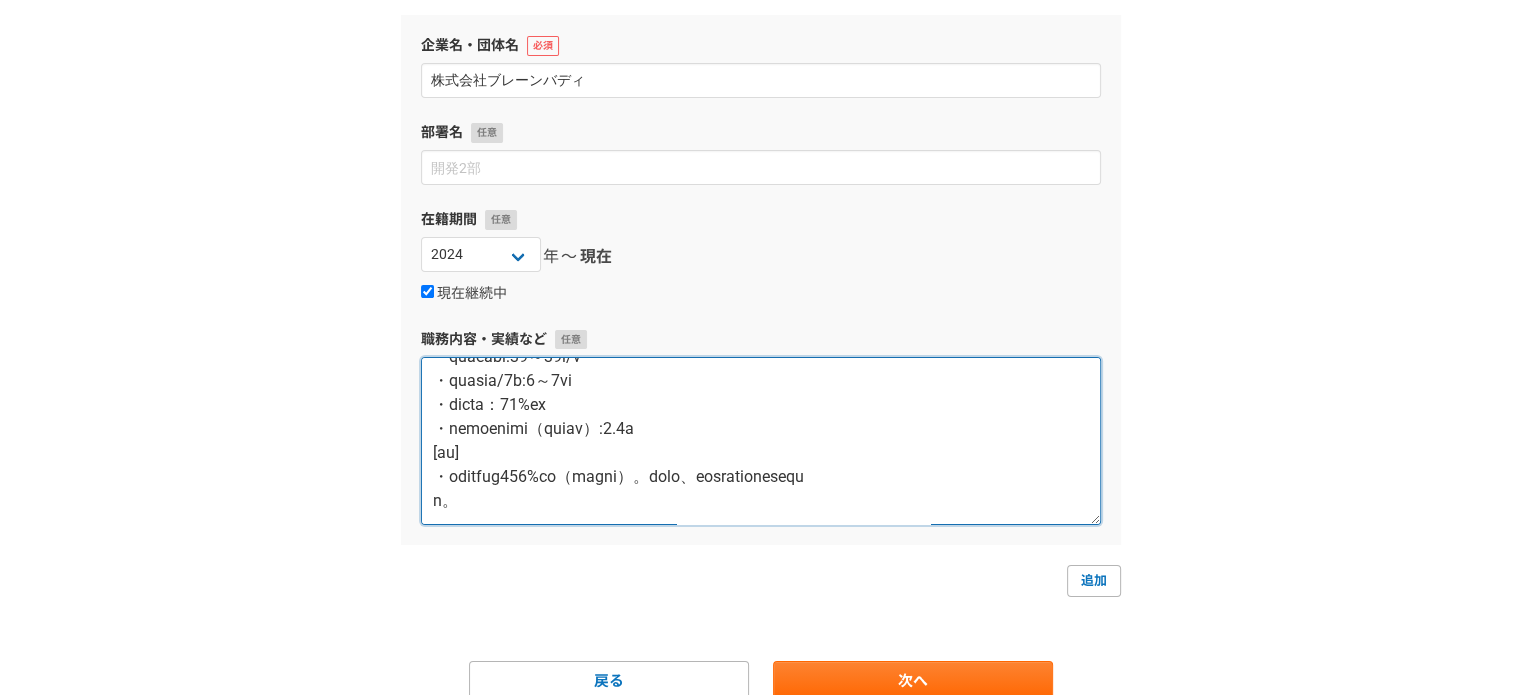 scroll, scrollTop: 552, scrollLeft: 0, axis: vertical 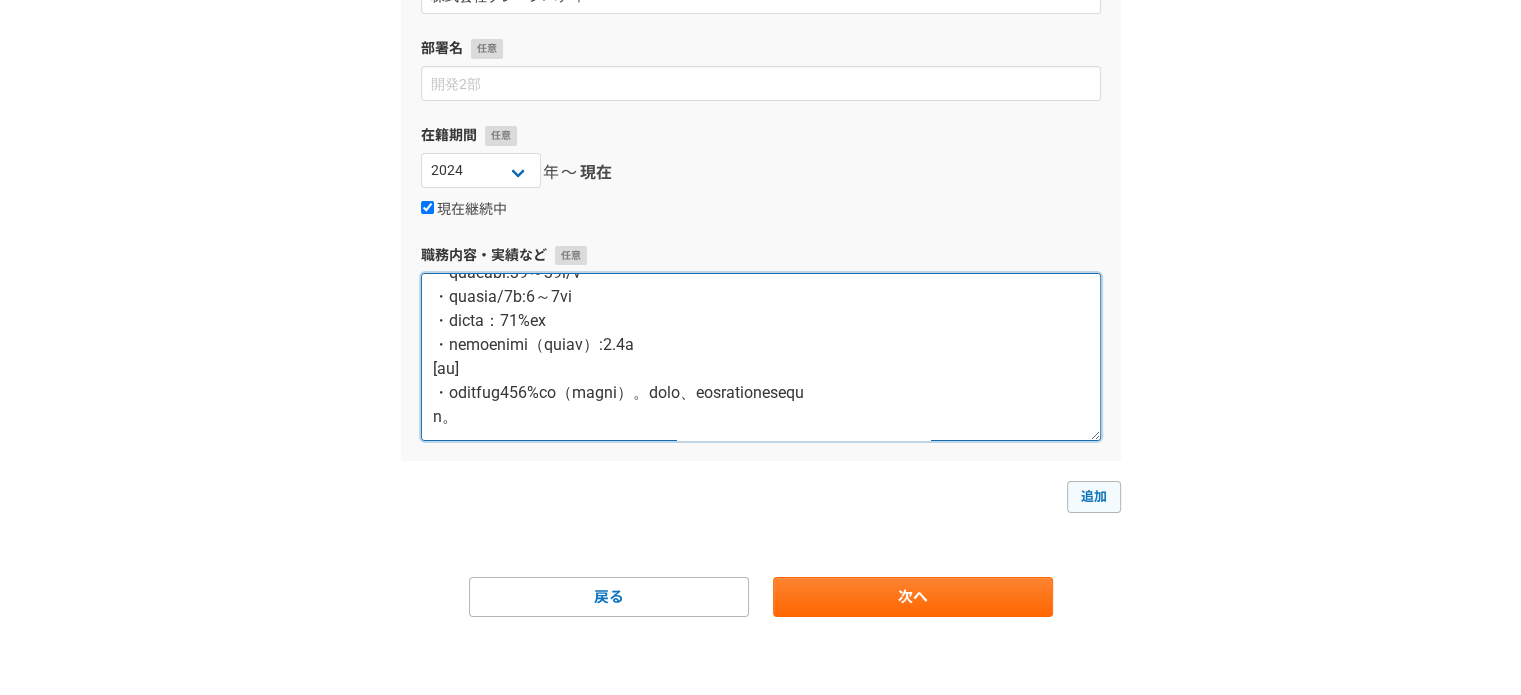 type on "BtoB企業向けのインサイドセールス代行支援に従事。
大手派遣会社の新規事業サービス（ITエンジニア フリーランスサービス）BDR案件を担
当。
[担当顧客概要]
中小企業～エンタープライズ
[業務内容]
・ハウスリスト、展示会、ウェビナー、Pardot施策等からの新規リード獲得
・ナーチャリング
・ハウスリスト、失注顧客の掘り起こし
・業務フロー/スクリプト改善
・オンボーディング教育
・営業データベース（SalesNow）を活用したリスト抽出・分析
[環境・利用ツール]
・CRM/SFA：Salesforce
・PC：Windows
・チャット：Slack /teams
・ナレッジ：Backlog、Box
・CTI：Zoom Phone
[稼働量］
架電数数:平均60件～80件前後
※通電率により80件～100件架電実績あり
・メール対応件数:40～50件/日
・フォロー頻度/1社:3～5回迄
・コネクト率：10%前後
・アポイント獲得件数（有効商談数）:1.3件
[成果]
・商談獲得数常時100%達成（個人達成率）。案件継続、アップセル獲得人数の増加に寄
与。..." 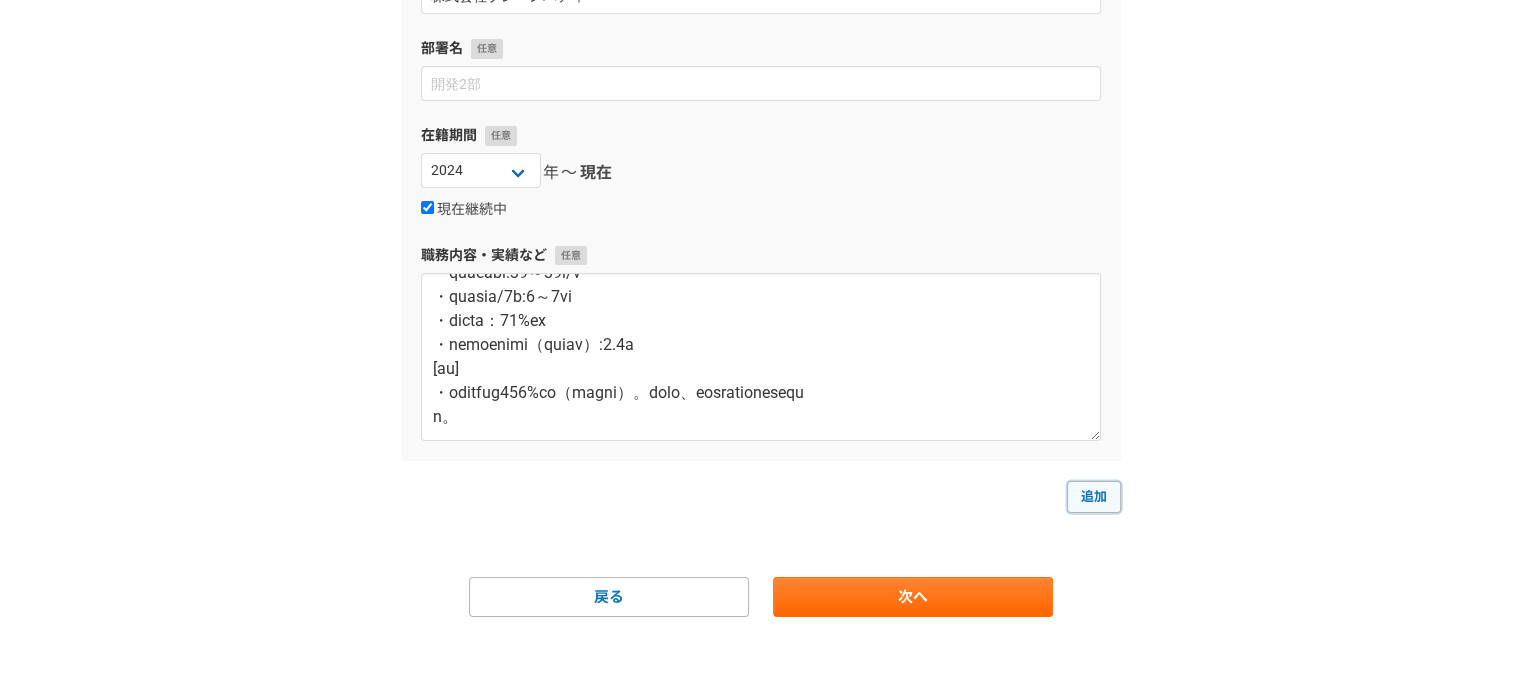 click on "追加" at bounding box center (1094, 497) 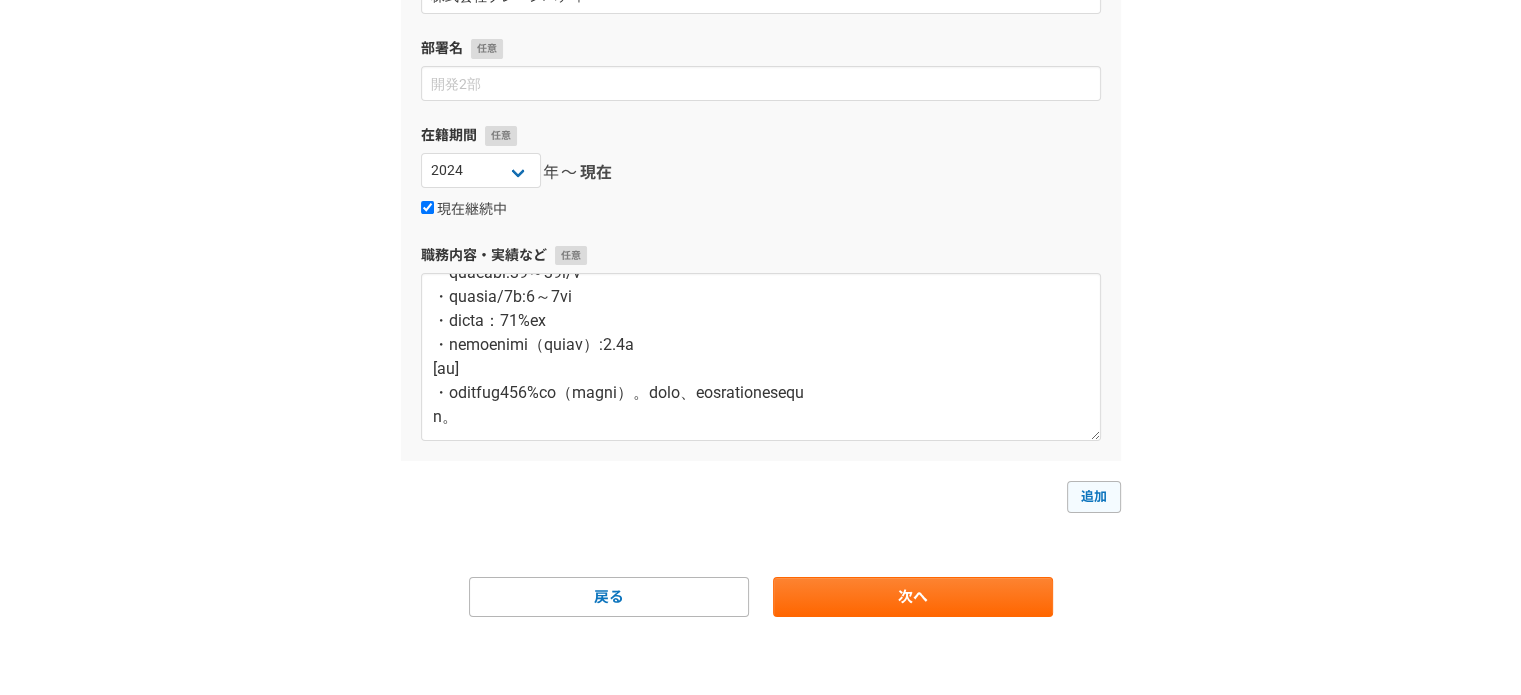 select 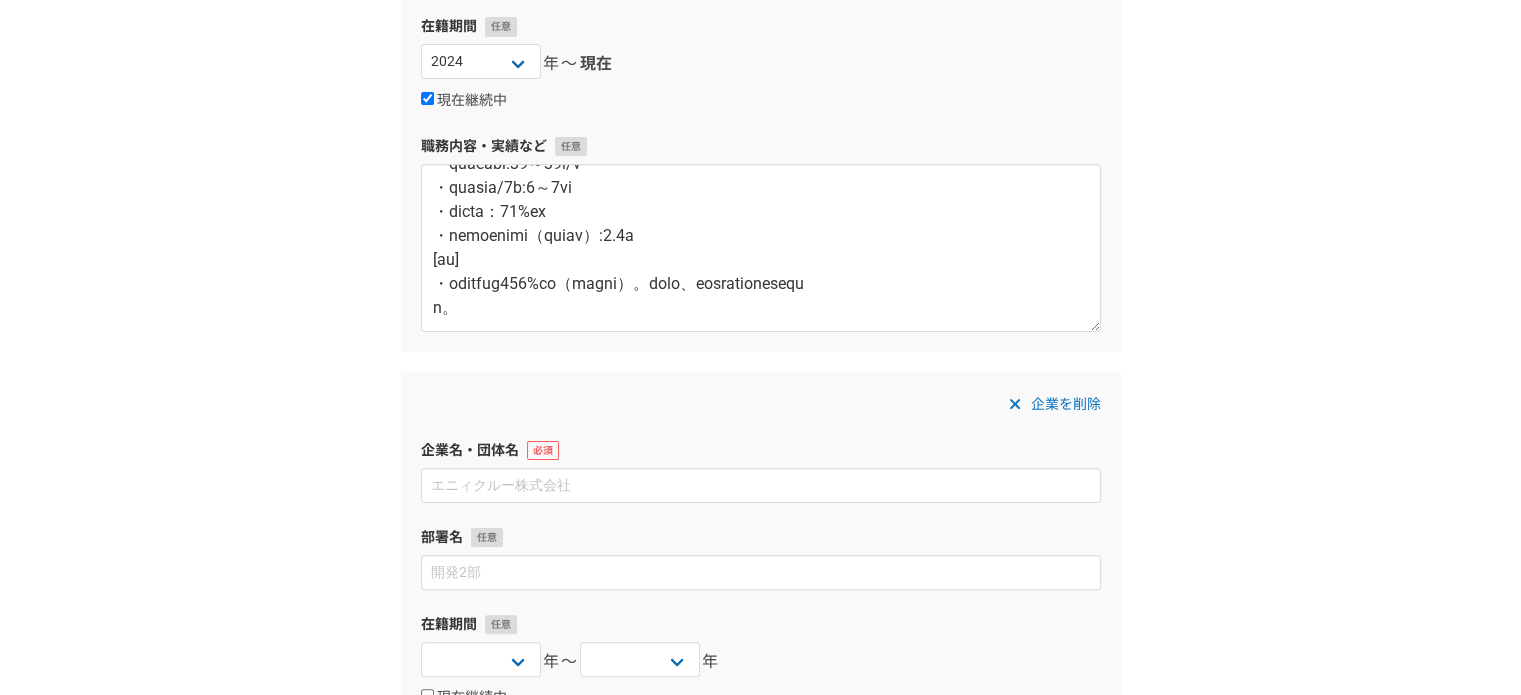 scroll, scrollTop: 584, scrollLeft: 0, axis: vertical 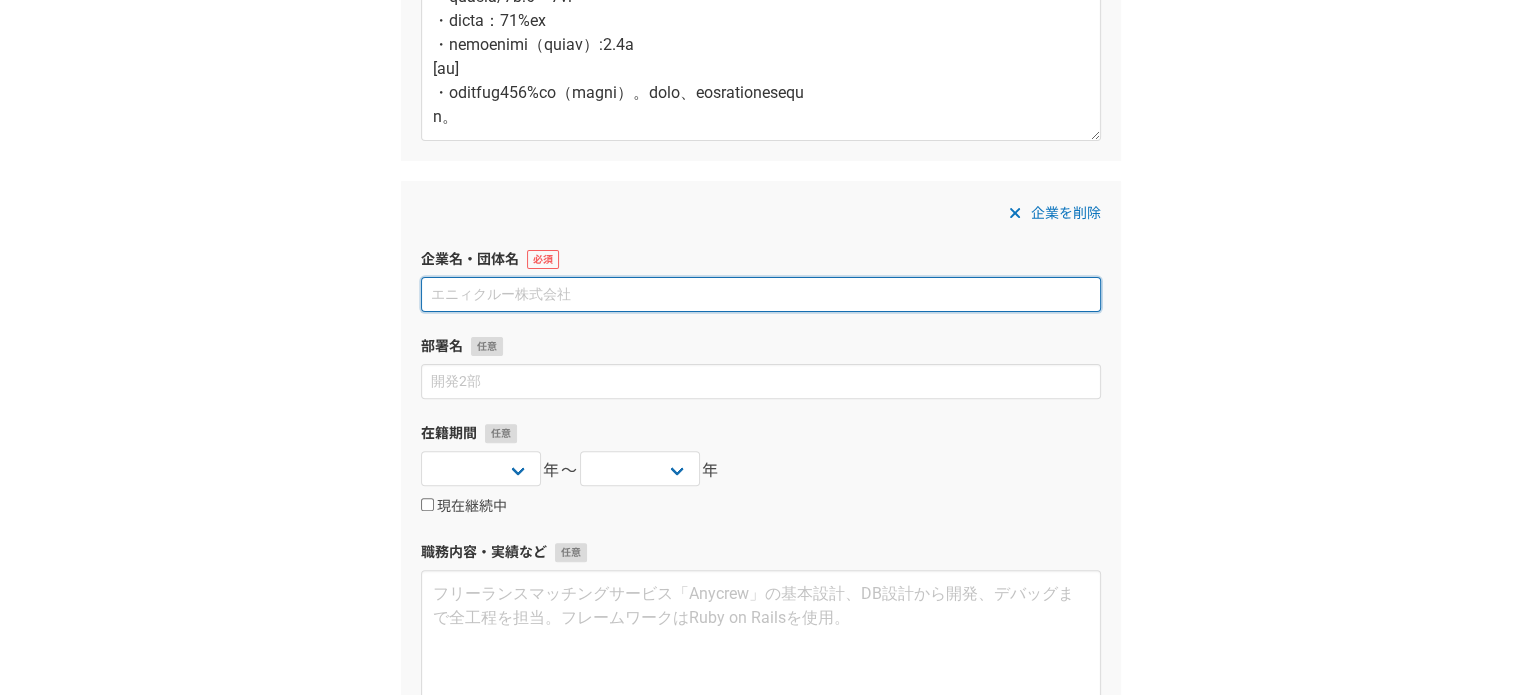 paste on "株式会社セールスリクエスト" 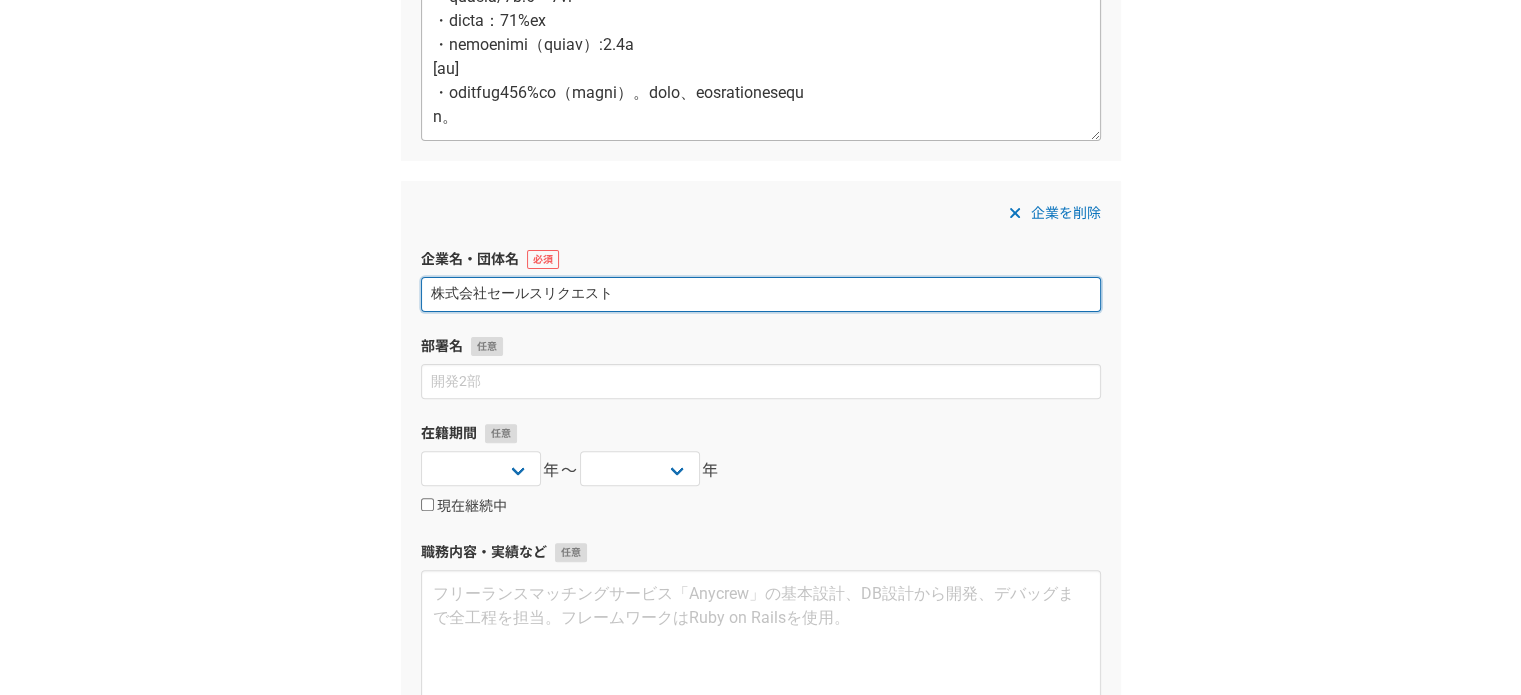 type on "株式会社セールスリクエスト" 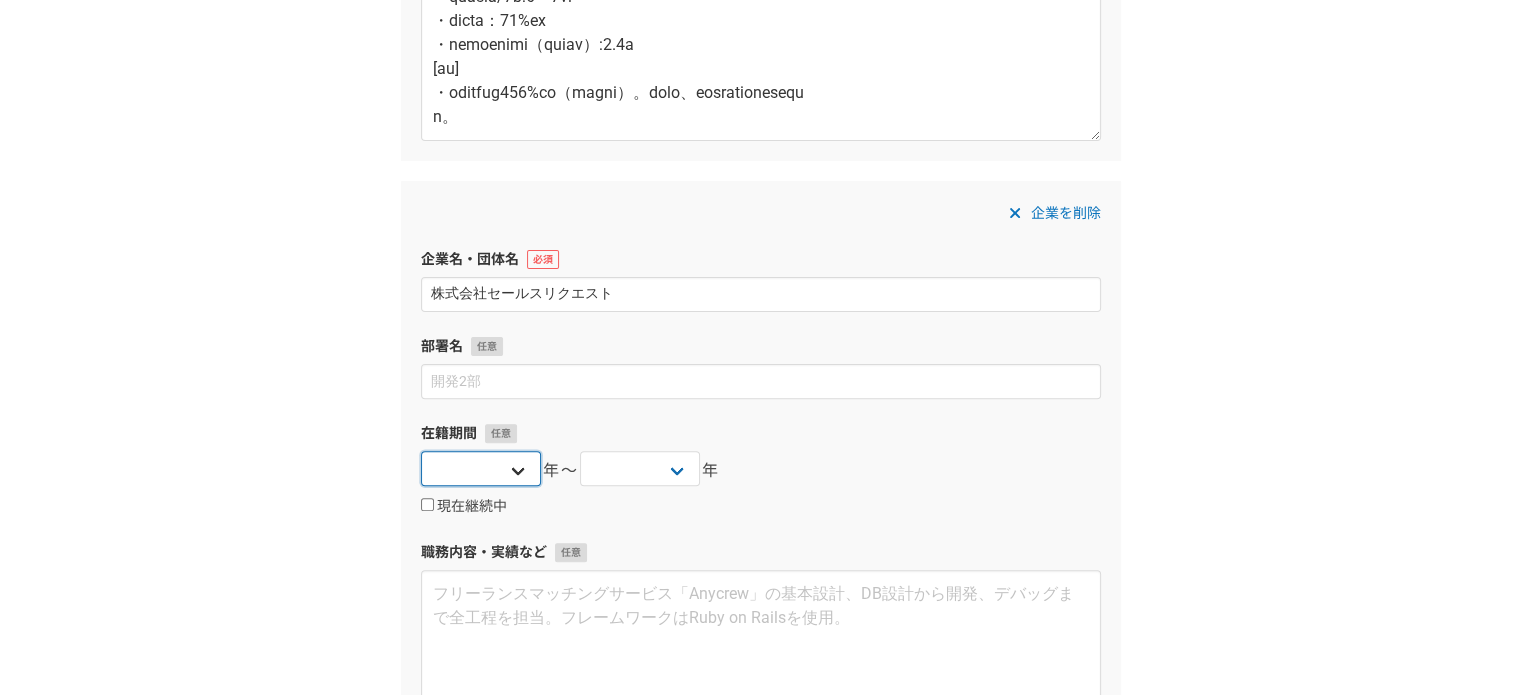 click on "2025 2024 2023 2022 2021 2020 2019 2018 2017 2016 2015 2014 2013 2012 2011 2010 2009 2008 2007 2006 2005 2004 2003 2002 2001 2000 1999 1998 1997 1996 1995 1994 1993 1992 1991 1990 1989 1988 1987 1986 1985 1984 1983 1982 1981 1980 1979 1978 1977 1976" at bounding box center (481, 468) 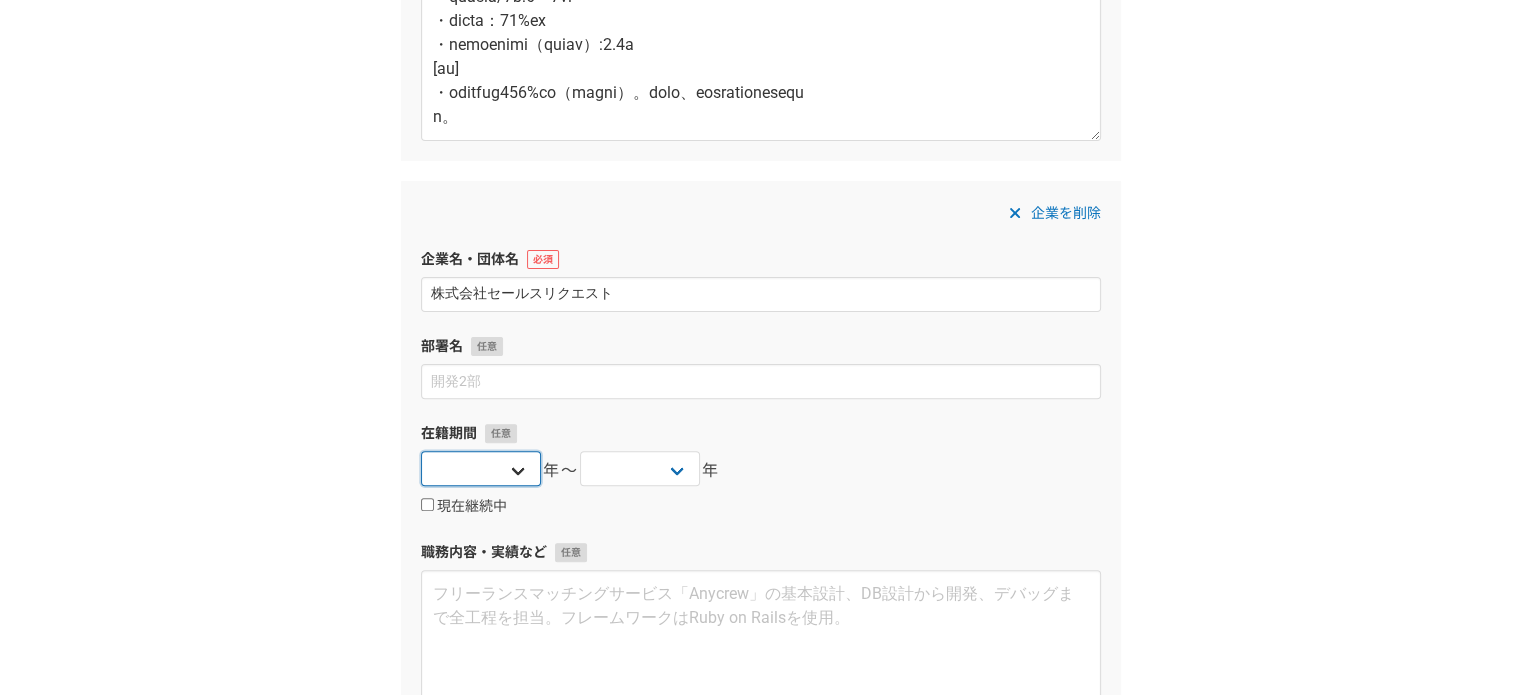 select on "2022" 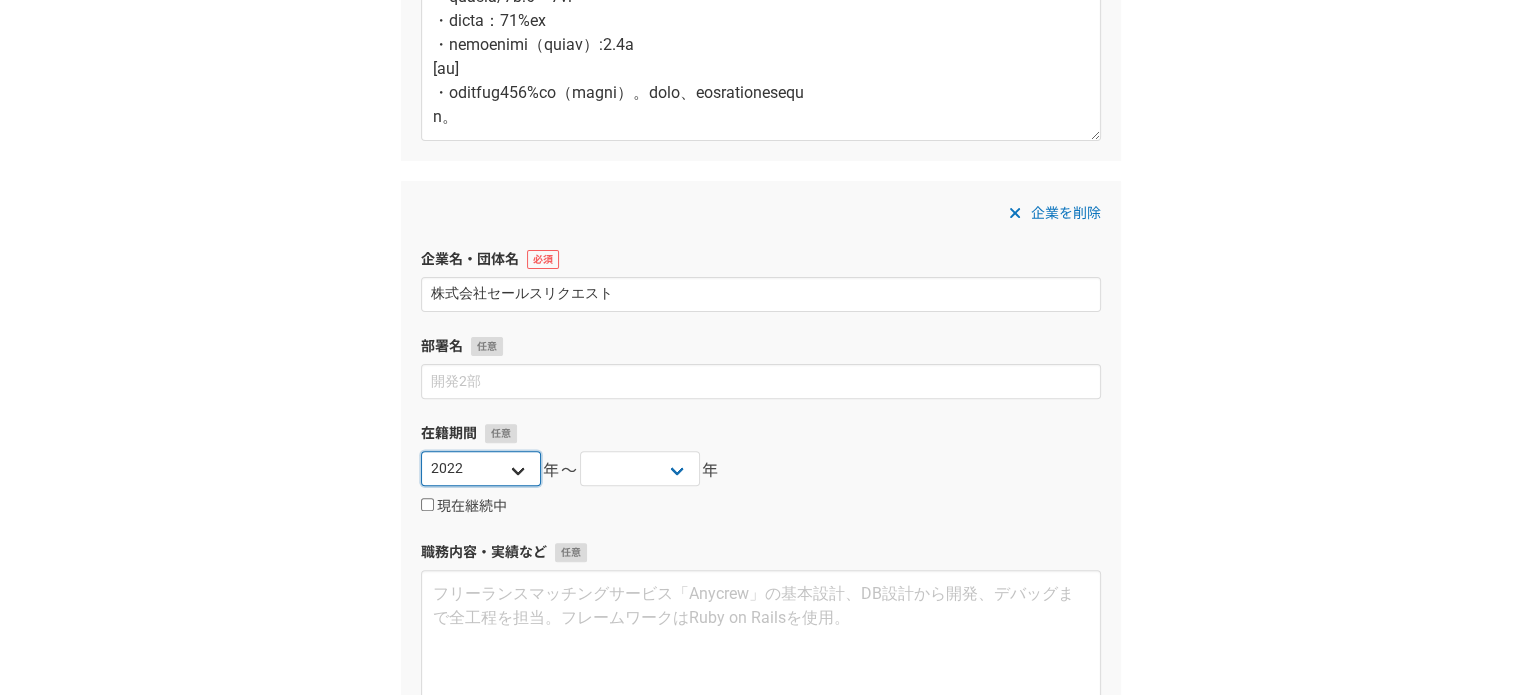 click on "2025 2024 2023 2022 2021 2020 2019 2018 2017 2016 2015 2014 2013 2012 2011 2010 2009 2008 2007 2006 2005 2004 2003 2002 2001 2000 1999 1998 1997 1996 1995 1994 1993 1992 1991 1990 1989 1988 1987 1986 1985 1984 1983 1982 1981 1980 1979 1978 1977 1976" at bounding box center [481, 468] 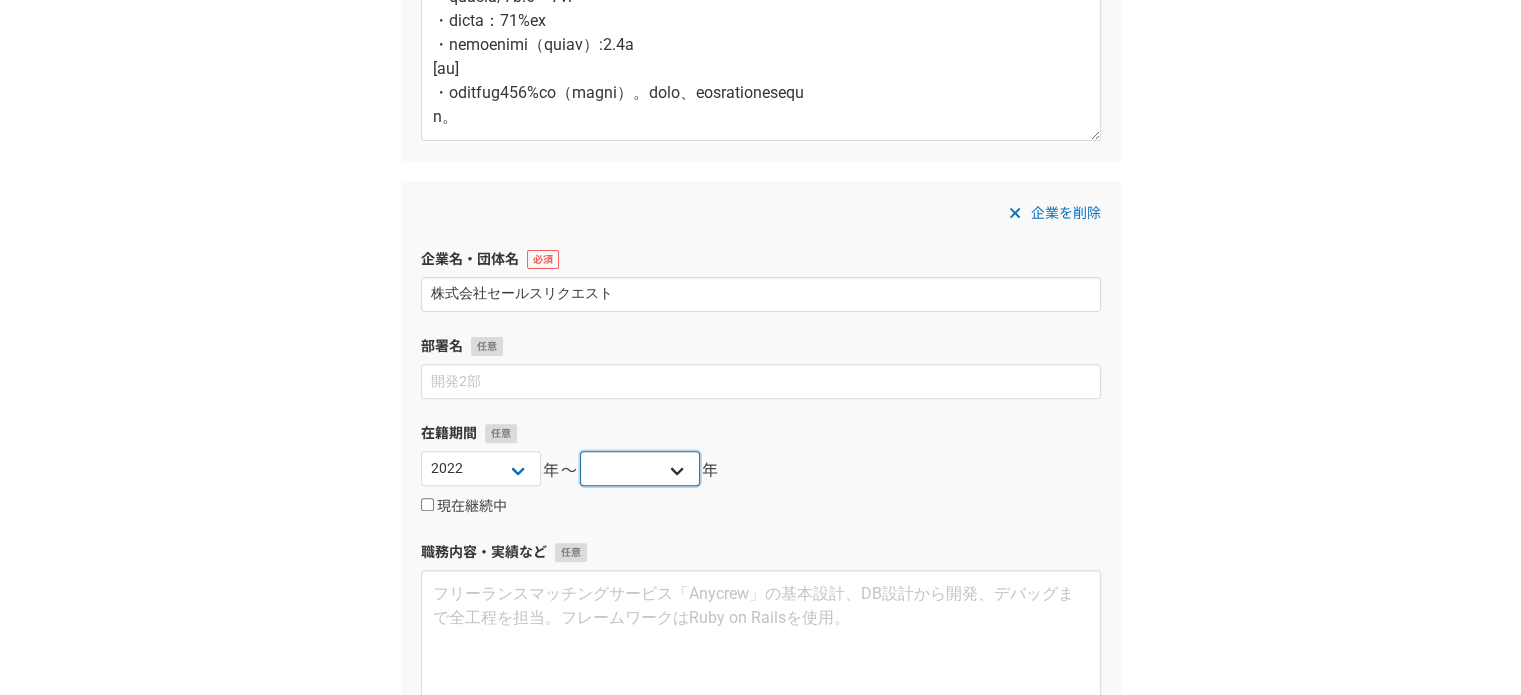 click on "2025 2024 2023 2022 2021 2020 2019 2018 2017 2016 2015 2014 2013 2012 2011 2010 2009 2008 2007 2006 2005 2004 2003 2002 2001 2000 1999 1998 1997 1996 1995 1994 1993 1992 1991 1990 1989 1988 1987 1986 1985 1984 1983 1982 1981 1980 1979 1978 1977 1976" at bounding box center [640, 468] 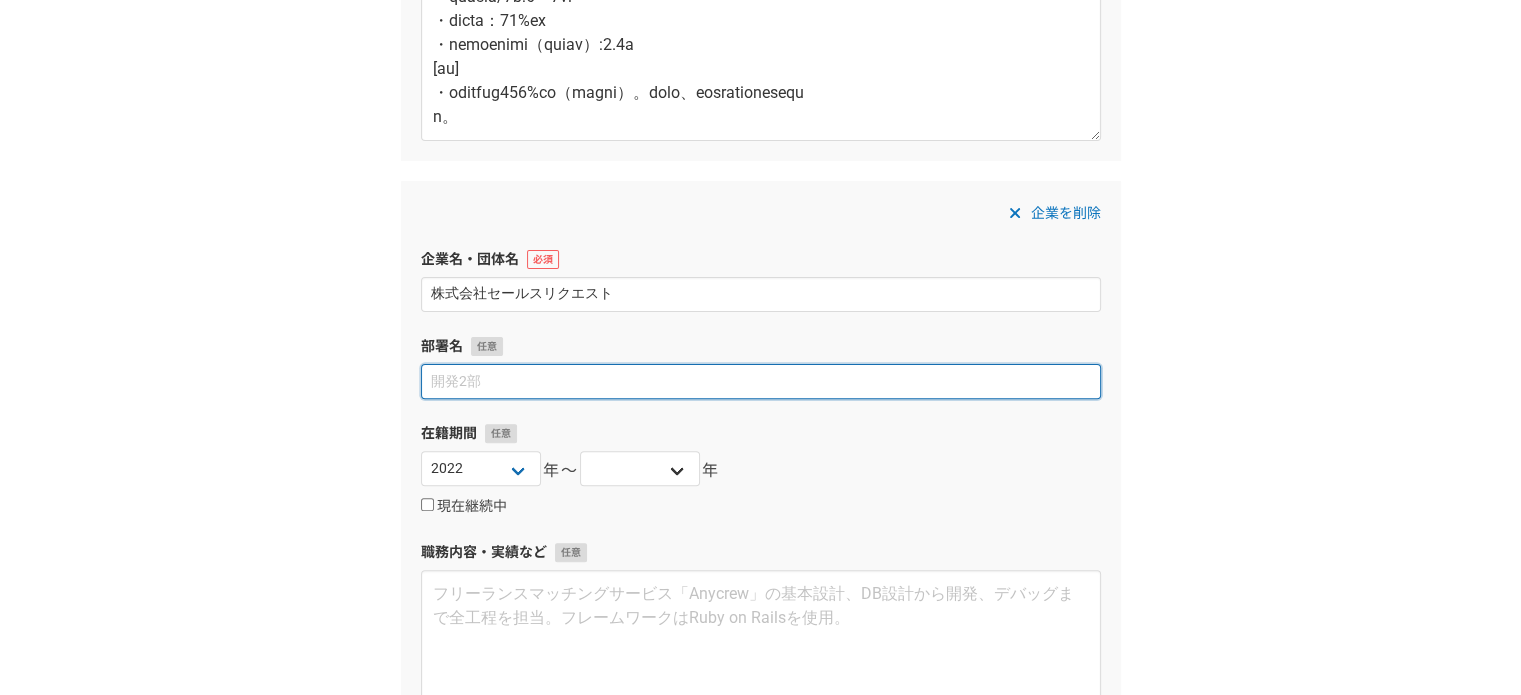 drag, startPoint x: 772, startPoint y: 383, endPoint x: 691, endPoint y: 487, distance: 131.82185 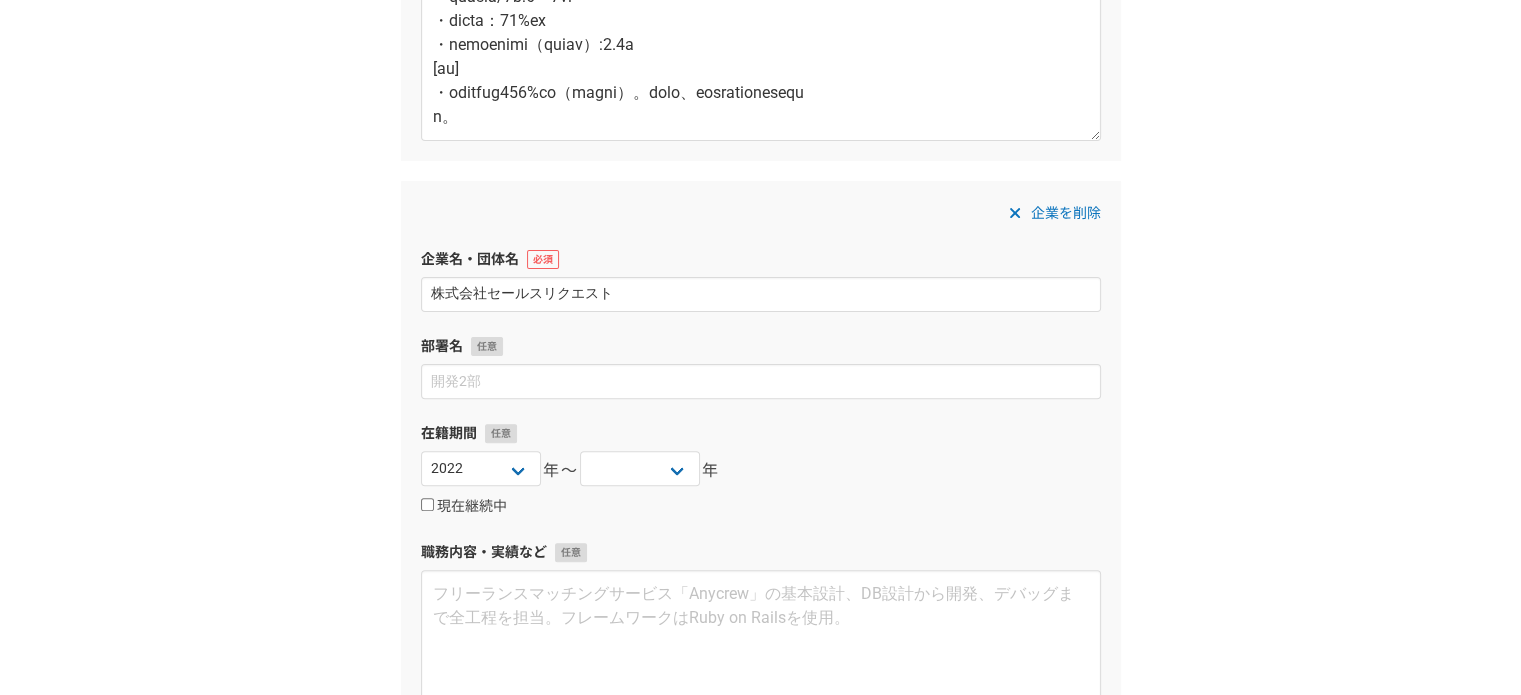 click on "現在継続中" at bounding box center [761, 506] 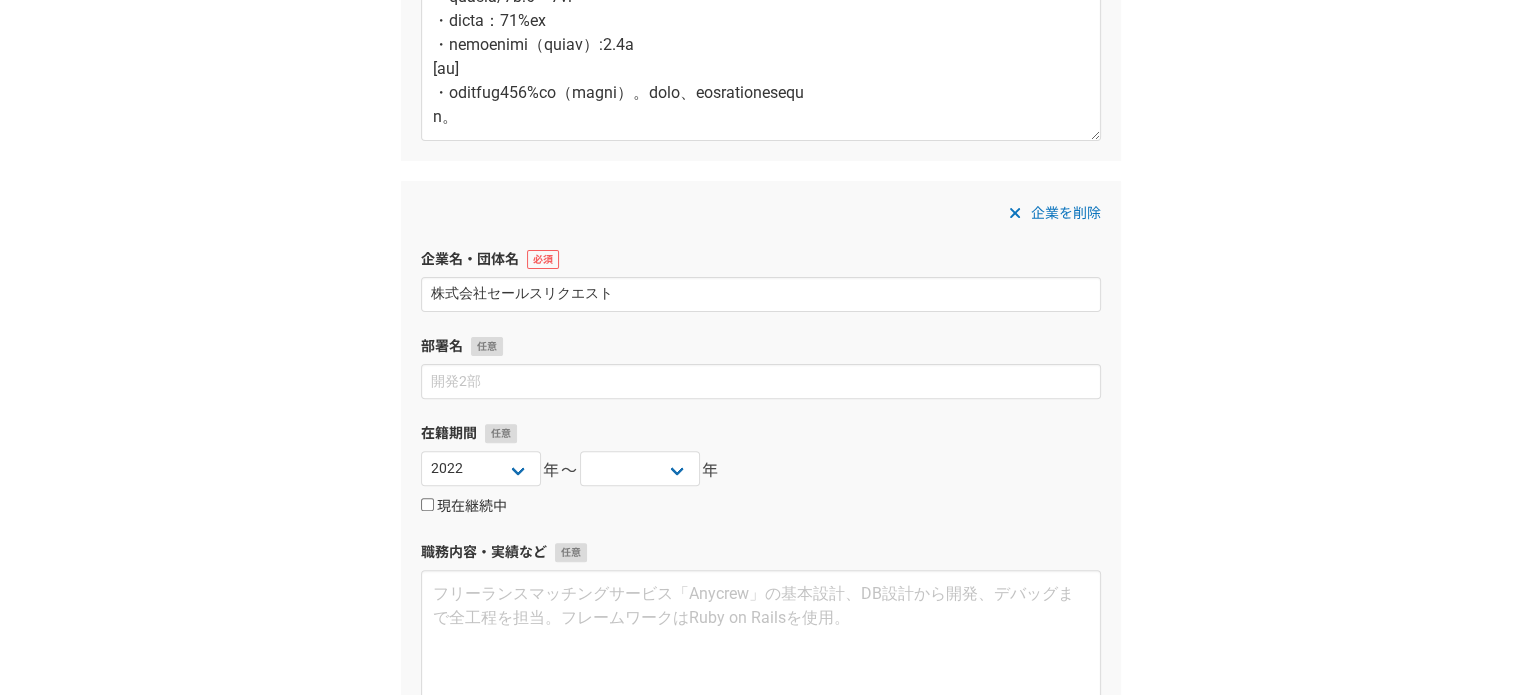 click on "現在継続中" at bounding box center [427, 504] 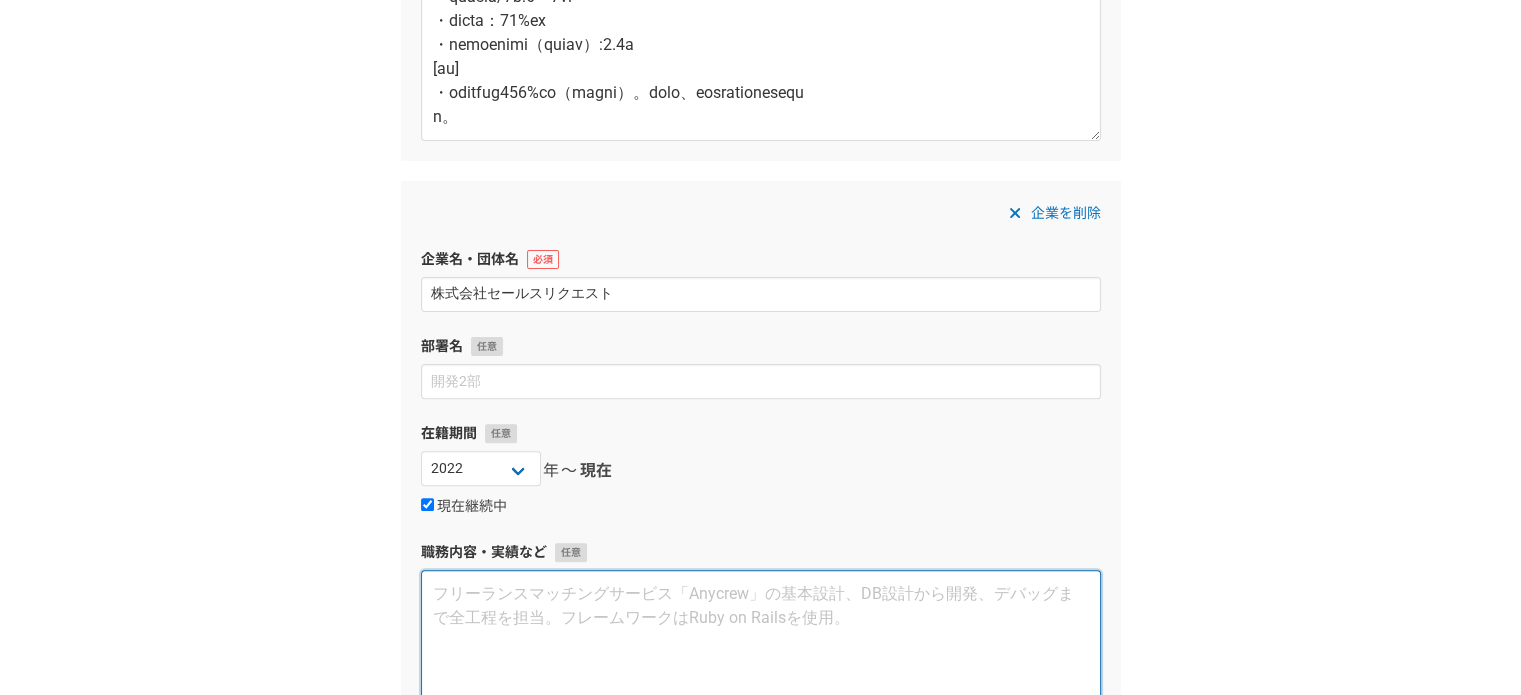 click at bounding box center (761, 654) 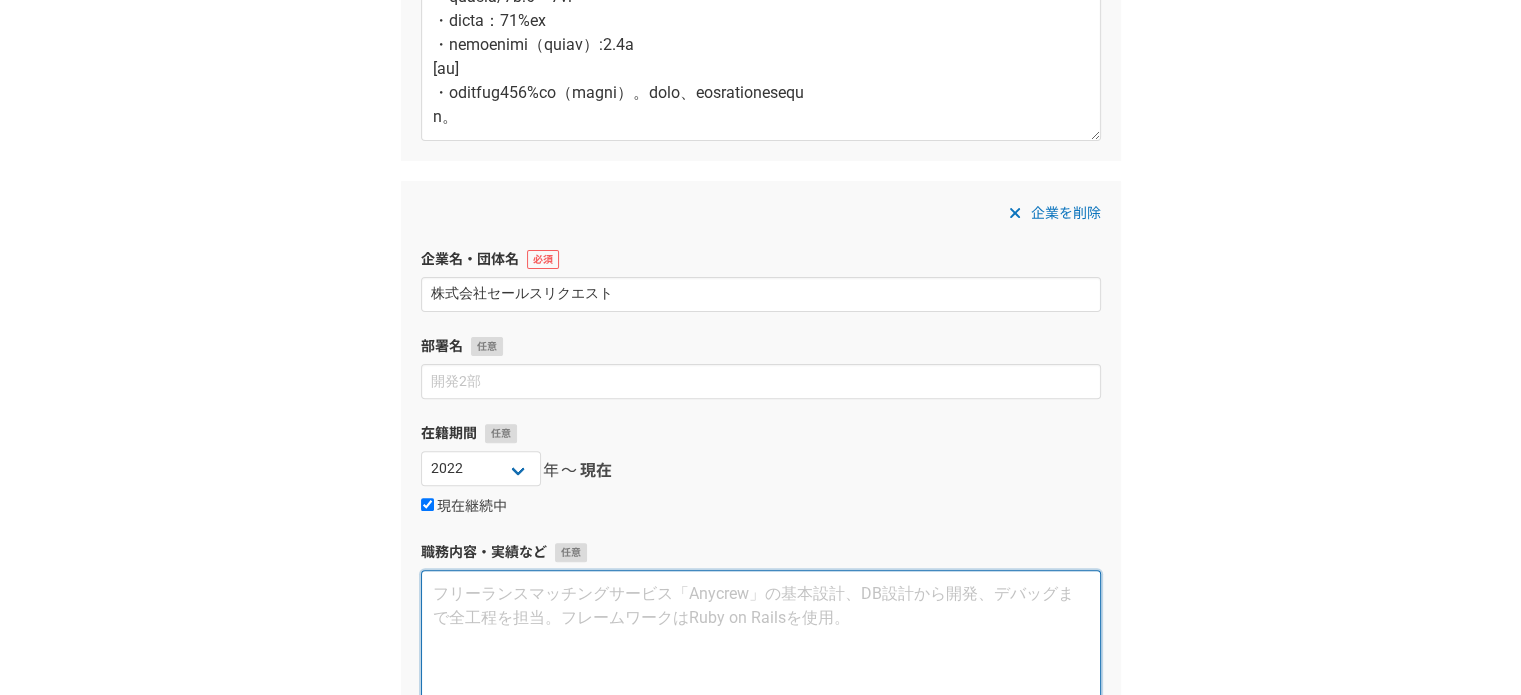paste on "BtoBスタートアップ企業向けのインサイドセールス代行支援（SDR）
[取り扱い商材]
・SaaS商材（生成AIの広告クリエイティブサービス、ナレッジ管理ツール、AI自動翻訳ツー
ル）、決済代行・オンライン決済サービス等
[担当顧客概要]
・SMB～売上規模100億以上エンタープライズ
[業務内容]
・インバウンドリード（コーポレートサイト流入、Pardotアラート等）対応
・新規リード獲得、ハウスリスト、失注商談の掘り起こし
・ナーチャリング
・1to1メール、CxOレターの作成・配信、Pardotメールマーケティングの策定・検証
・リスト作成、ダッシュボード管理
・「FORCAS」を用いたアプローチ企業の優先度付け・リード分析
[環境・利用ツール]
・CRM/SFA：Salesforce,HubSpot
・コミュニケーションツール：Slack
・CTIツール:ZoomPhone
[稼働量］
架電数数:10件～20件前後
・メール対応:20～30件/日
・フォロー頻度：3～5回迄
・コネクト率：20～30%前後
・アポイント獲得件数（有効商談数）:2-3件/1社あたり
※複数社兼務につき上記は1社あたりの稼働目安です。
..." 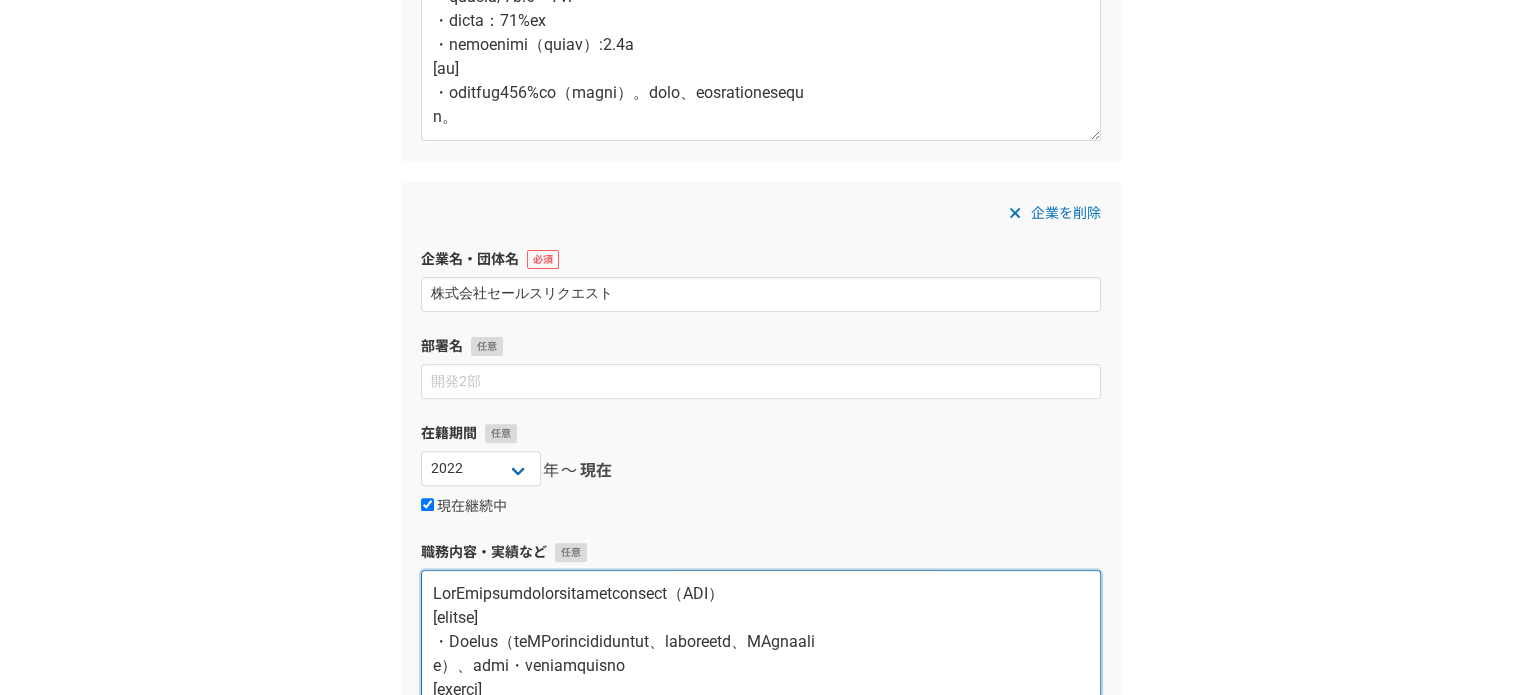 scroll, scrollTop: 468, scrollLeft: 0, axis: vertical 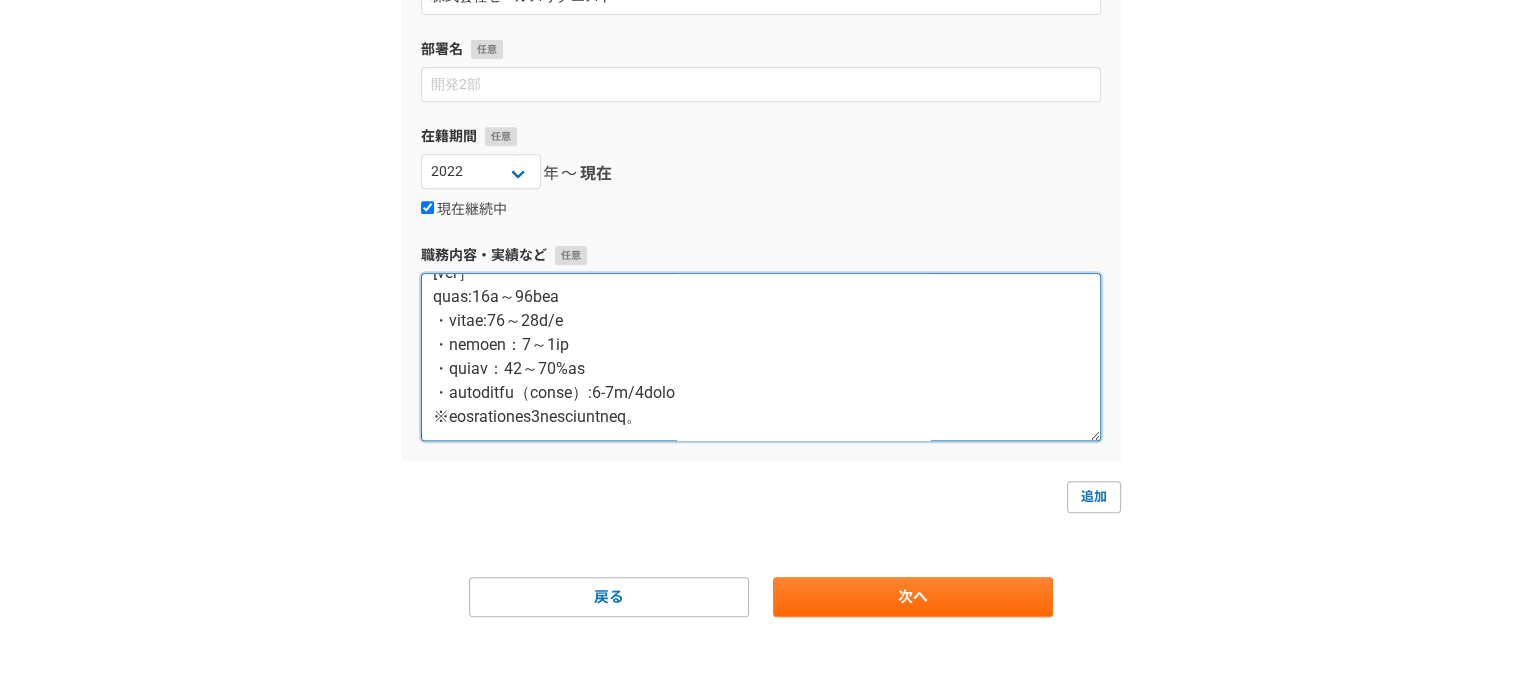 paste on "[成果]
2
・1to1のメール・CxOレターの配信施策にてターゲットリードへの商談数増加に寄与し、商
談化率導入前後比139％改善を達成。" 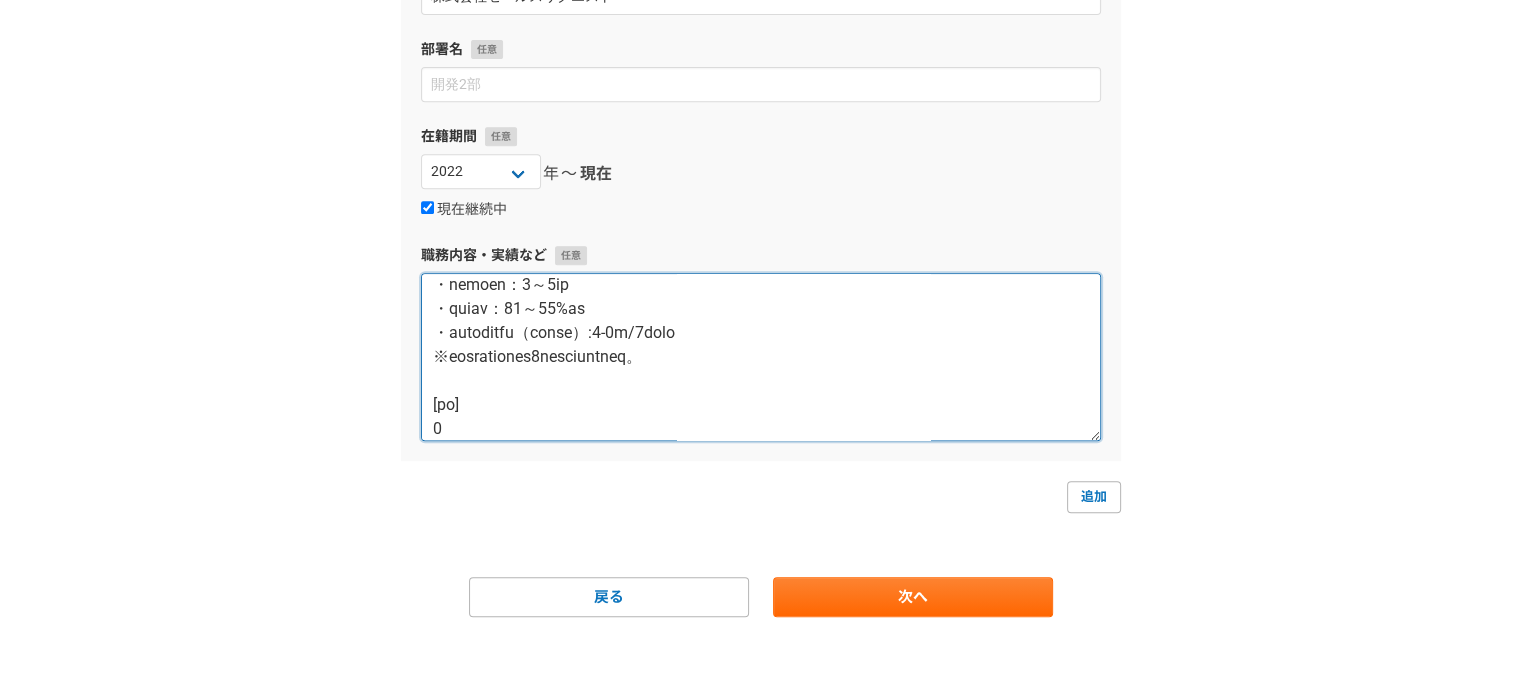 scroll, scrollTop: 592, scrollLeft: 0, axis: vertical 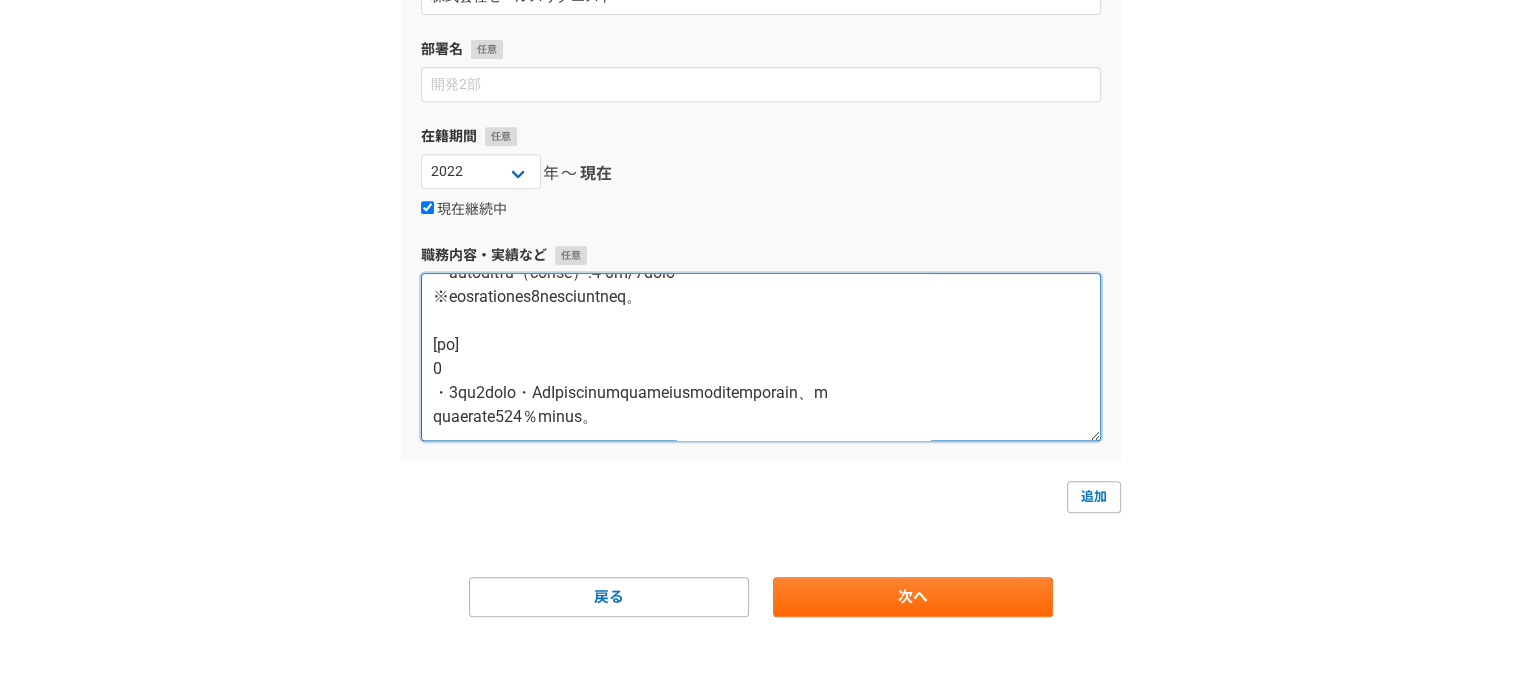 click at bounding box center (761, 357) 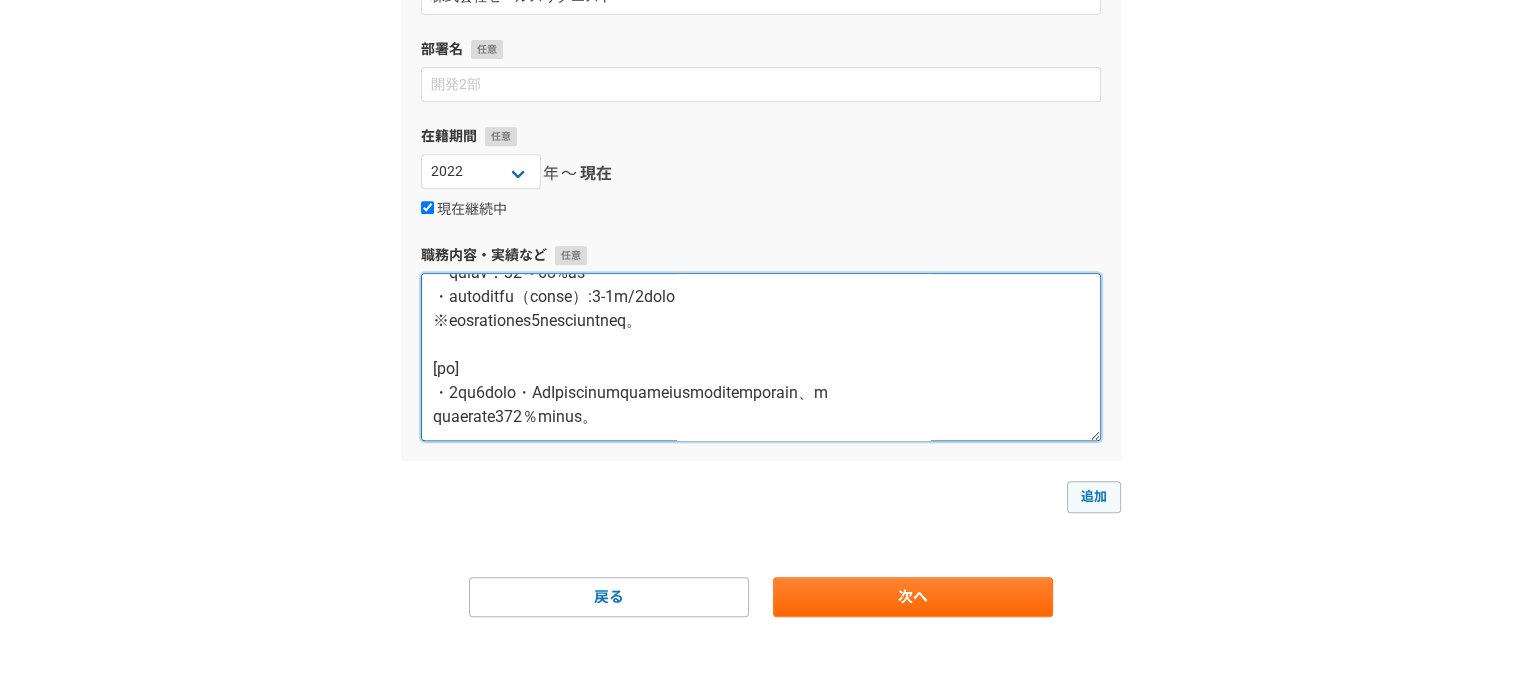 type on "BtoBスタートアップ企業向けのインサイドセールス代行支援（SDR）
[取り扱い商材]
・SaaS商材（生成AIの広告クリエイティブサービス、ナレッジ管理ツール、AI自動翻訳ツー
ル）、決済代行・オンライン決済サービス等
[担当顧客概要]
・SMB～売上規模100億以上エンタープライズ
[業務内容]
・インバウンドリード（コーポレートサイト流入、Pardotアラート等）対応
・新規リード獲得、ハウスリスト、失注商談の掘り起こし
・ナーチャリング
・1to1メール、CxOレターの作成・配信、Pardotメールマーケティングの策定・検証
・リスト作成、ダッシュボード管理
・「FORCAS」を用いたアプローチ企業の優先度付け・リード分析
[環境・利用ツール]
・CRM/SFA：Salesforce,HubSpot
・コミュニケーションツール：Slack
・CTIツール:ZoomPhone
[稼働量］
架電数数:10件～20件前後
・メール対応:20～30件/日
・フォロー頻度：3～5回迄
・コネクト率：20～30%前後
・アポイント獲得件数（有効商談数）:2-3件/1社あたり
※複数社兼務につき上記は1社あたりの稼働目安です。
[成果]
・1to1のメール・CxOレターの配信施策にてターゲットリードへの商談数増加に寄与し、商
談化率導入前後比139％改善を達成。
..." 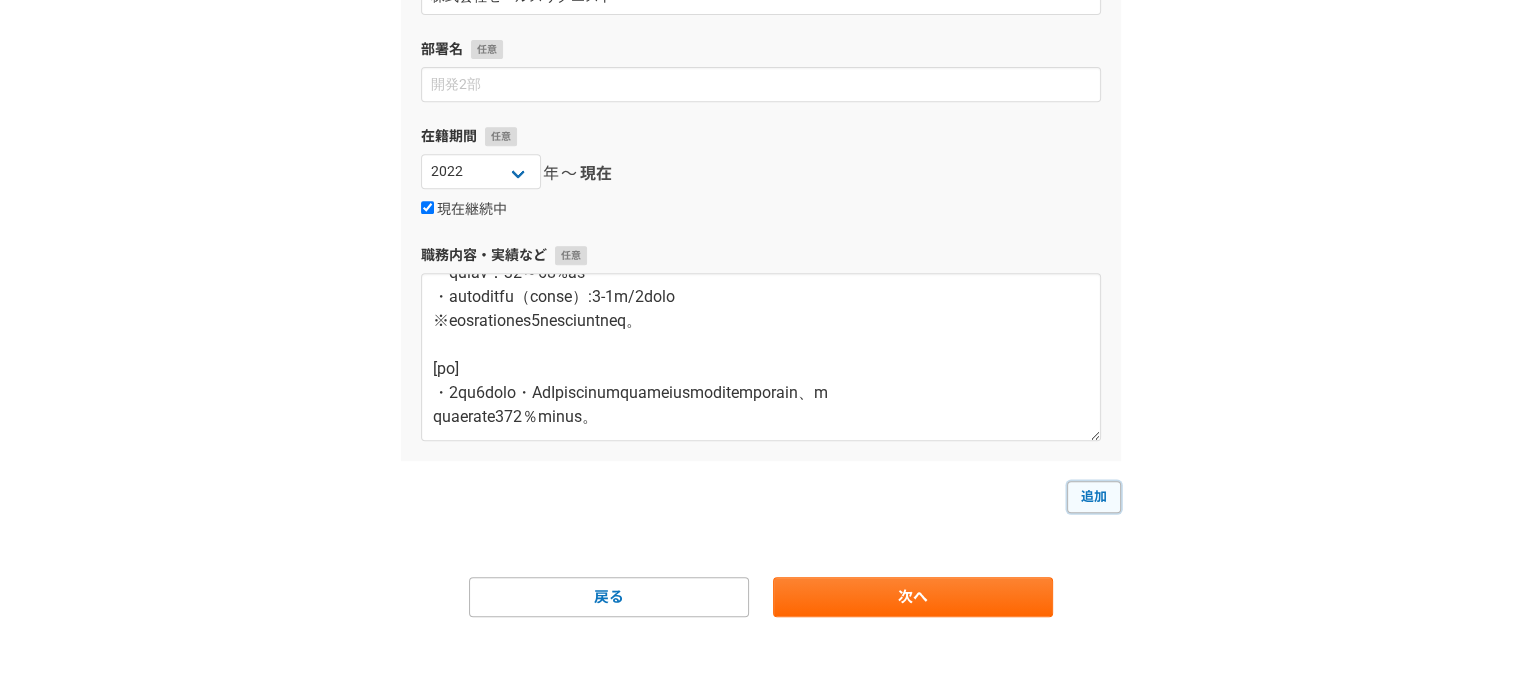 click on "追加" at bounding box center [1094, 497] 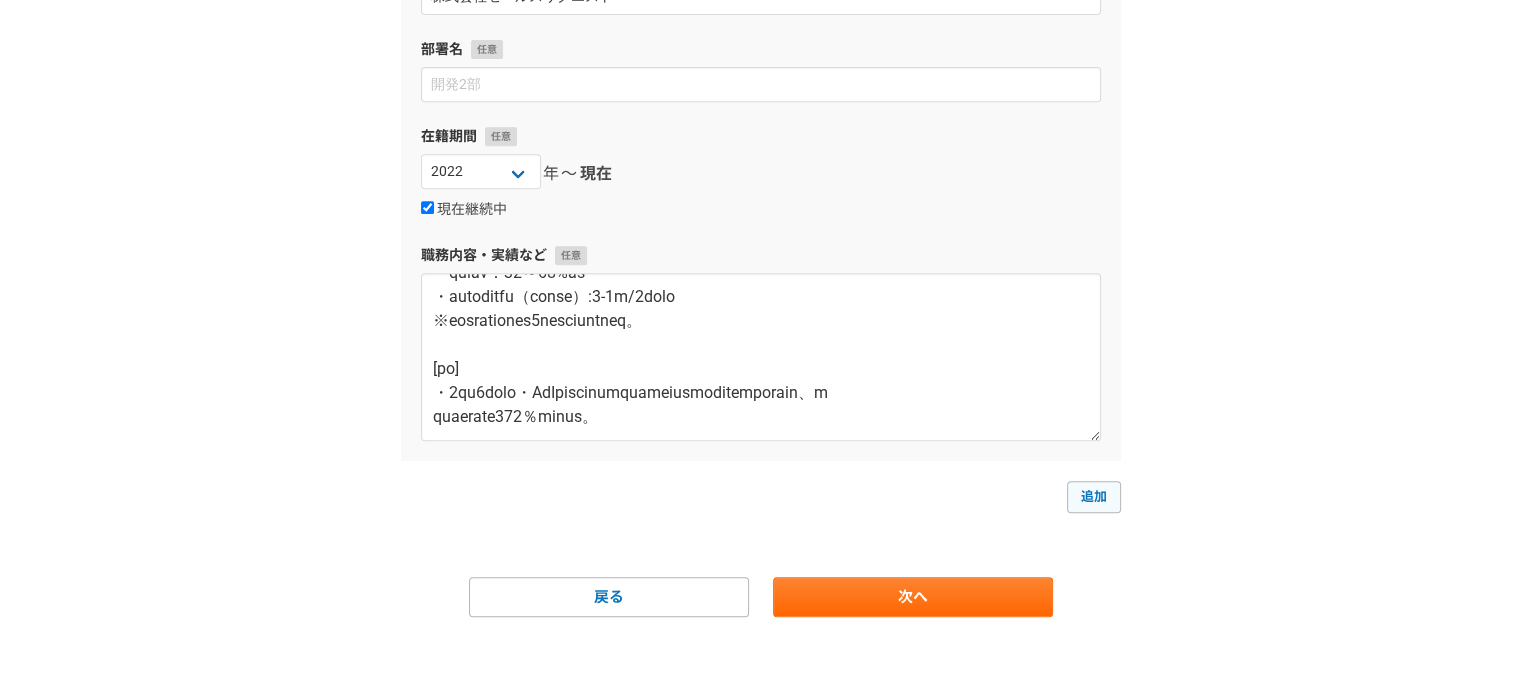 select 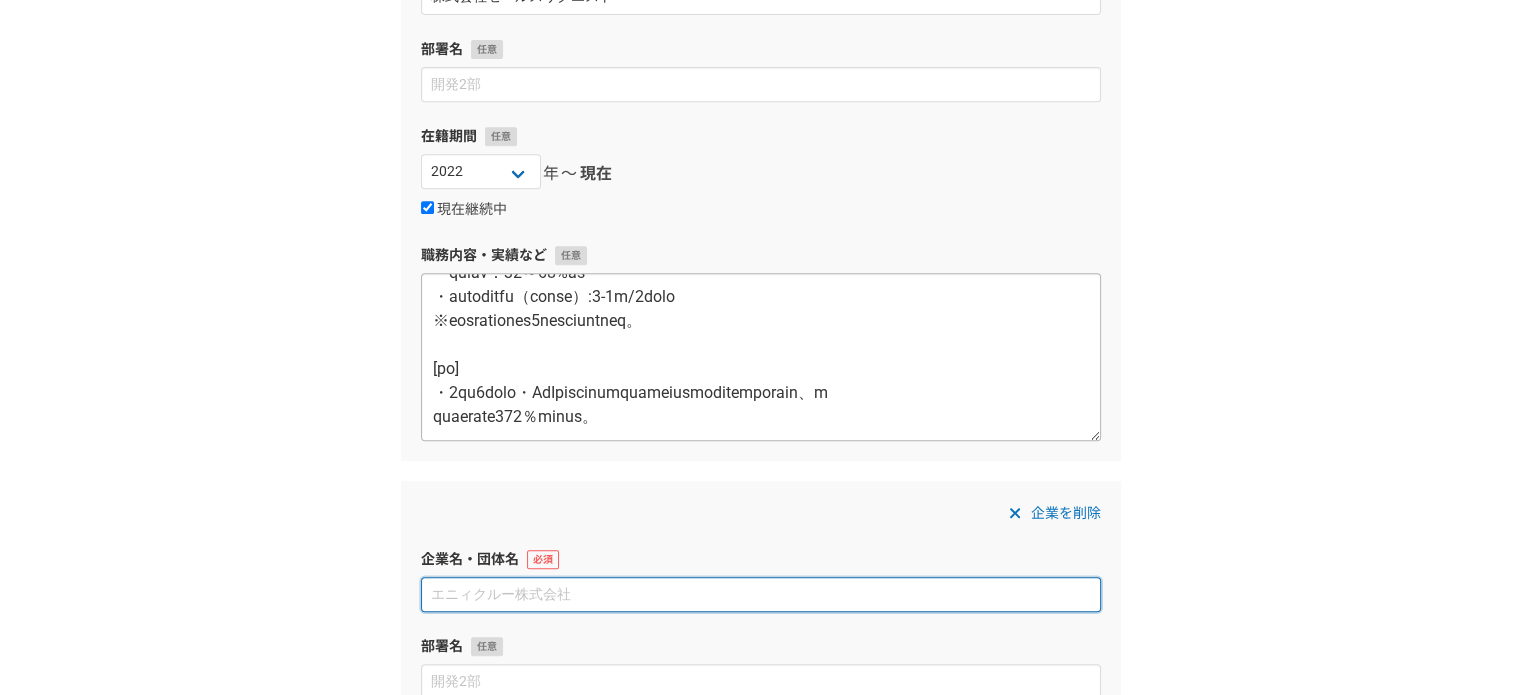 scroll, scrollTop: 600, scrollLeft: 0, axis: vertical 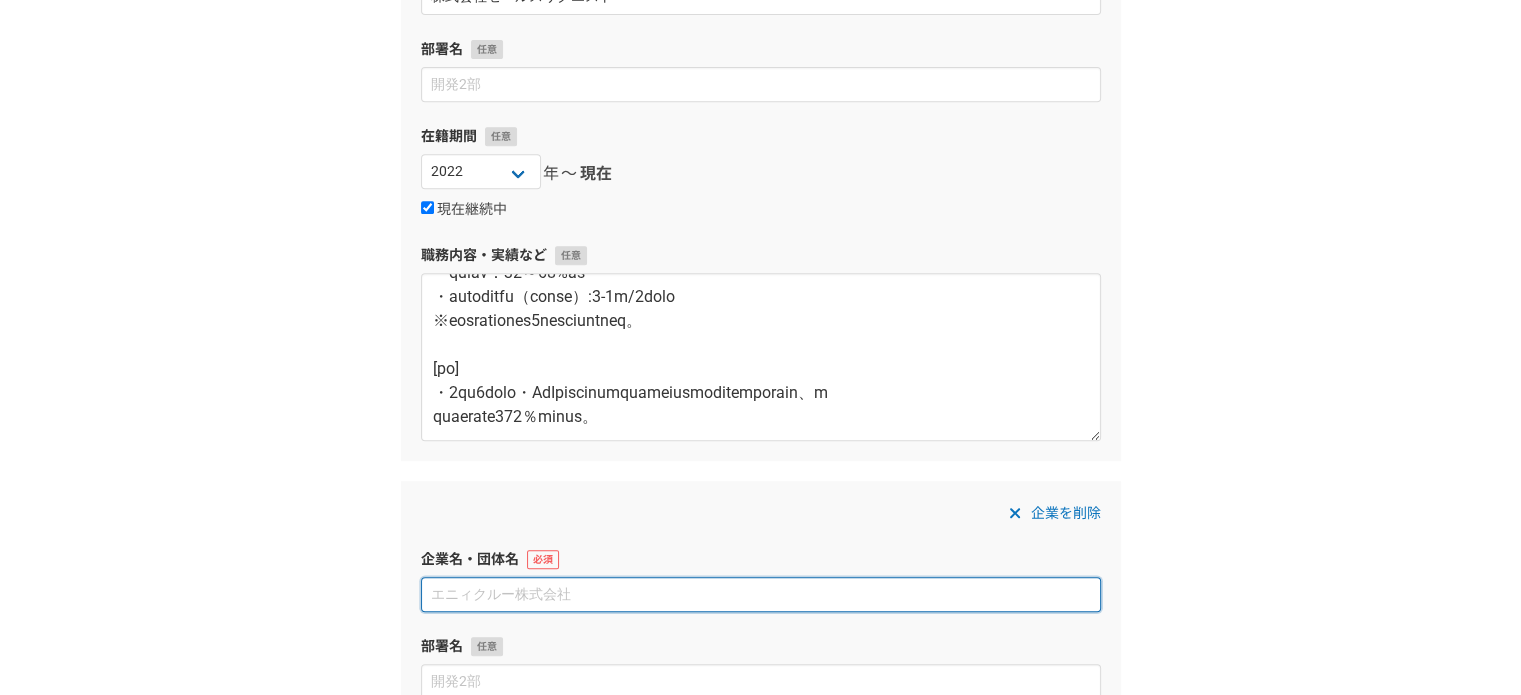paste on "株式会社ヒューマンサイエンス" 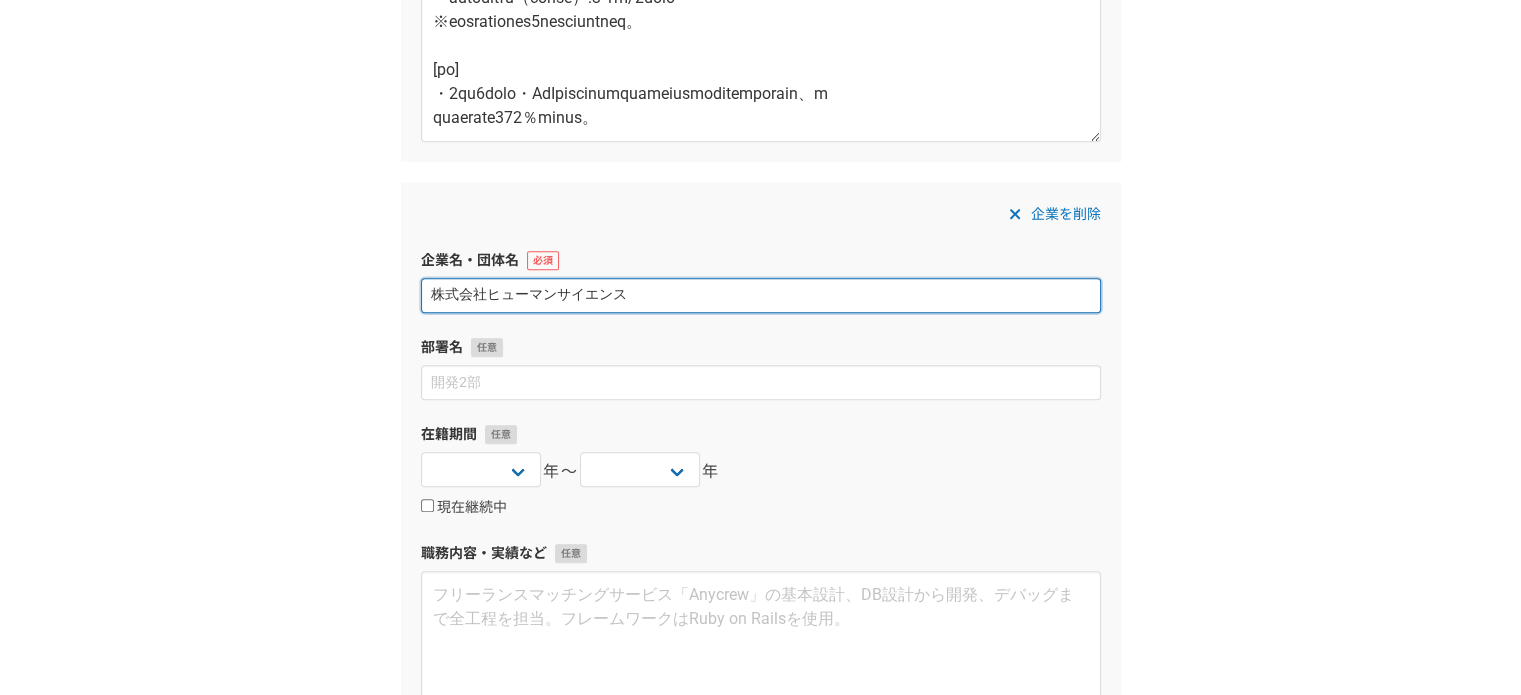scroll, scrollTop: 1181, scrollLeft: 0, axis: vertical 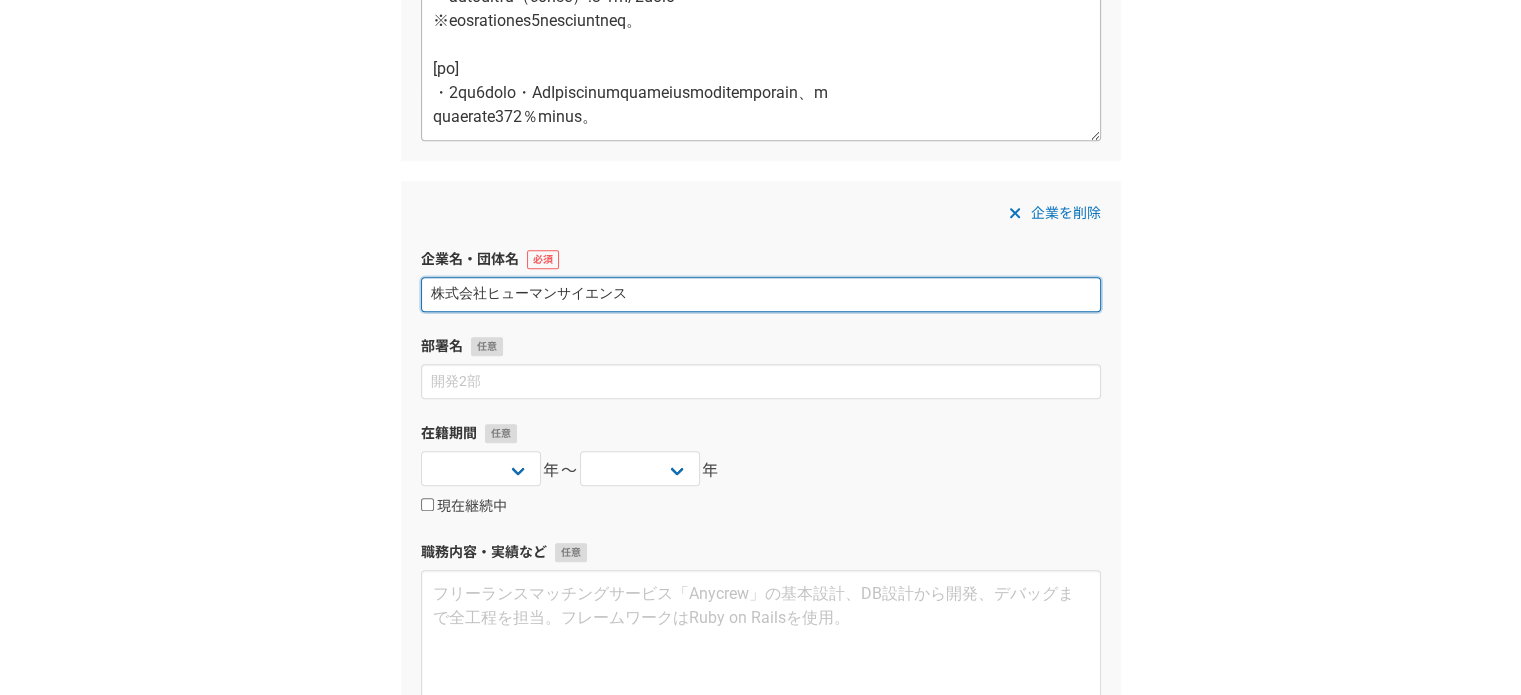 type on "株式会社ヒューマンサイエンス" 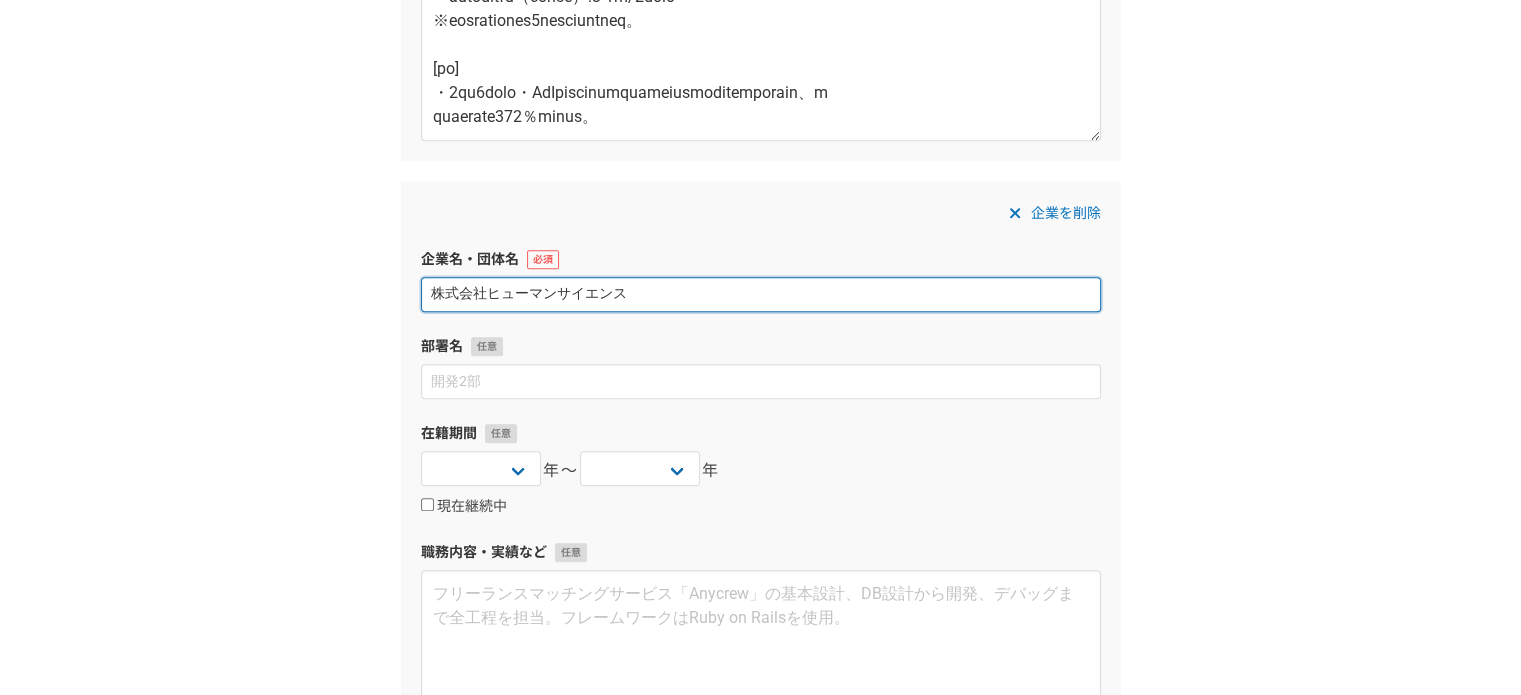 scroll, scrollTop: 1281, scrollLeft: 0, axis: vertical 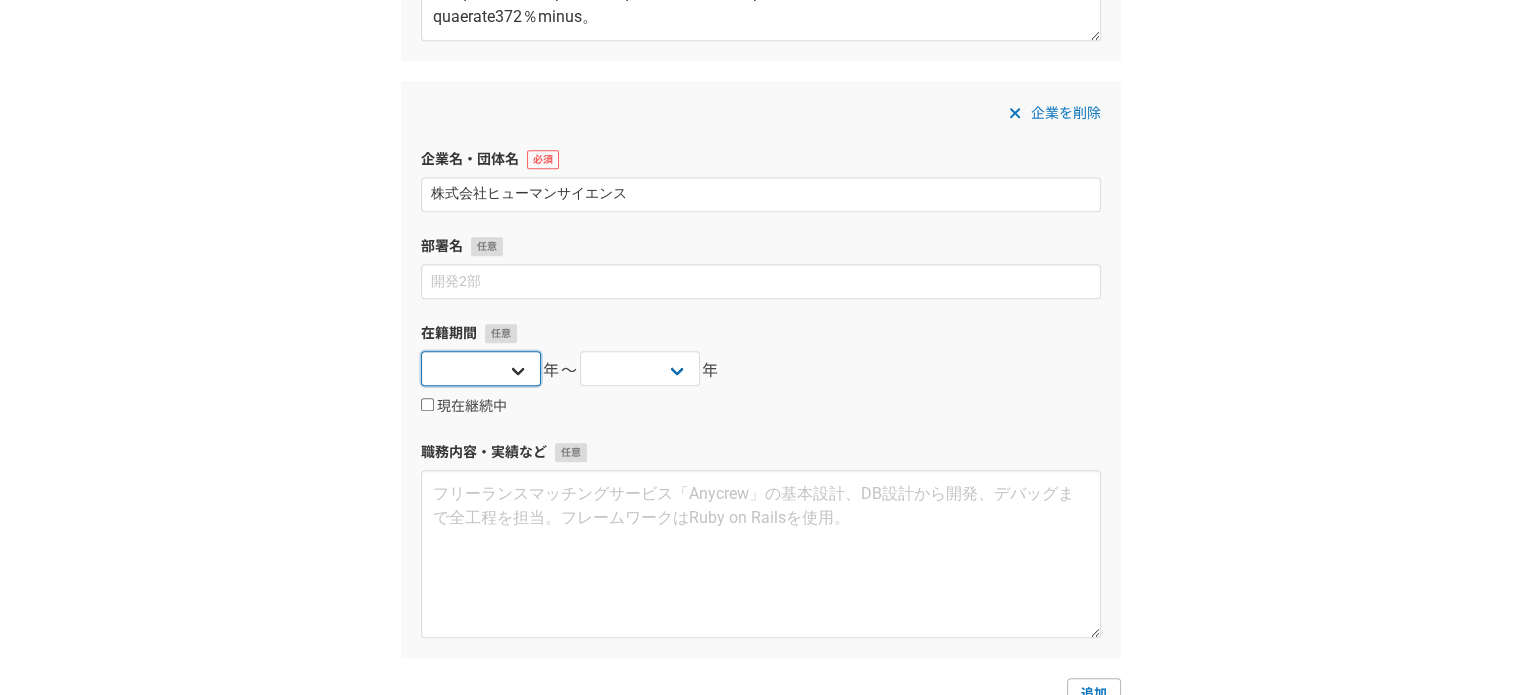 click on "2025 2024 2023 2022 2021 2020 2019 2018 2017 2016 2015 2014 2013 2012 2011 2010 2009 2008 2007 2006 2005 2004 2003 2002 2001 2000 1999 1998 1997 1996 1995 1994 1993 1992 1991 1990 1989 1988 1987 1986 1985 1984 1983 1982 1981 1980 1979 1978 1977 1976" at bounding box center (481, 368) 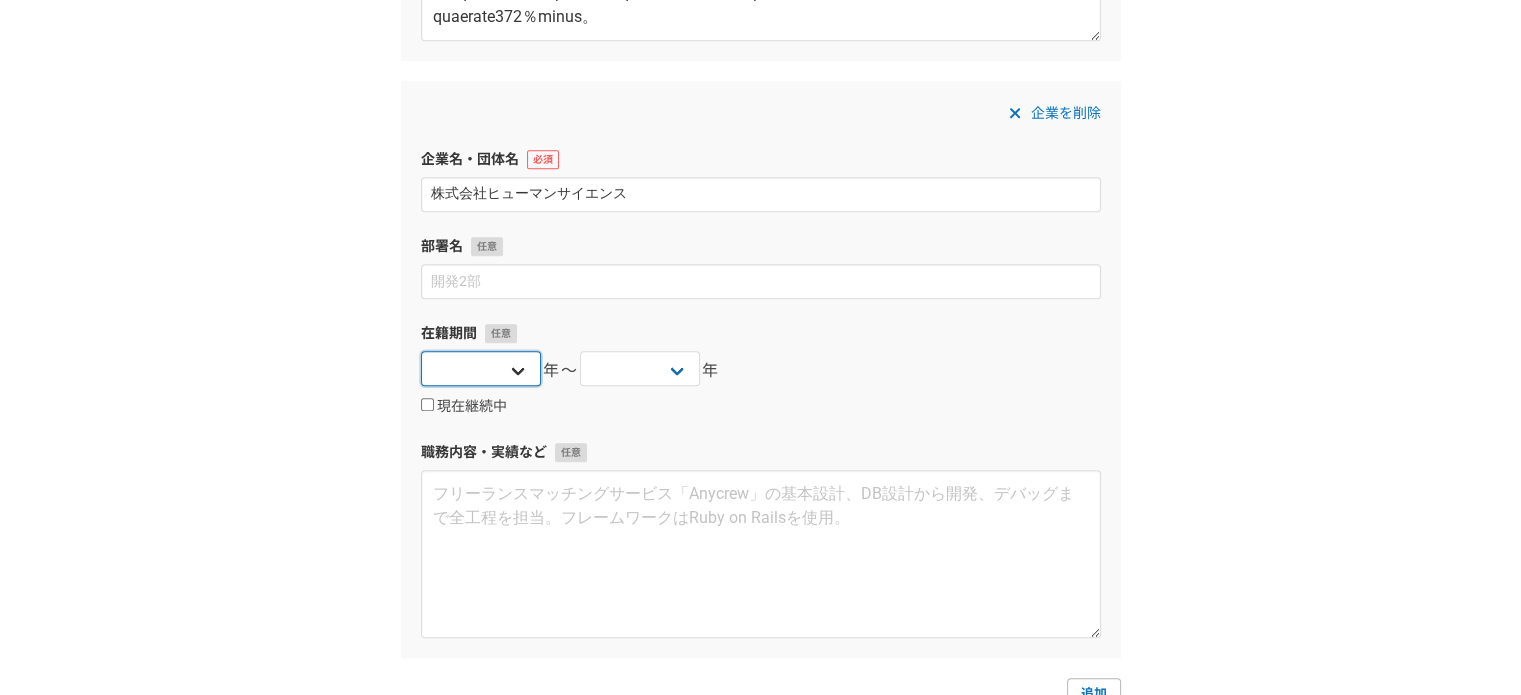 select on "2021" 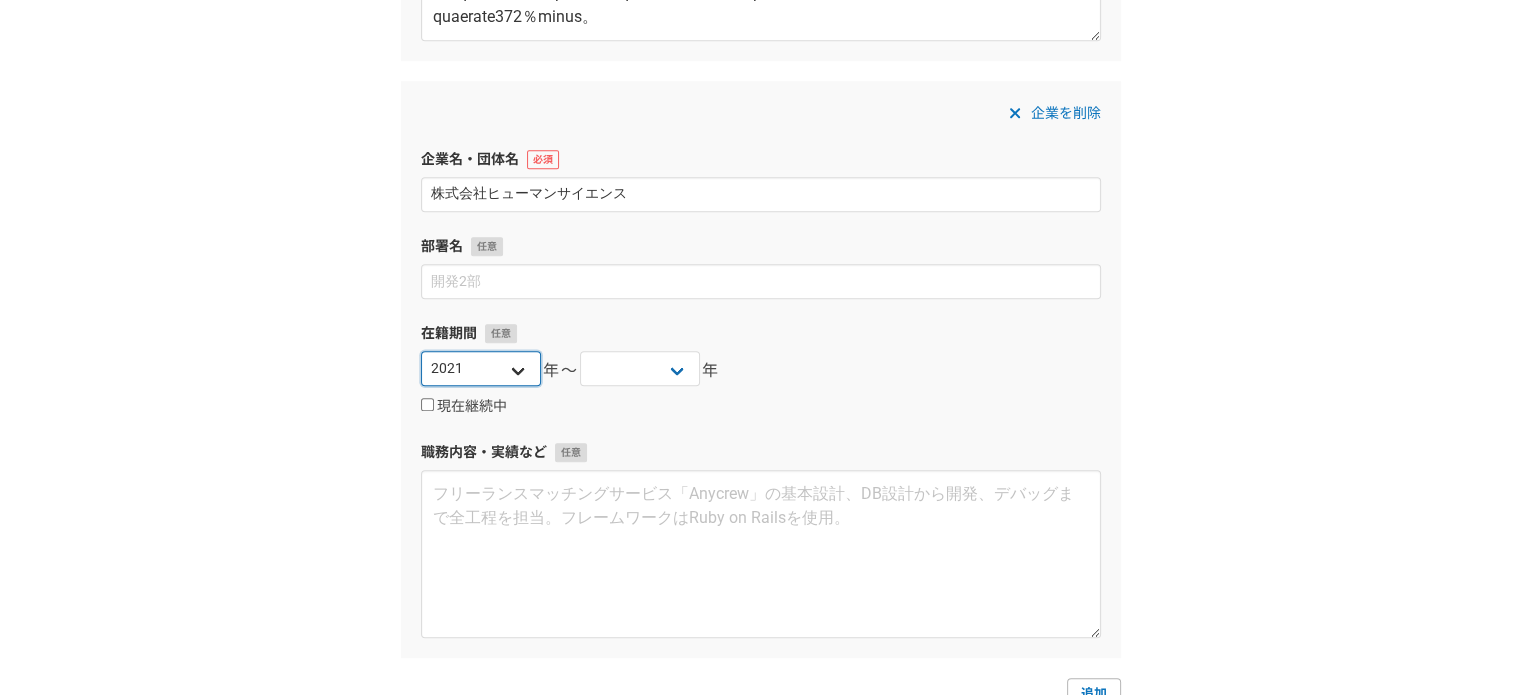 click on "2025 2024 2023 2022 2021 2020 2019 2018 2017 2016 2015 2014 2013 2012 2011 2010 2009 2008 2007 2006 2005 2004 2003 2002 2001 2000 1999 1998 1997 1996 1995 1994 1993 1992 1991 1990 1989 1988 1987 1986 1985 1984 1983 1982 1981 1980 1979 1978 1977 1976" at bounding box center (481, 368) 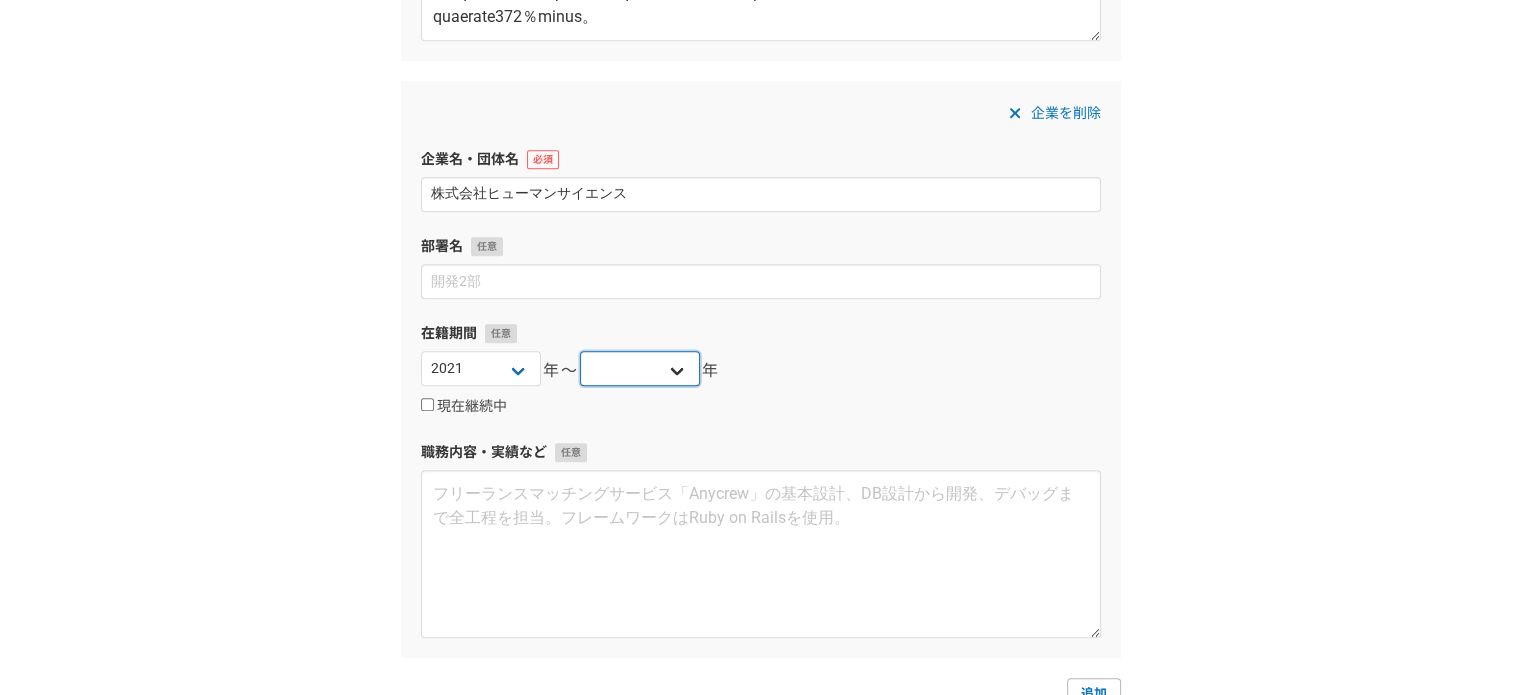 click on "2025 2024 2023 2022 2021 2020 2019 2018 2017 2016 2015 2014 2013 2012 2011 2010 2009 2008 2007 2006 2005 2004 2003 2002 2001 2000 1999 1998 1997 1996 1995 1994 1993 1992 1991 1990 1989 1988 1987 1986 1985 1984 1983 1982 1981 1980 1979 1978 1977 1976" at bounding box center (640, 368) 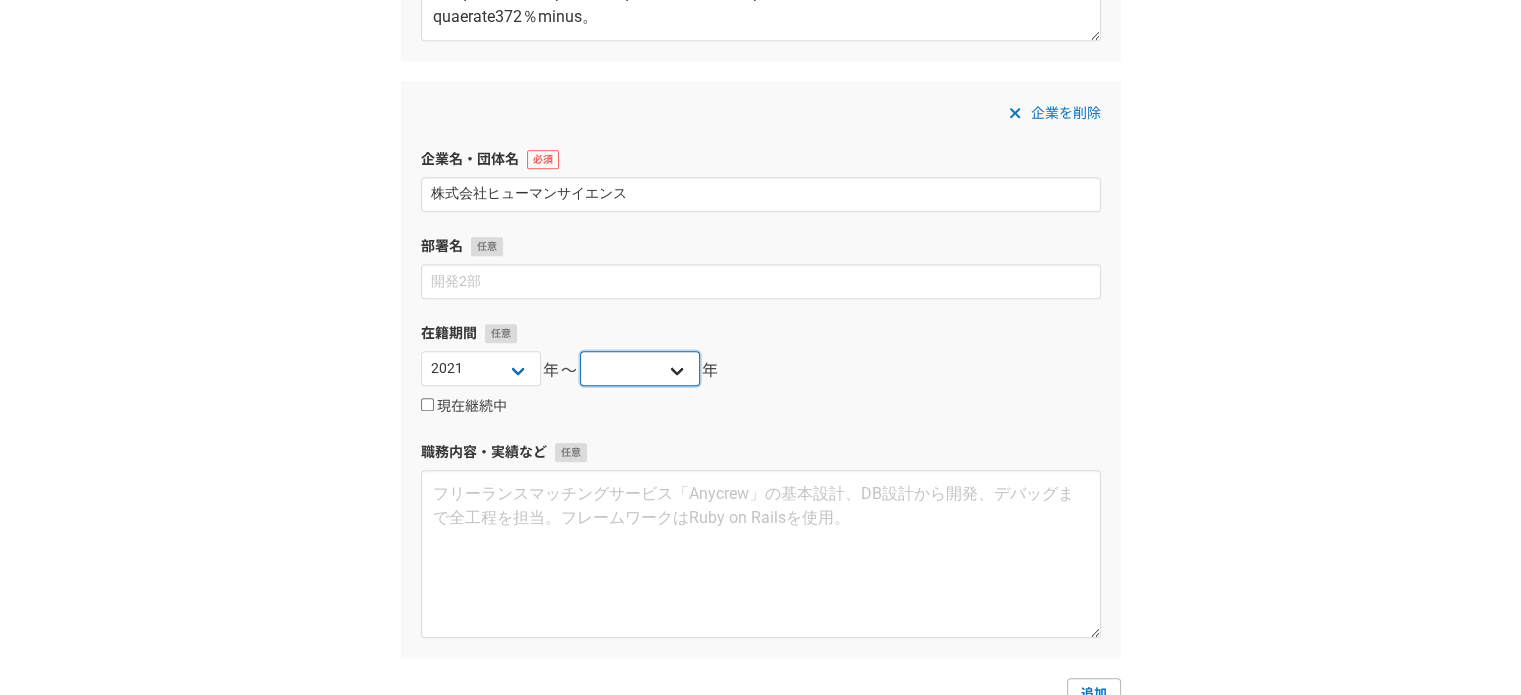 select on "2022" 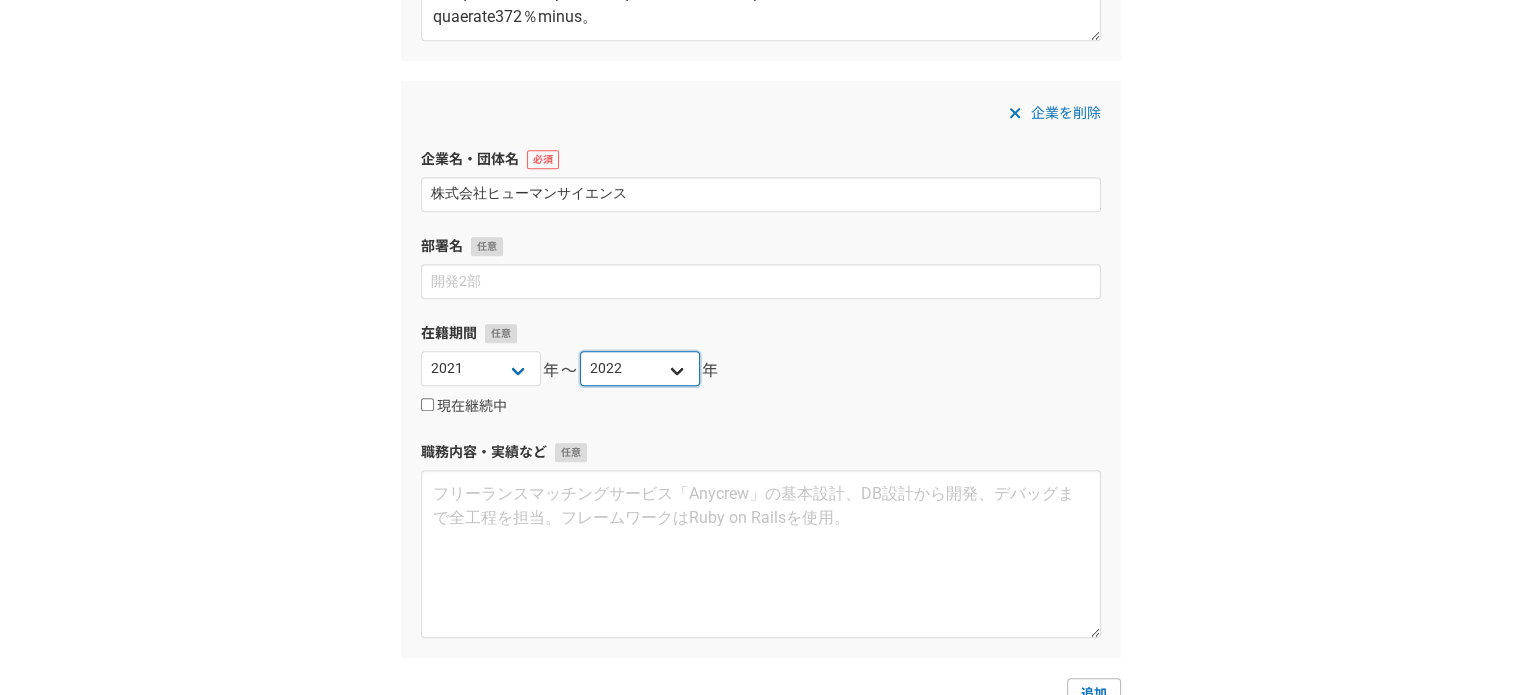 click on "2025 2024 2023 2022 2021 2020 2019 2018 2017 2016 2015 2014 2013 2012 2011 2010 2009 2008 2007 2006 2005 2004 2003 2002 2001 2000 1999 1998 1997 1996 1995 1994 1993 1992 1991 1990 1989 1988 1987 1986 1985 1984 1983 1982 1981 1980 1979 1978 1977 1976" at bounding box center (640, 368) 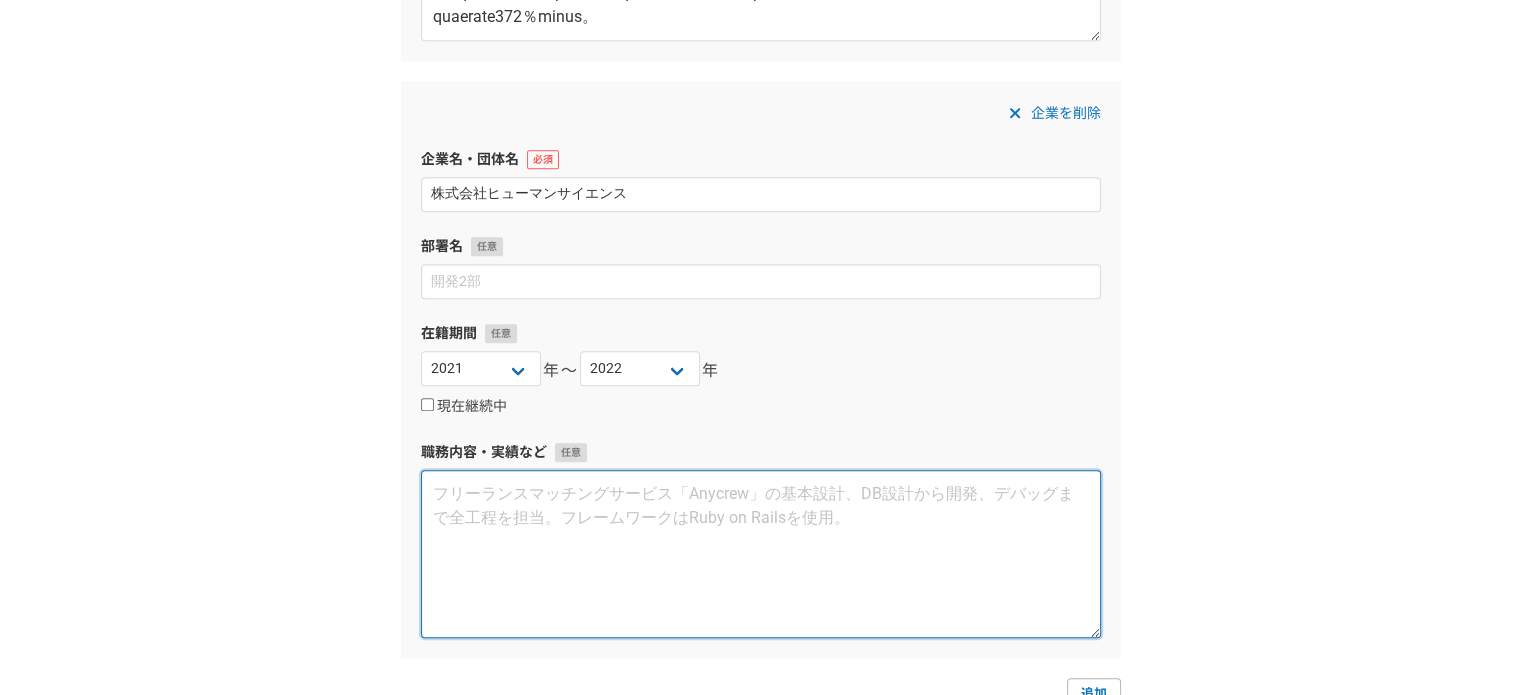 click at bounding box center (761, 554) 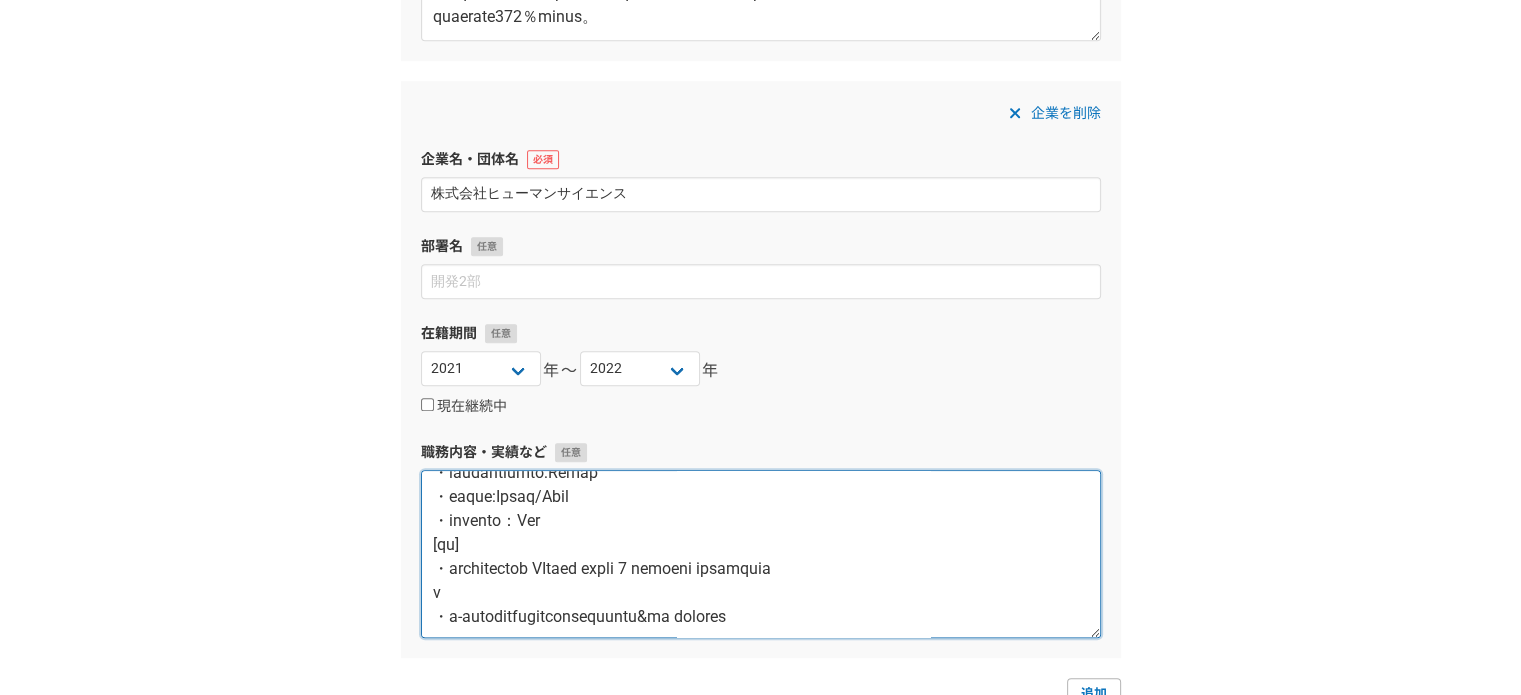 scroll, scrollTop: 432, scrollLeft: 0, axis: vertical 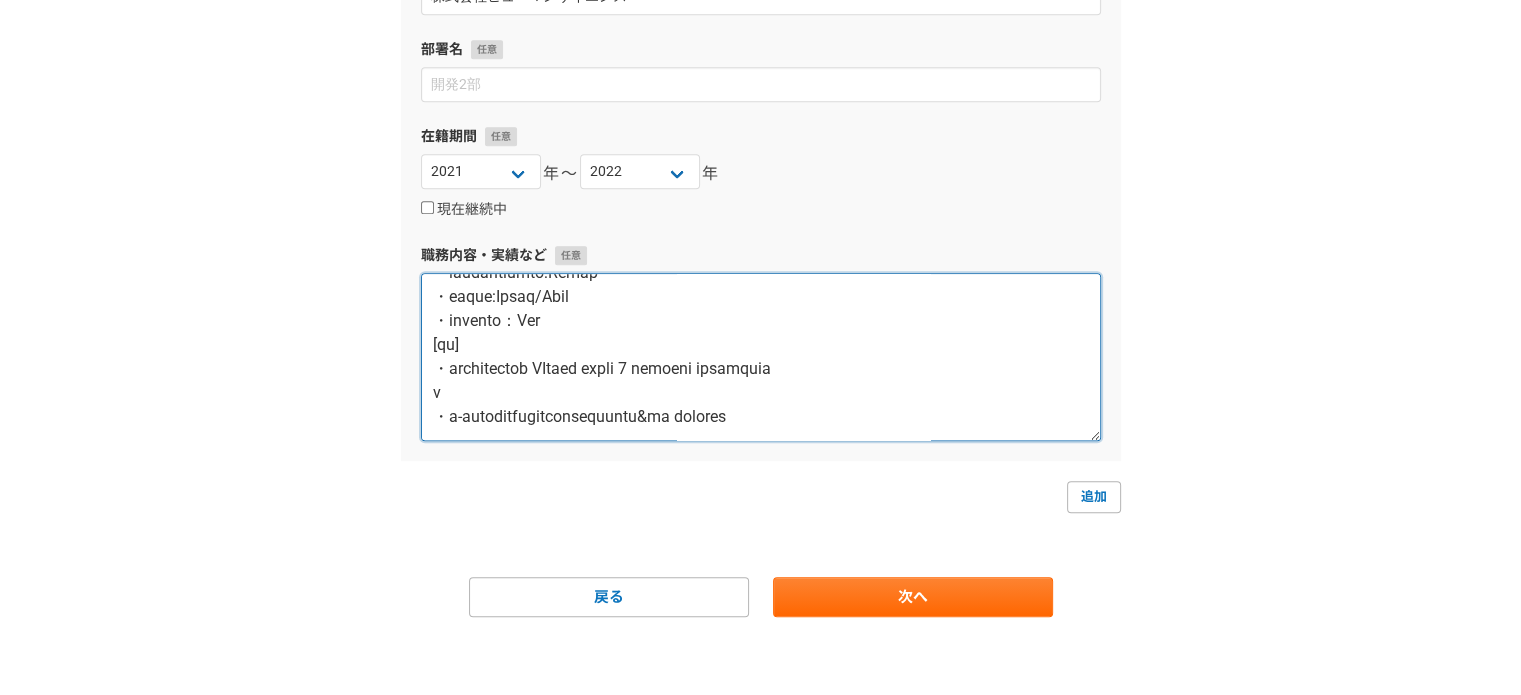 click at bounding box center (761, 357) 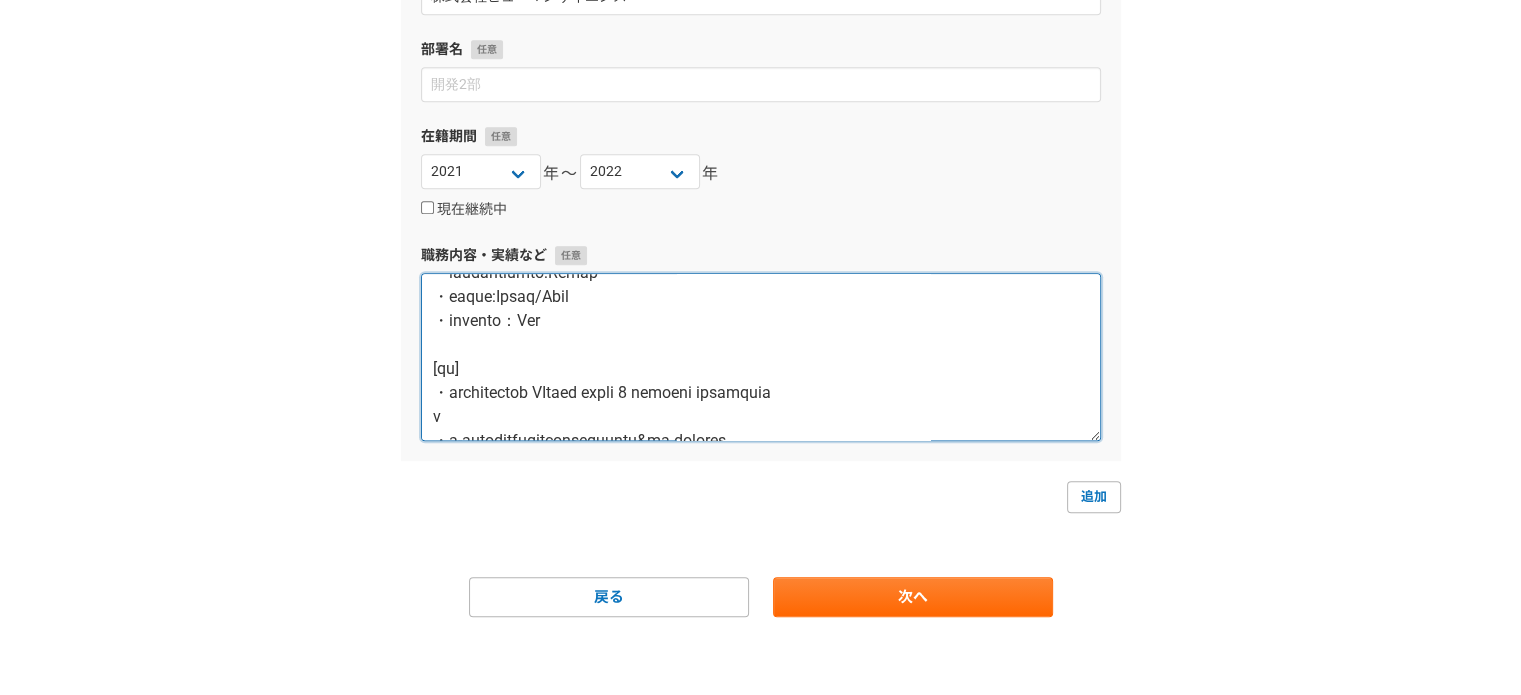 type on "有期社員（産休代替）として入社
機械翻訳ツール、e-ラーニングコンテンツのインサイドセールスを担当（フルリモート）
[取り扱い商材]
・AI 搭載機械翻訳ツール MTrans、e-ラーニングコンテンツ&LMS（Moodle）
[担当顧客概要]
・中小企業～売上規模100億以上エンタープライズ
[主な業務]
・オンラインセールス（新規リード獲得～受注）
・ナーチャリング
・オンボーディング
・アフターサポート
・アップセル・クロスセル
・ウェビナー運用
・見積/請求書作成、プレゼン資料作成、売上管理
・人的翻訳、マニュアル制作のインバウンド対応
・代理店開拓・代理店への販促営業
・CRM/SFA：Mazrica Sales（旧Senses）、MAツール:Kairos
・コミュニケーションツール:Teams
・商談ツール:Teams/Zoom
・ナレッジツール：Box
[成果]
・機械翻訳ソリューション MTrans の前年比約 8 倍の売上を記録 今期初の黒字化を達
成
・e-ラーニングコンテンツにおける営業プロセスの策定&実行 営業体制を確立..." 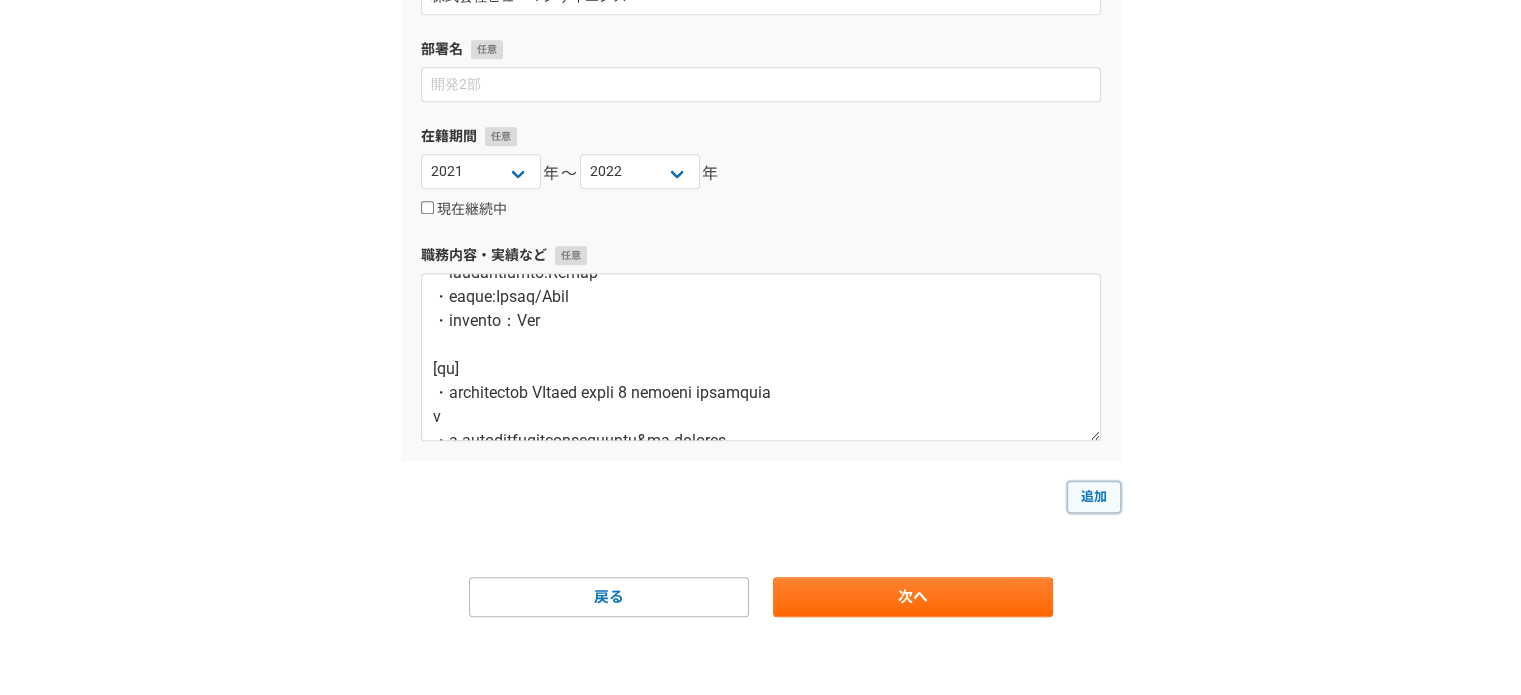 click on "追加" at bounding box center (1094, 497) 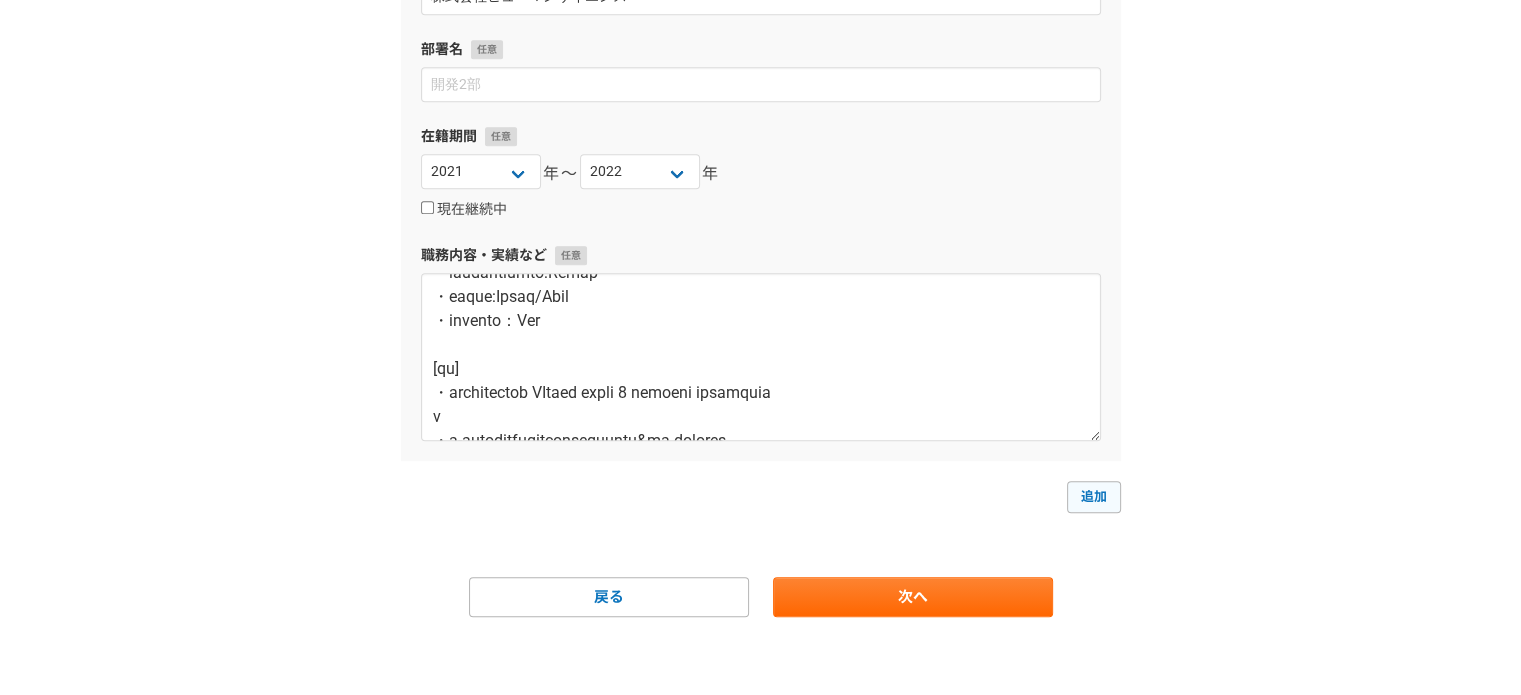 select 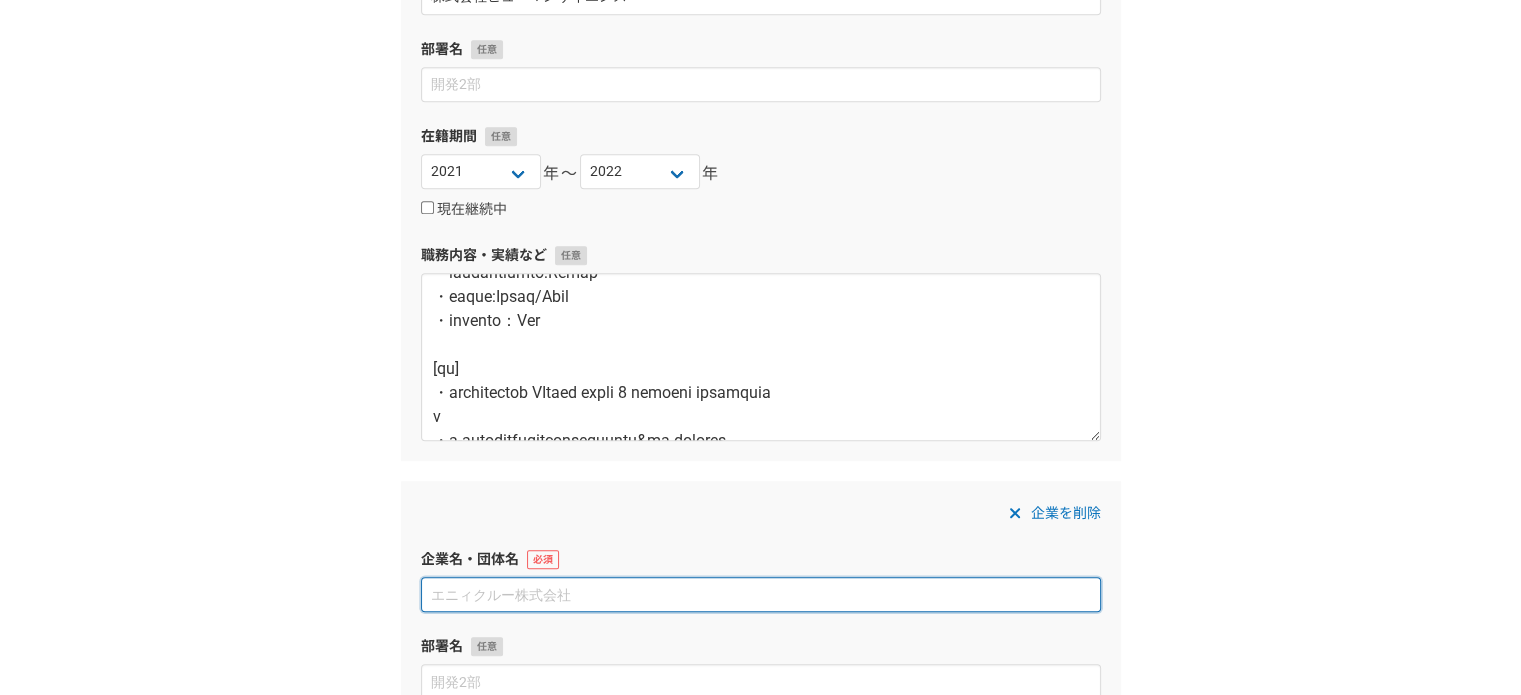 paste on "NTT コミュニケーションズ株式会社" 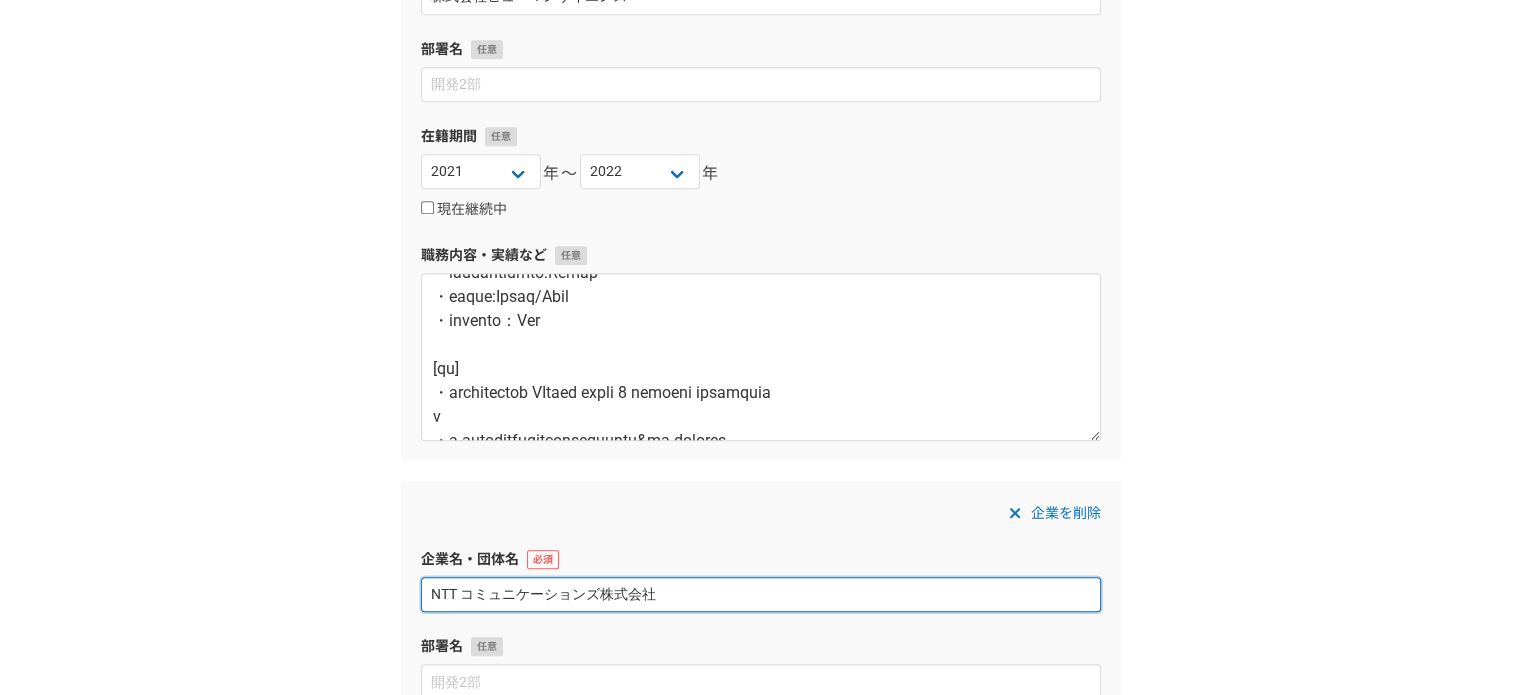 type on "NTT コミュニケーションズ株式会社" 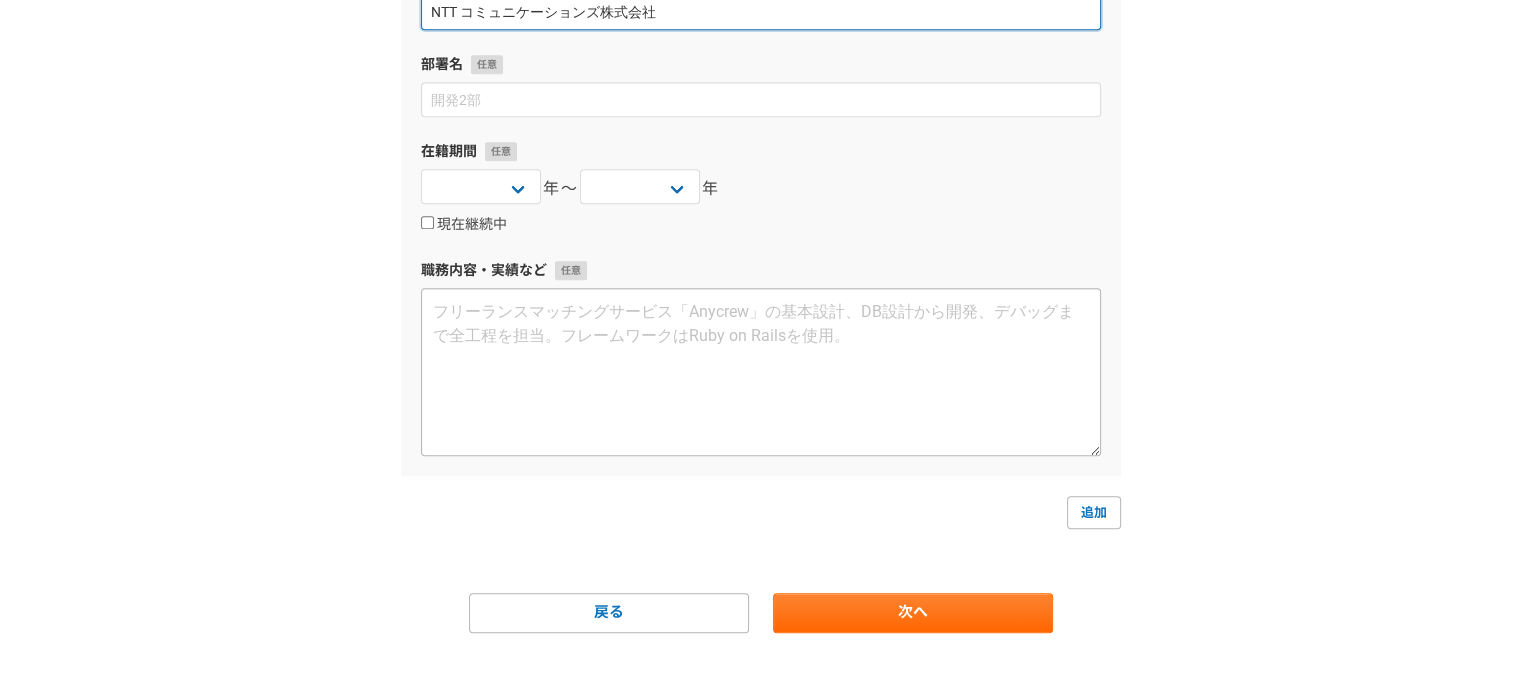 scroll, scrollTop: 2075, scrollLeft: 0, axis: vertical 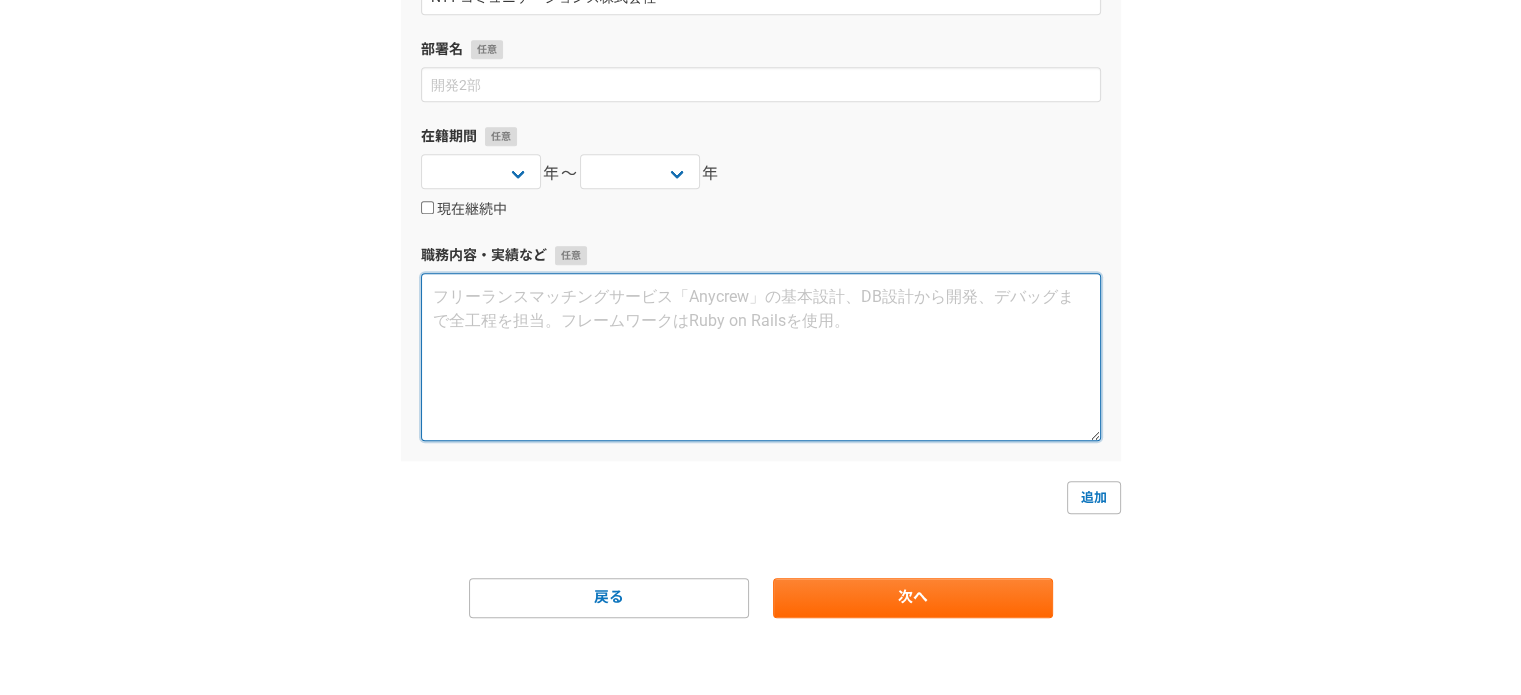 click at bounding box center (761, 357) 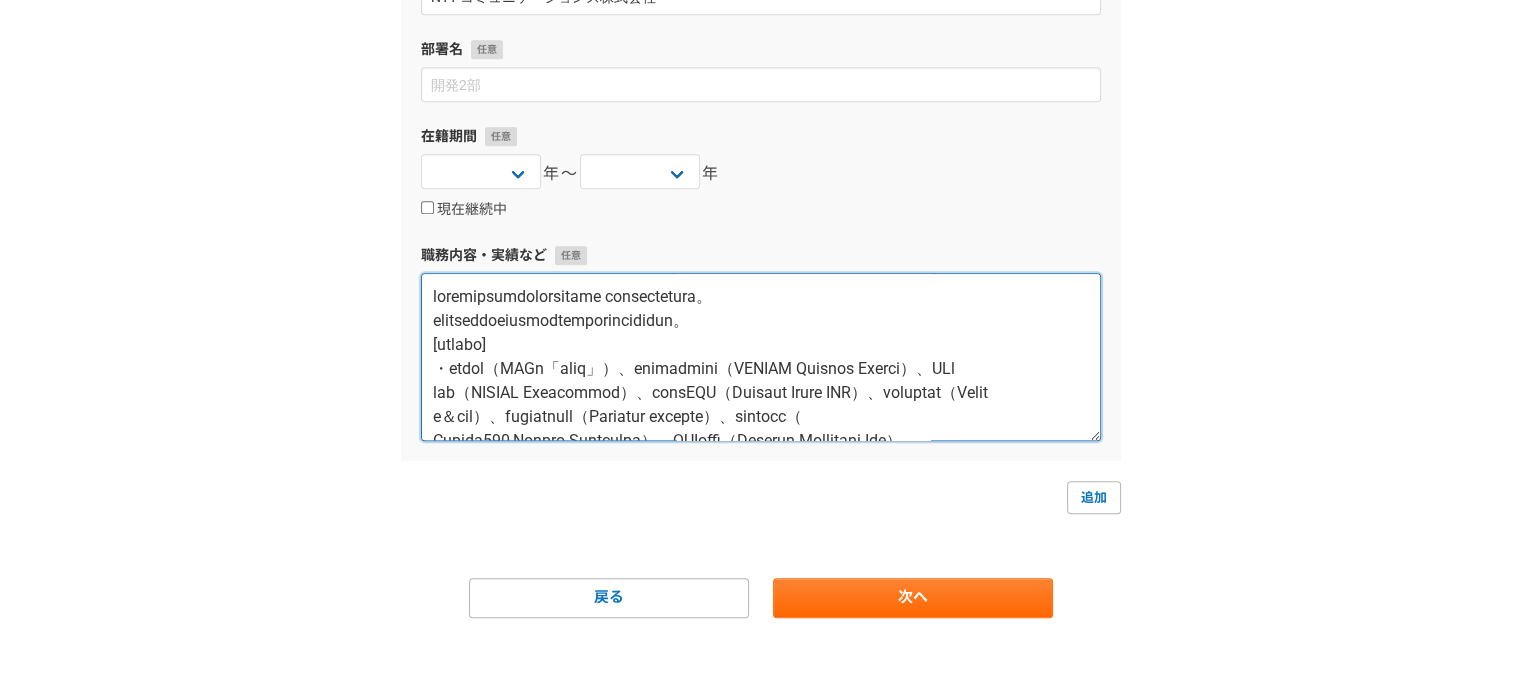 scroll, scrollTop: 612, scrollLeft: 0, axis: vertical 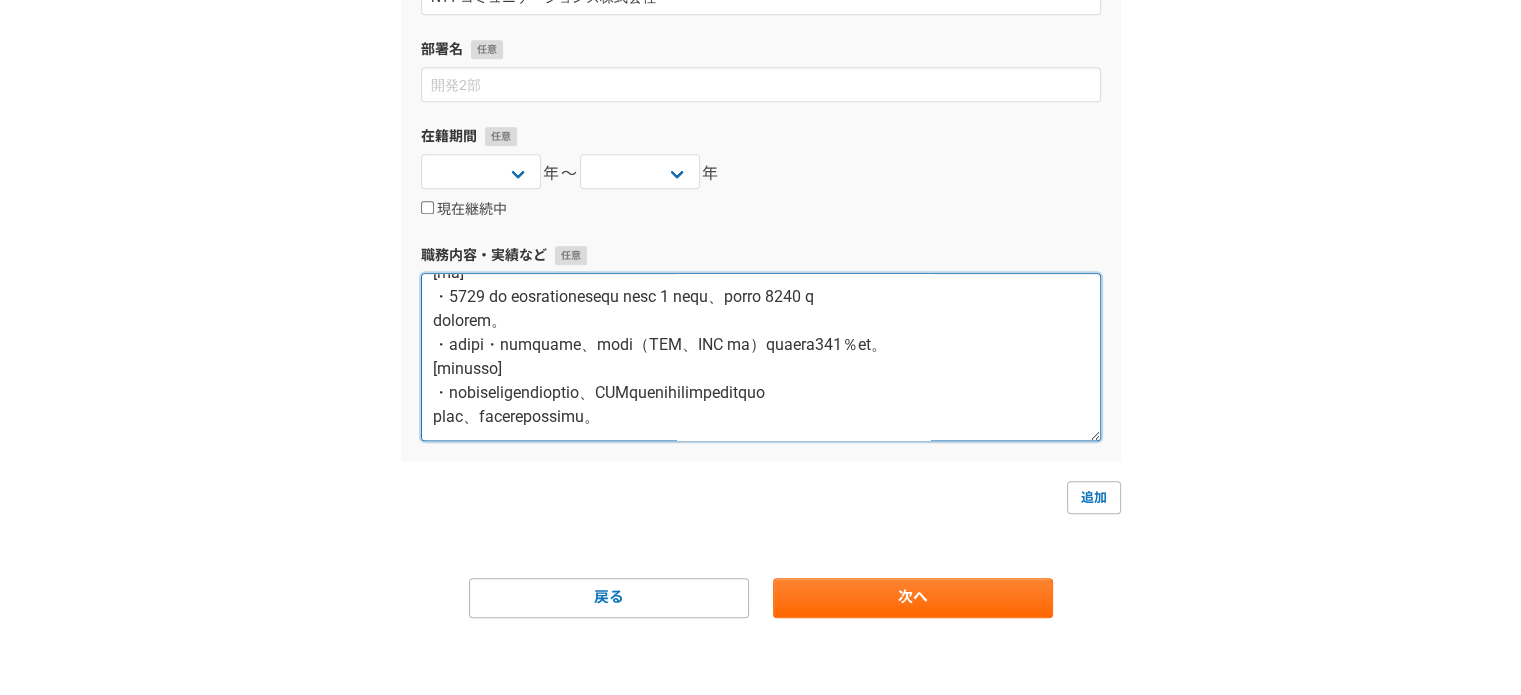 type on "契約社員としてプラットフォームサービス本部 法人コンタクトセンタ入社。
法人向けソリューションセールスならびにカスタマーサポートを担当。
[取り扱い商材]
・プロバイダ（OCN光「フレッツ」）、議事録作成支援ツール（COTOHA Meeting Assist）、AI自
動翻訳（COTOHA Translator）、クラウドPBX（Arcstar Smart PBX）、クラウドサーバー（Bizメー
ル＆ウェブ）、オンラインストレージ（Bizストレージ ファイルシェア）、グループウェア（
Office365,Google Workspace）、VPNサービス（Arcstar Universal One）。
[担当顧客概要]
・SOHO、SMB、エンタープライズ
[主な業務]
・ソリューションセールス（リード獲得～受注）
・アフターサポート
・クラウドPBX・VPN等高額商材のインサイドセールス（SDR）
・ナーチャリング
・アウトバンドセールス（ABM）
[環境・利用ツール]
・CRM/SFA:Salesforce
・チャット:Teams,Google Chat
・商談ツール:bellFace
[成果]
・2020 年度 インサイドセールスチーム団体 売上目標 1 億に対し、個人売上約 2000 万
円の売上に貢献。
・アップセル・クロスセル実施後、高額商材（PBX、VPN 商材）の売上前年比120％達成。
[実績への取組み]
・販売実績データによる業種別の商材分析、ABM戦略によるアウトバンドセールスにて商
談数増加、営業活動の業務効率化に寄与。
..." 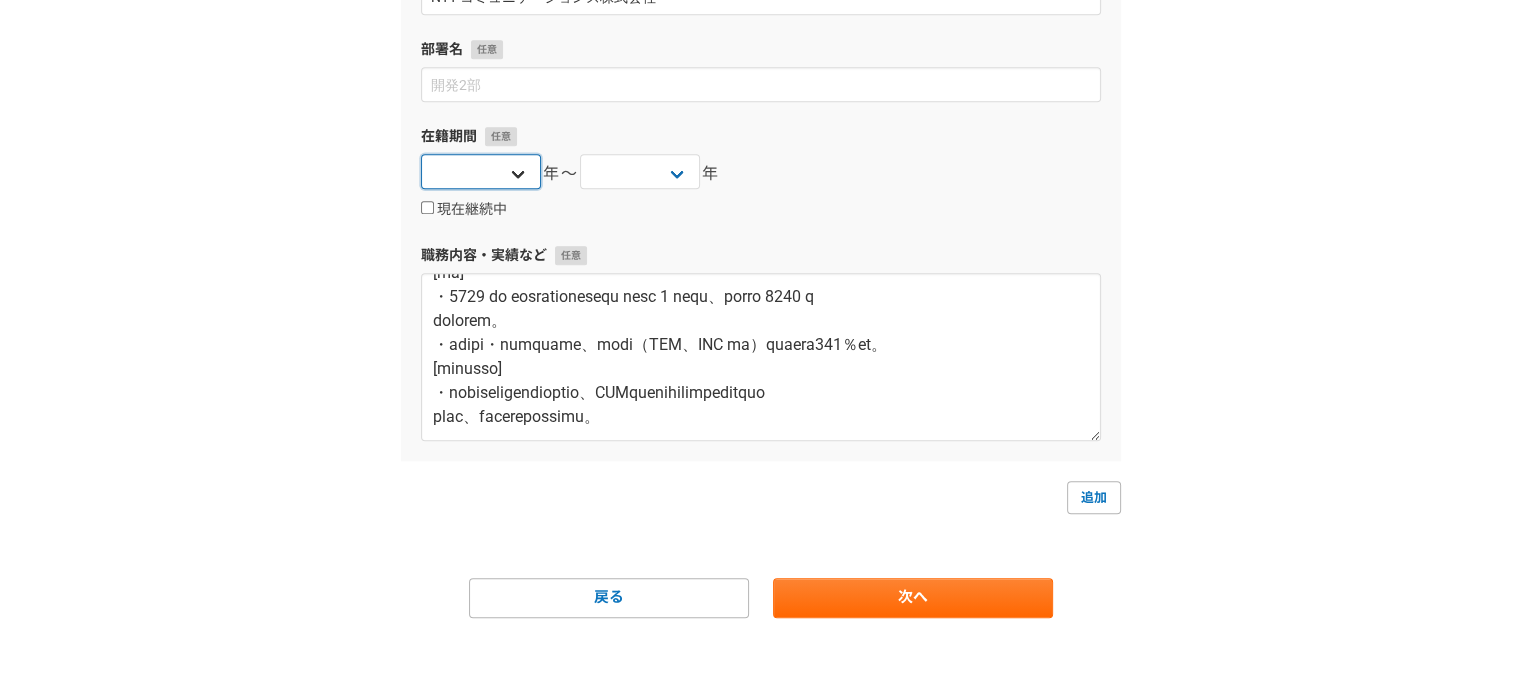 click on "2025 2024 2023 2022 2021 2020 2019 2018 2017 2016 2015 2014 2013 2012 2011 2010 2009 2008 2007 2006 2005 2004 2003 2002 2001 2000 1999 1998 1997 1996 1995 1994 1993 1992 1991 1990 1989 1988 1987 1986 1985 1984 1983 1982 1981 1980 1979 1978 1977 1976" at bounding box center [481, 171] 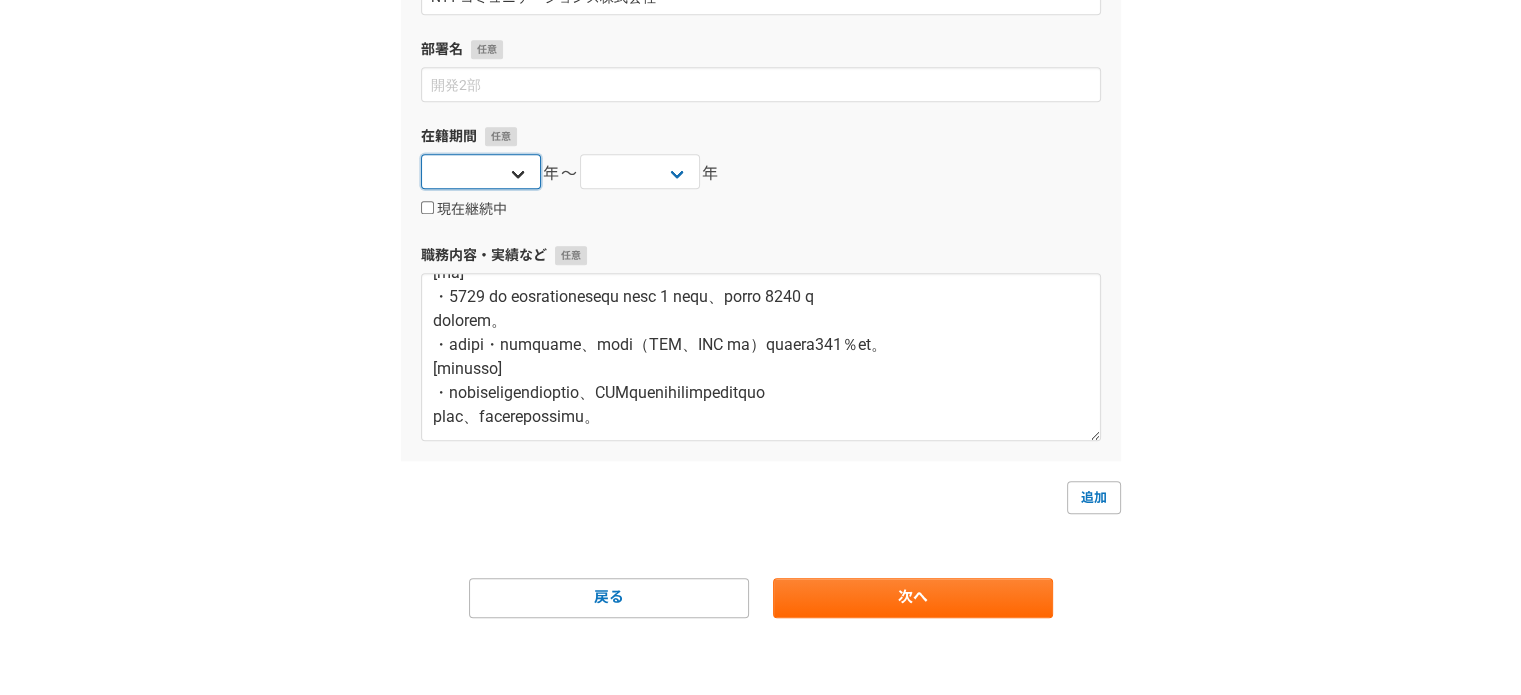 select on "2018" 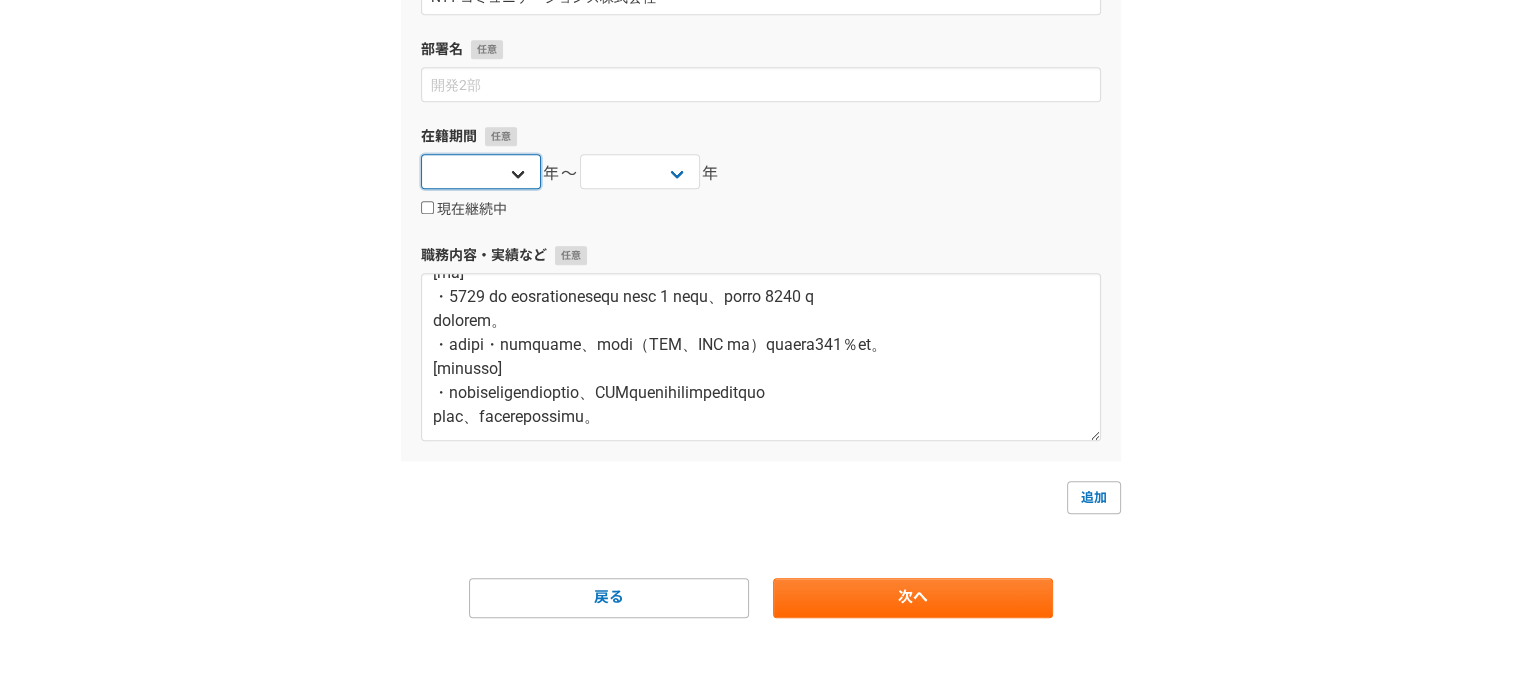 click on "2025 2024 2023 2022 2021 2020 2019 2018 2017 2016 2015 2014 2013 2012 2011 2010 2009 2008 2007 2006 2005 2004 2003 2002 2001 2000 1999 1998 1997 1996 1995 1994 1993 1992 1991 1990 1989 1988 1987 1986 1985 1984 1983 1982 1981 1980 1979 1978 1977 1976" at bounding box center (481, 171) 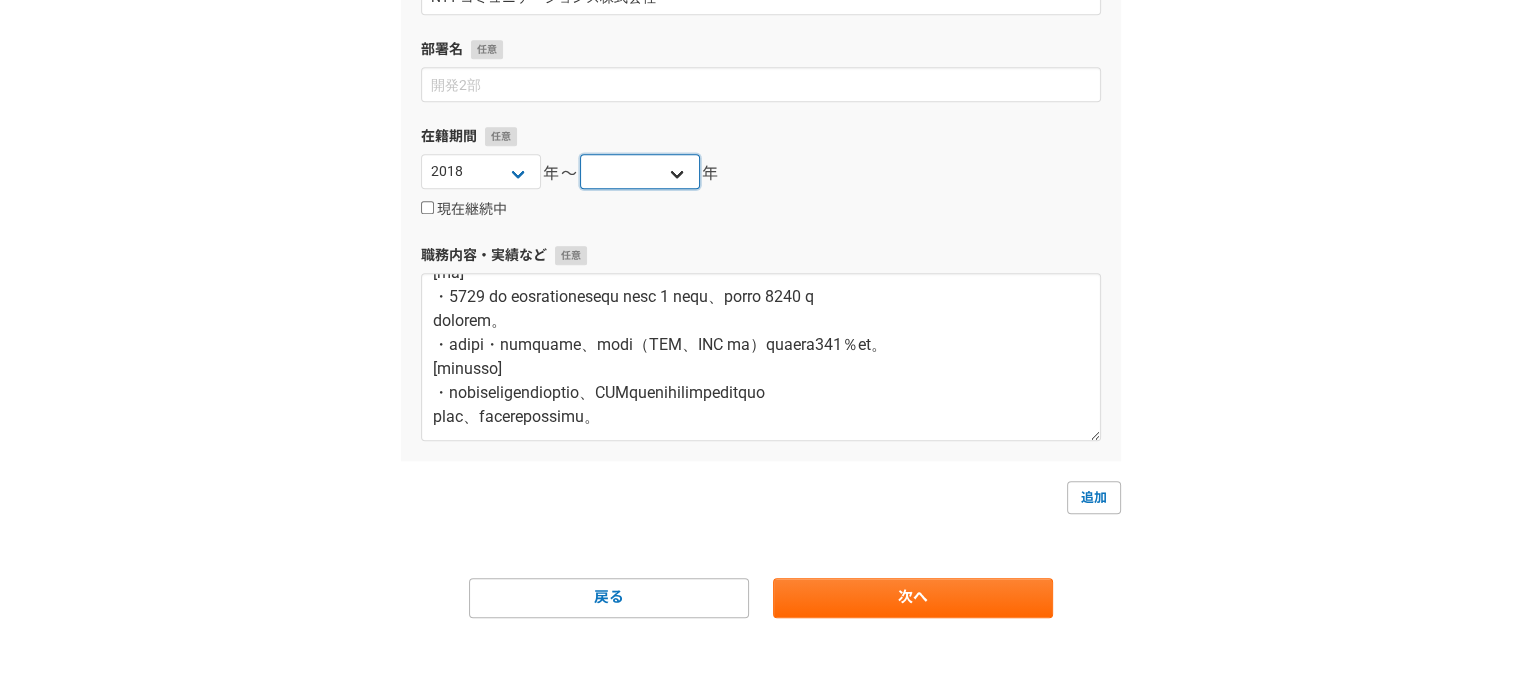 click on "2025 2024 2023 2022 2021 2020 2019 2018 2017 2016 2015 2014 2013 2012 2011 2010 2009 2008 2007 2006 2005 2004 2003 2002 2001 2000 1999 1998 1997 1996 1995 1994 1993 1992 1991 1990 1989 1988 1987 1986 1985 1984 1983 1982 1981 1980 1979 1978 1977 1976" at bounding box center [640, 171] 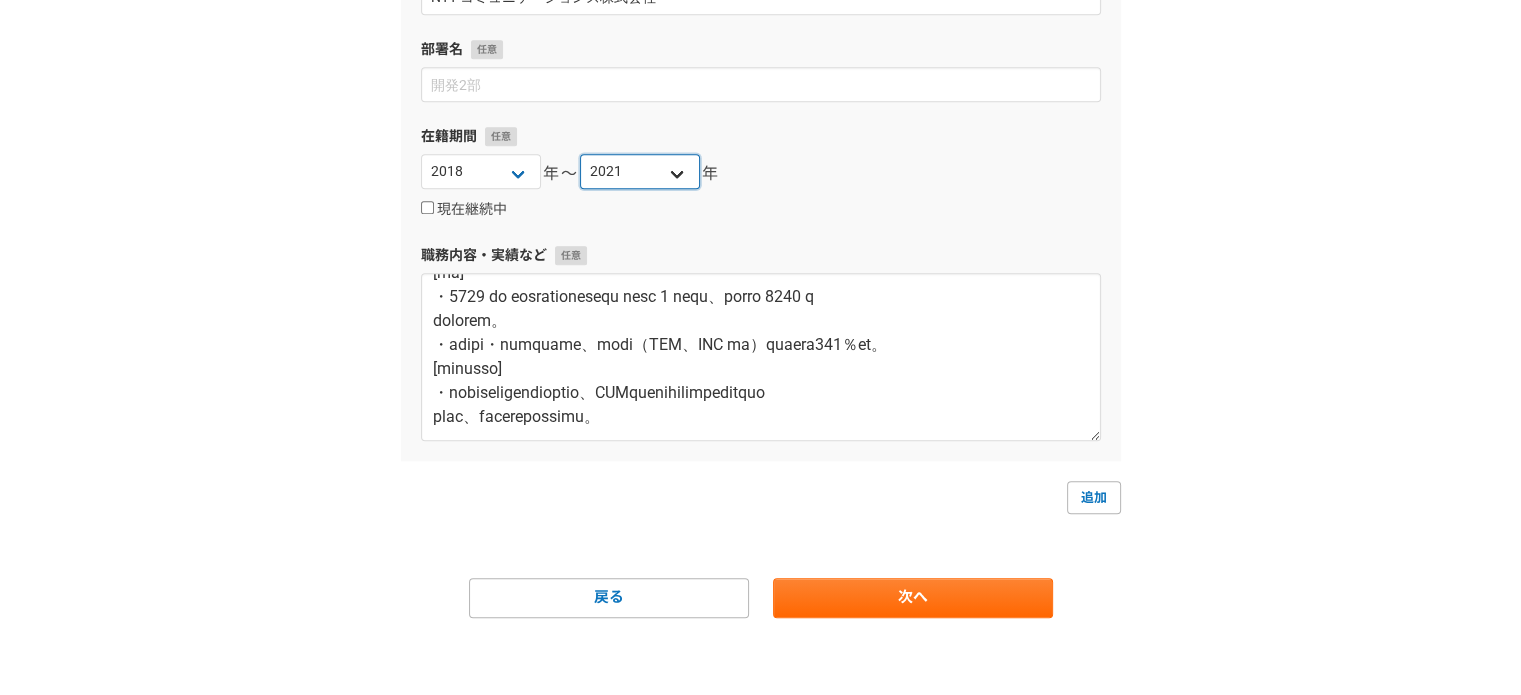 click on "2025 2024 2023 2022 2021 2020 2019 2018 2017 2016 2015 2014 2013 2012 2011 2010 2009 2008 2007 2006 2005 2004 2003 2002 2001 2000 1999 1998 1997 1996 1995 1994 1993 1992 1991 1990 1989 1988 1987 1986 1985 1984 1983 1982 1981 1980 1979 1978 1977 1976" at bounding box center (640, 171) 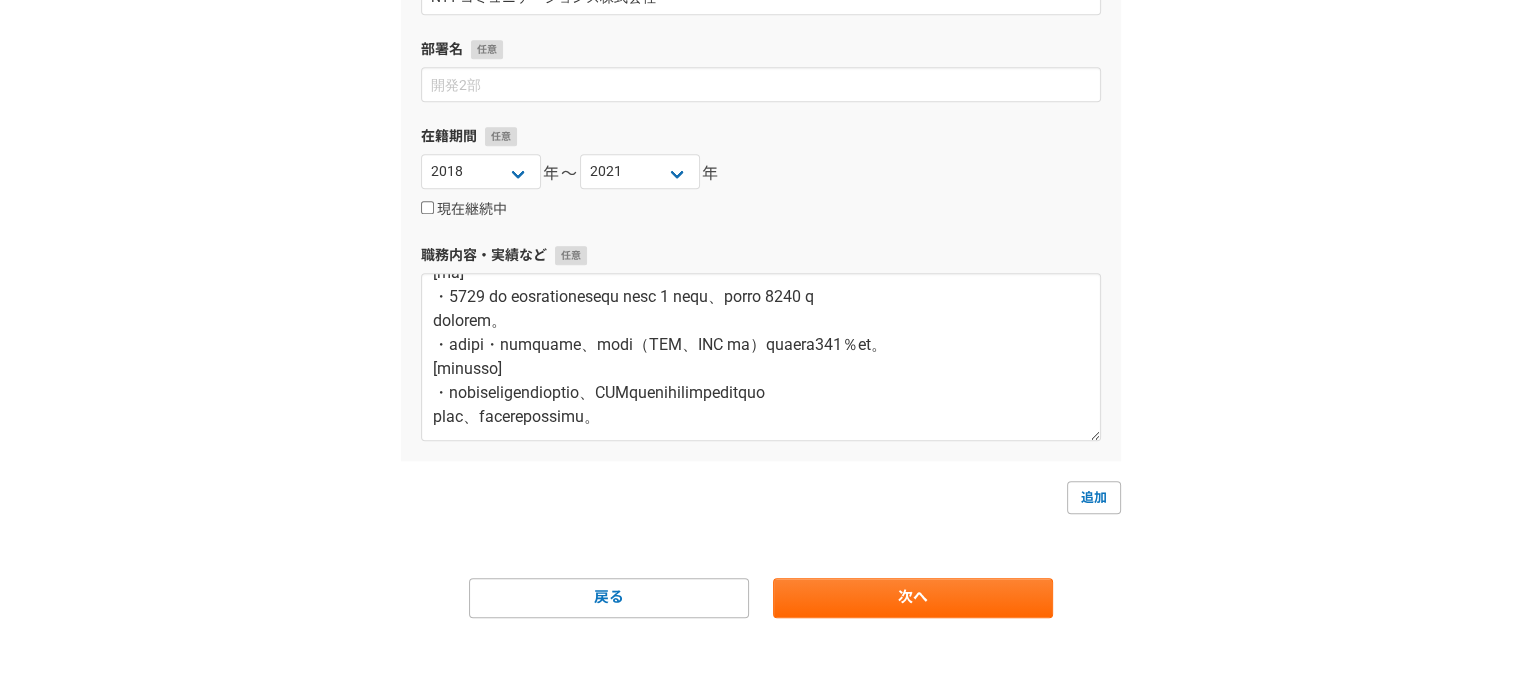 click on "現在継続中" at bounding box center [761, 209] 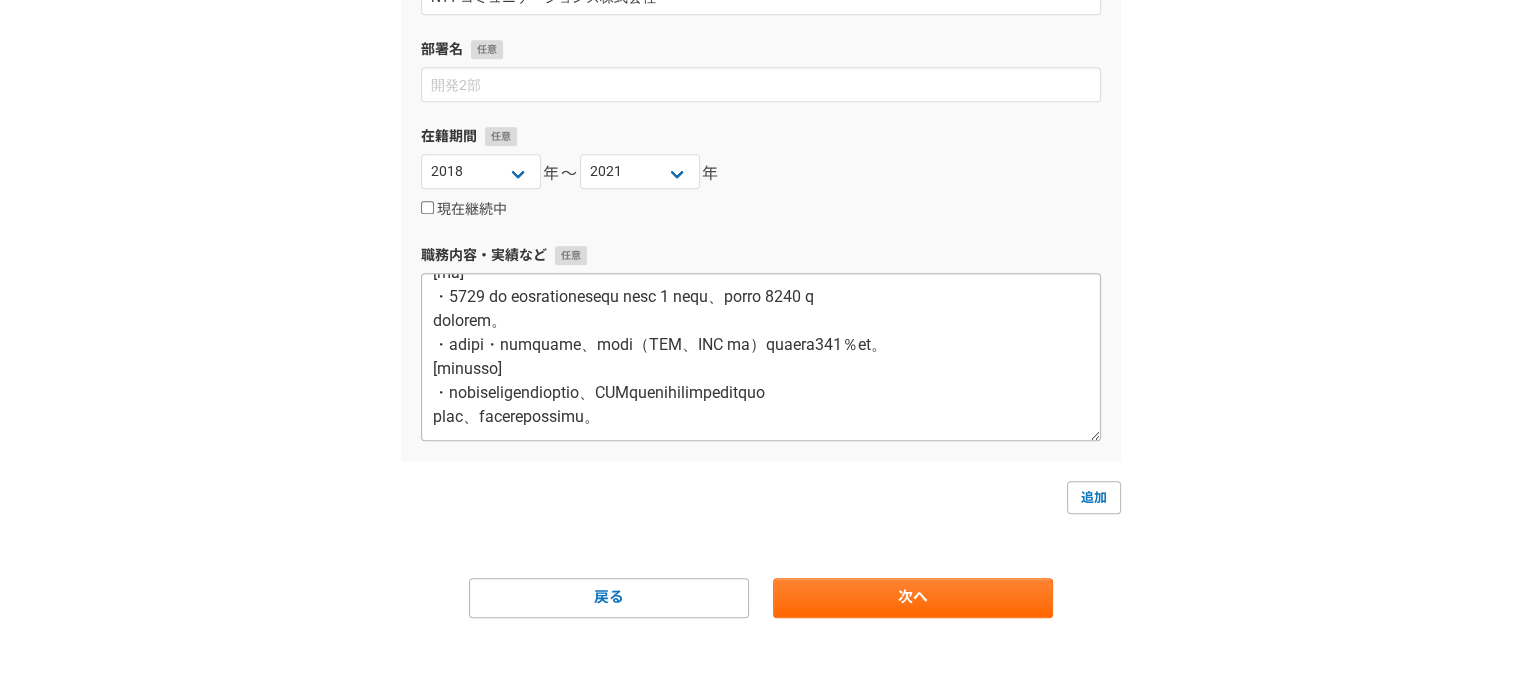scroll, scrollTop: 624, scrollLeft: 0, axis: vertical 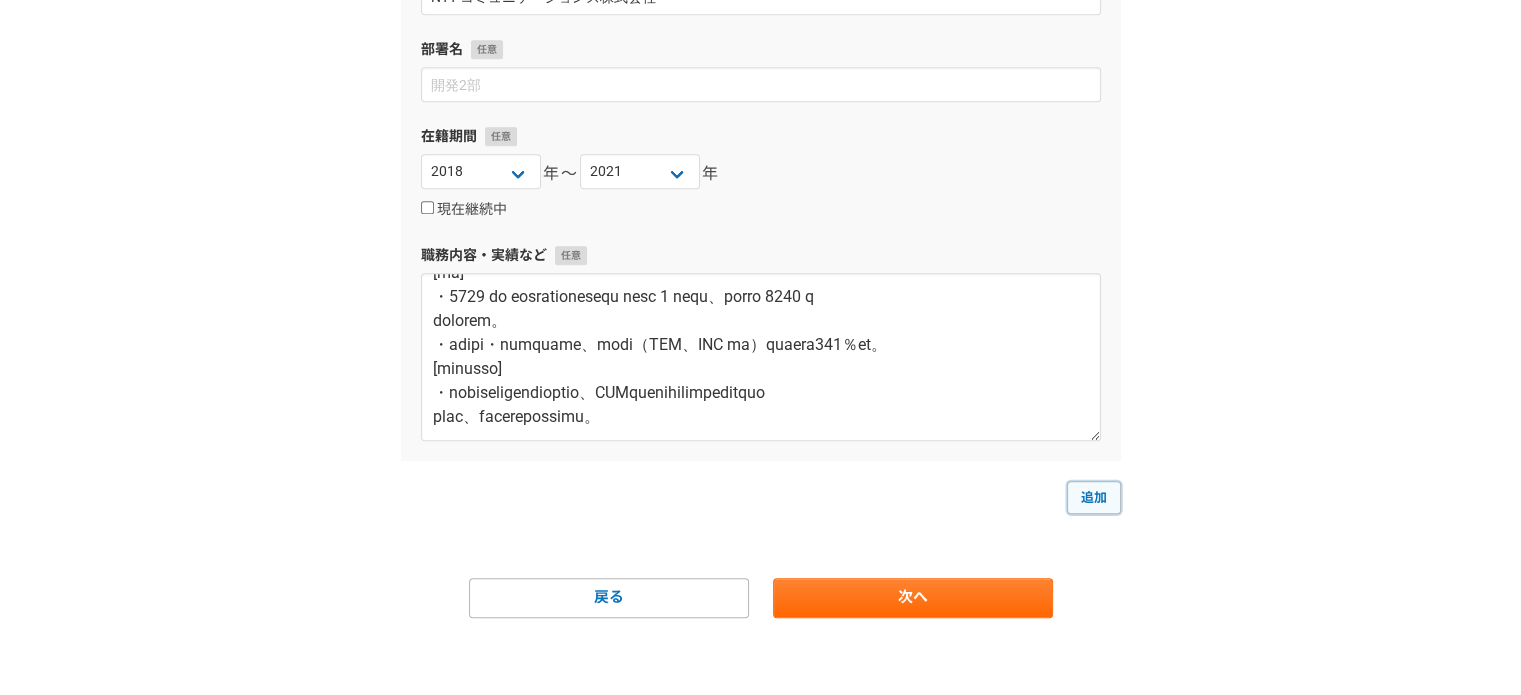 click on "追加" at bounding box center (1094, 497) 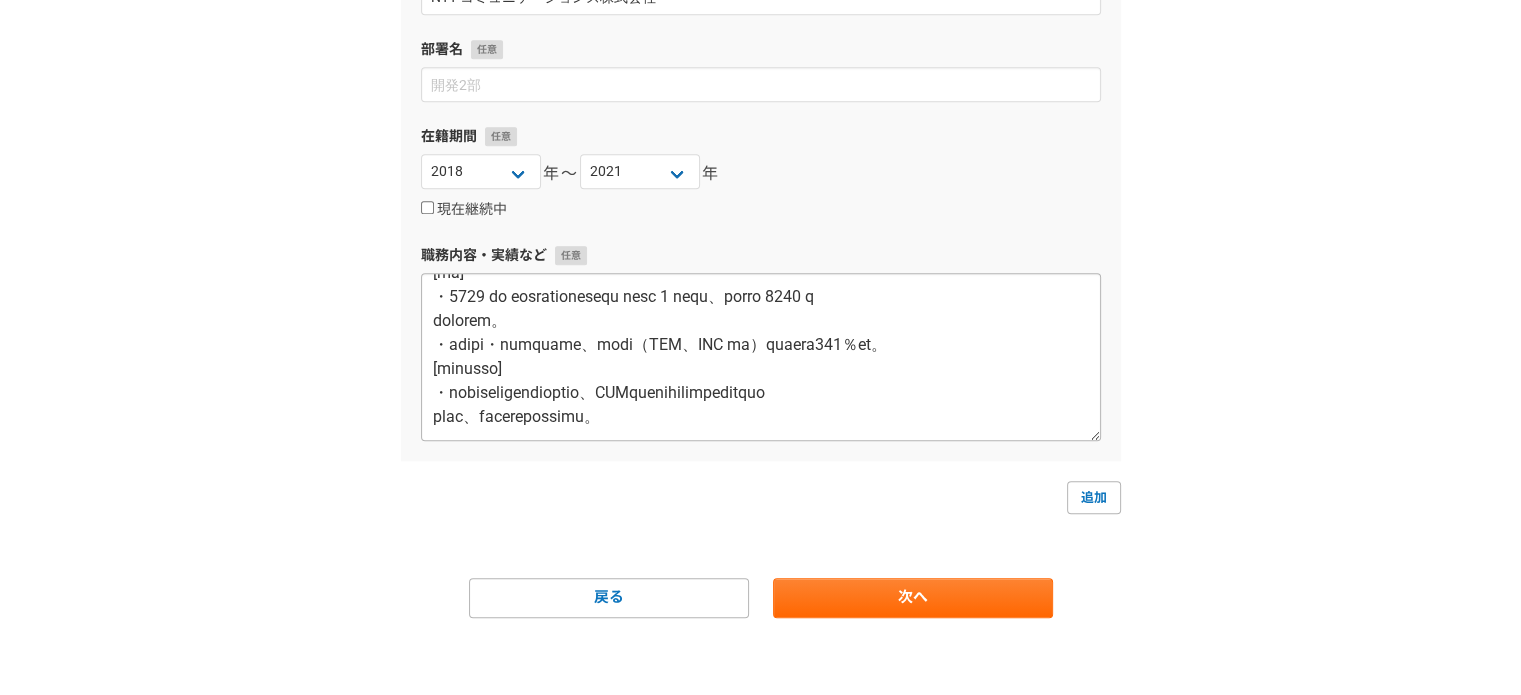 select 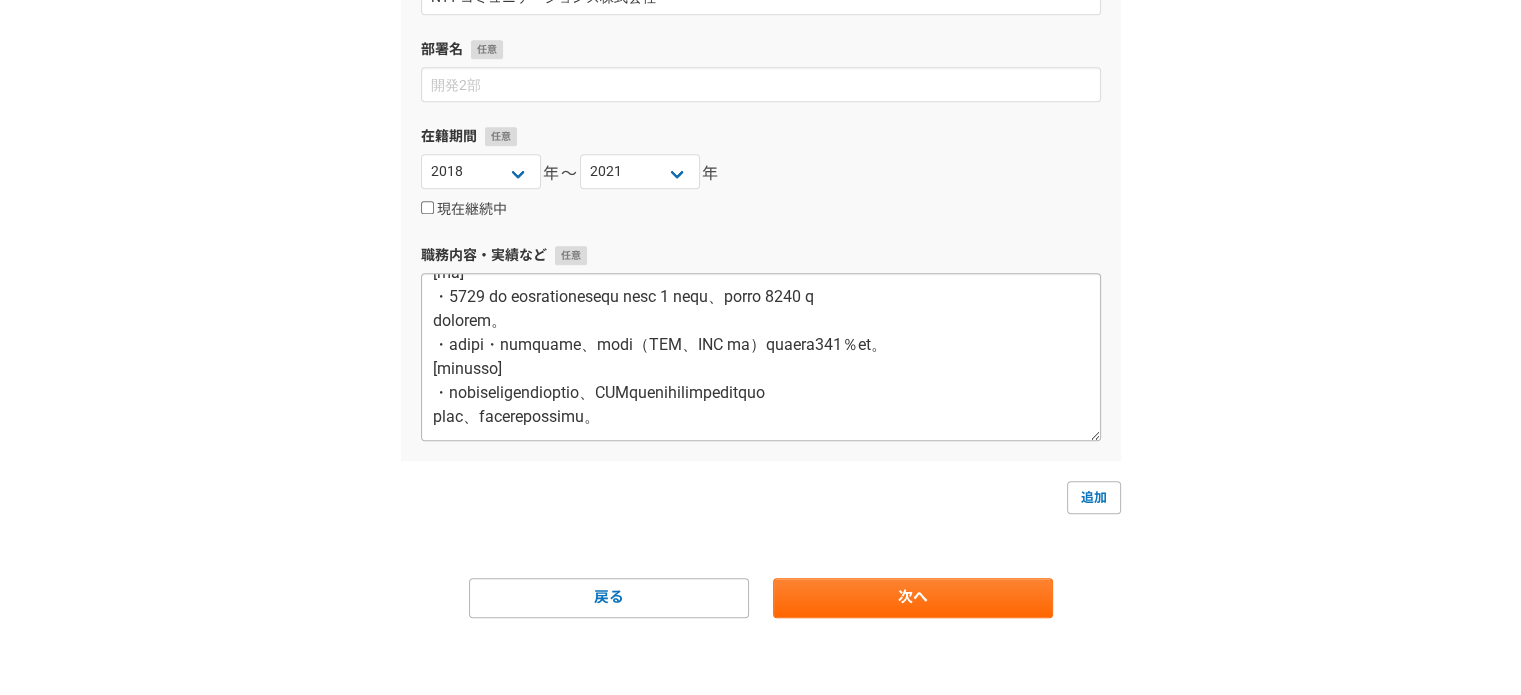 select 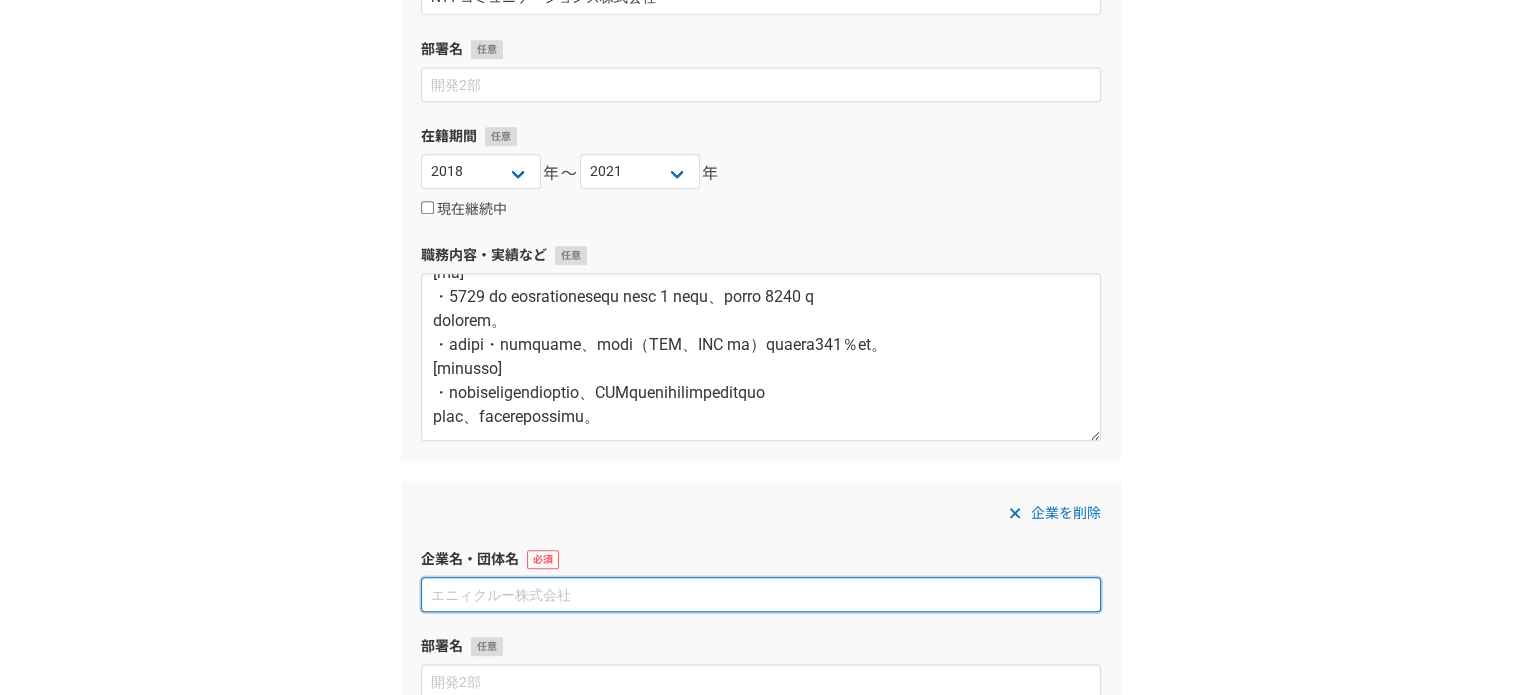paste on "株式会社美術生活" 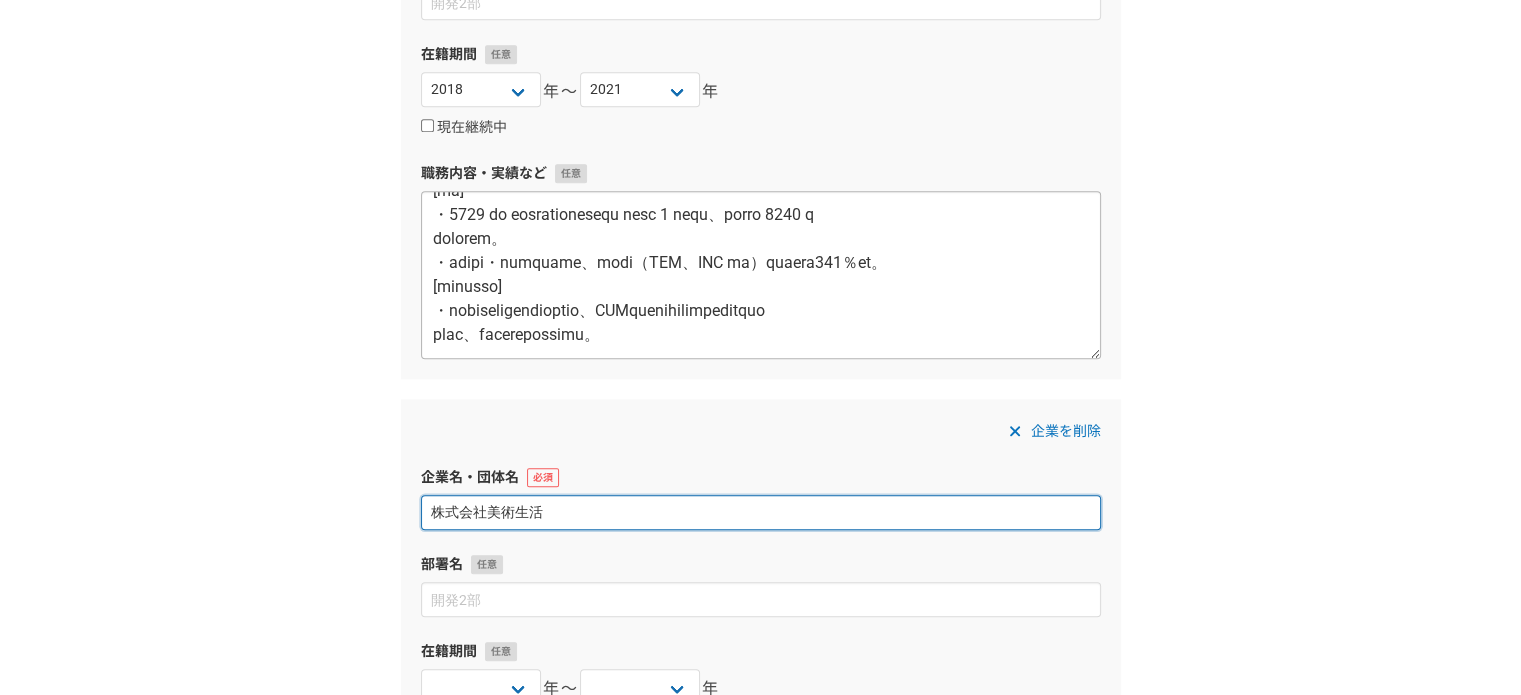 scroll, scrollTop: 2475, scrollLeft: 0, axis: vertical 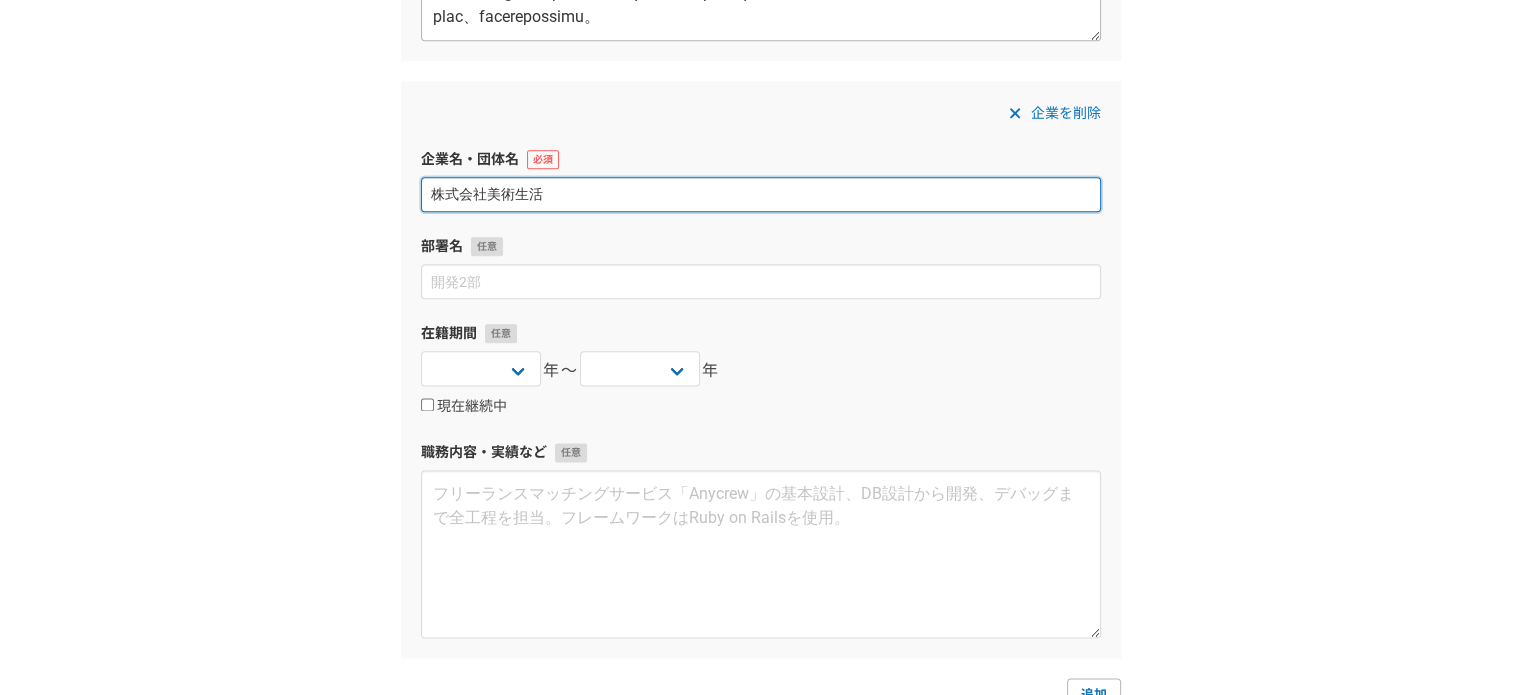 type on "株式会社美術生活" 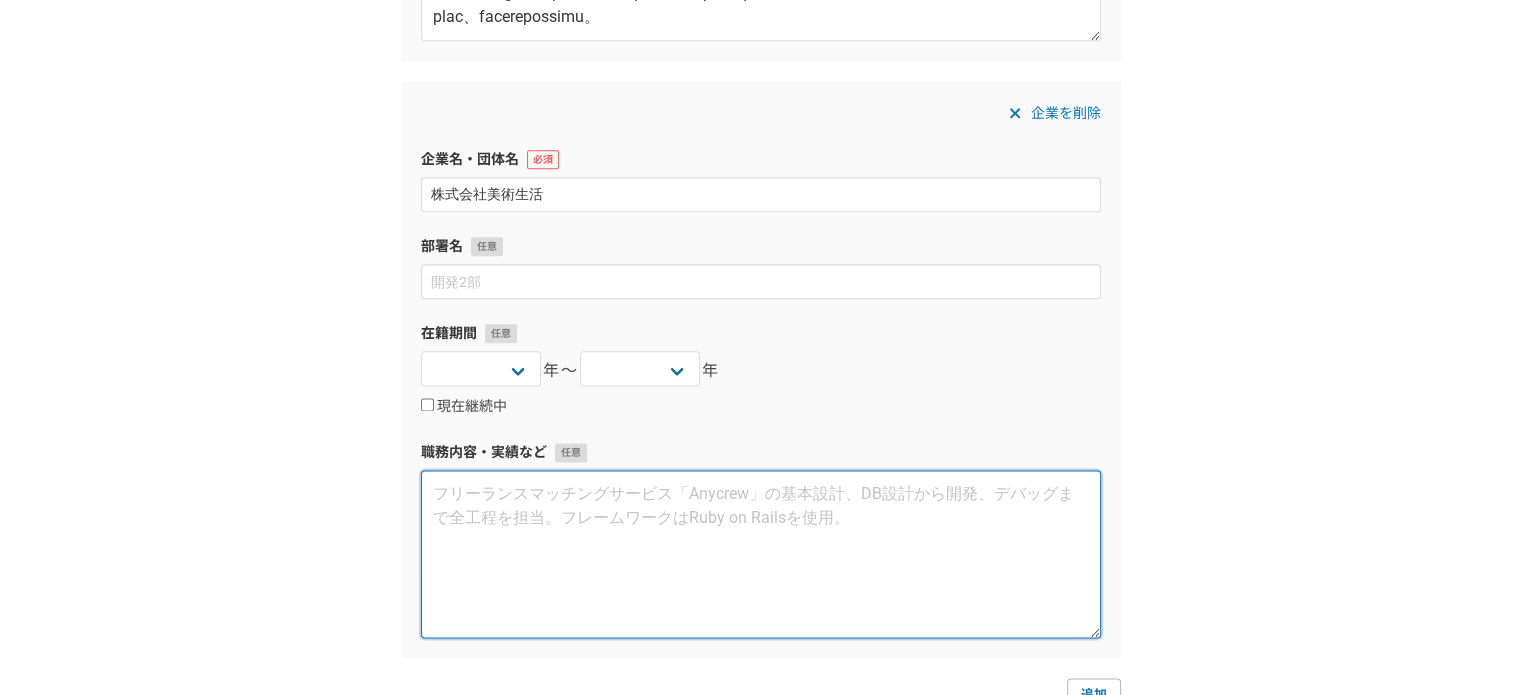 click at bounding box center (761, 554) 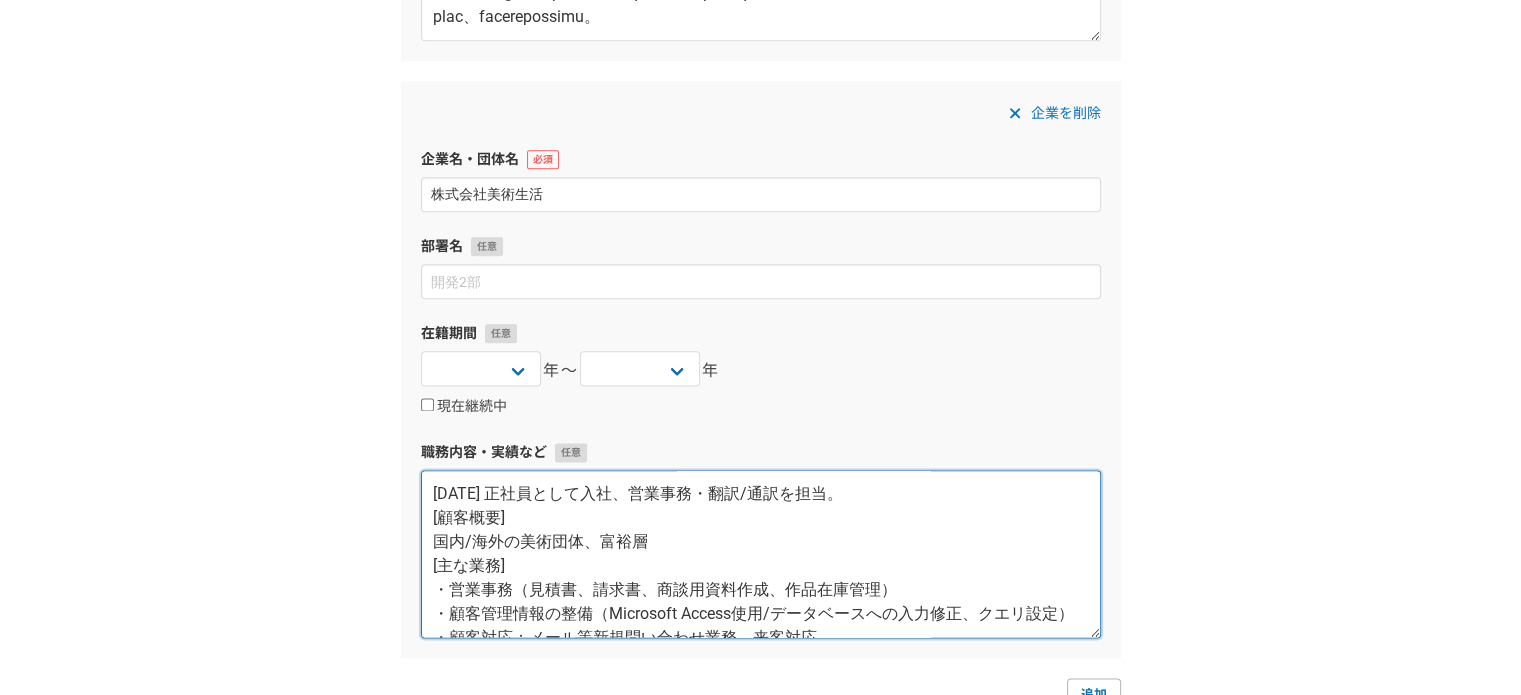 scroll, scrollTop: 132, scrollLeft: 0, axis: vertical 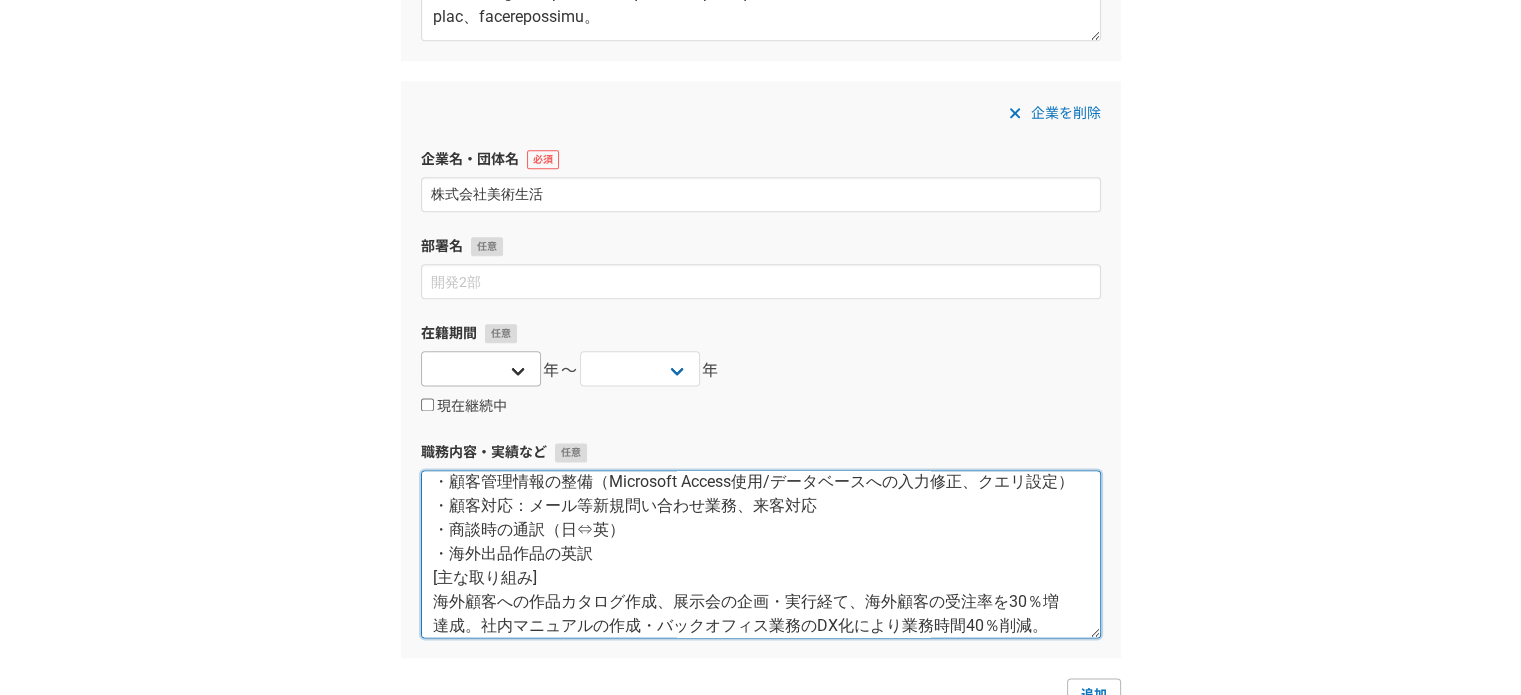 type on "2016 年 4 月 正社員として入社、営業事務・翻訳/通訳を担当。
[顧客概要]
国内/海外の美術団体、富裕層
[主な業務]
・営業事務（見積書、請求書、商談用資料作成、作品在庫管理）
・顧客管理情報の整備（Microsoft Access使用/データベースへの入力修正、クエリ設定）
・顧客対応：メール等新規問い合わせ業務、来客対応
・商談時の通訳（日⇔英）
・海外出品作品の英訳
[主な取り組み]
海外顧客への作品カタログ作成、展示会の企画・実行経て、海外顧客の受注率を30％増
達成。社内マニュアルの作成・バックオフィス業務のDX化により業務時間40％削減。" 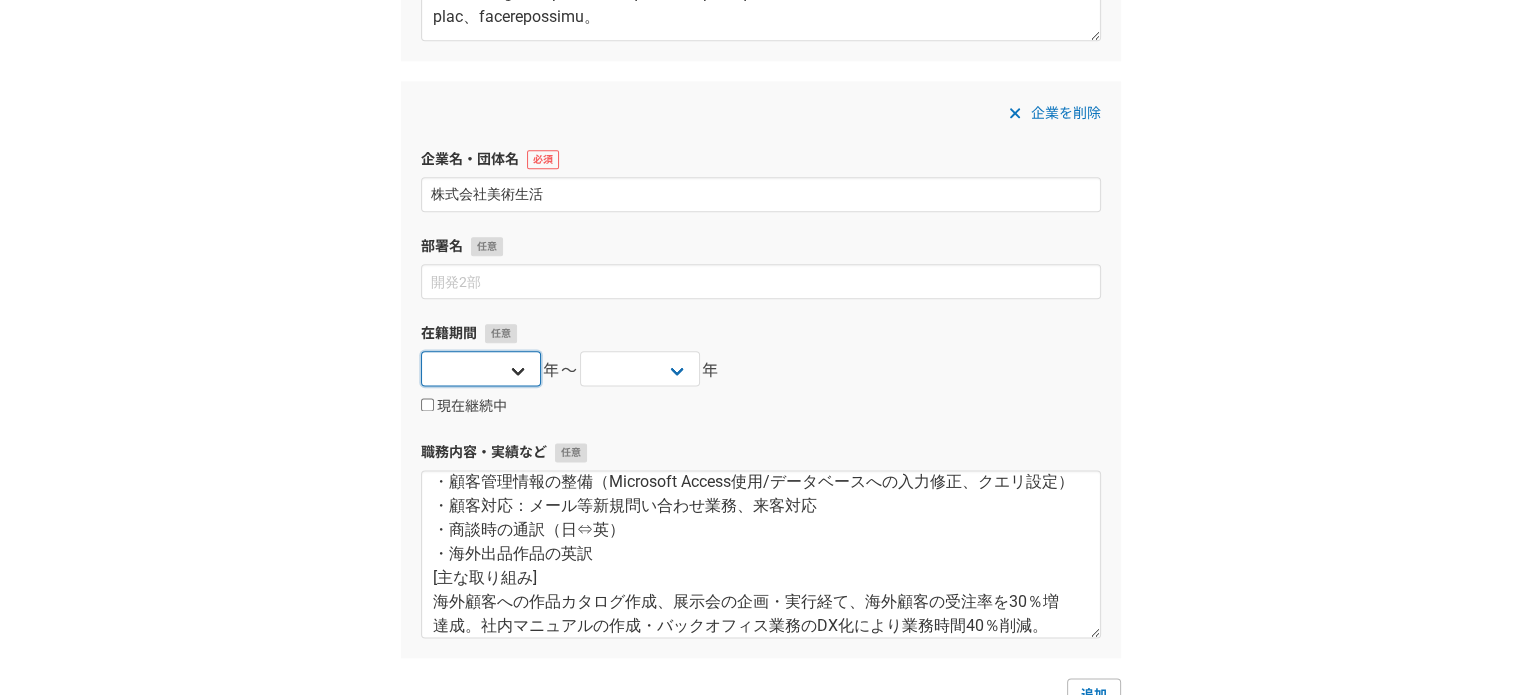 click on "2025 2024 2023 2022 2021 2020 2019 2018 2017 2016 2015 2014 2013 2012 2011 2010 2009 2008 2007 2006 2005 2004 2003 2002 2001 2000 1999 1998 1997 1996 1995 1994 1993 1992 1991 1990 1989 1988 1987 1986 1985 1984 1983 1982 1981 1980 1979 1978 1977 1976" at bounding box center [481, 368] 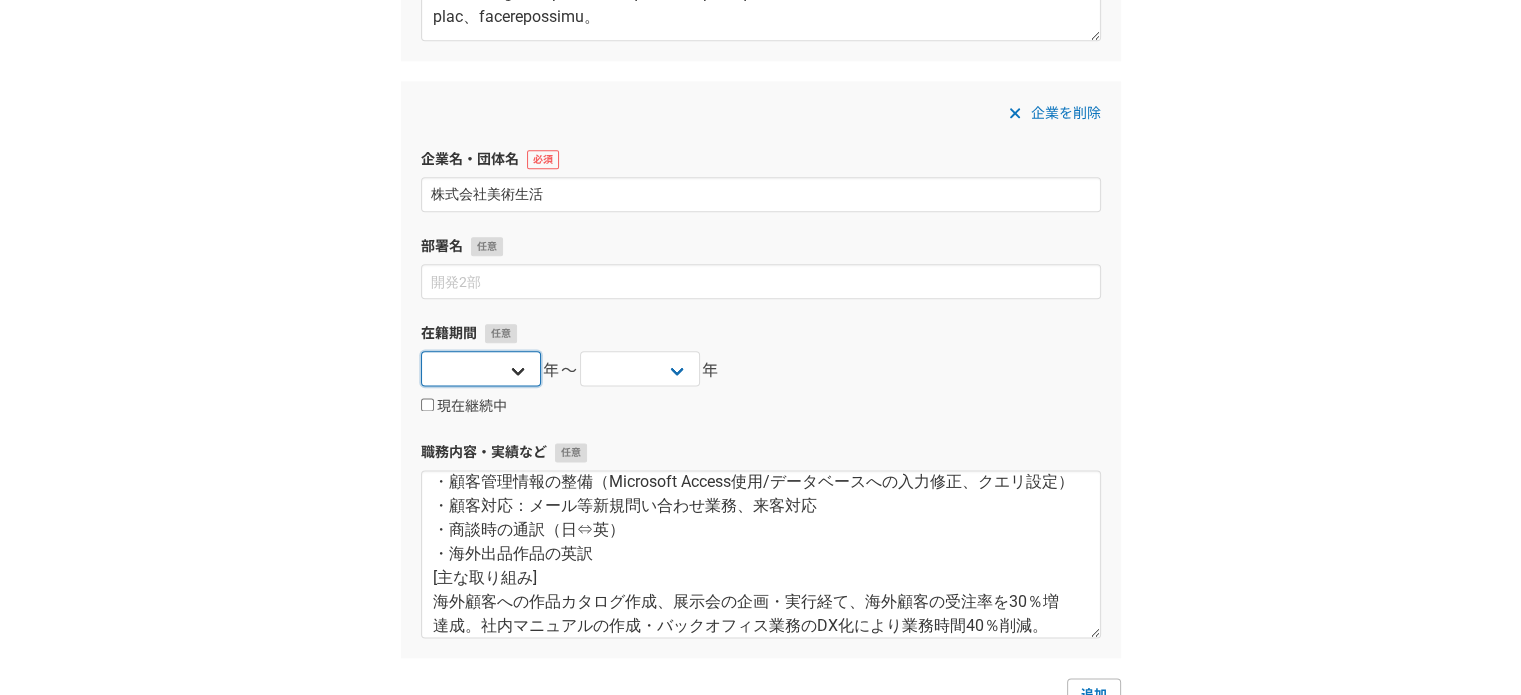 select on "2016" 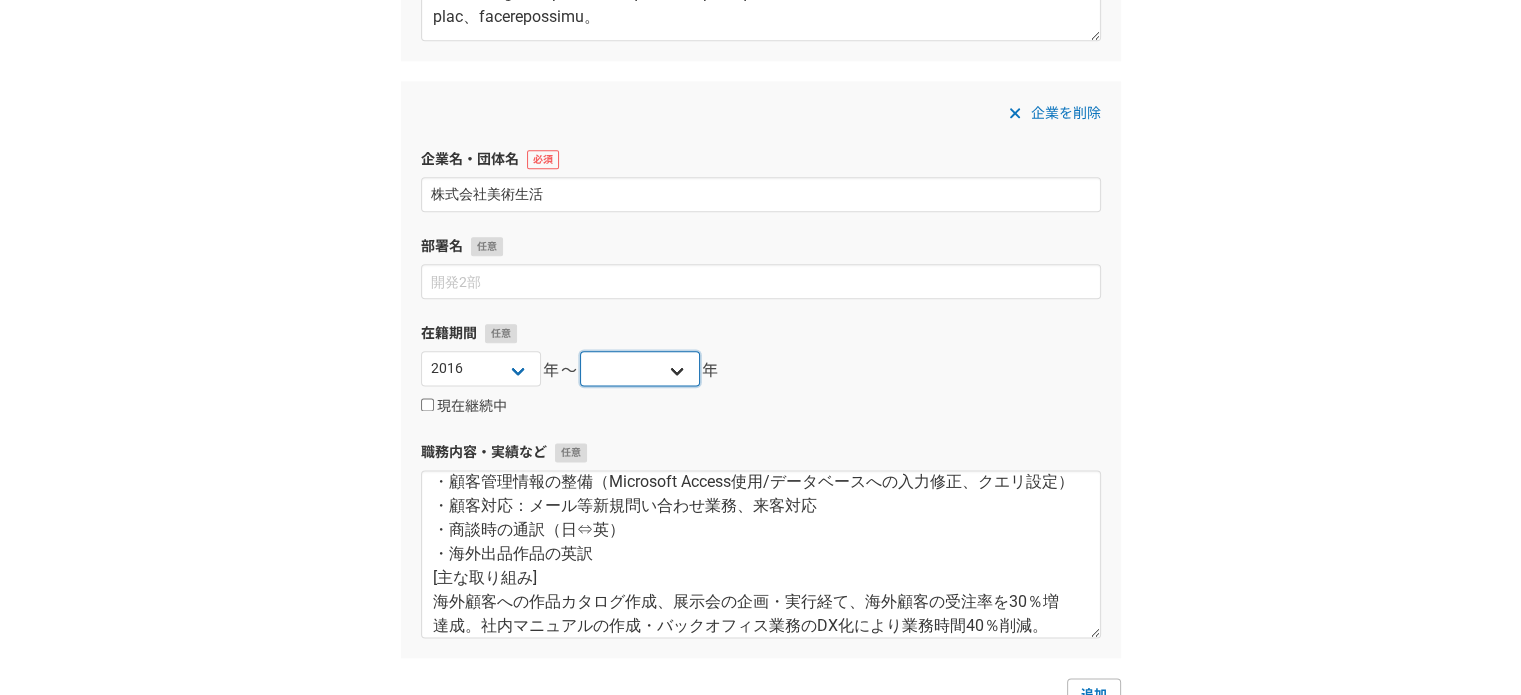 click on "2025 2024 2023 2022 2021 2020 2019 2018 2017 2016 2015 2014 2013 2012 2011 2010 2009 2008 2007 2006 2005 2004 2003 2002 2001 2000 1999 1998 1997 1996 1995 1994 1993 1992 1991 1990 1989 1988 1987 1986 1985 1984 1983 1982 1981 1980 1979 1978 1977 1976" at bounding box center [640, 368] 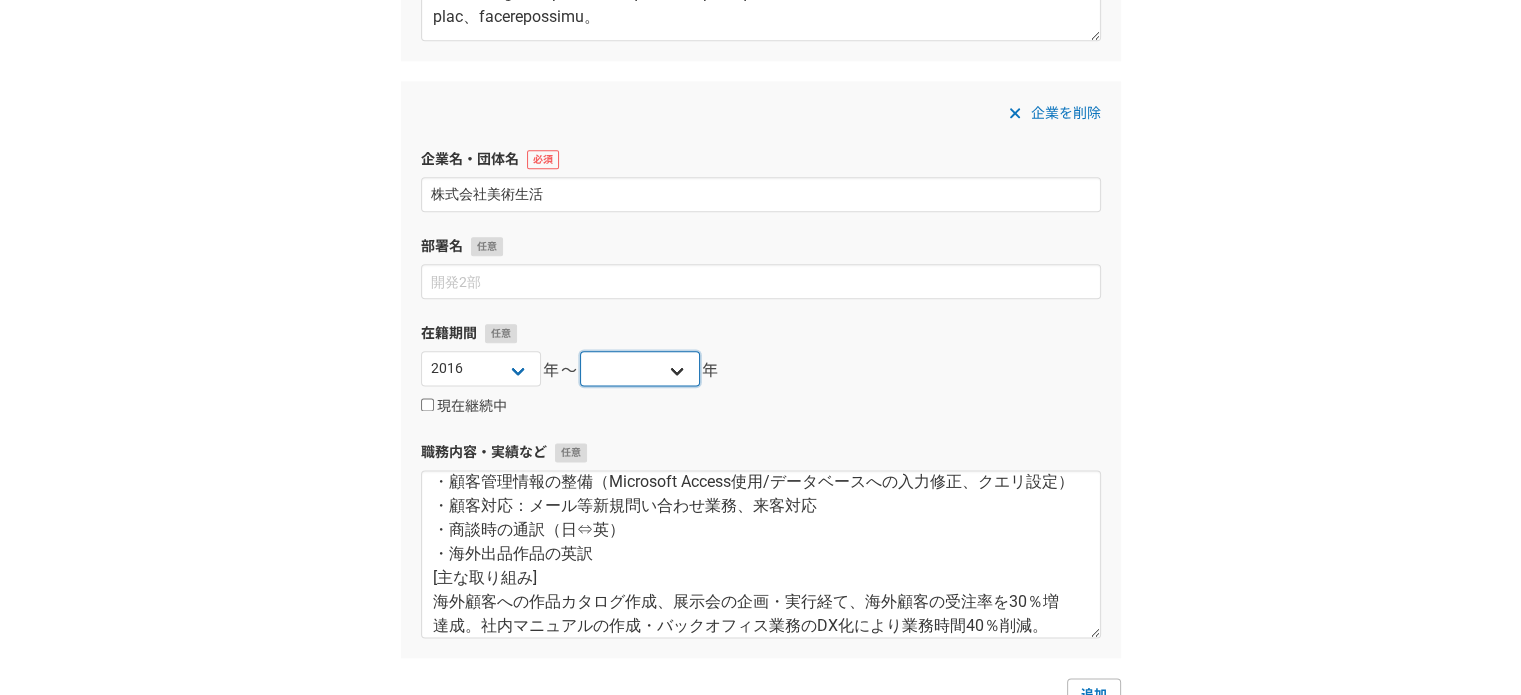 select on "2018" 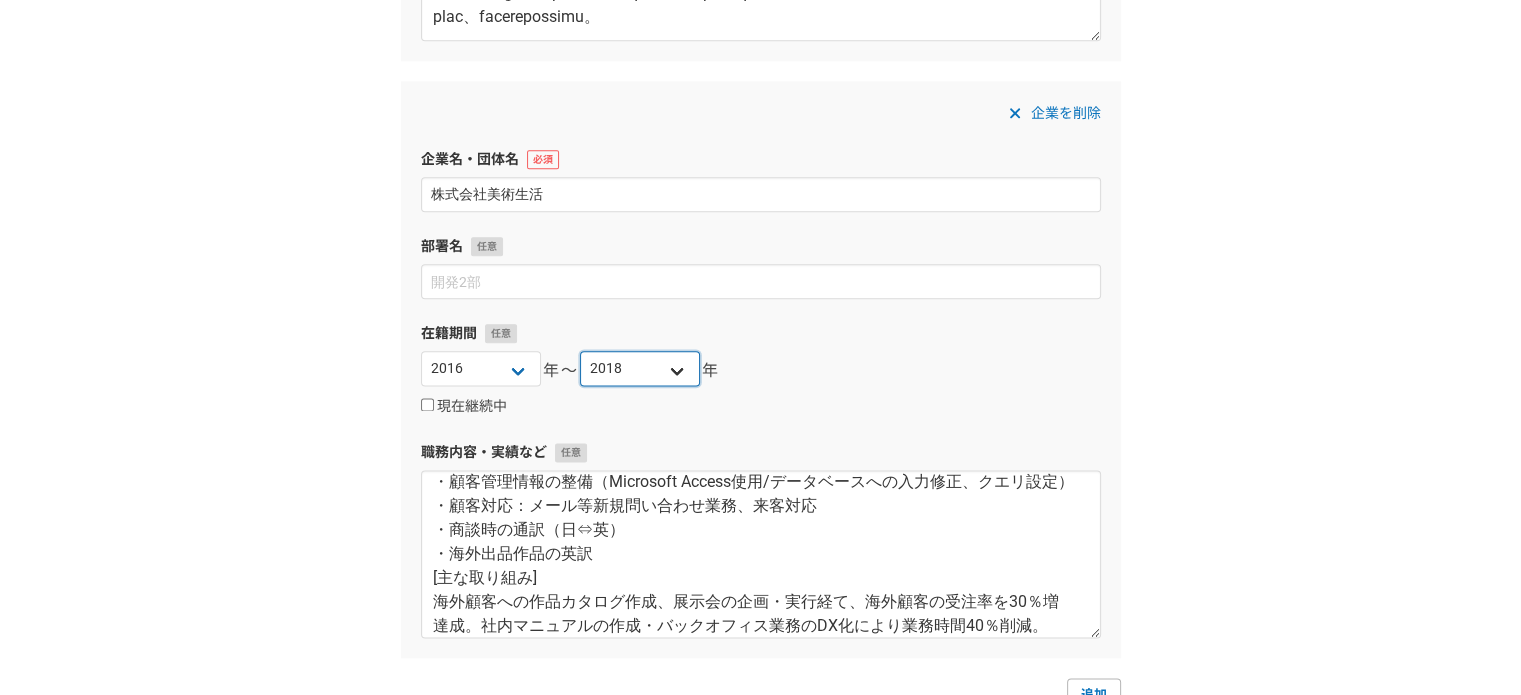 click on "2025 2024 2023 2022 2021 2020 2019 2018 2017 2016 2015 2014 2013 2012 2011 2010 2009 2008 2007 2006 2005 2004 2003 2002 2001 2000 1999 1998 1997 1996 1995 1994 1993 1992 1991 1990 1989 1988 1987 1986 1985 1984 1983 1982 1981 1980 1979 1978 1977 1976" at bounding box center (640, 368) 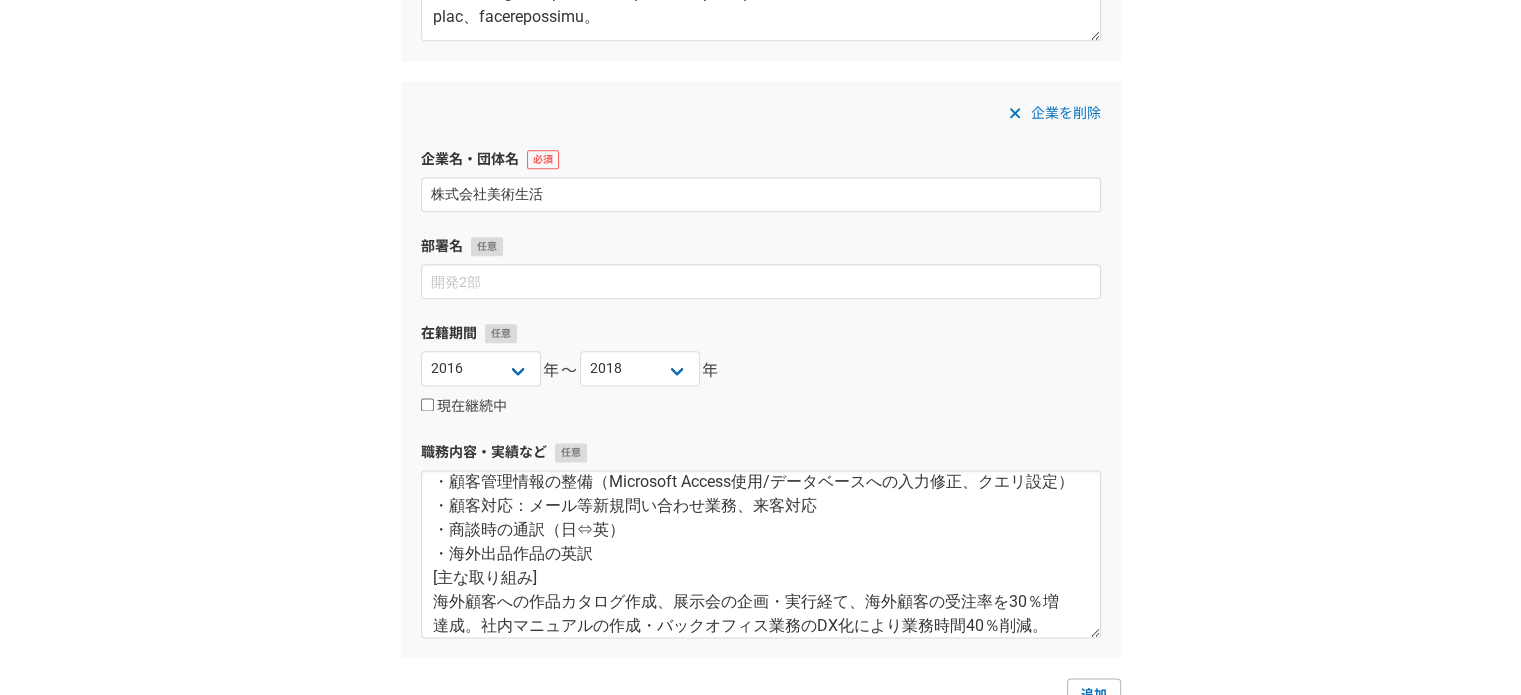 click on "職務内容・実績など" at bounding box center (761, 452) 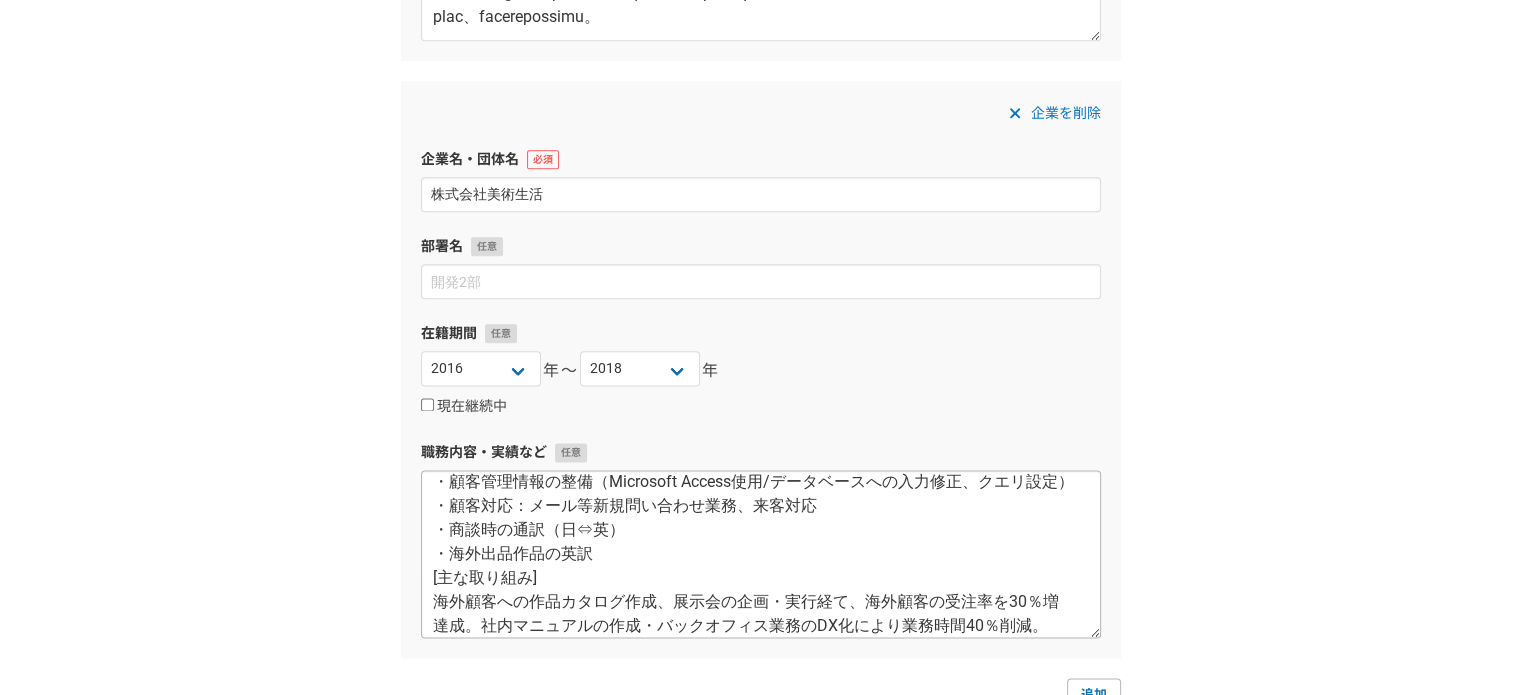 scroll, scrollTop: 144, scrollLeft: 0, axis: vertical 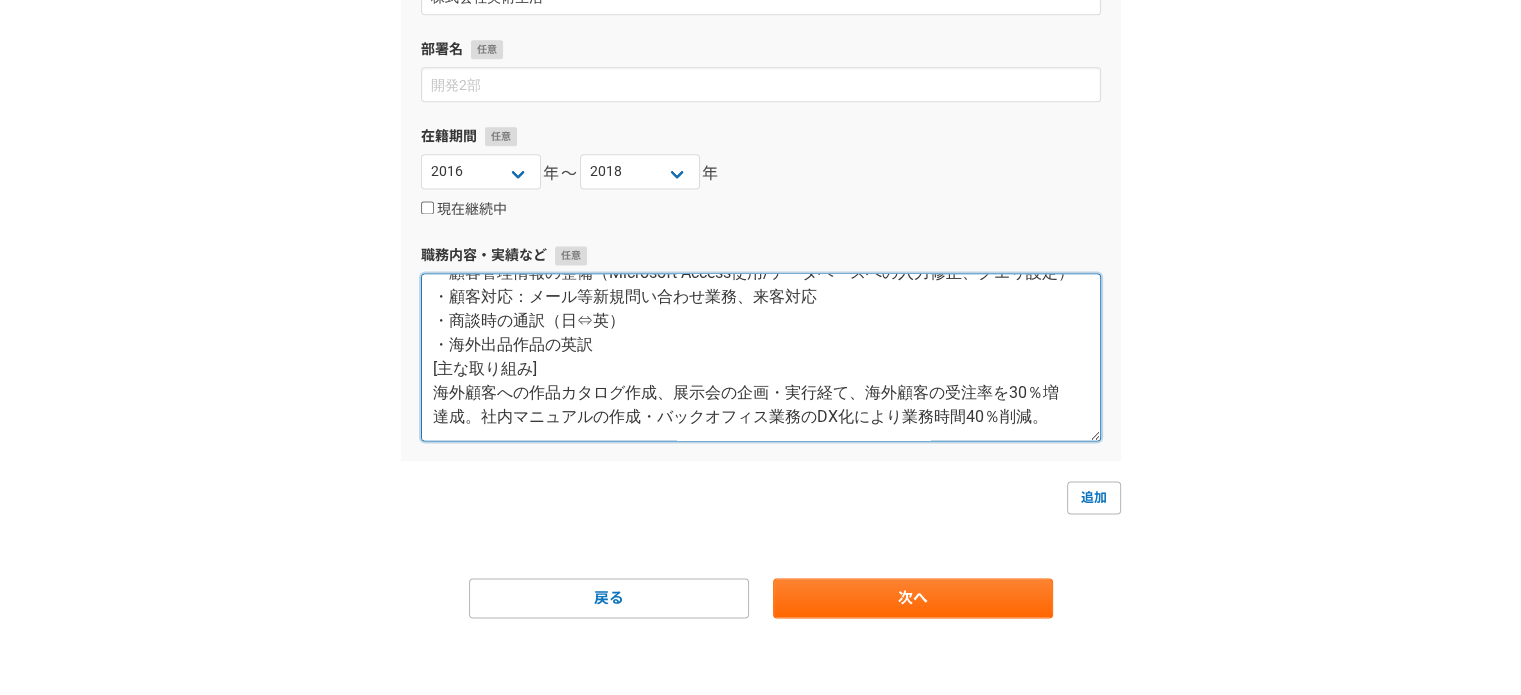 drag, startPoint x: 757, startPoint y: 360, endPoint x: 689, endPoint y: 392, distance: 75.153175 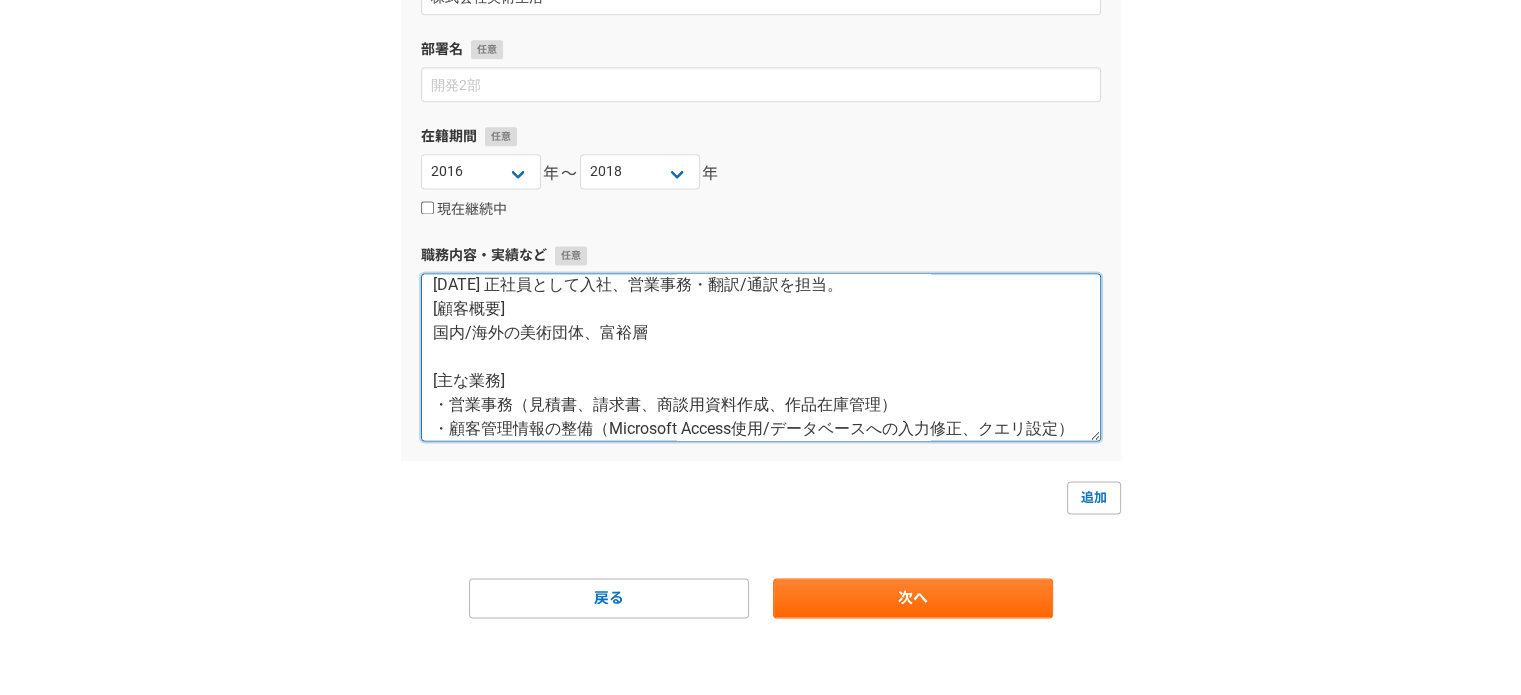 scroll, scrollTop: 0, scrollLeft: 0, axis: both 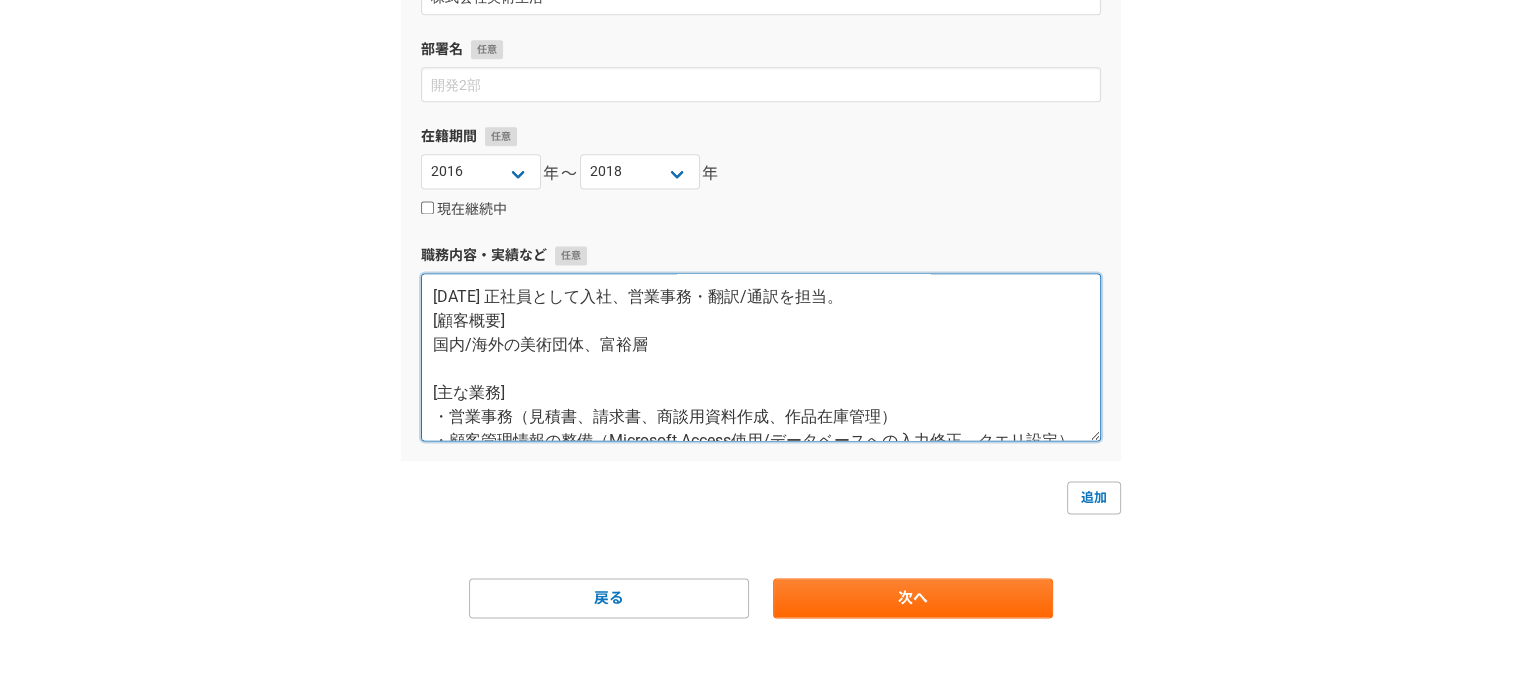 click on "2016 年 4 月 正社員として入社、営業事務・翻訳/通訳を担当。
[顧客概要]
国内/海外の美術団体、富裕層
[主な業務]
・営業事務（見積書、請求書、商談用資料作成、作品在庫管理）
・顧客管理情報の整備（Microsoft Access使用/データベースへの入力修正、クエリ設定）
・顧客対応：メール等新規問い合わせ業務、来客対応
・商談時の通訳（日⇔英）
・海外出品作品の英訳
[主な取り組み]
海外顧客への作品カタログ作成、展示会の企画・実行経て、海外顧客の受注率を30％増
達成。社内マニュアルの作成・バックオフィス業務のDX化により業務時間40％削減。" at bounding box center (761, 357) 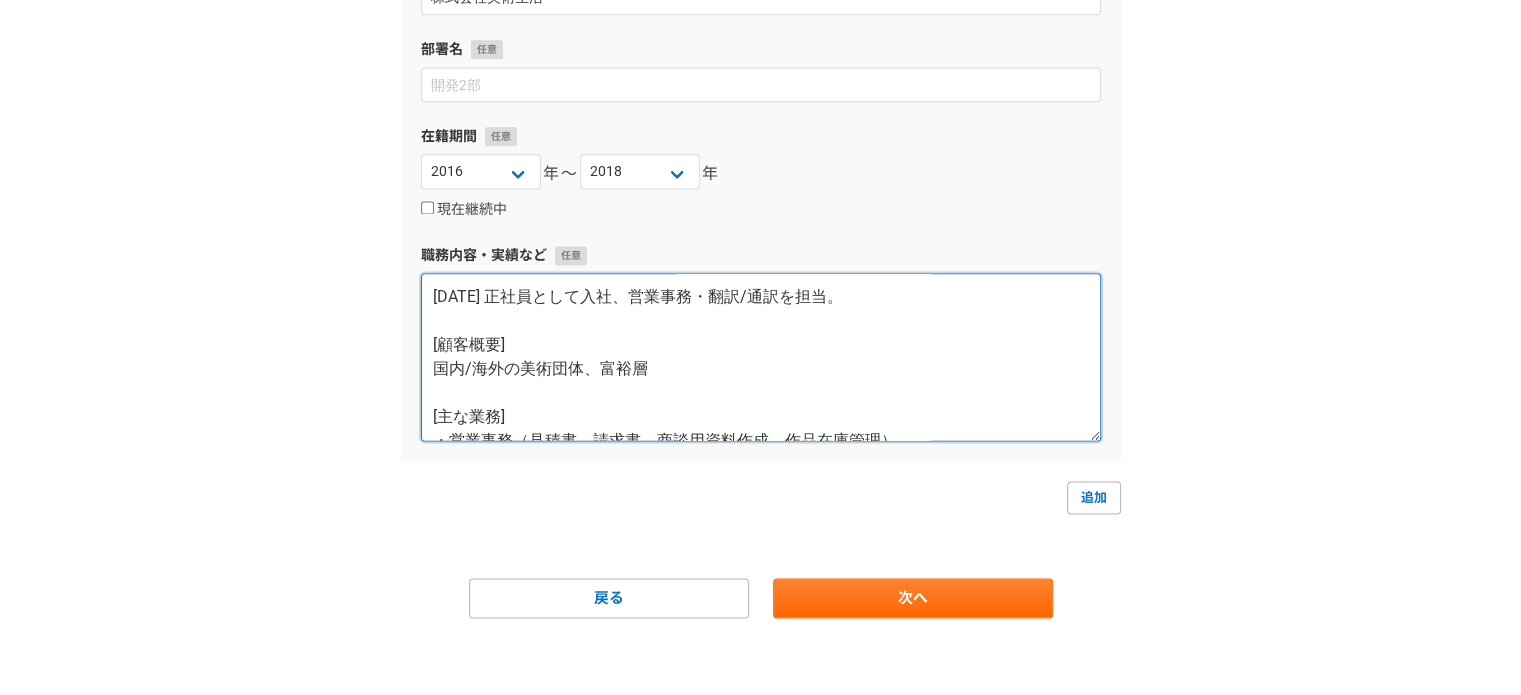click on "2016 年 4 月 正社員として入社、営業事務・翻訳/通訳を担当。
[顧客概要]
国内/海外の美術団体、富裕層
[主な業務]
・営業事務（見積書、請求書、商談用資料作成、作品在庫管理）
・顧客管理情報の整備（Microsoft Access使用/データベースへの入力修正、クエリ設定）
・顧客対応：メール等新規問い合わせ業務、来客対応
・商談時の通訳（日⇔英）
・海外出品作品の英訳
[主な取り組み]
海外顧客への作品カタログ作成、展示会の企画・実行経て、海外顧客の受注率を30％増
達成。社内マニュアルの作成・バックオフィス業務のDX化により業務時間40％削減。" at bounding box center [761, 357] 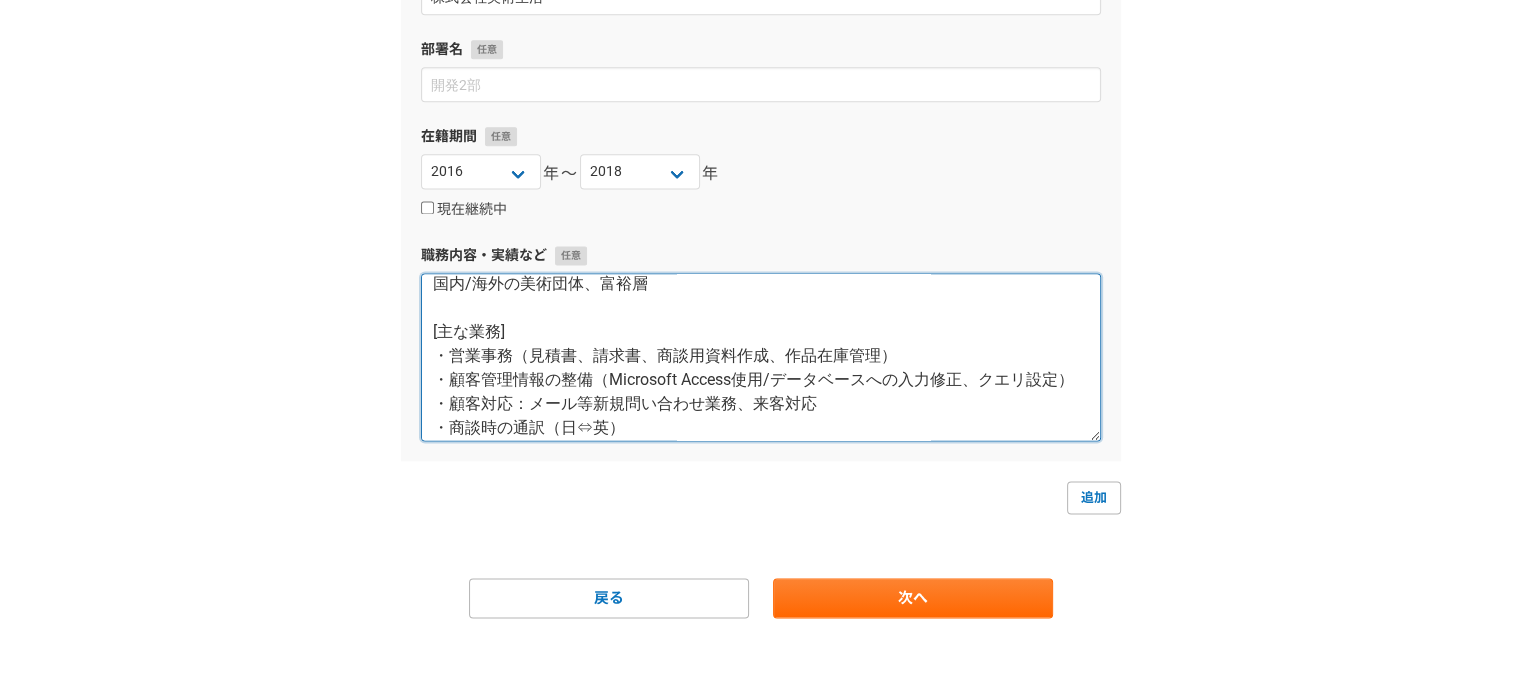 scroll, scrollTop: 216, scrollLeft: 0, axis: vertical 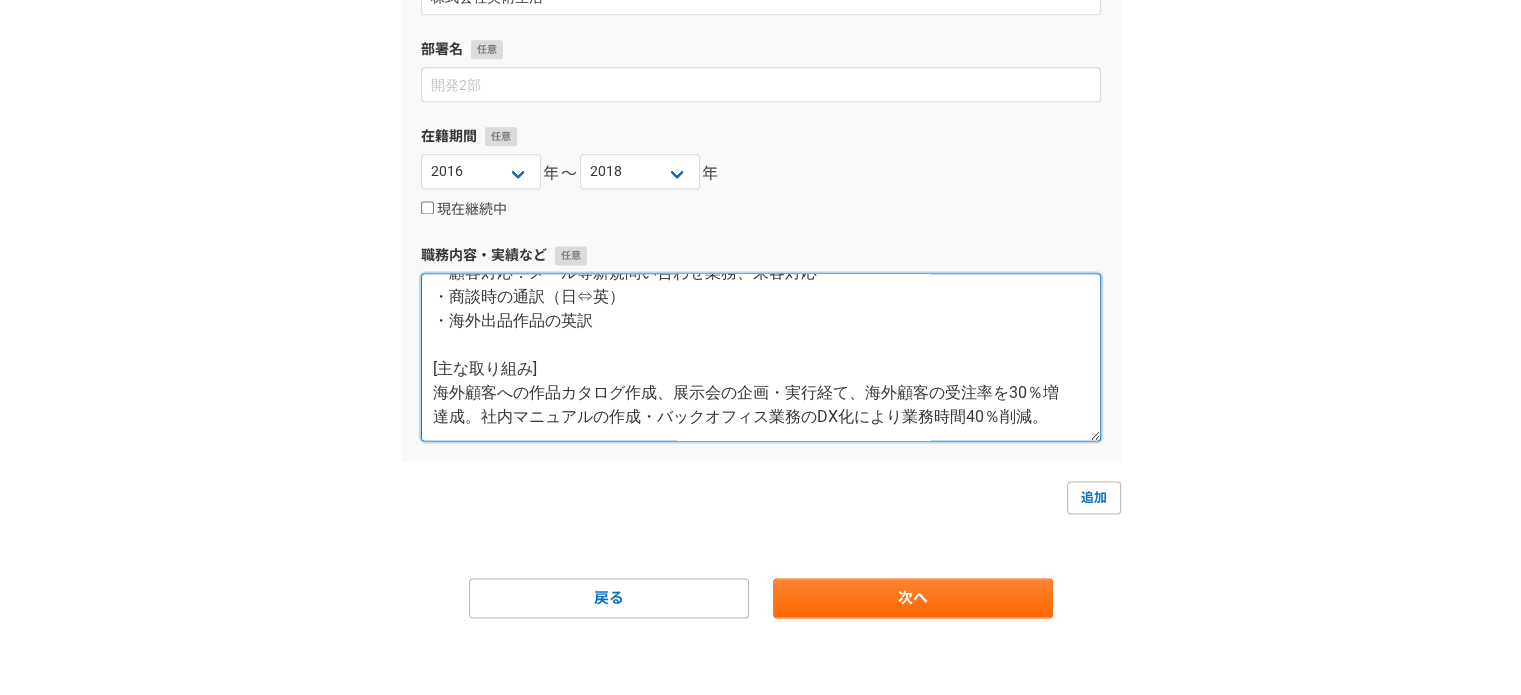 type on "2016 年 4 月 正社員として入社、営業事務・翻訳/通訳を担当。
[顧客概要]
国内/海外の美術団体、富裕層
[主な業務]
・営業事務（見積書、請求書、商談用資料作成、作品在庫管理）
・顧客管理情報の整備（Microsoft Access使用/データベースへの入力修正、クエリ設定）
・顧客対応：メール等新規問い合わせ業務、来客対応
・商談時の通訳（日⇔英）
・海外出品作品の英訳
[主な取り組み]
海外顧客への作品カタログ作成、展示会の企画・実行経て、海外顧客の受注率を30％増
達成。社内マニュアルの作成・バックオフィス業務のDX化により業務時間40％削減。" 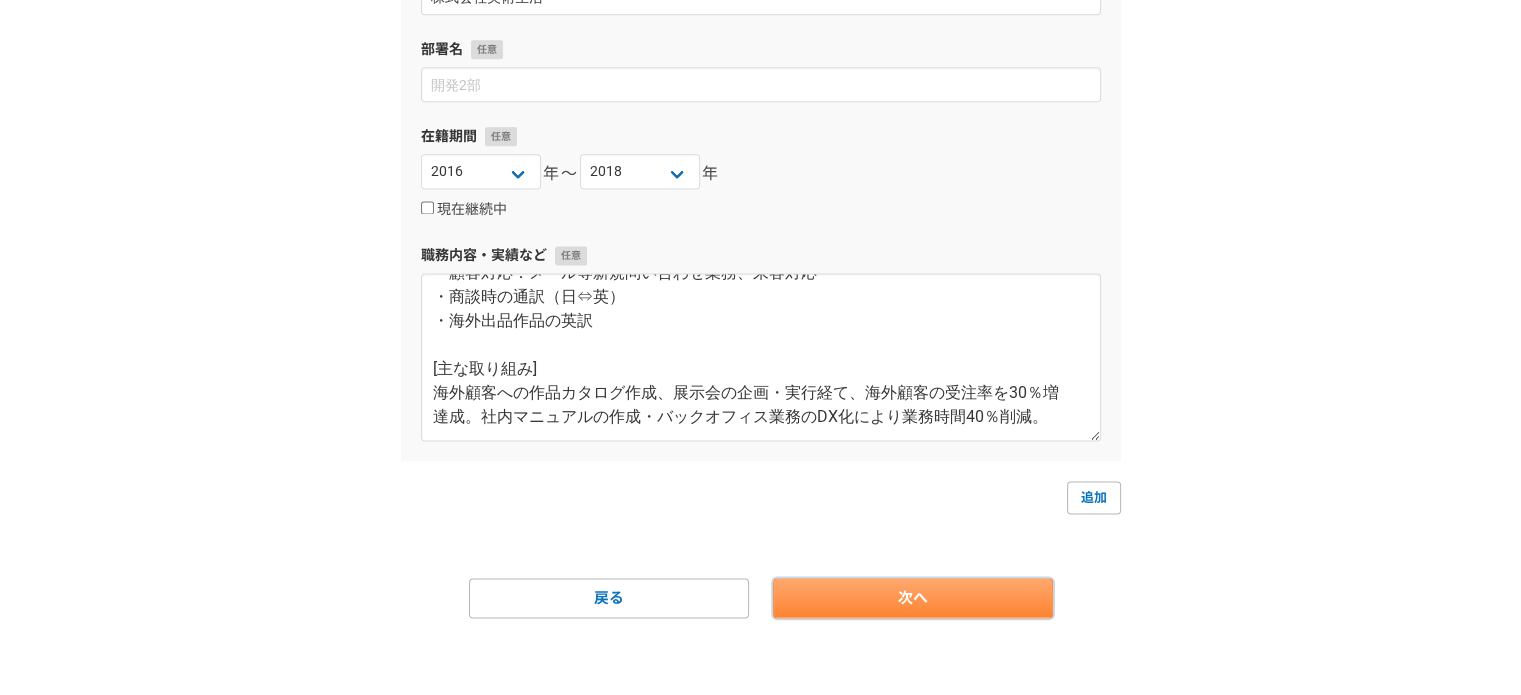 click on "次へ" at bounding box center (913, 598) 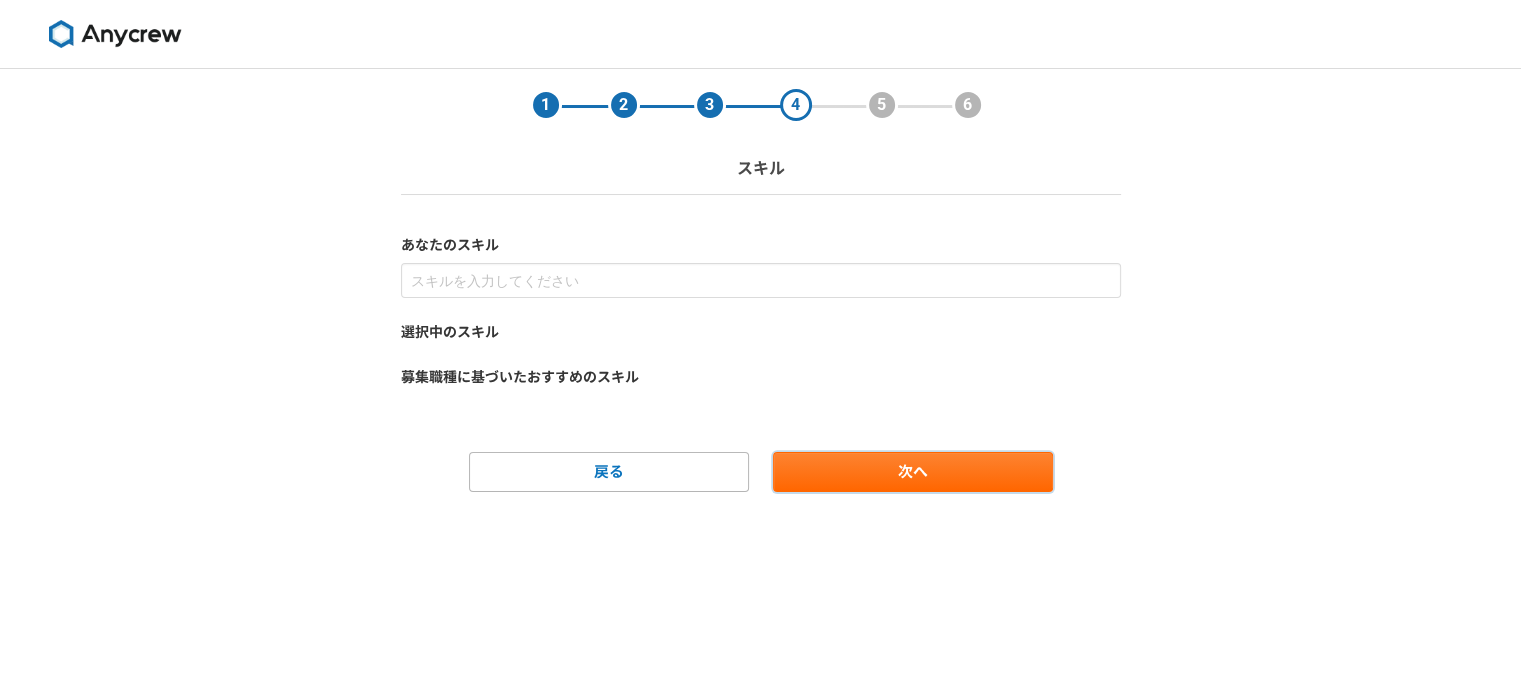 scroll, scrollTop: 0, scrollLeft: 0, axis: both 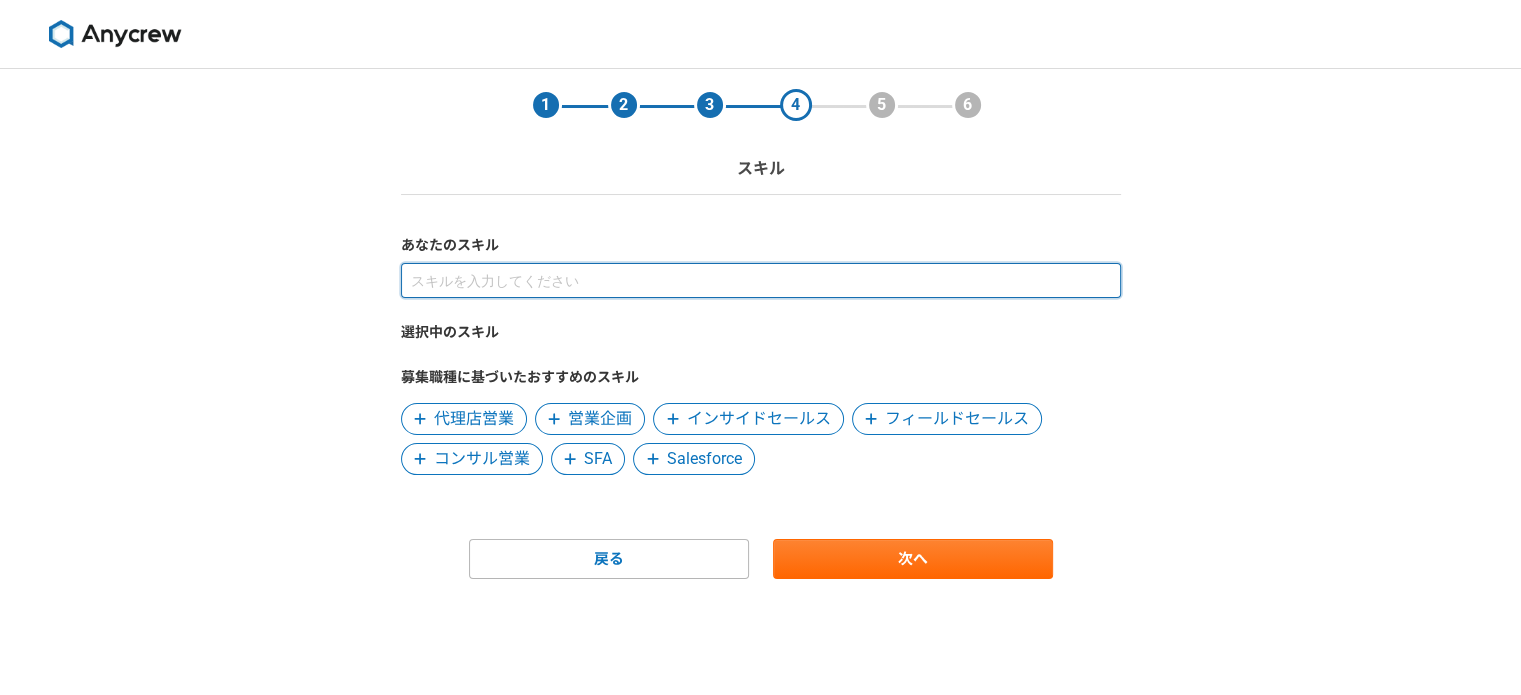 click at bounding box center [761, 280] 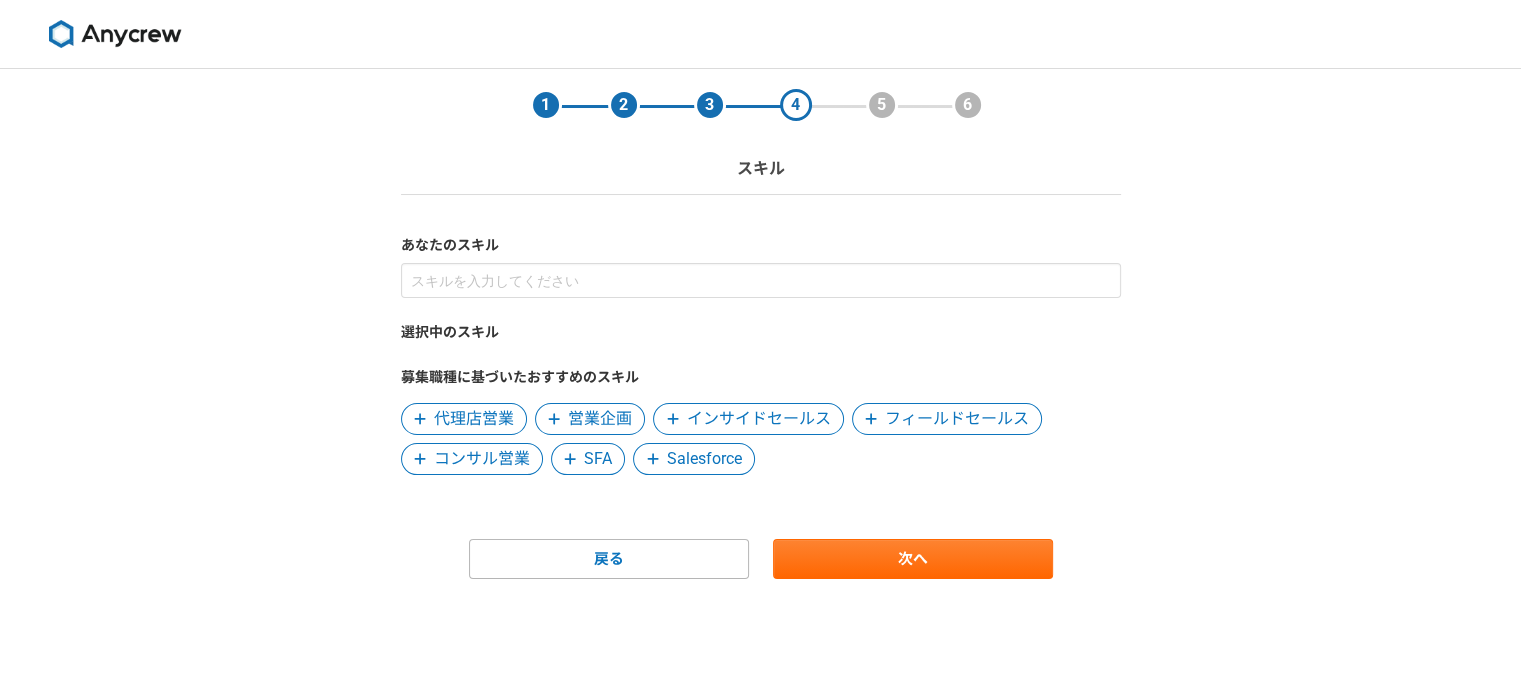click on "SFA" at bounding box center [598, 459] 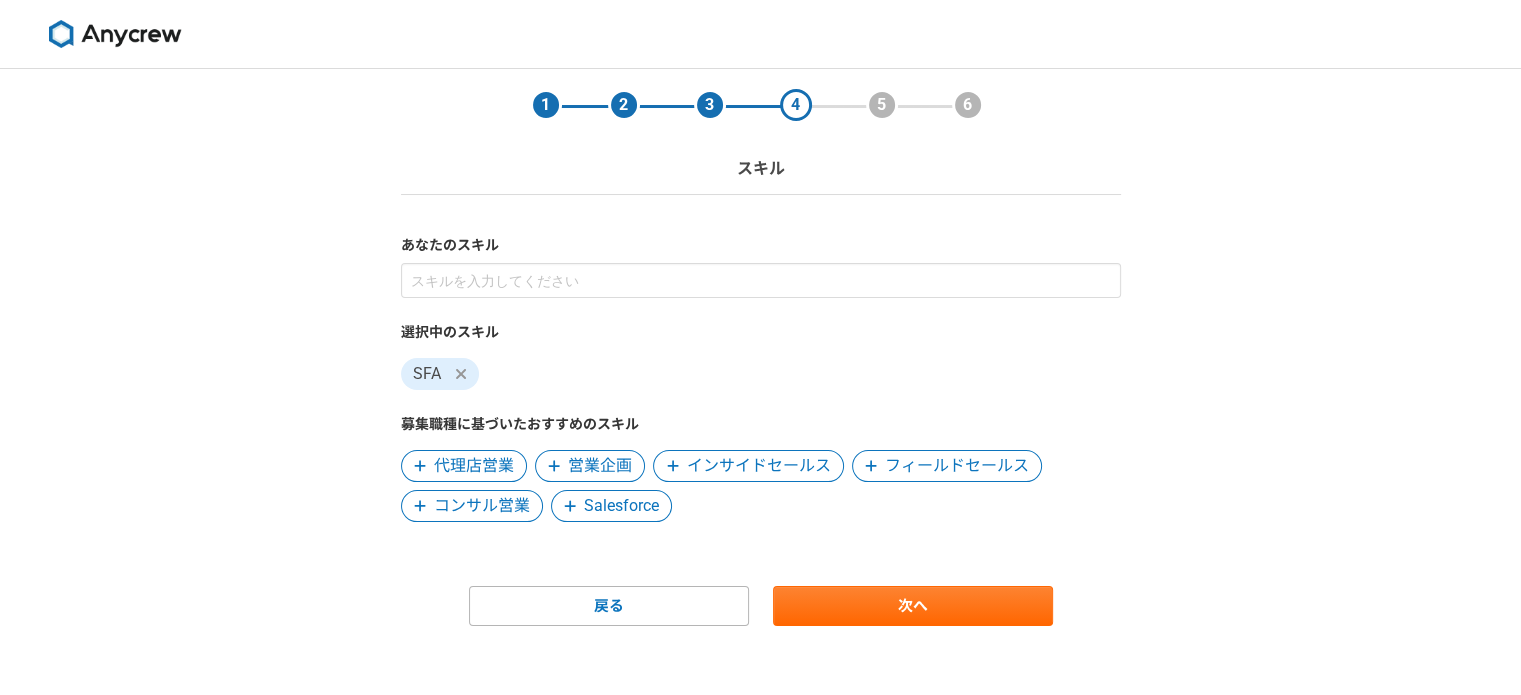 click on "インサイドセールス" at bounding box center (759, 466) 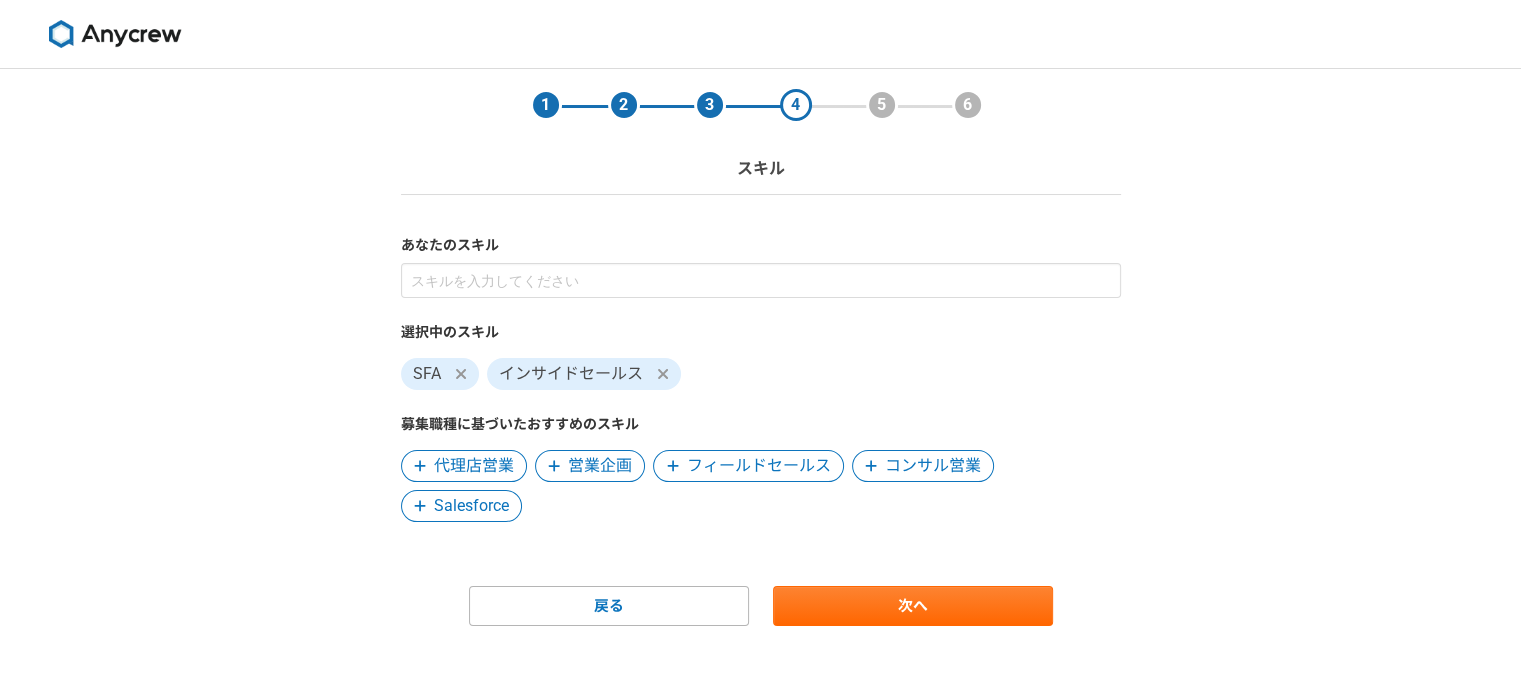 click on "コンサル営業" at bounding box center (933, 466) 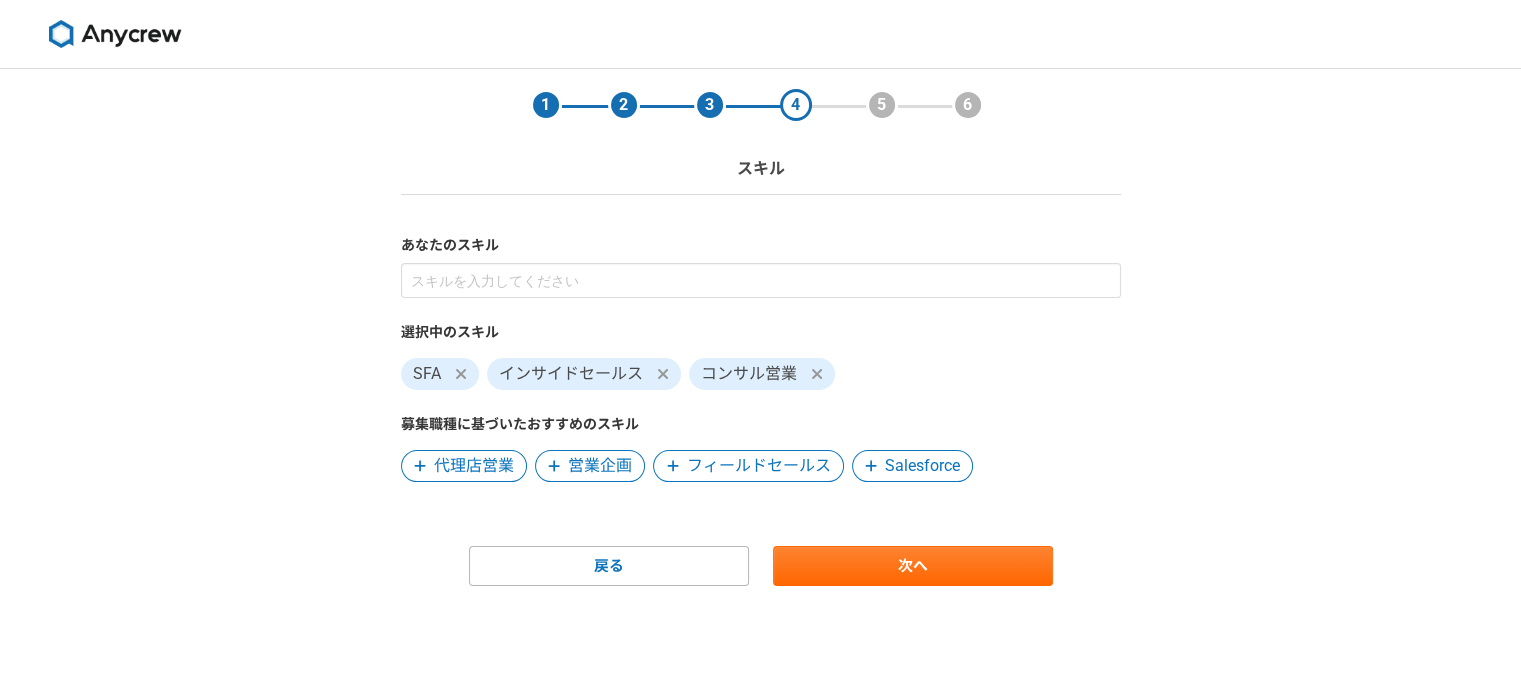 click on "フィールドセールス" at bounding box center (759, 466) 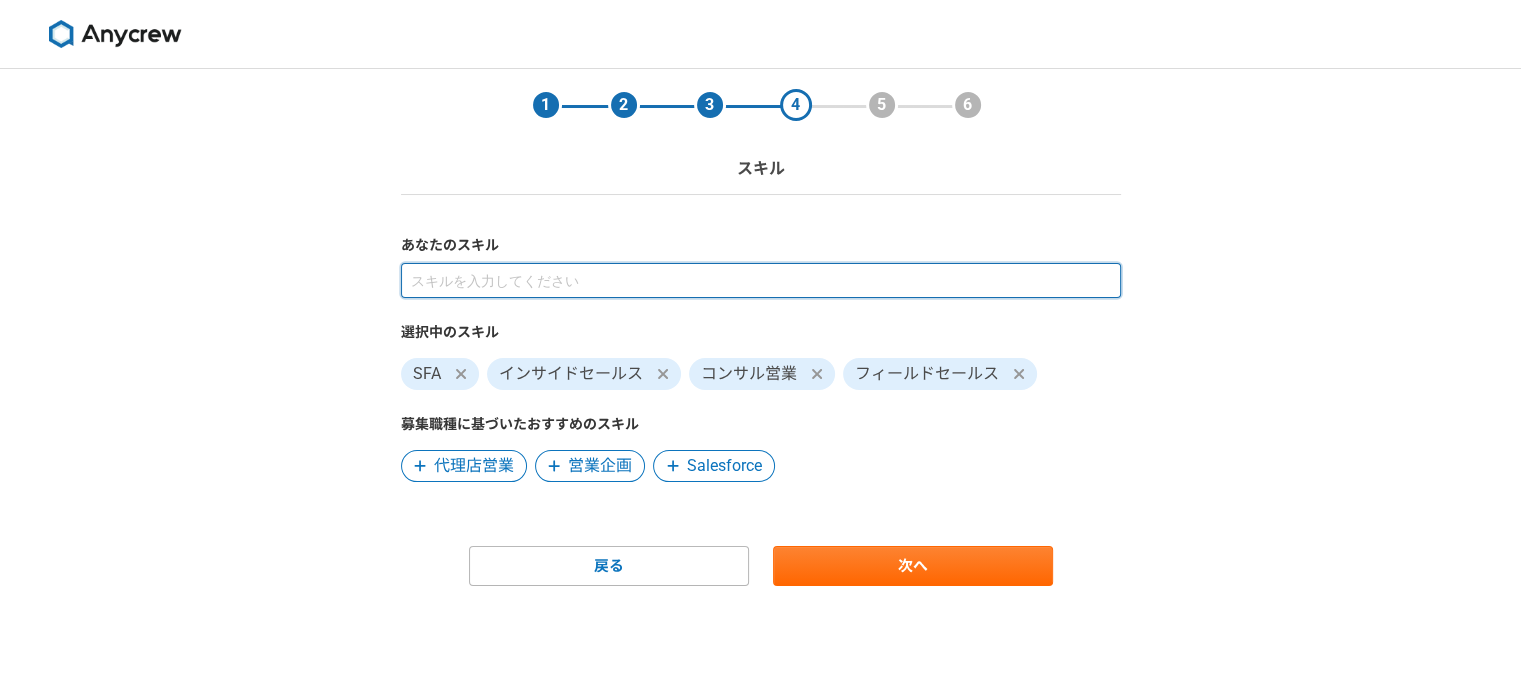 click at bounding box center [761, 280] 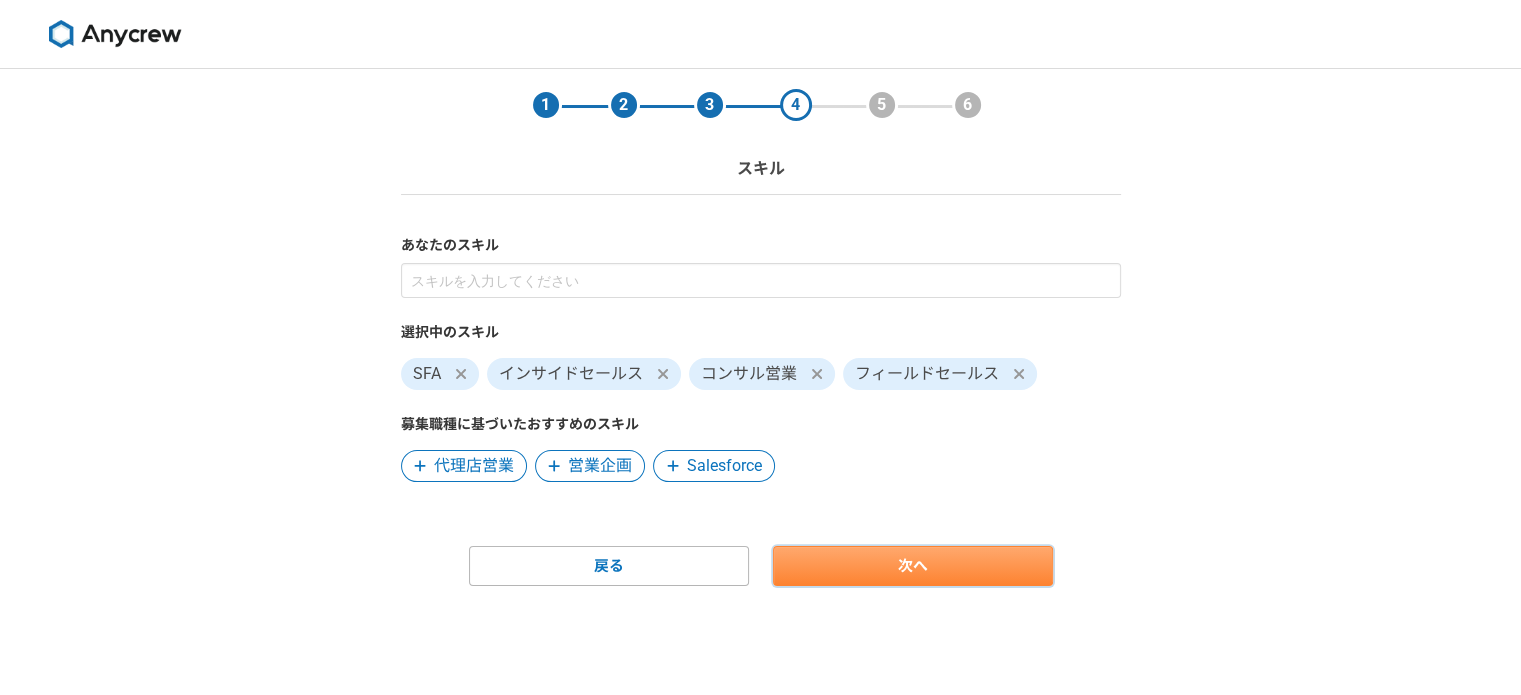 click on "次へ" at bounding box center (913, 566) 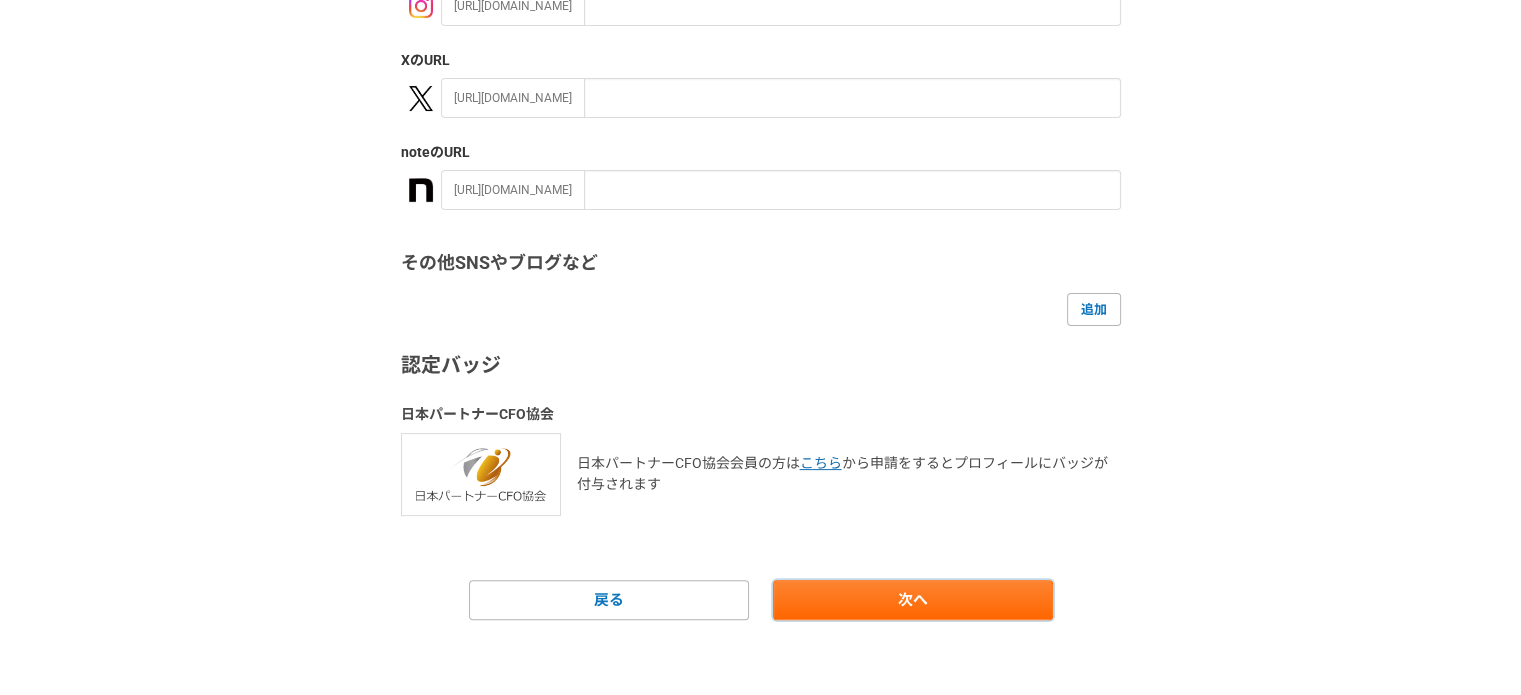 scroll, scrollTop: 404, scrollLeft: 0, axis: vertical 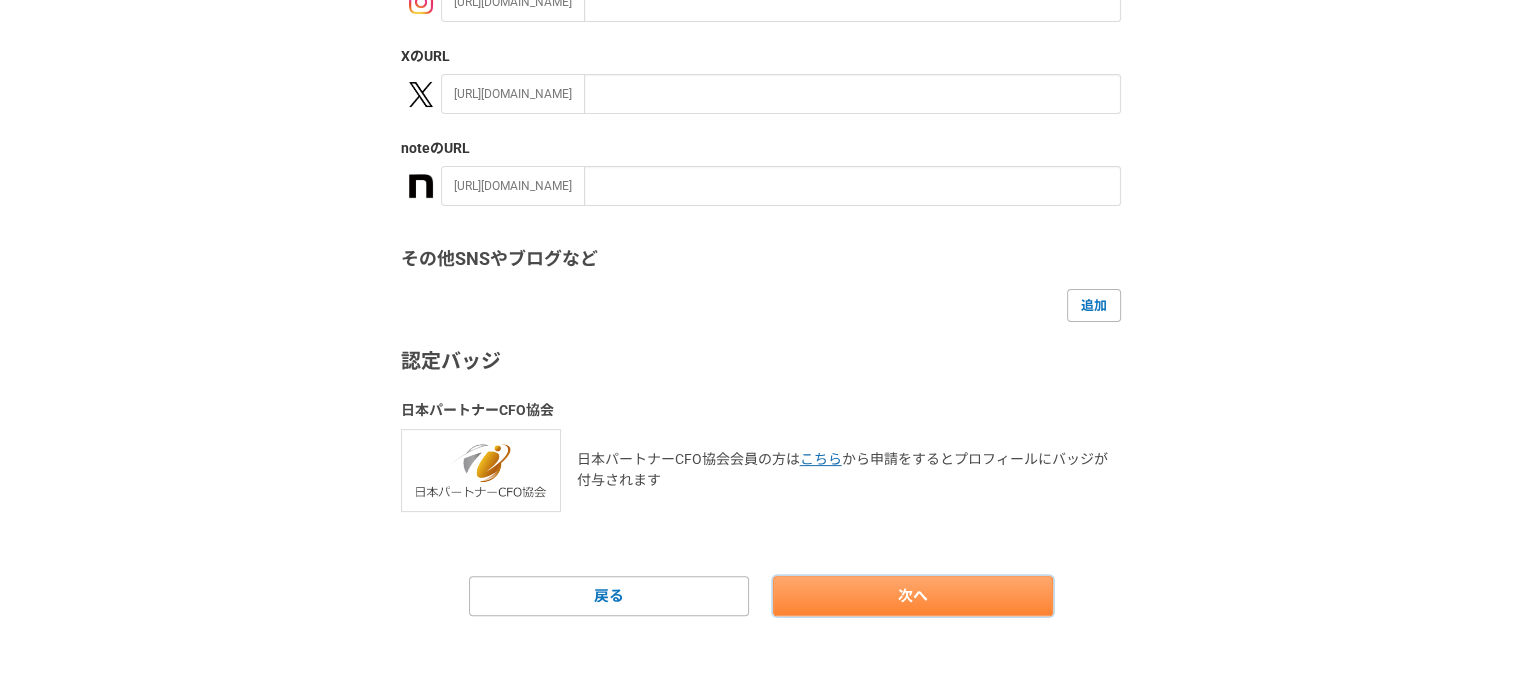 click on "次へ" at bounding box center [913, 596] 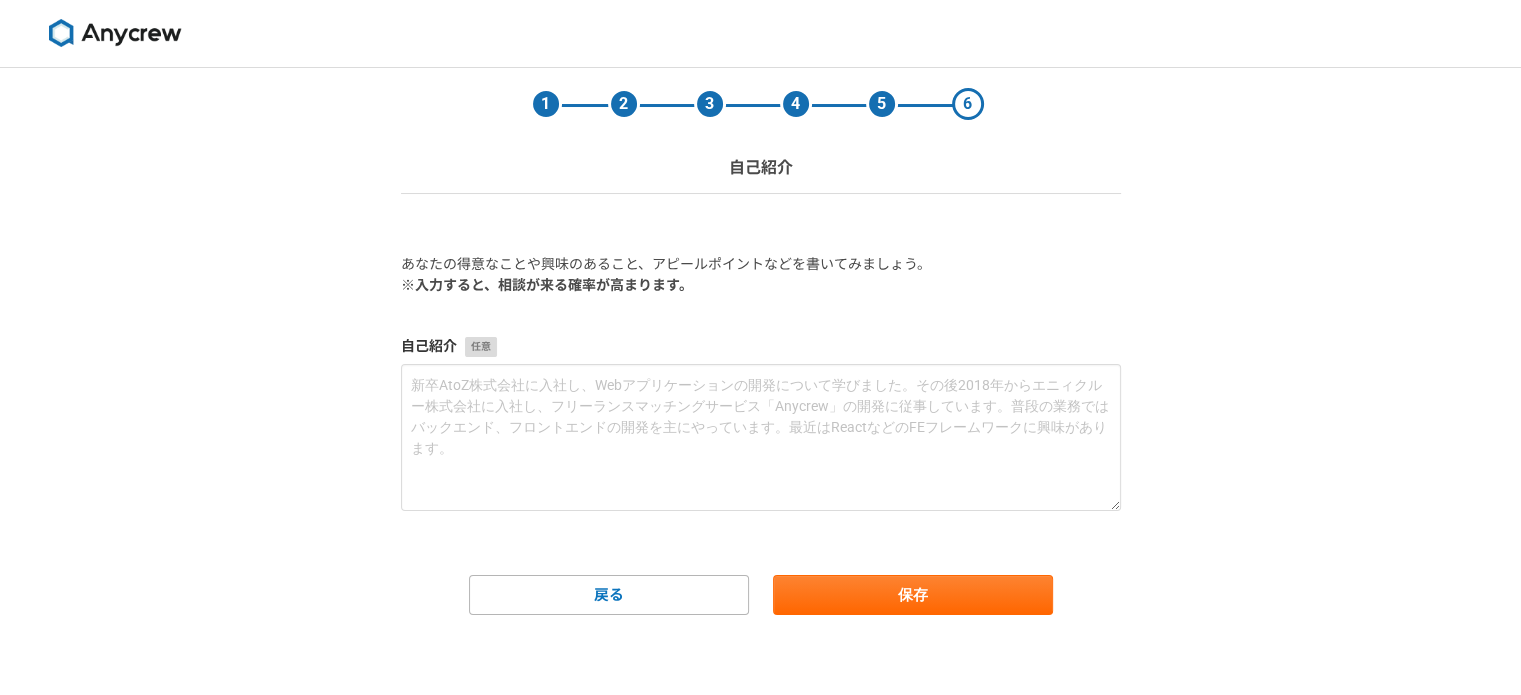 scroll, scrollTop: 0, scrollLeft: 0, axis: both 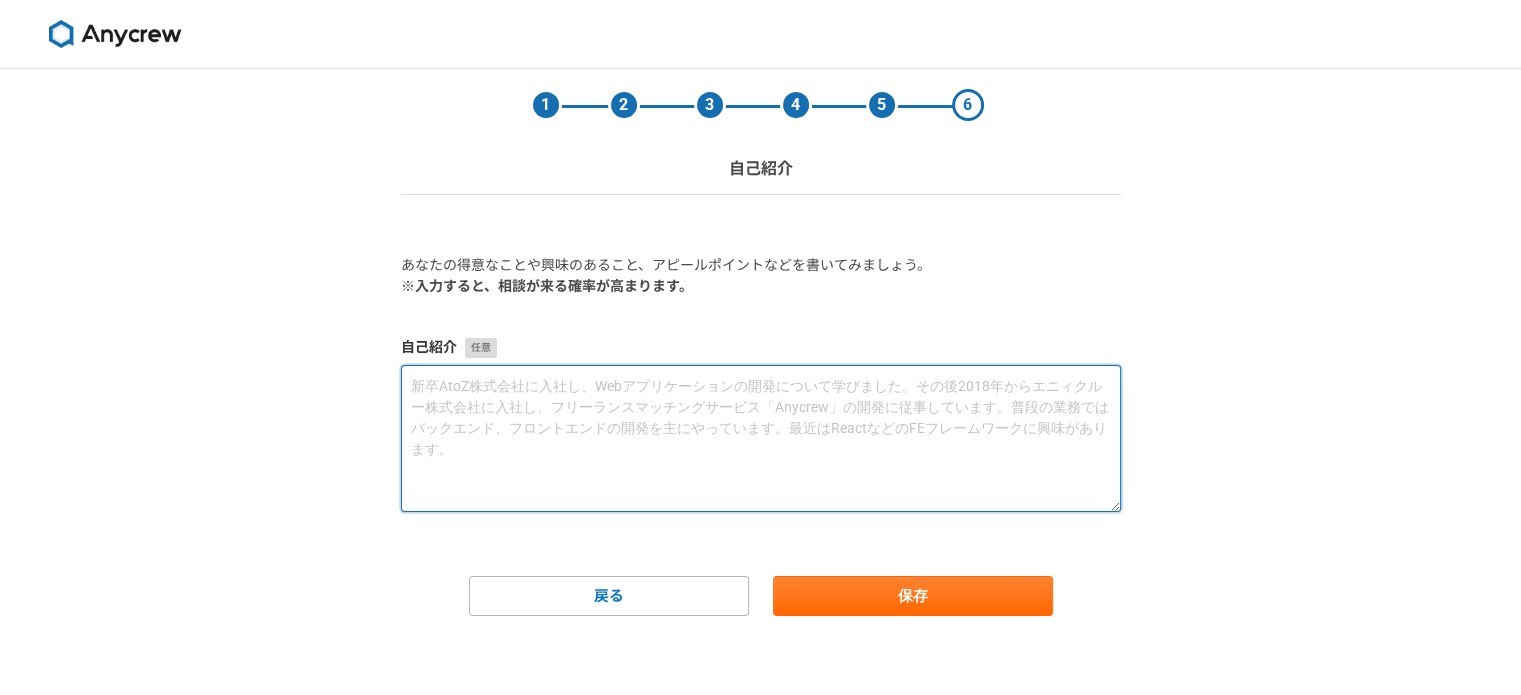 click at bounding box center (761, 438) 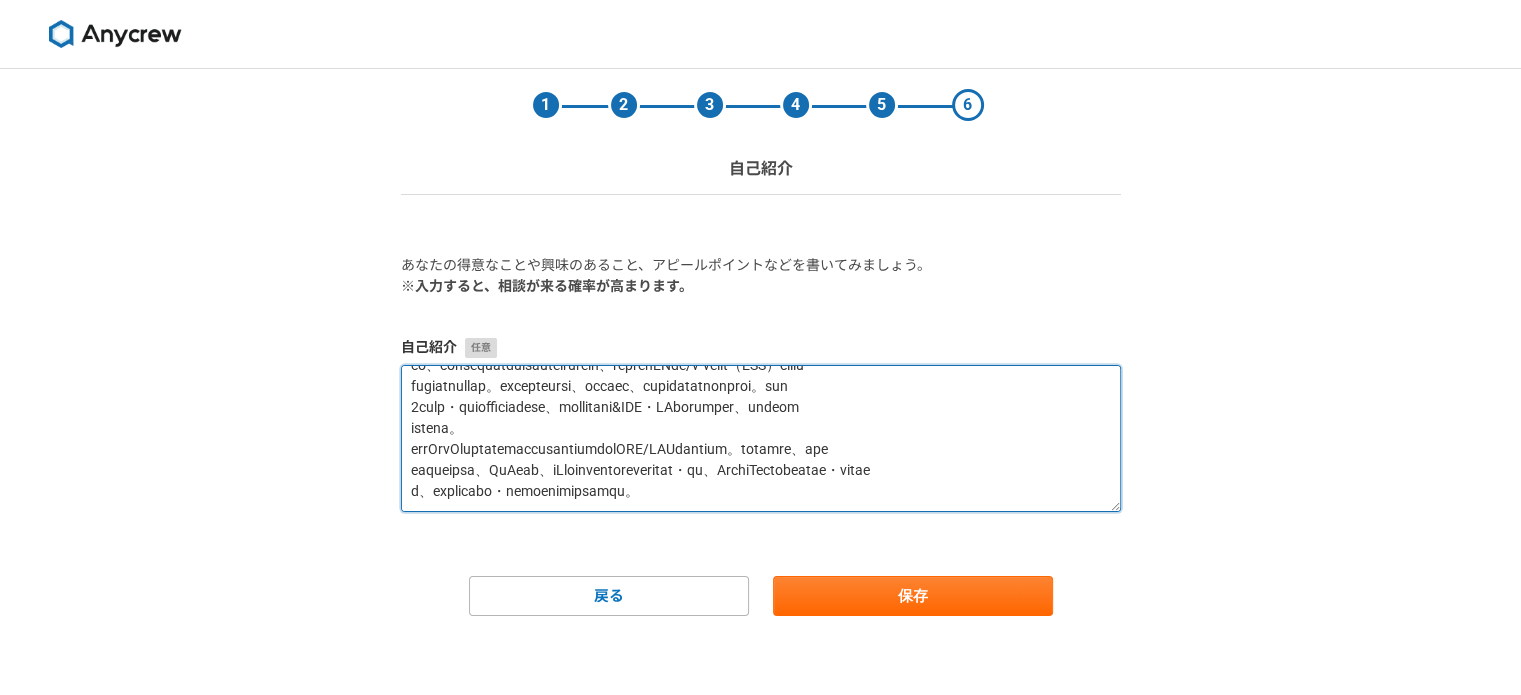 scroll, scrollTop: 0, scrollLeft: 0, axis: both 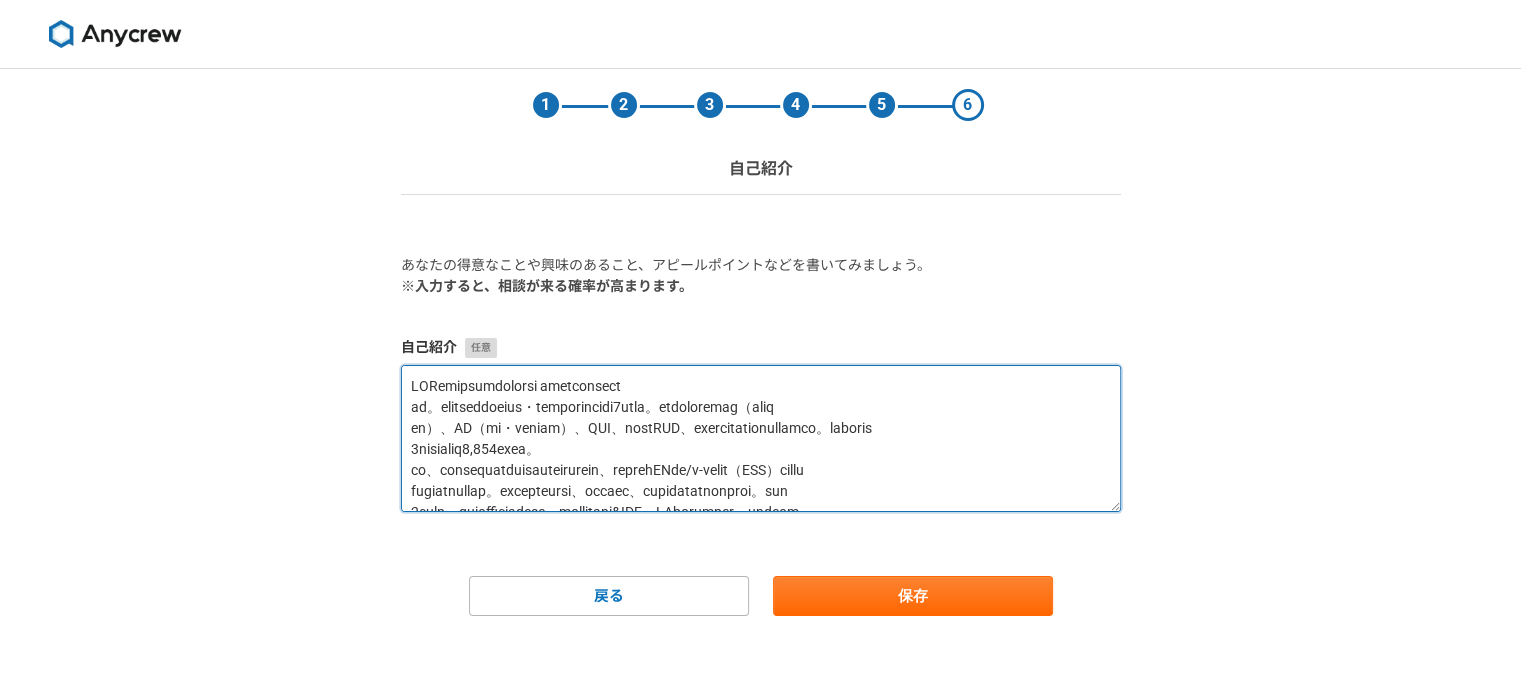 click at bounding box center [761, 438] 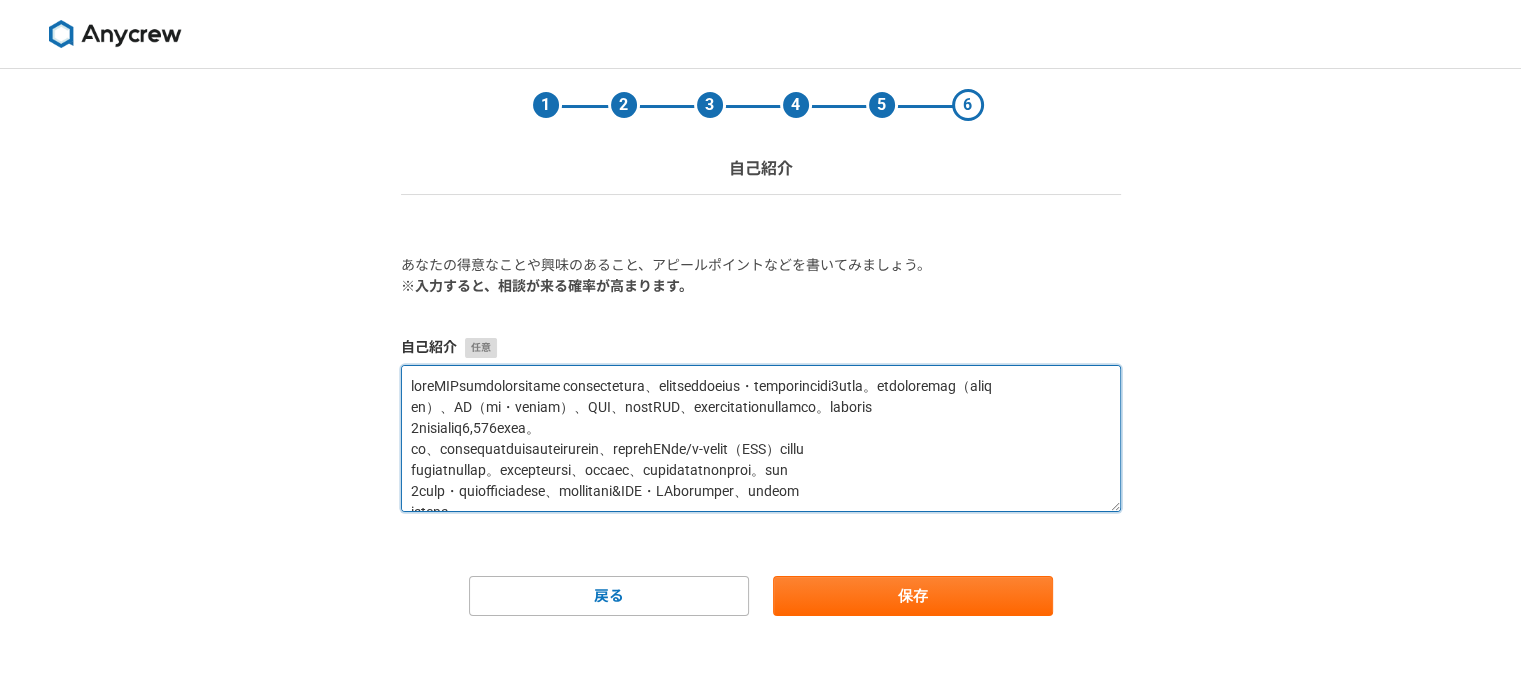 drag, startPoint x: 688, startPoint y: 377, endPoint x: 861, endPoint y: 381, distance: 173.04623 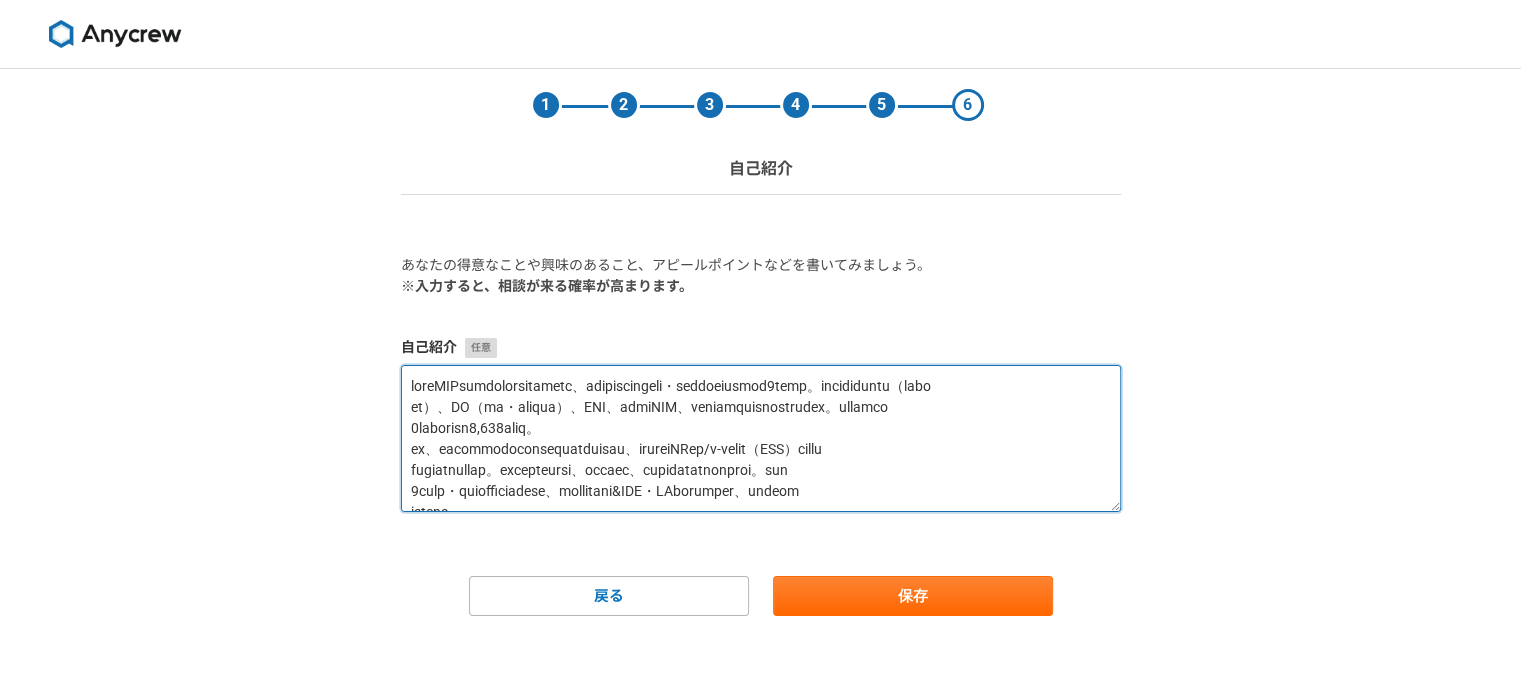 click at bounding box center [761, 438] 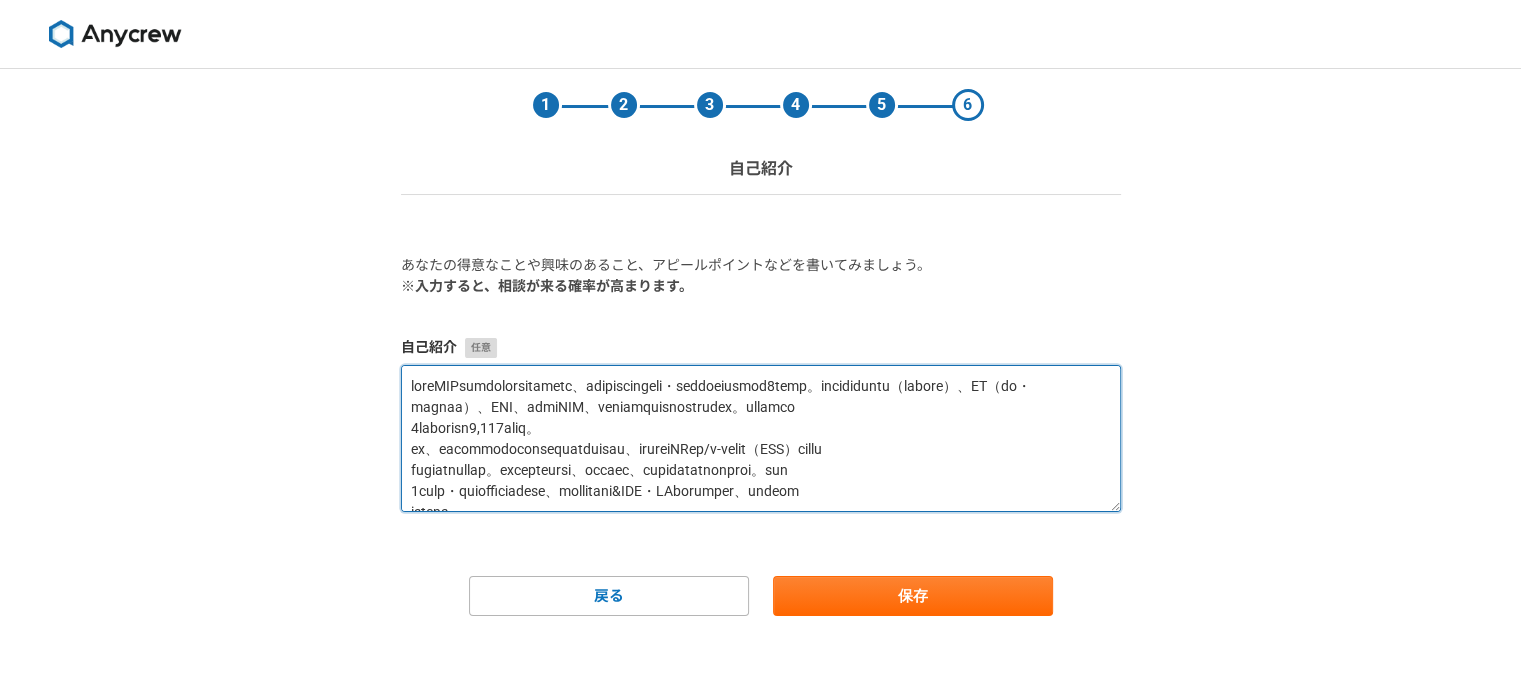 click at bounding box center (761, 438) 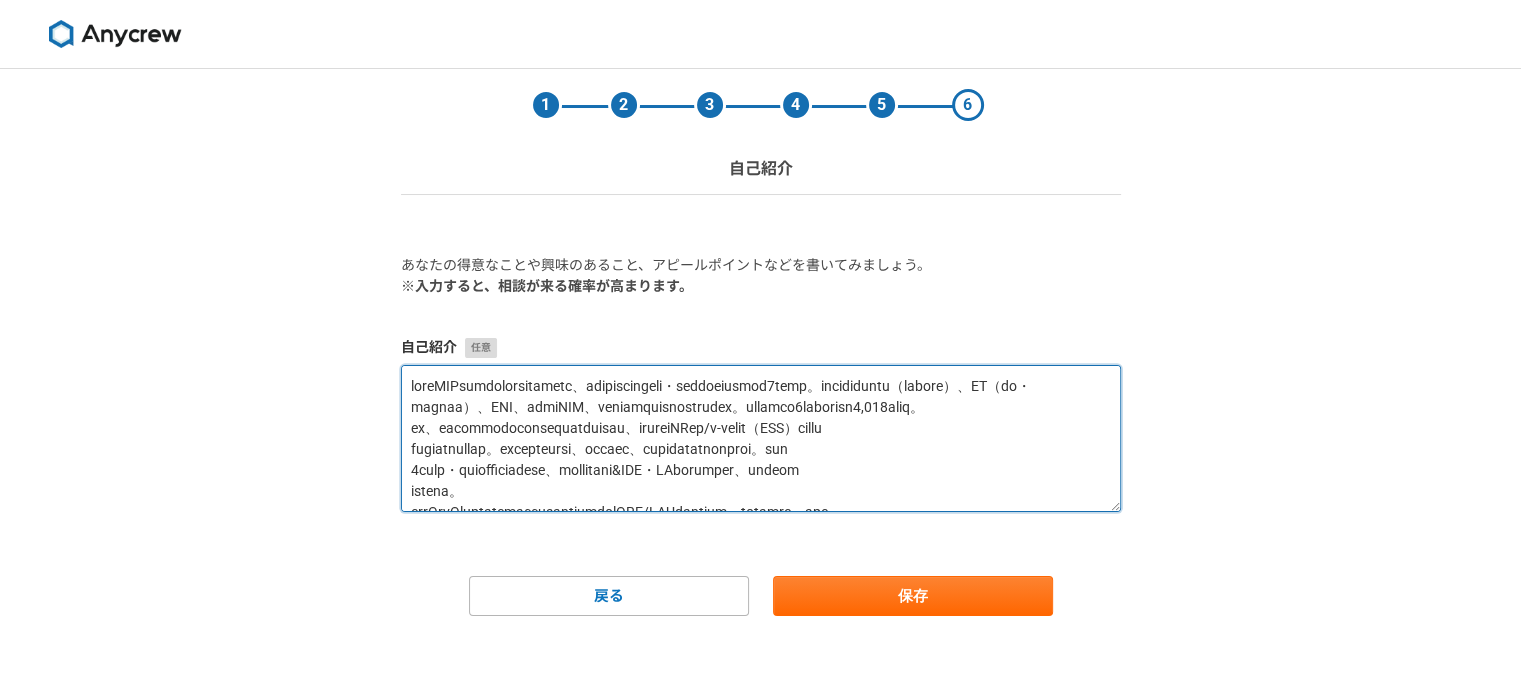 click at bounding box center [761, 438] 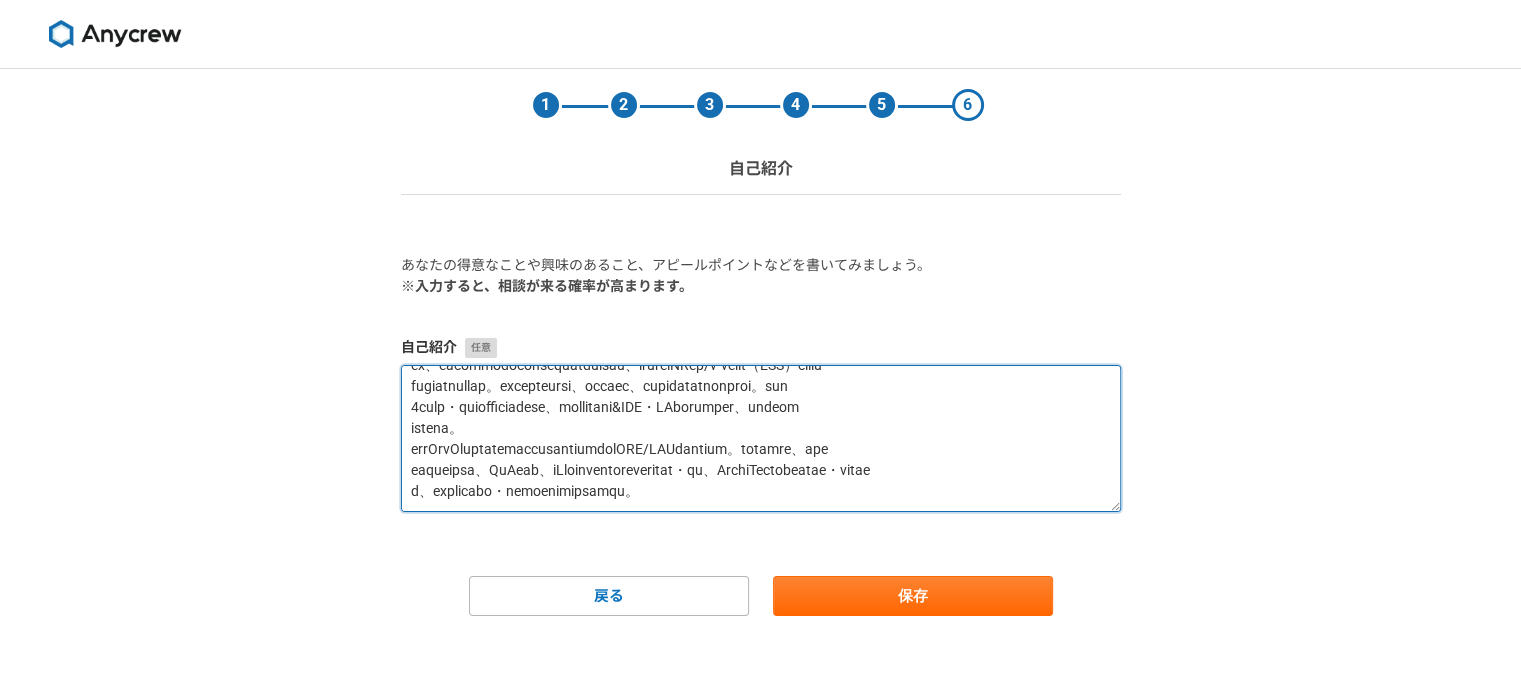 scroll, scrollTop: 0, scrollLeft: 0, axis: both 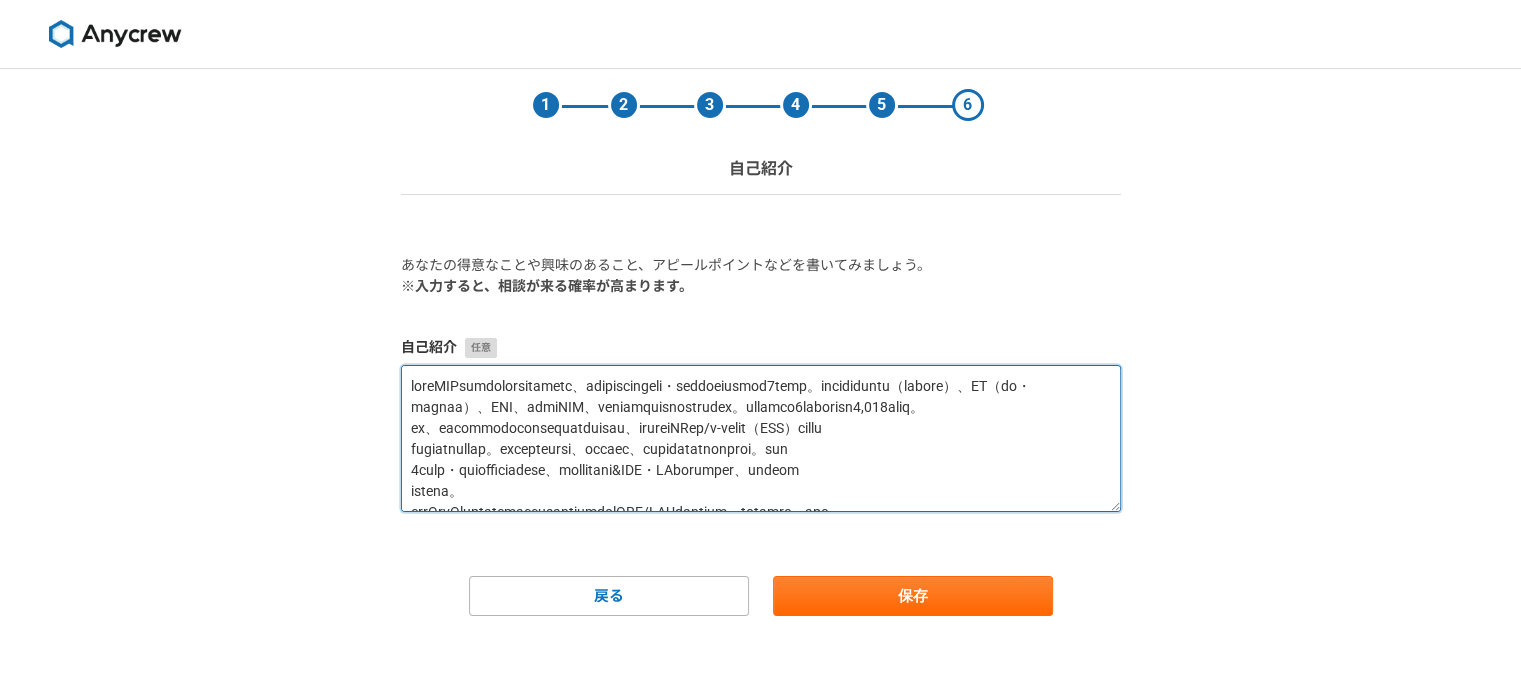 click at bounding box center (761, 438) 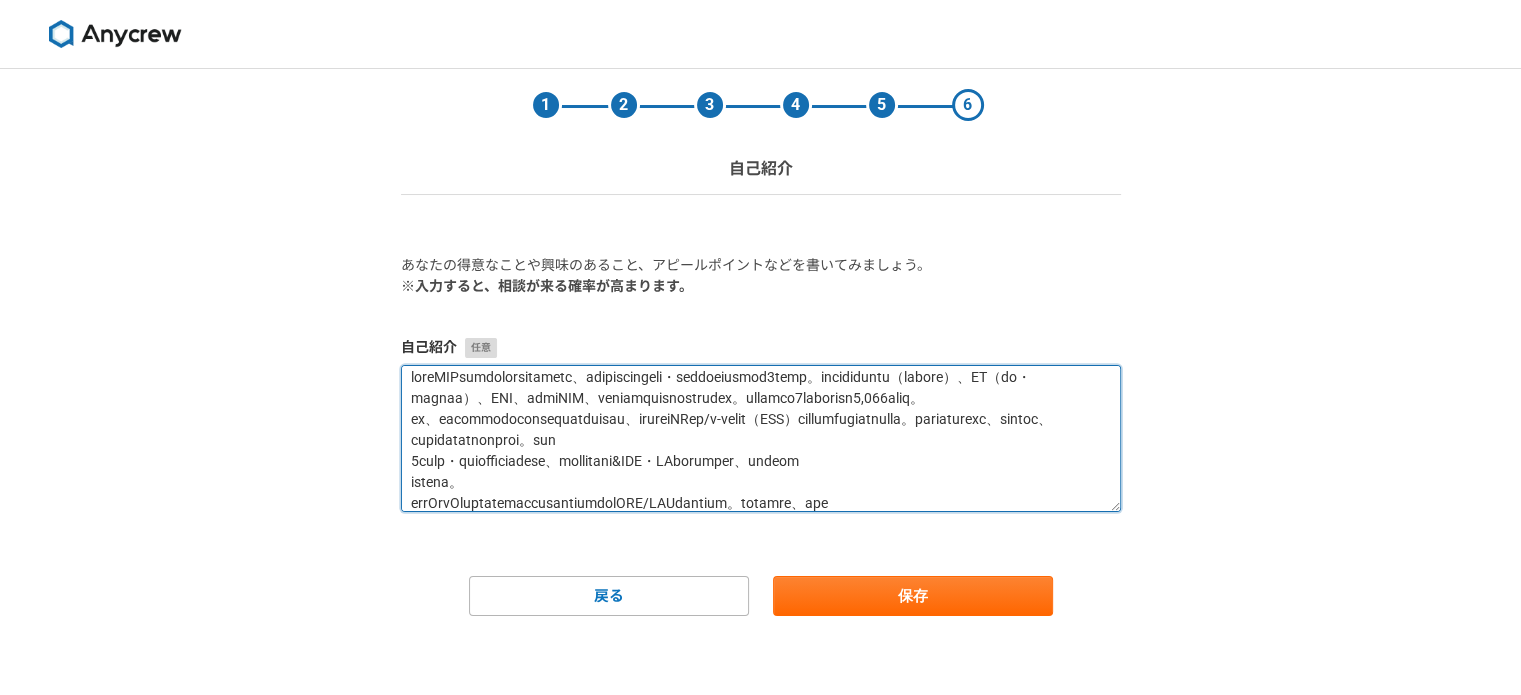 scroll, scrollTop: 30, scrollLeft: 0, axis: vertical 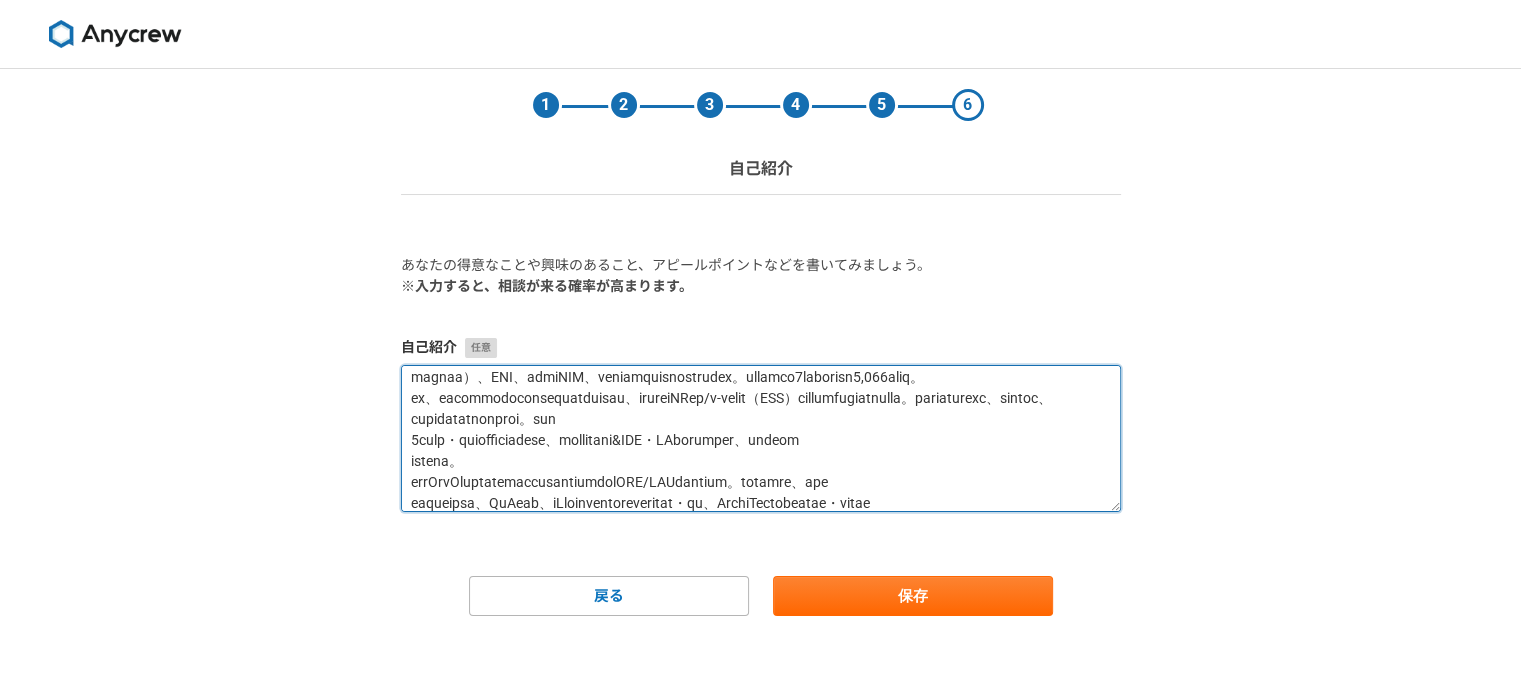 click at bounding box center (761, 438) 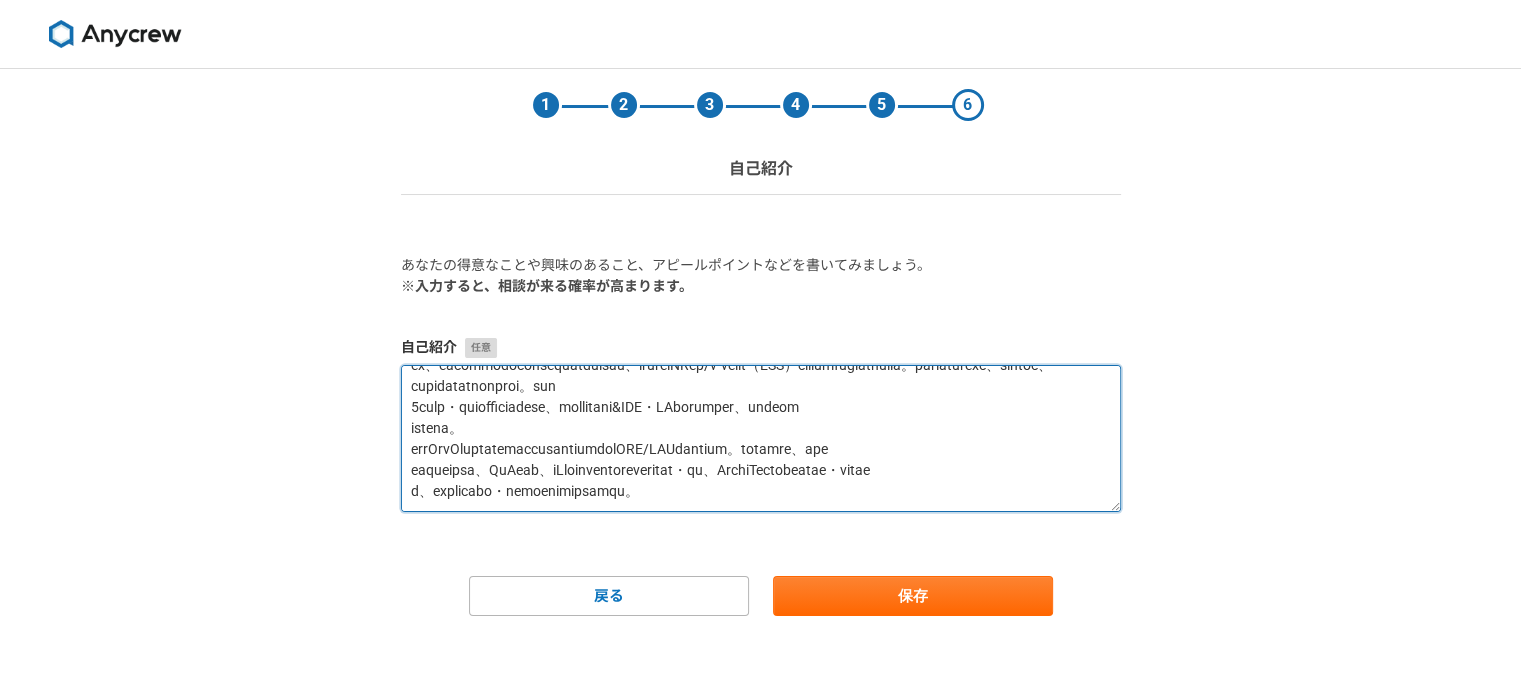 scroll, scrollTop: 130, scrollLeft: 0, axis: vertical 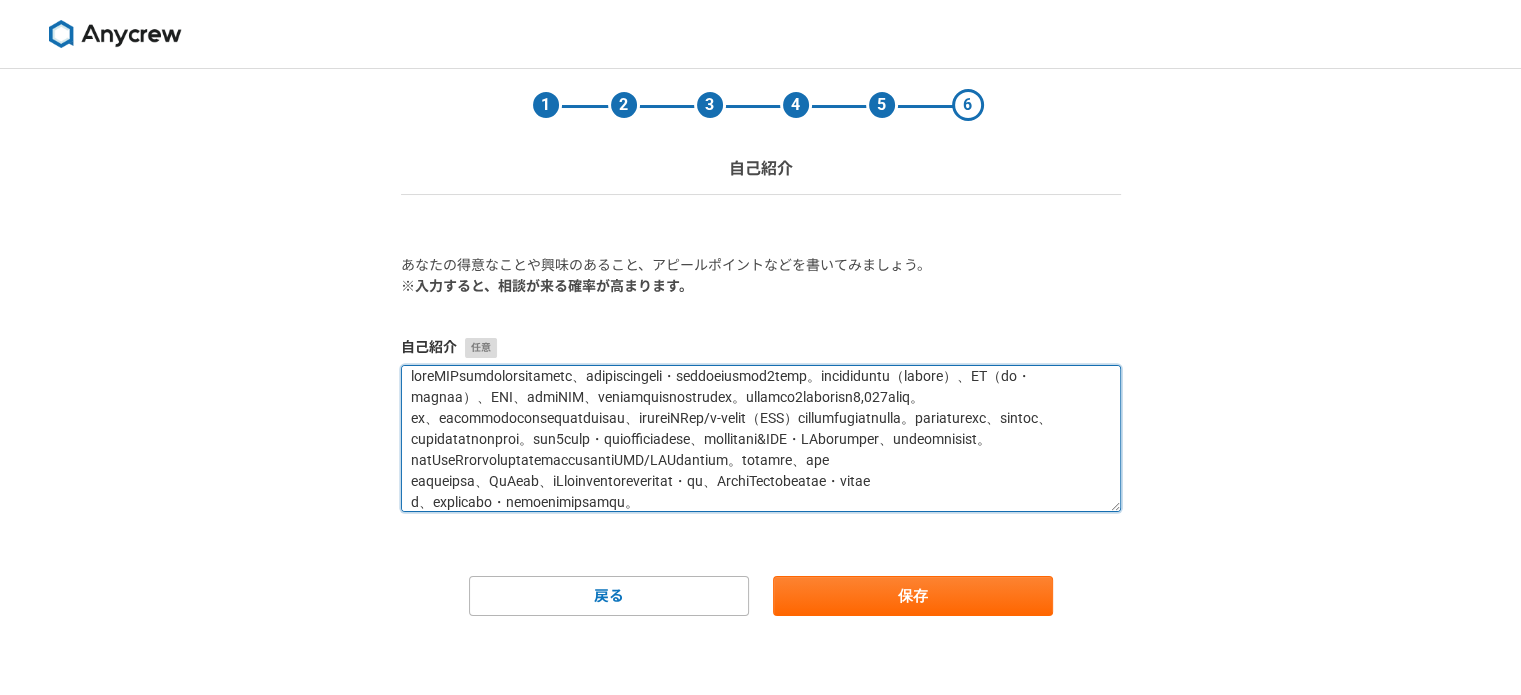 click at bounding box center [761, 438] 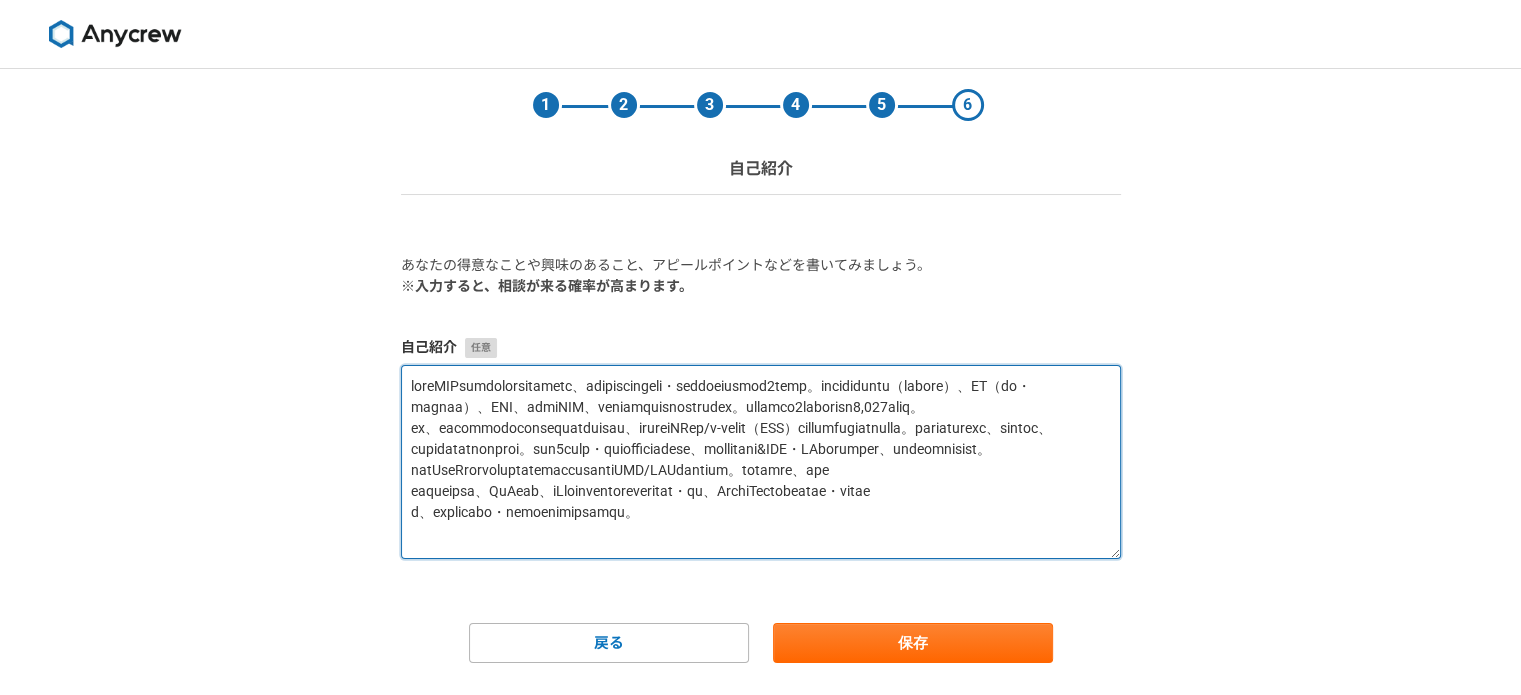 drag, startPoint x: 1110, startPoint y: 504, endPoint x: 1131, endPoint y: 639, distance: 136.62357 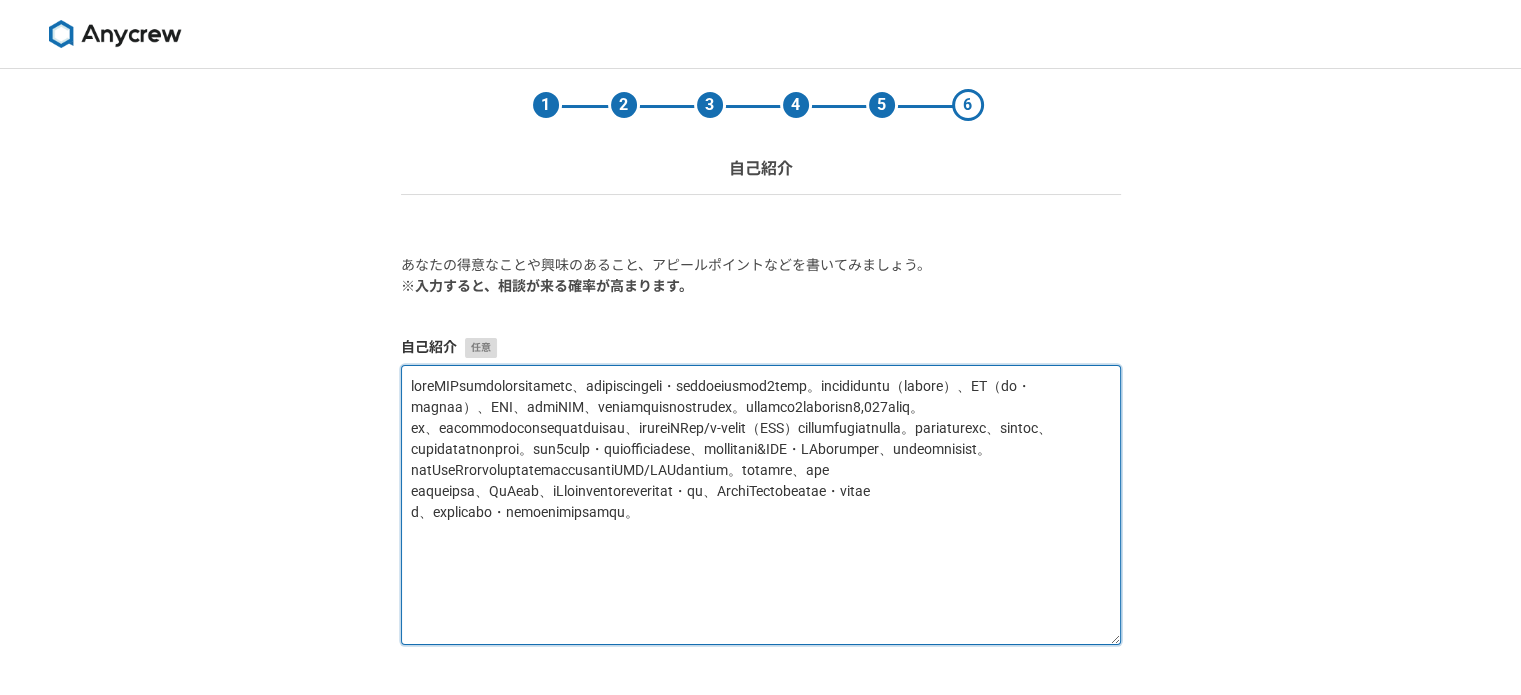 click at bounding box center (761, 505) 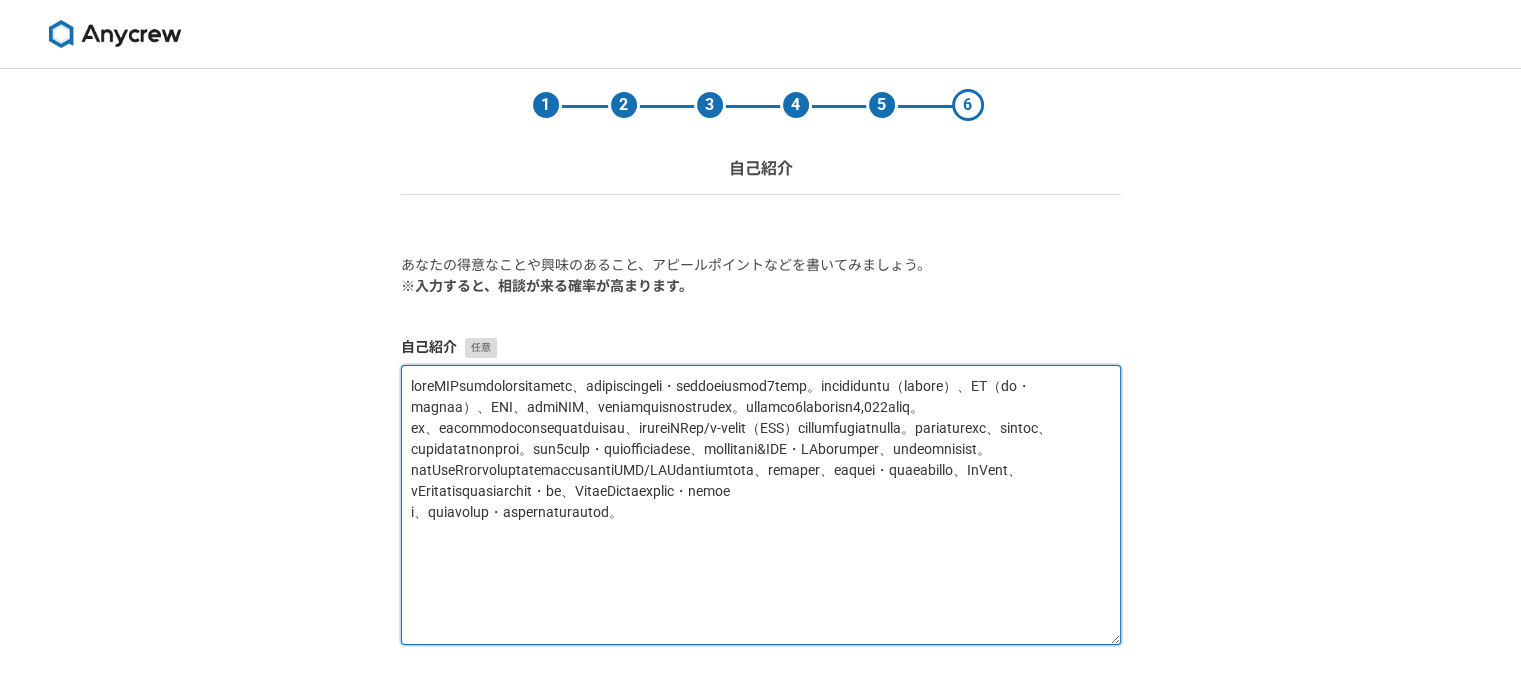 click at bounding box center [761, 505] 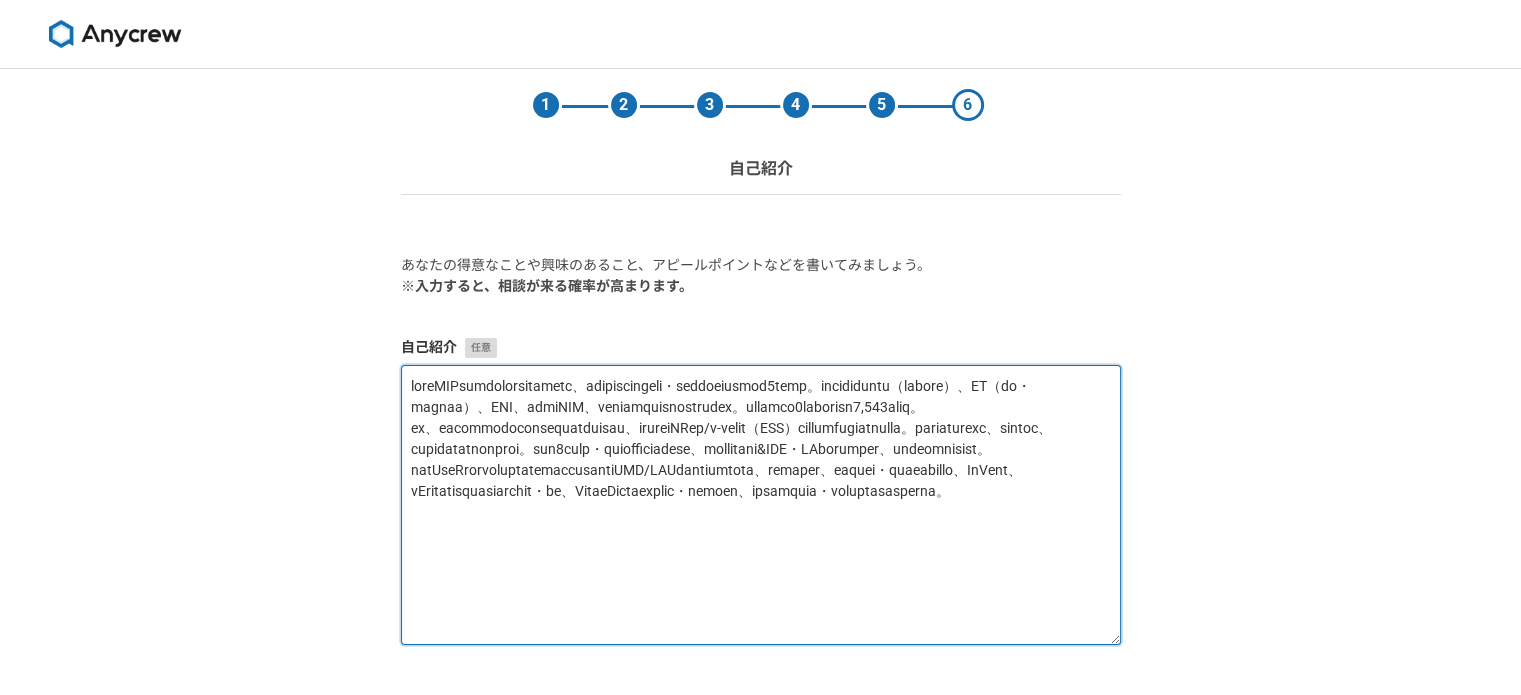 click at bounding box center [761, 505] 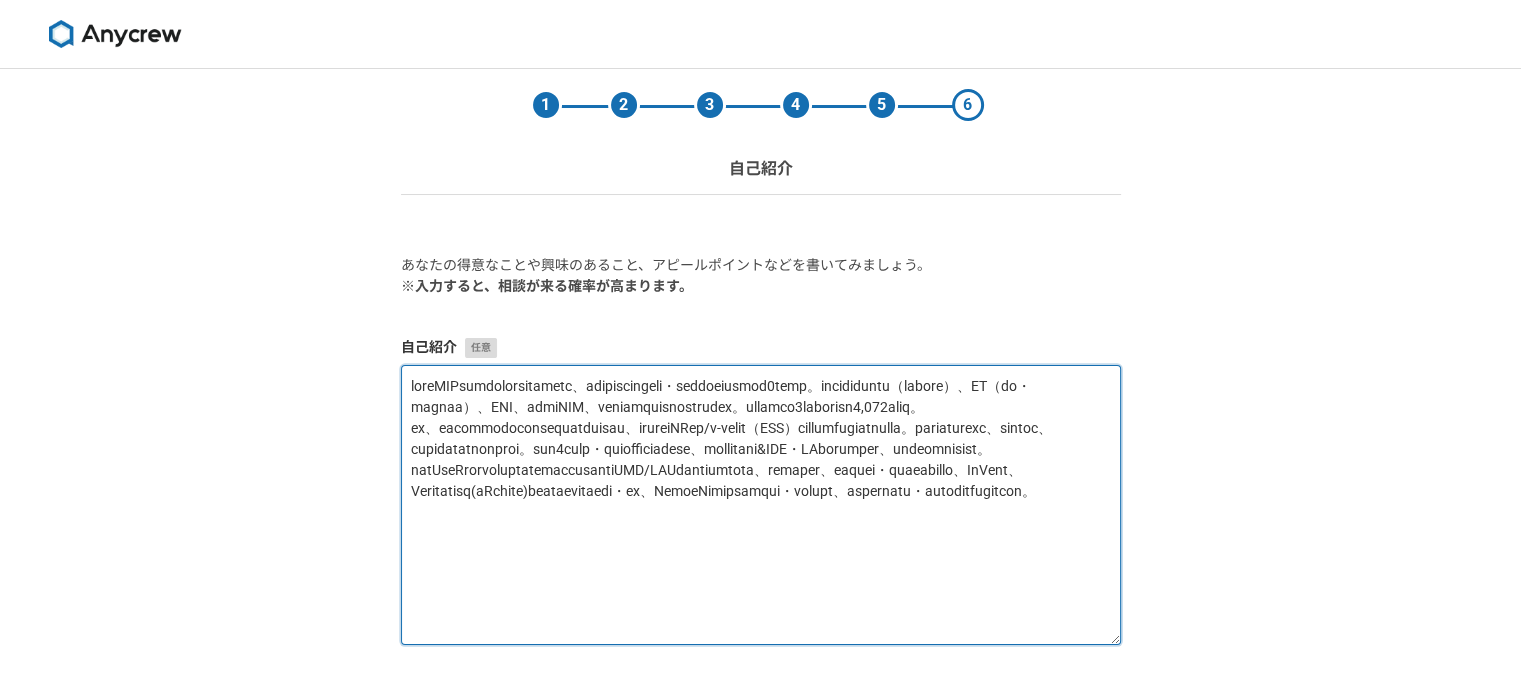 click at bounding box center (761, 505) 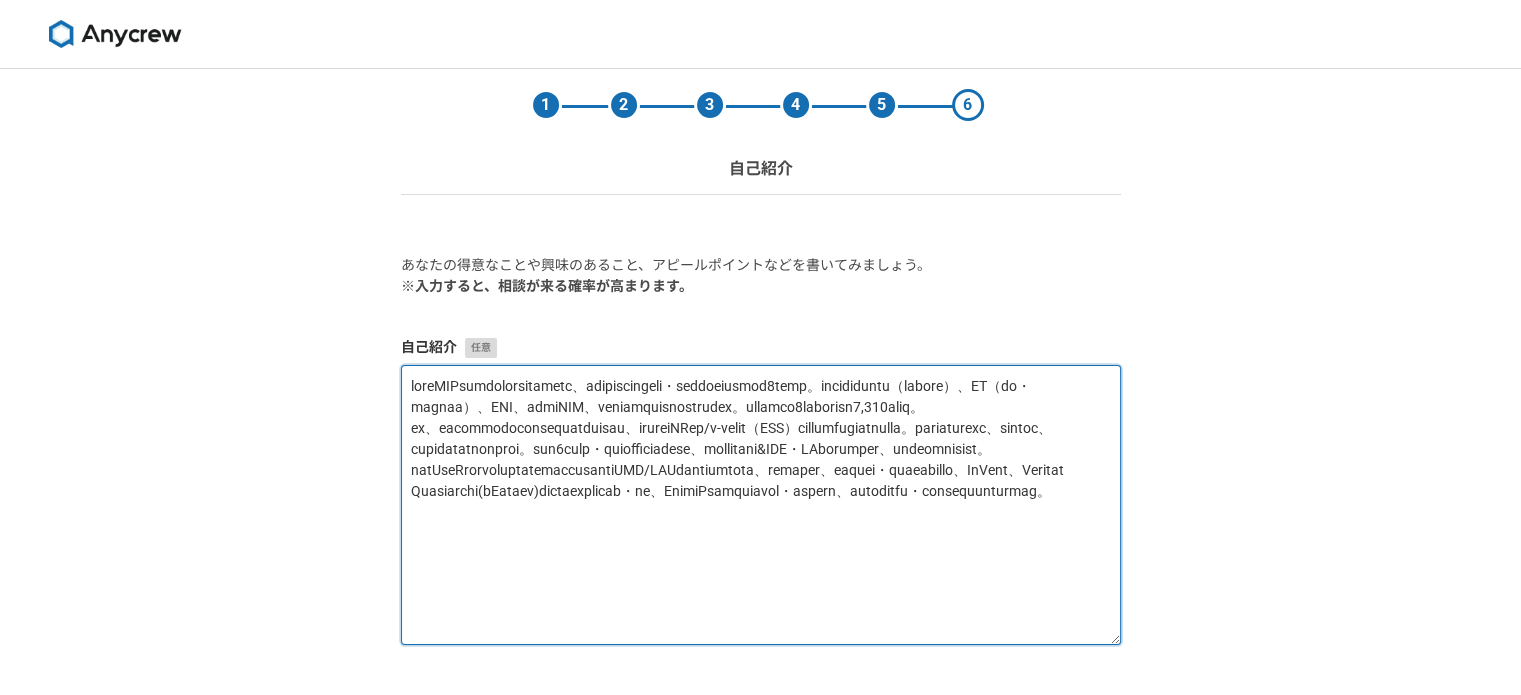 click at bounding box center (761, 505) 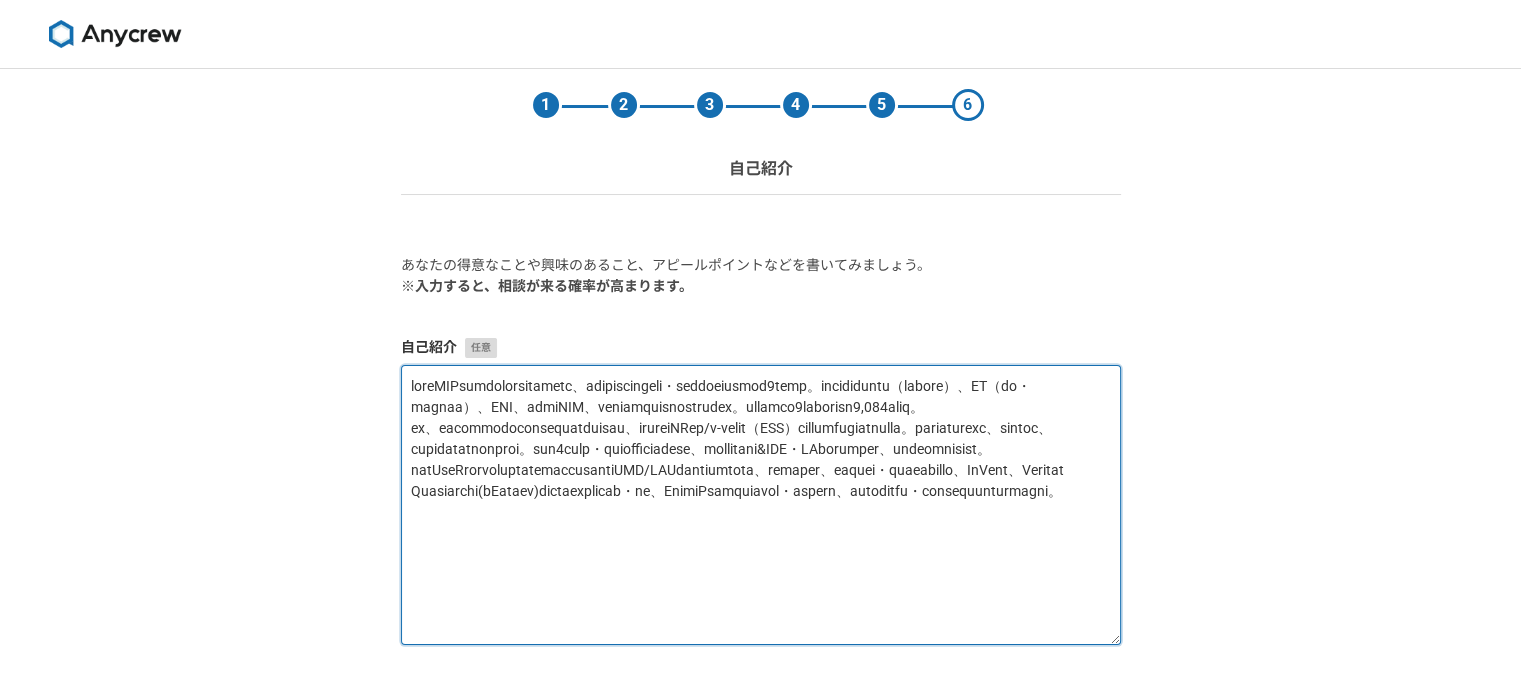 click at bounding box center (761, 505) 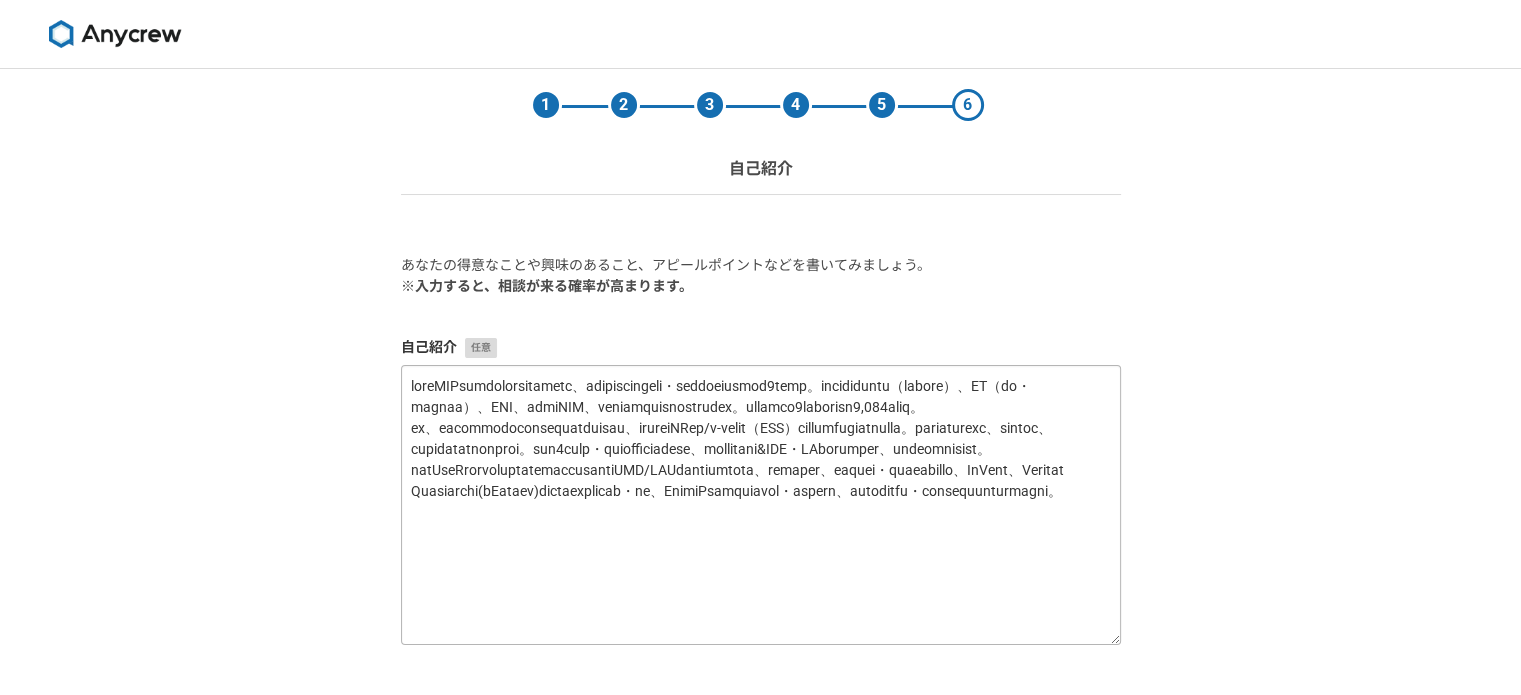 drag, startPoint x: 736, startPoint y: 329, endPoint x: 791, endPoint y: 396, distance: 86.683334 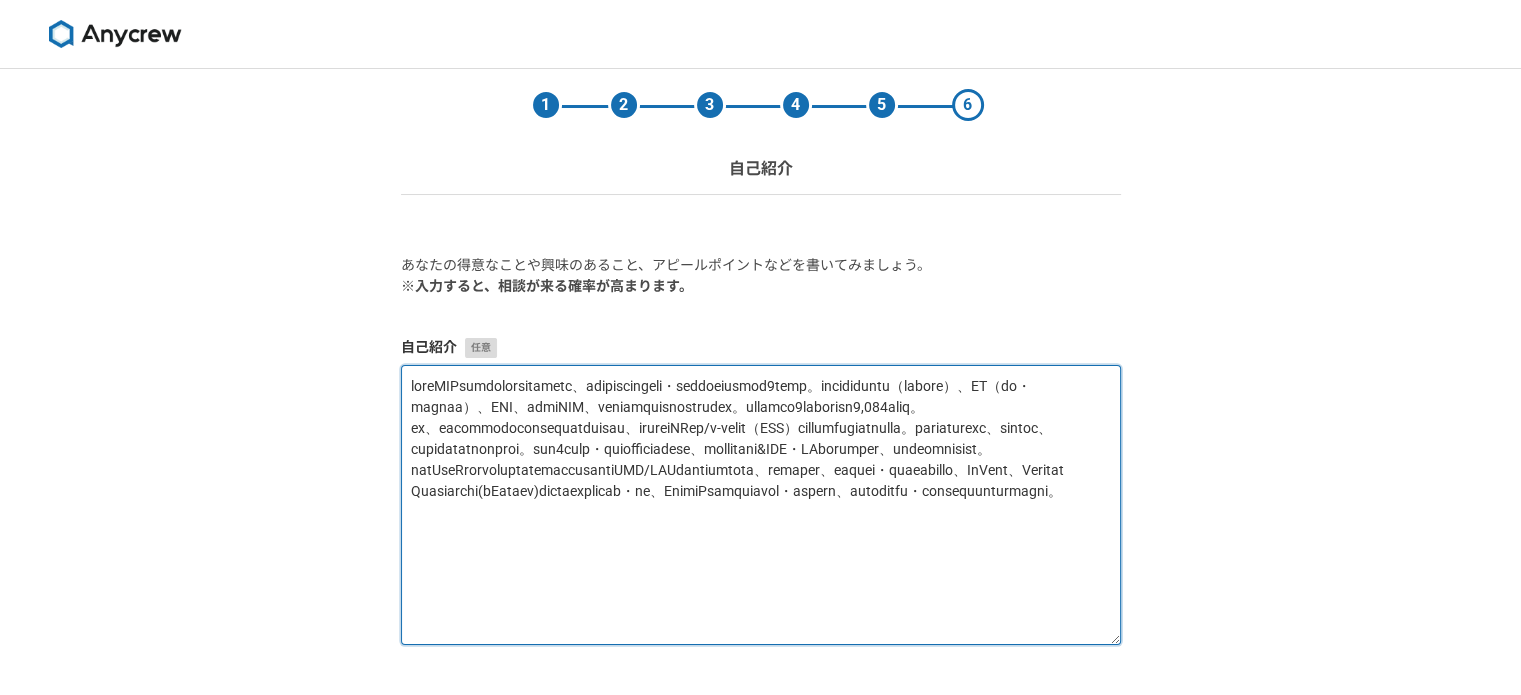 click at bounding box center [761, 505] 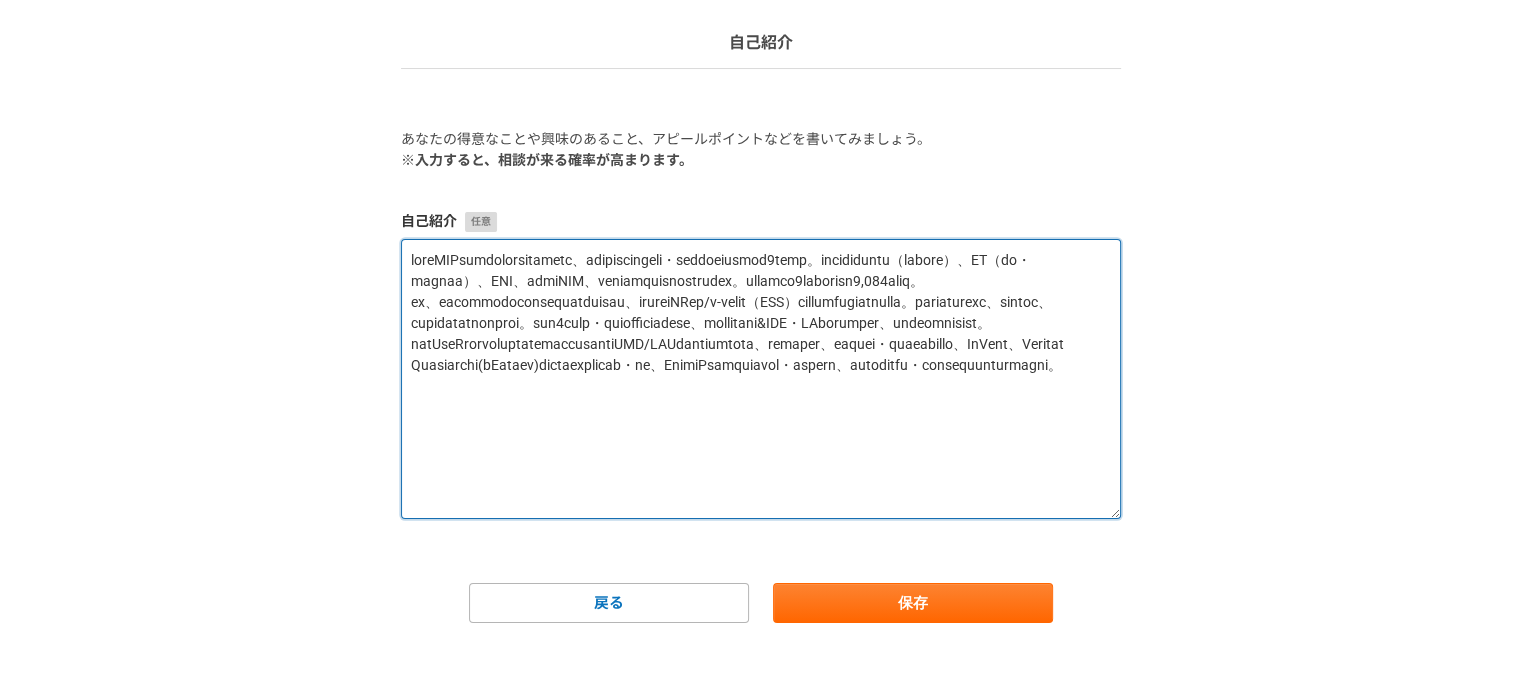 scroll, scrollTop: 133, scrollLeft: 0, axis: vertical 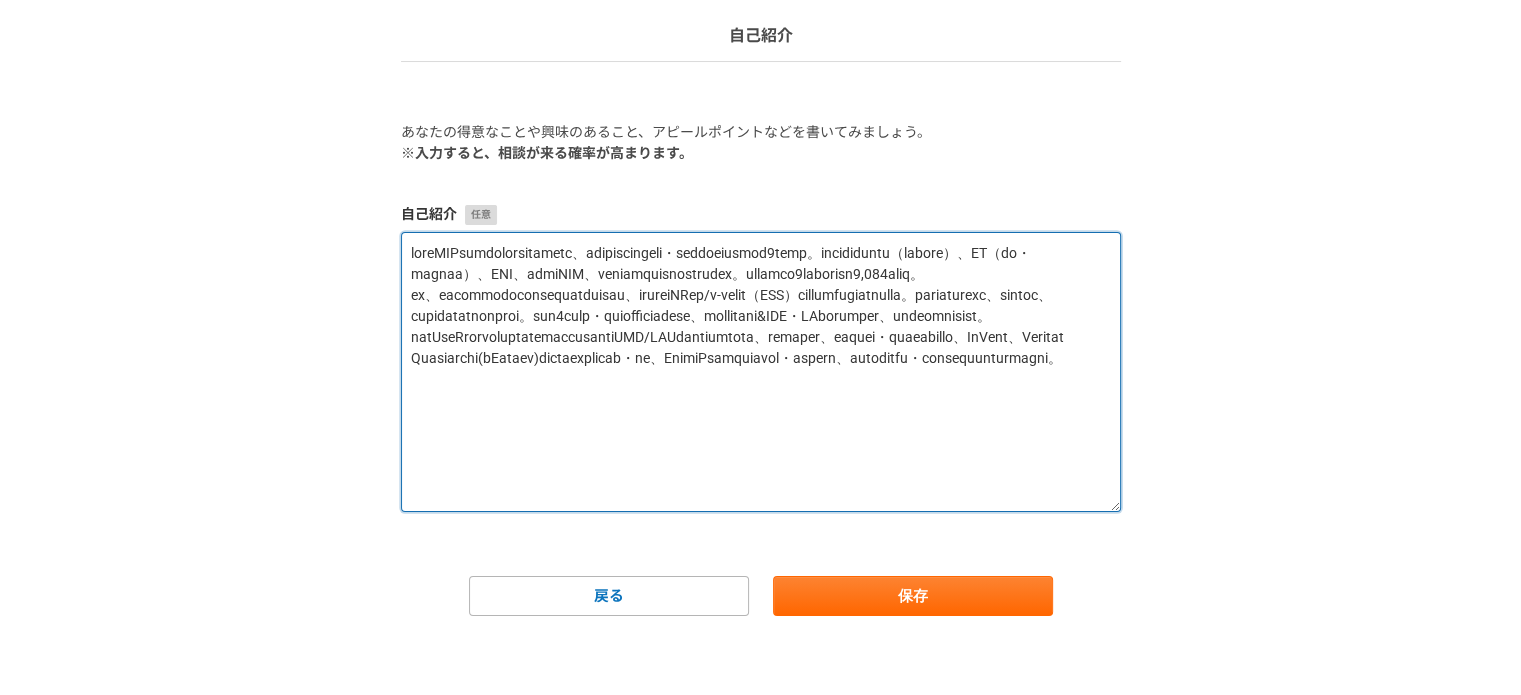 drag, startPoint x: 480, startPoint y: 468, endPoint x: 383, endPoint y: 237, distance: 250.53941 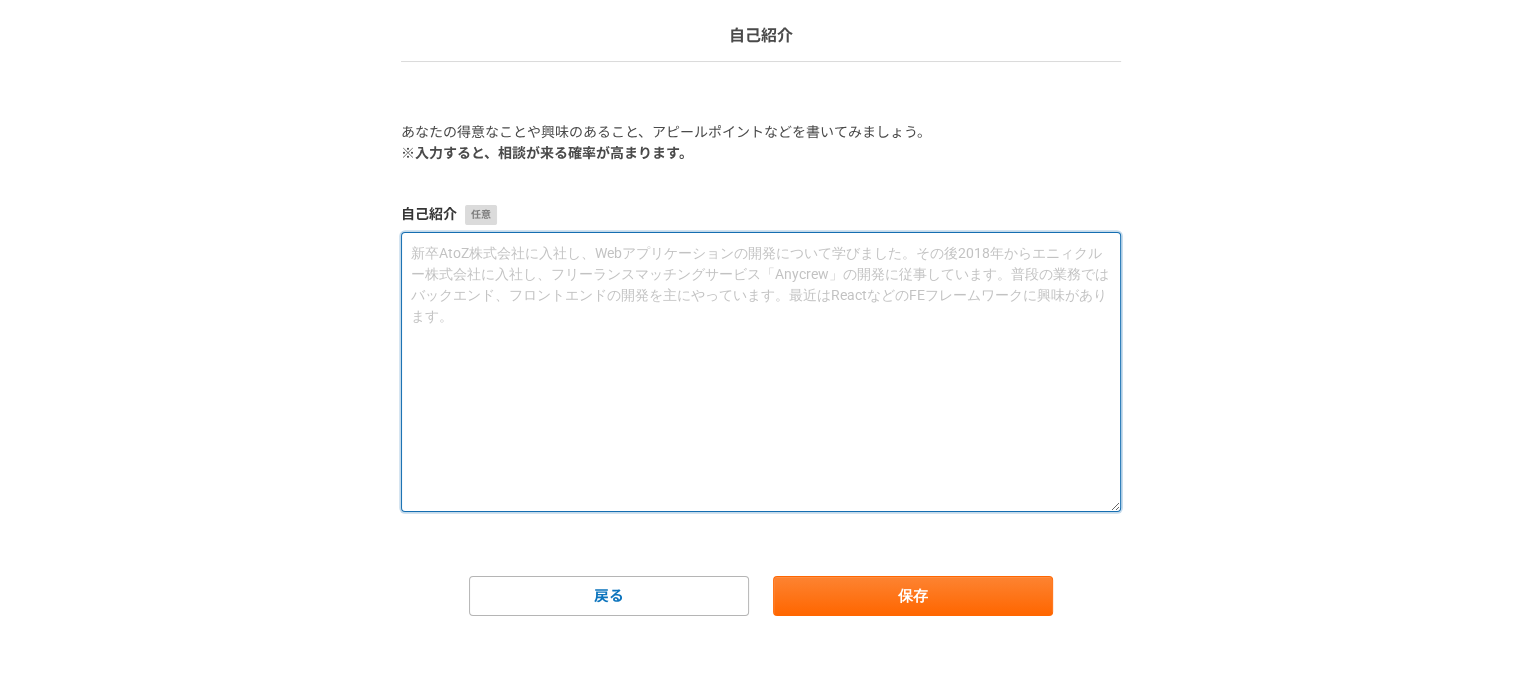 paste on "これまでNTTコミュニケーションズ株式会社にて、法人向けソリューション営業・カスタマーサポートとして3年程従事。主にインターネット回線（プロバイダー）、AI（翻訳・議事録ソフト）、VPN、クラウドPBX、グループウェア等多岐にわたる商材を担当。年間チーム売上1億に対し個人売上2,000万円達成。
以後、家族都合により働き方をテレワークへシフトしながら、翻訳会社にてAI翻訳/e-ラーニング（LMS）システムのオンラインセールスに従事。新規リード獲得から商談、クロージング、カスタマーサポート迄一貫して対応。前年比8倍の売上・販売開始以来初の黒字化を達成、営業プロセスの策定&SFA・MAツール利活用促進、社内営業体制の改善に寄与。
現在はBtoB企業向けのインサイドセールス代行支援会社にてSDR/BDR業務支援に従事しながら、新規リード獲得、ハウスリスト・失注顧客の掘り起こし、CxOレター、Account  Engagement(旧Pardot)メールマーケティングの策定・検証、SalesForceリストビュー・レポート作成、ダッシュボード管理・運用まで幅広く対応し現在に至ります。..." 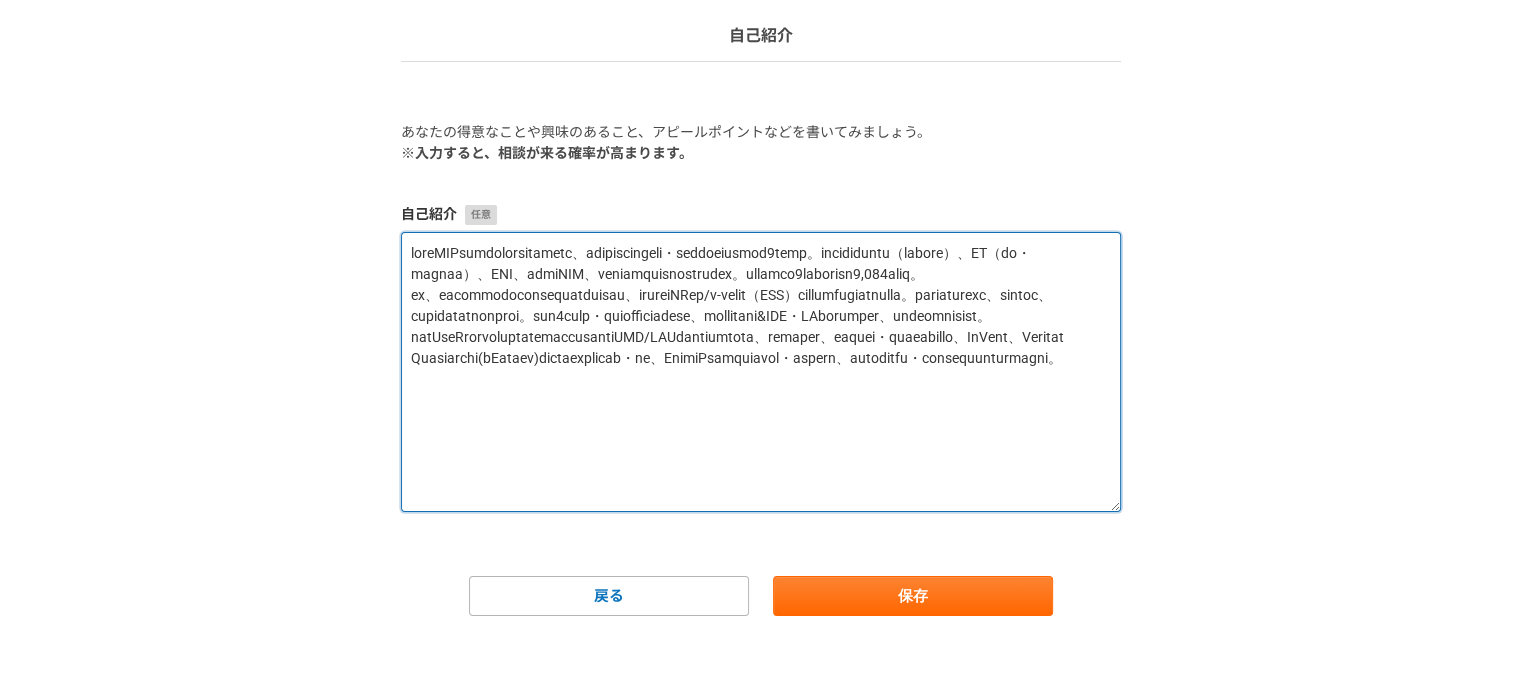paste on "セールス活動がデータドリブンで、CRM/SFAを活用しながら、顧客情報の可視化を行いながら
定量・定性の両面からインサイドセールスの活動を行ってきました。" 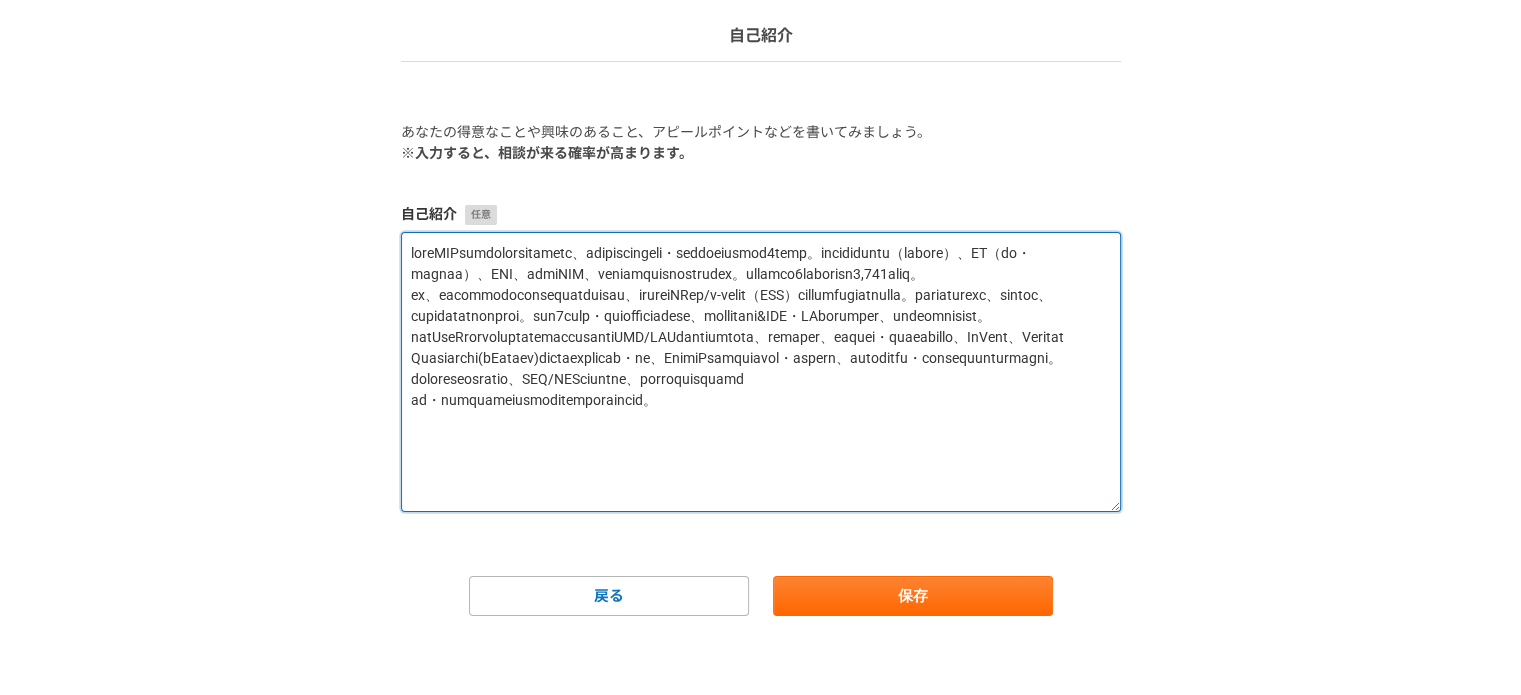 scroll, scrollTop: 3, scrollLeft: 0, axis: vertical 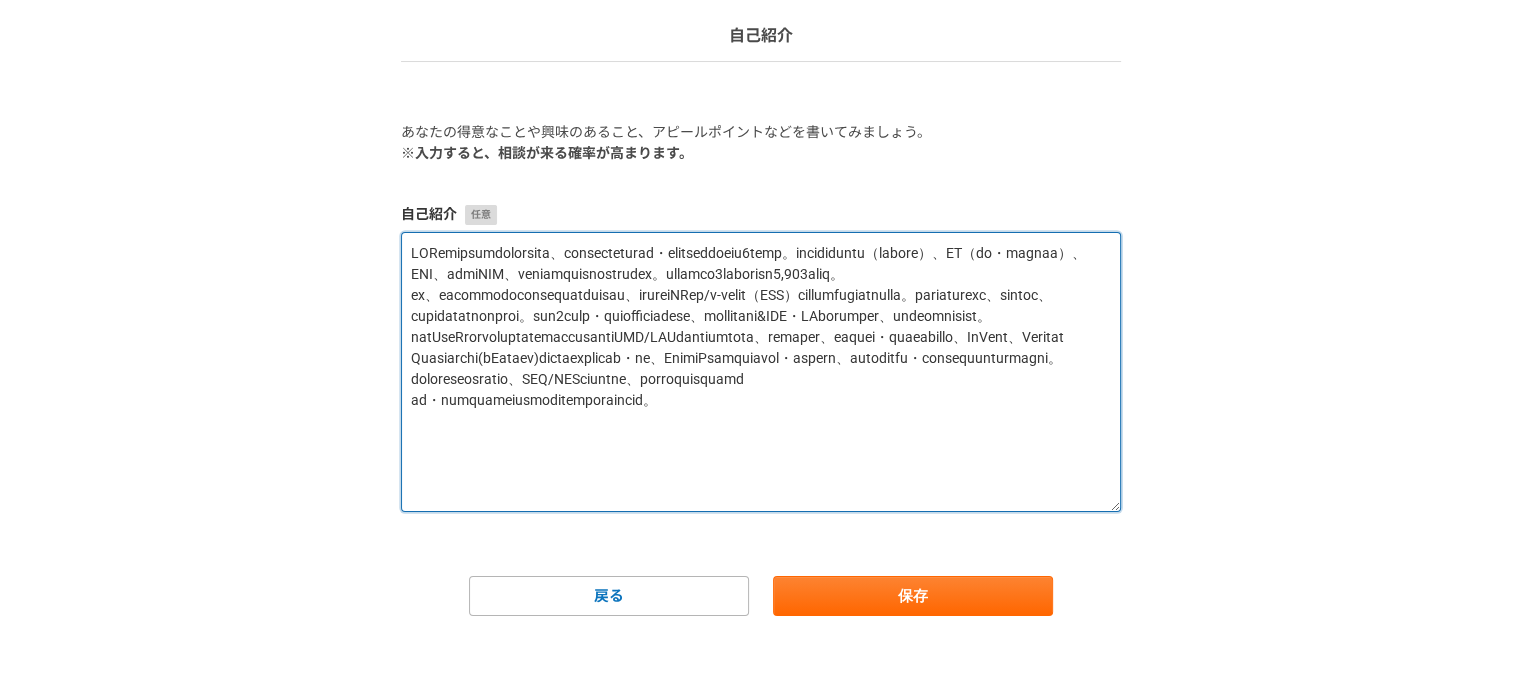 drag, startPoint x: 574, startPoint y: 245, endPoint x: 444, endPoint y: 263, distance: 131.24023 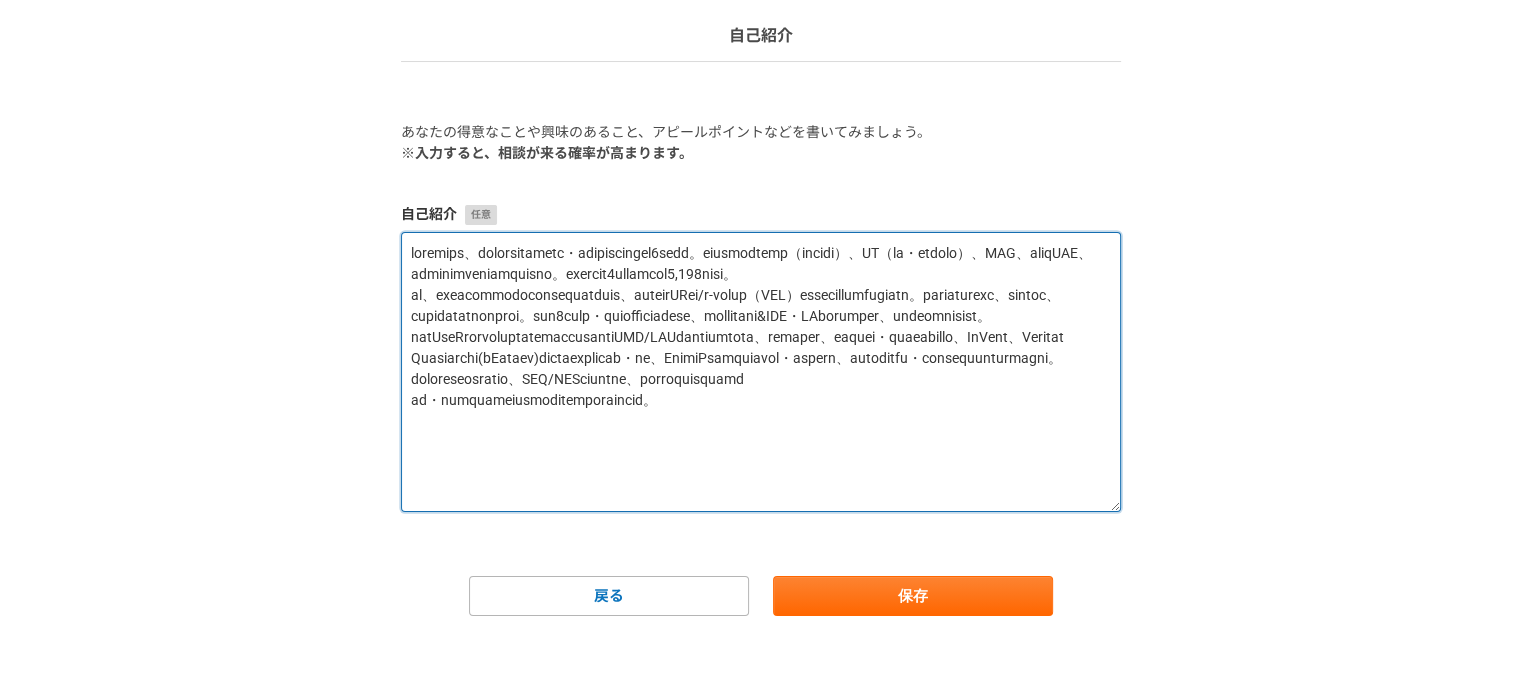 click at bounding box center (761, 372) 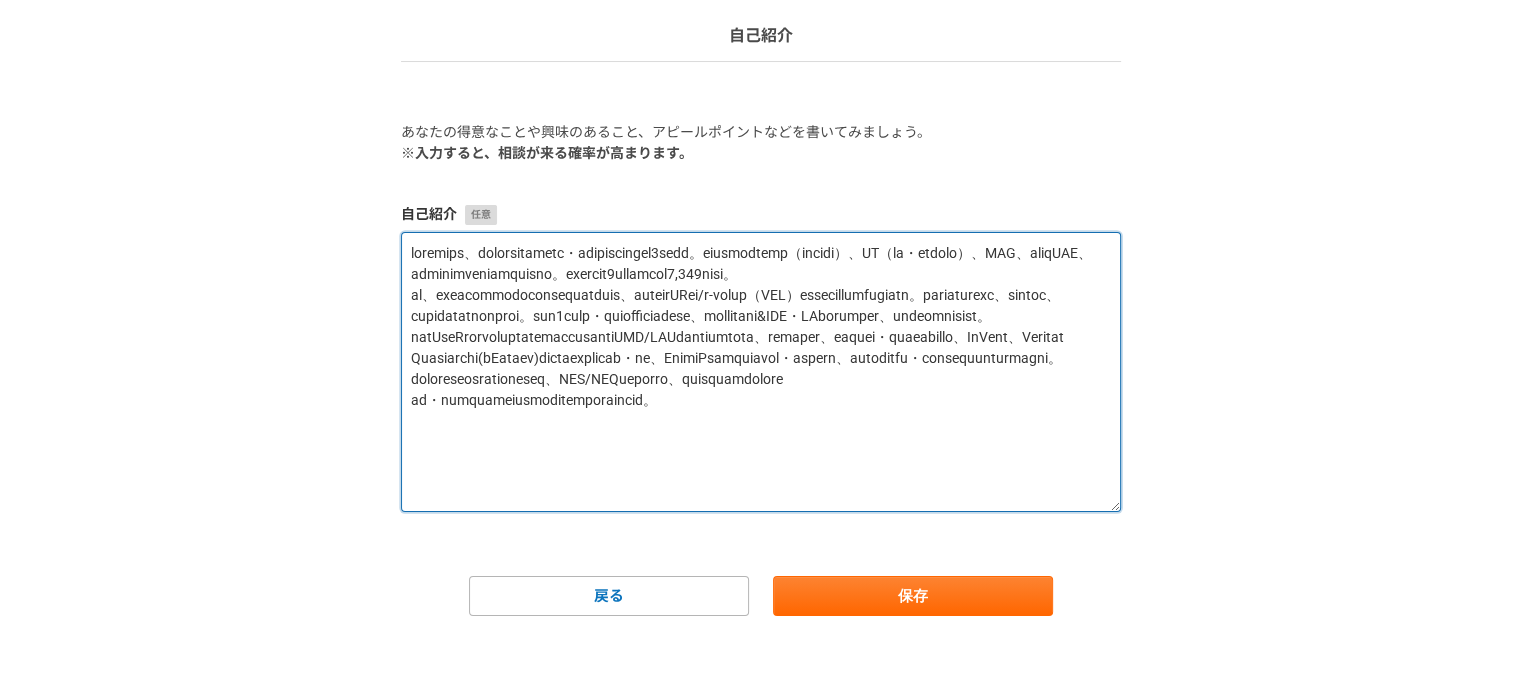 click at bounding box center [761, 372] 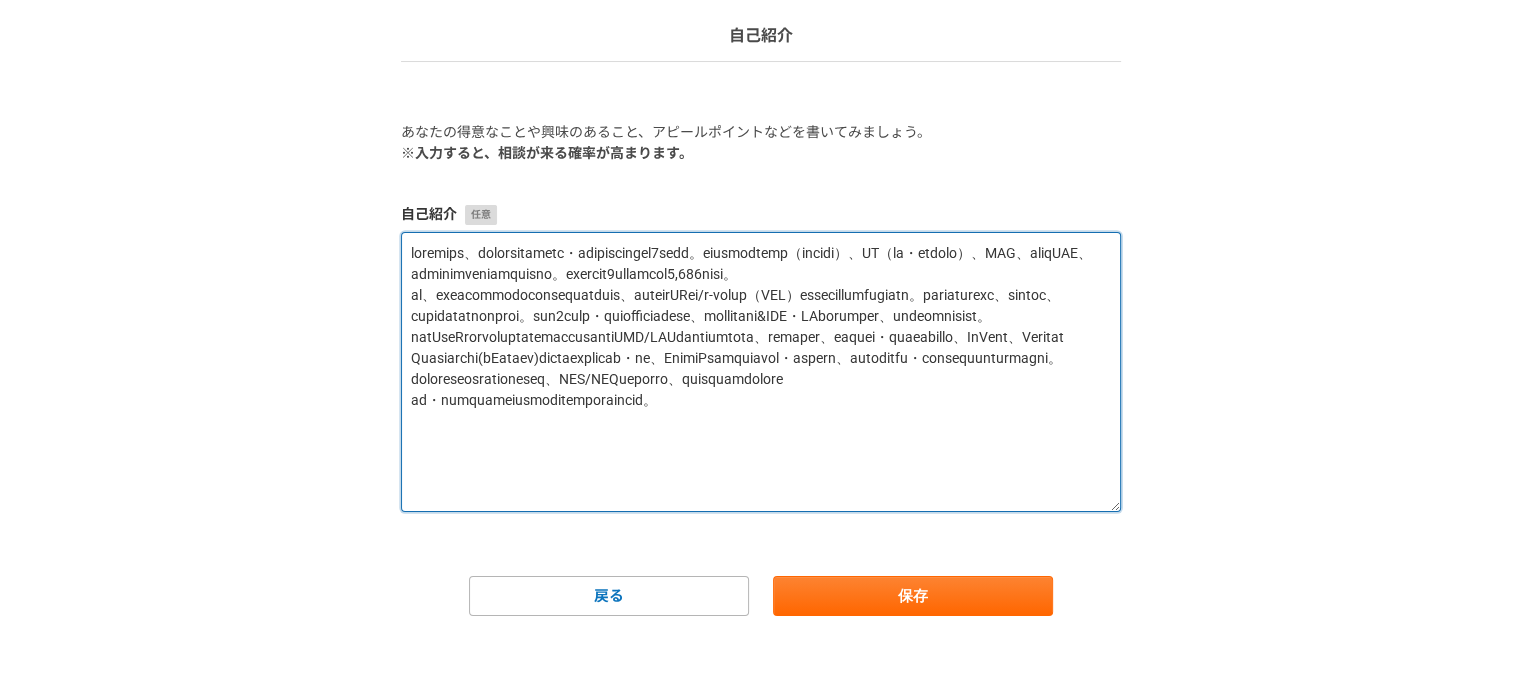click at bounding box center (761, 372) 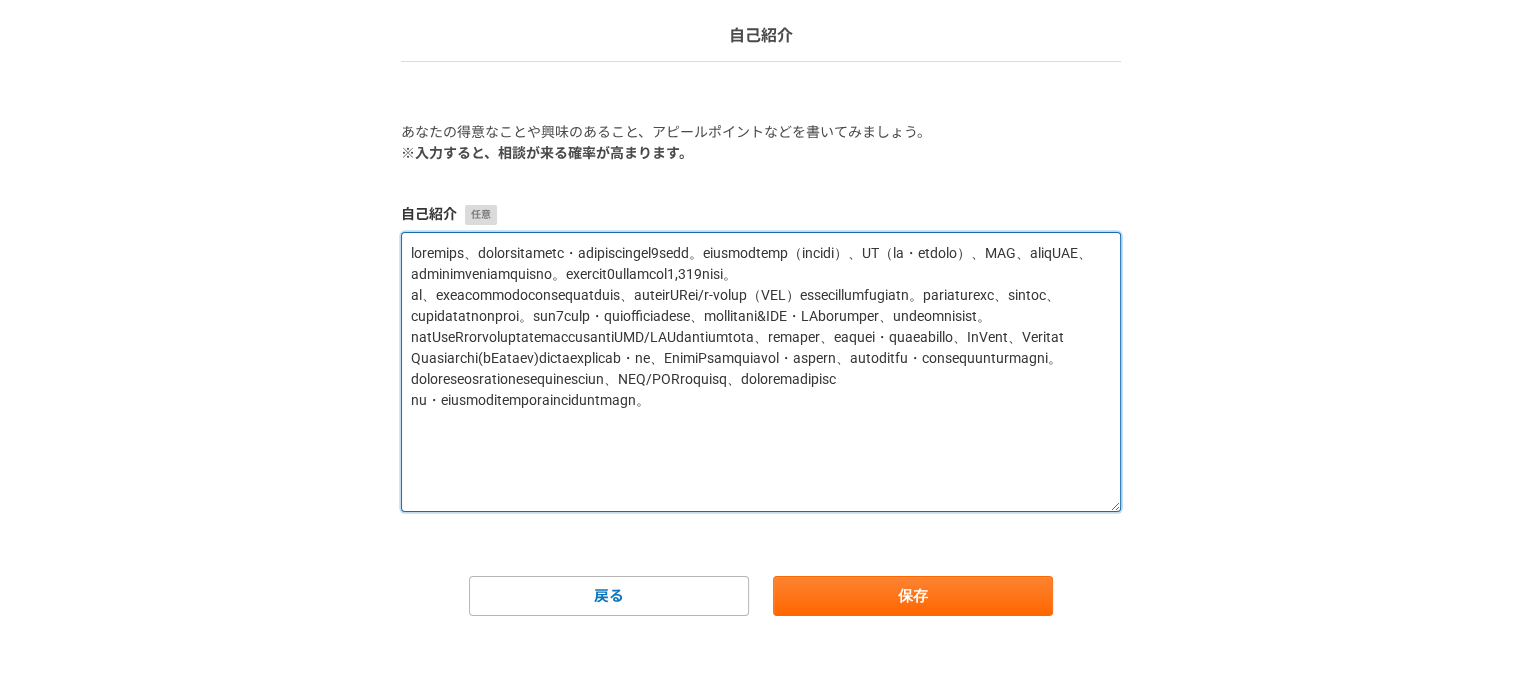 scroll, scrollTop: 24, scrollLeft: 0, axis: vertical 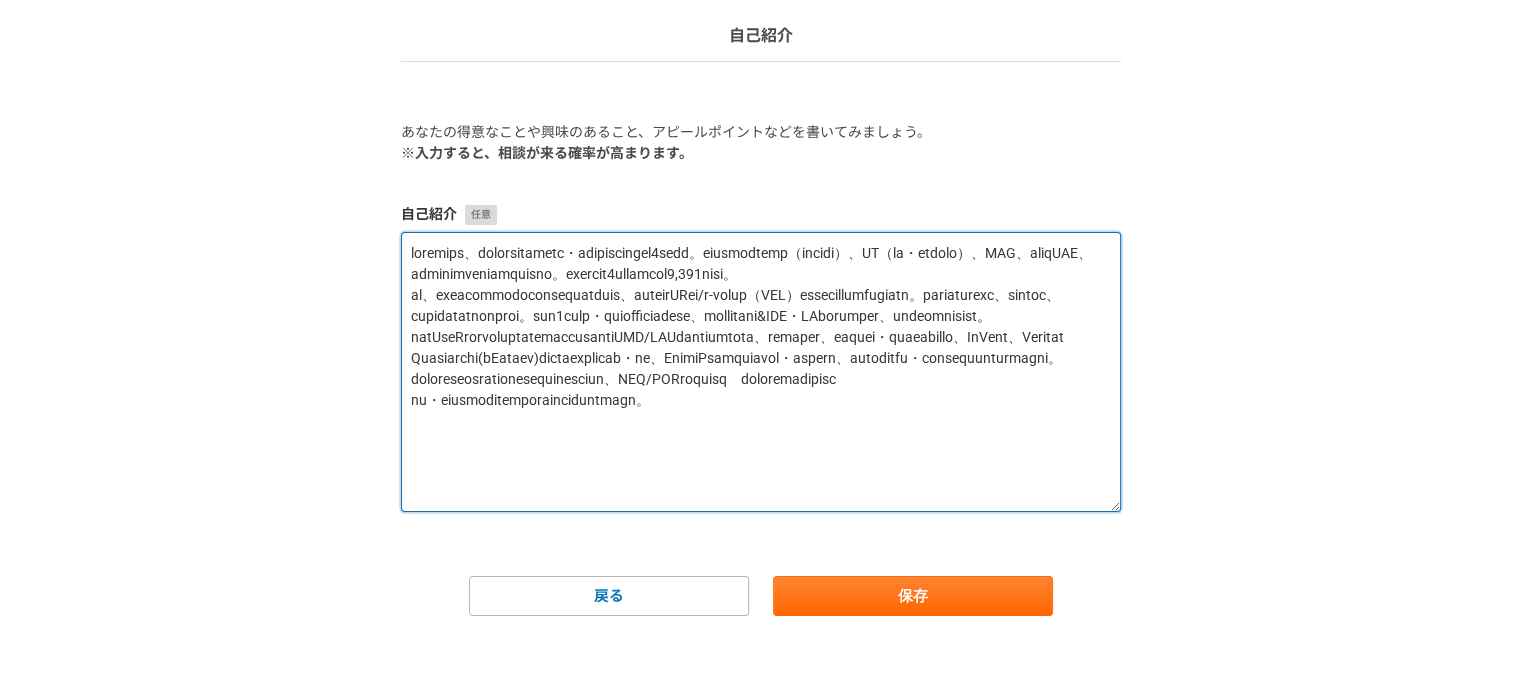 drag, startPoint x: 996, startPoint y: 451, endPoint x: 1004, endPoint y: 483, distance: 32.984844 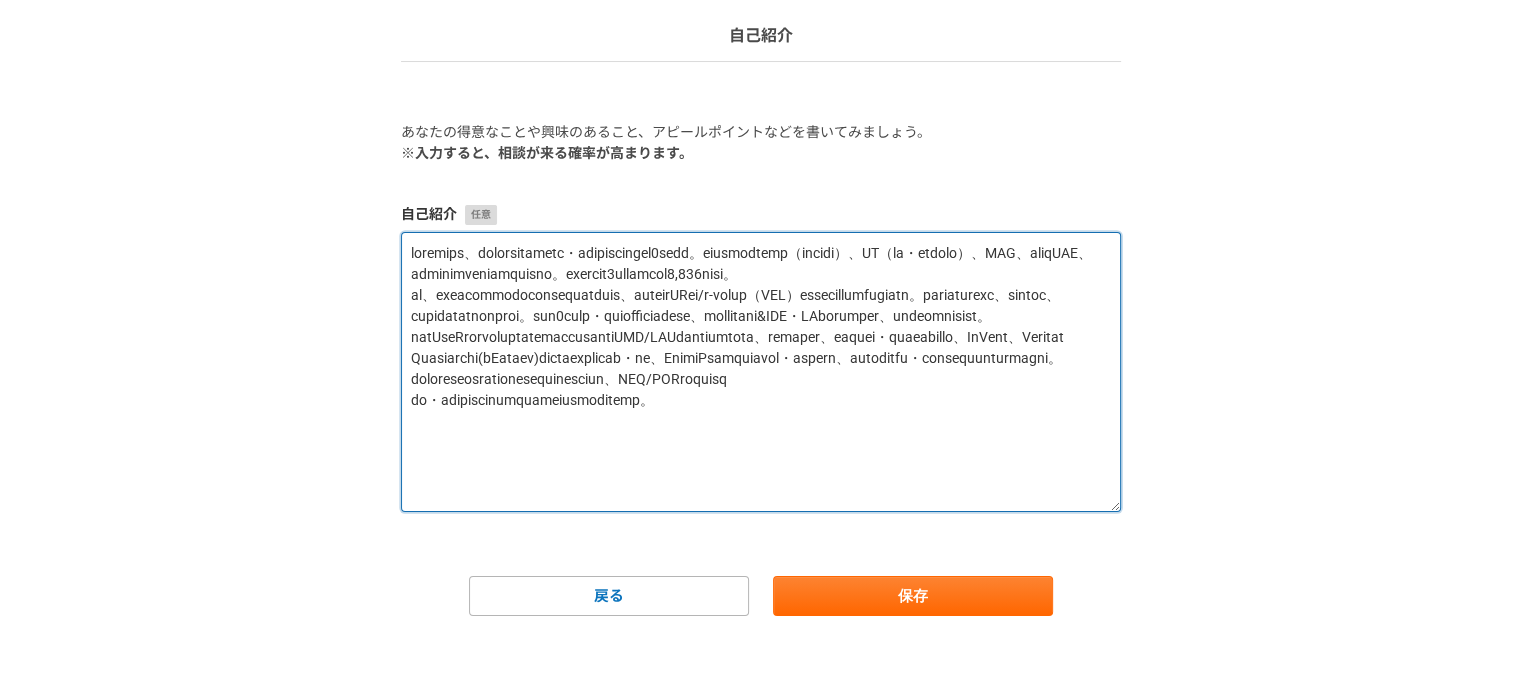 scroll, scrollTop: 13, scrollLeft: 0, axis: vertical 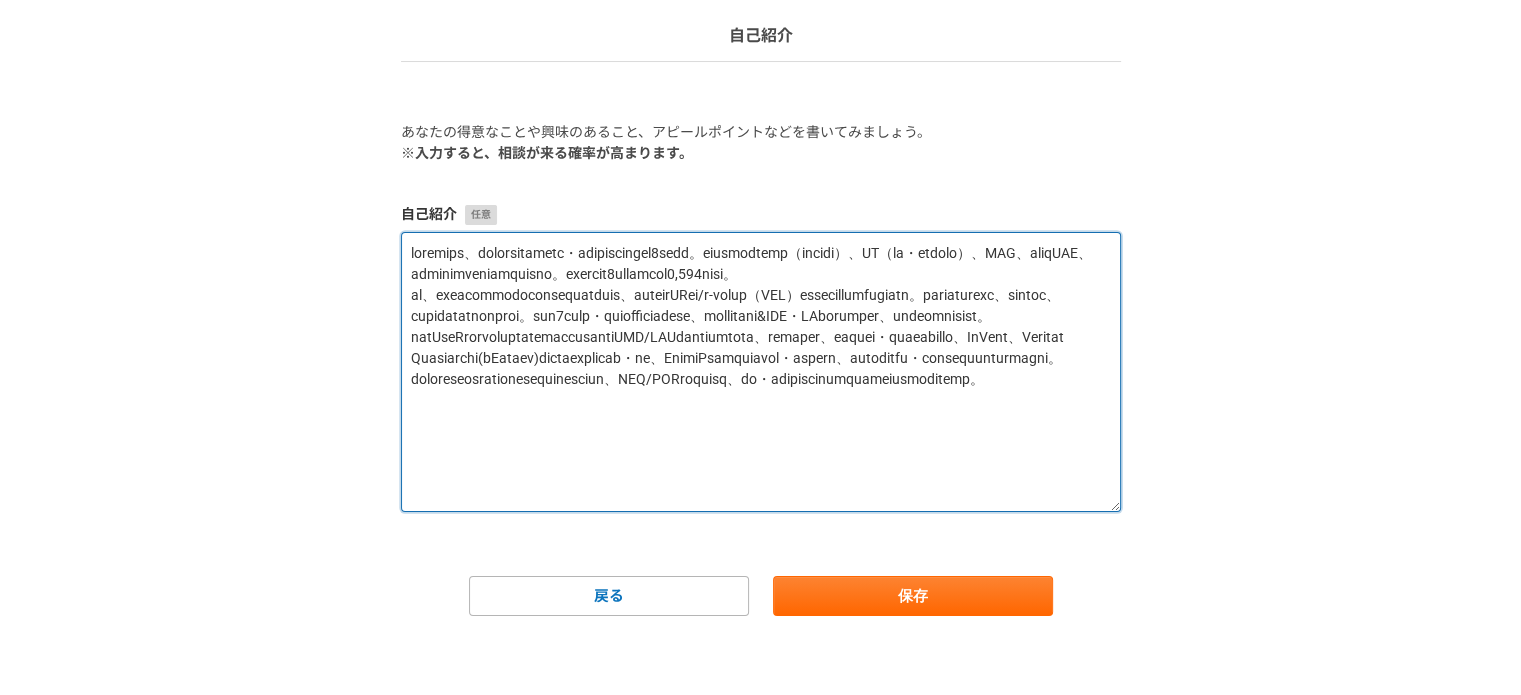 click at bounding box center [761, 372] 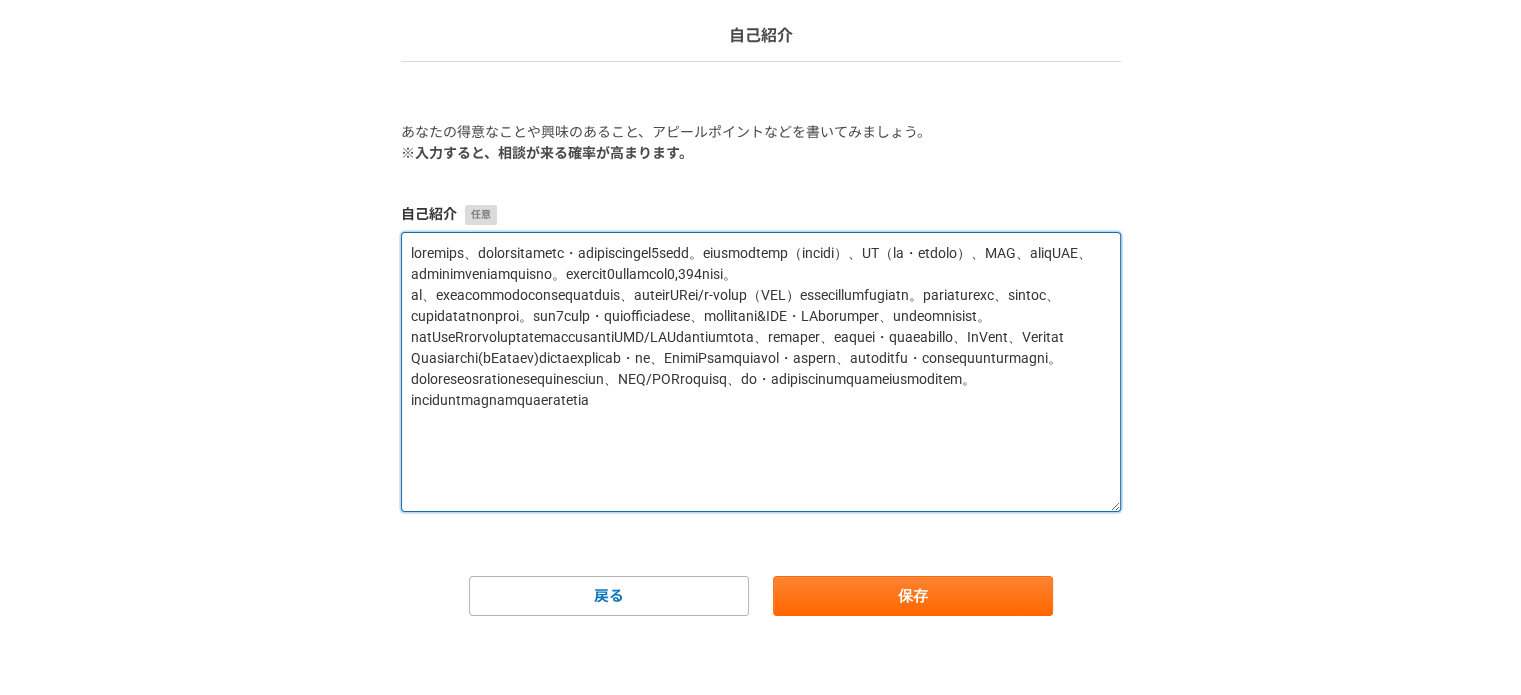 scroll, scrollTop: 24, scrollLeft: 0, axis: vertical 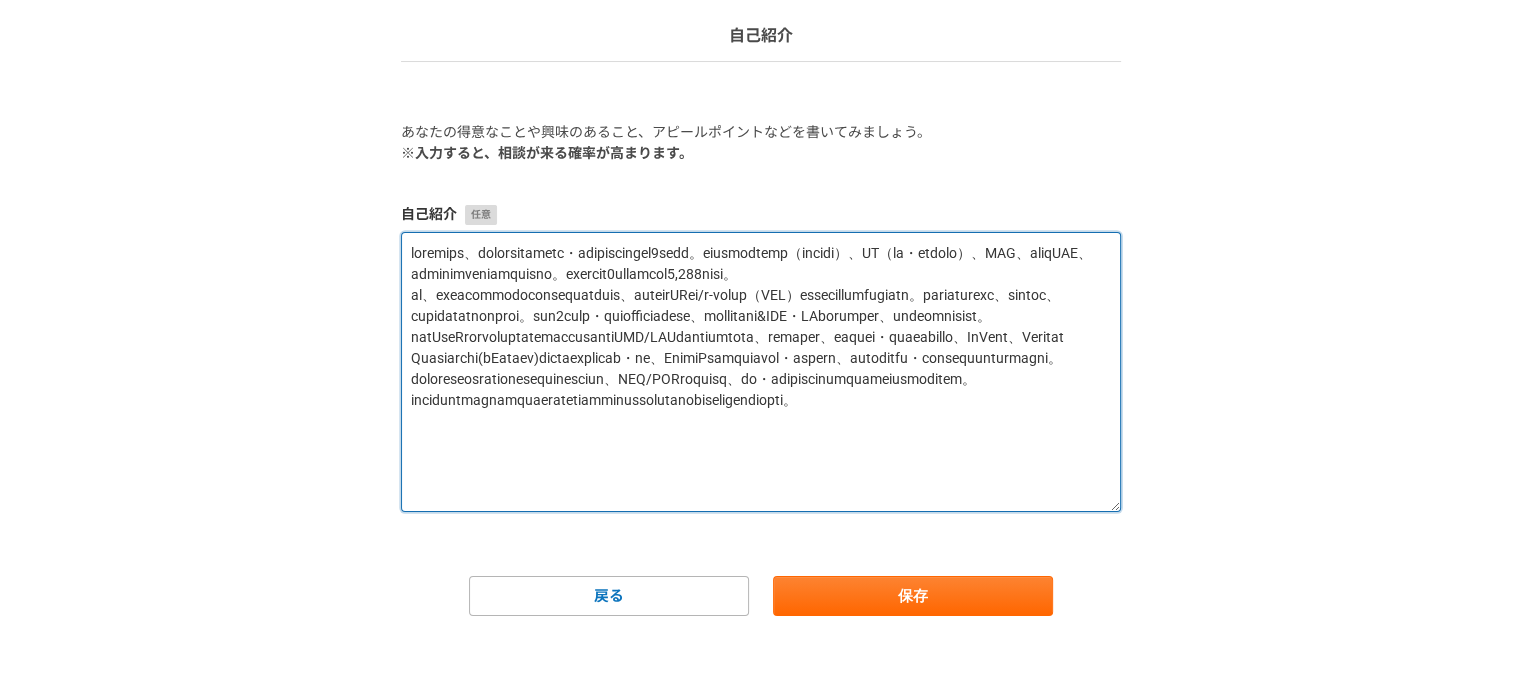 click at bounding box center (761, 372) 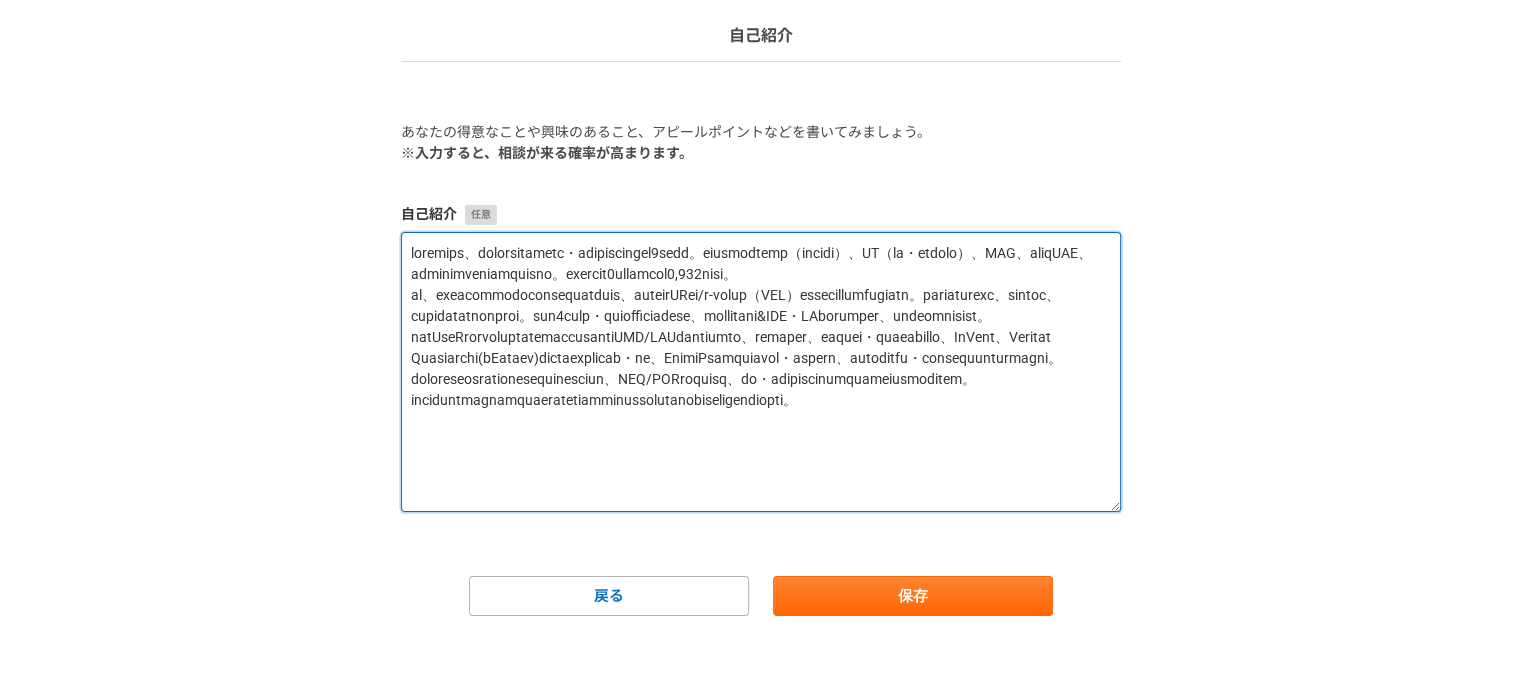 click at bounding box center (761, 372) 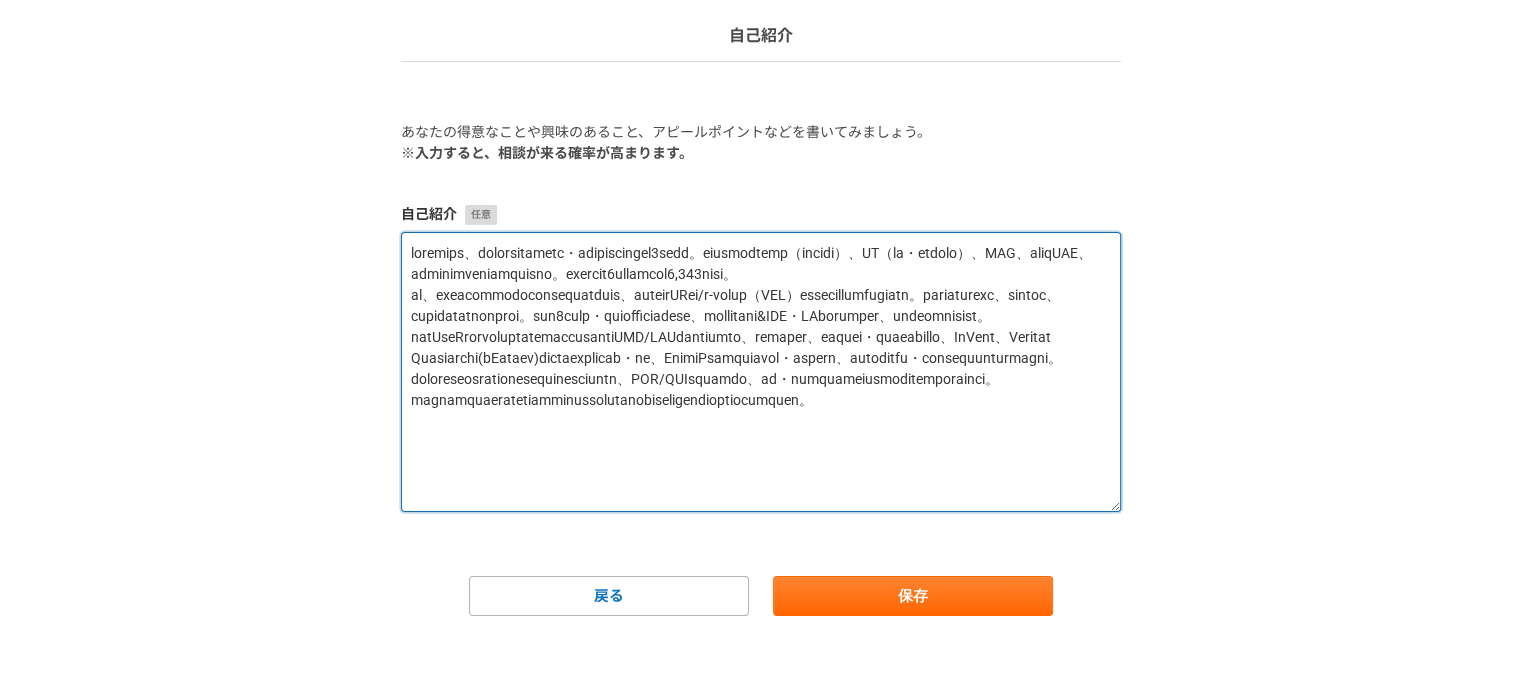 drag, startPoint x: 710, startPoint y: 430, endPoint x: 772, endPoint y: 427, distance: 62.072536 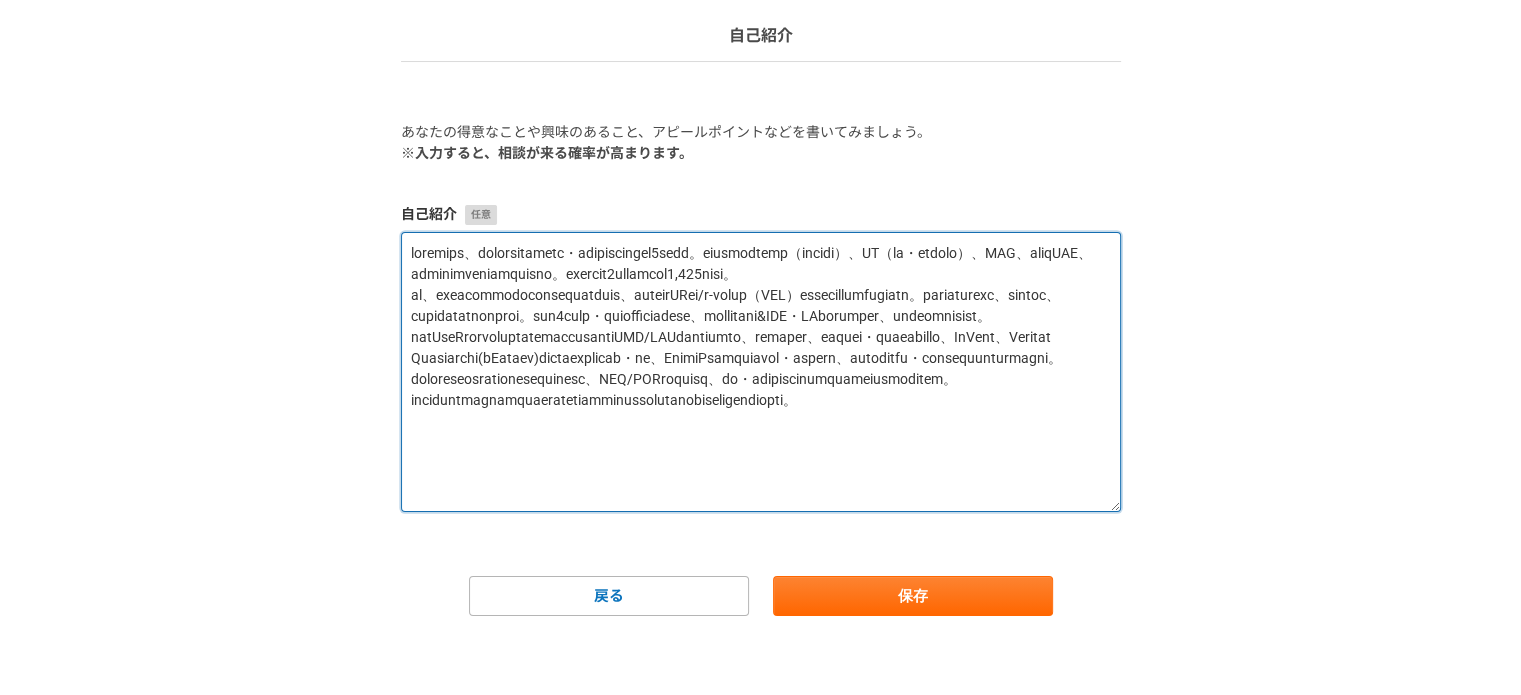 click at bounding box center (761, 372) 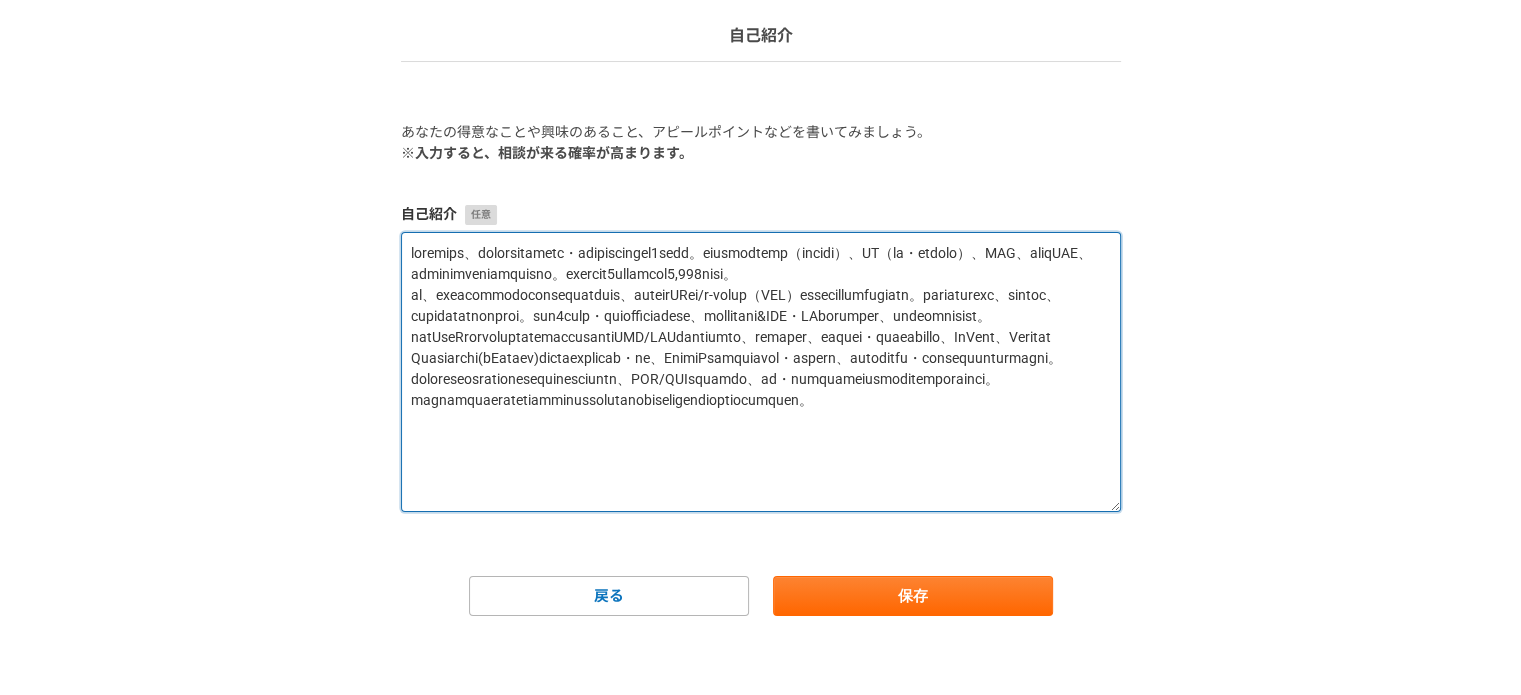 drag, startPoint x: 600, startPoint y: 423, endPoint x: 856, endPoint y: 423, distance: 256 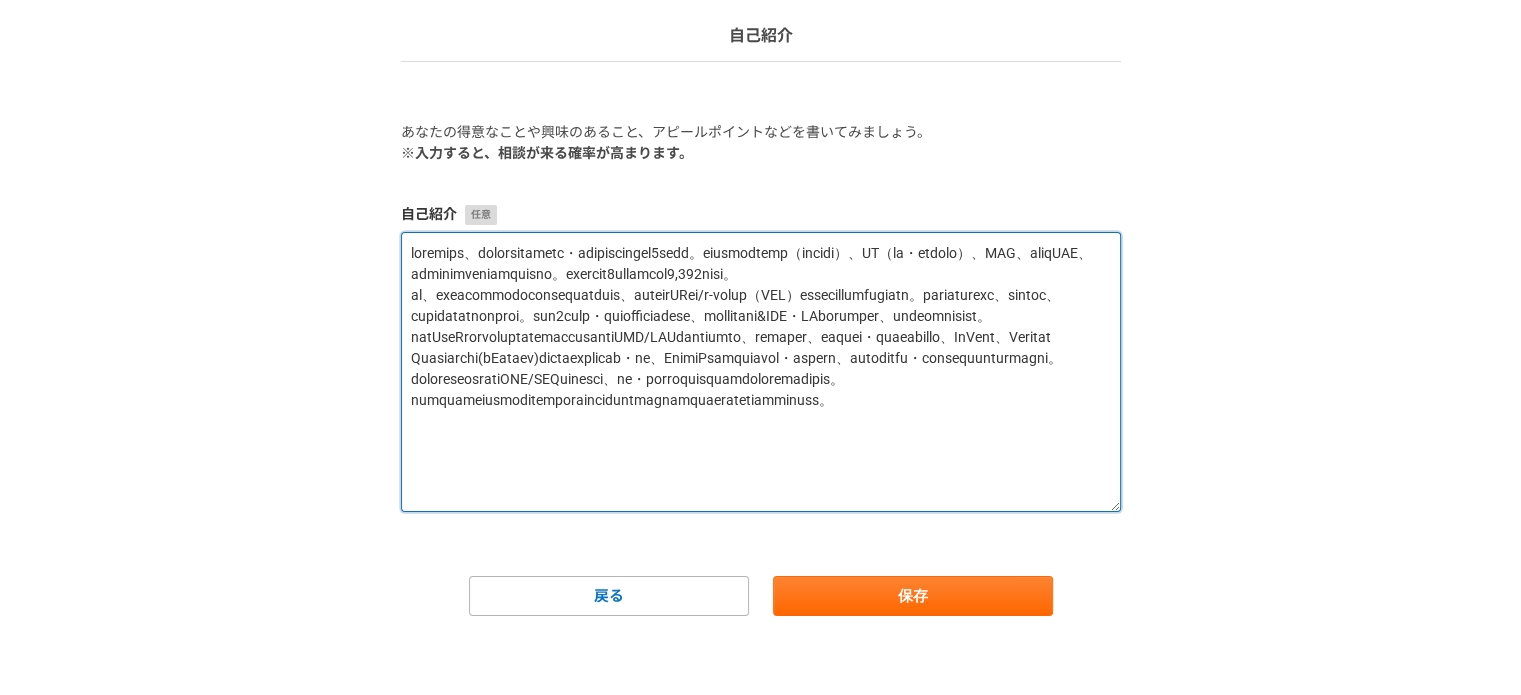 click at bounding box center [761, 372] 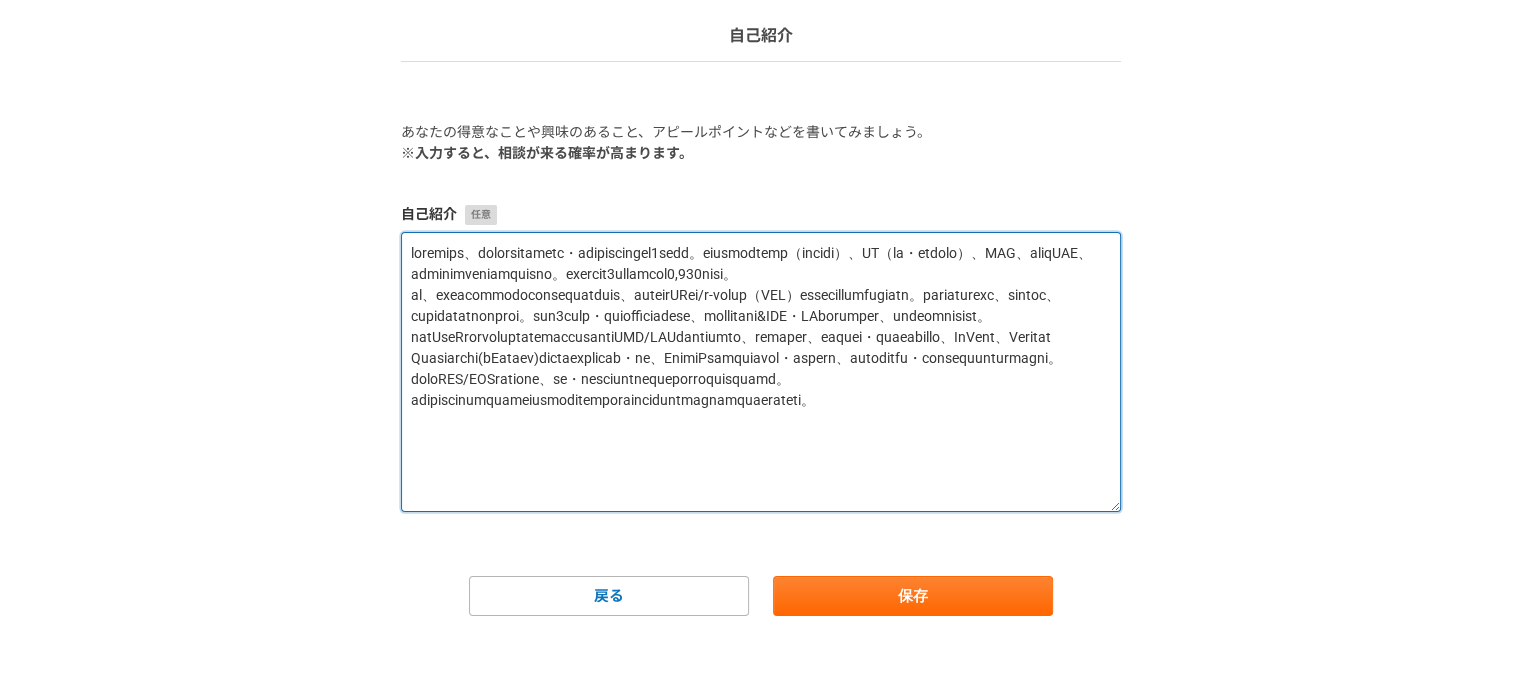 click at bounding box center (761, 372) 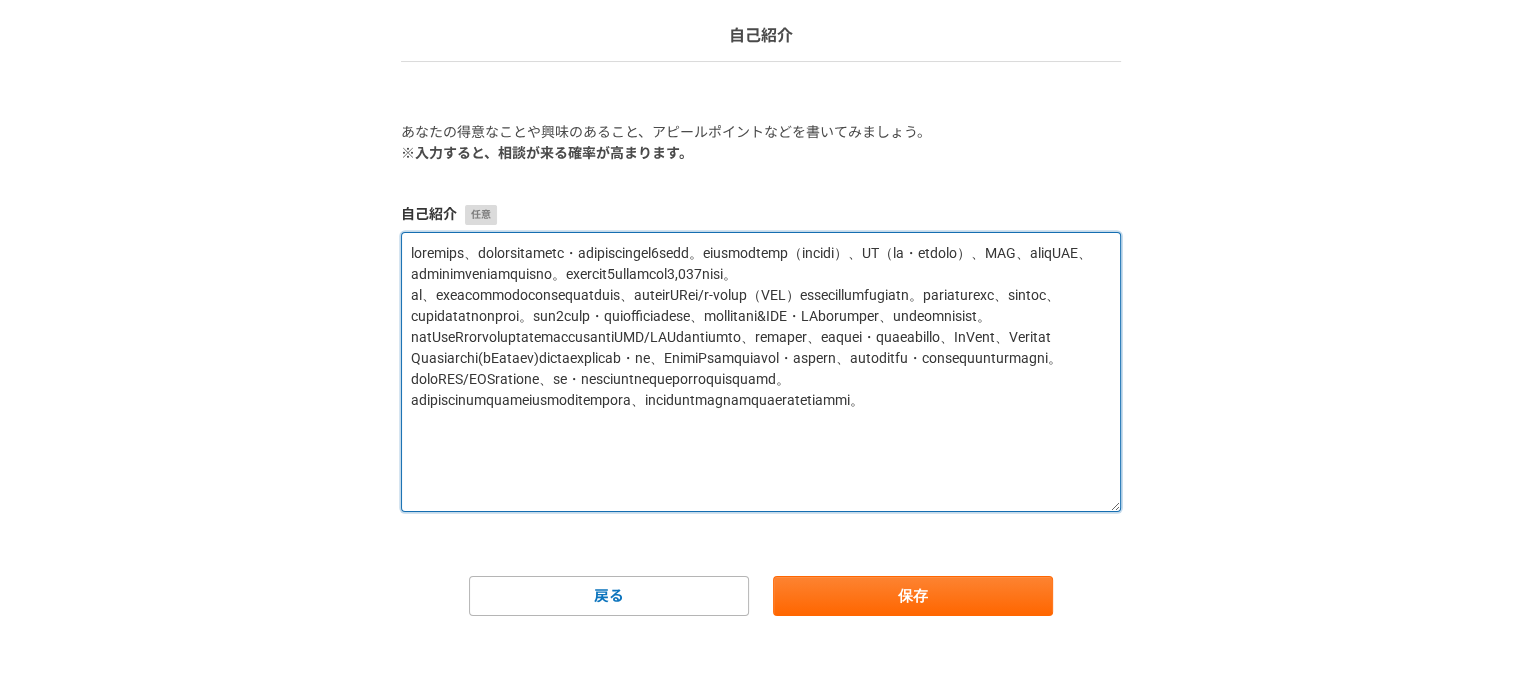 click at bounding box center [761, 372] 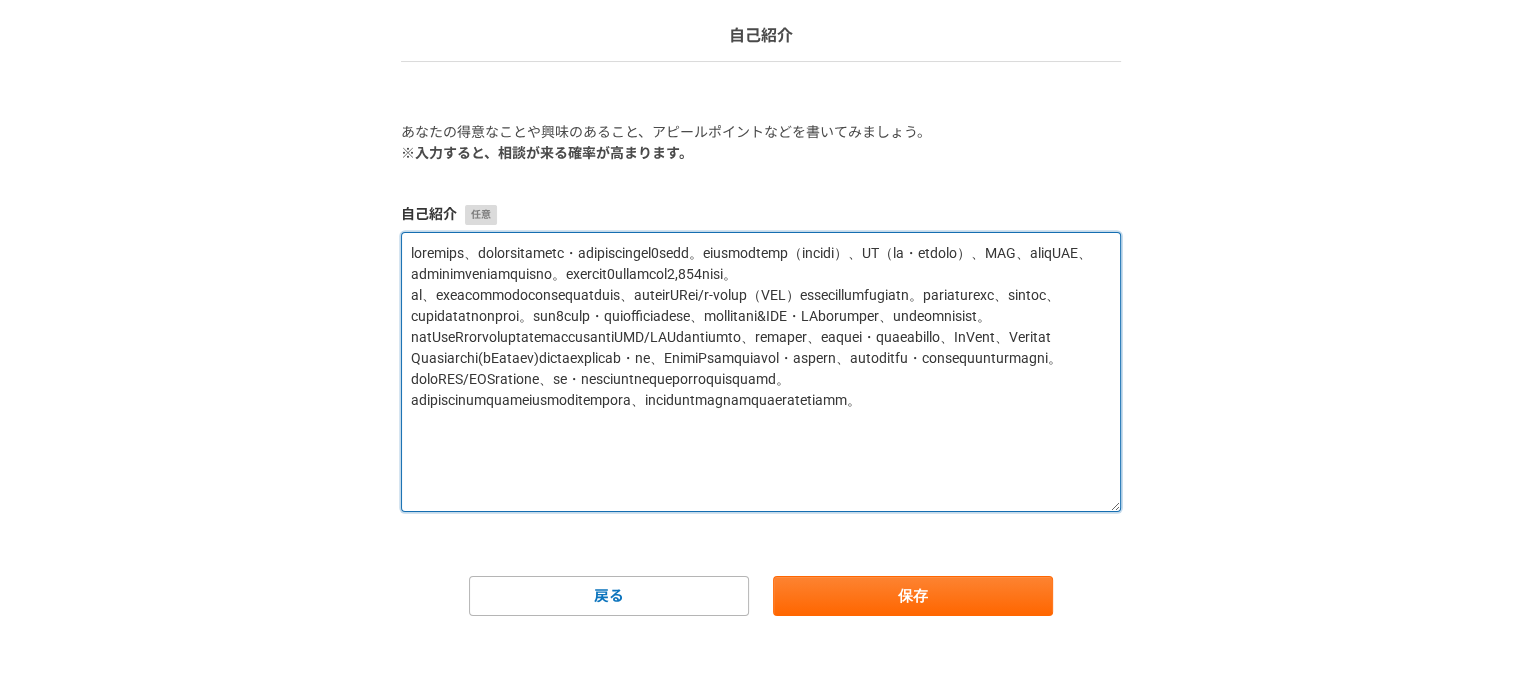 click at bounding box center [761, 372] 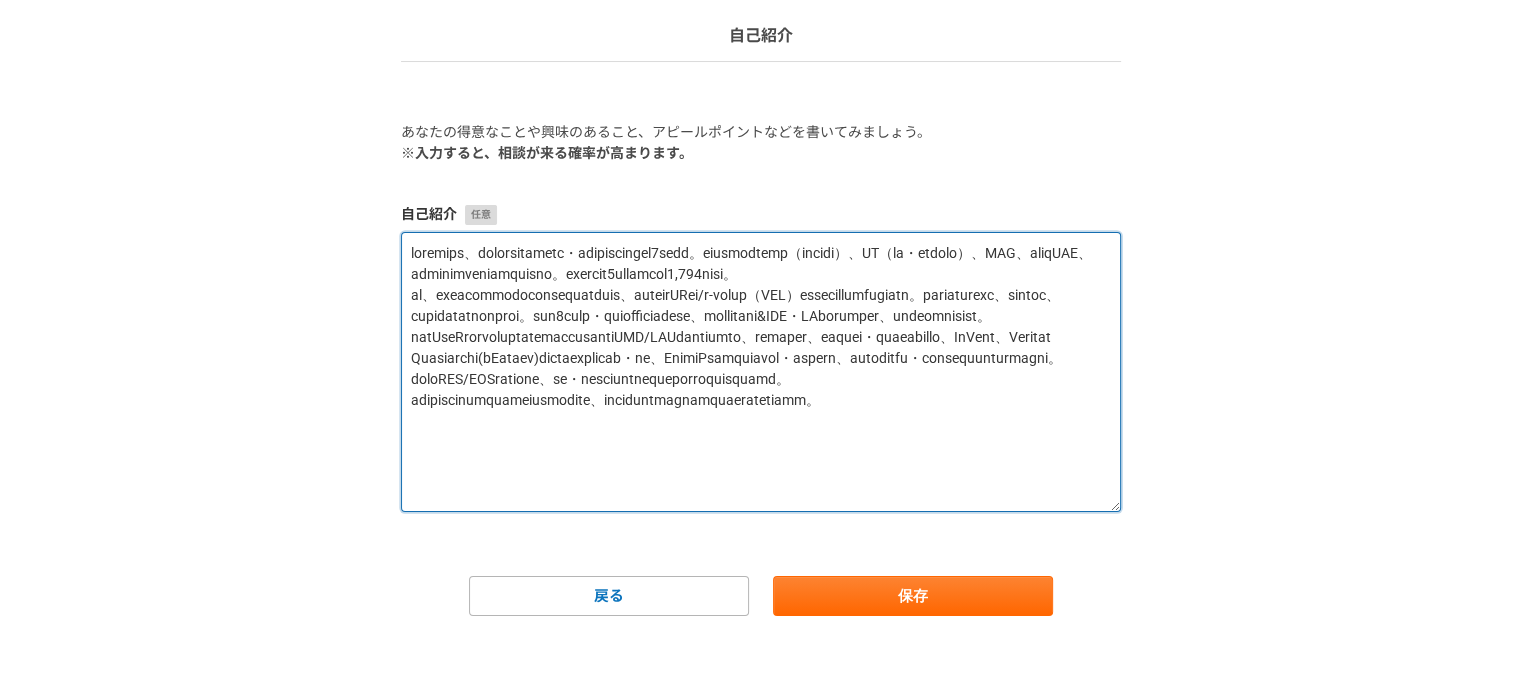 click at bounding box center [761, 372] 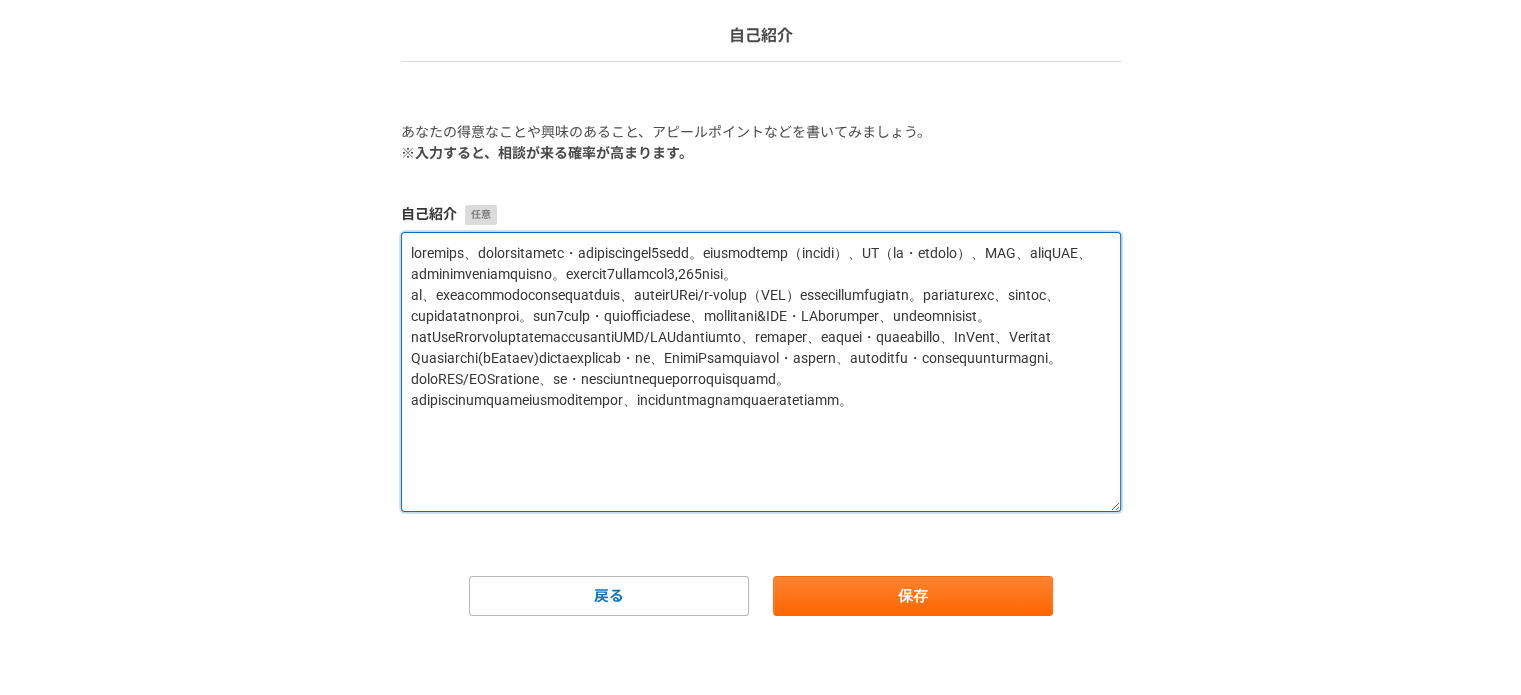 click at bounding box center [761, 372] 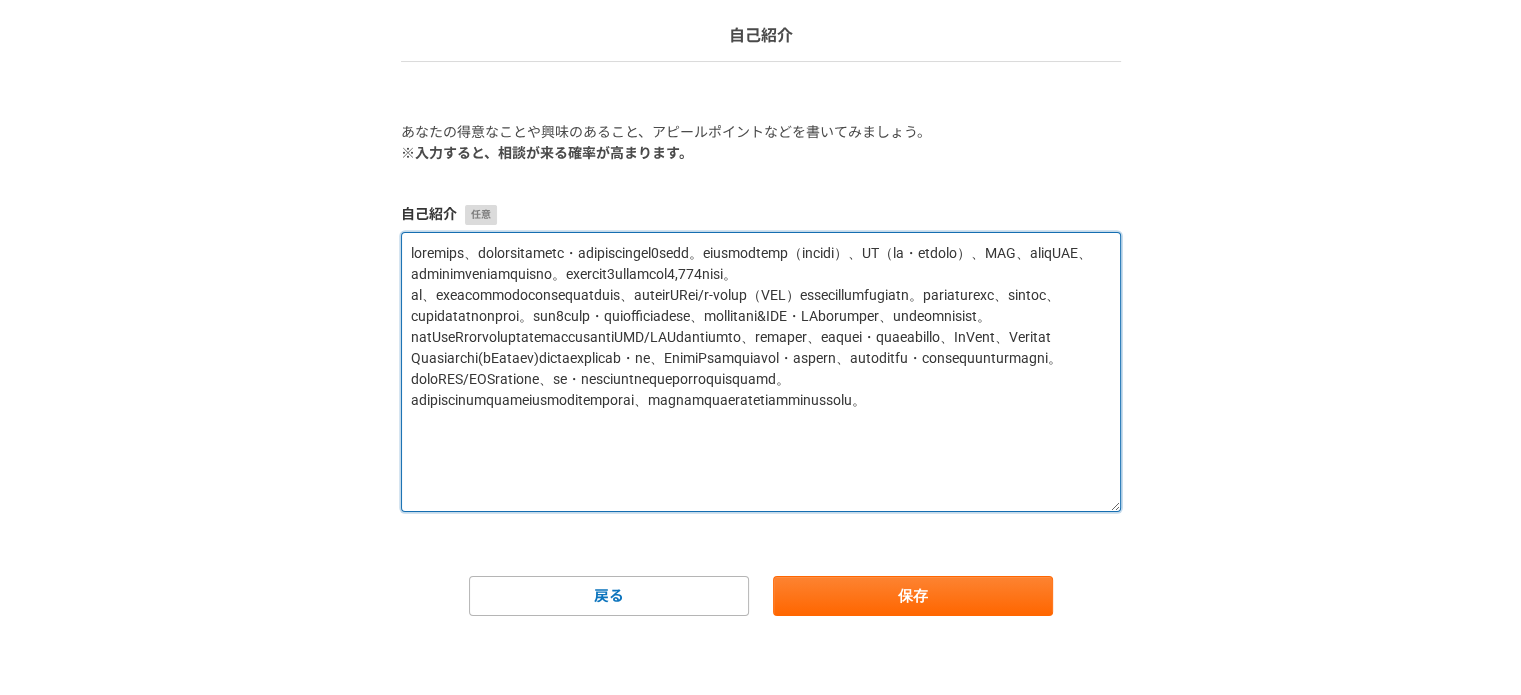 click at bounding box center [761, 372] 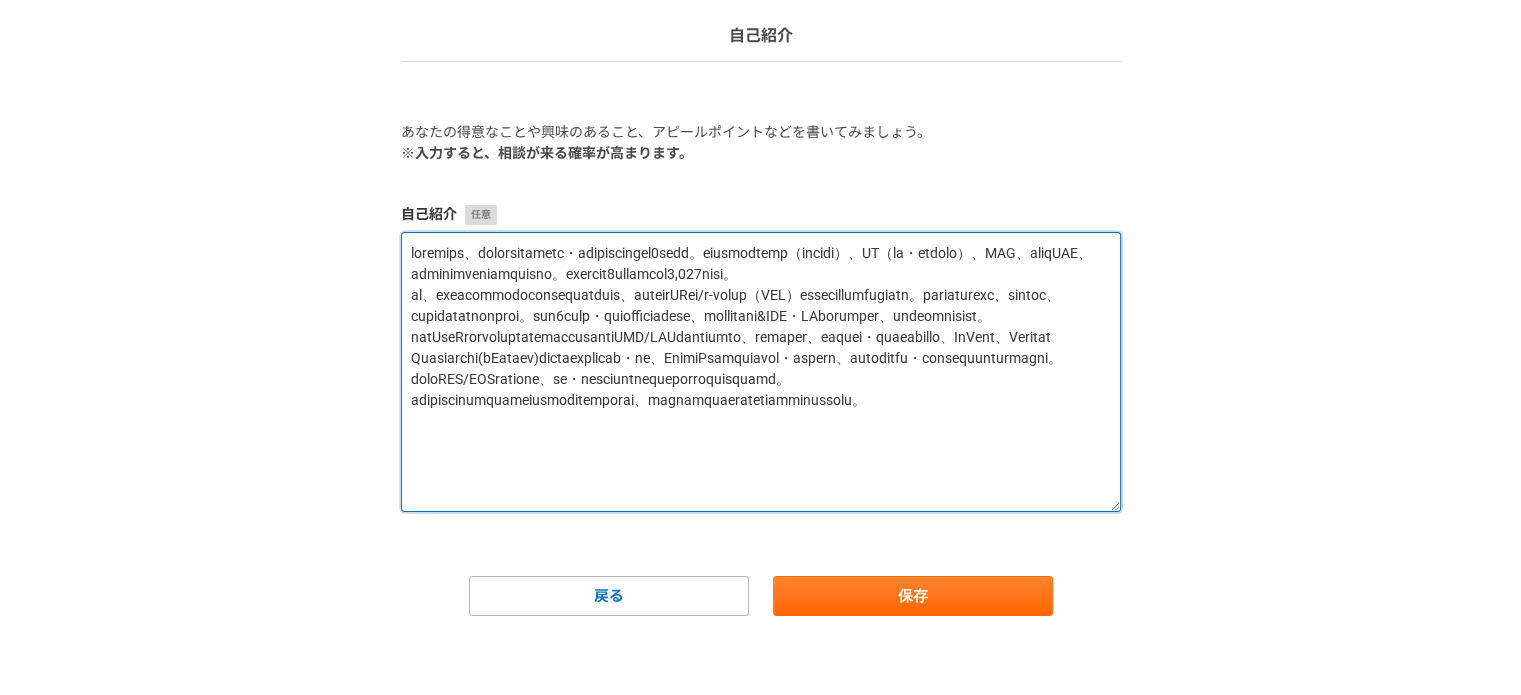 click at bounding box center (761, 372) 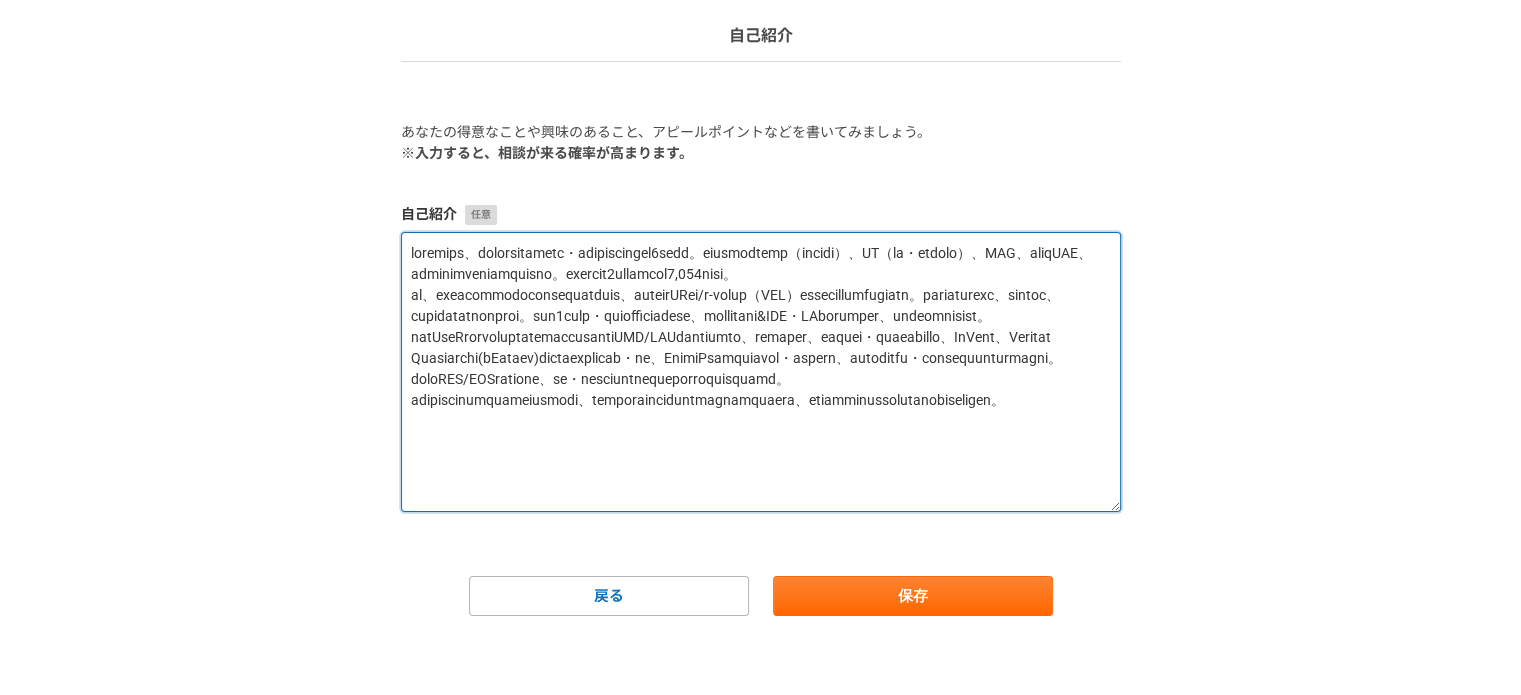 click at bounding box center (761, 372) 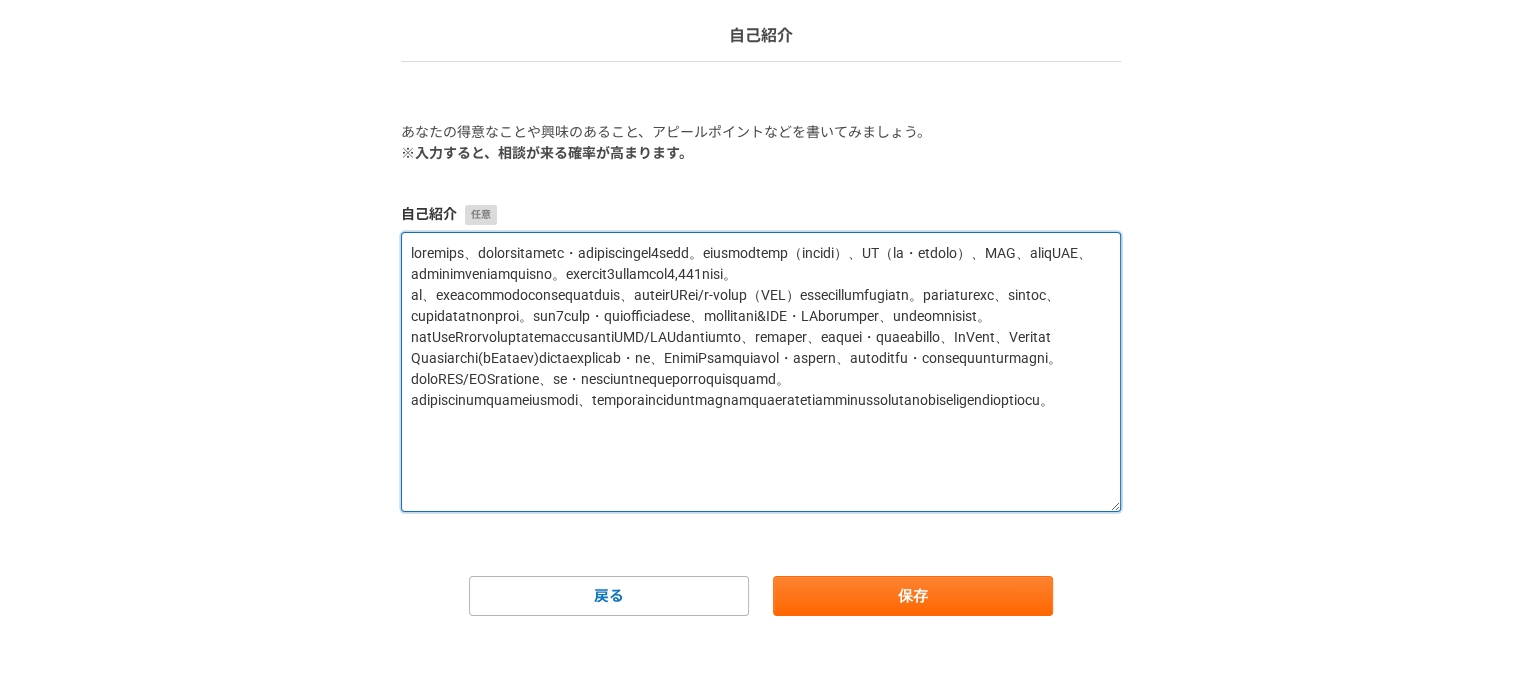 click at bounding box center [761, 372] 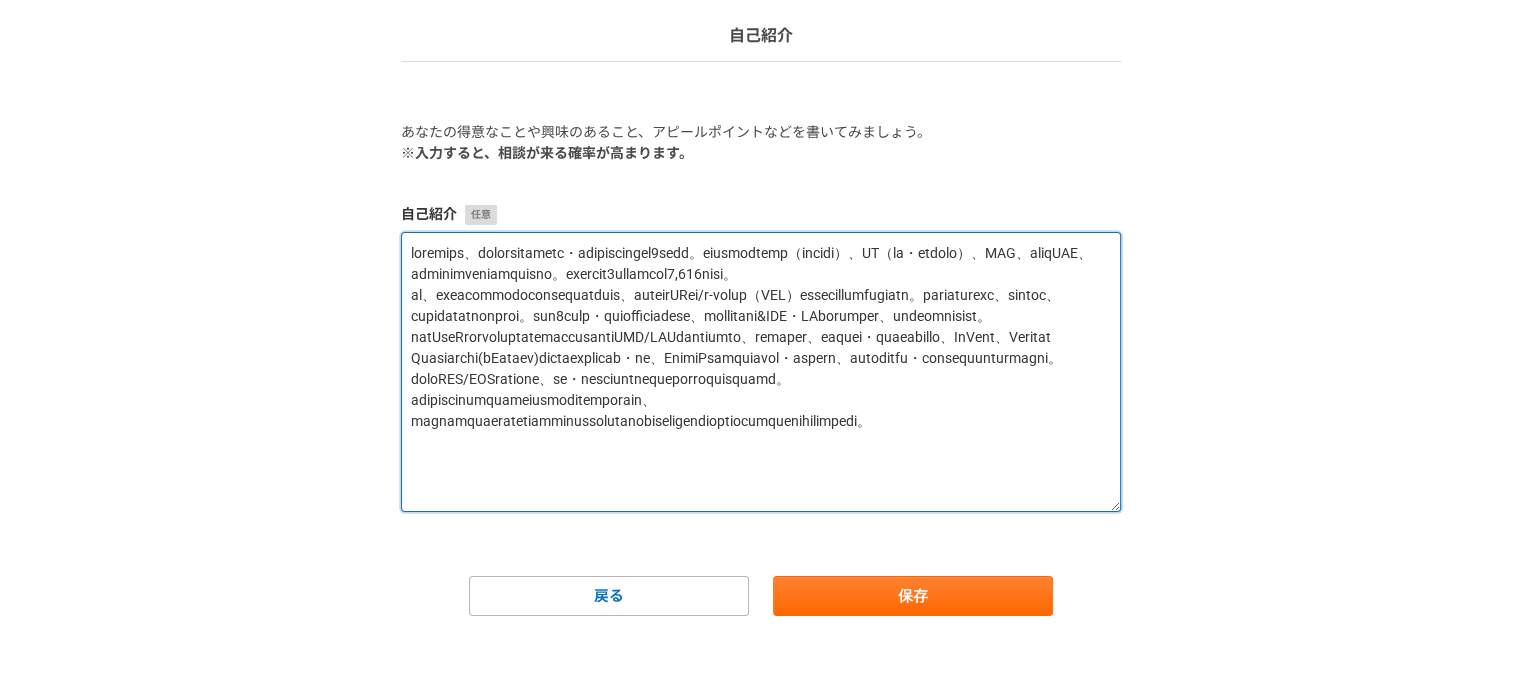 scroll, scrollTop: 56, scrollLeft: 0, axis: vertical 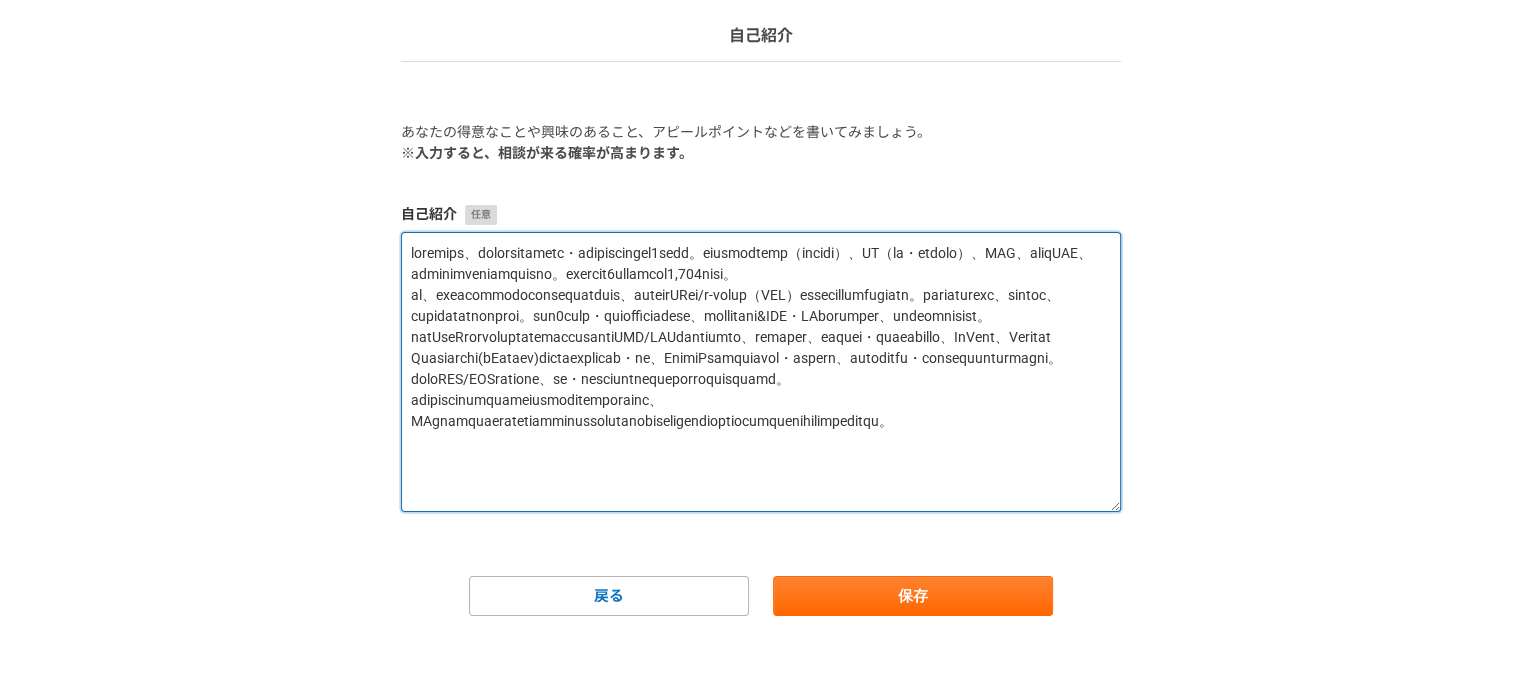 click at bounding box center [761, 372] 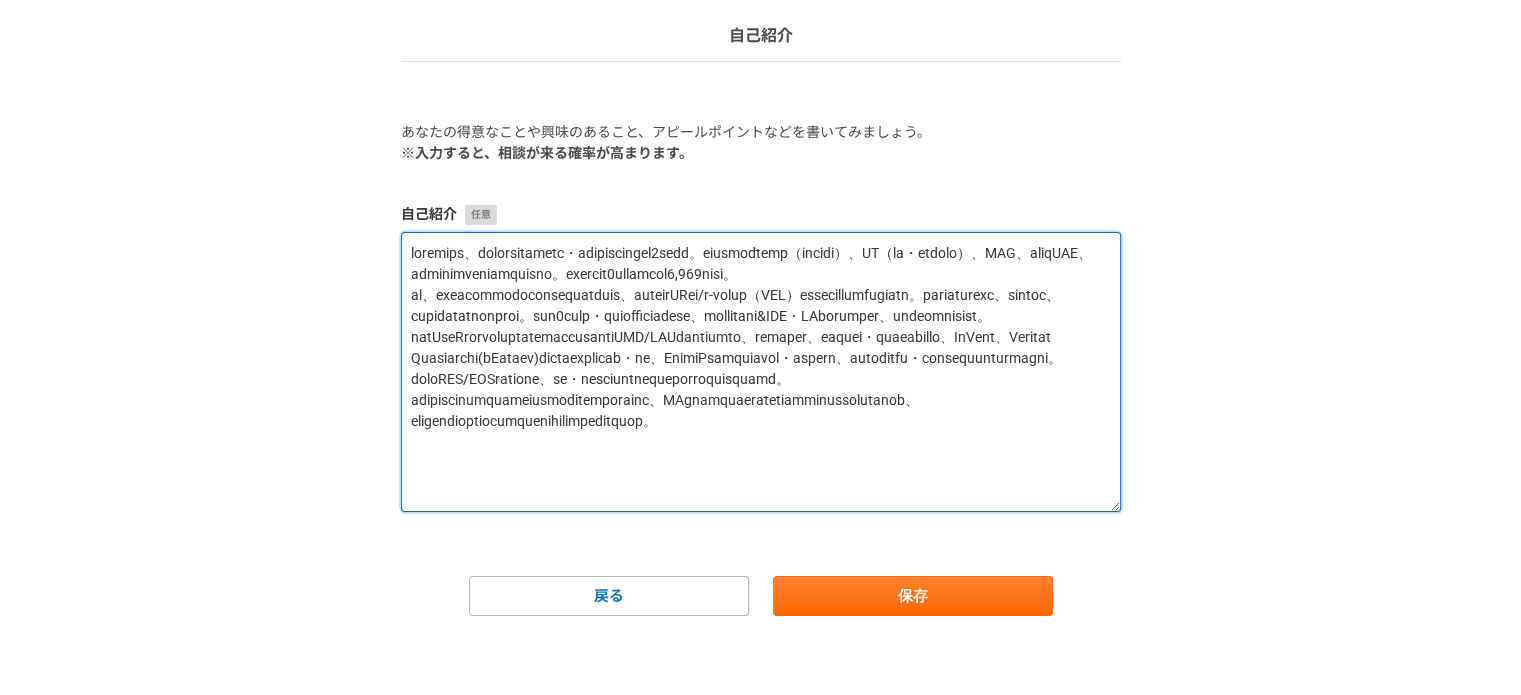 scroll, scrollTop: 56, scrollLeft: 0, axis: vertical 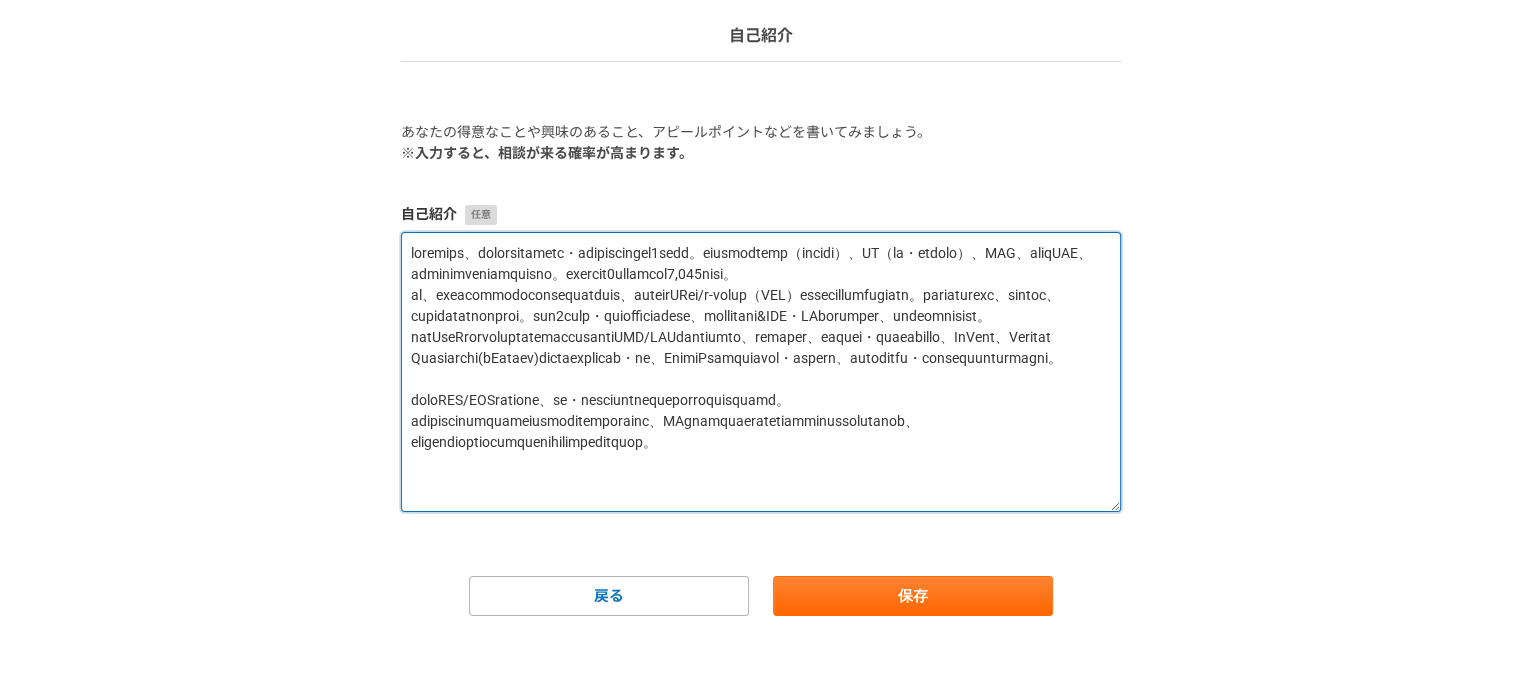 drag, startPoint x: 668, startPoint y: 427, endPoint x: 671, endPoint y: 452, distance: 25.179358 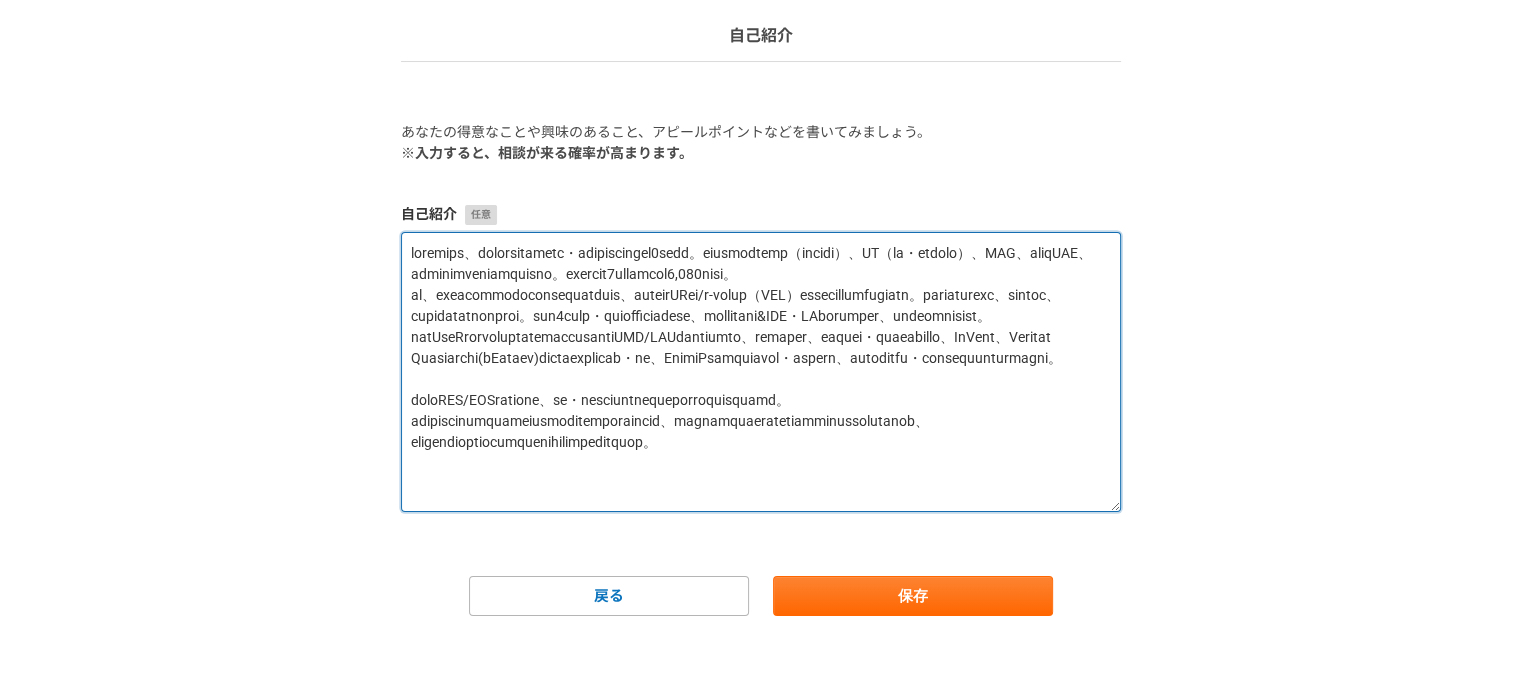 click at bounding box center (761, 372) 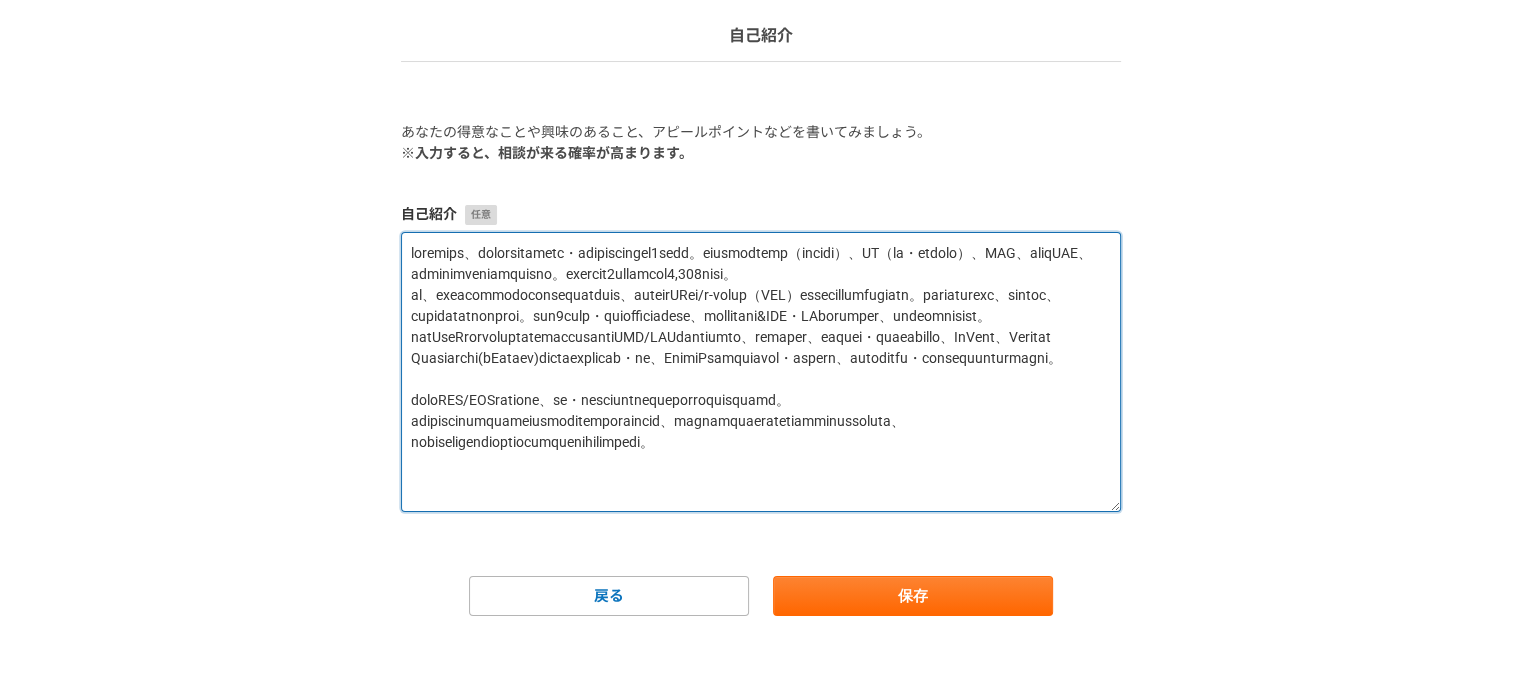 click at bounding box center (761, 372) 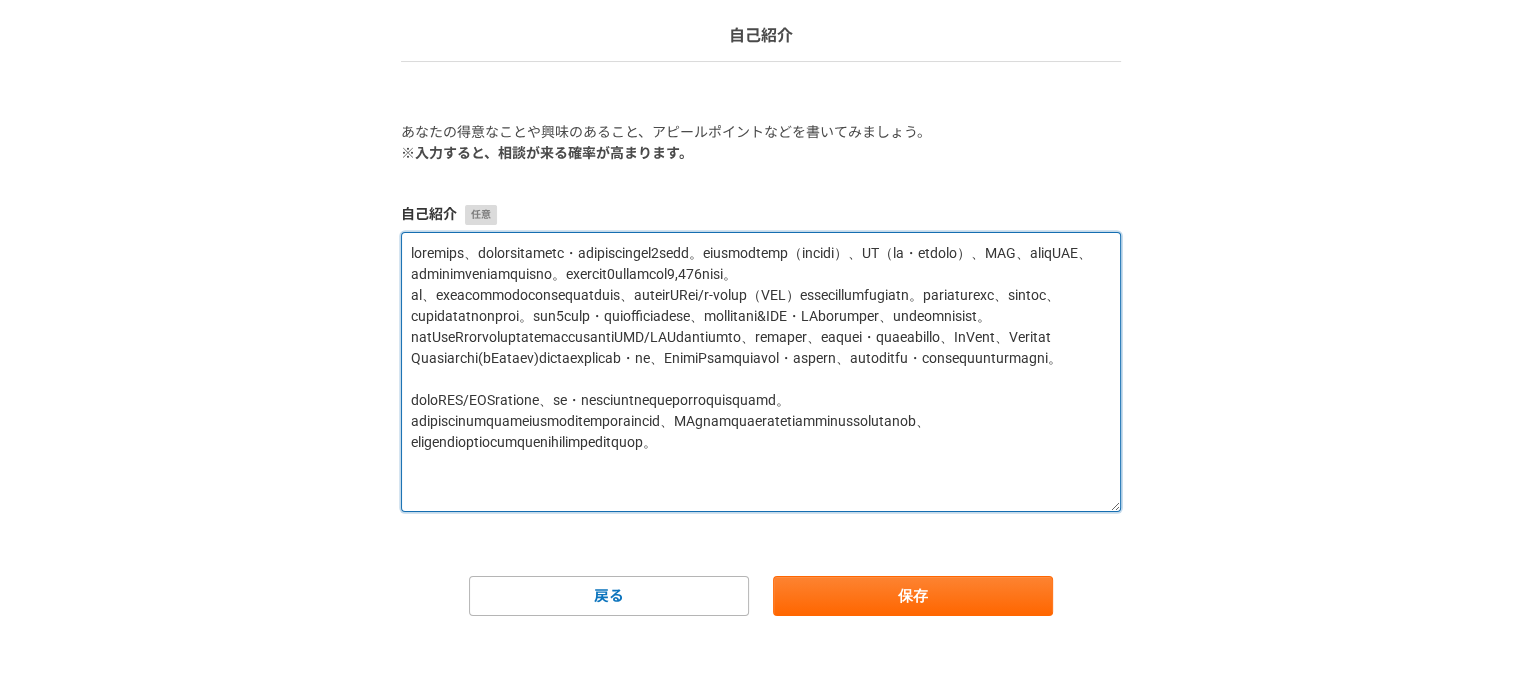 click at bounding box center [761, 372] 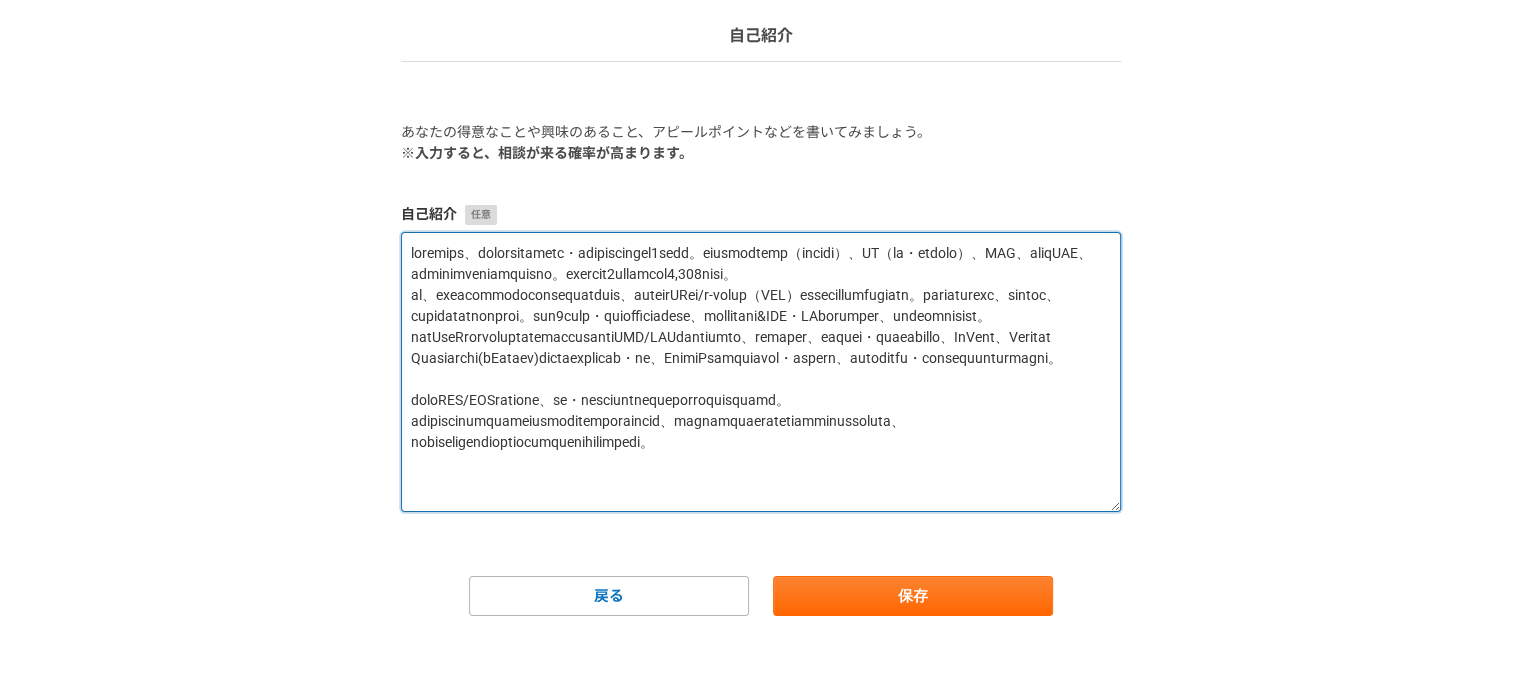 drag, startPoint x: 568, startPoint y: 462, endPoint x: 581, endPoint y: 457, distance: 13.928389 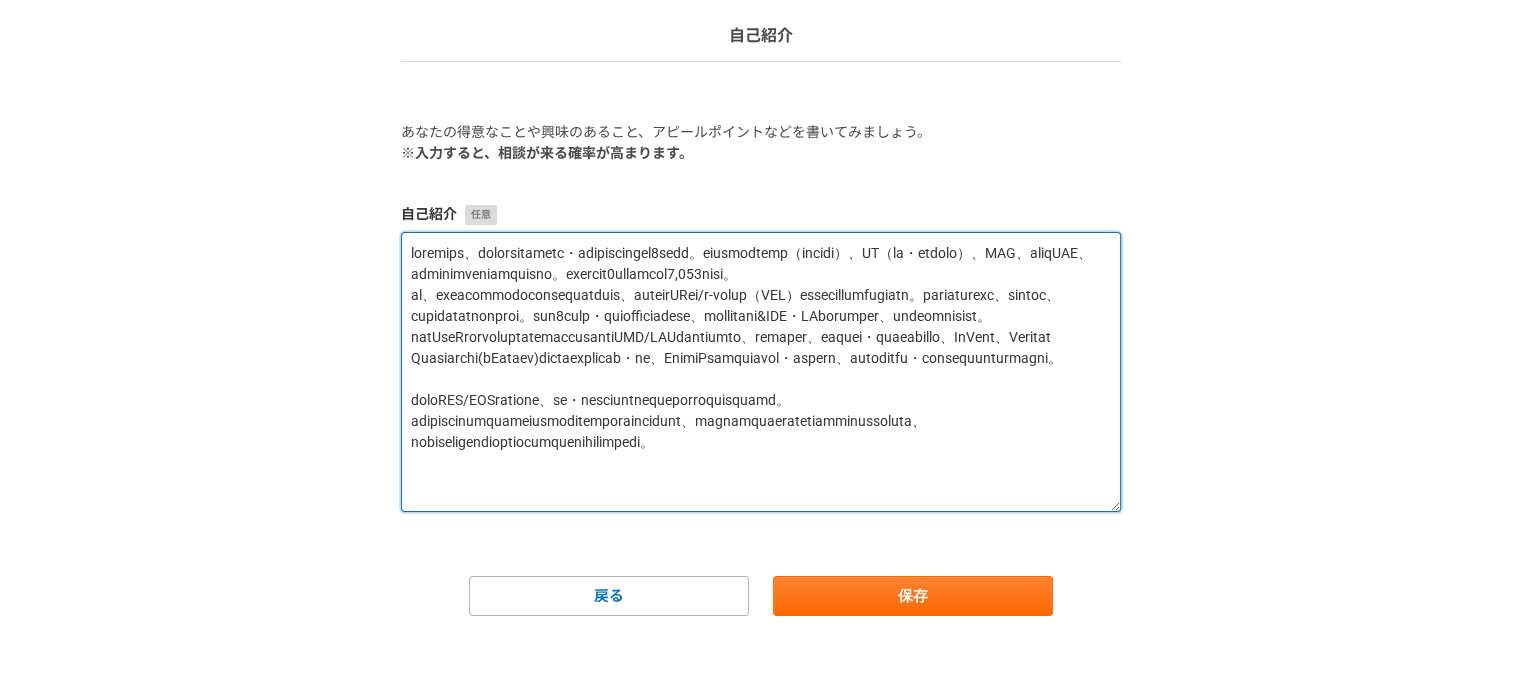 click at bounding box center (761, 372) 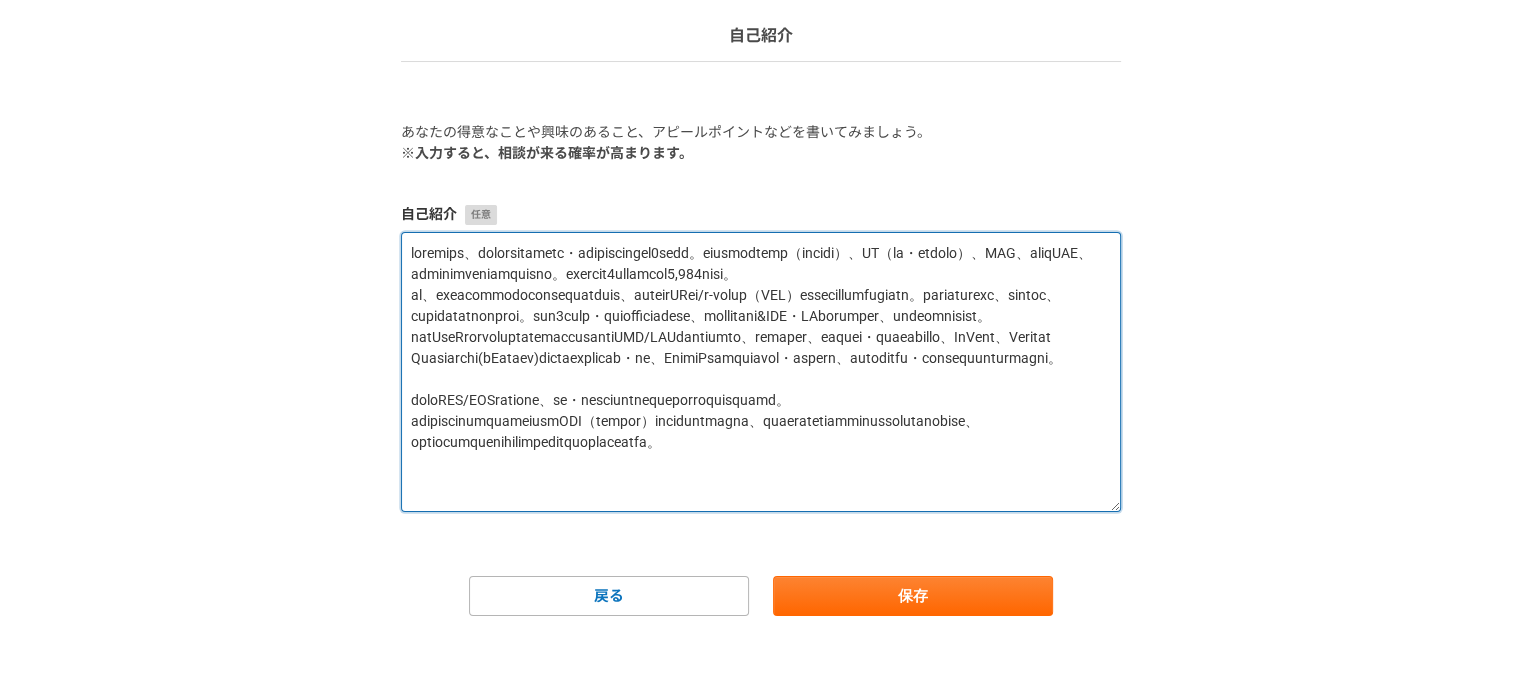 click at bounding box center [761, 372] 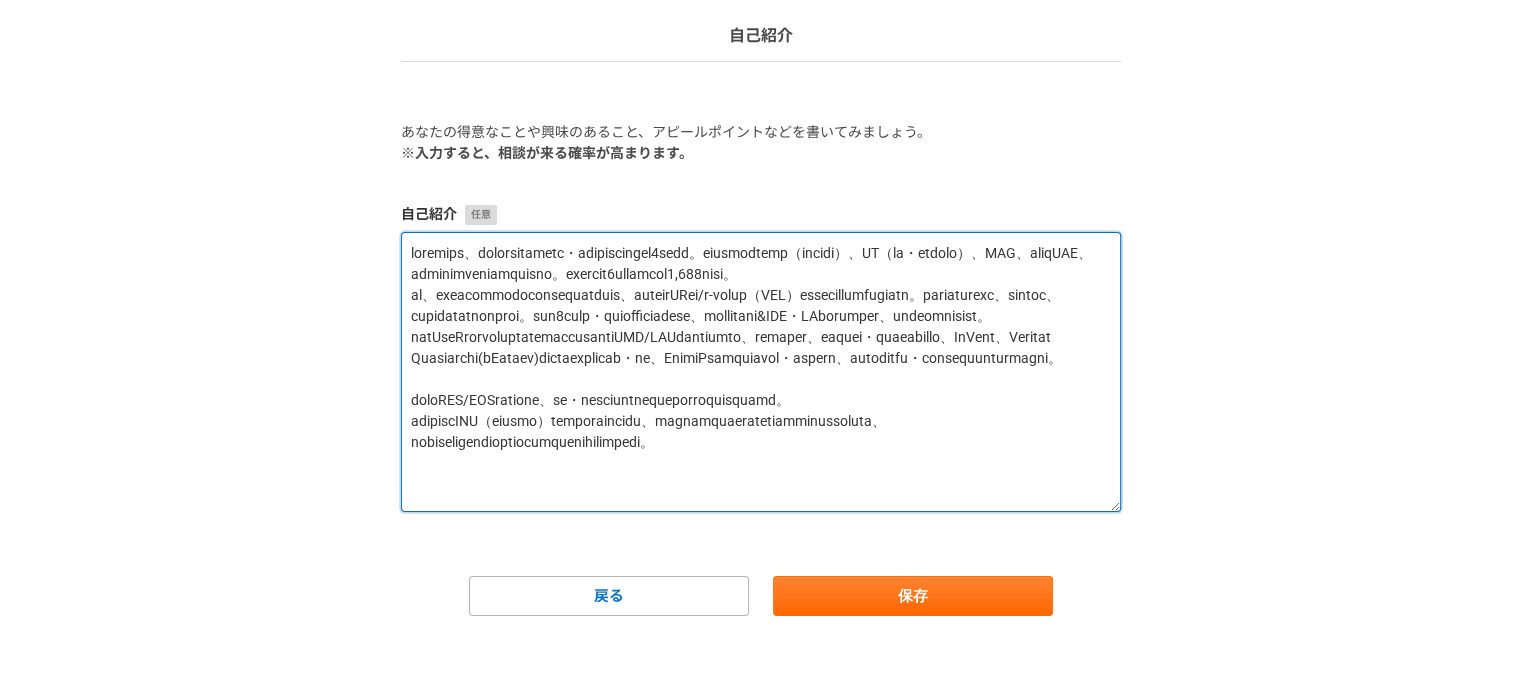 scroll, scrollTop: 56, scrollLeft: 0, axis: vertical 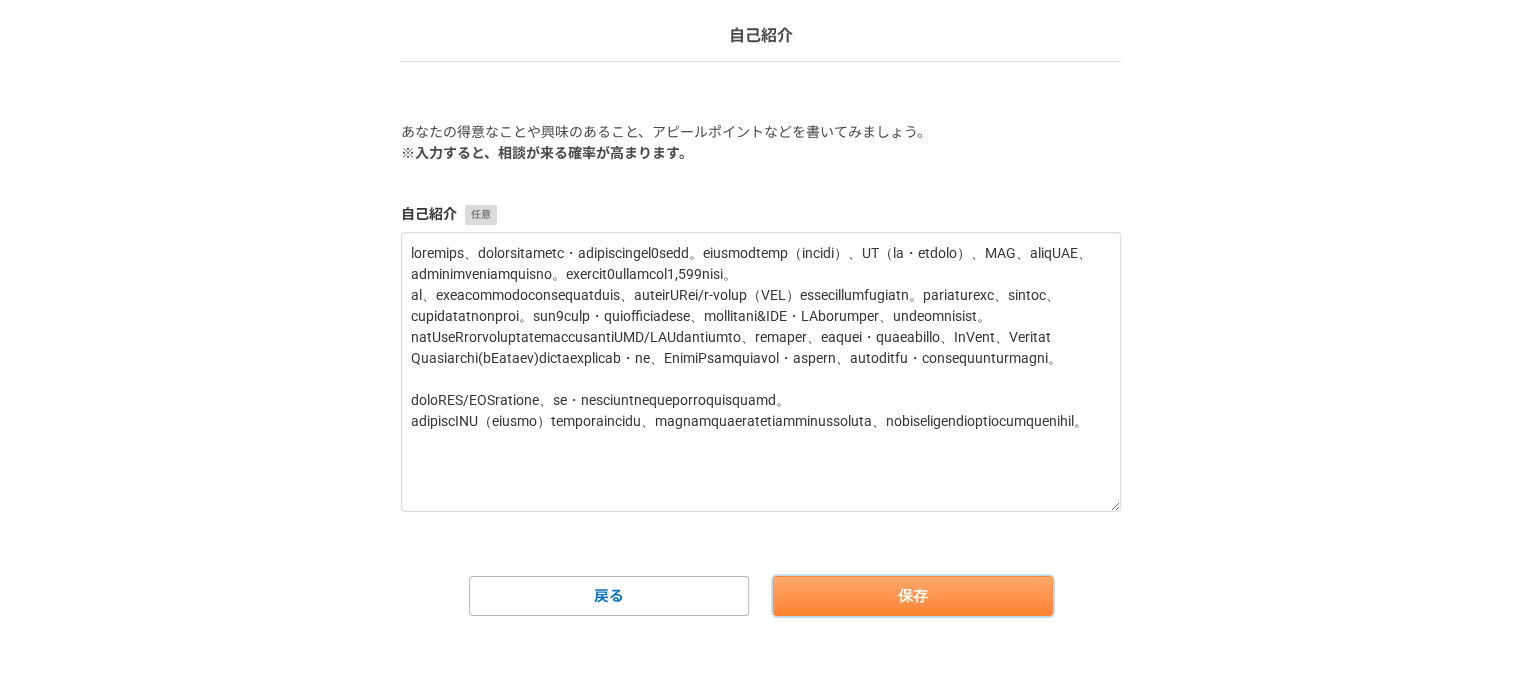 click on "保存" at bounding box center [913, 596] 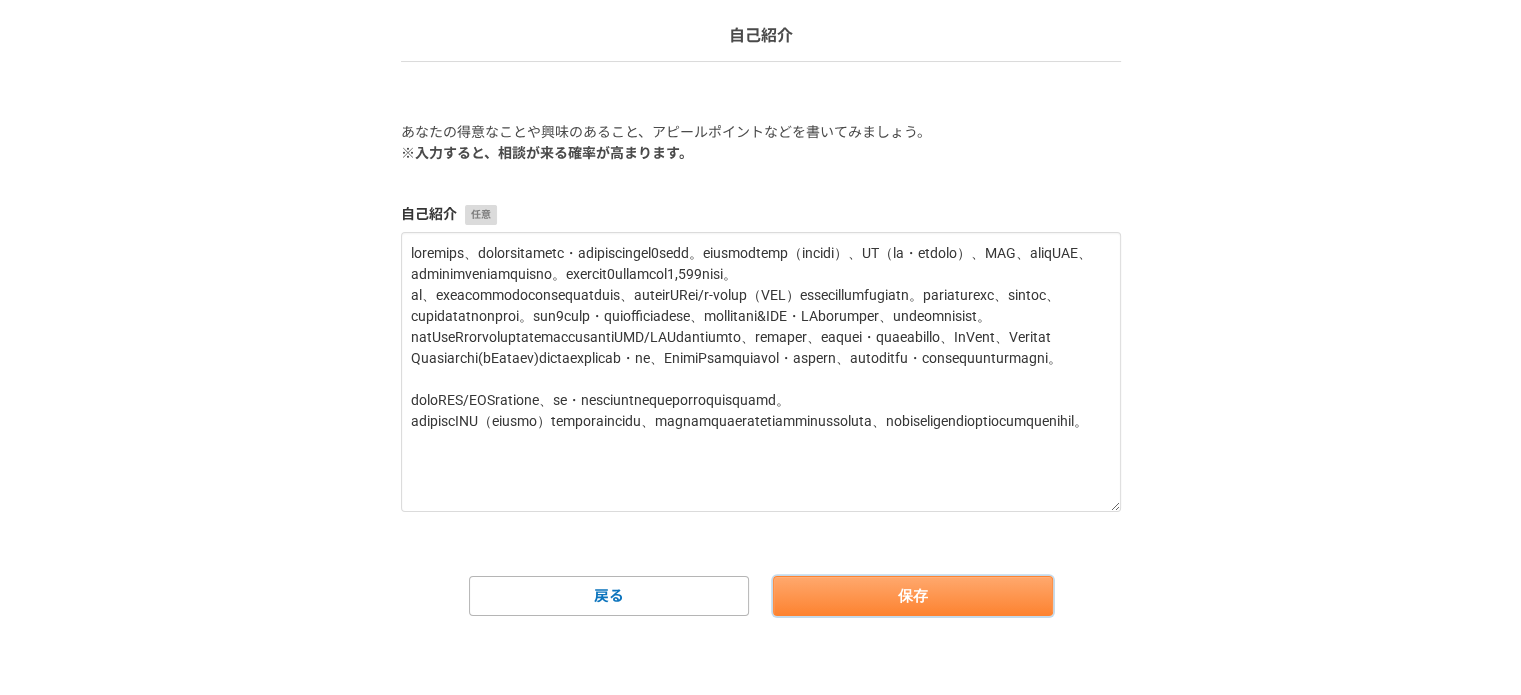click on "保存" at bounding box center [913, 596] 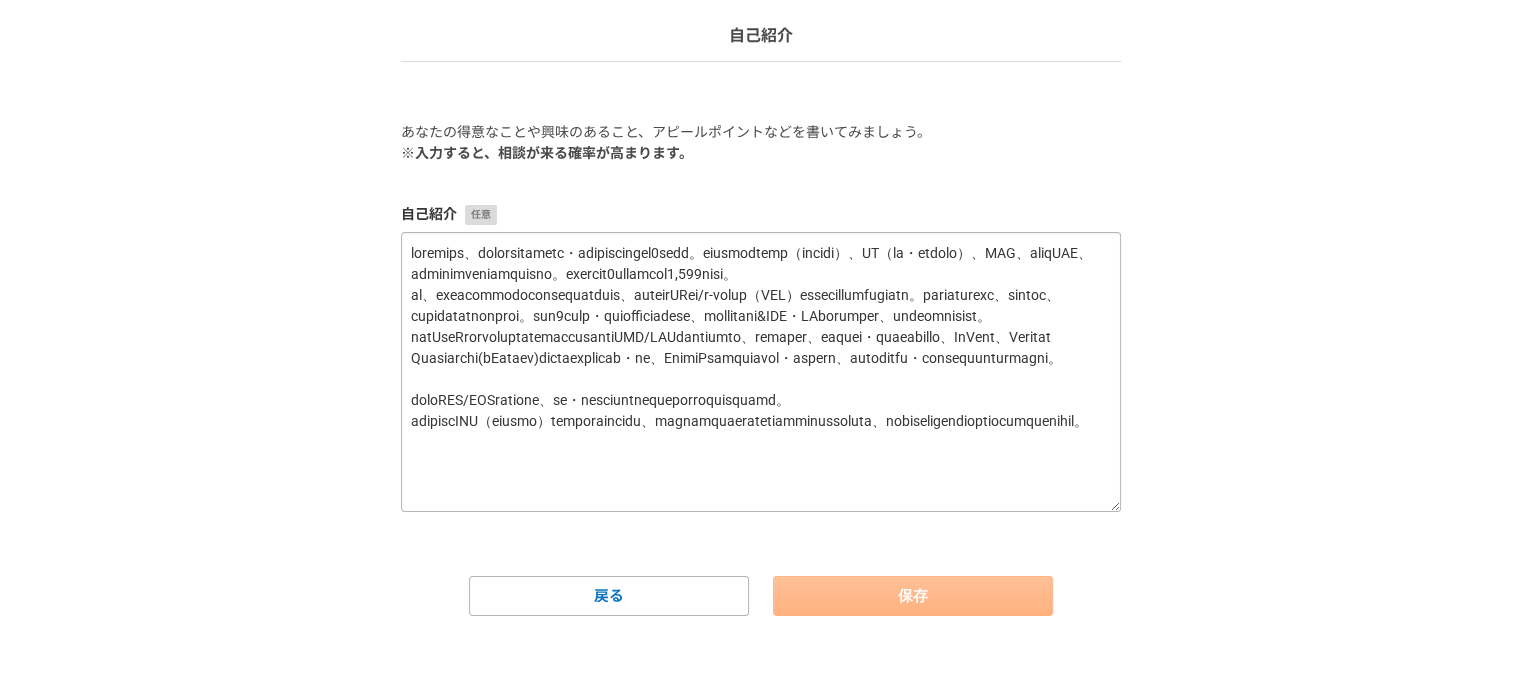 scroll, scrollTop: 0, scrollLeft: 0, axis: both 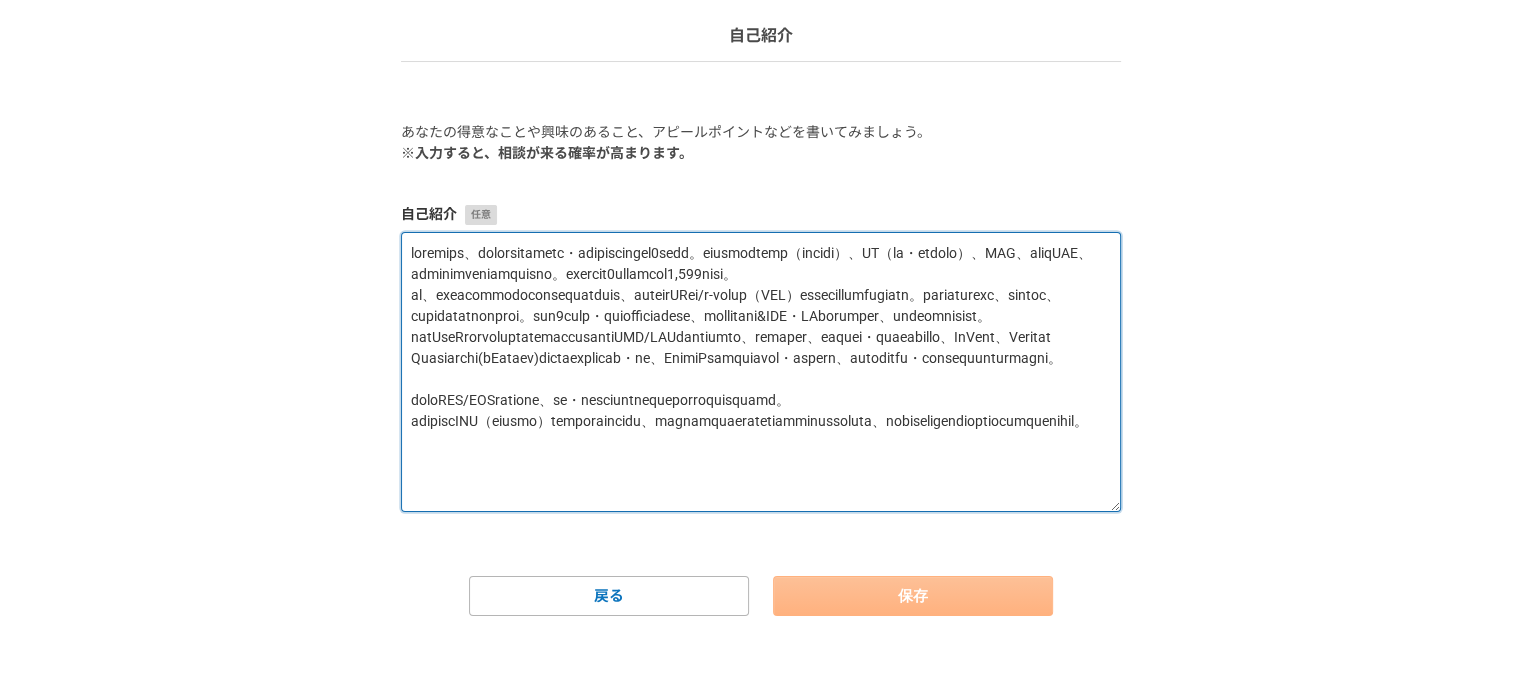 drag, startPoint x: 415, startPoint y: 251, endPoint x: 1037, endPoint y: 533, distance: 682.9407 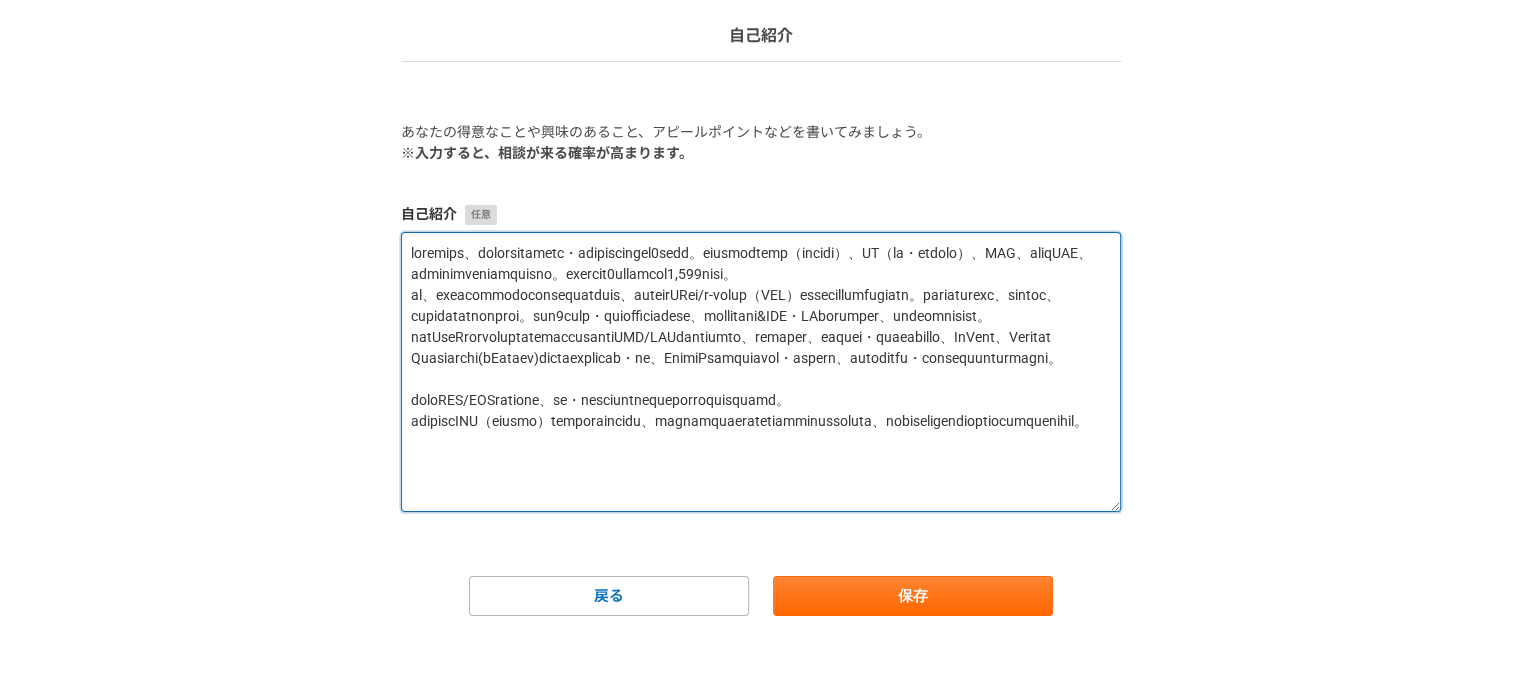click at bounding box center (761, 372) 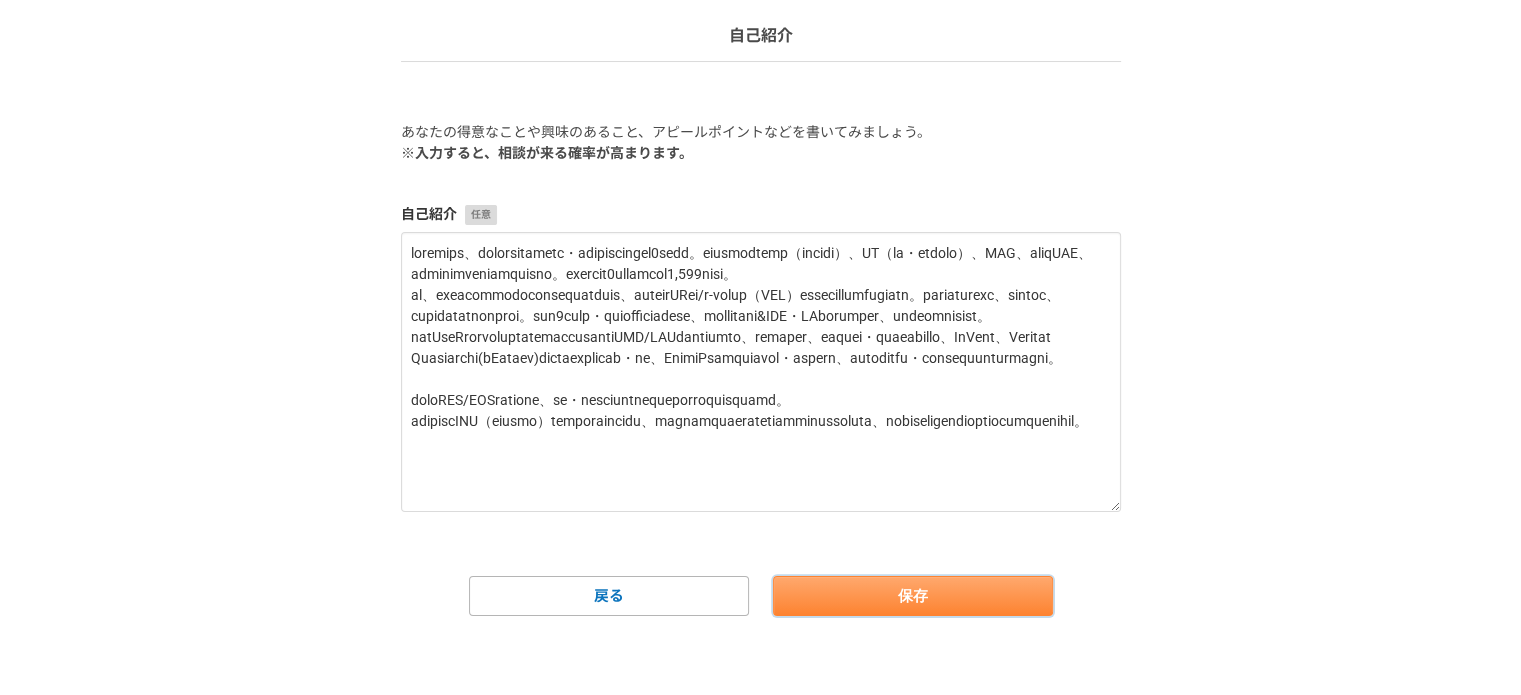 click on "保存" at bounding box center (913, 596) 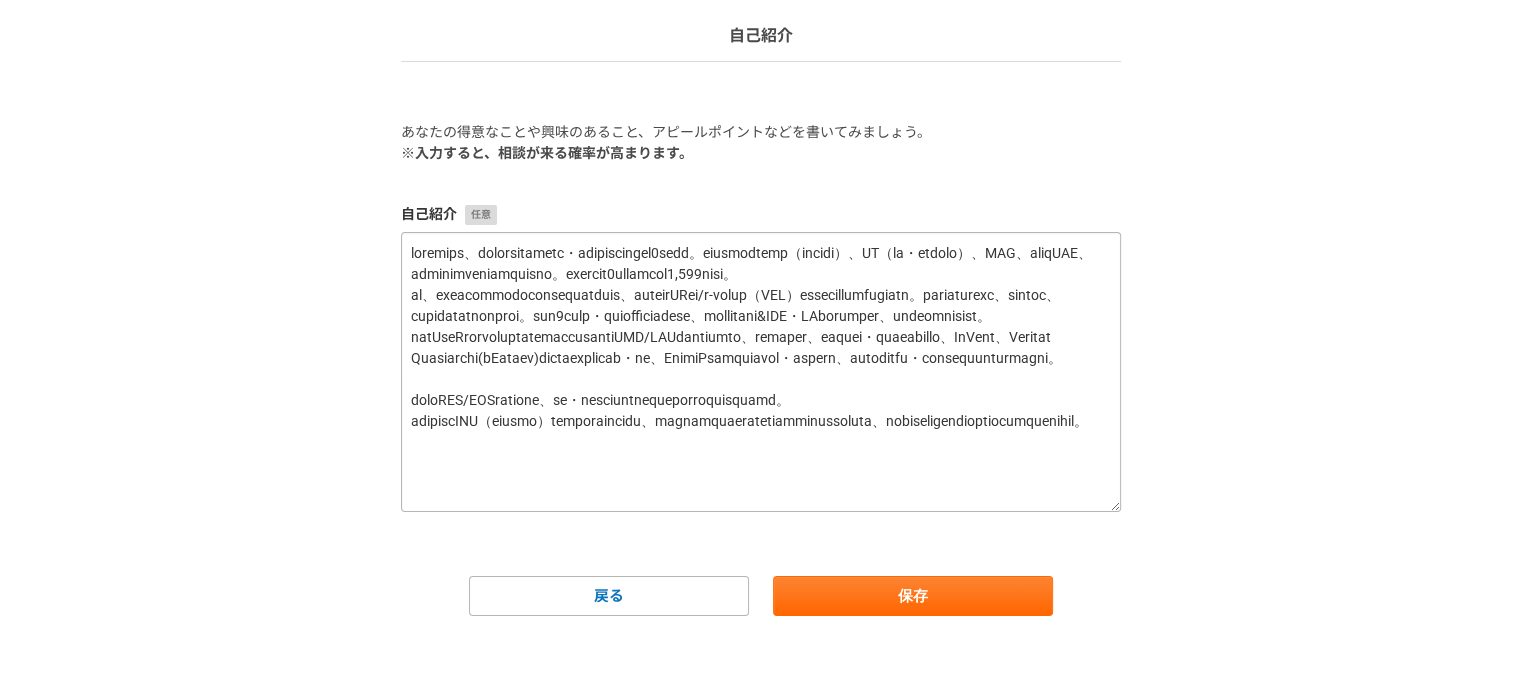 scroll, scrollTop: 0, scrollLeft: 0, axis: both 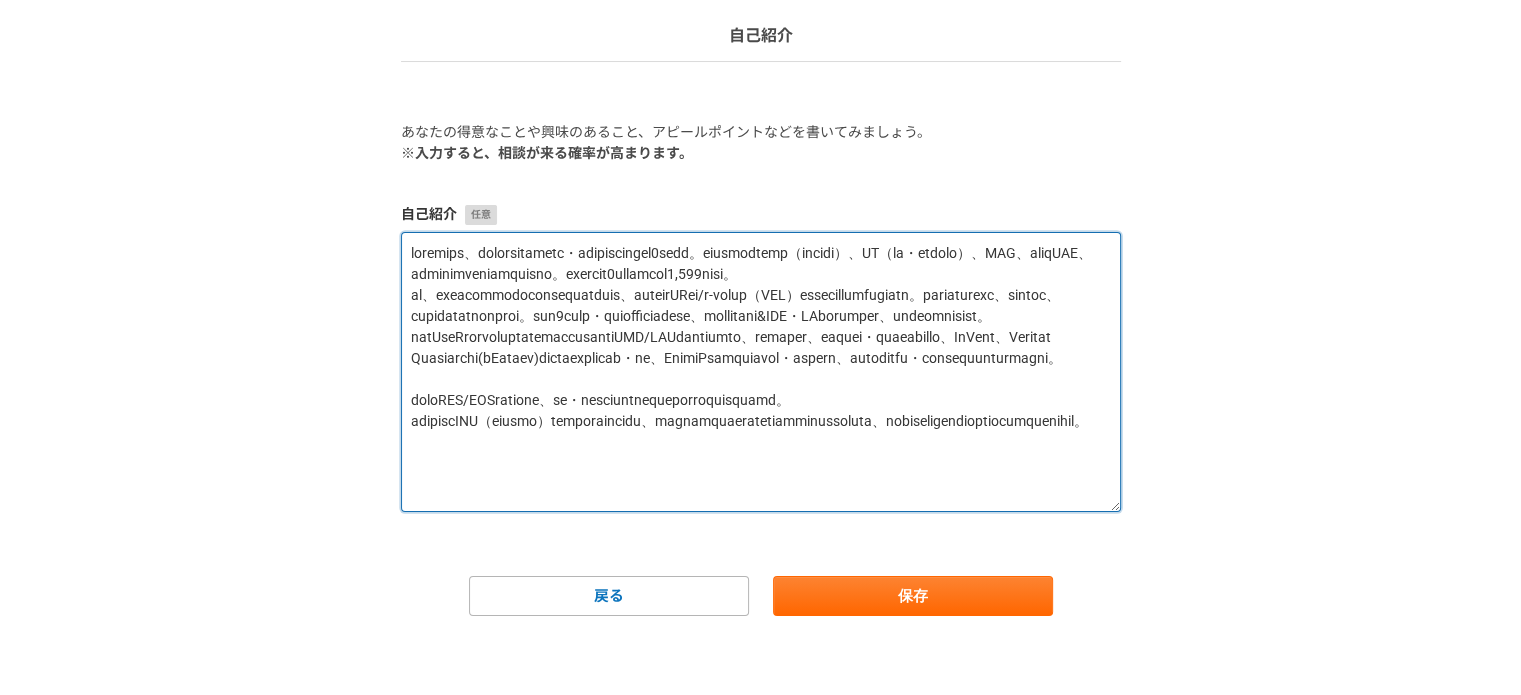 click at bounding box center [761, 372] 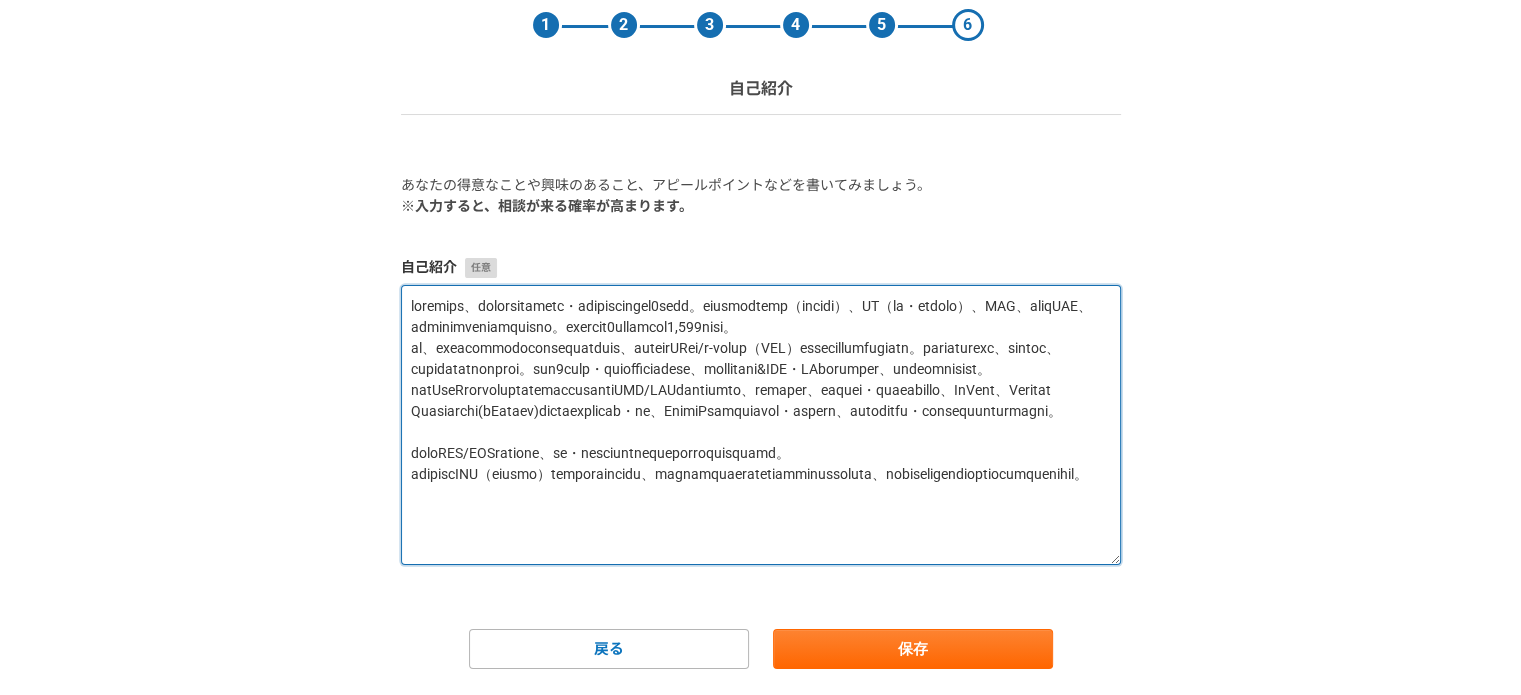 scroll, scrollTop: 133, scrollLeft: 0, axis: vertical 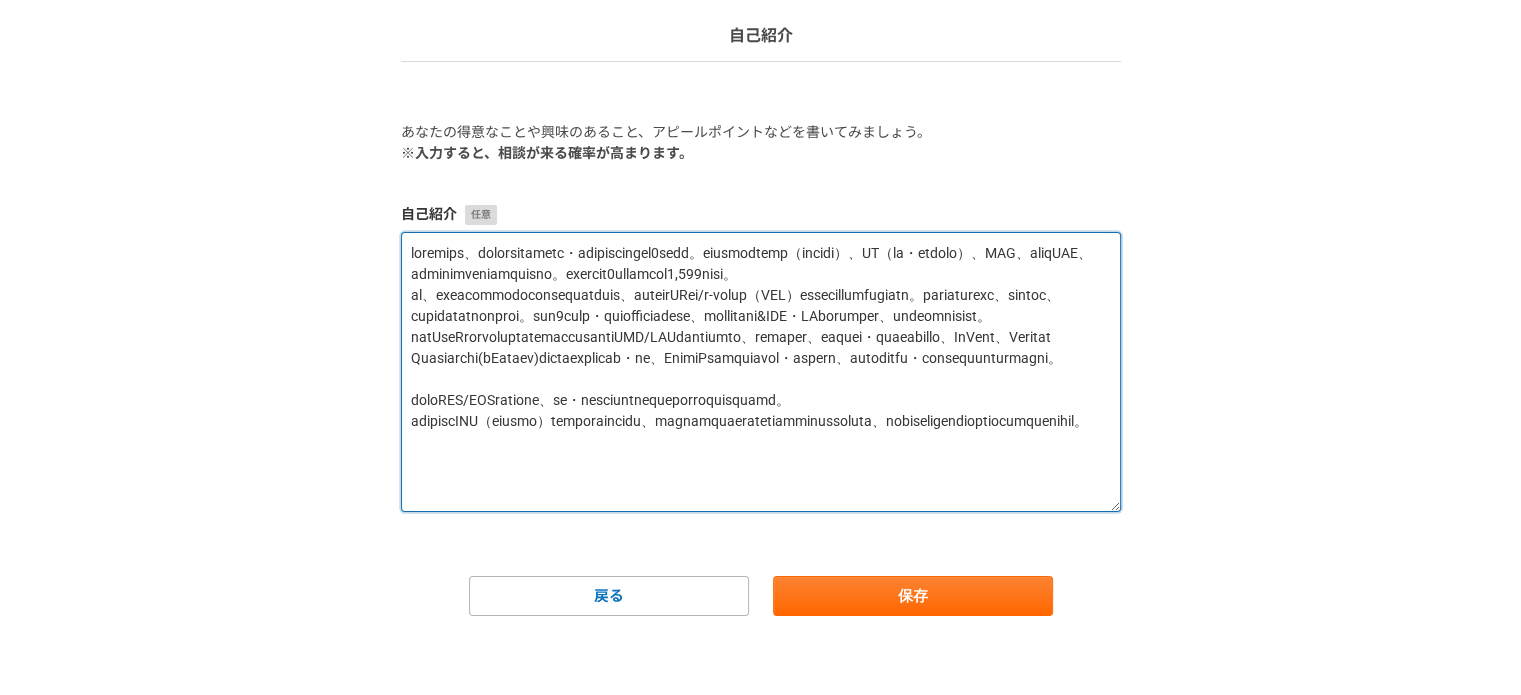 click at bounding box center [761, 372] 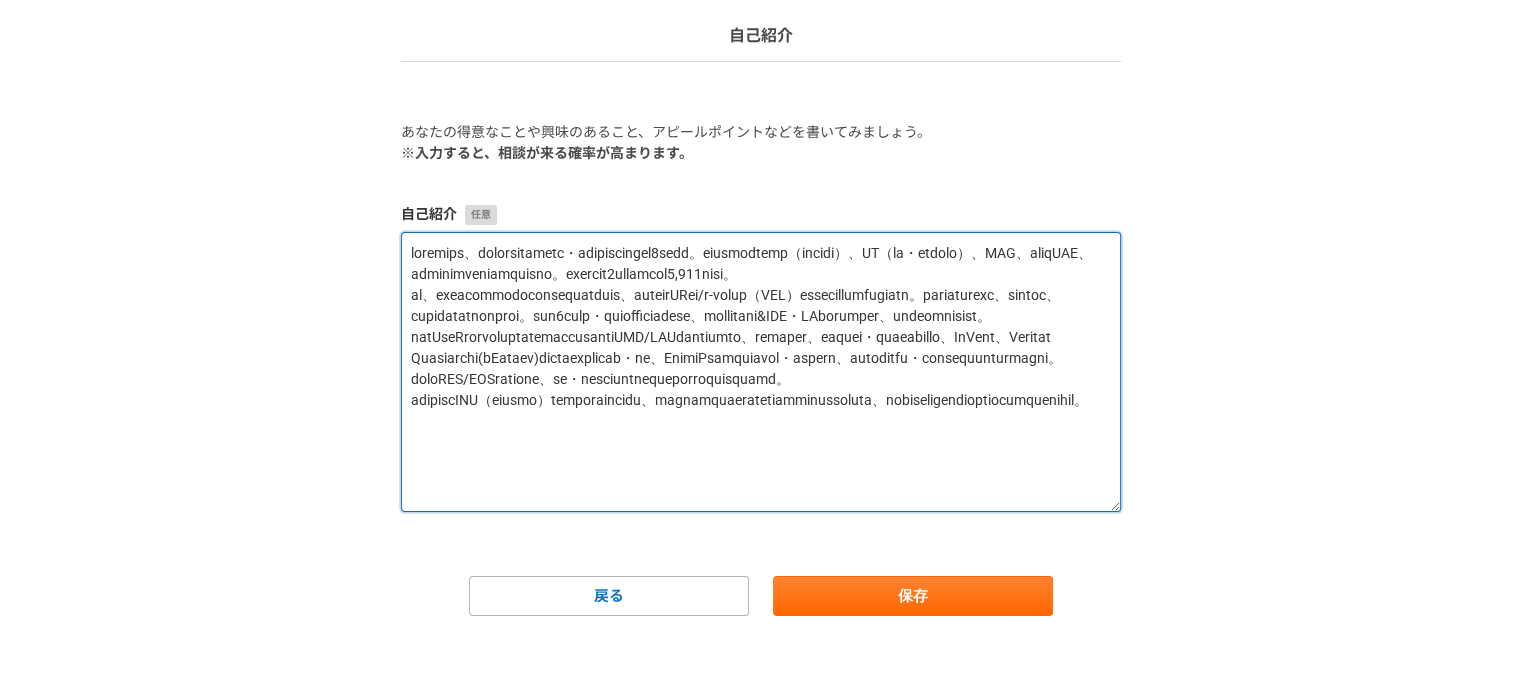 scroll, scrollTop: 34, scrollLeft: 0, axis: vertical 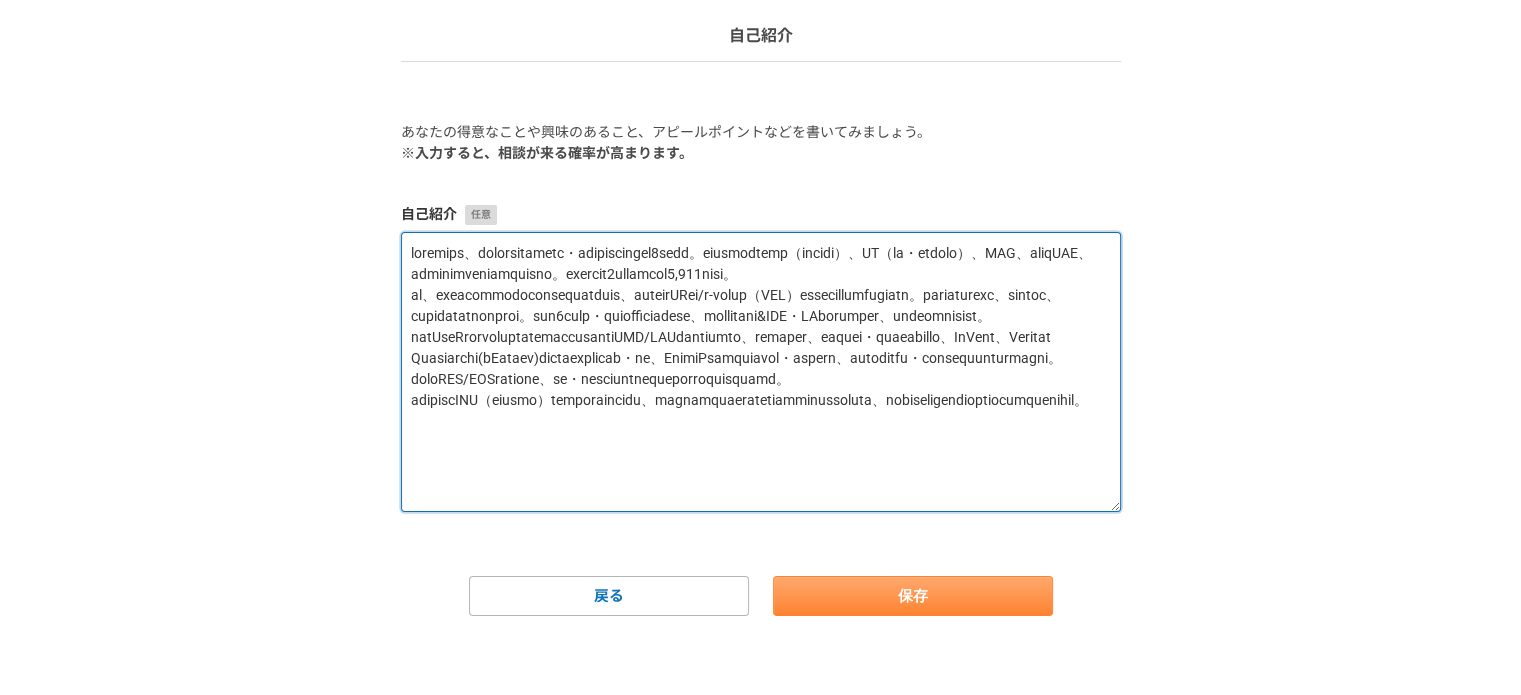 type on "大手通信会社にて、法人向けソリューション営業・カスタマーサポートとして3年程従事。主にインターネット回線（プロバイダー）、AI（翻訳・議事録ソフト）、VPN、クラウドPBX、グループウェア等多岐にわたる商材を担当。年間チーム売上1億に対し個人売上2,000万円達成。
以後、家族都合により働き方をテレワークへシフトしながら、翻訳会社にてAI翻訳/e-ラーニング（LMS）システムのオンラインセールスに従事。新規リード獲得から商談、クロージング、カスタマーサポート迄一貫して対応。前年比8倍の売上・販売開始以来初の黒字化を達成、営業プロセスの策定&SFA・MAツール利活用促進、社内営業体制の改善に寄与。
現在はBtoB企業向けのインサイドセールス代行支援会社にてSDR/BDR業務に従事しながら、新規リード獲得、ハウスリスト・失注顧客の掘り起こし、CxOレター、Account  Engagement(旧Pardot)メールマーケティングの策定・検証、SalesForceリストビュー・レポート作成、ダッシュボード管理・運用まで幅広く対応し現在に至ります。
これまでCRM/SFAを活用しながら、定量・定性の両面からインサイドセールスの活動を行ってきました。
そのため目先のKPI（商談獲得数等）を単に追っていくのではなく、成果につながる受注確度の高い商談を創出することをモットーに、再現性もって自身のスキルを確立することに注力していています。..." 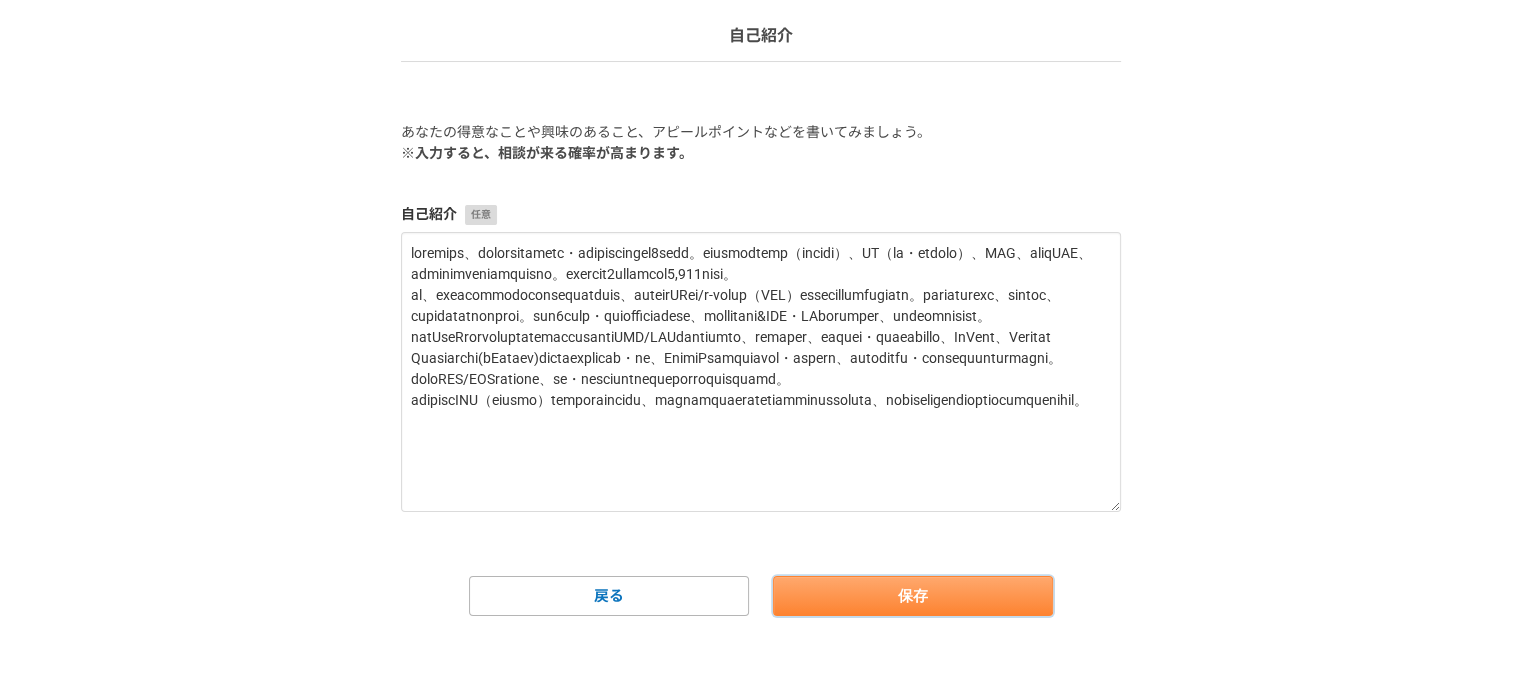 click on "保存" at bounding box center (913, 596) 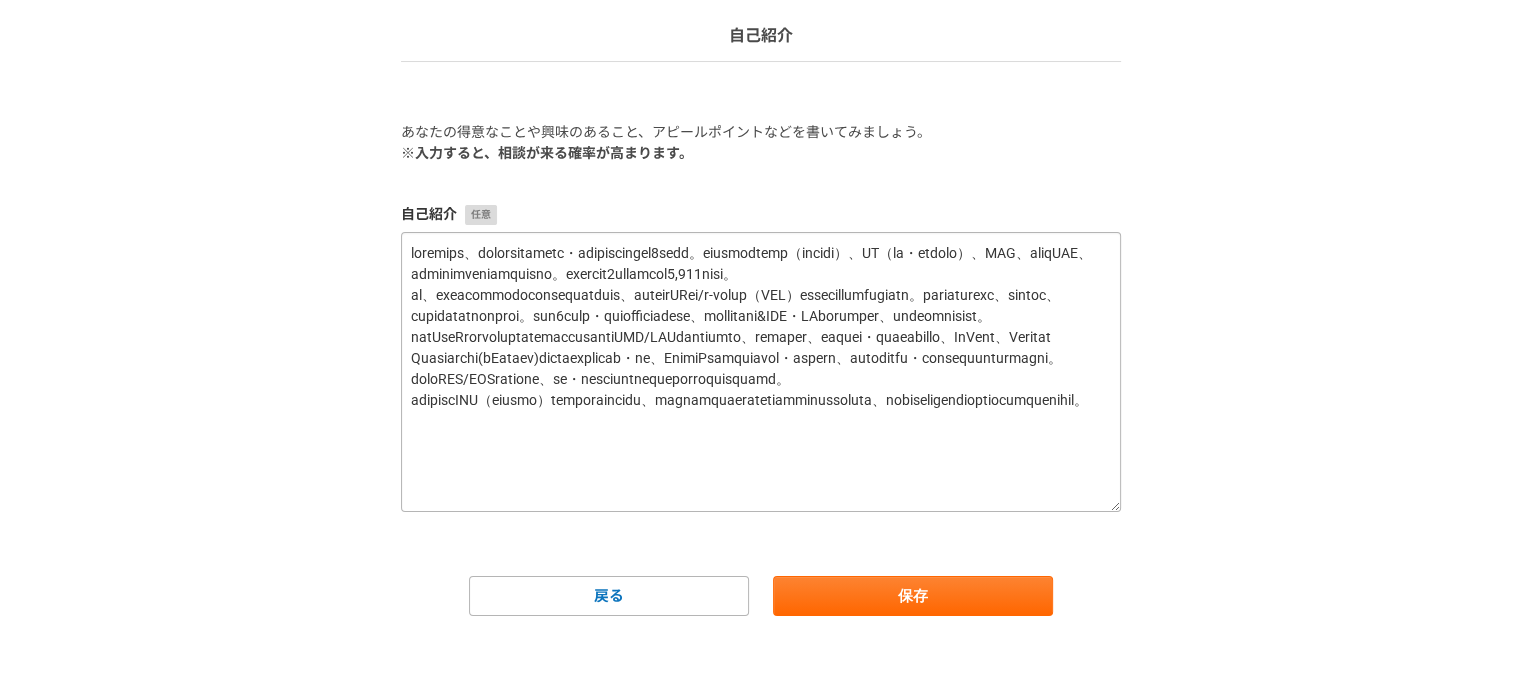 scroll, scrollTop: 0, scrollLeft: 0, axis: both 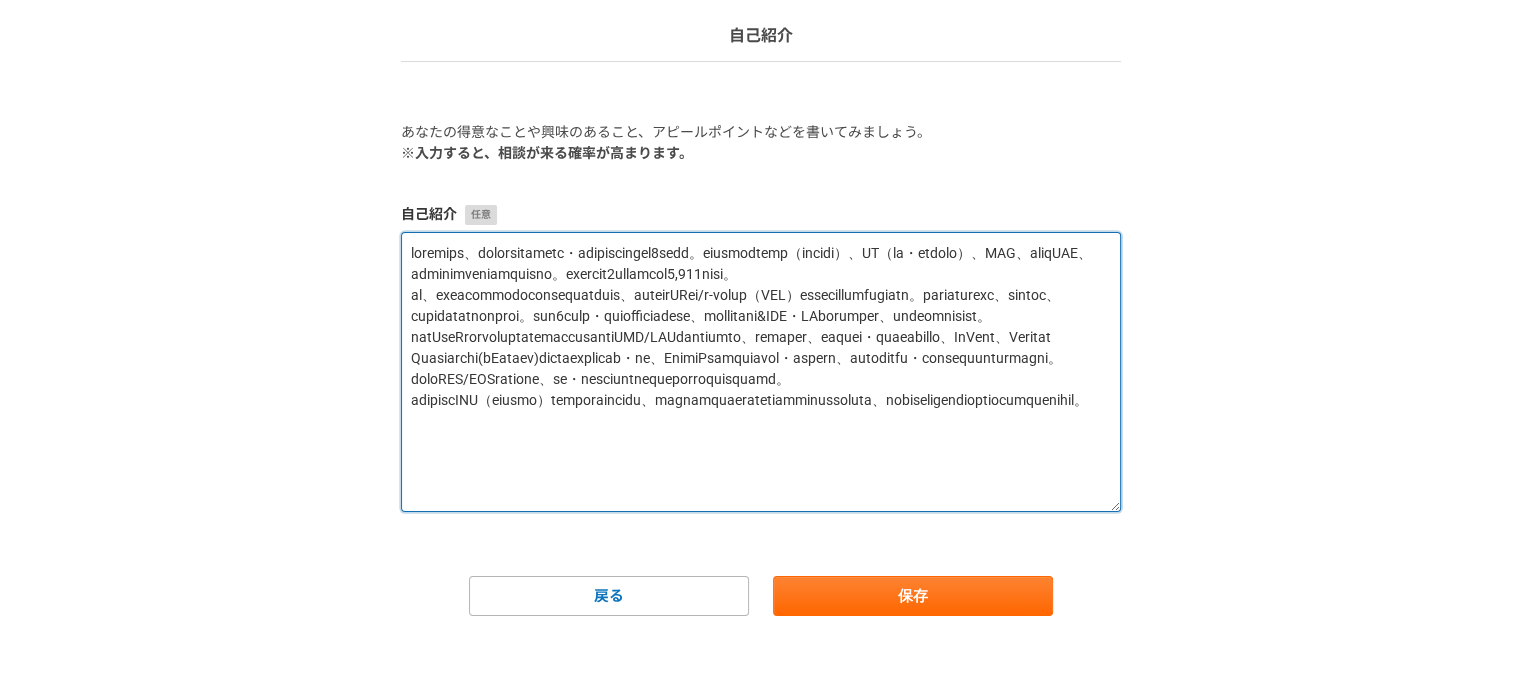 drag, startPoint x: 408, startPoint y: 247, endPoint x: 1097, endPoint y: 491, distance: 730.92883 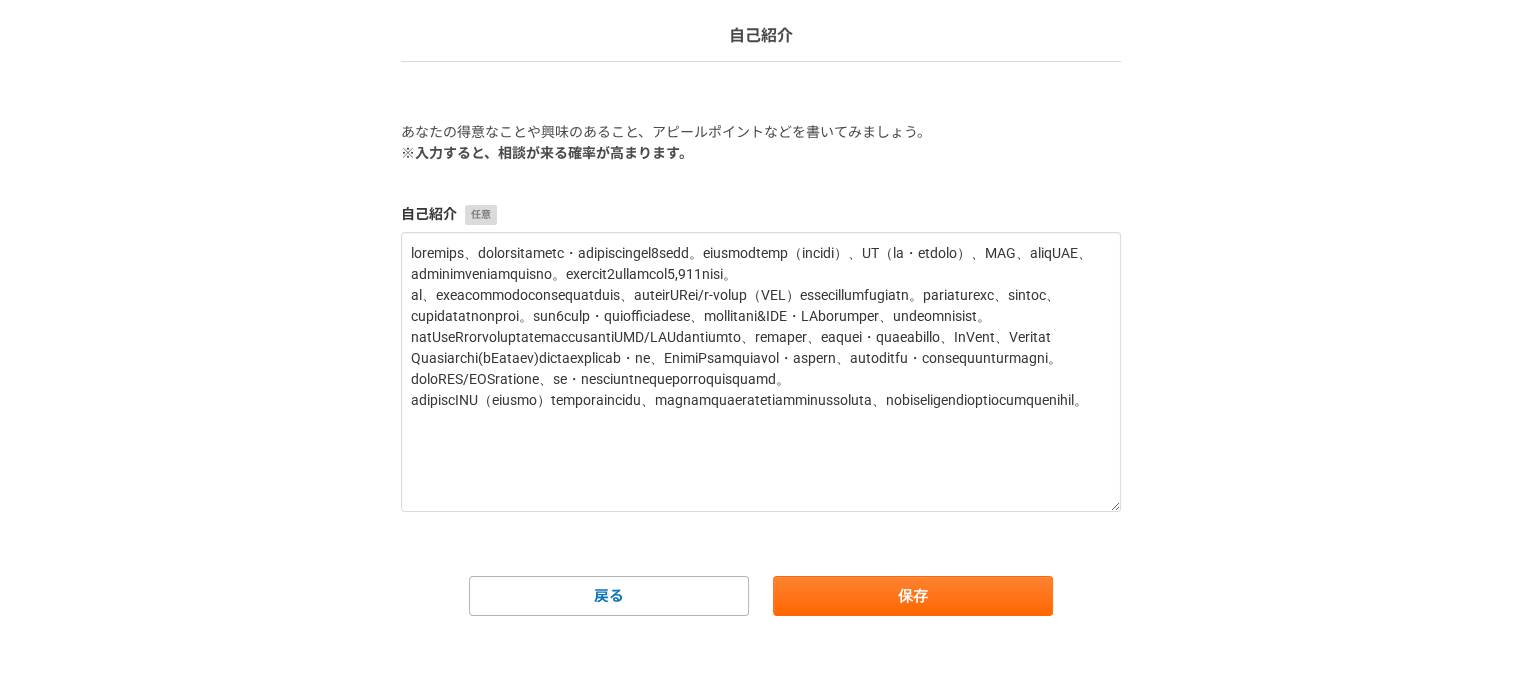 click on "あなたの得意なことや興味のあること、アピールポイントなどを書いてみましょう。 ※入力すると、相談が来る確率が高まります。 自己紹介 戻る 保存" at bounding box center (761, 369) 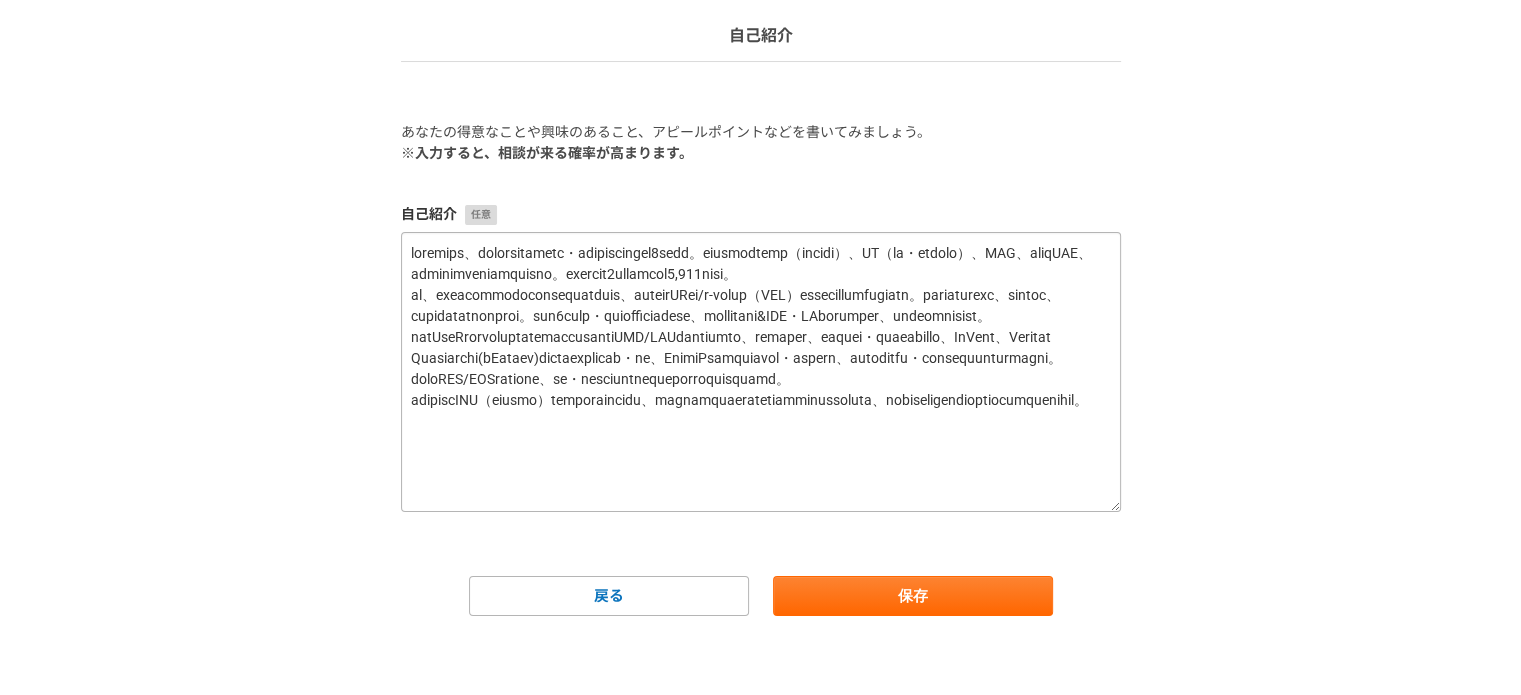 scroll, scrollTop: 0, scrollLeft: 0, axis: both 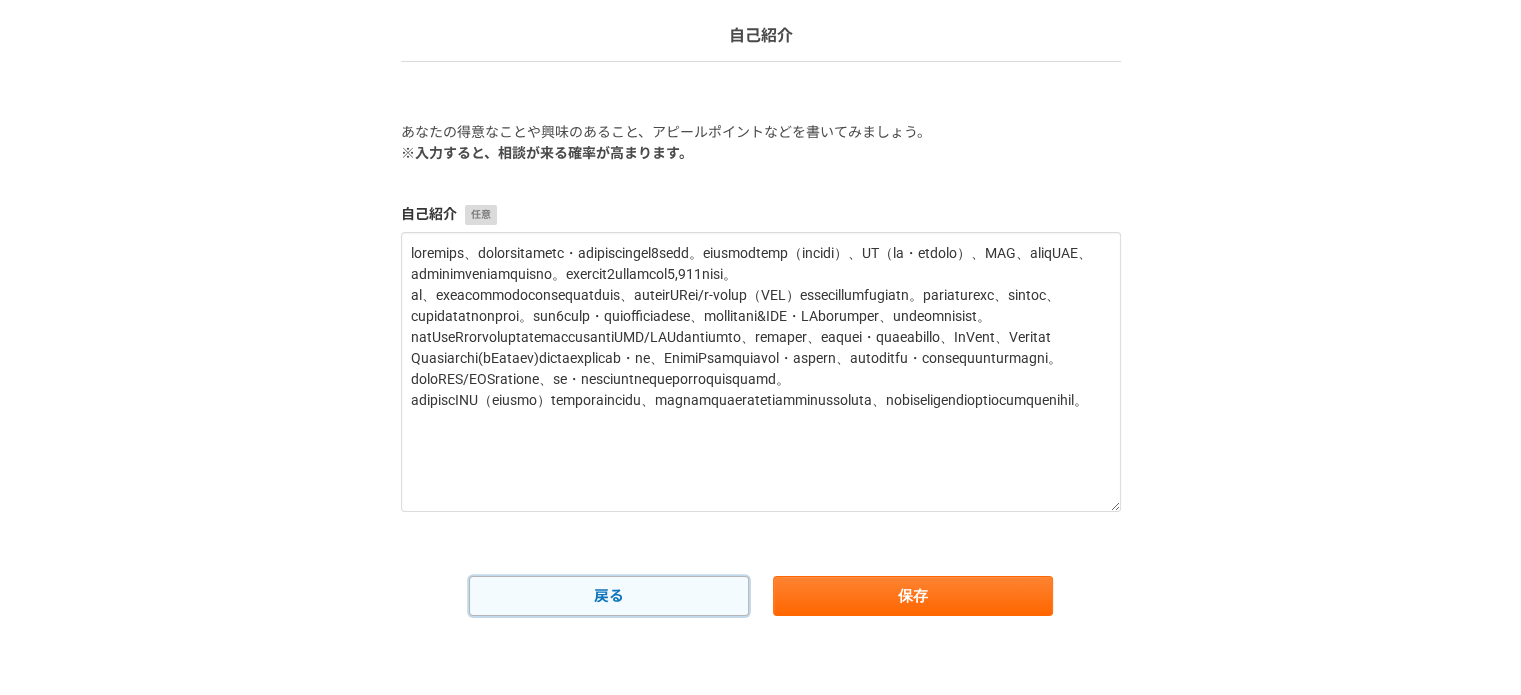 click on "戻る" at bounding box center (609, 596) 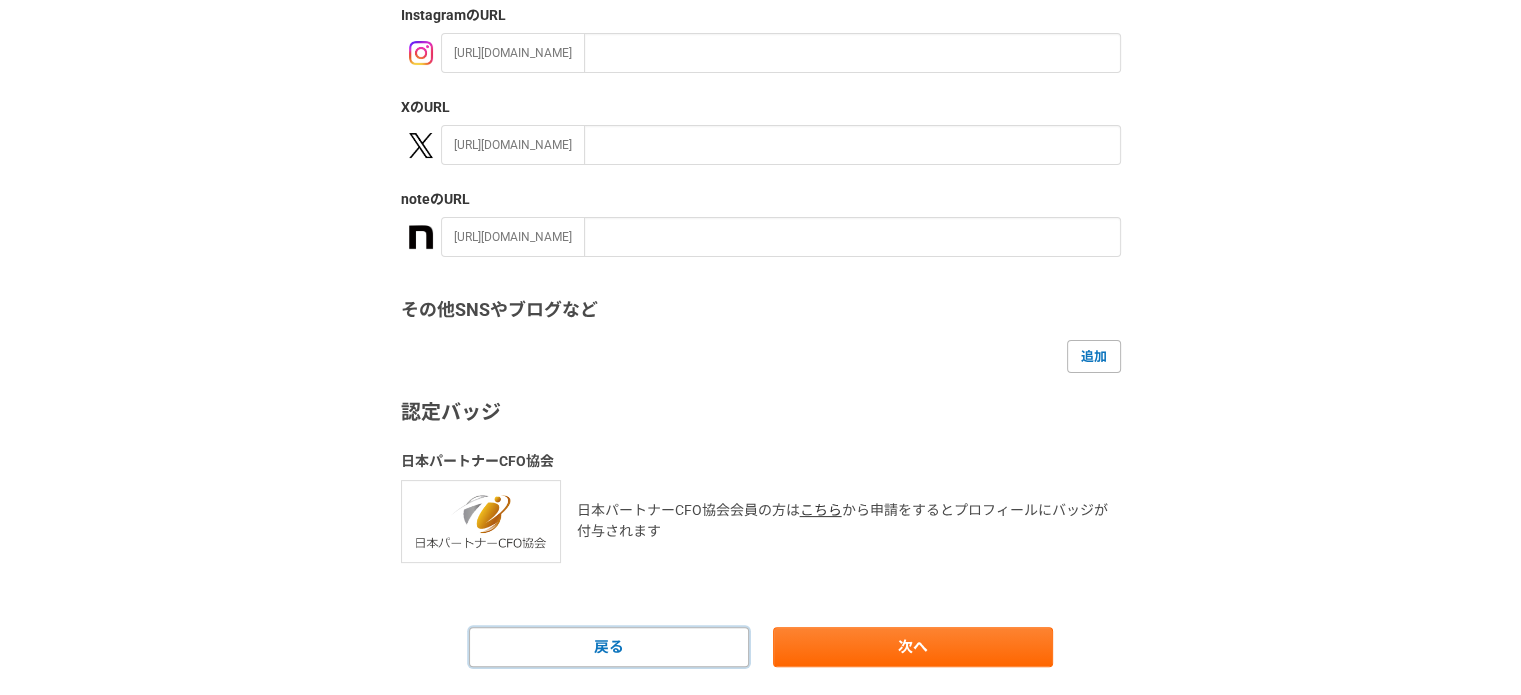 scroll, scrollTop: 404, scrollLeft: 0, axis: vertical 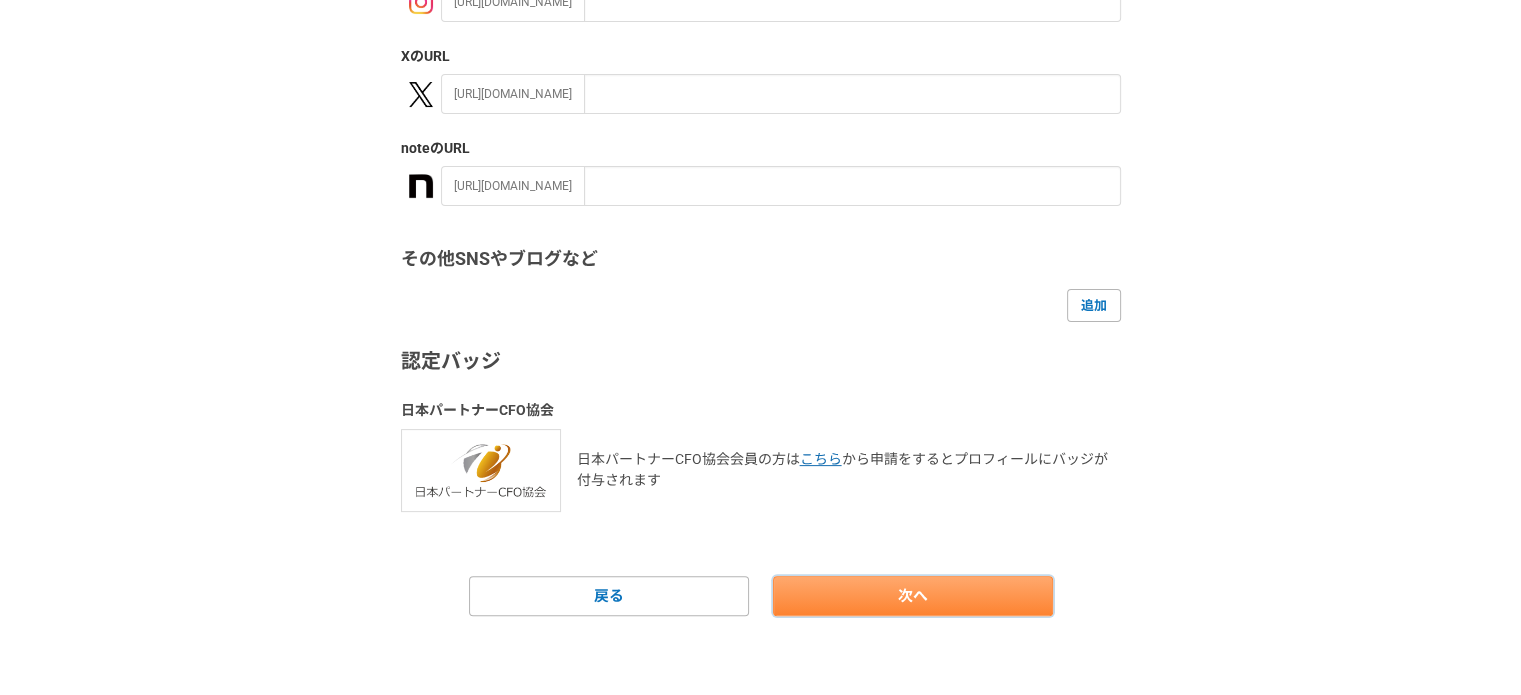click on "次へ" at bounding box center (913, 596) 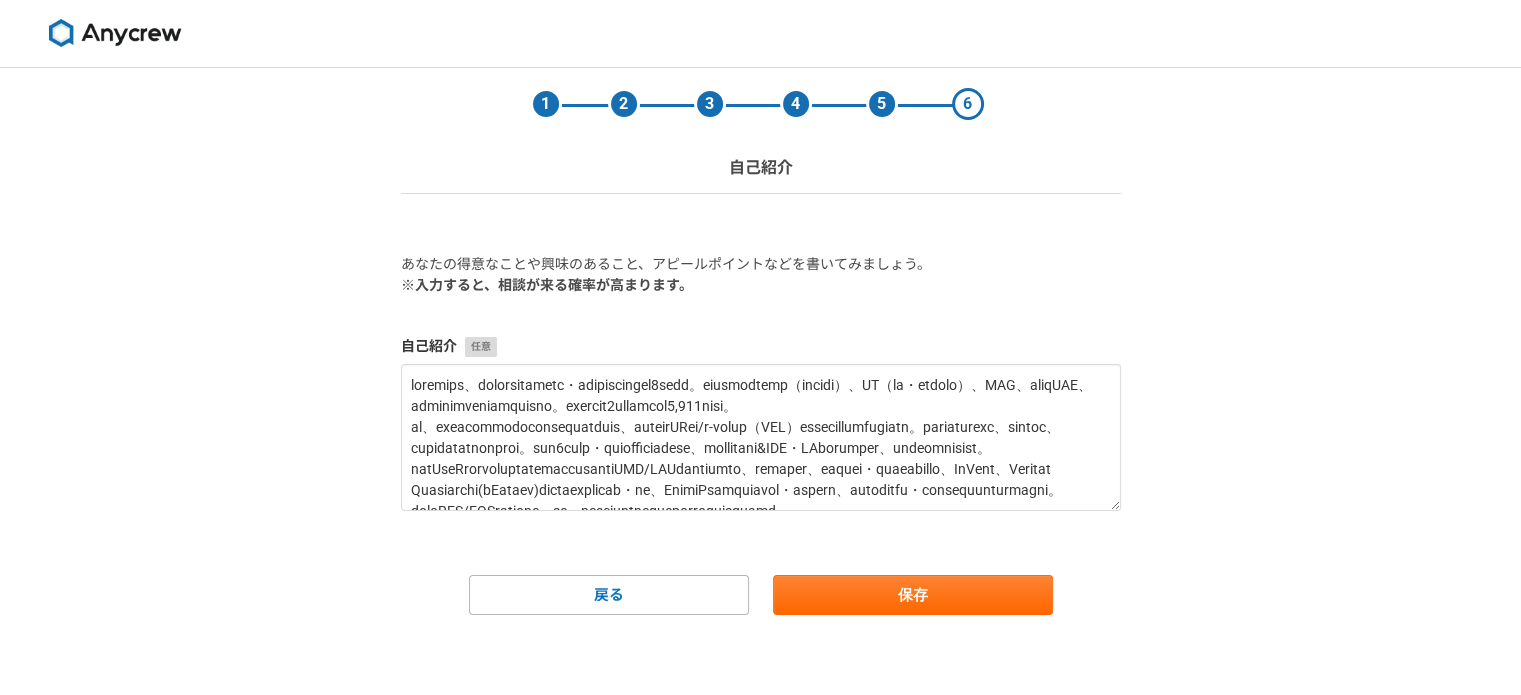 scroll, scrollTop: 0, scrollLeft: 0, axis: both 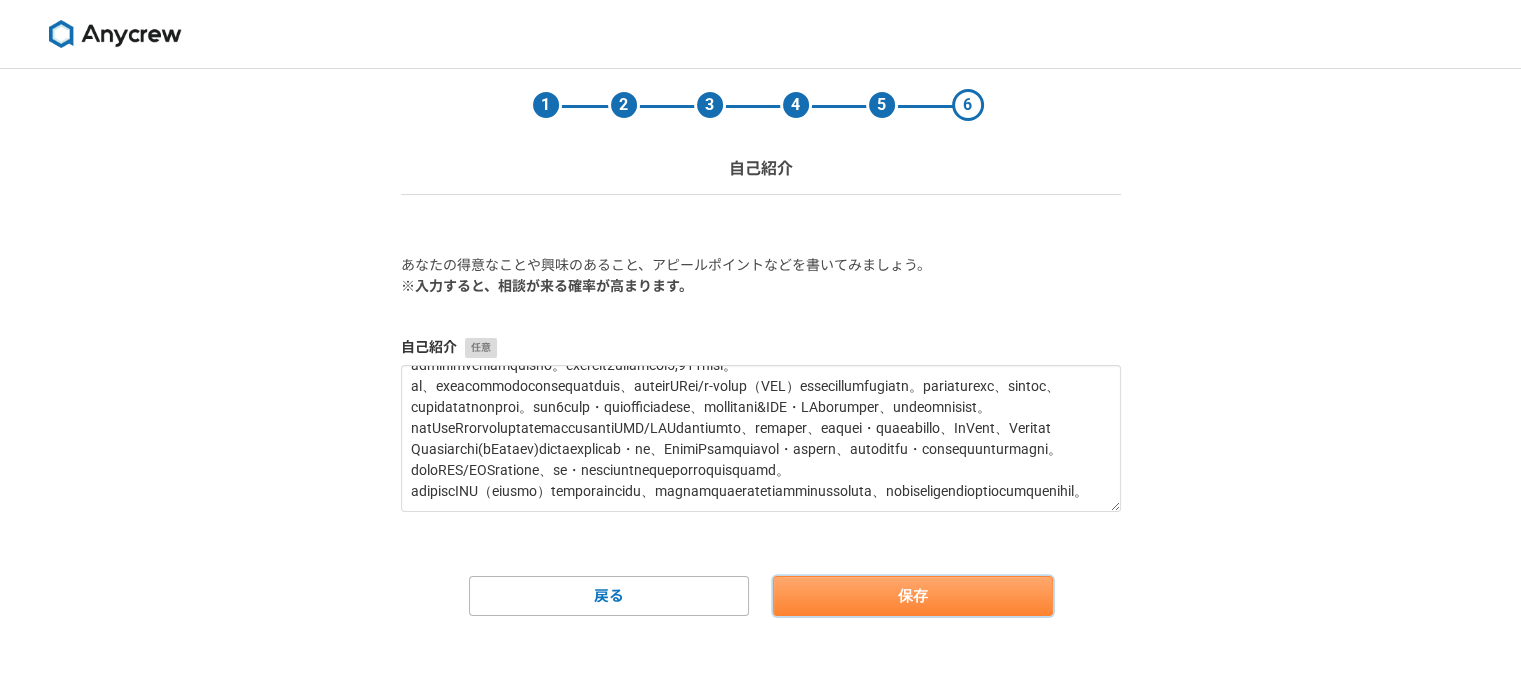 click on "保存" at bounding box center [913, 596] 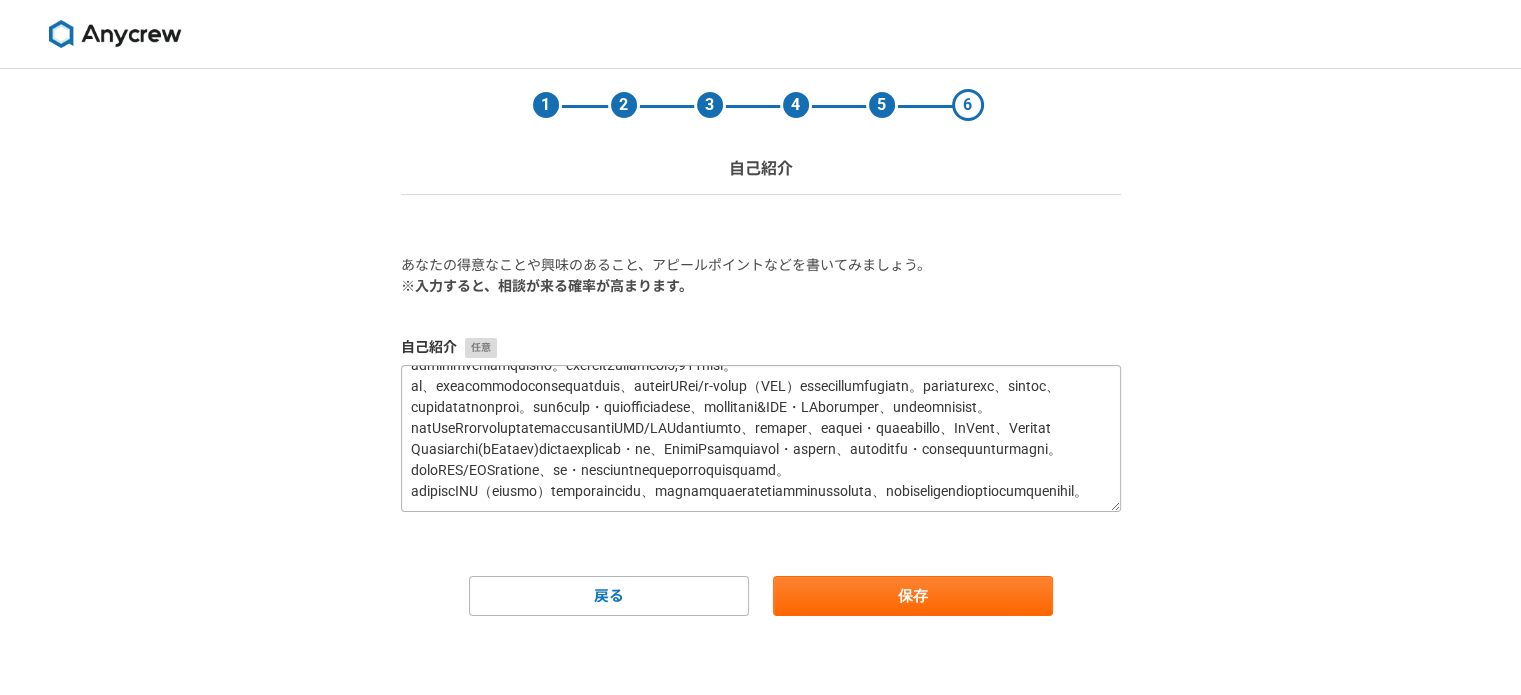 scroll, scrollTop: 0, scrollLeft: 0, axis: both 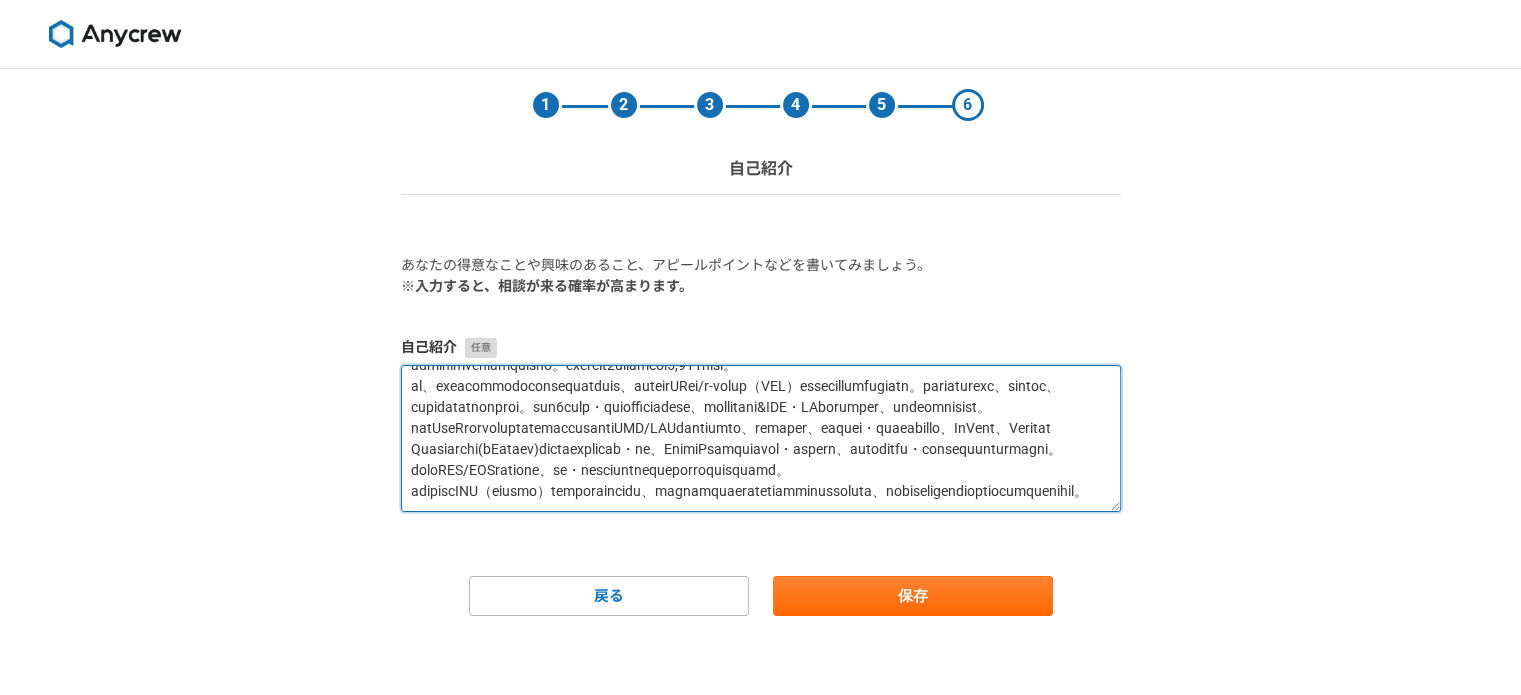 click at bounding box center (761, 438) 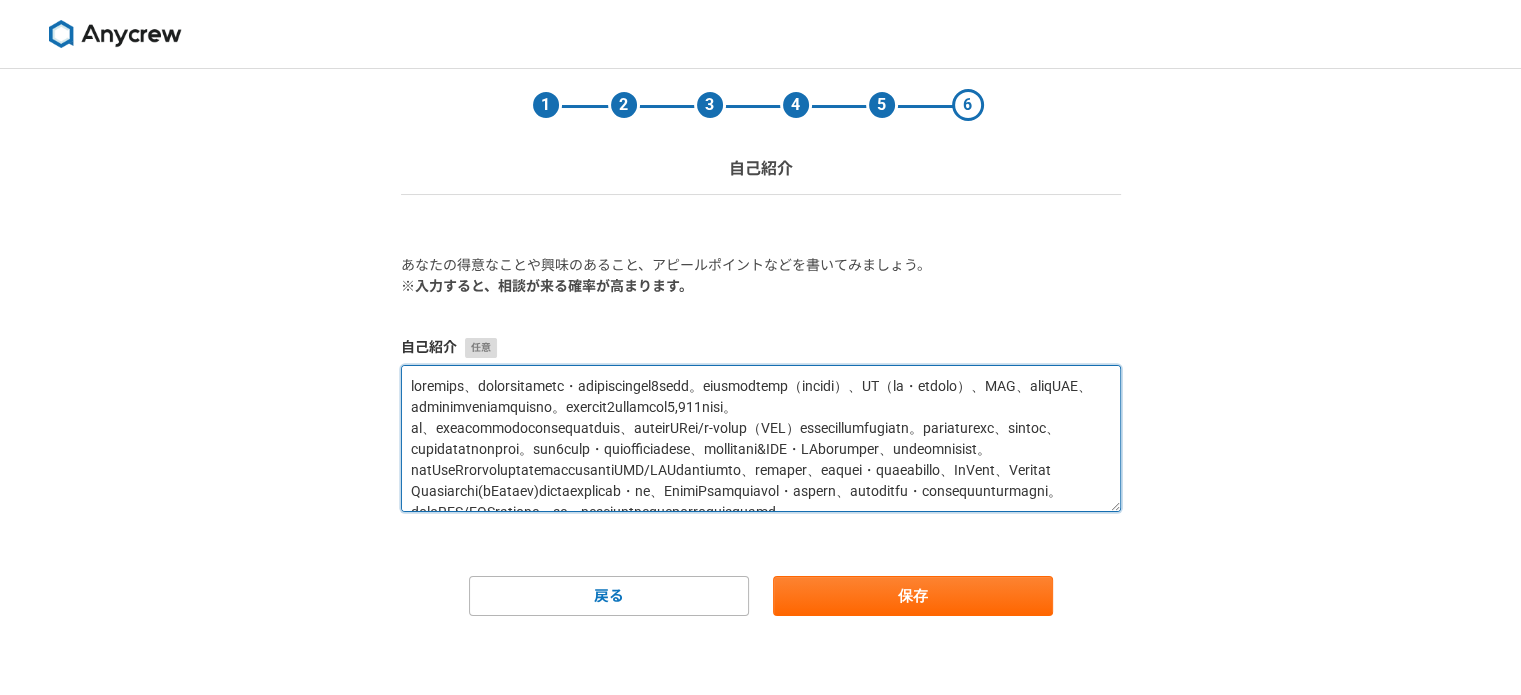 drag, startPoint x: 1006, startPoint y: 488, endPoint x: 406, endPoint y: 300, distance: 628.76385 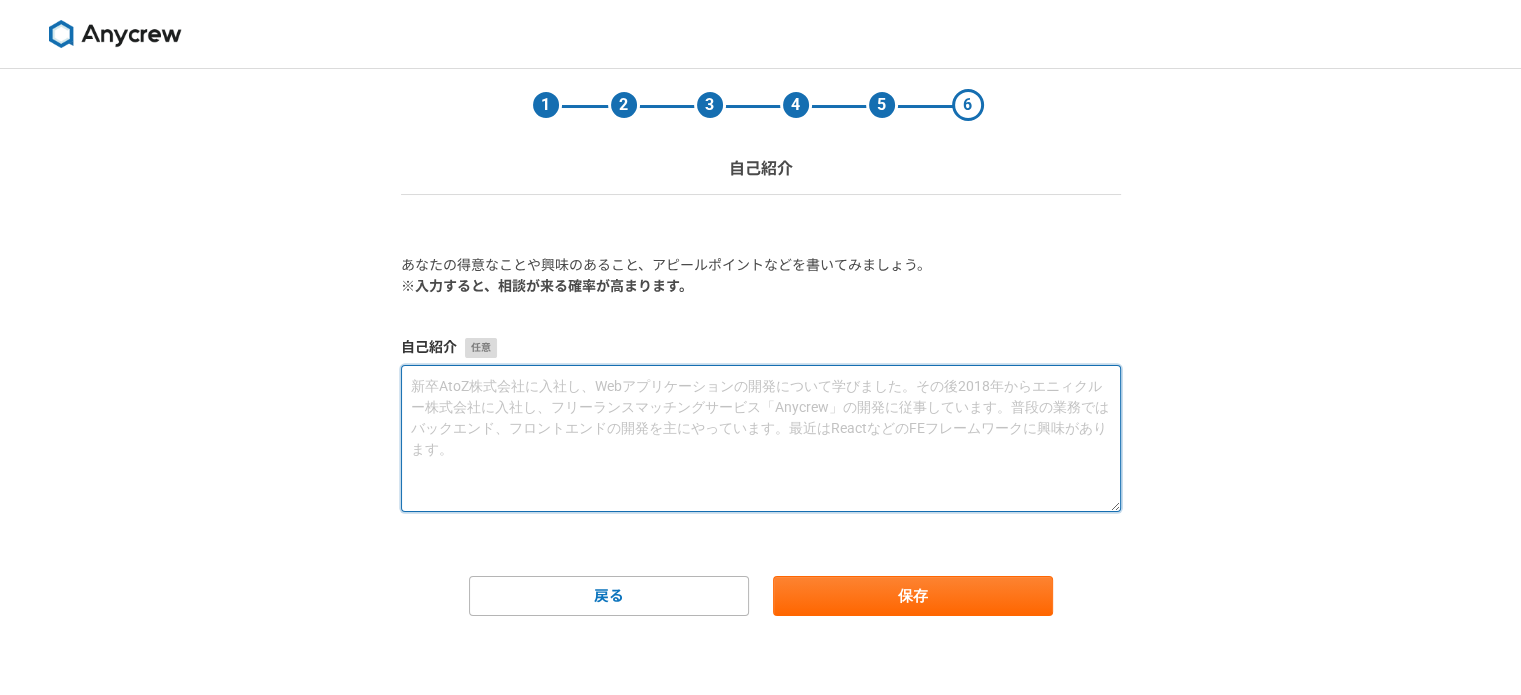 click at bounding box center [761, 438] 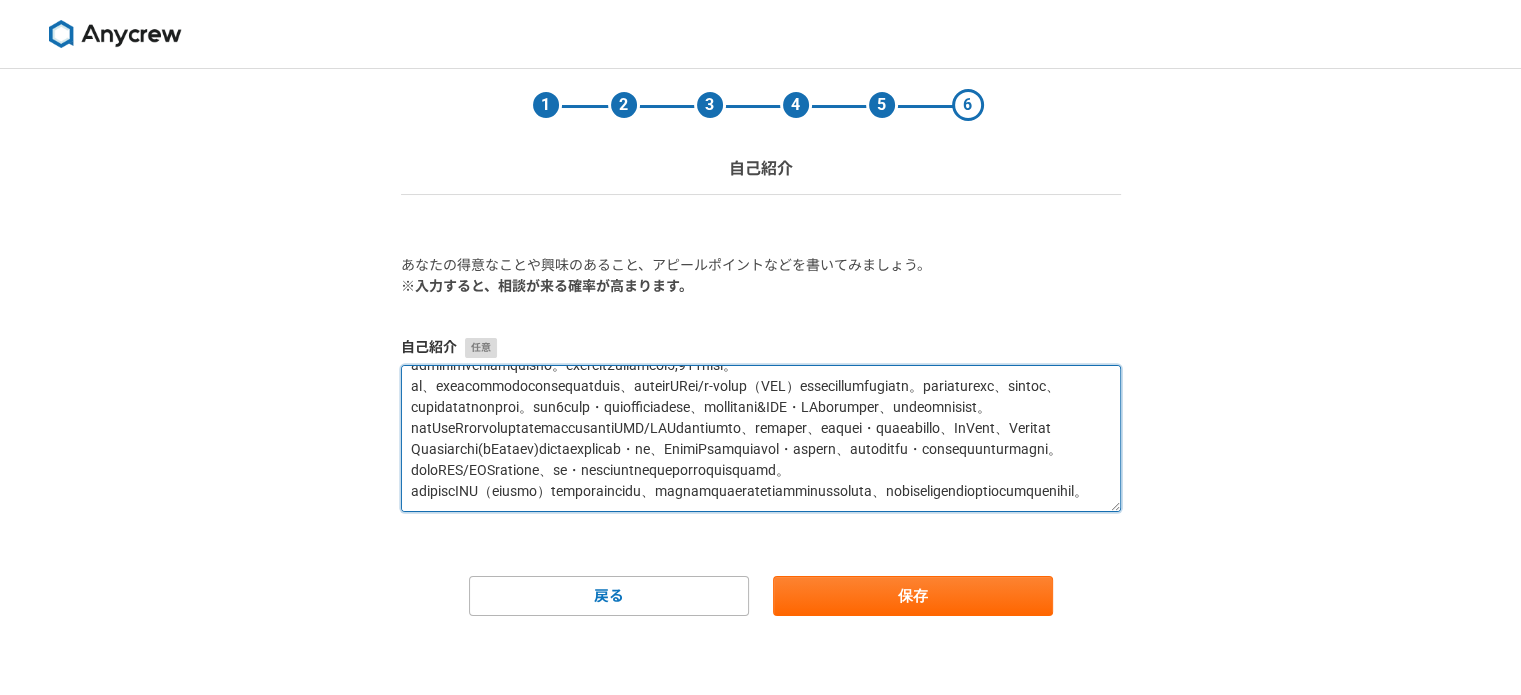 scroll, scrollTop: 168, scrollLeft: 0, axis: vertical 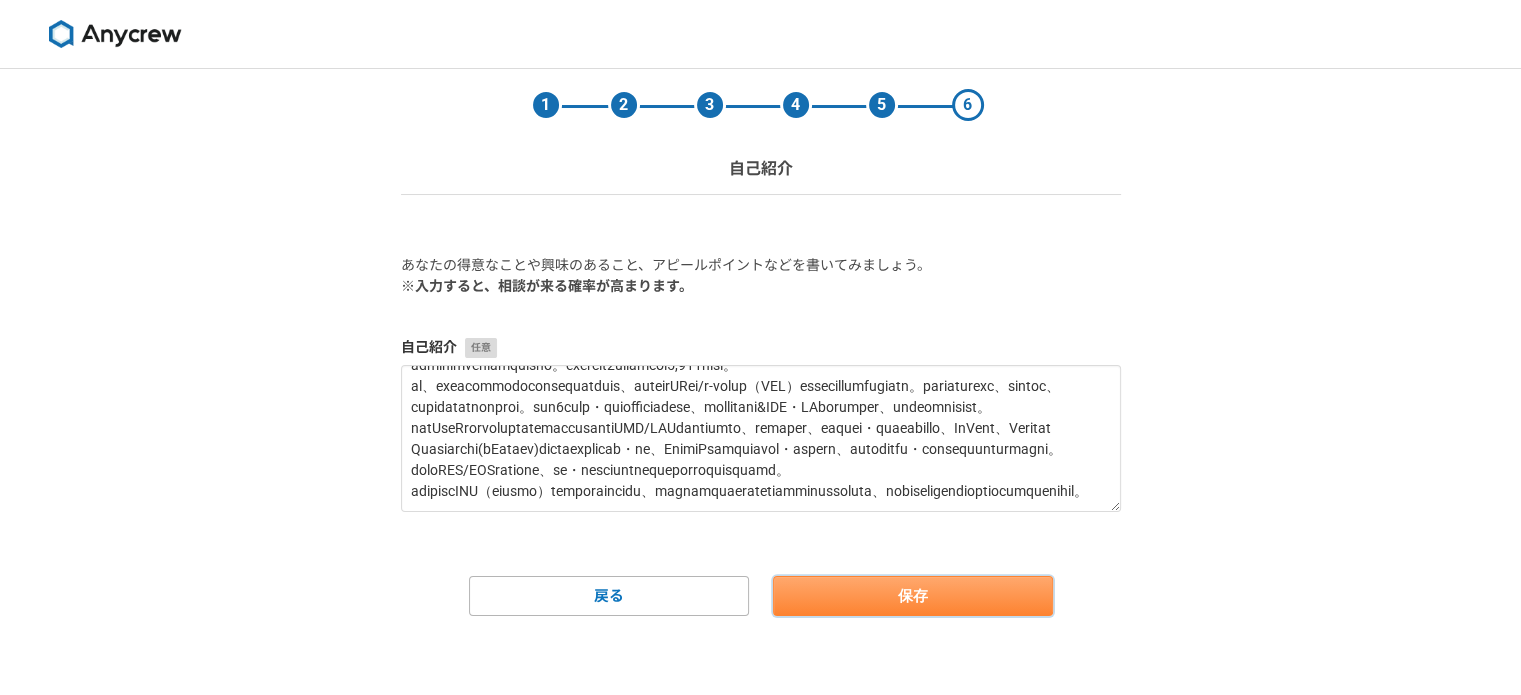 click on "保存" at bounding box center [913, 596] 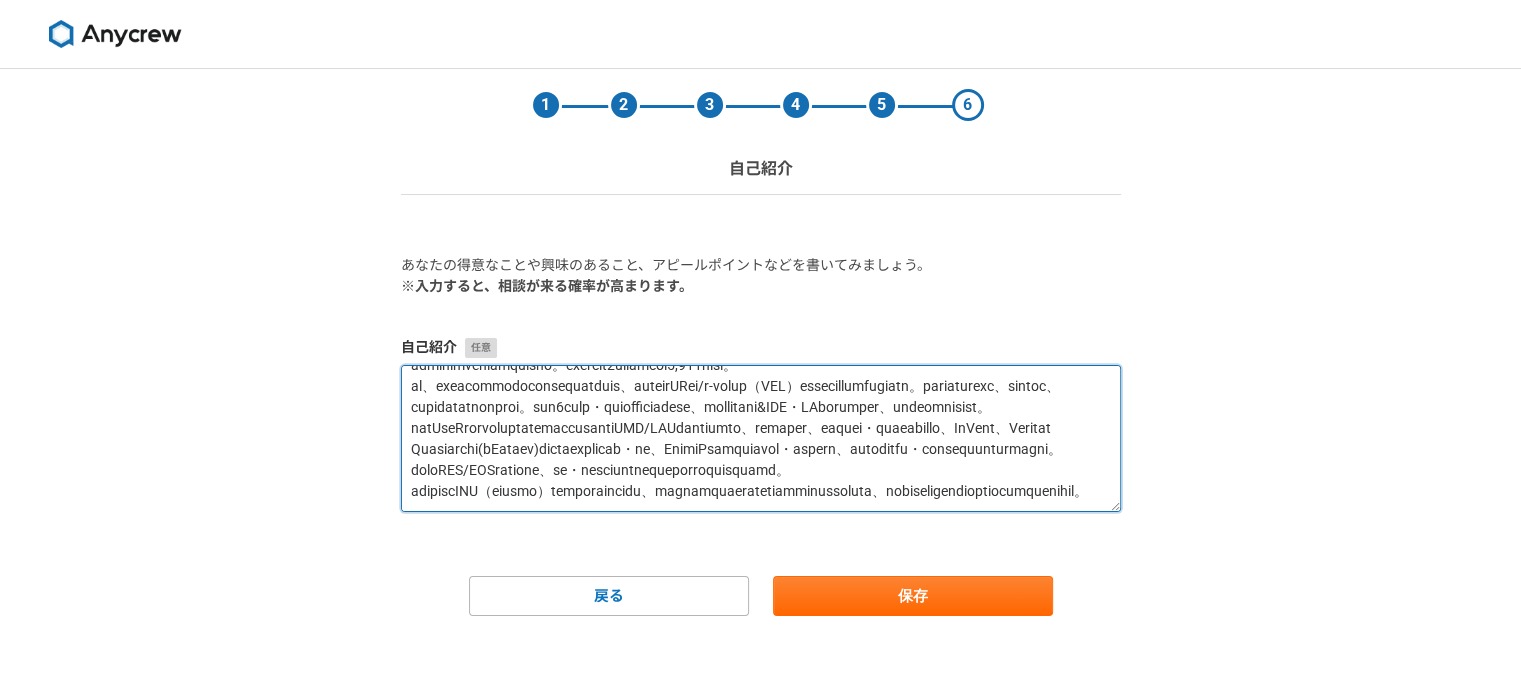 click at bounding box center (761, 438) 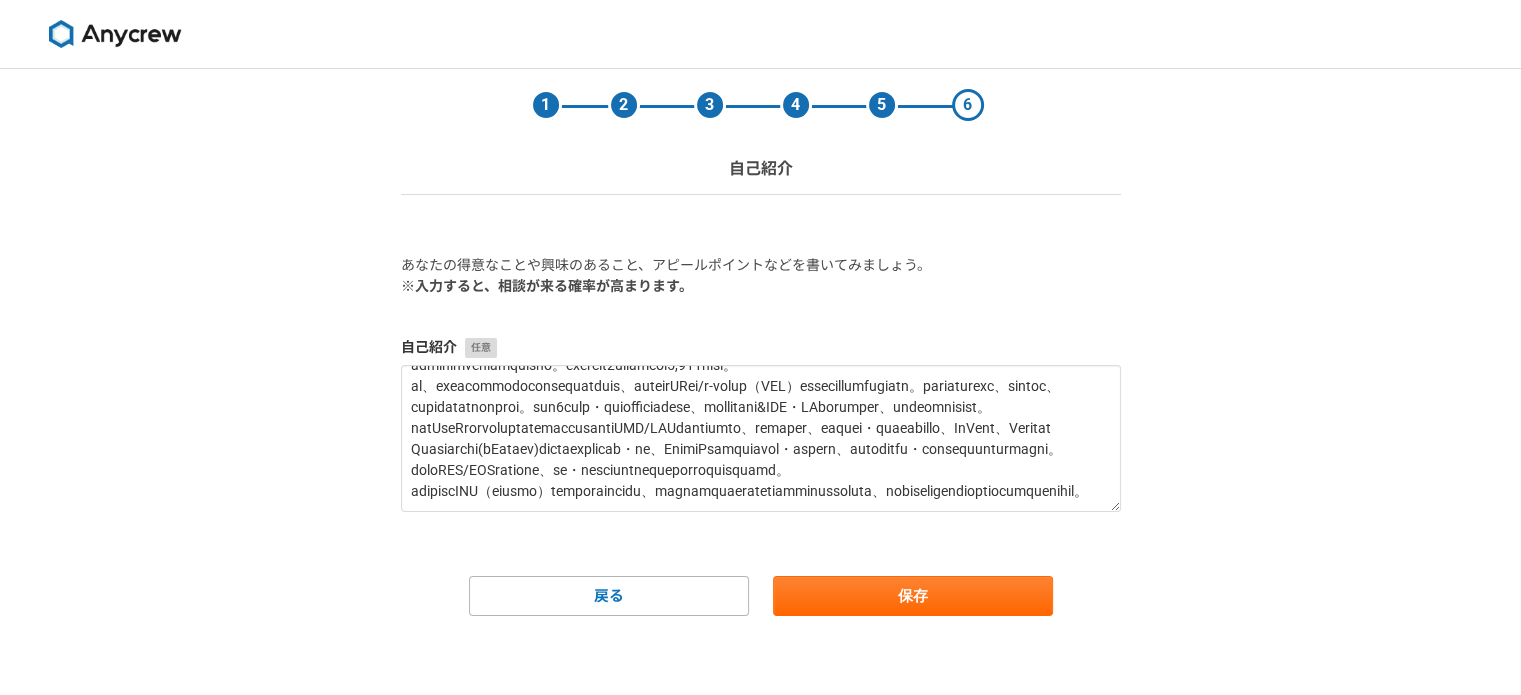 click on "あなたの得意なことや興味のあること、アピールポイントなどを書いてみましょう。 ※入力すると、相談が来る確率が高まります。 自己紹介 戻る 保存" at bounding box center [761, 435] 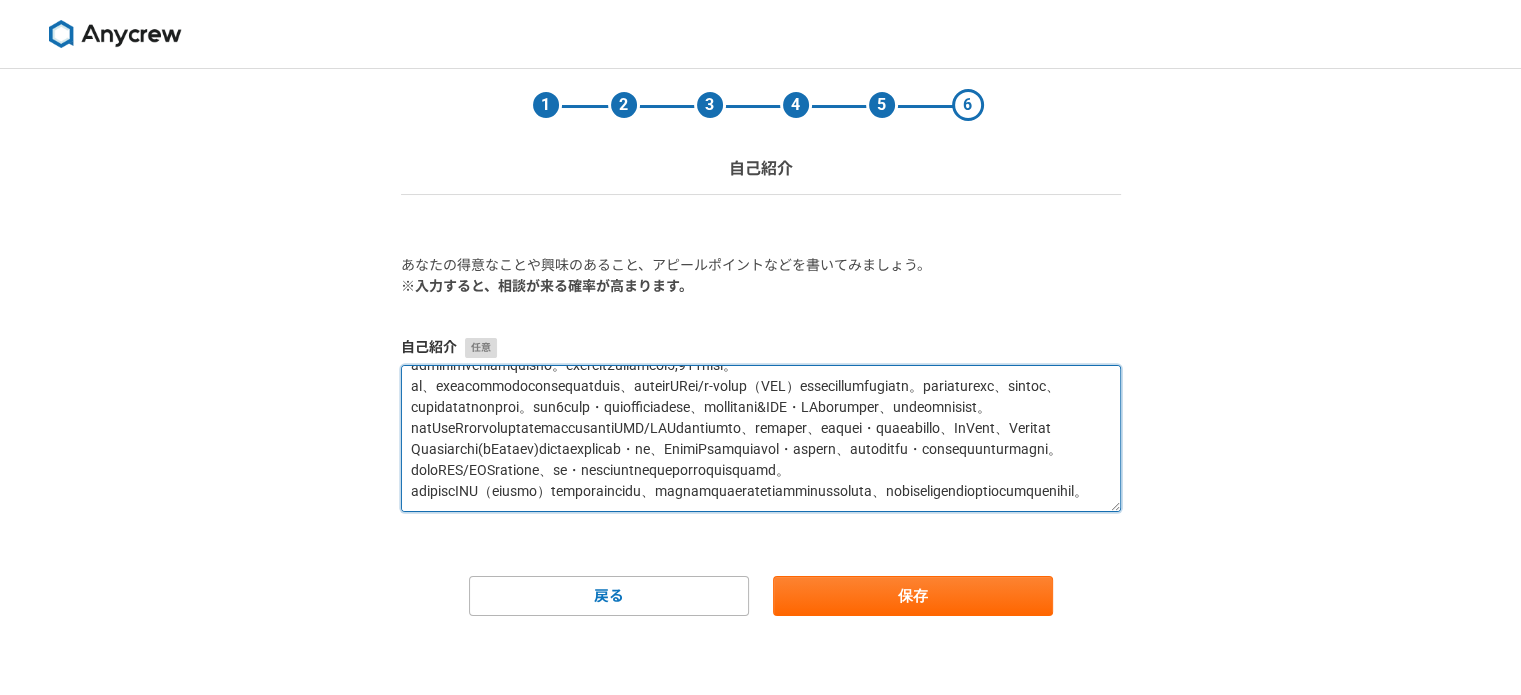 click at bounding box center [761, 438] 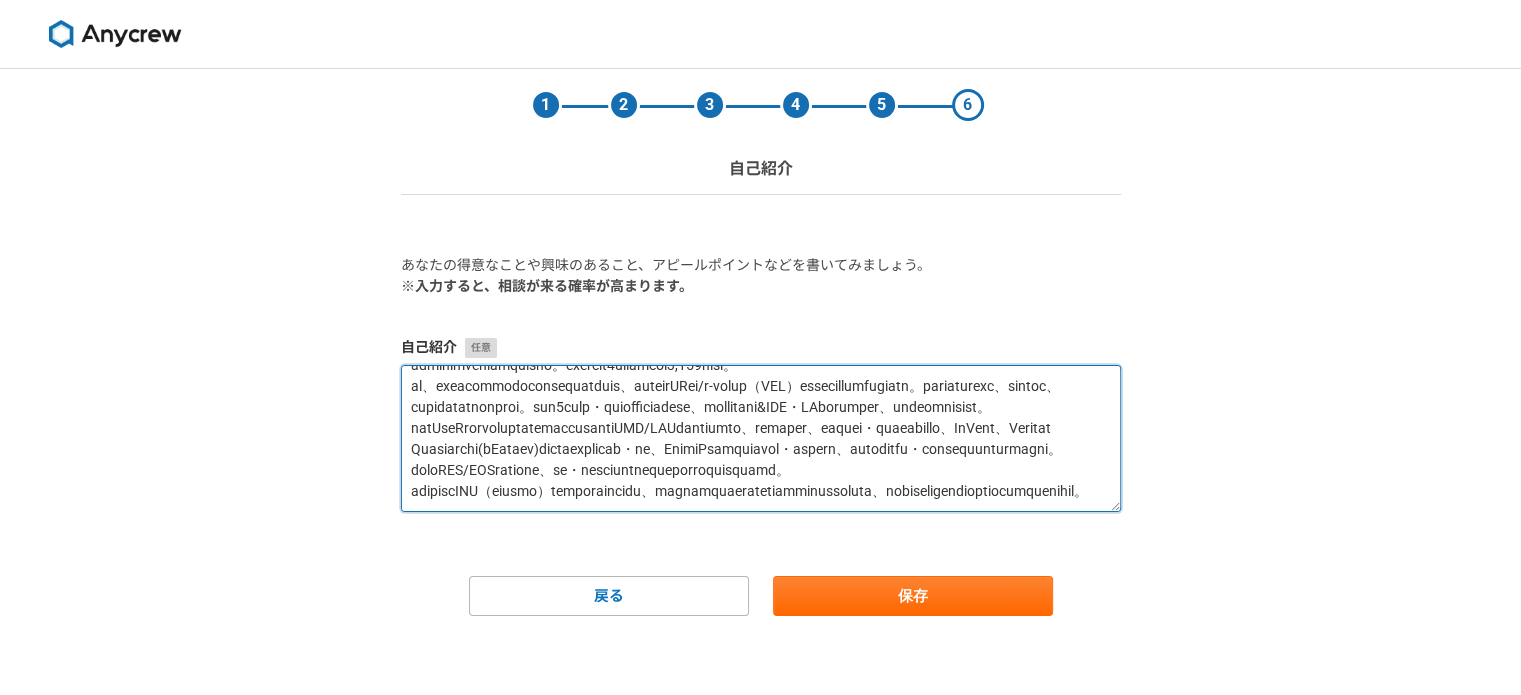type on "大手通信会社にて、法人向けソリューション営業・カスタマーサポートとして3年程従事。主にインターネット回線（プロバイダー）、AI（翻訳・議事録ソフト）、VPN、クラウドPBX、グループウェア等多岐にわたる商材を担当。年間チーム売上1億に対し個人売上2,000万円達成。
以後、家族都合により働き方をテレワークへシフトしながら、翻訳会社にてAI翻訳/e-ラーニング（LMS）システムのオンラインセールスに従事。新規リード獲得から商談、クロージング、カスタマーサポート迄一貫して対応。前年比8倍の売上・販売開始以来初の黒字化を達成、営業プロセスの策定&SFA・MAツール利活用促進、社内営業体制の改善に寄与。
現在はBtoB企業向けのインサイドセールス代行支援会社にてSDR/BDR業務に従事しながら、新規リード獲得、ハウスリスト・失注顧客の掘り起こし、CxOレター、Account  Engagement(旧Pardot)メールマーケティングの策定・検証、SalesForceリストビュー・レポート作成、ダッシュボード管理・運用まで幅広く対応し現在に至ります。
これまでCRM/SFAを活用しながら、定量・定性の両面からインサイドセールスの活動を行ってきました。
そのため目先のKPI（商談獲得数等）を単に追っていくのではなく、成果につながる受注確度の高い商談を創出することをモットーに、再現性もって自身のスキルを確立することに注力していています。..." 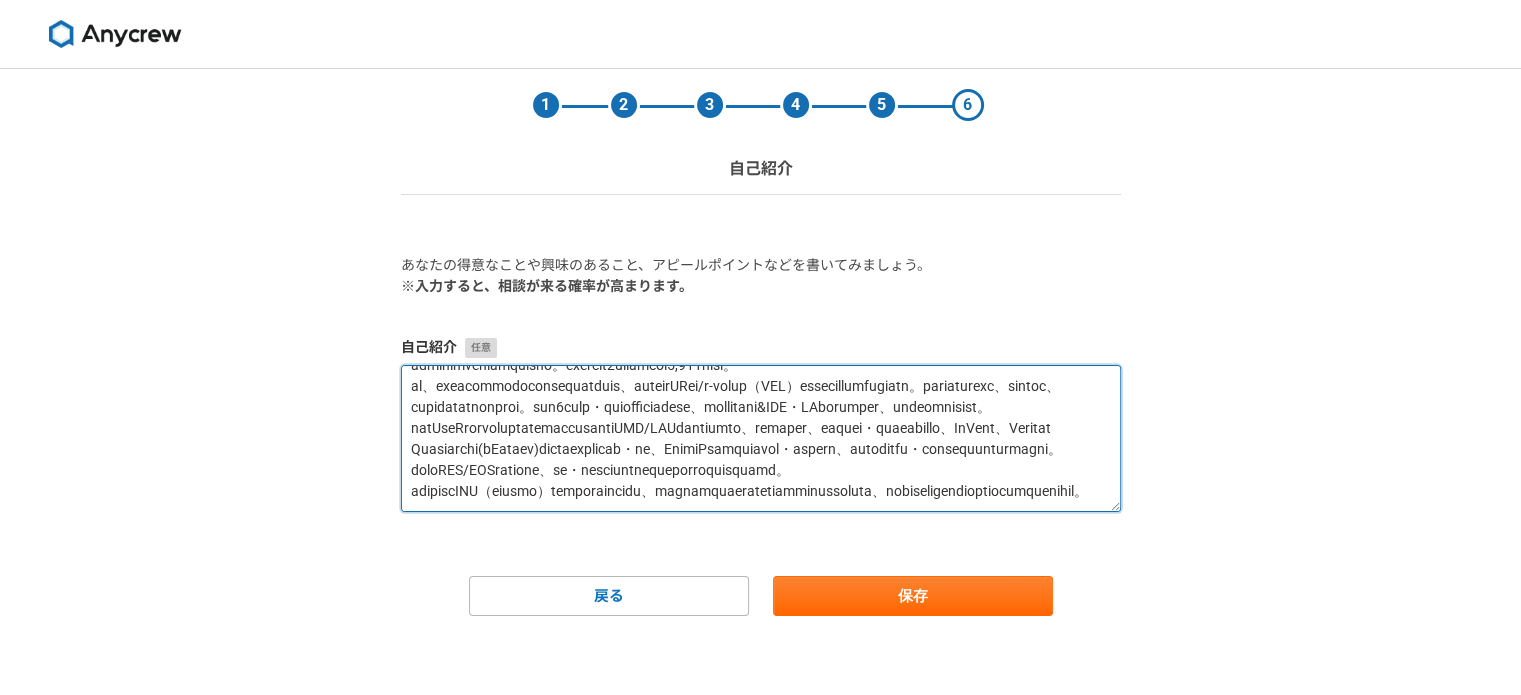 scroll, scrollTop: 168, scrollLeft: 0, axis: vertical 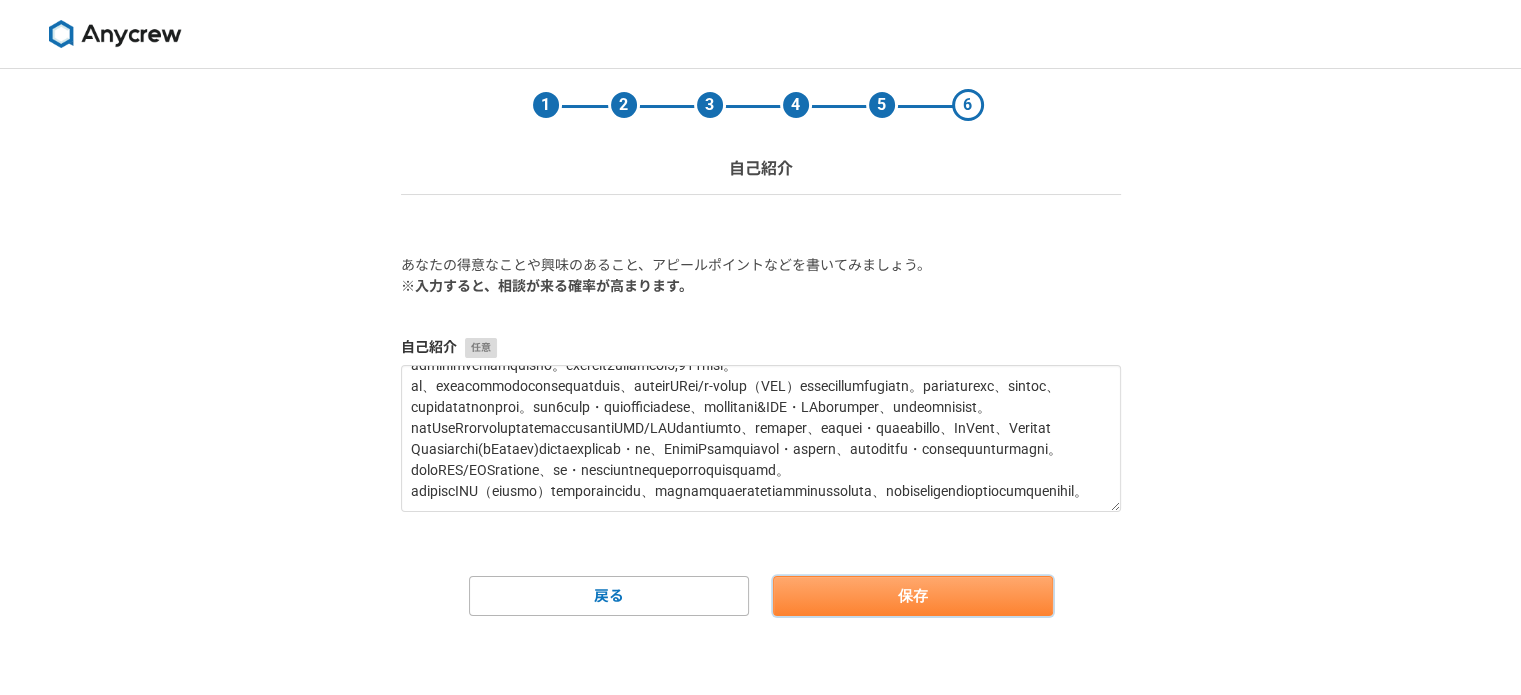 click on "保存" at bounding box center (913, 596) 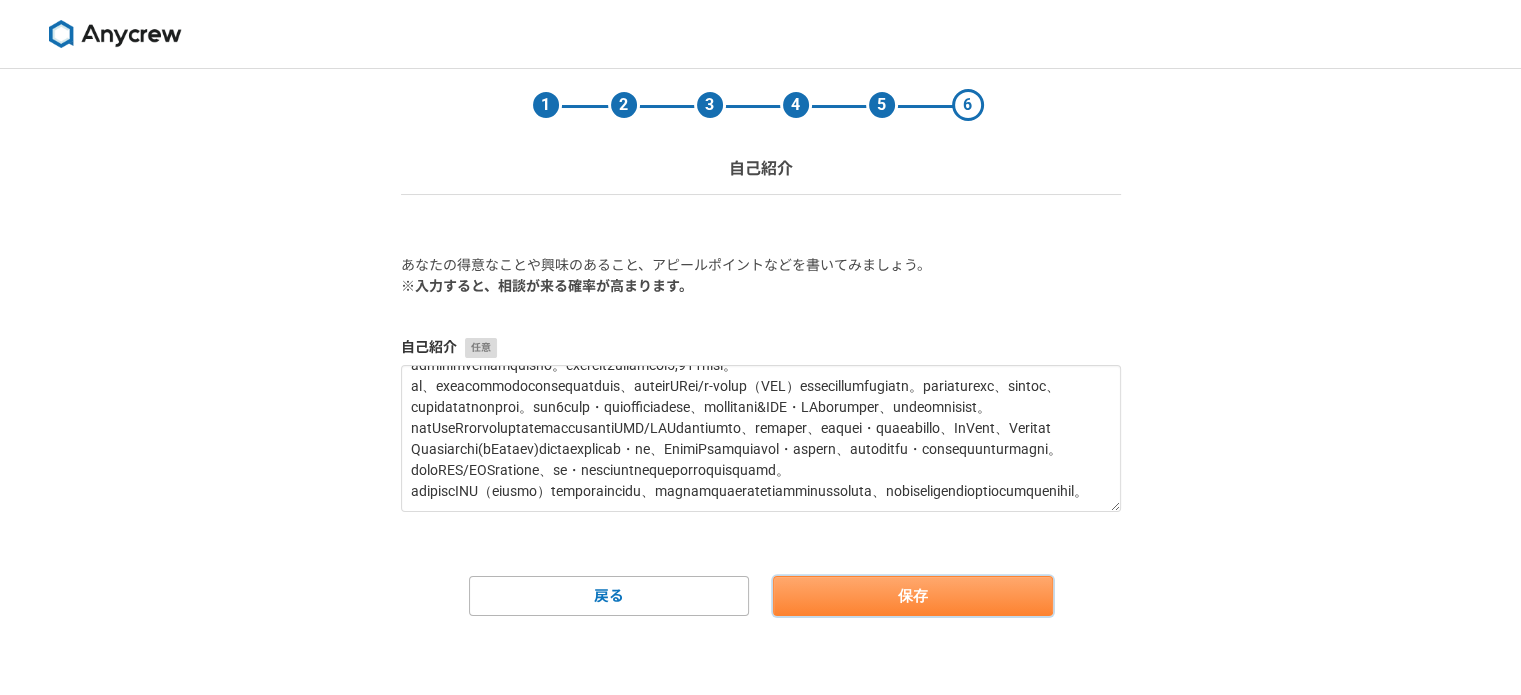 click on "保存" at bounding box center (913, 596) 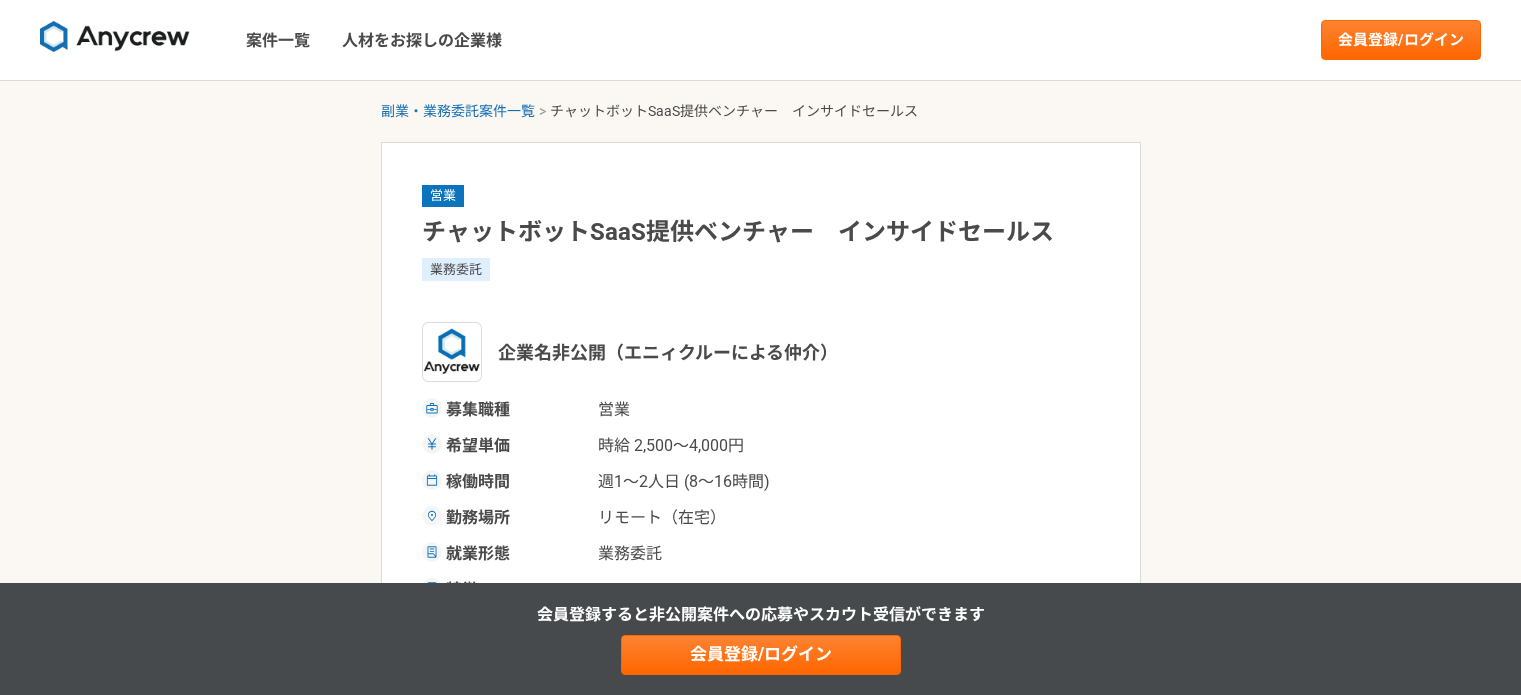 scroll, scrollTop: 0, scrollLeft: 0, axis: both 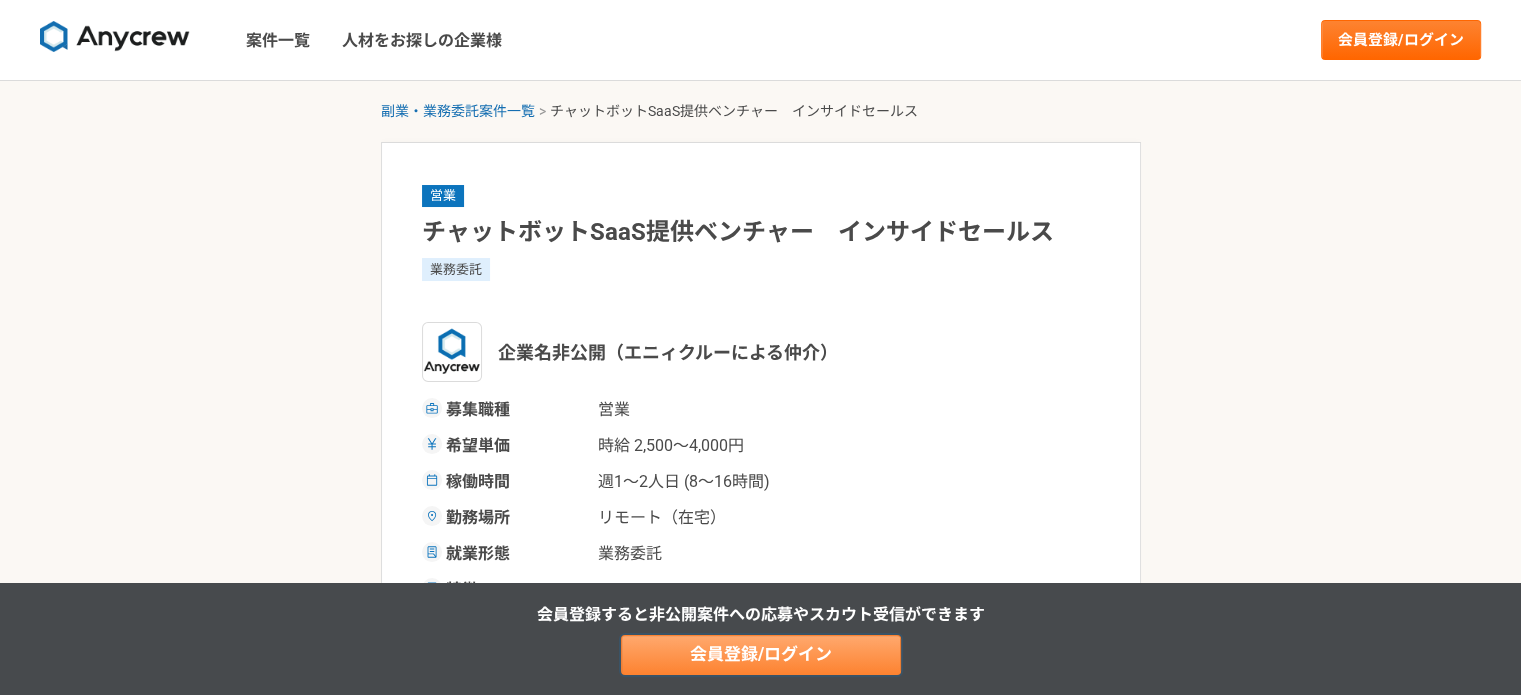 click on "会員登録/ログイン" at bounding box center (761, 655) 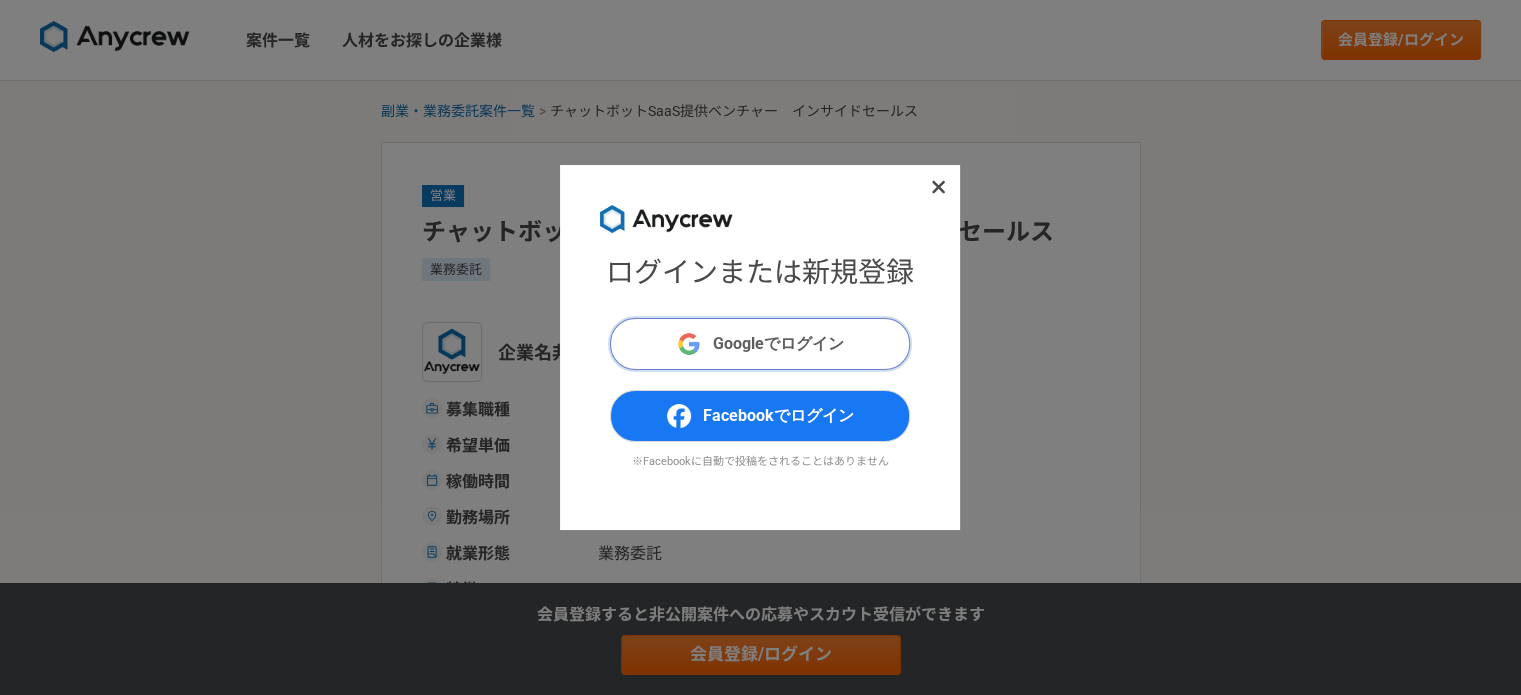 click on "Googleでログイン" at bounding box center [778, 344] 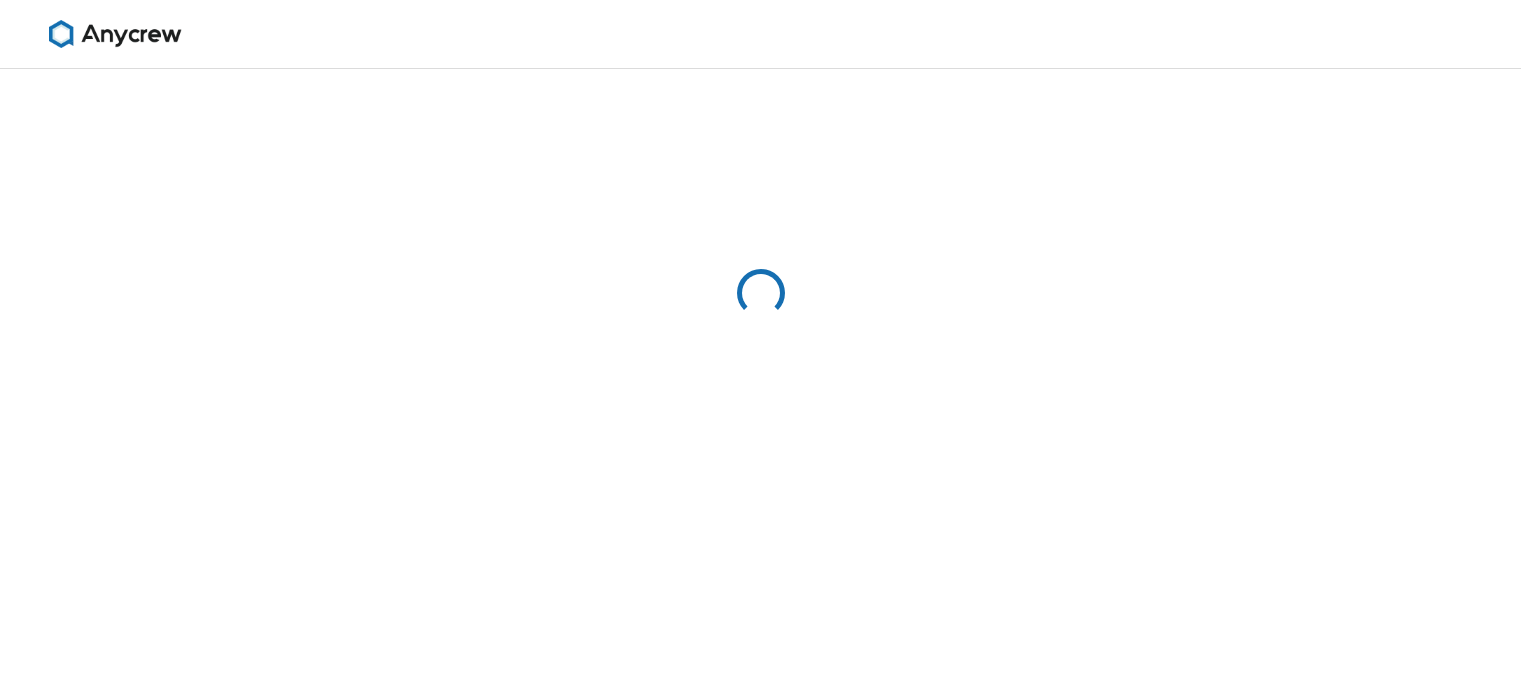 scroll, scrollTop: 0, scrollLeft: 0, axis: both 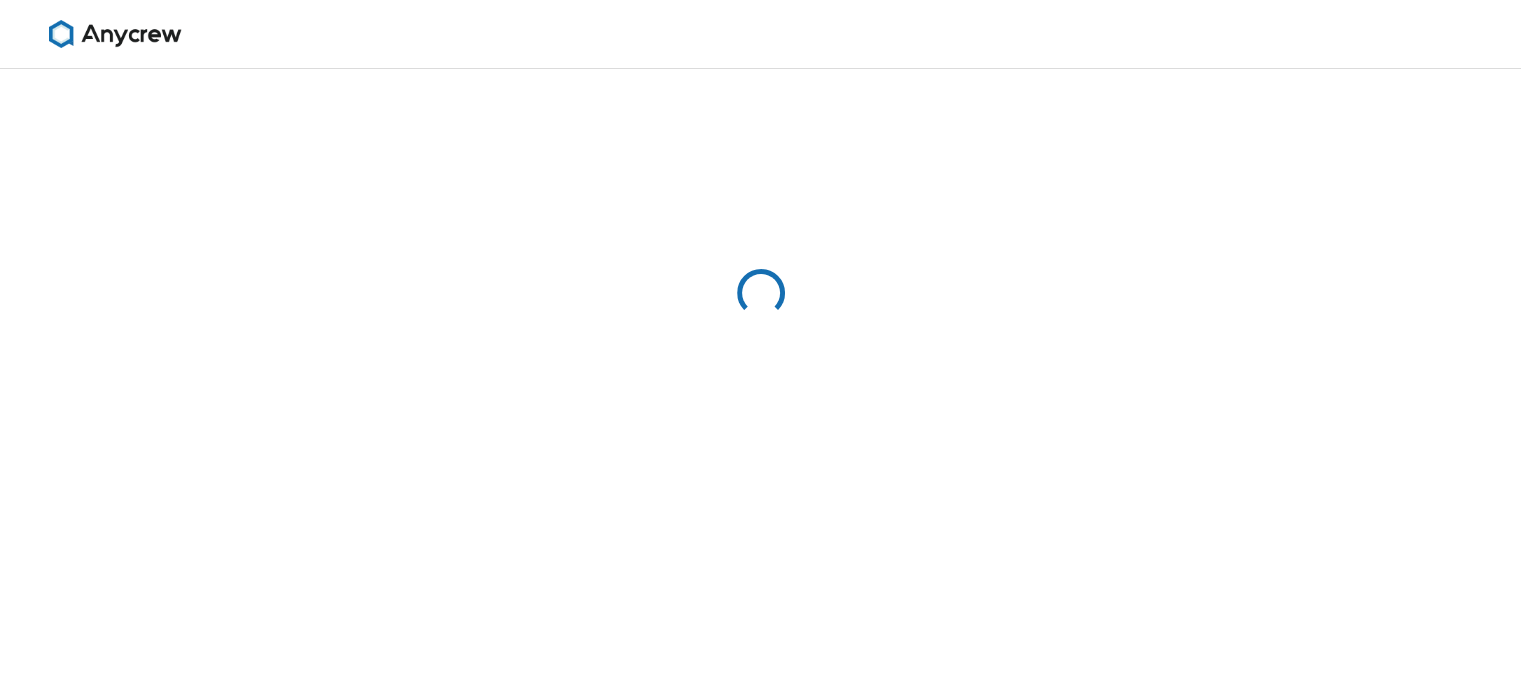 select on "13" 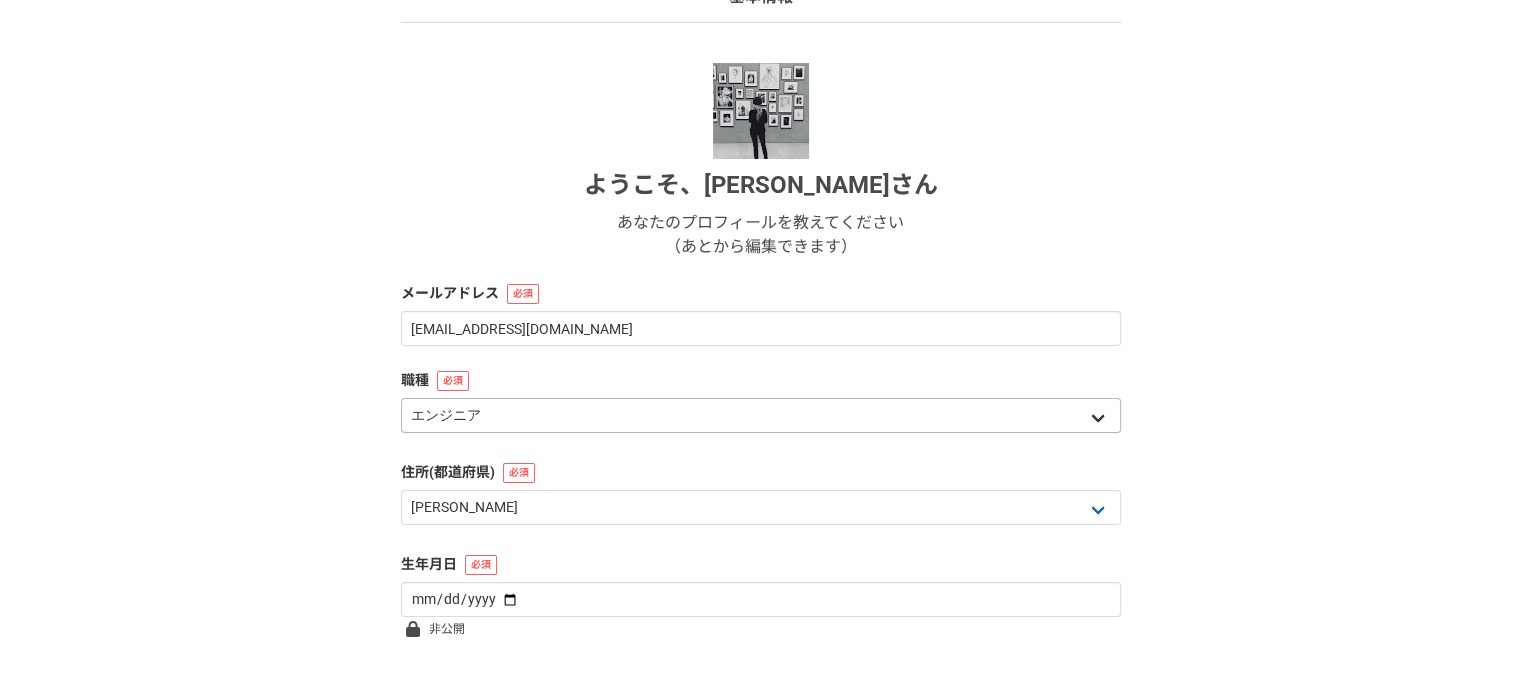 scroll, scrollTop: 301, scrollLeft: 0, axis: vertical 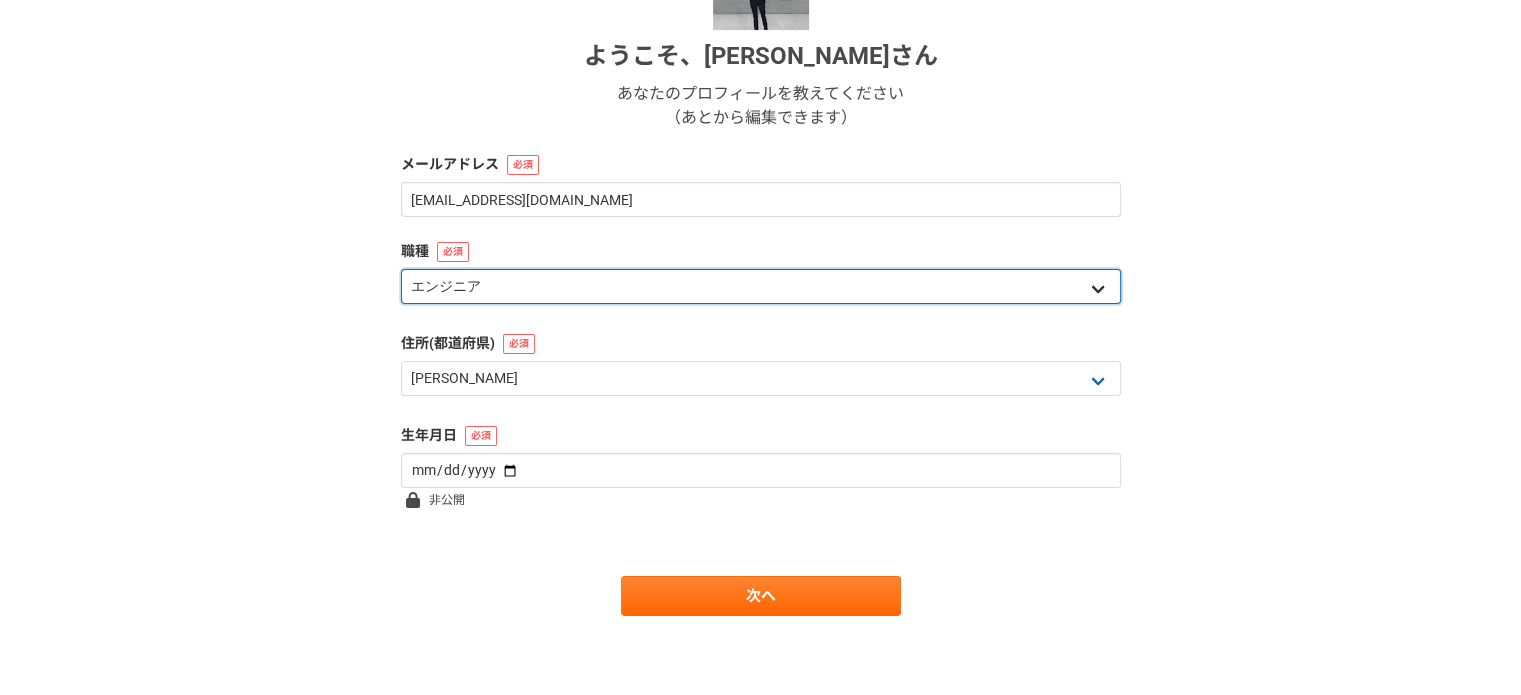 click on "エンジニア デザイナー ライター 営業 マーケティング 企画・事業開発 バックオフィス その他" at bounding box center [761, 286] 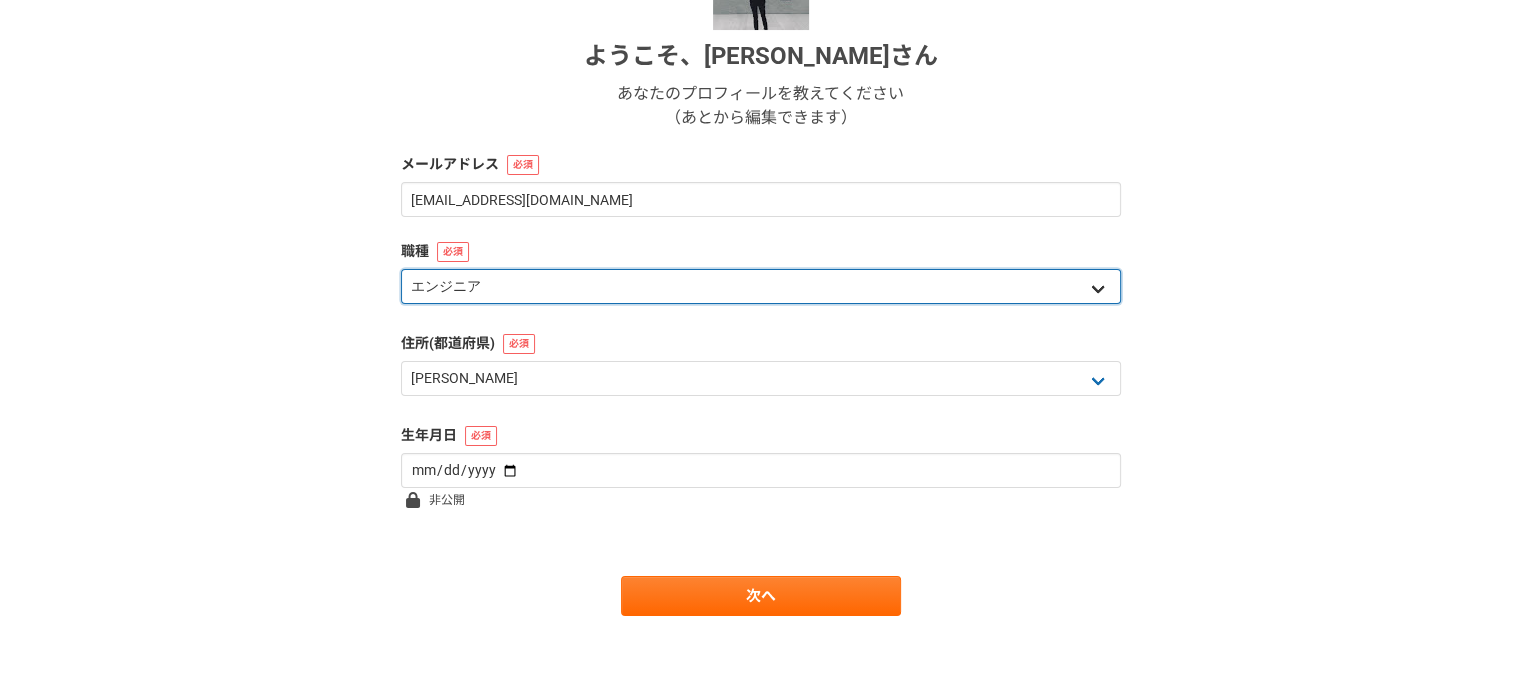 select on "4" 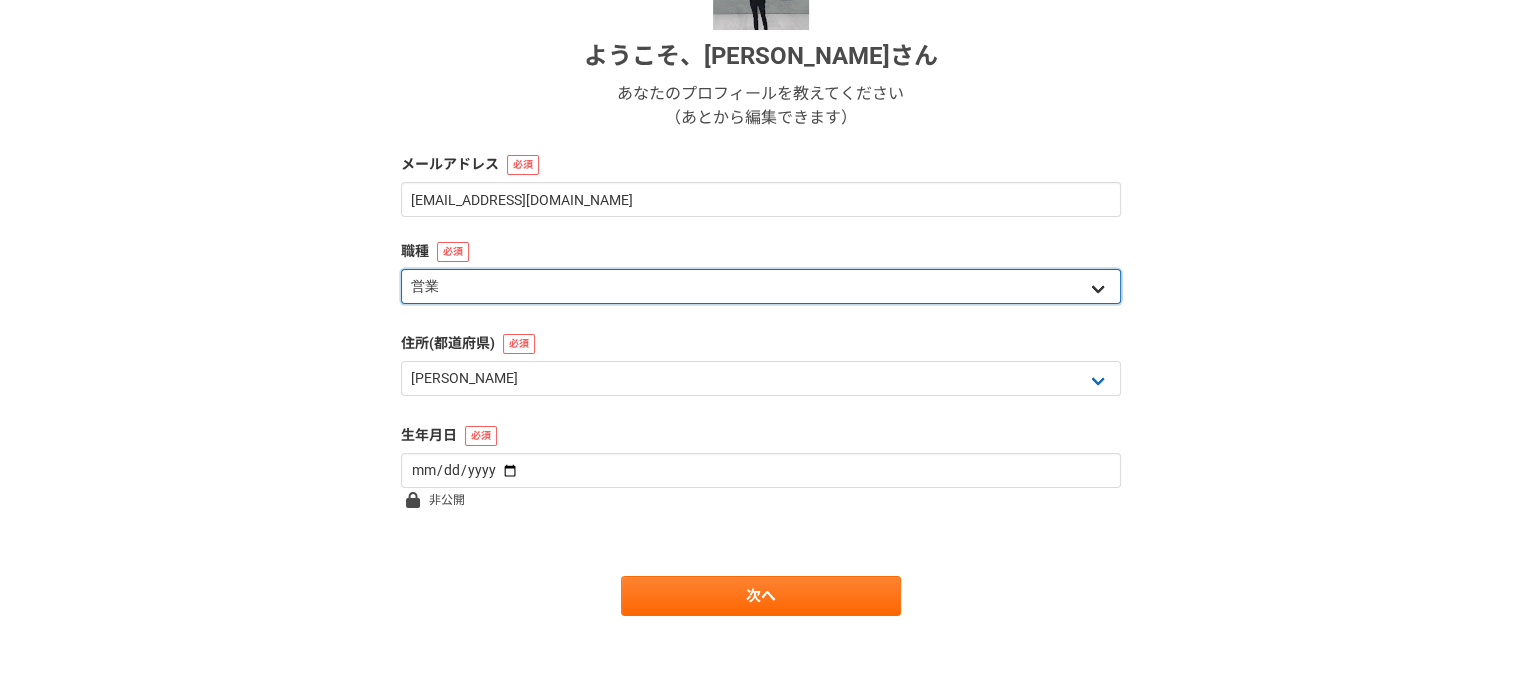 click on "エンジニア デザイナー ライター 営業 マーケティング 企画・事業開発 バックオフィス その他" at bounding box center [761, 286] 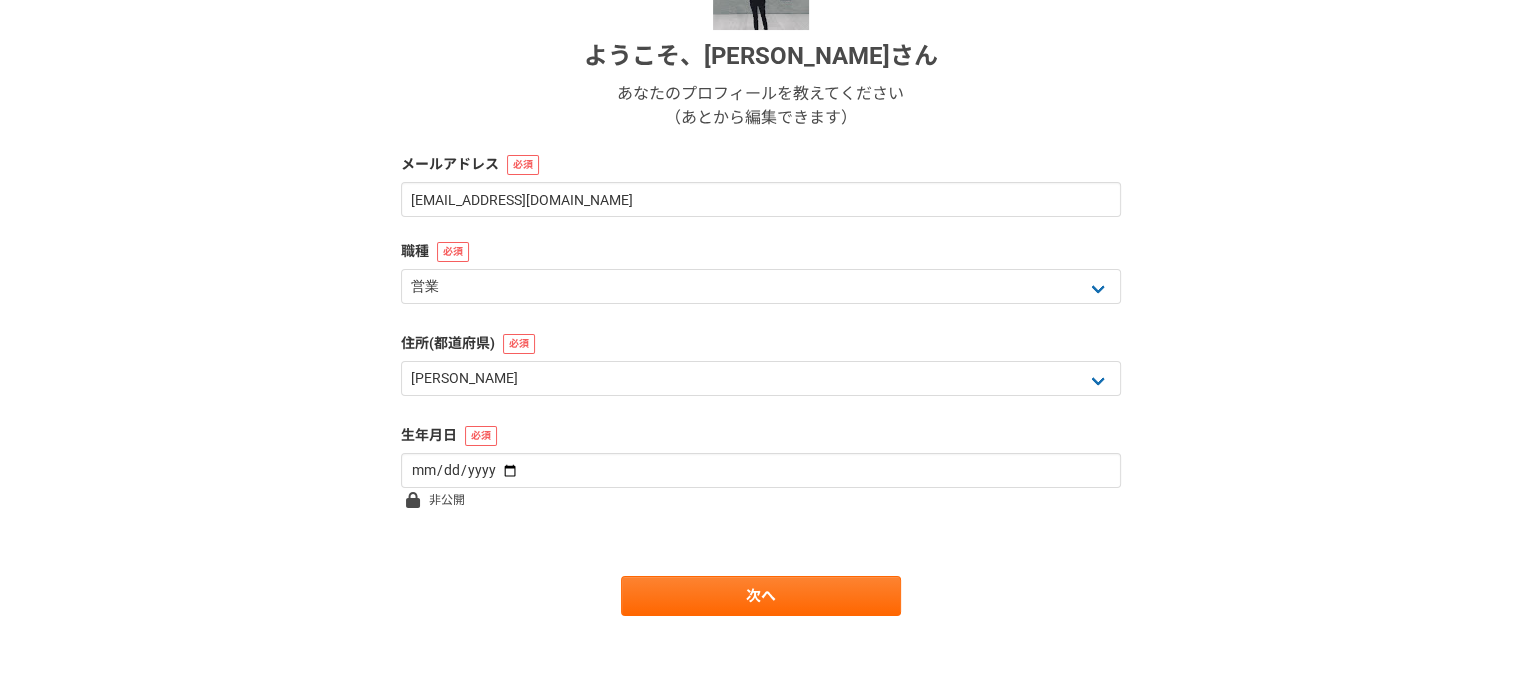click on "1 2 3 4 5 6 基本情報 ようこそ、 [PERSON_NAME] あなたのプロフィールを教えてください （あとから編集できます） メールアドレス [EMAIL_ADDRESS][DOMAIN_NAME] 職種 エンジニア デザイナー ライター 営業 マーケティング 企画・事業開発 バックオフィス その他 住所(都道府県) 北海道 [GEOGRAPHIC_DATA] [GEOGRAPHIC_DATA] [PERSON_NAME][GEOGRAPHIC_DATA] [PERSON_NAME][GEOGRAPHIC_DATA] [GEOGRAPHIC_DATA] [PERSON_NAME][GEOGRAPHIC_DATA] [GEOGRAPHIC_DATA] [GEOGRAPHIC_DATA] [GEOGRAPHIC_DATA] [GEOGRAPHIC_DATA] [PERSON_NAME][GEOGRAPHIC_DATA] [PERSON_NAME] [GEOGRAPHIC_DATA] [GEOGRAPHIC_DATA] [GEOGRAPHIC_DATA] [PERSON_NAME][GEOGRAPHIC_DATA] [PERSON_NAME][GEOGRAPHIC_DATA] [GEOGRAPHIC_DATA] [PERSON_NAME][GEOGRAPHIC_DATA] [GEOGRAPHIC_DATA] [GEOGRAPHIC_DATA] [GEOGRAPHIC_DATA] [GEOGRAPHIC_DATA] [GEOGRAPHIC_DATA] [GEOGRAPHIC_DATA] [GEOGRAPHIC_DATA] [GEOGRAPHIC_DATA] [GEOGRAPHIC_DATA] [GEOGRAPHIC_DATA] [GEOGRAPHIC_DATA] [GEOGRAPHIC_DATA] [GEOGRAPHIC_DATA] [GEOGRAPHIC_DATA] [PERSON_NAME][GEOGRAPHIC_DATA] [GEOGRAPHIC_DATA] [GEOGRAPHIC_DATA] [GEOGRAPHIC_DATA] [GEOGRAPHIC_DATA] [GEOGRAPHIC_DATA] [GEOGRAPHIC_DATA] [GEOGRAPHIC_DATA] [GEOGRAPHIC_DATA] [GEOGRAPHIC_DATA] [PERSON_NAME][GEOGRAPHIC_DATA] [GEOGRAPHIC_DATA] [GEOGRAPHIC_DATA] 海外 生年月日 非公開 次へ" at bounding box center (760, 232) 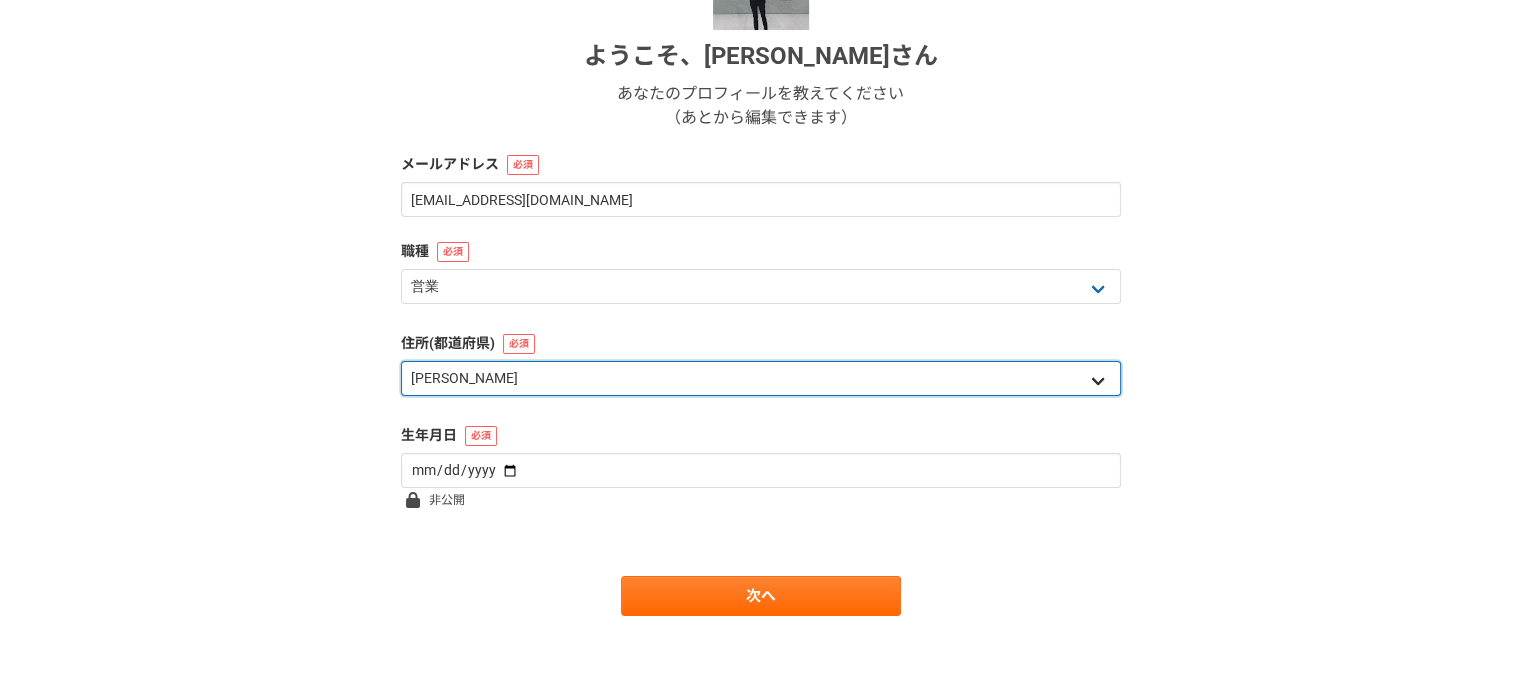 click on "北海道 [GEOGRAPHIC_DATA] [GEOGRAPHIC_DATA] [PERSON_NAME][GEOGRAPHIC_DATA] [PERSON_NAME][GEOGRAPHIC_DATA] [GEOGRAPHIC_DATA] [PERSON_NAME][GEOGRAPHIC_DATA] [GEOGRAPHIC_DATA] [GEOGRAPHIC_DATA] [GEOGRAPHIC_DATA] [GEOGRAPHIC_DATA] [PERSON_NAME][GEOGRAPHIC_DATA] [PERSON_NAME] [GEOGRAPHIC_DATA] [GEOGRAPHIC_DATA] [GEOGRAPHIC_DATA] [PERSON_NAME][GEOGRAPHIC_DATA] [PERSON_NAME][GEOGRAPHIC_DATA] [GEOGRAPHIC_DATA] [PERSON_NAME][GEOGRAPHIC_DATA] [GEOGRAPHIC_DATA] [GEOGRAPHIC_DATA] [GEOGRAPHIC_DATA] [GEOGRAPHIC_DATA] [GEOGRAPHIC_DATA] [GEOGRAPHIC_DATA] [GEOGRAPHIC_DATA] [GEOGRAPHIC_DATA] [GEOGRAPHIC_DATA] [GEOGRAPHIC_DATA] [GEOGRAPHIC_DATA] [GEOGRAPHIC_DATA] [GEOGRAPHIC_DATA] [GEOGRAPHIC_DATA] [PERSON_NAME][GEOGRAPHIC_DATA] [GEOGRAPHIC_DATA] [GEOGRAPHIC_DATA] [GEOGRAPHIC_DATA] [GEOGRAPHIC_DATA] [GEOGRAPHIC_DATA] [GEOGRAPHIC_DATA] [GEOGRAPHIC_DATA] [GEOGRAPHIC_DATA] [GEOGRAPHIC_DATA] [PERSON_NAME][GEOGRAPHIC_DATA] [GEOGRAPHIC_DATA] [GEOGRAPHIC_DATA] 海外" at bounding box center (761, 378) 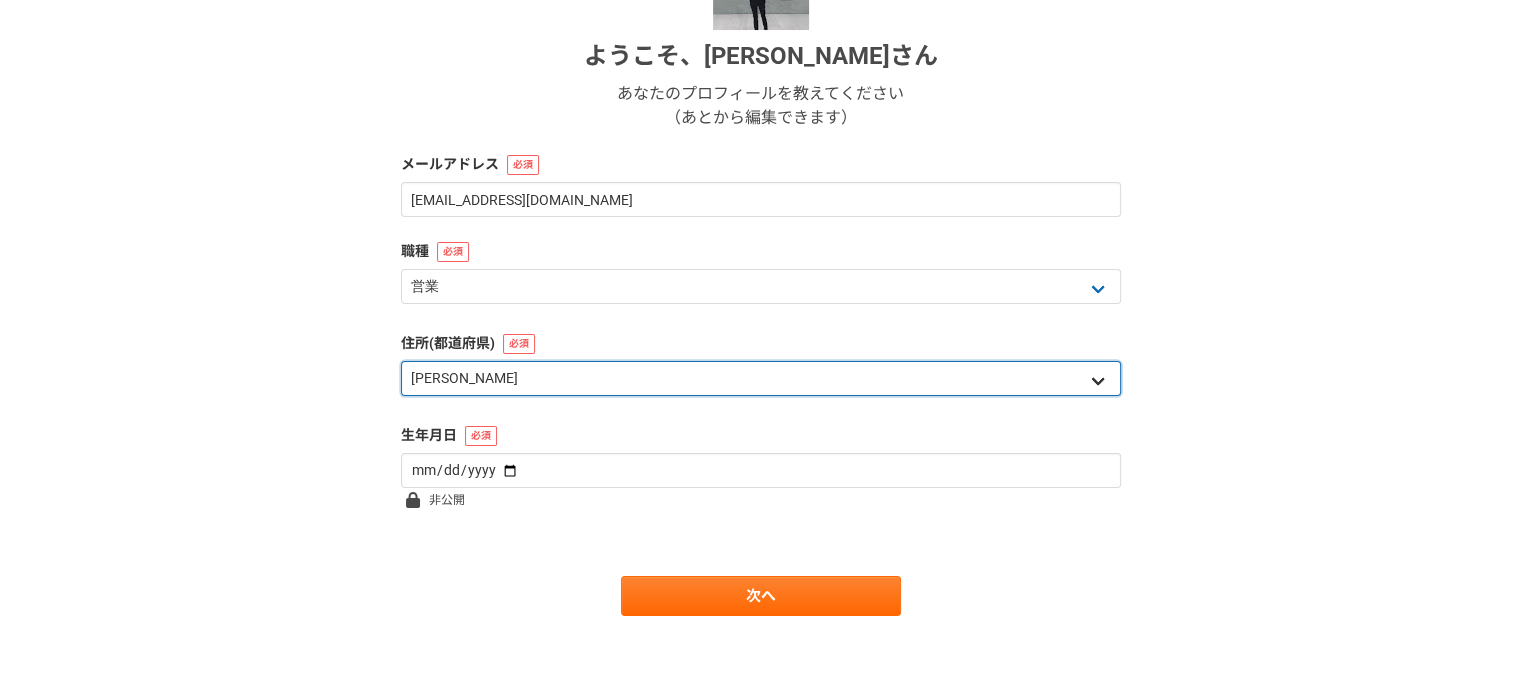select on "23" 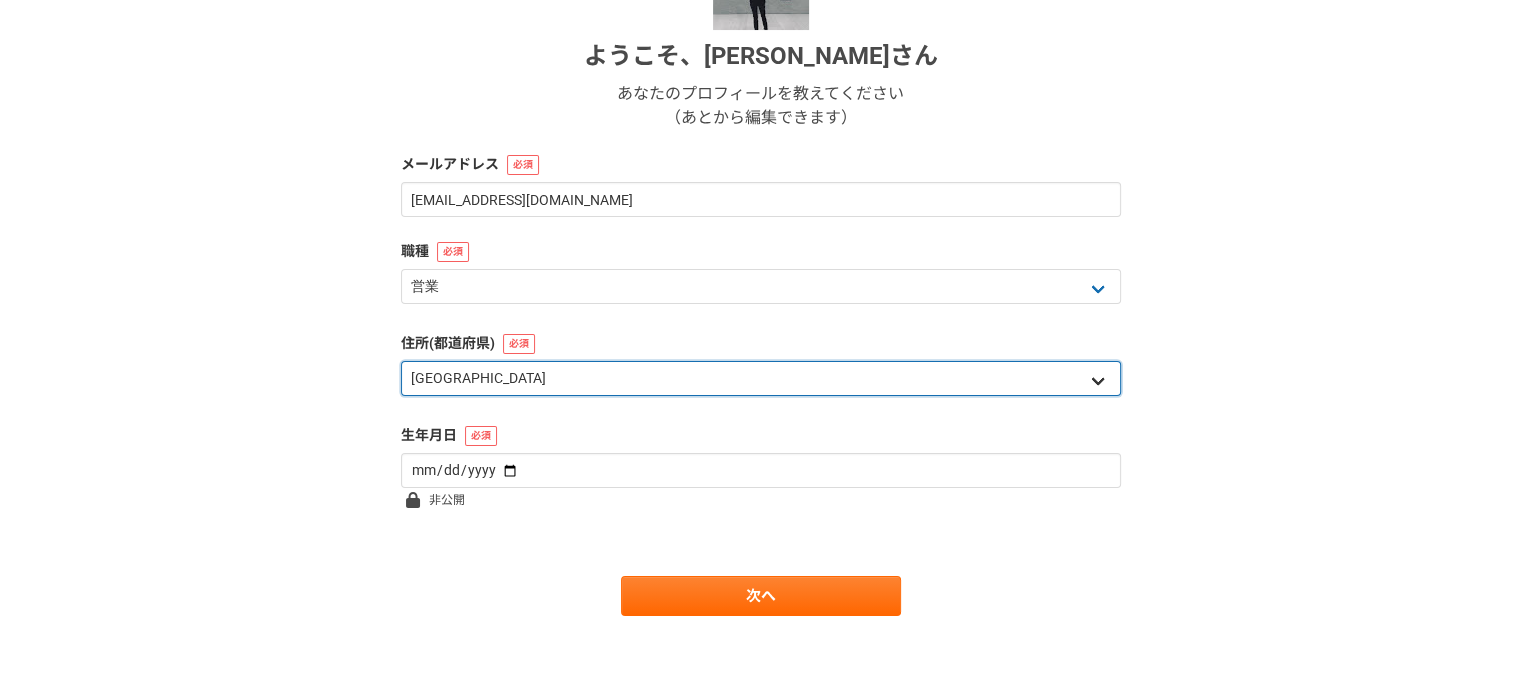 click on "北海道 [GEOGRAPHIC_DATA] [GEOGRAPHIC_DATA] [PERSON_NAME][GEOGRAPHIC_DATA] [PERSON_NAME][GEOGRAPHIC_DATA] [GEOGRAPHIC_DATA] [PERSON_NAME][GEOGRAPHIC_DATA] [GEOGRAPHIC_DATA] [GEOGRAPHIC_DATA] [GEOGRAPHIC_DATA] [GEOGRAPHIC_DATA] [PERSON_NAME][GEOGRAPHIC_DATA] [PERSON_NAME] [GEOGRAPHIC_DATA] [GEOGRAPHIC_DATA] [GEOGRAPHIC_DATA] [PERSON_NAME][GEOGRAPHIC_DATA] [PERSON_NAME][GEOGRAPHIC_DATA] [GEOGRAPHIC_DATA] [PERSON_NAME][GEOGRAPHIC_DATA] [GEOGRAPHIC_DATA] [GEOGRAPHIC_DATA] [GEOGRAPHIC_DATA] [GEOGRAPHIC_DATA] [GEOGRAPHIC_DATA] [GEOGRAPHIC_DATA] [GEOGRAPHIC_DATA] [GEOGRAPHIC_DATA] [GEOGRAPHIC_DATA] [GEOGRAPHIC_DATA] [GEOGRAPHIC_DATA] [GEOGRAPHIC_DATA] [GEOGRAPHIC_DATA] [GEOGRAPHIC_DATA] [PERSON_NAME][GEOGRAPHIC_DATA] [GEOGRAPHIC_DATA] [GEOGRAPHIC_DATA] [GEOGRAPHIC_DATA] [GEOGRAPHIC_DATA] [GEOGRAPHIC_DATA] [GEOGRAPHIC_DATA] [GEOGRAPHIC_DATA] [GEOGRAPHIC_DATA] [GEOGRAPHIC_DATA] [PERSON_NAME][GEOGRAPHIC_DATA] [GEOGRAPHIC_DATA] [GEOGRAPHIC_DATA] 海外" at bounding box center [761, 378] 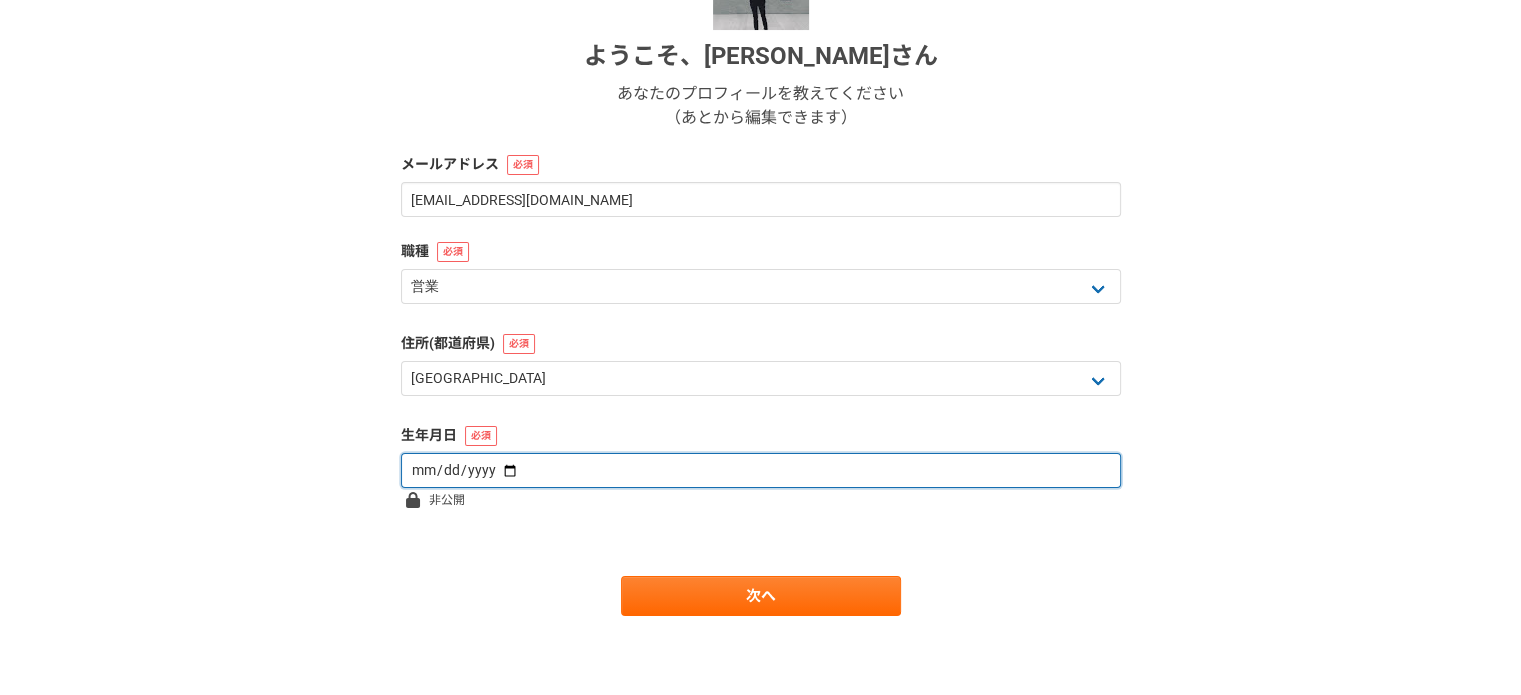 click at bounding box center (761, 470) 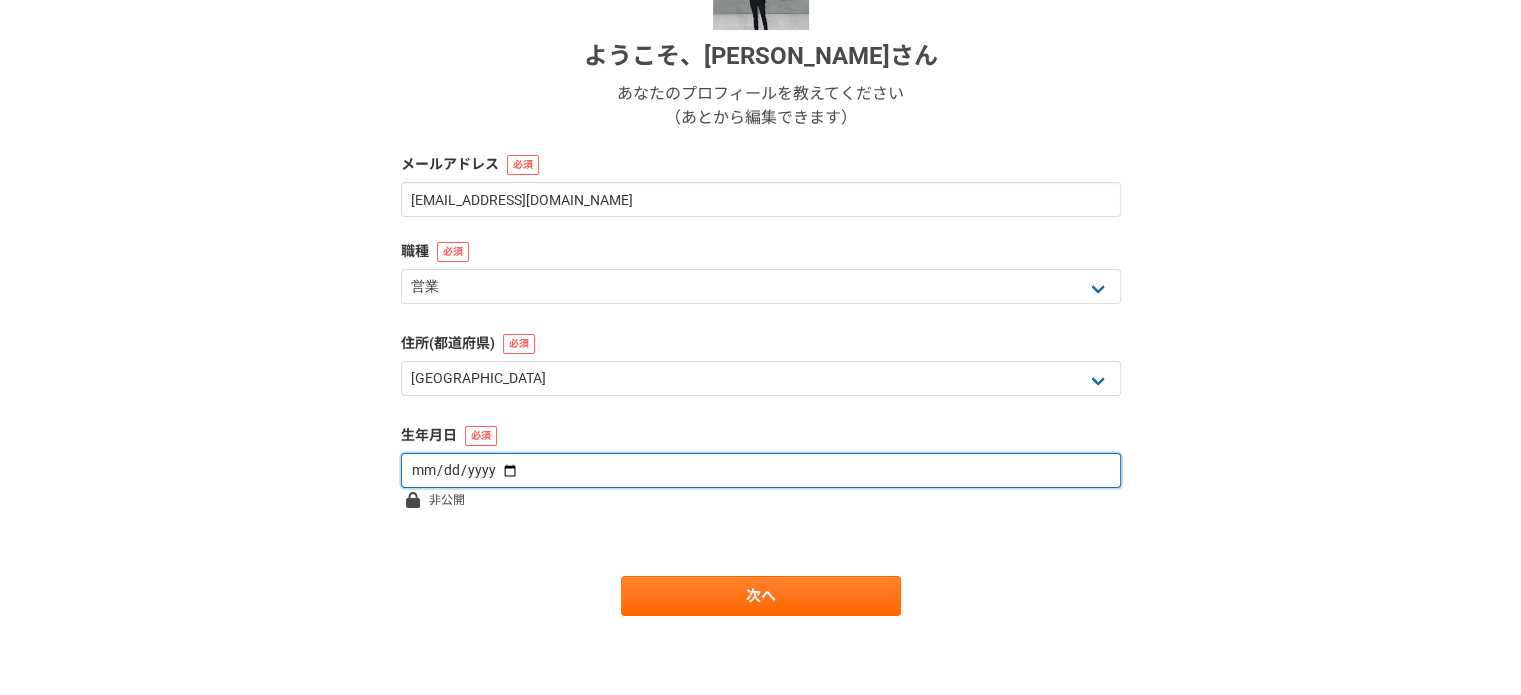 click on "1990-07-09" at bounding box center (761, 470) 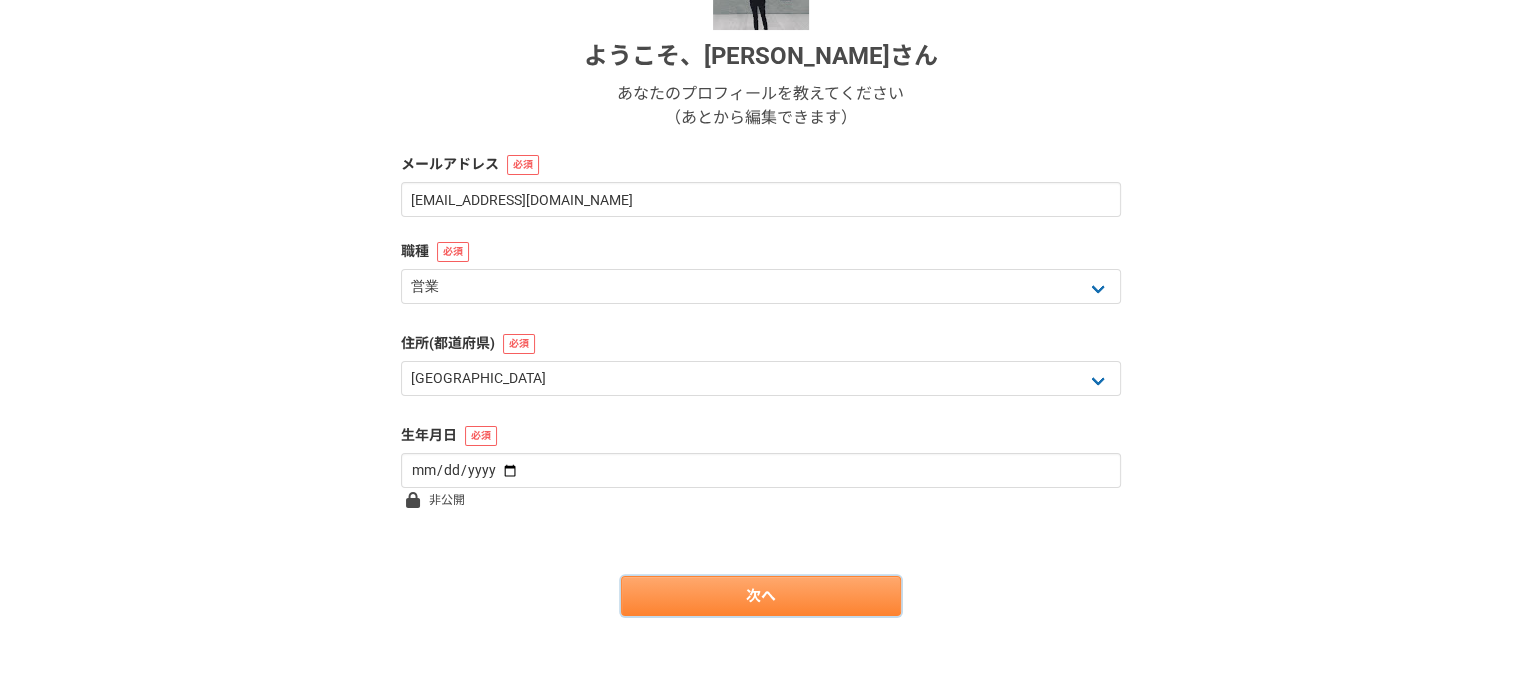 click on "次へ" at bounding box center [761, 596] 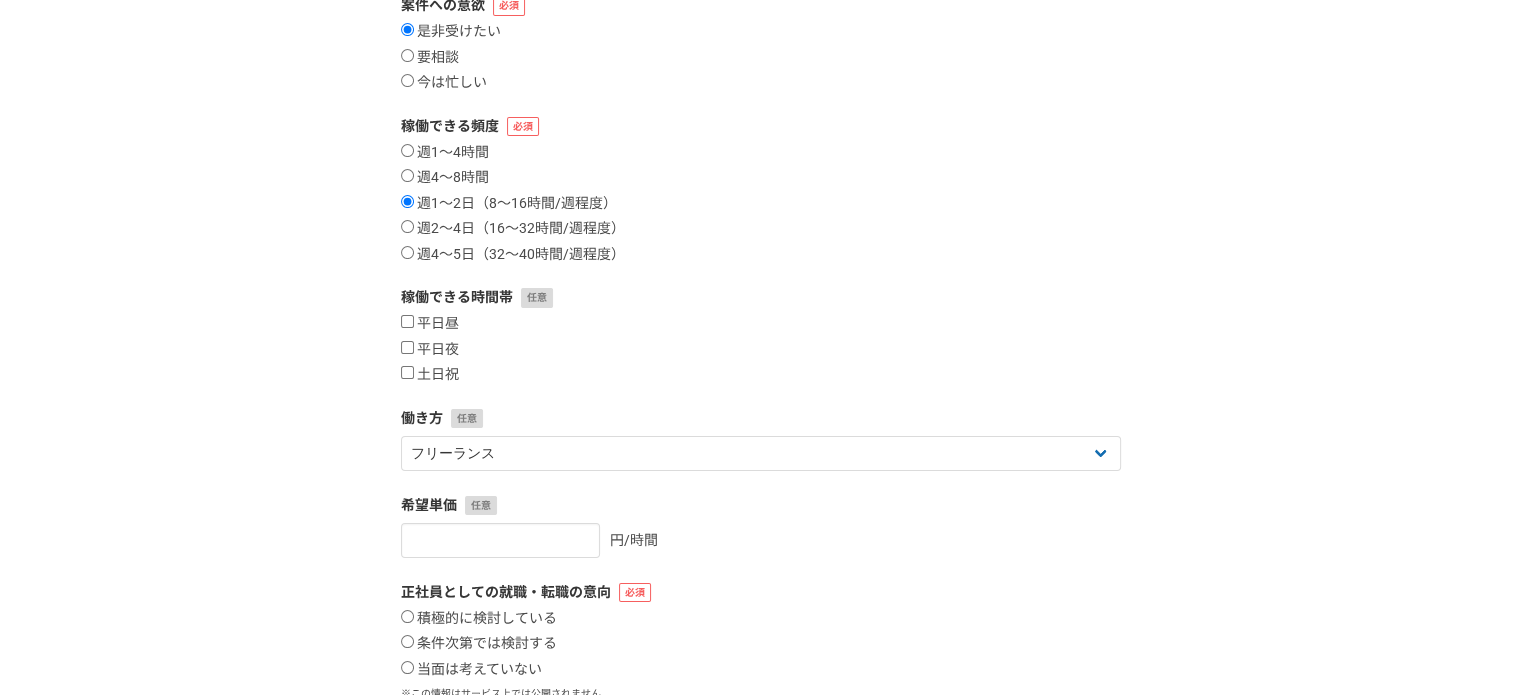 scroll, scrollTop: 300, scrollLeft: 0, axis: vertical 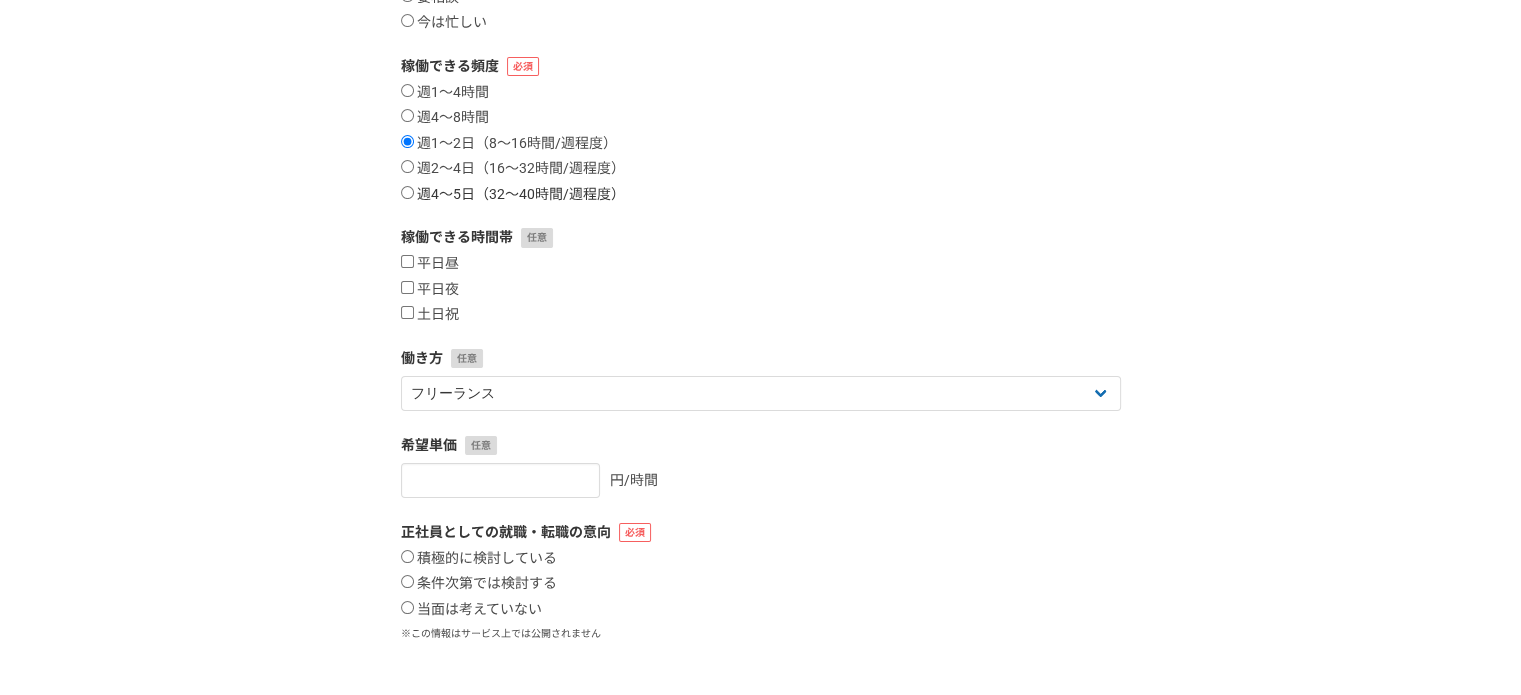 click on "週4〜5日（32〜40時間/週程度）" at bounding box center (407, 192) 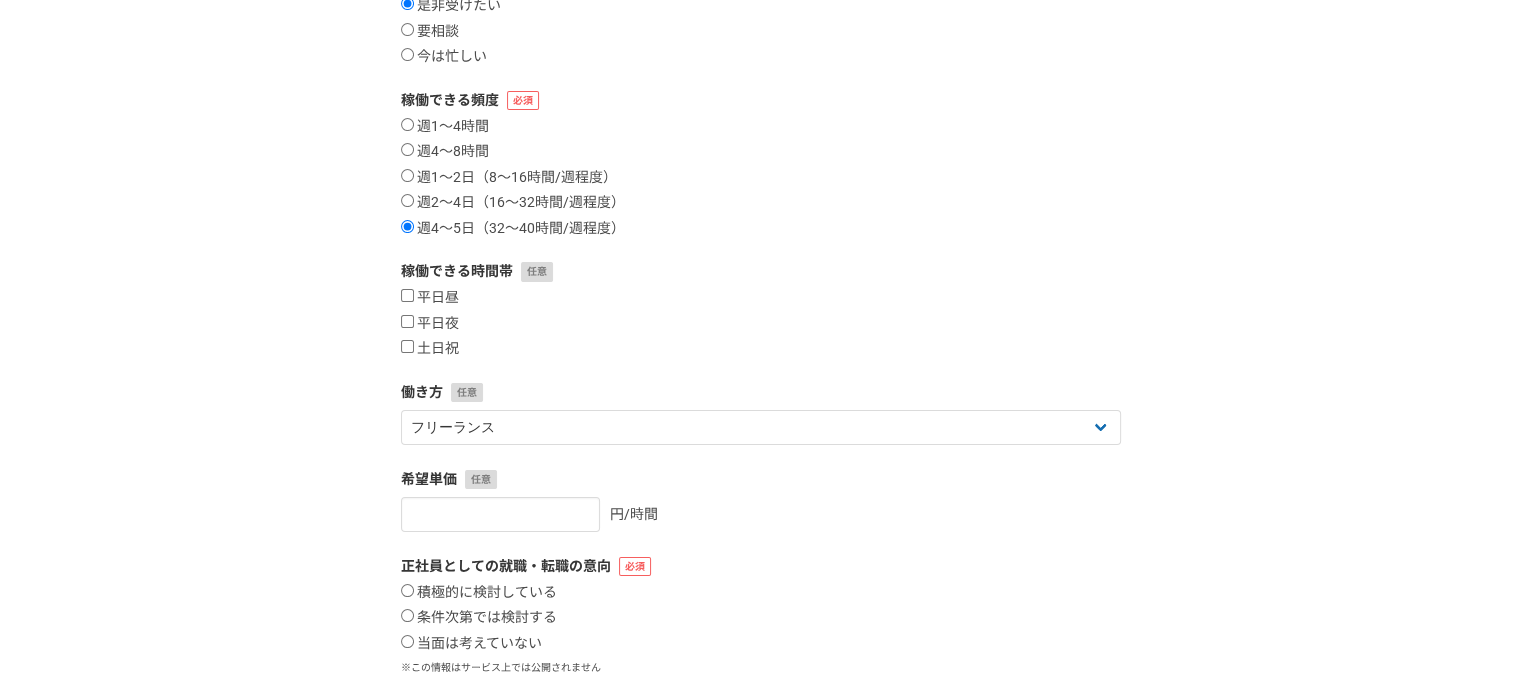 scroll, scrollTop: 300, scrollLeft: 0, axis: vertical 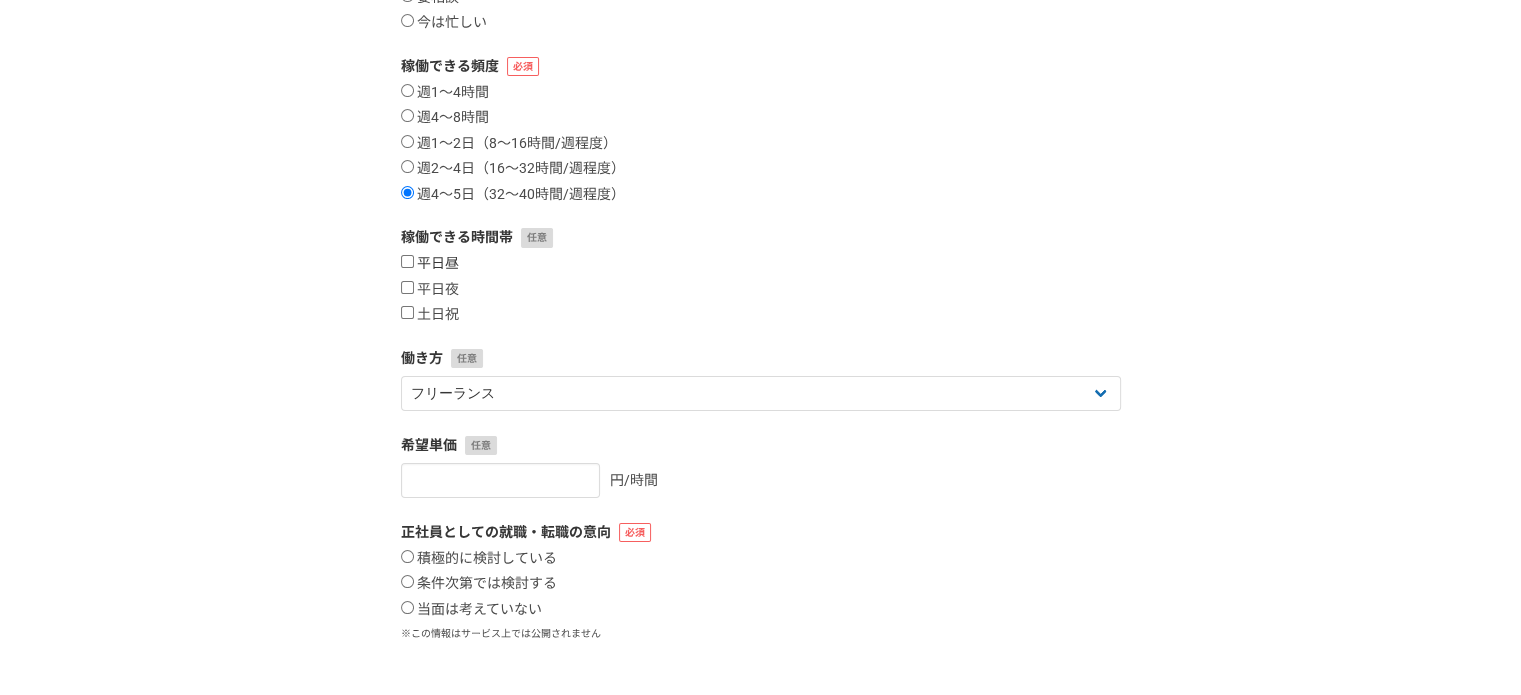 click on "平日昼" at bounding box center (407, 261) 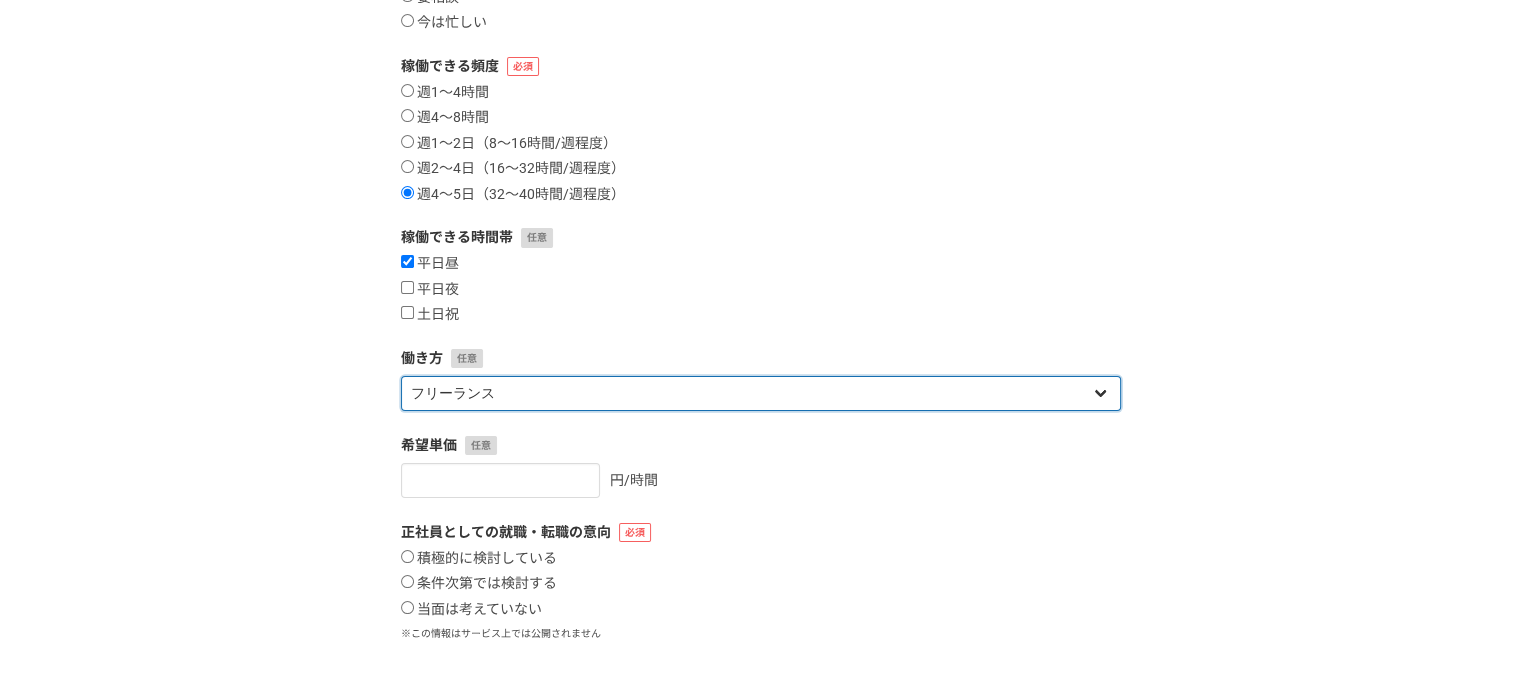 click on "フリーランス 副業 その他" at bounding box center (761, 393) 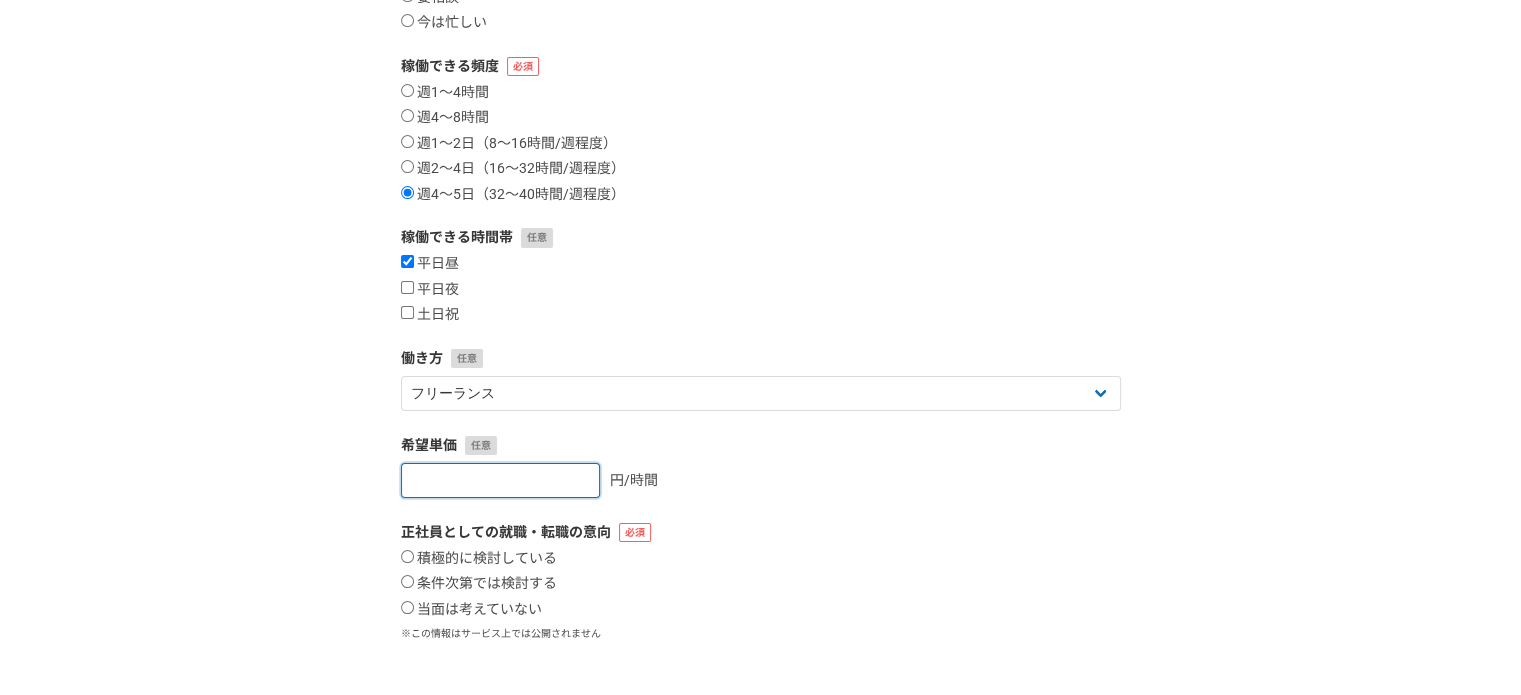 click at bounding box center (500, 480) 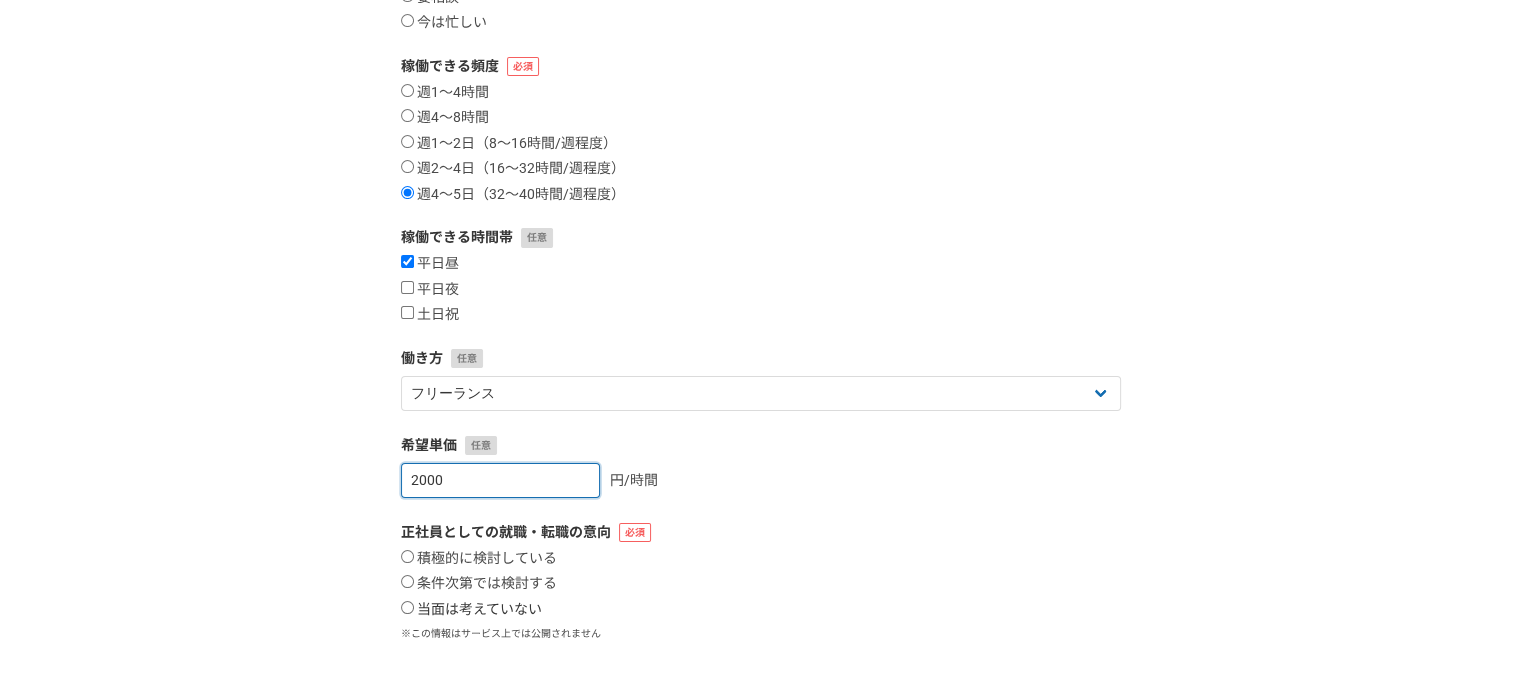 type on "2000" 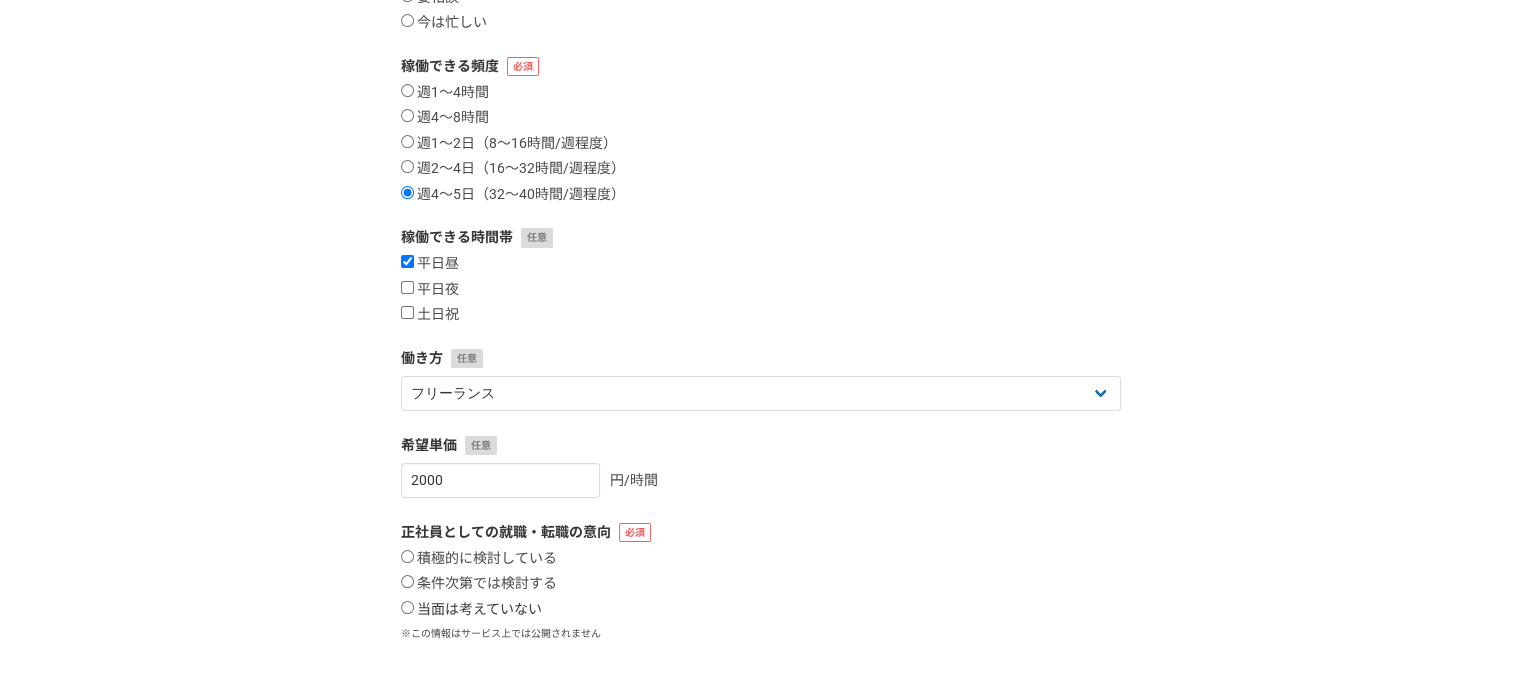click on "当面は考えていない" at bounding box center (407, 607) 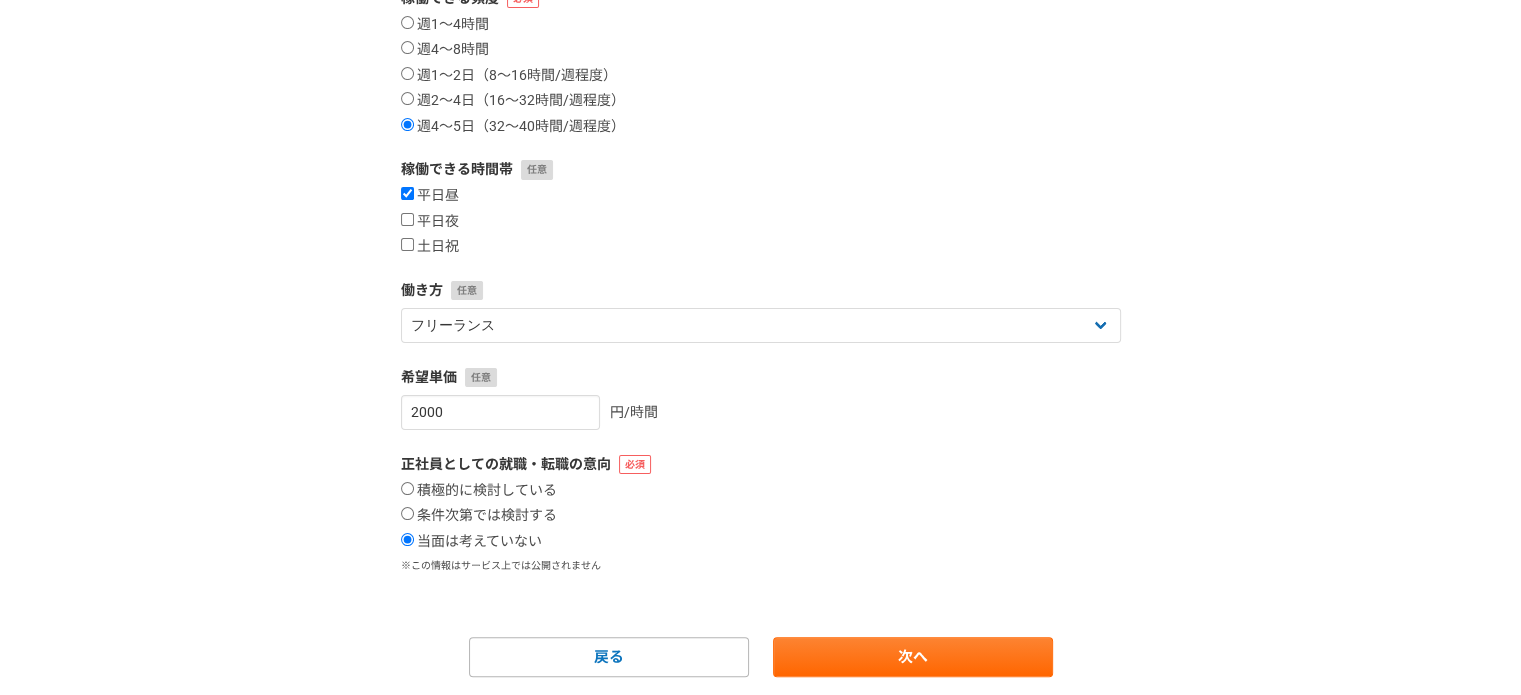 scroll, scrollTop: 429, scrollLeft: 0, axis: vertical 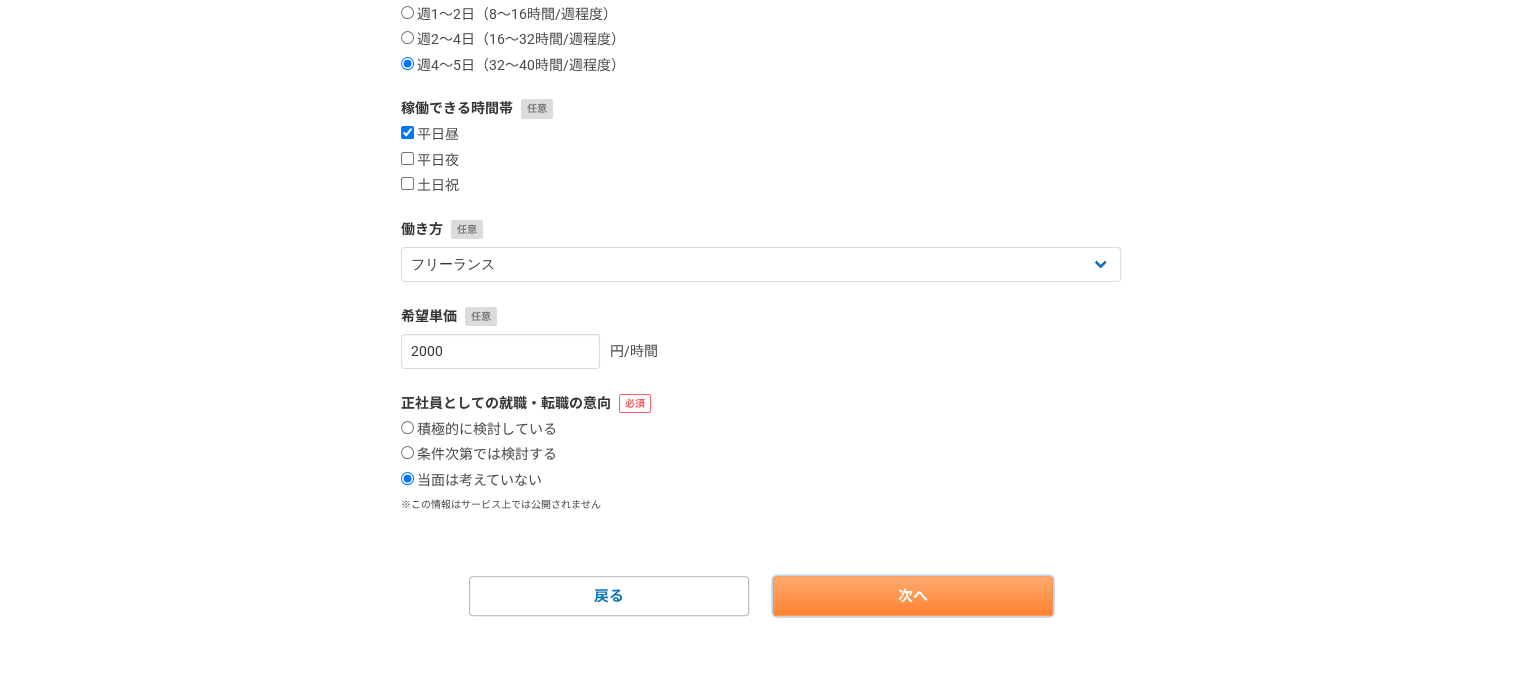 click on "次へ" at bounding box center [913, 596] 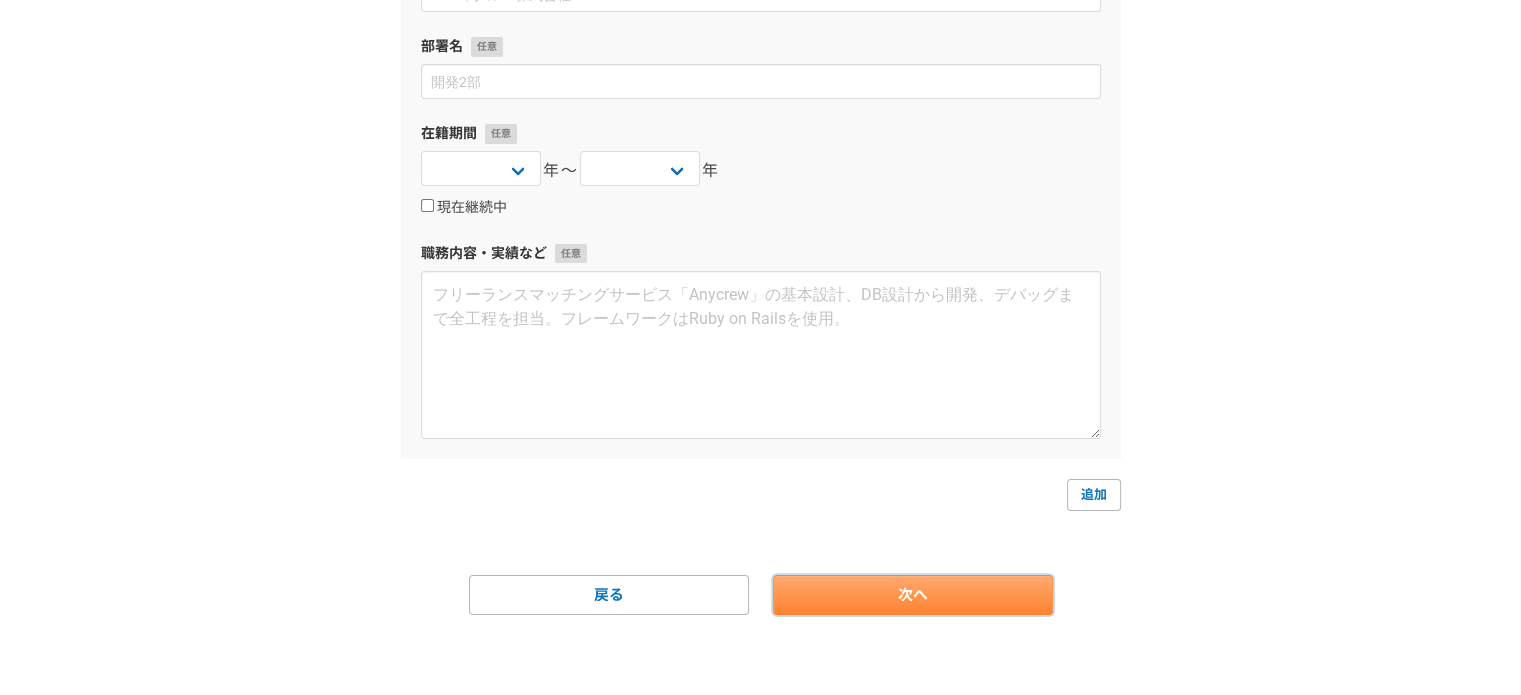 scroll, scrollTop: 0, scrollLeft: 0, axis: both 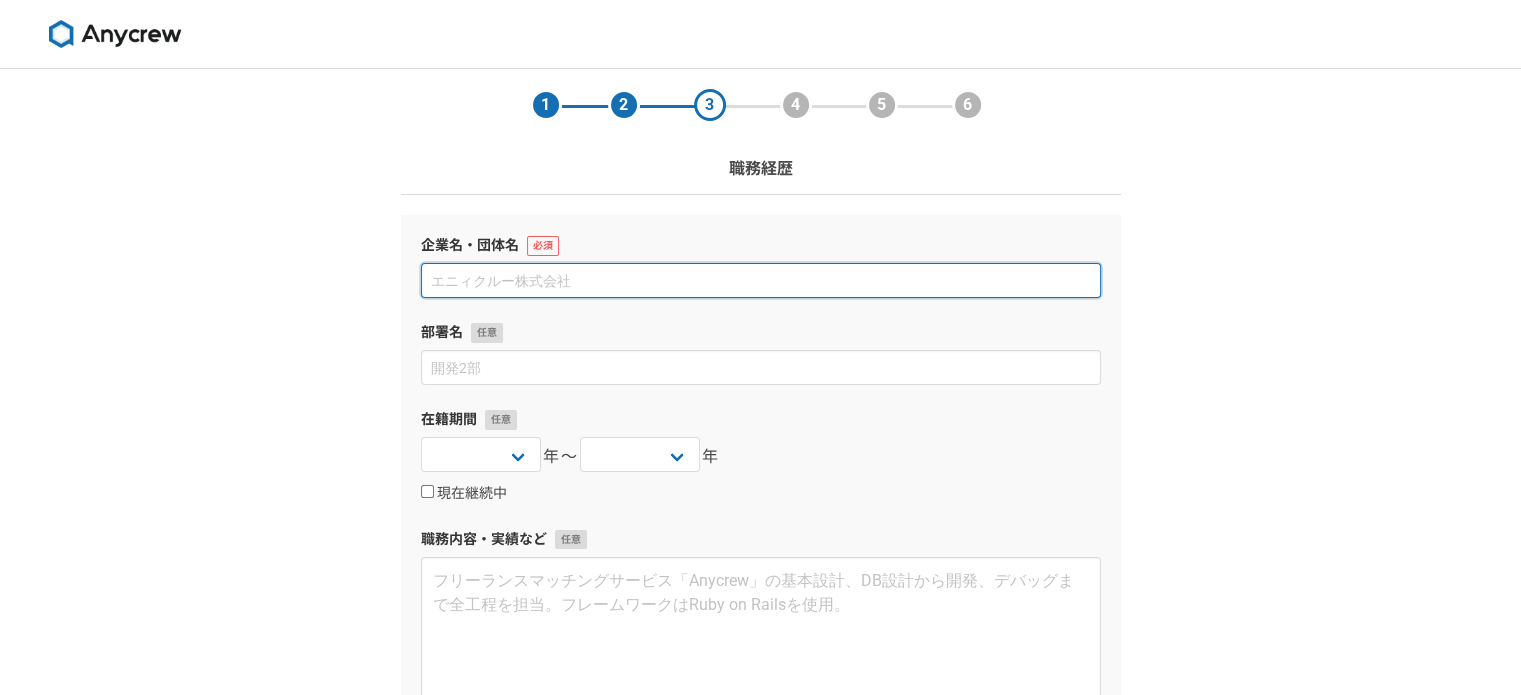 click at bounding box center [761, 280] 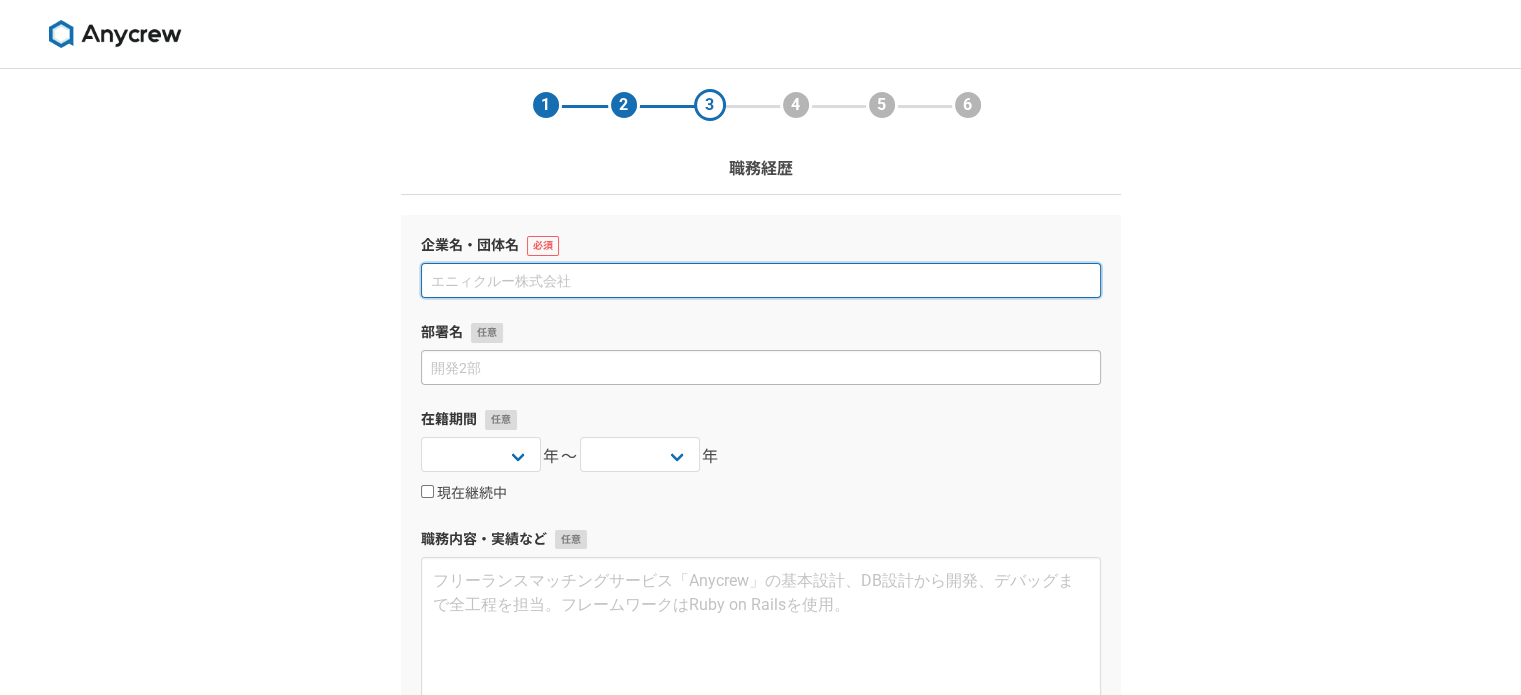 paste on "株式会社ブレーンバディ" 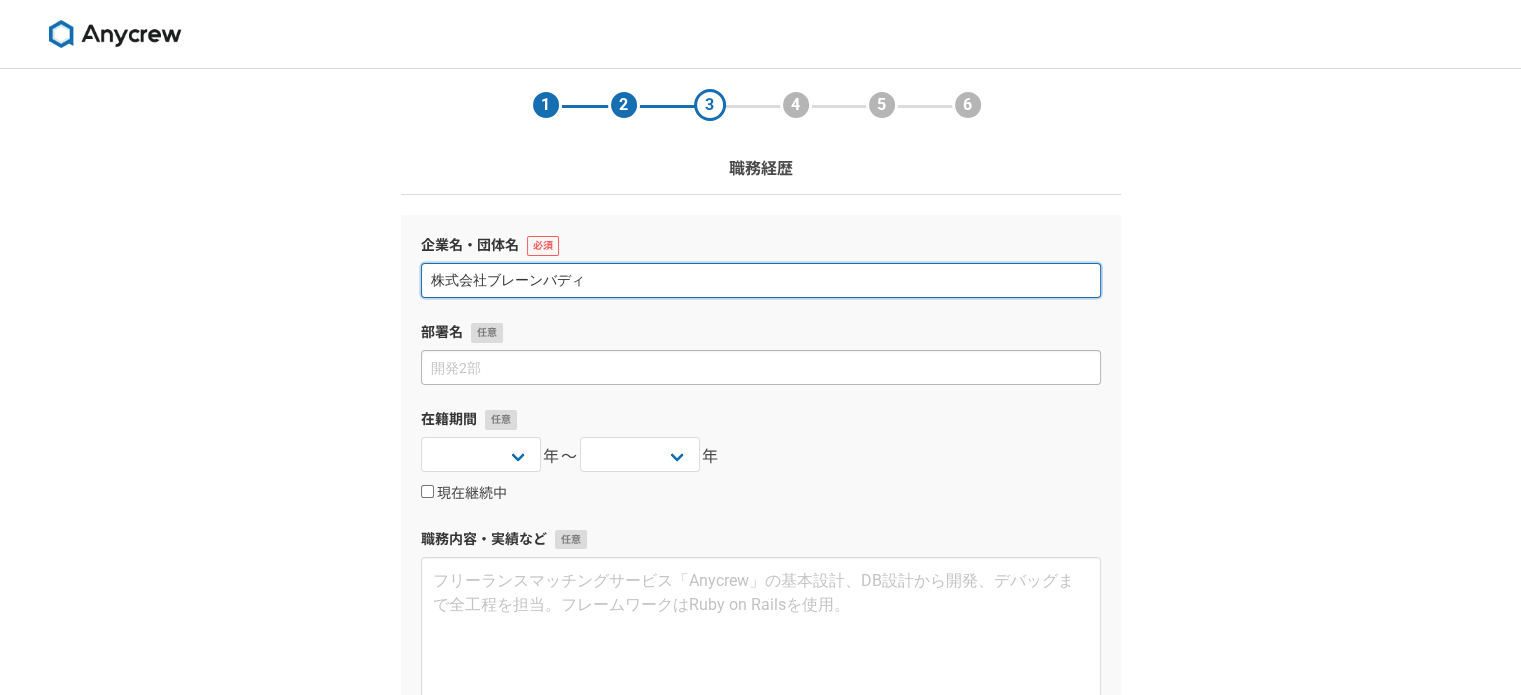type on "株式会社ブレーンバディ" 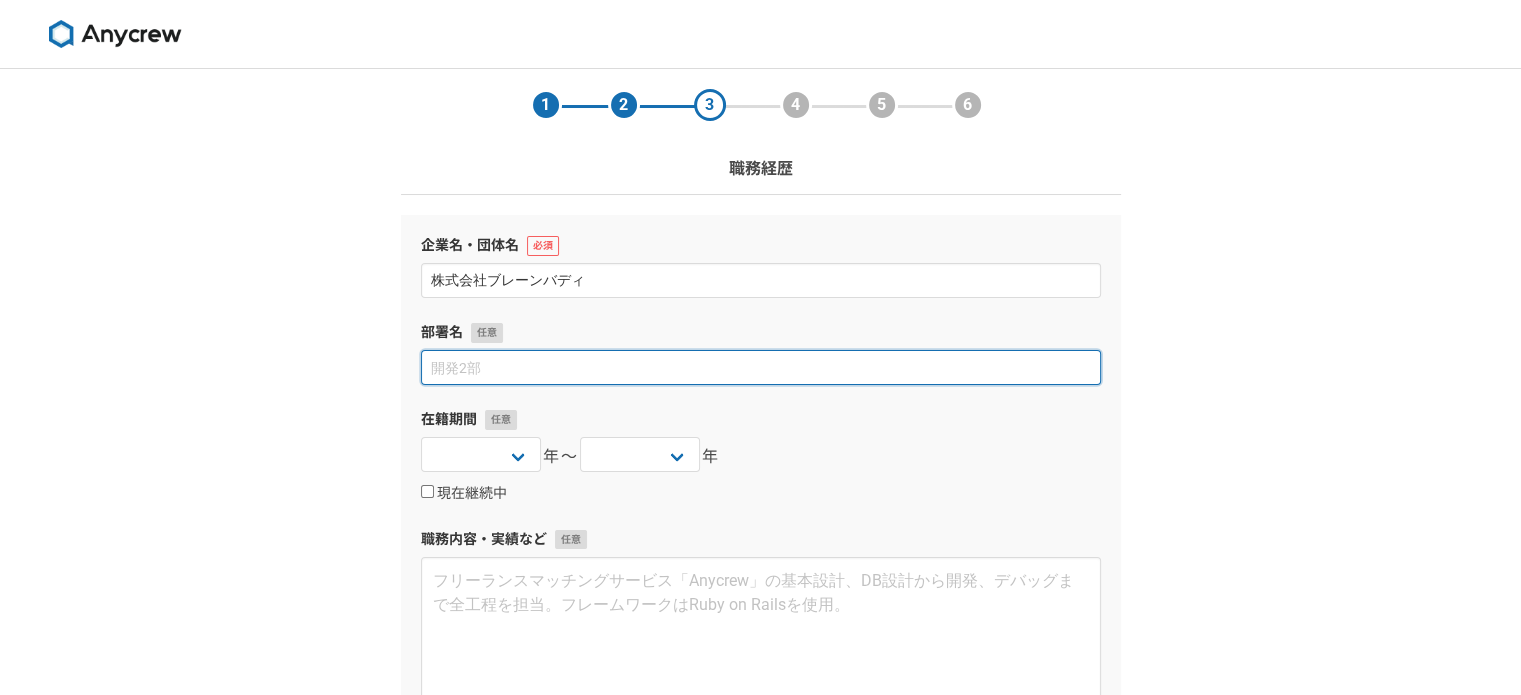 click at bounding box center (761, 367) 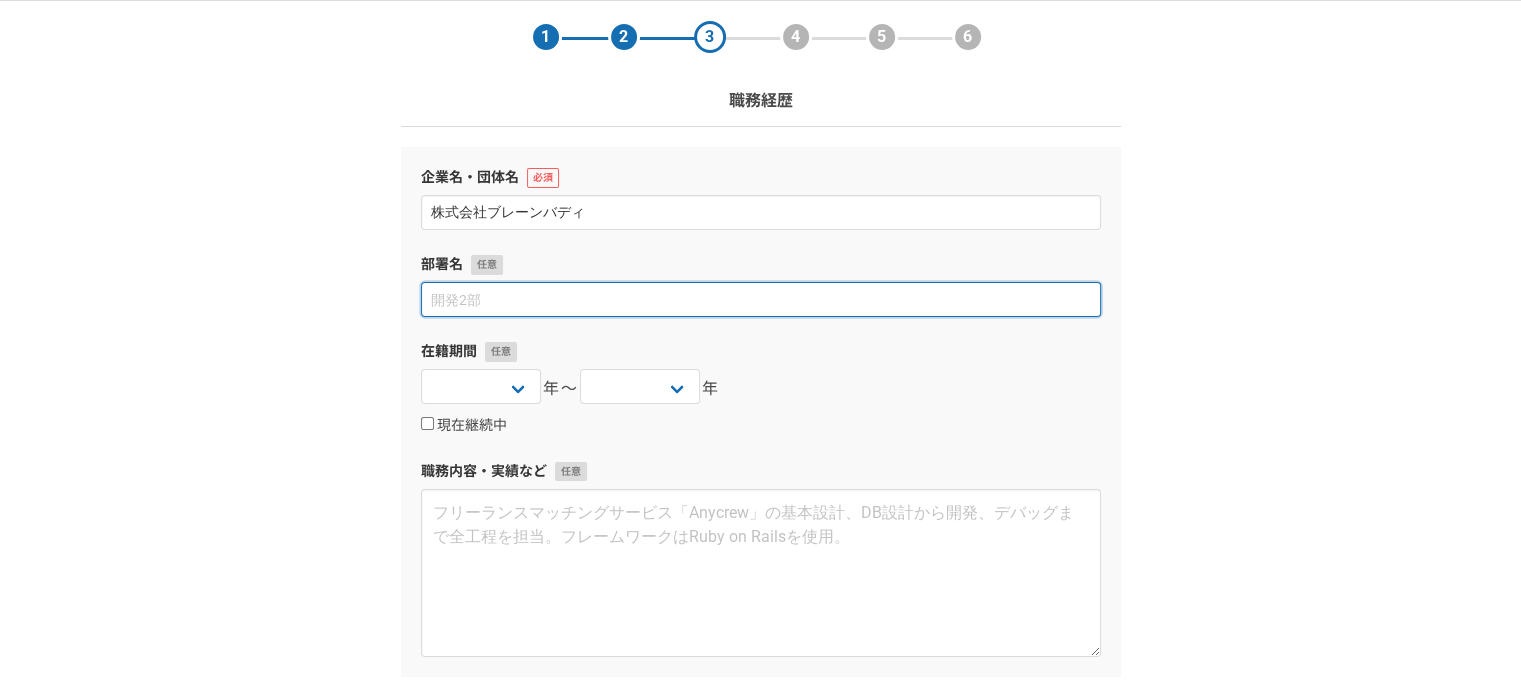 scroll, scrollTop: 100, scrollLeft: 0, axis: vertical 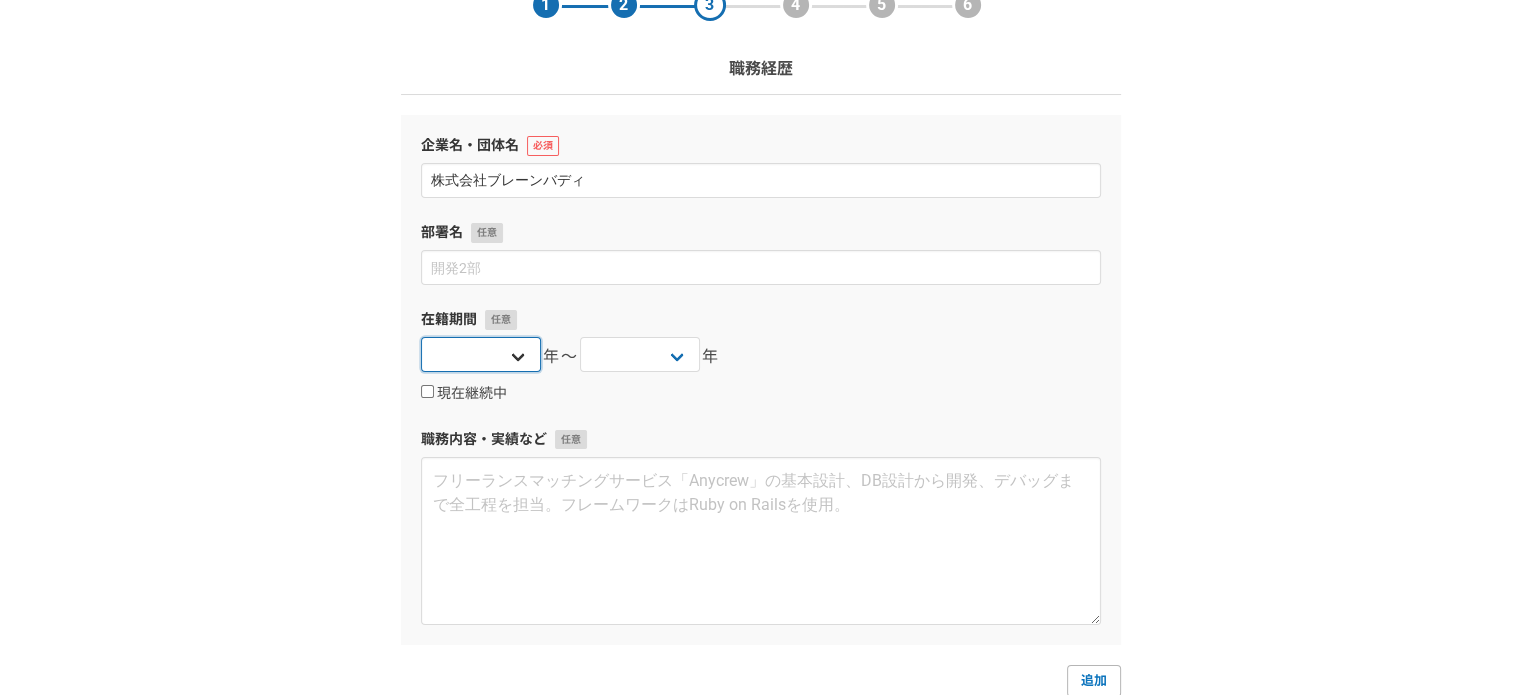 click on "2025 2024 2023 2022 2021 2020 2019 2018 2017 2016 2015 2014 2013 2012 2011 2010 2009 2008 2007 2006 2005 2004 2003 2002 2001 2000 1999 1998 1997 1996 1995 1994 1993 1992 1991 1990 1989 1988 1987 1986 1985 1984 1983 1982 1981 1980 1979 1978 1977 1976" at bounding box center (481, 354) 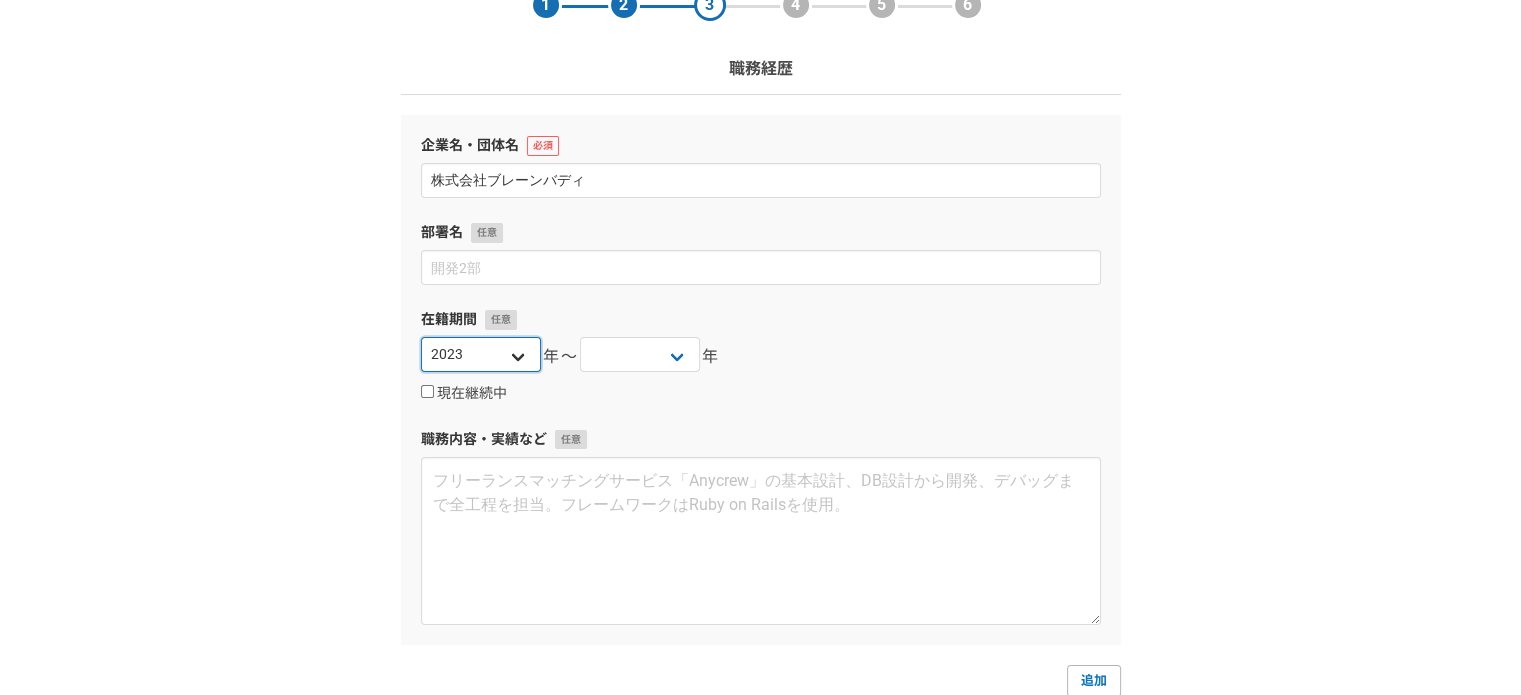click on "2025 2024 2023 2022 2021 2020 2019 2018 2017 2016 2015 2014 2013 2012 2011 2010 2009 2008 2007 2006 2005 2004 2003 2002 2001 2000 1999 1998 1997 1996 1995 1994 1993 1992 1991 1990 1989 1988 1987 1986 1985 1984 1983 1982 1981 1980 1979 1978 1977 1976" at bounding box center (481, 354) 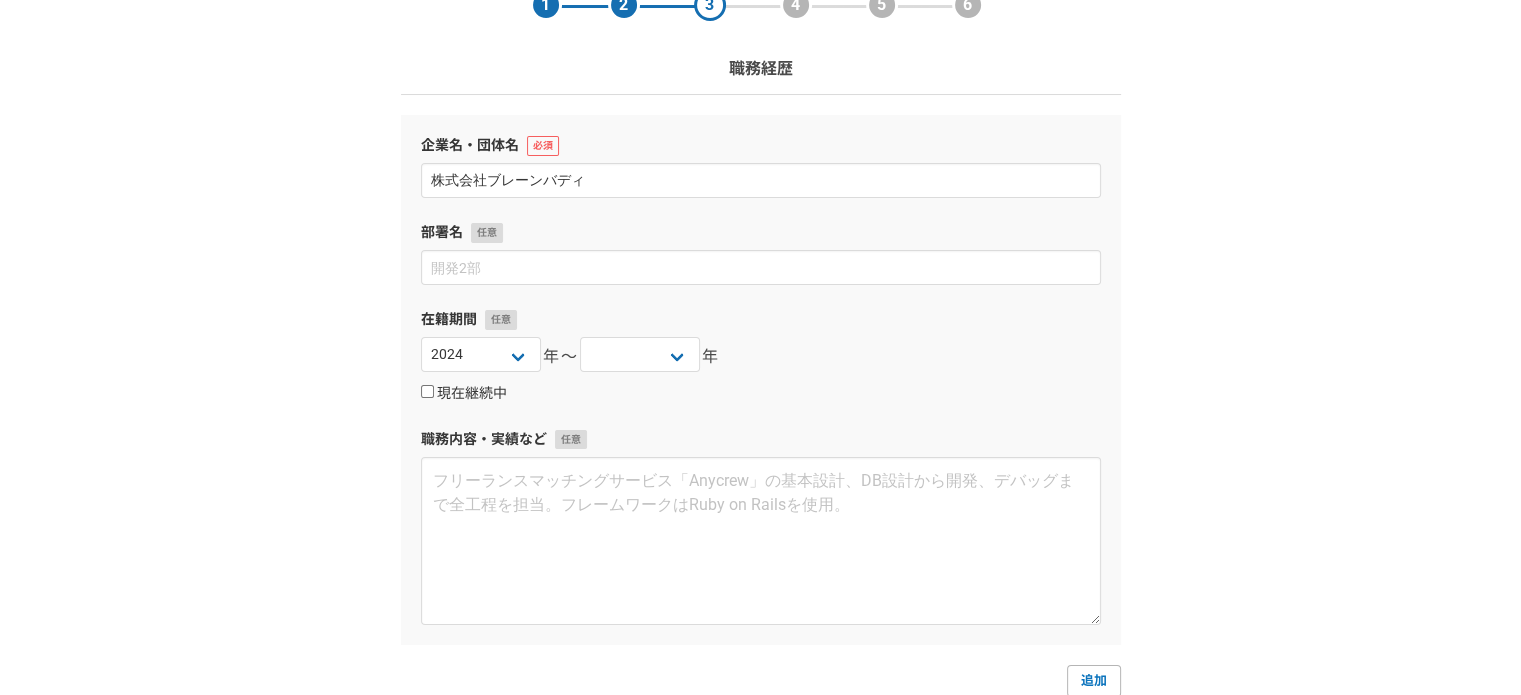 click on "現在継続中" at bounding box center [427, 391] 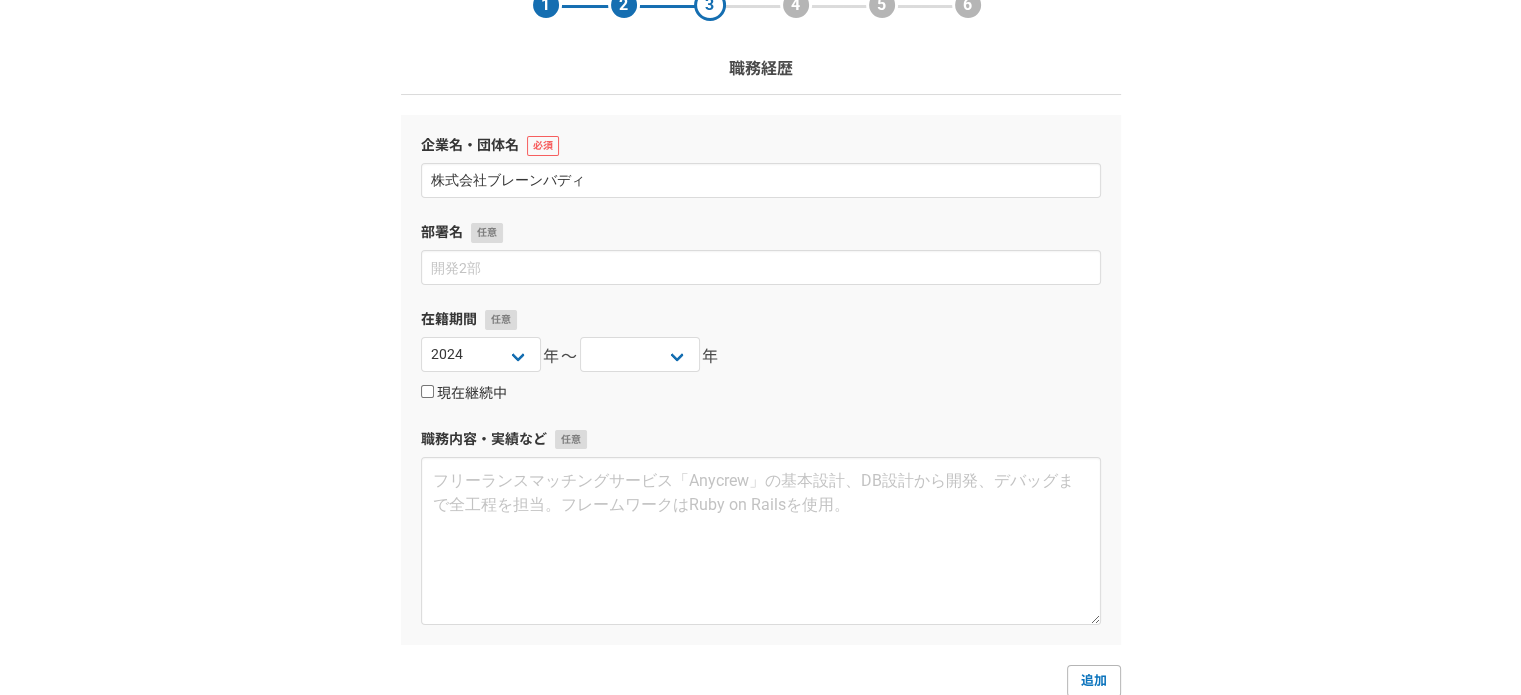 checkbox on "true" 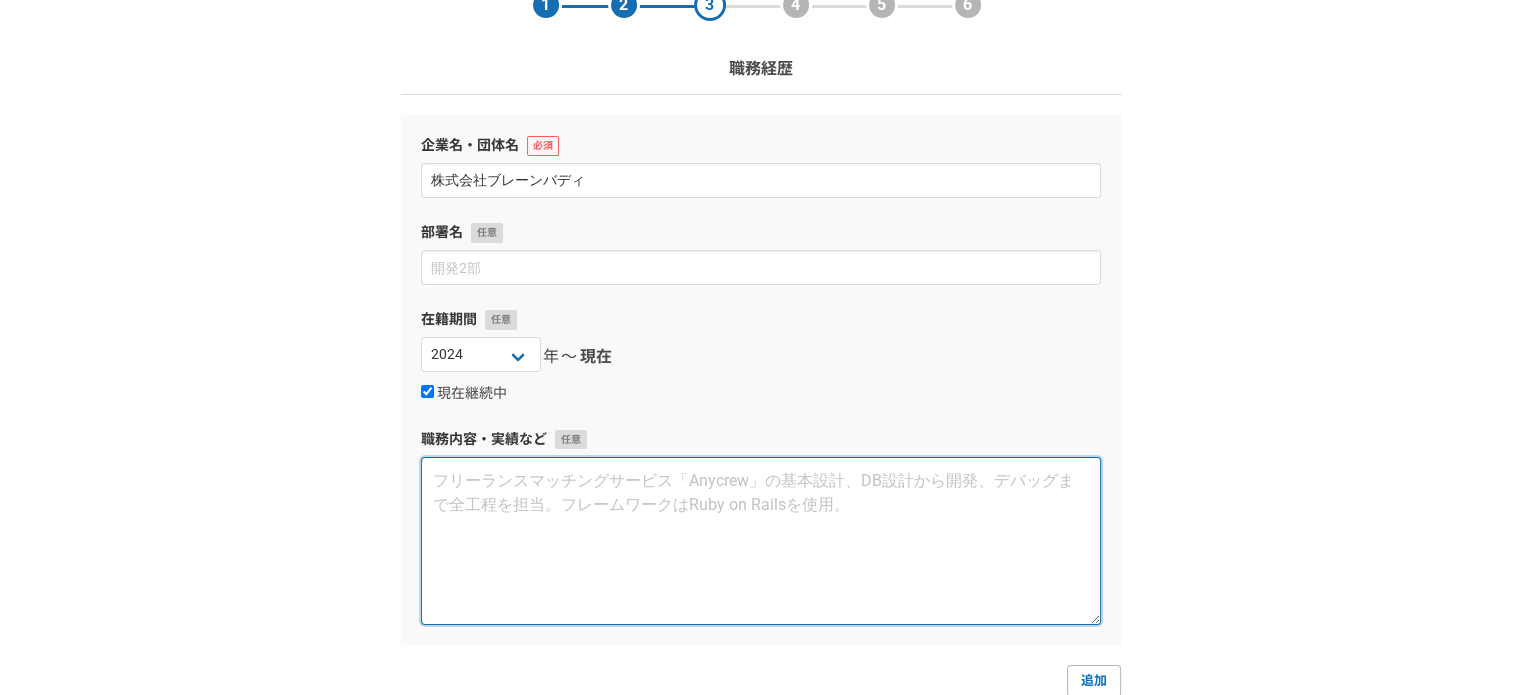 click at bounding box center [761, 541] 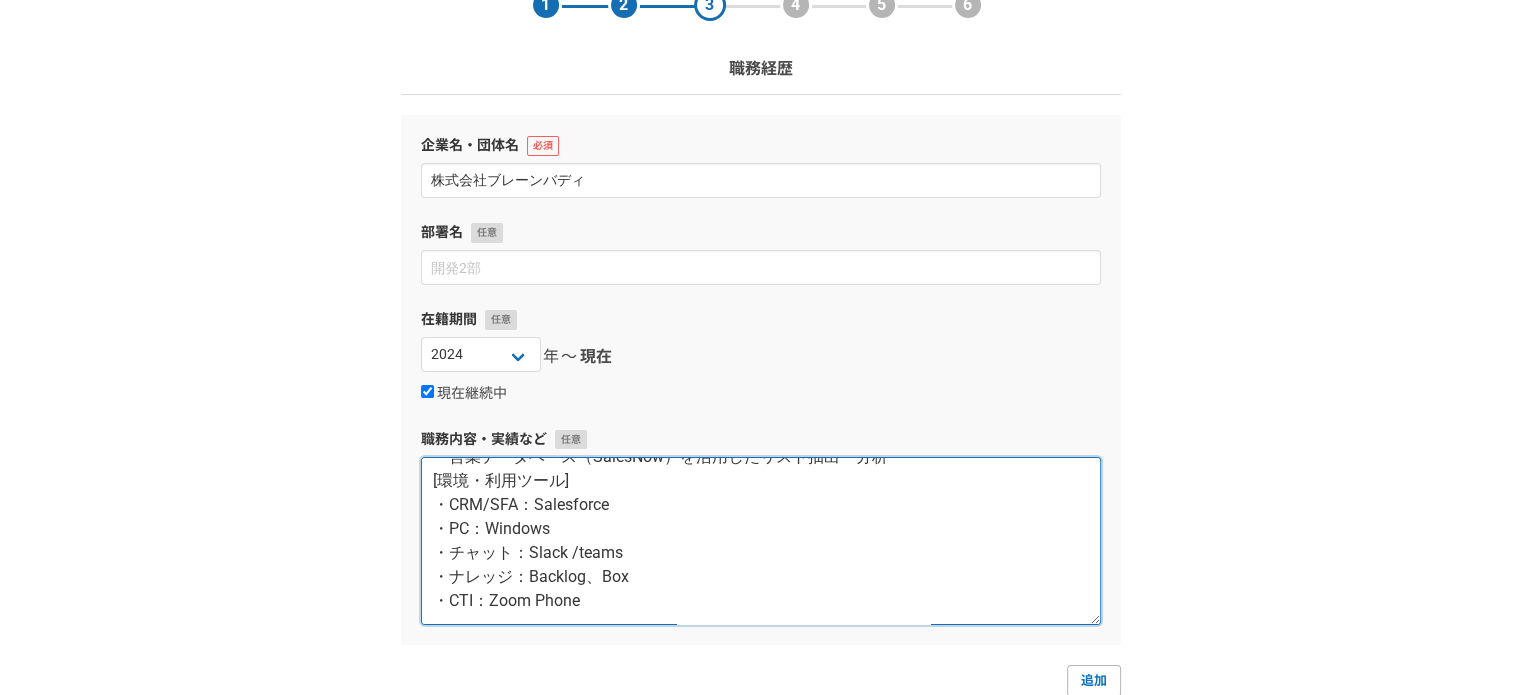scroll, scrollTop: 324, scrollLeft: 0, axis: vertical 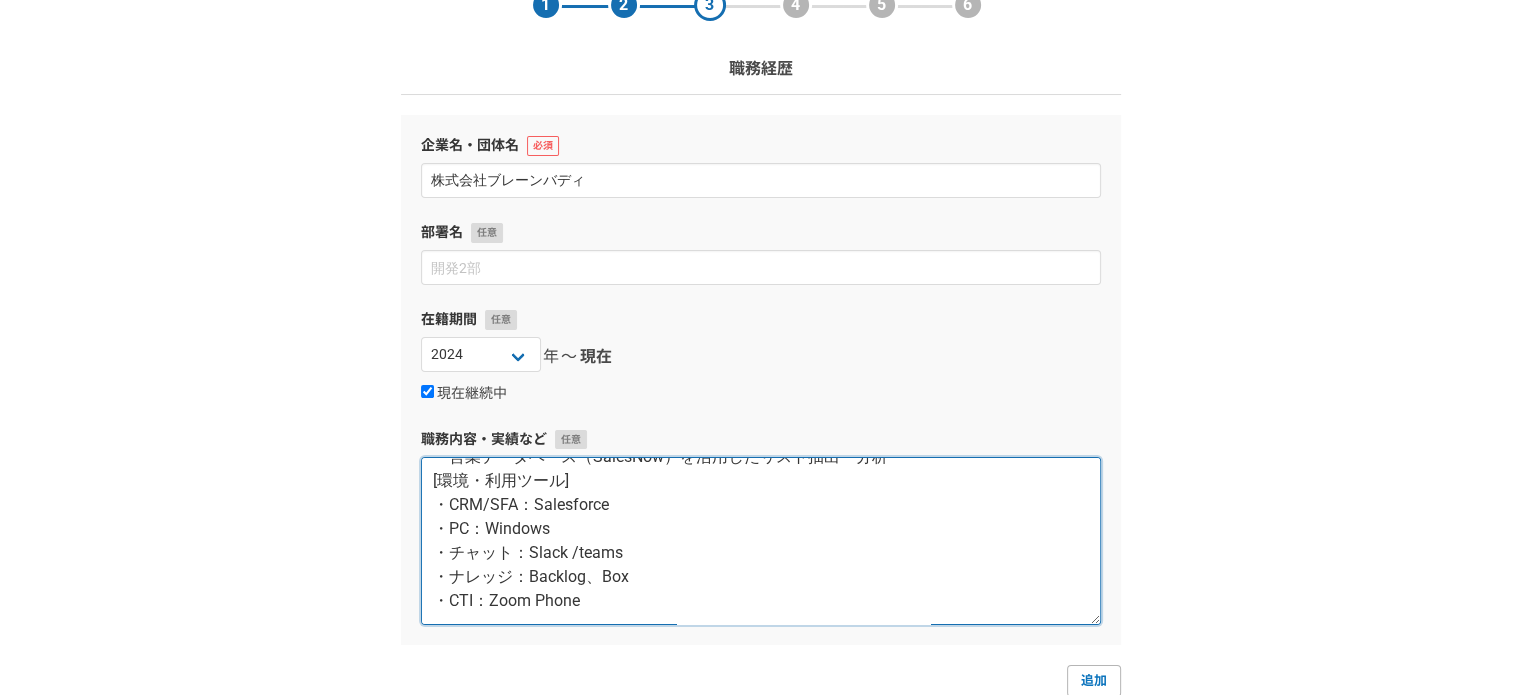 paste on "[稼働量］
架電数数:平均60件～80件前後
※通電率により80件～100件架電実績あり
・メール対応件数:40～50件/日
・フォロー頻度/1社:3～5回迄
・コネクト率：10%前後
・アポイント獲得件数（有効商談数）:1.3件
[成果]
・商談獲得数常時100%達成（個人達成率）。案件継続、アップセル獲得人数の増加に寄
与。" 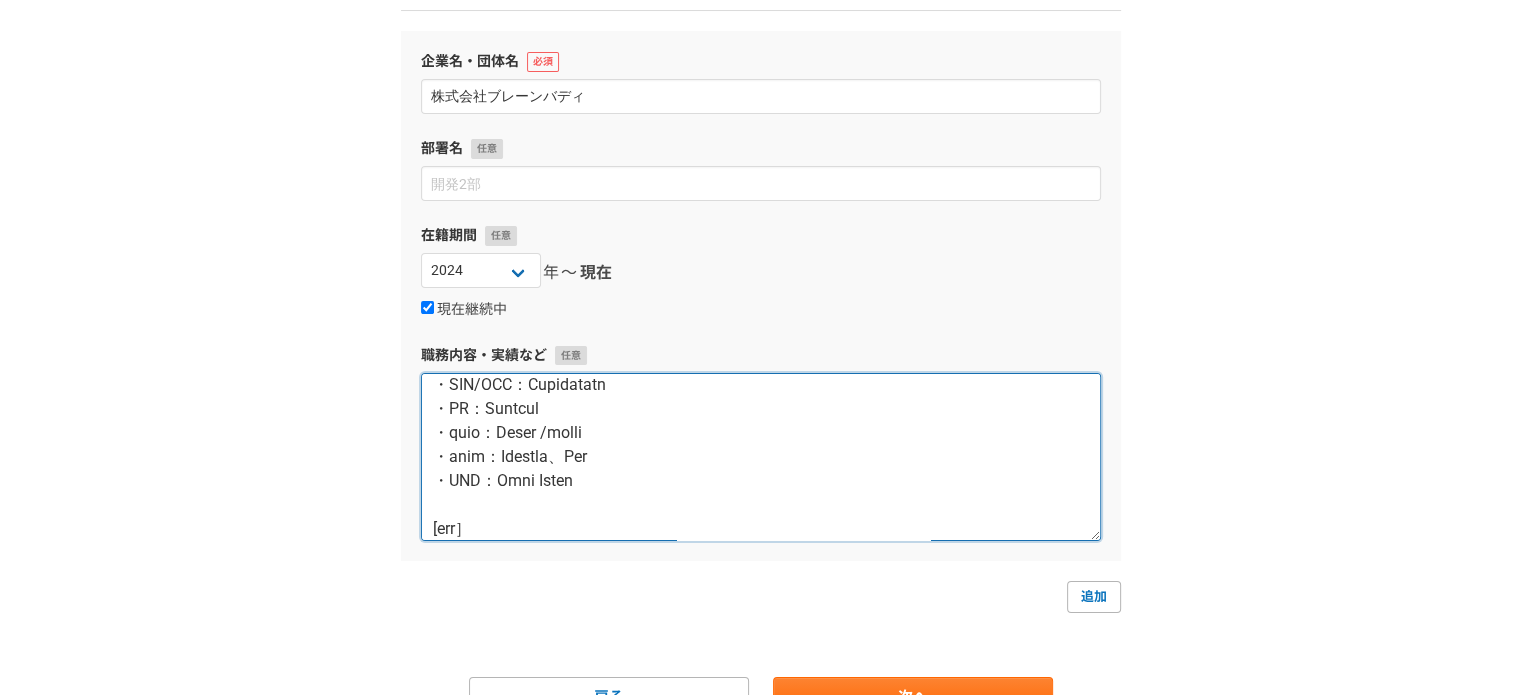scroll, scrollTop: 284, scrollLeft: 0, axis: vertical 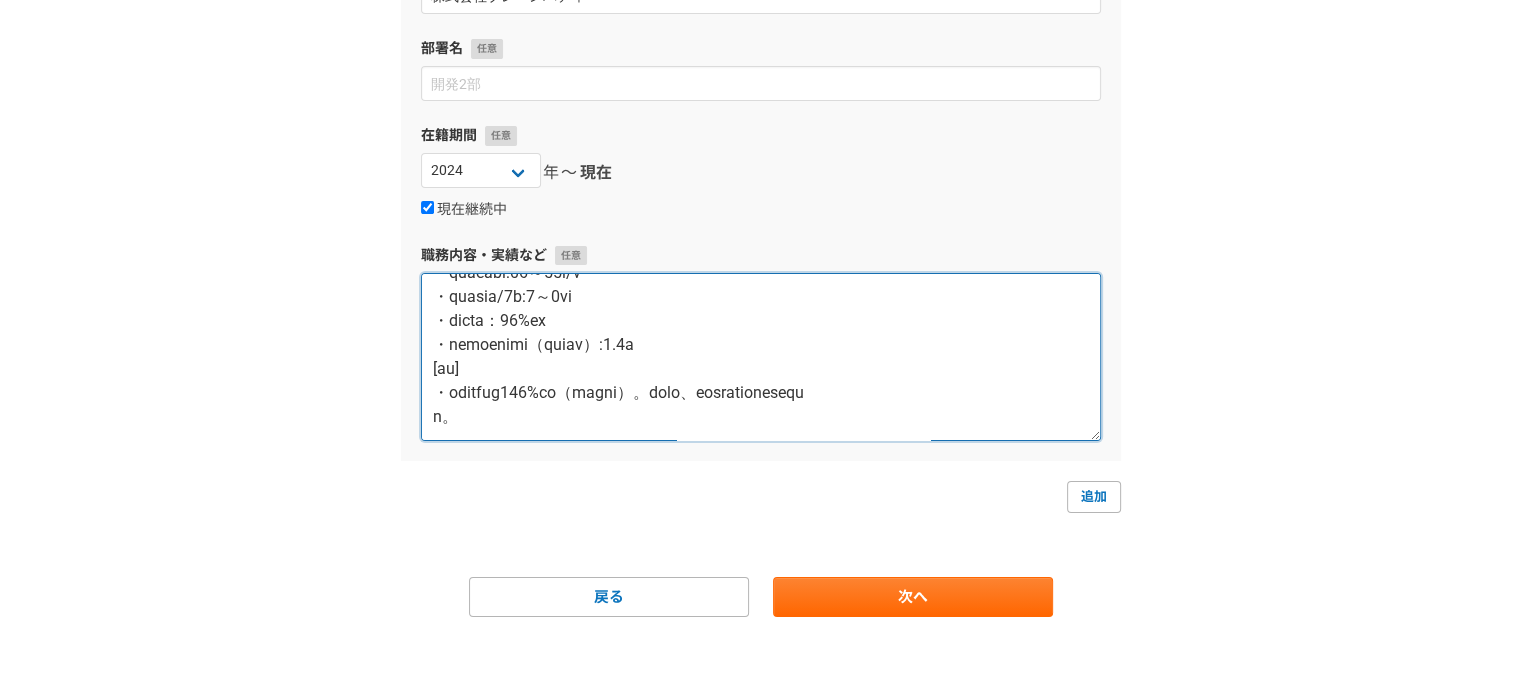 click at bounding box center [761, 357] 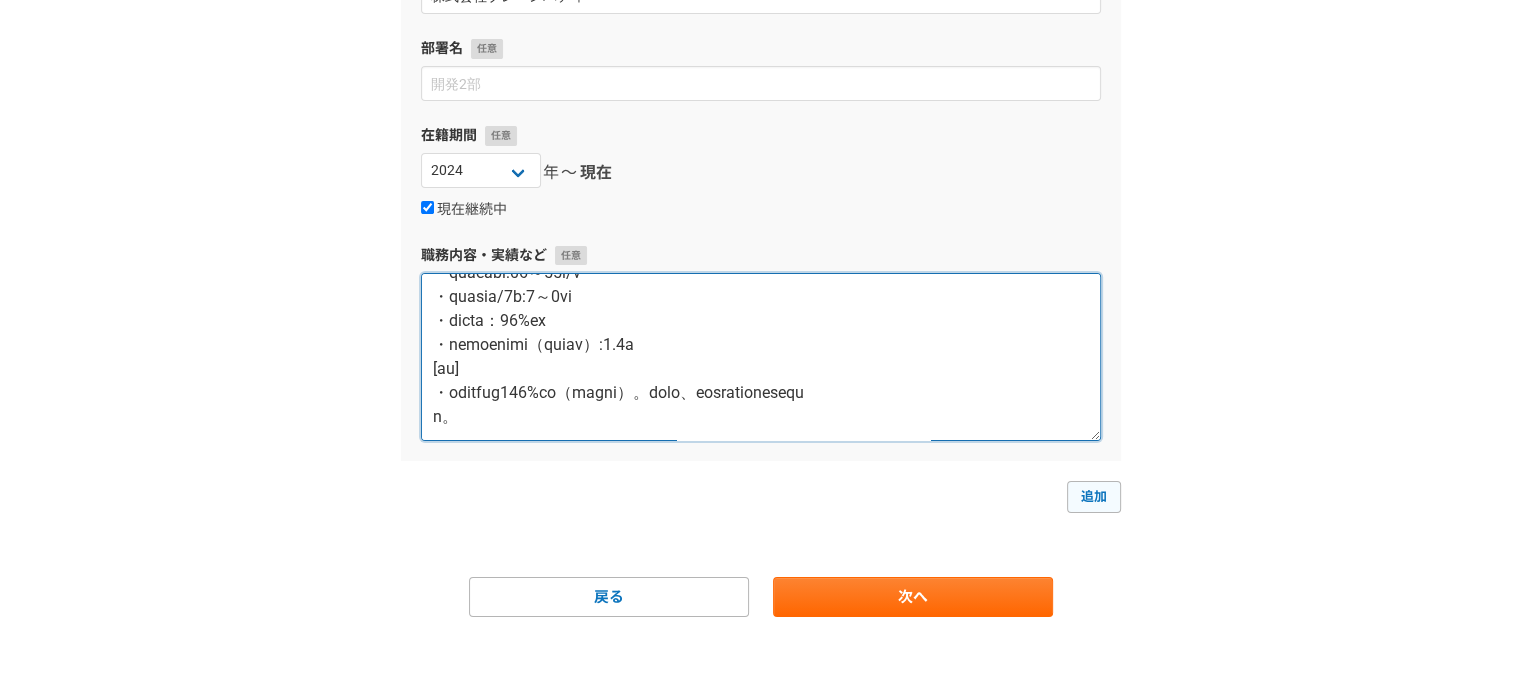 type on "BtoB企業向けのインサイドセールス代行支援に従事。
大手派遣会社の新規事業サービス（ITエンジニア フリーランスサービス）BDR案件を担
当。
[担当顧客概要]
中小企業～エンタープライズ
[業務内容]
・ハウスリスト、展示会、ウェビナー、Pardot施策等からの新規リード獲得
・ナーチャリング
・ハウスリスト、失注顧客の掘り起こし
・業務フロー/スクリプト改善
・オンボーディング教育
・営業データベース（SalesNow）を活用したリスト抽出・分析
[環境・利用ツール]
・CRM/SFA：Salesforce
・PC：Windows
・チャット：Slack /teams
・ナレッジ：Backlog、Box
・CTI：Zoom Phone
[稼働量］
架電数数:平均60件～80件前後
※通電率により80件～100件架電実績あり
・メール対応件数:40～50件/日
・フォロー頻度/1社:3～5回迄
・コネクト率：10%前後
・アポイント獲得件数（有効商談数）:1.3件
[成果]
・商談獲得数常時100%達成（個人達成率）。案件継続、アップセル獲得人数の増加に寄
与。..." 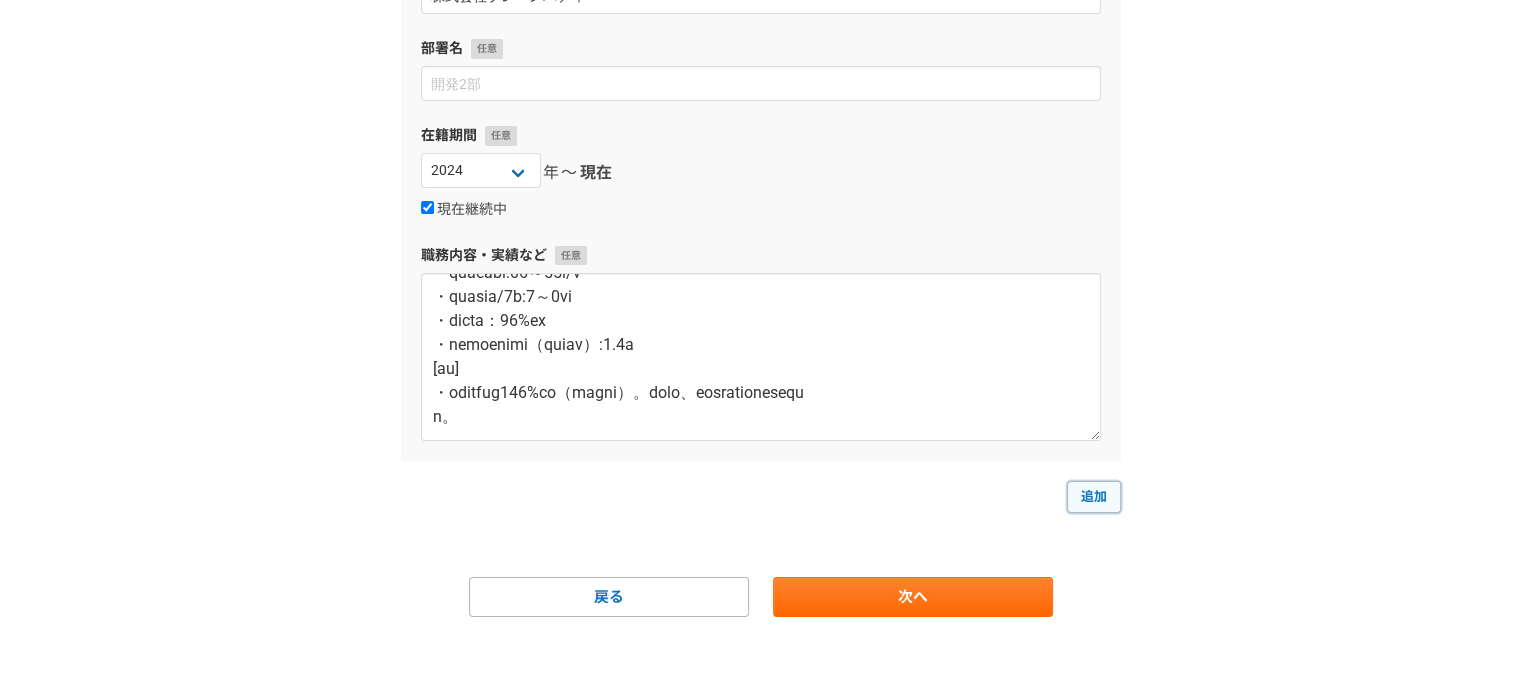 click on "追加" at bounding box center [1094, 497] 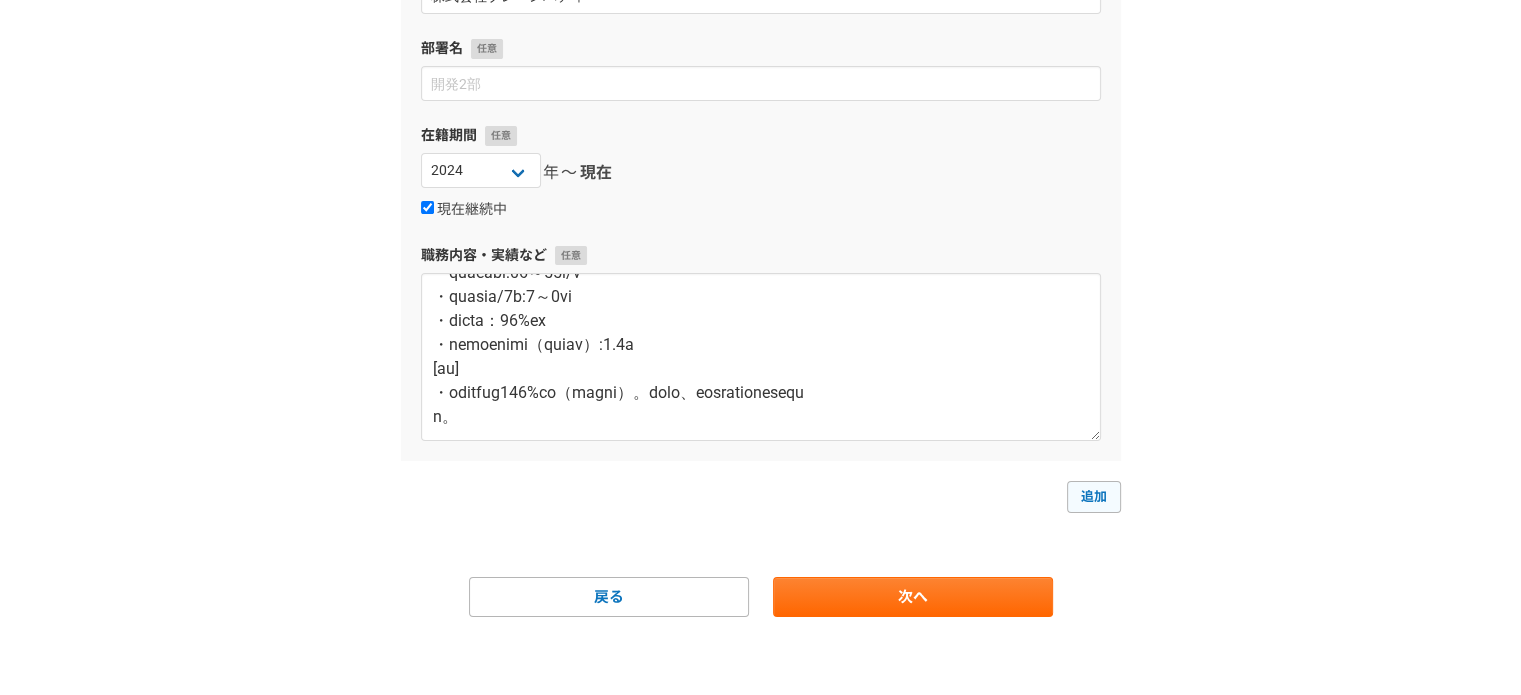 select 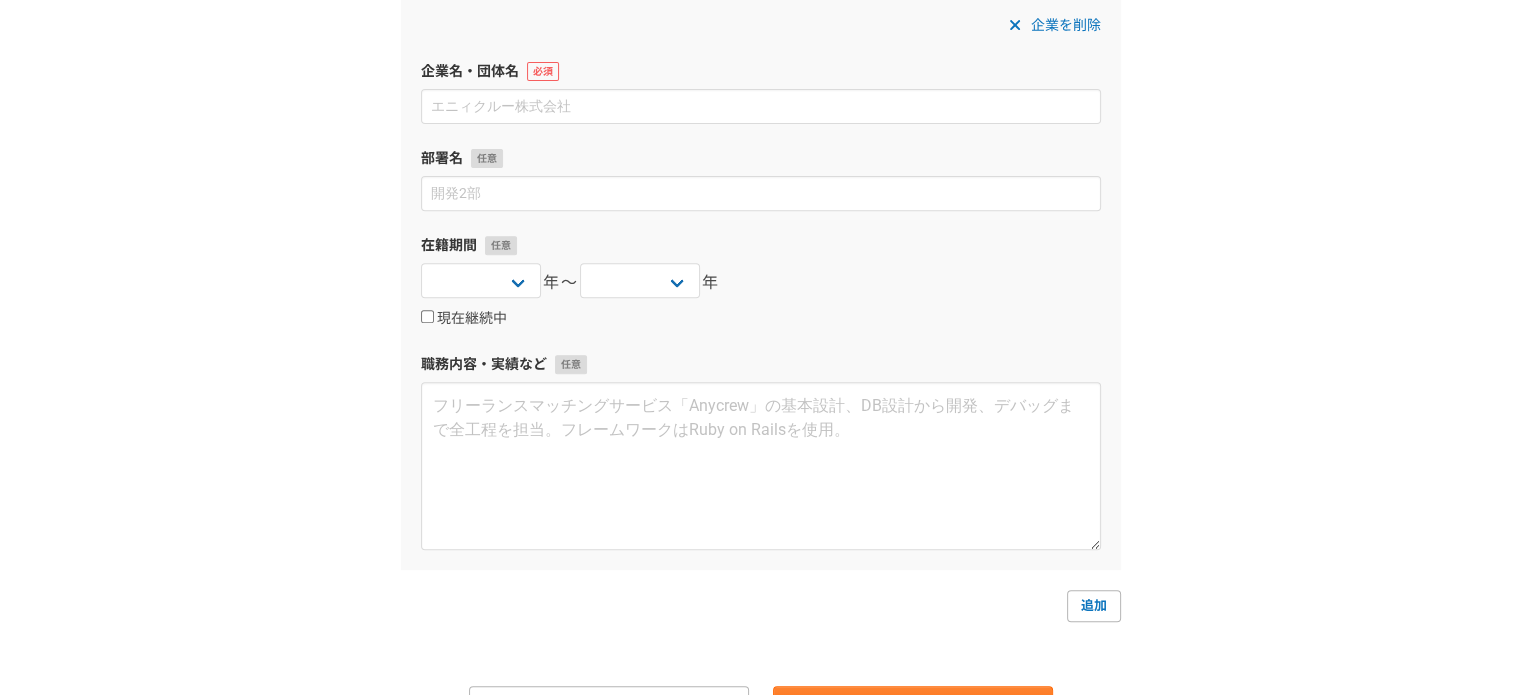 scroll, scrollTop: 784, scrollLeft: 0, axis: vertical 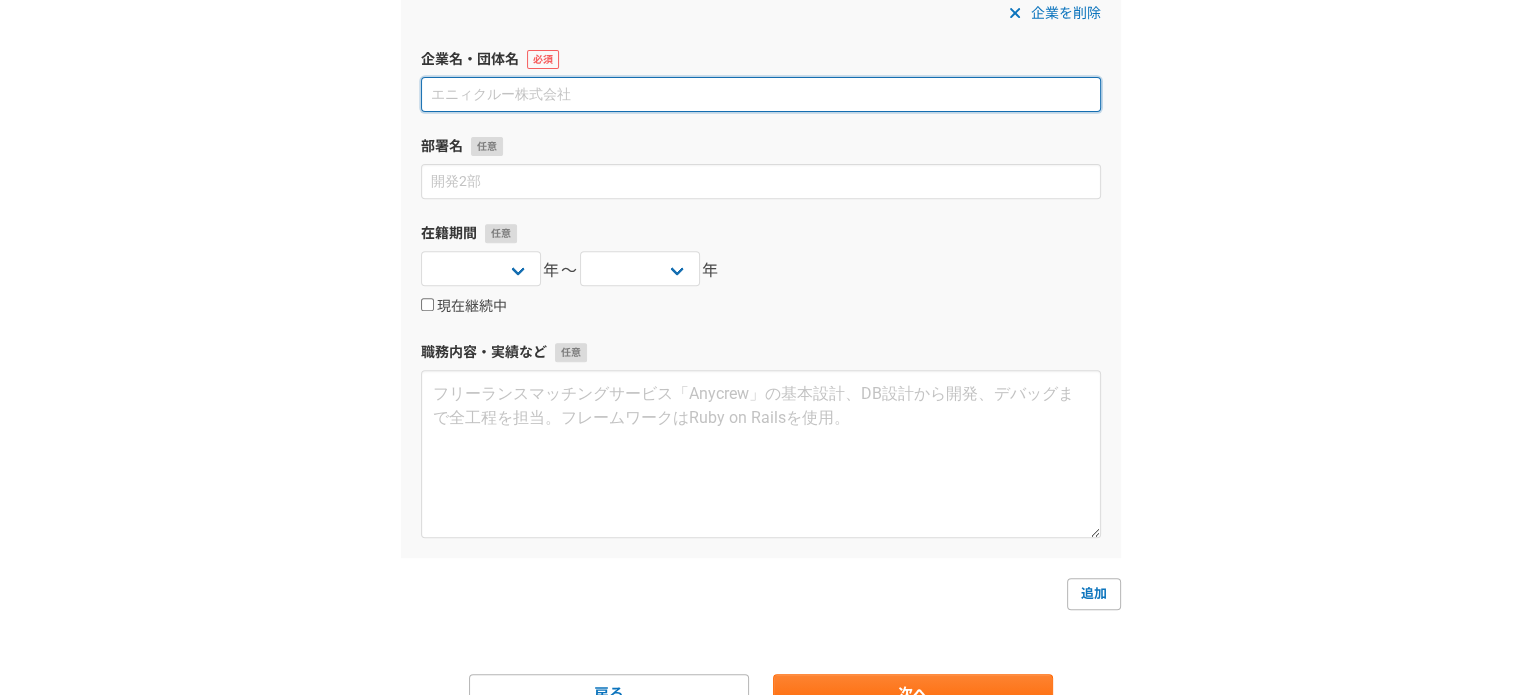 paste on "株式会社セールスリクエスト" 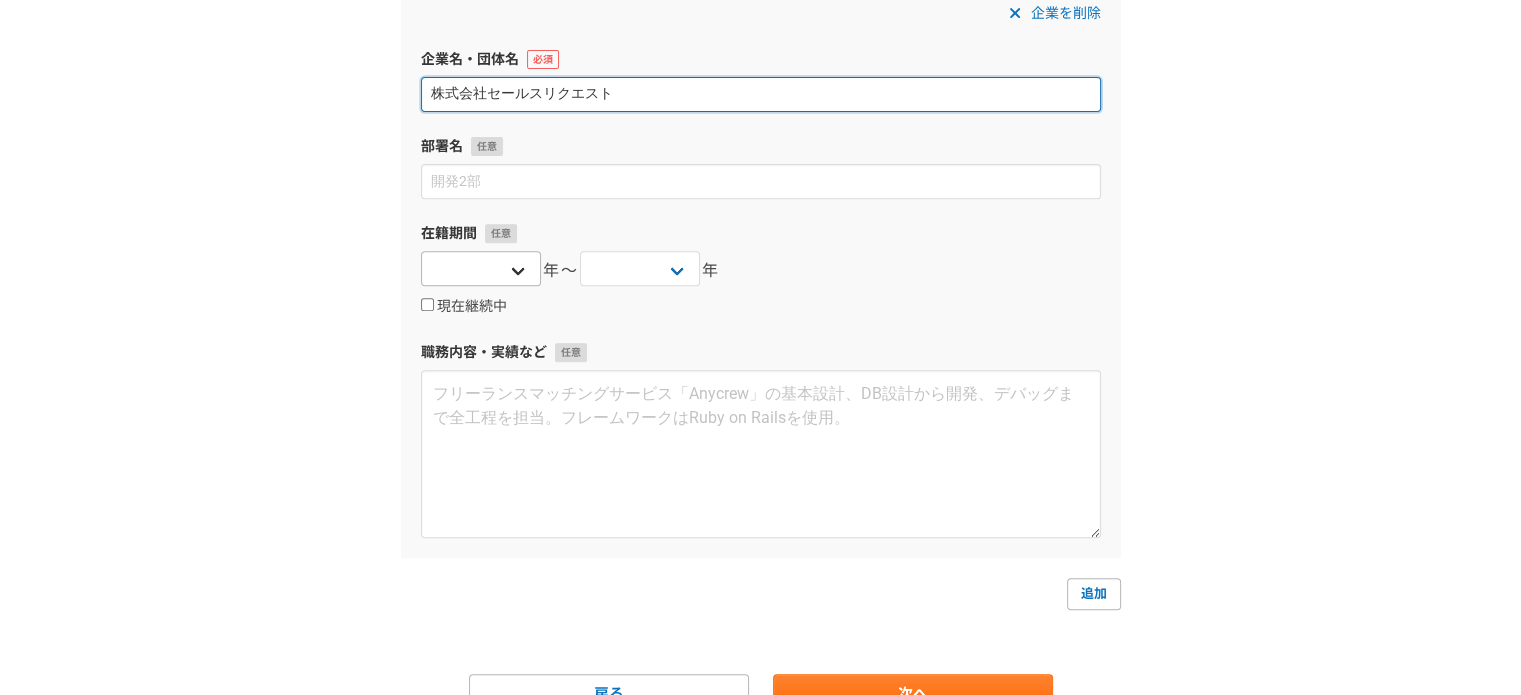 type on "株式会社セールスリクエスト" 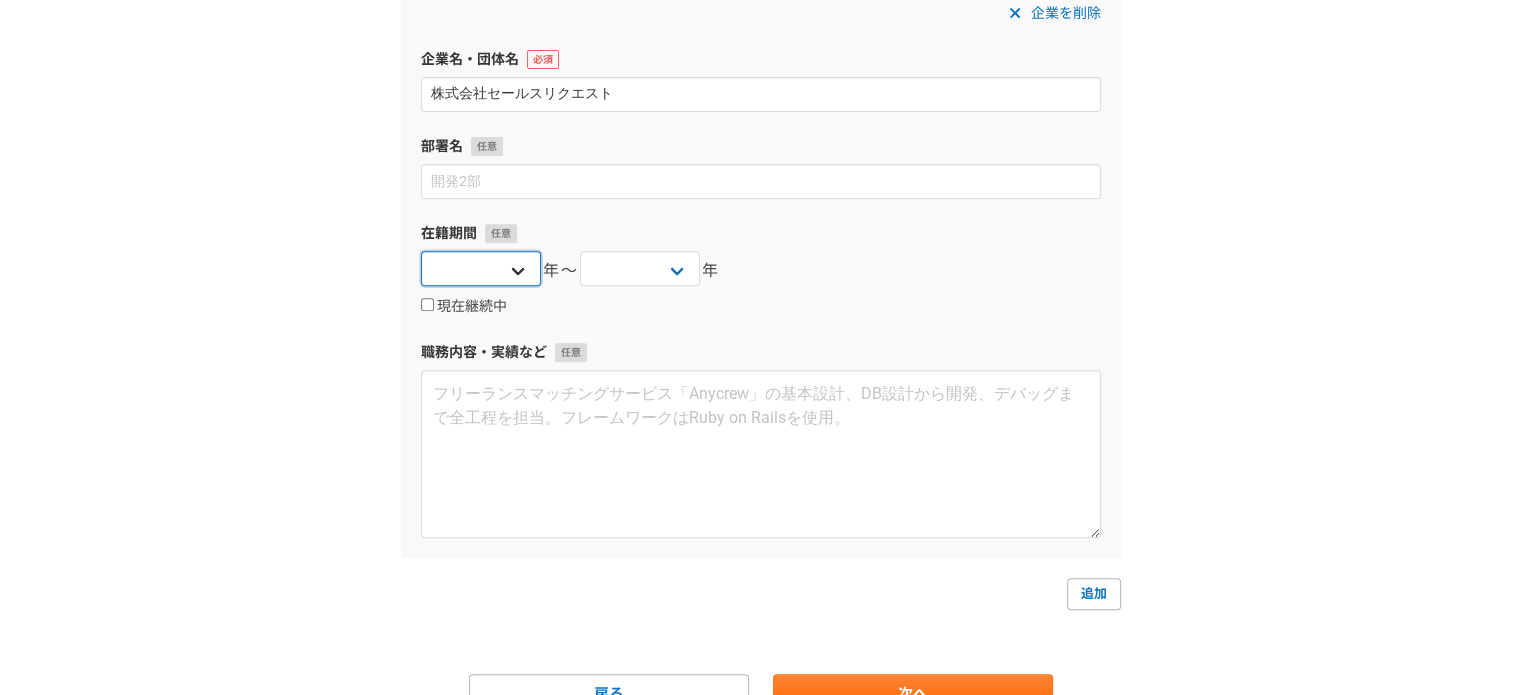 drag, startPoint x: 511, startPoint y: 255, endPoint x: 525, endPoint y: 283, distance: 31.304953 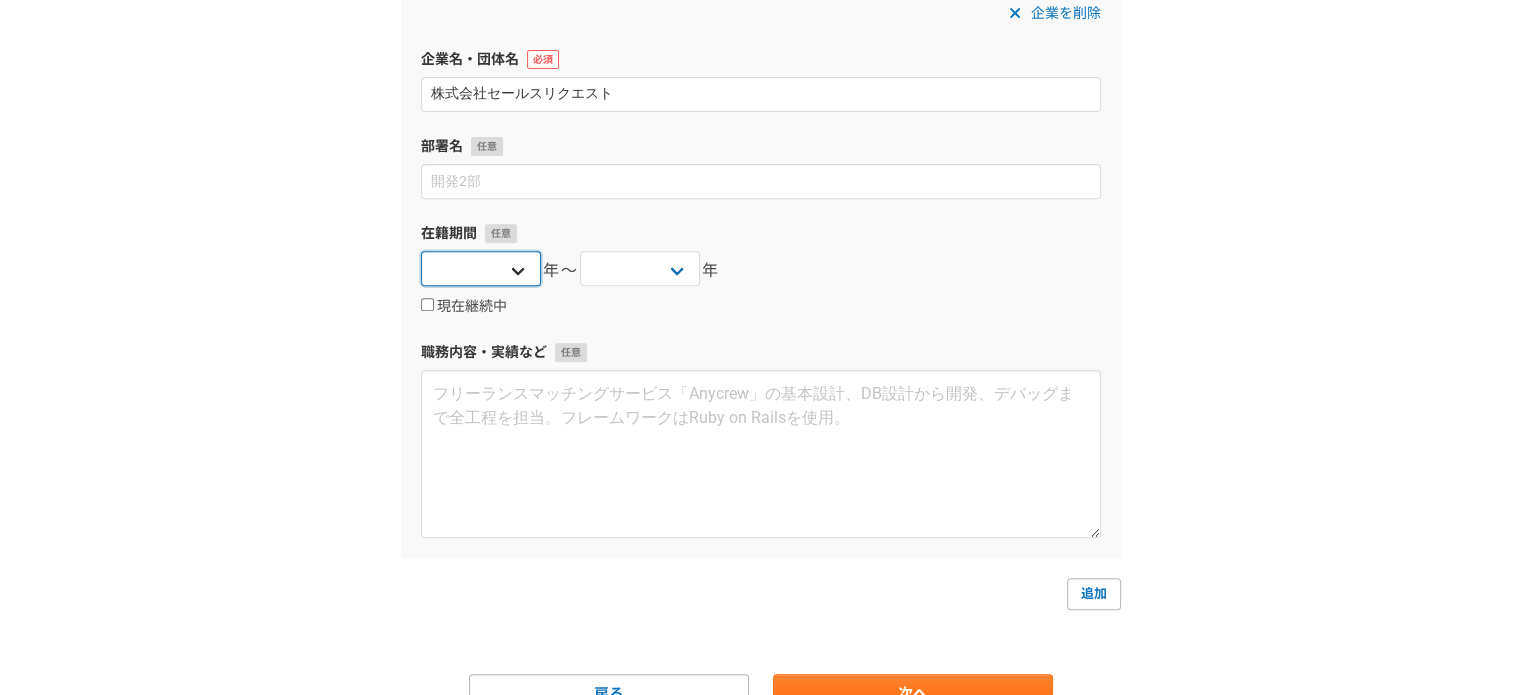 select on "2022" 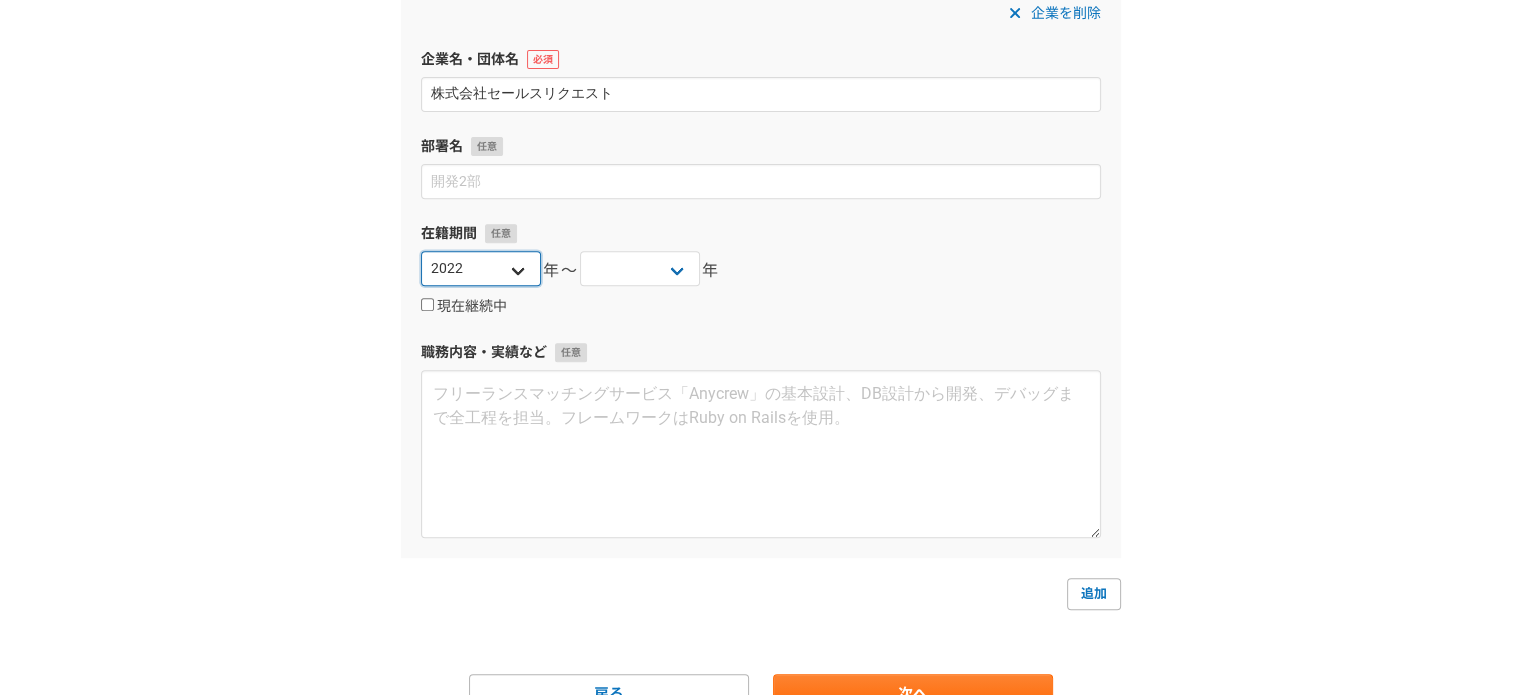 click on "2025 2024 2023 2022 2021 2020 2019 2018 2017 2016 2015 2014 2013 2012 2011 2010 2009 2008 2007 2006 2005 2004 2003 2002 2001 2000 1999 1998 1997 1996 1995 1994 1993 1992 1991 1990 1989 1988 1987 1986 1985 1984 1983 1982 1981 1980 1979 1978 1977 1976" at bounding box center (481, 268) 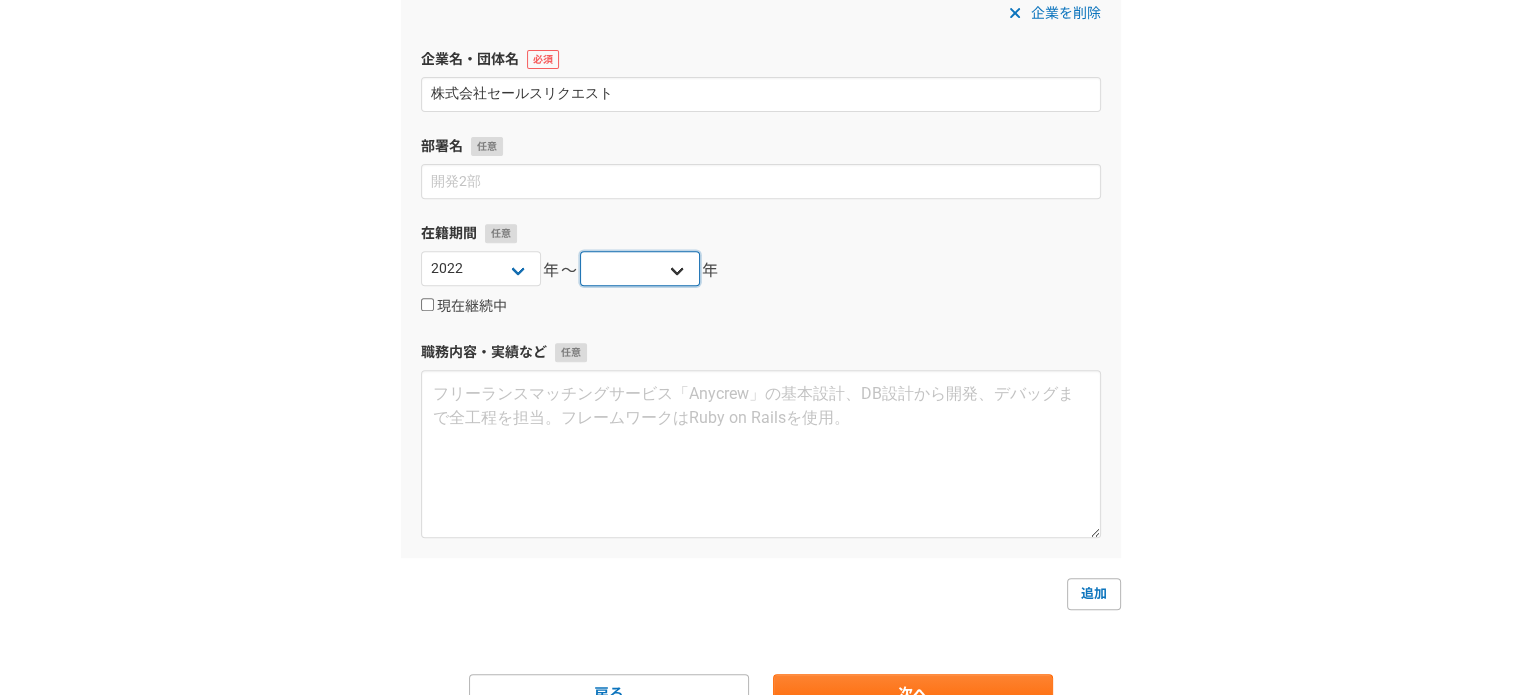 click on "2025 2024 2023 2022 2021 2020 2019 2018 2017 2016 2015 2014 2013 2012 2011 2010 2009 2008 2007 2006 2005 2004 2003 2002 2001 2000 1999 1998 1997 1996 1995 1994 1993 1992 1991 1990 1989 1988 1987 1986 1985 1984 1983 1982 1981 1980 1979 1978 1977 1976" at bounding box center (640, 268) 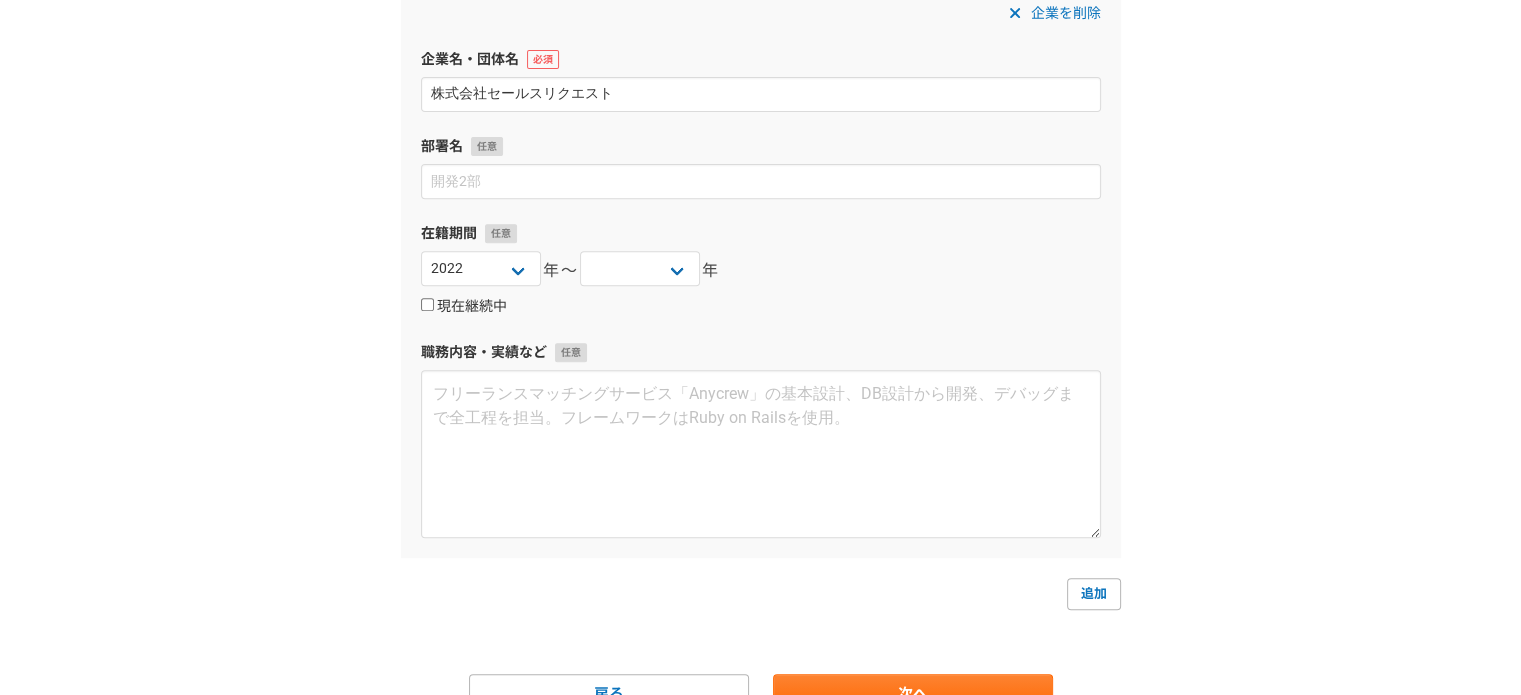 click on "現在継続中" at bounding box center (427, 304) 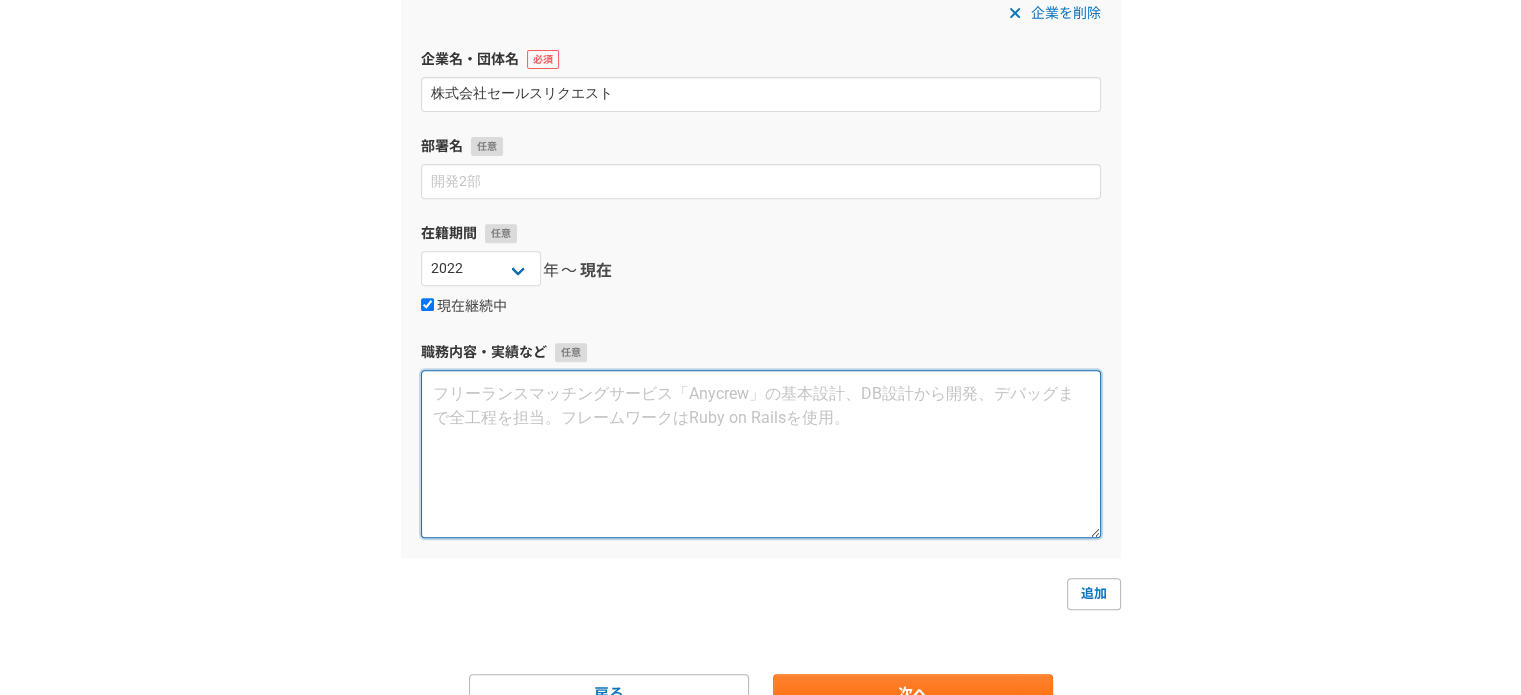 click at bounding box center (761, 454) 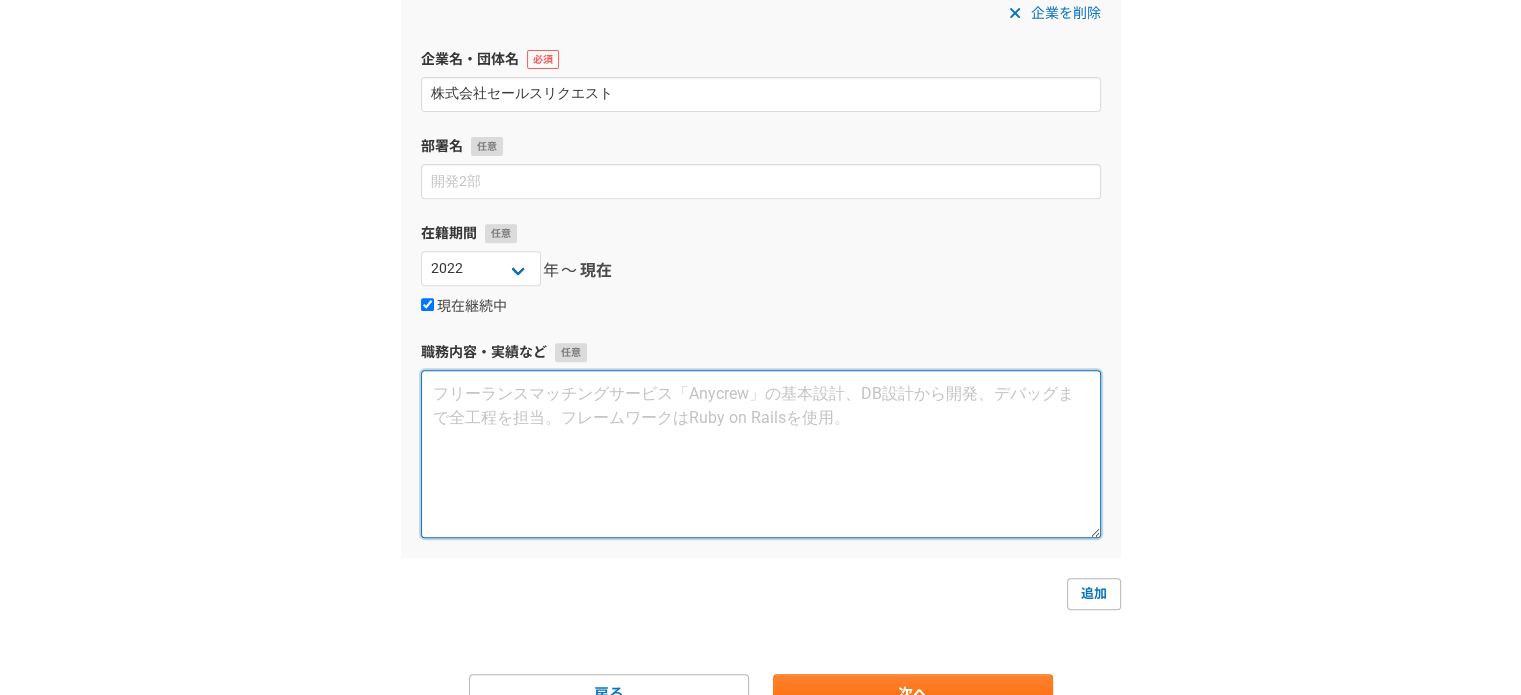 paste on "BtoBスタートアップ企業向けのインサイドセールス代行支援（SDR）
[取り扱い商材]
・SaaS商材（生成AIの広告クリエイティブサービス、ナレッジ管理ツール、AI自動翻訳ツー
ル）、決済代行・オンライン決済サービス等
[担当顧客概要]
・SMB～売上規模100億以上エンタープライズ
[業務内容]
・インバウンドリード（コーポレートサイト流入、Pardotアラート等）対応
・新規リード獲得、ハウスリスト、失注商談の掘り起こし
・ナーチャリング
・1to1メール、CxOレターの作成・配信、Pardotメールマーケティングの策定・検証
・リスト作成、ダッシュボード管理
・「FORCAS」を用いたアプローチ企業の優先度付け・リード分析
[環境・利用ツール]
・CRM/SFA：Salesforce,HubSpot
・コミュニケーションツール：Slack
・CTIツール:ZoomPhone
[稼働量］
架電数数:10件～20件前後
・メール対応:20～30件/日
・フォロー頻度：3～5回迄
・コネクト率：20～30%前後
・アポイント獲得件数（有効商談数）:2-3件/1社あたり
※複数社兼務につき上記は1社あたりの稼働目安です。
[成果]
..." 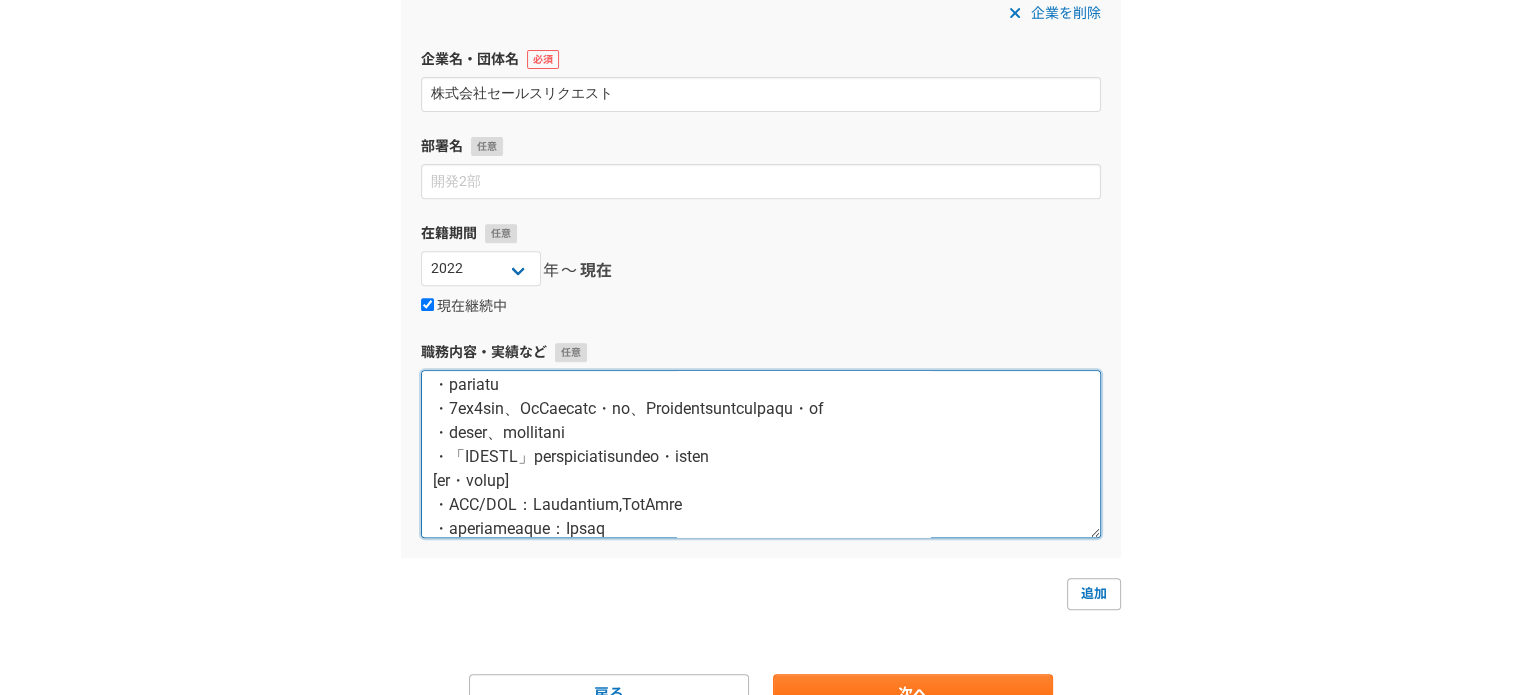 scroll, scrollTop: 0, scrollLeft: 0, axis: both 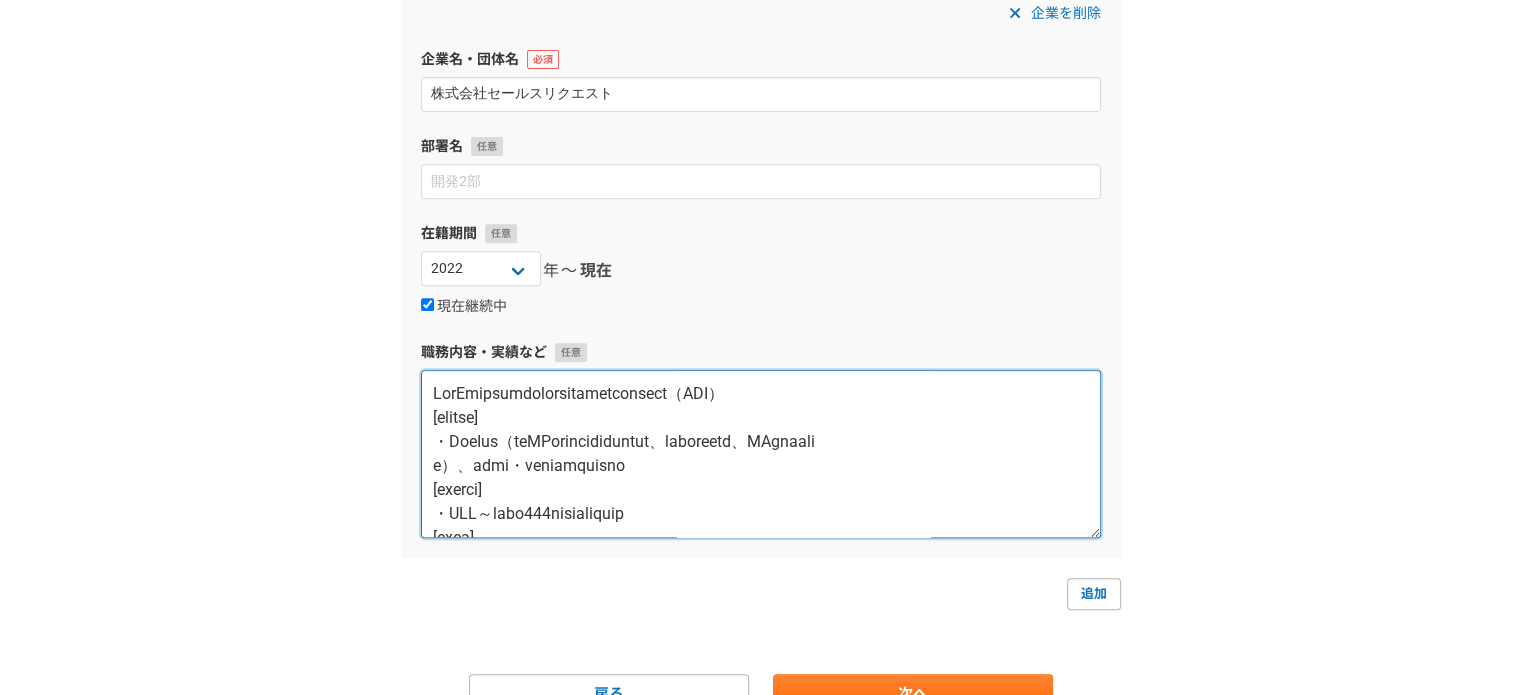 click at bounding box center [761, 454] 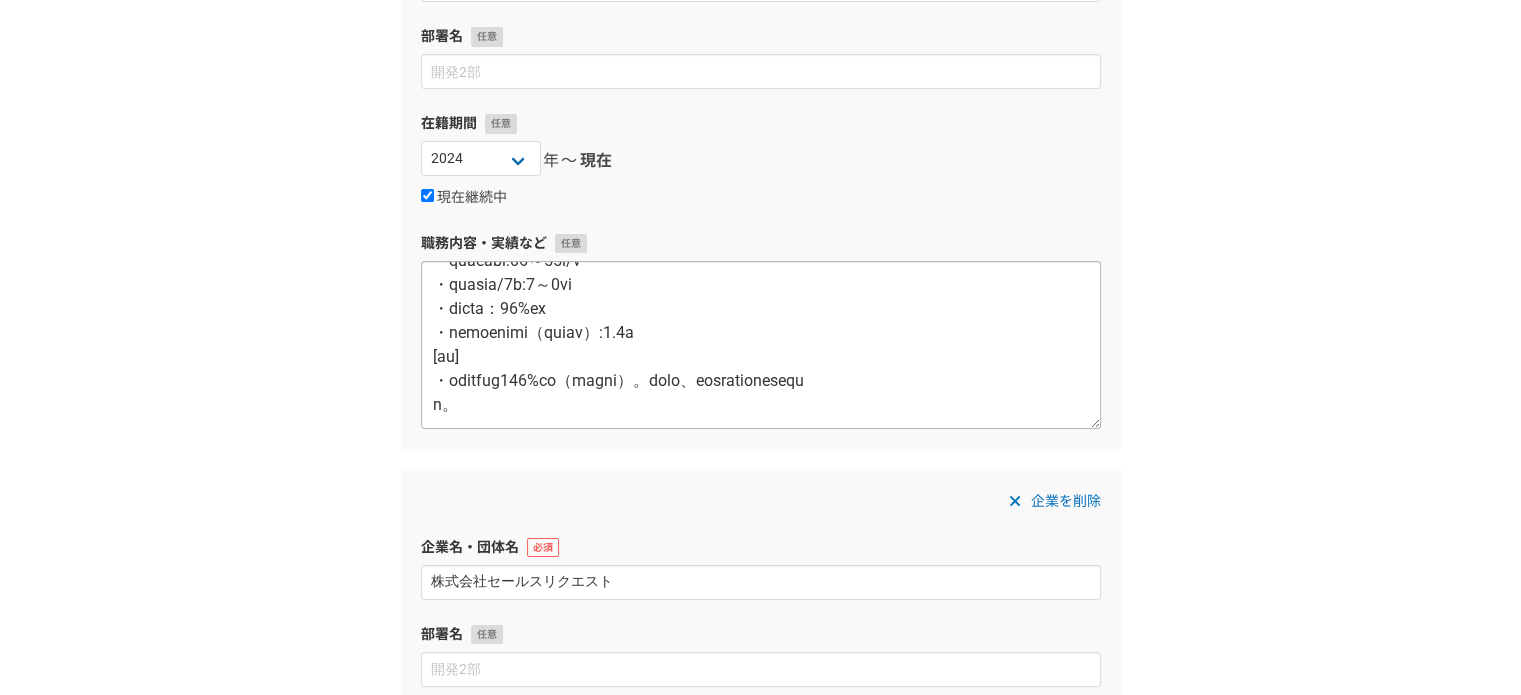 scroll, scrollTop: 300, scrollLeft: 0, axis: vertical 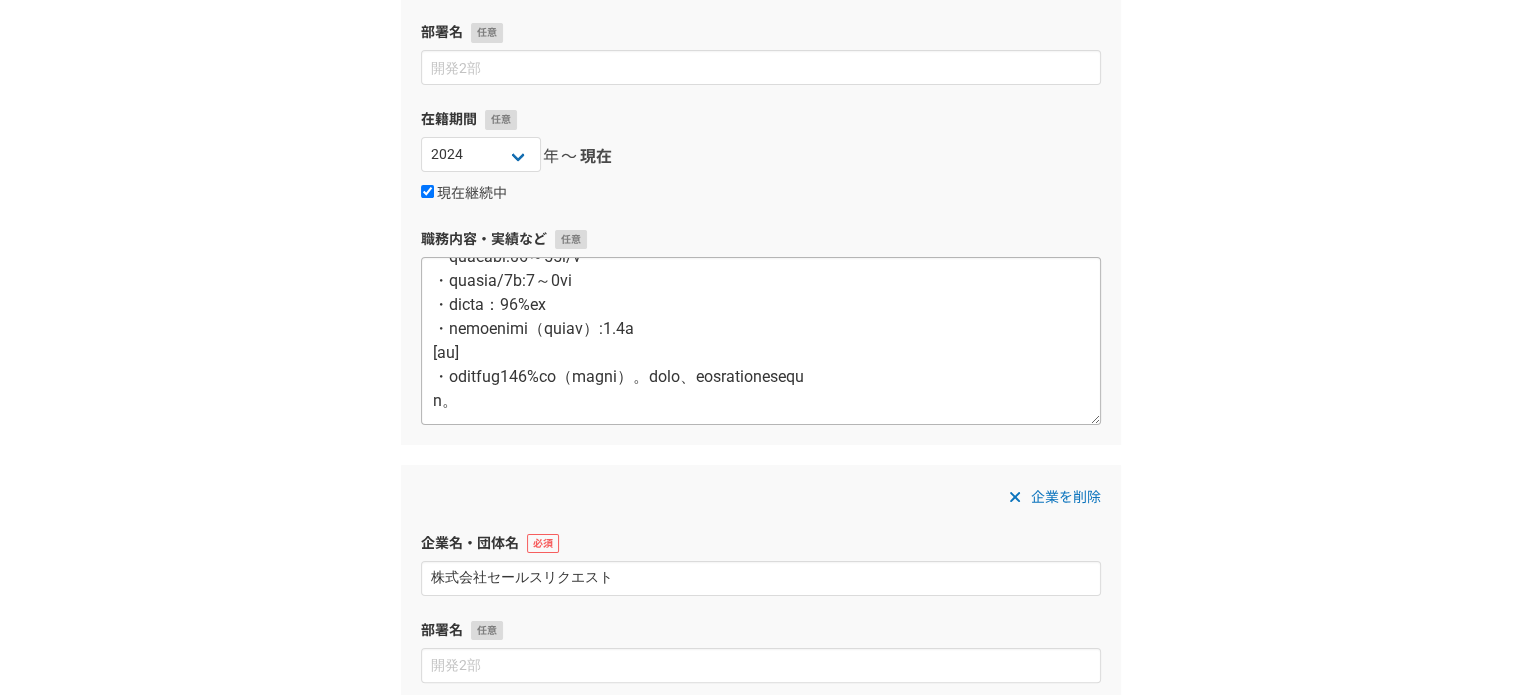 type on "株式会社セールスリクエスト社と業務委託契約
BtoBスタートアップ企業向けのインサイドセールス代行支援（SDR）
[取り扱い商材]
・SaaS商材（生成AIの広告クリエイティブサービス、ナレッジ管理ツール、AI自動翻訳ツー
ル）、決済代行・オンライン決済サービス等
[担当顧客概要]
・SMB～売上規模100億以上エンタープライズ
[業務内容]
・インバウンドリード（コーポレートサイト流入、Pardotアラート等）対応
・新規リード獲得、ハウスリスト、失注商談の掘り起こし
・ナーチャリング
・1to1メール、CxOレターの作成・配信、Pardotメールマーケティングの策定・検証
・リスト作成、ダッシュボード管理
・「FORCAS」を用いたアプローチ企業の優先度付け・リード分析
[環境・利用ツール]
・CRM/SFA：Salesforce,HubSpot
・コミュニケーションツール：Slack
・CTIツール:ZoomPhone
[稼働量］
架電数数:10件～20件前後
・メール対応:20～30件/日
・フォロー頻度：3～5回迄
・コネクト率：20～30%前後
・アポイント獲得件数（有効商談数）:2-3件/1社あたり
※複数社兼務につき上記は1社あたりの稼働目安です。
[成果]
..." 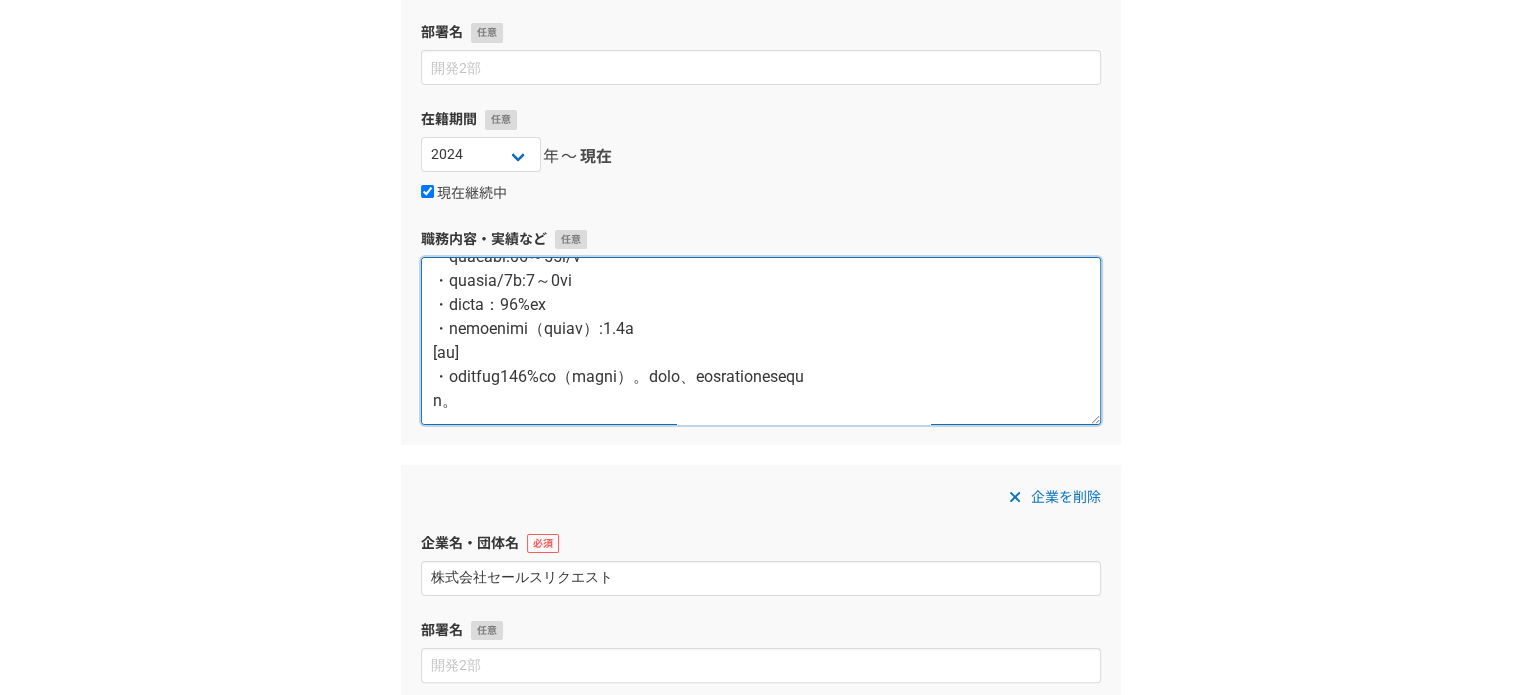click at bounding box center [761, 341] 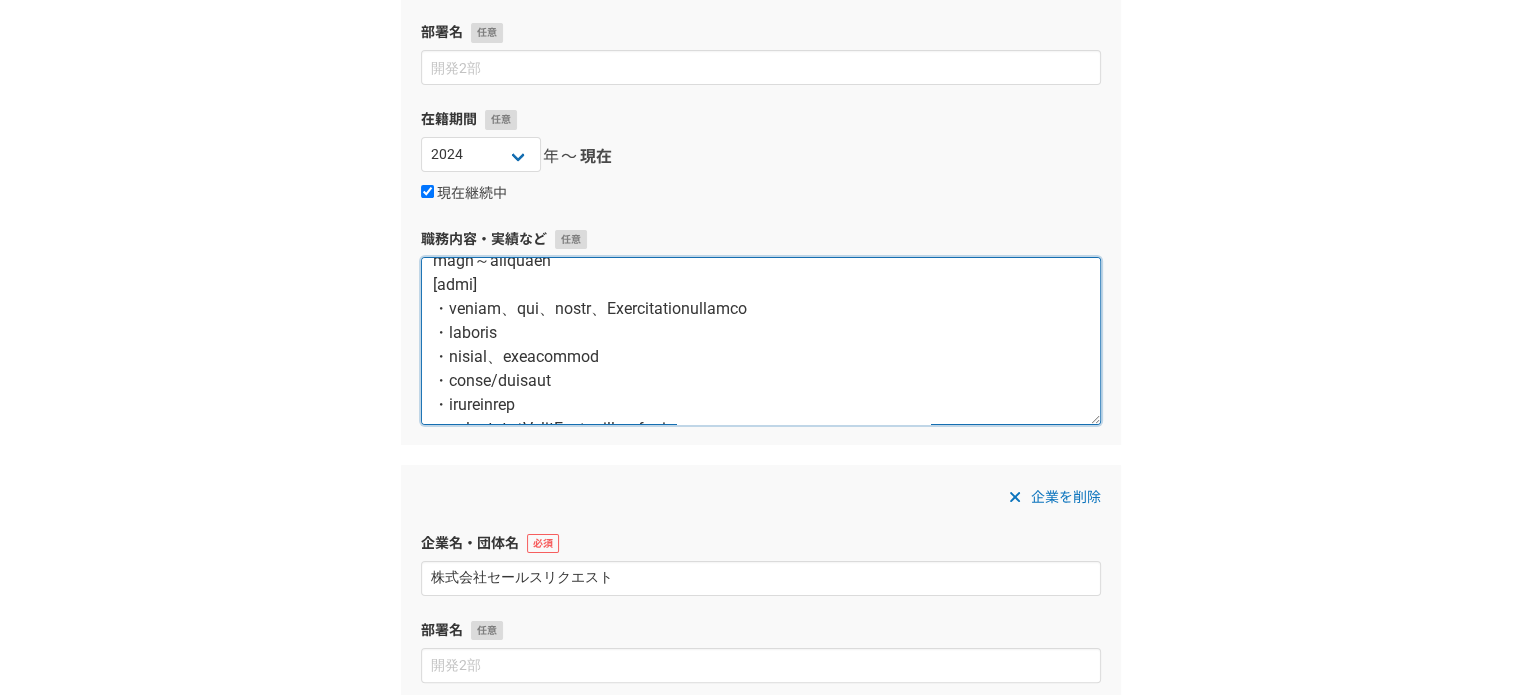 scroll, scrollTop: 0, scrollLeft: 0, axis: both 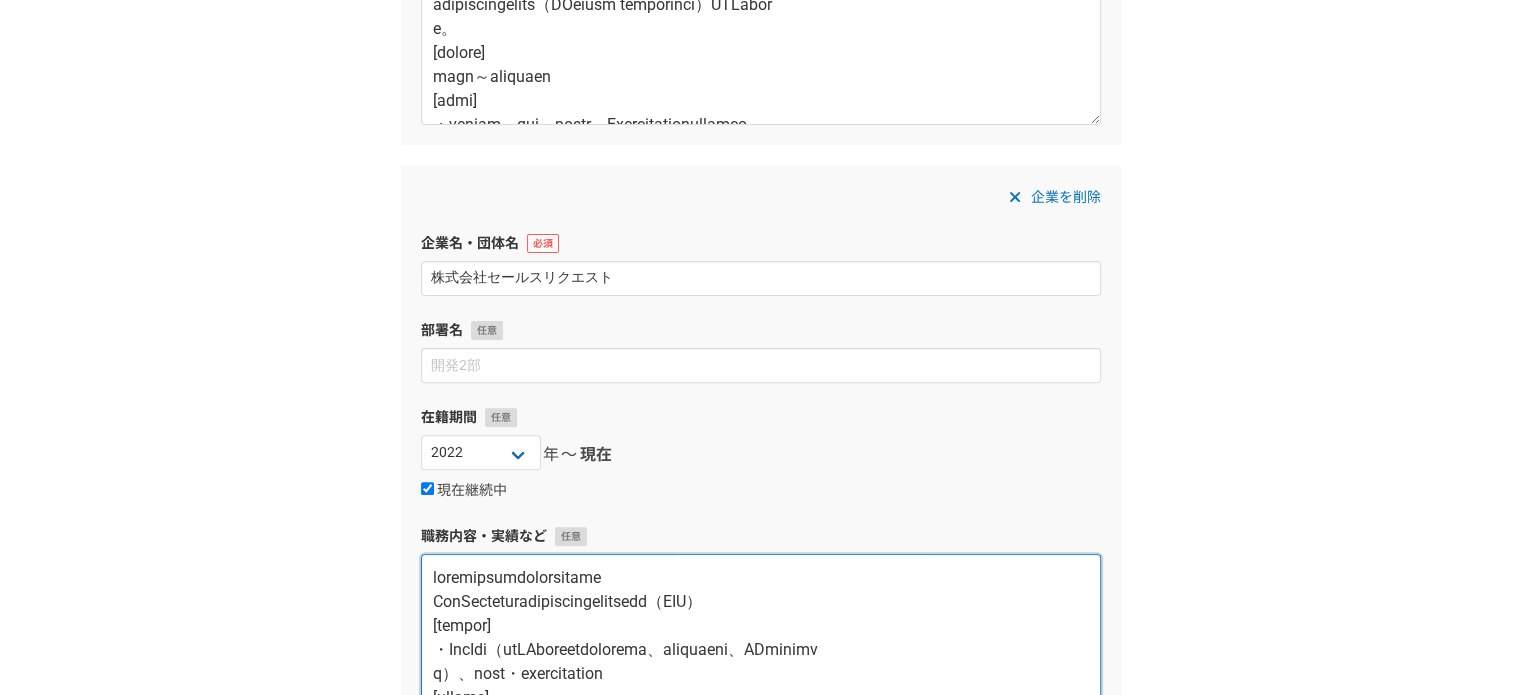 drag, startPoint x: 774, startPoint y: 573, endPoint x: 416, endPoint y: 582, distance: 358.1131 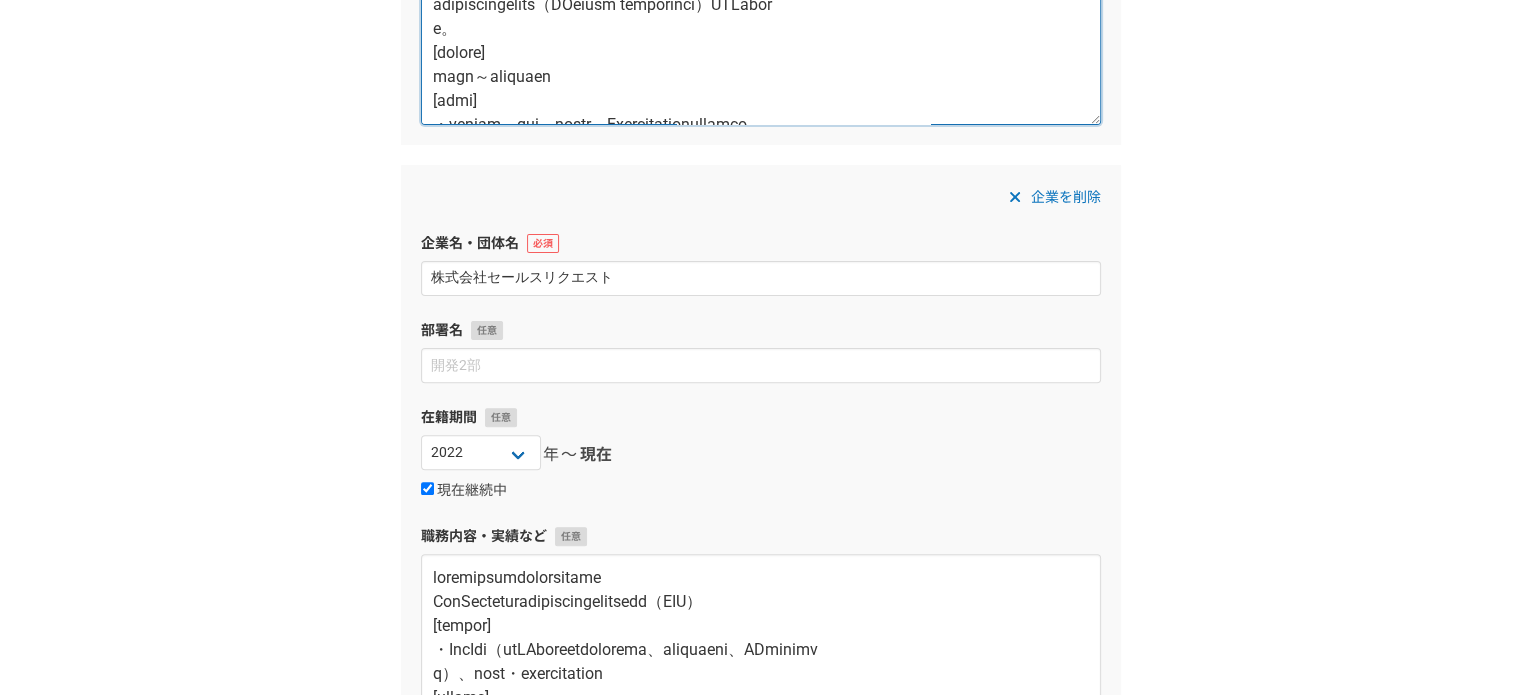 click at bounding box center [761, 41] 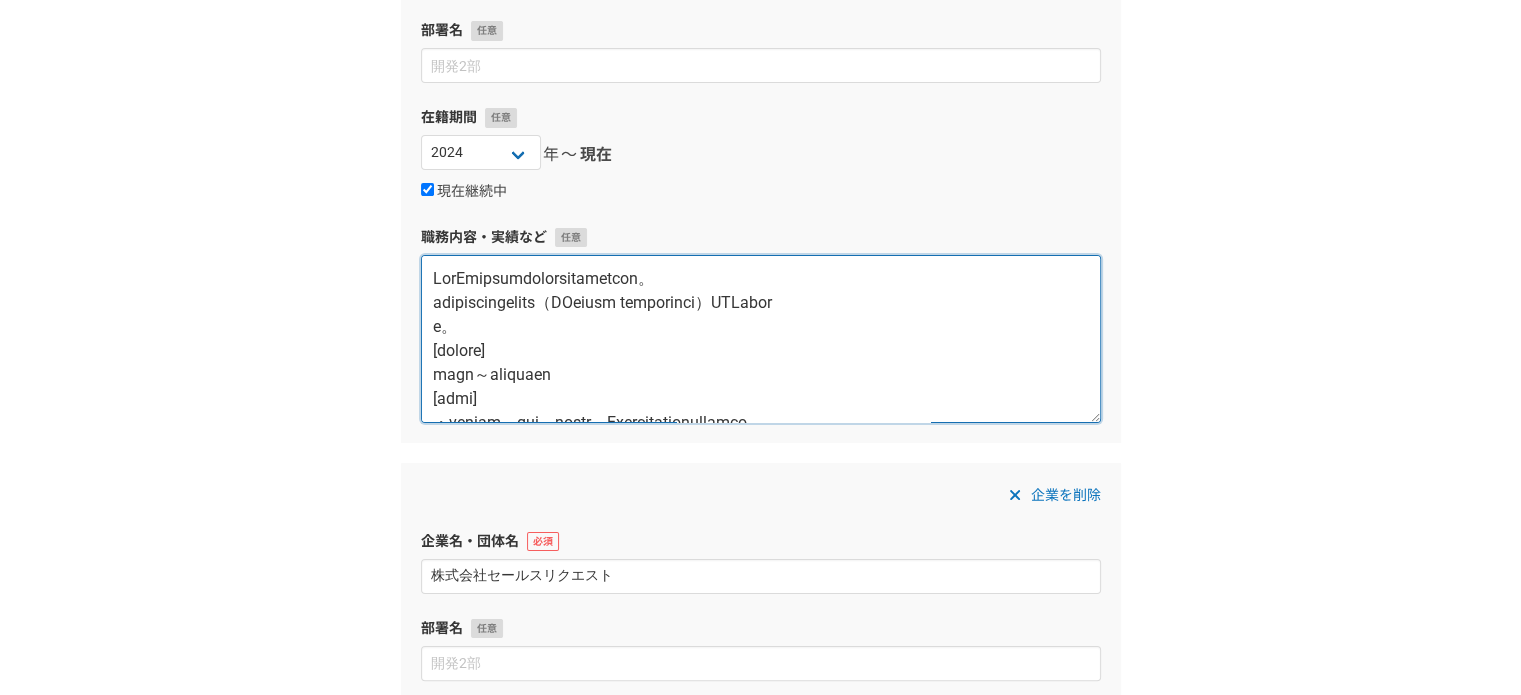 scroll, scrollTop: 300, scrollLeft: 0, axis: vertical 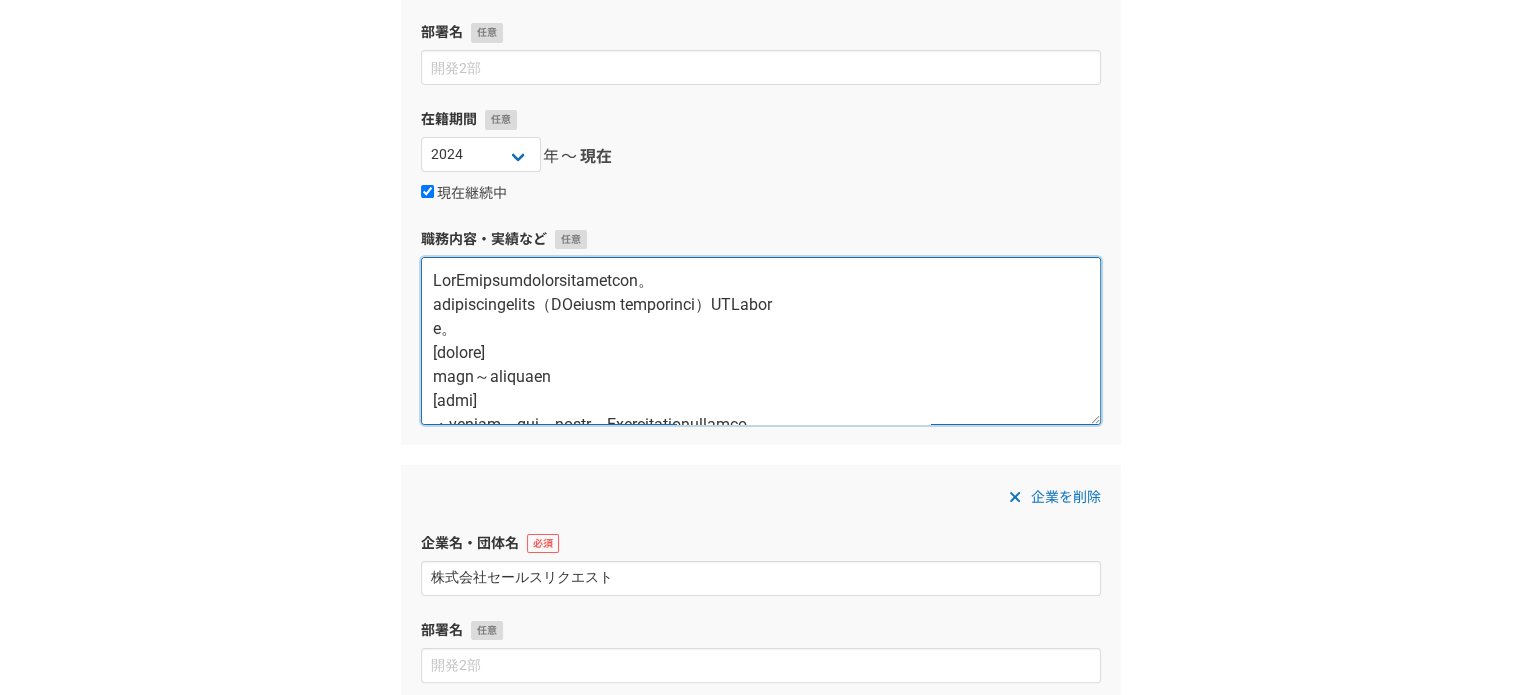 click at bounding box center (761, 341) 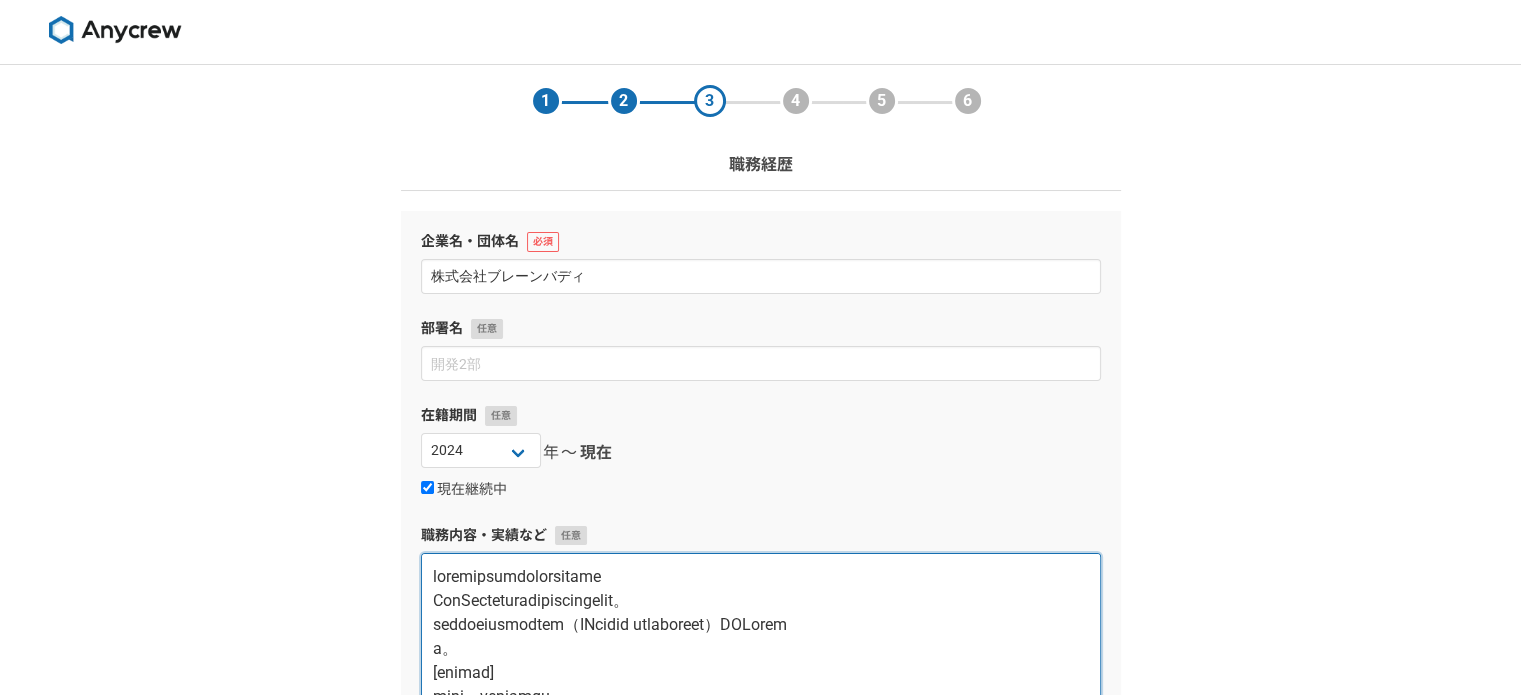 scroll, scrollTop: 0, scrollLeft: 0, axis: both 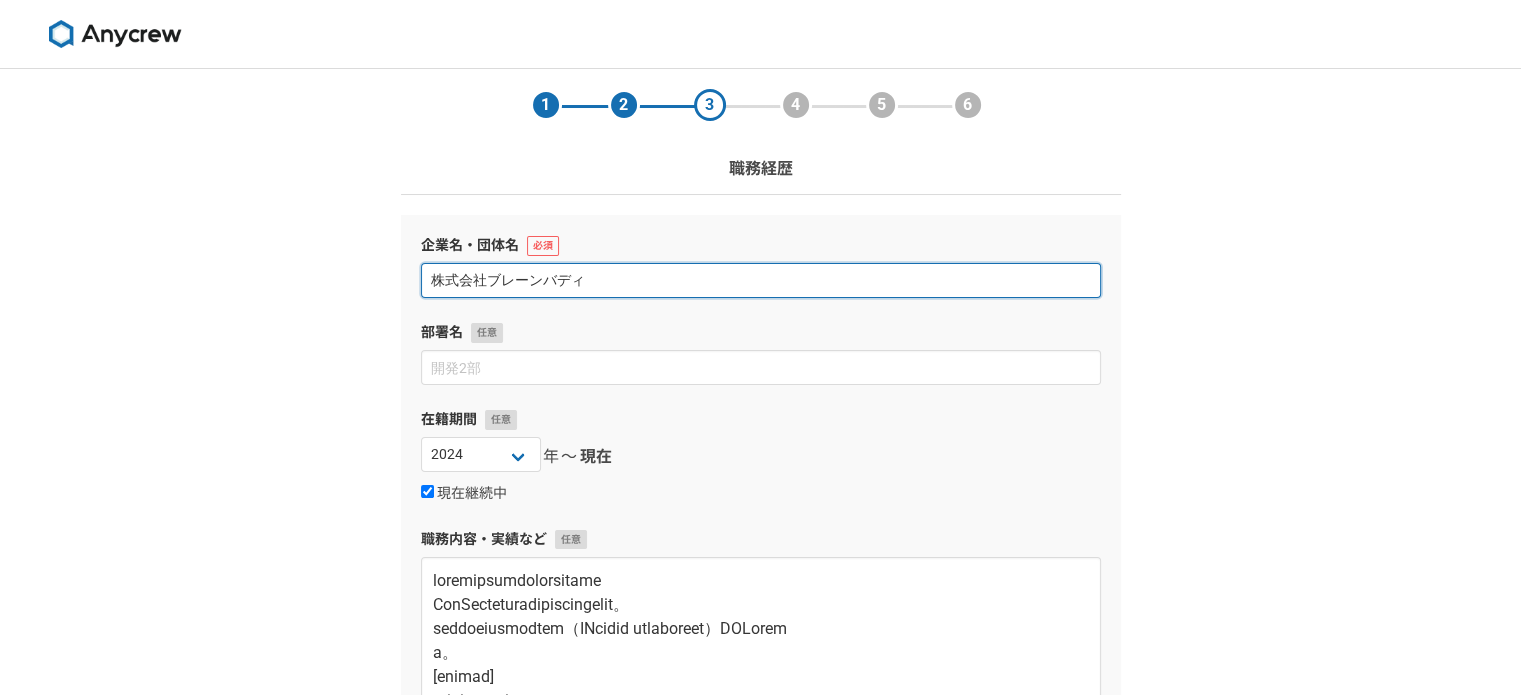 drag, startPoint x: 586, startPoint y: 280, endPoint x: 400, endPoint y: 303, distance: 187.41664 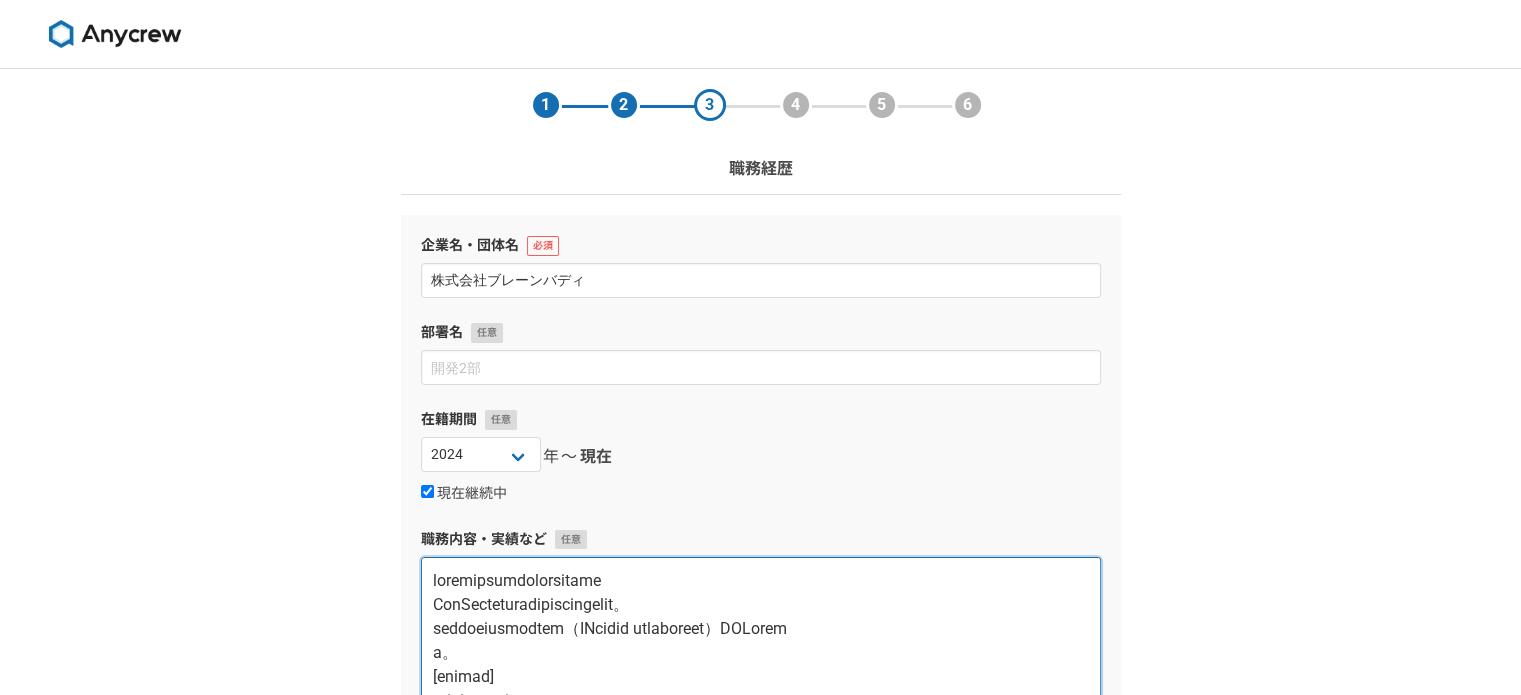 drag, startPoint x: 640, startPoint y: 572, endPoint x: 428, endPoint y: 579, distance: 212.11554 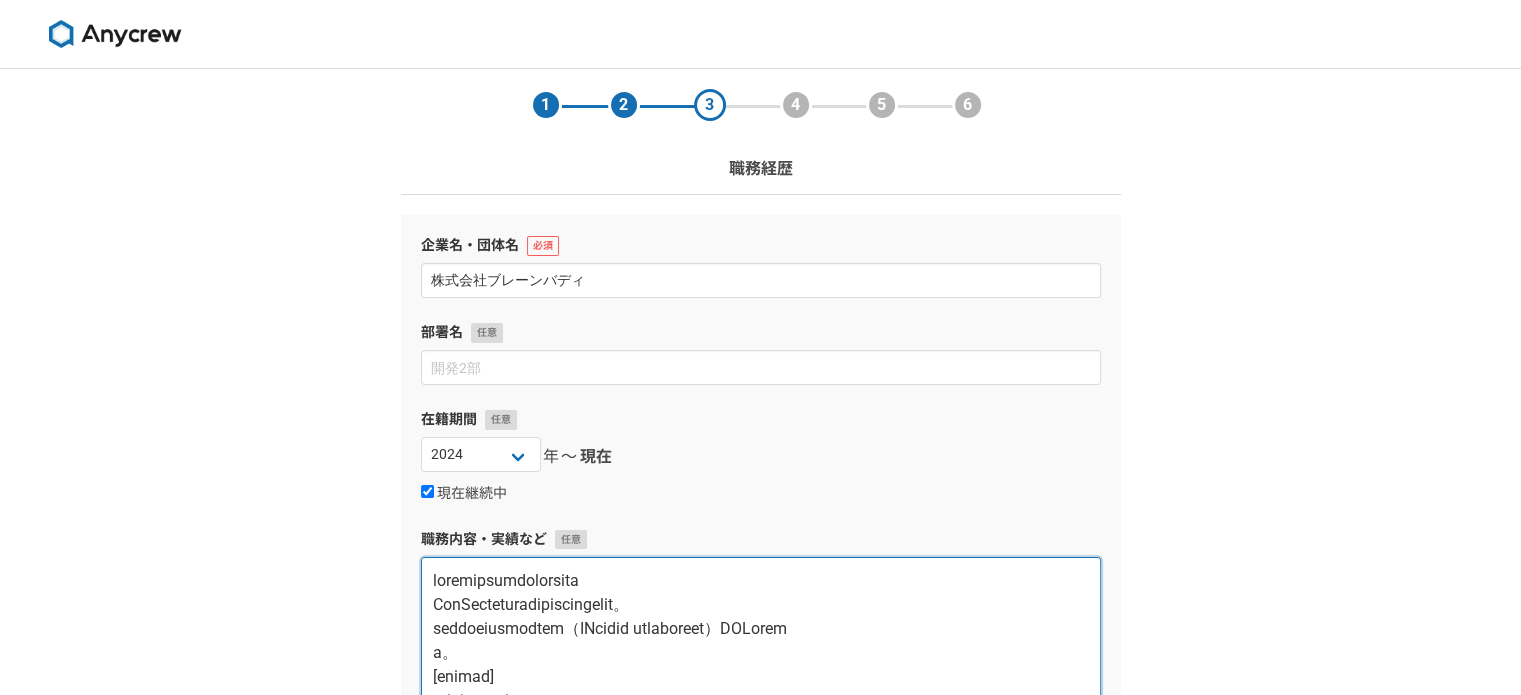 click at bounding box center (761, 641) 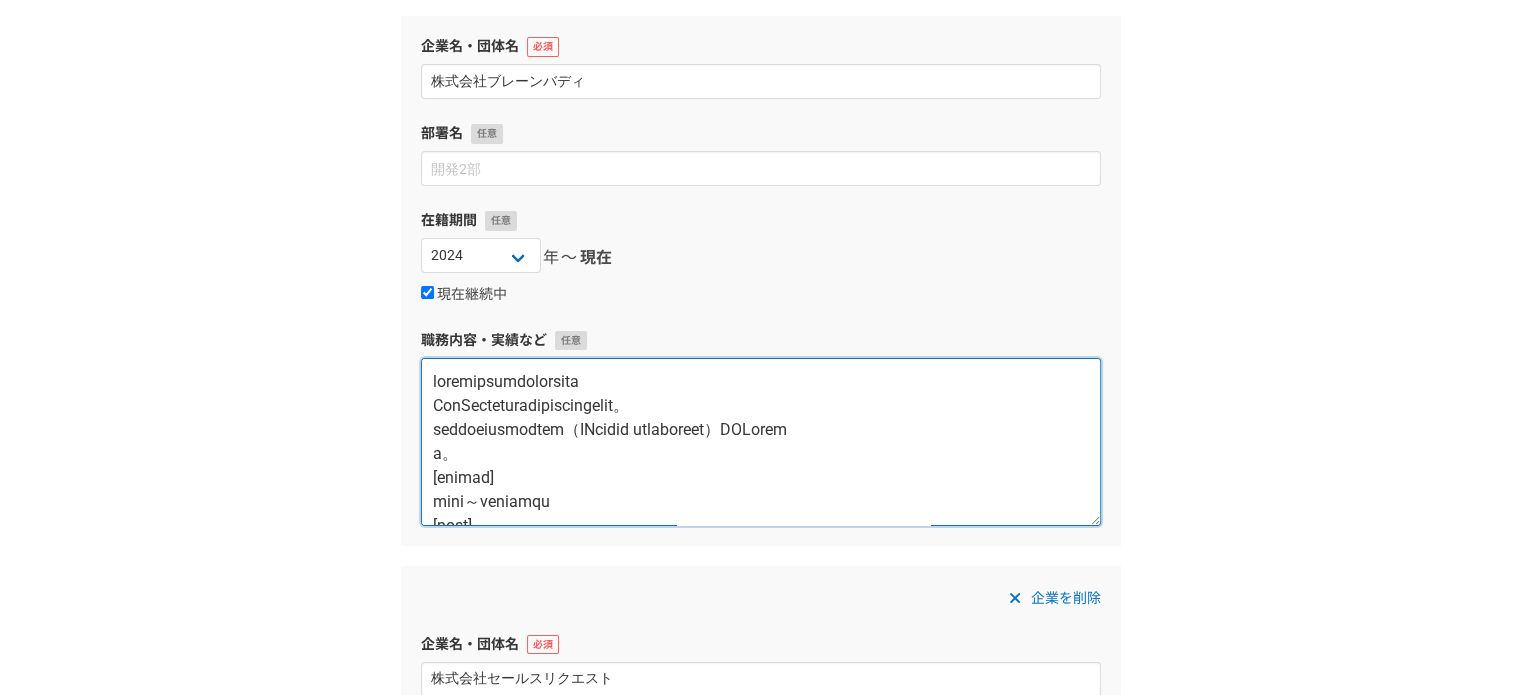scroll, scrollTop: 200, scrollLeft: 0, axis: vertical 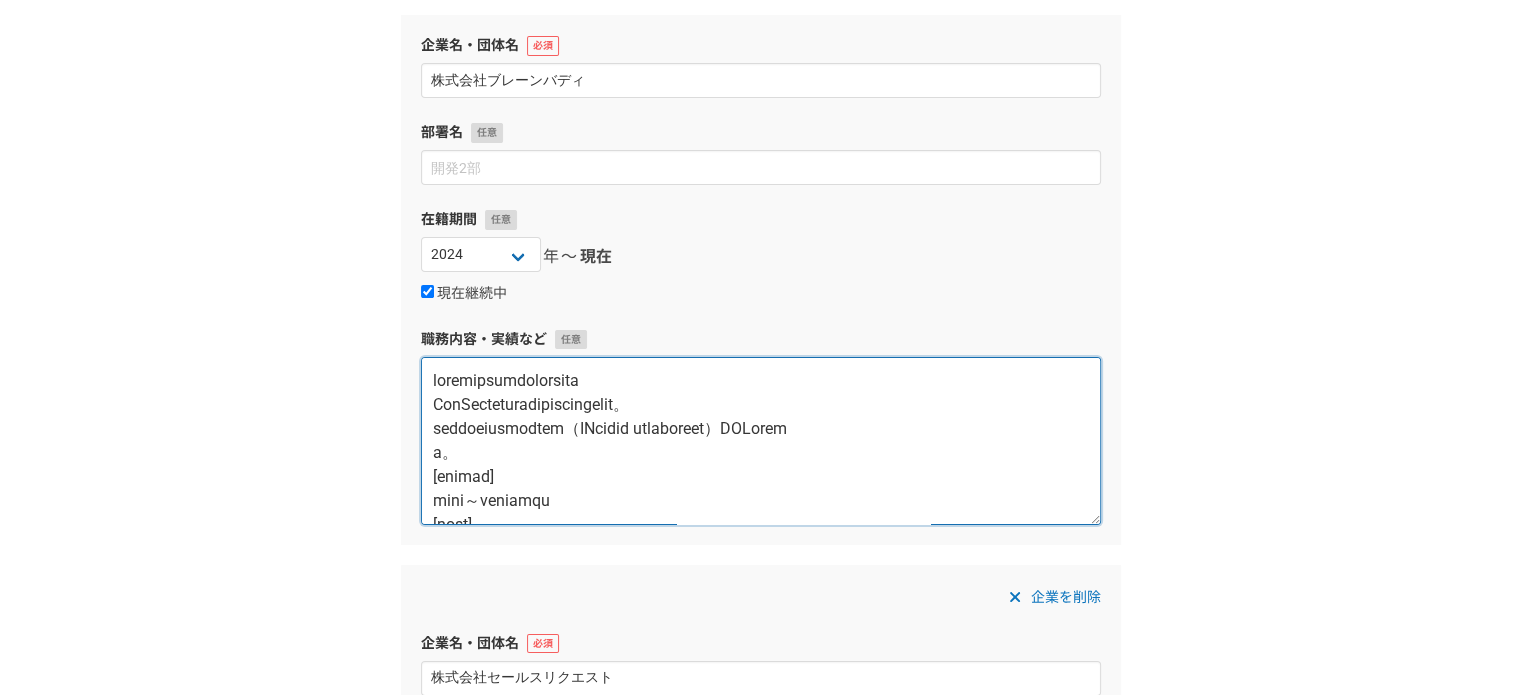 click at bounding box center [761, 441] 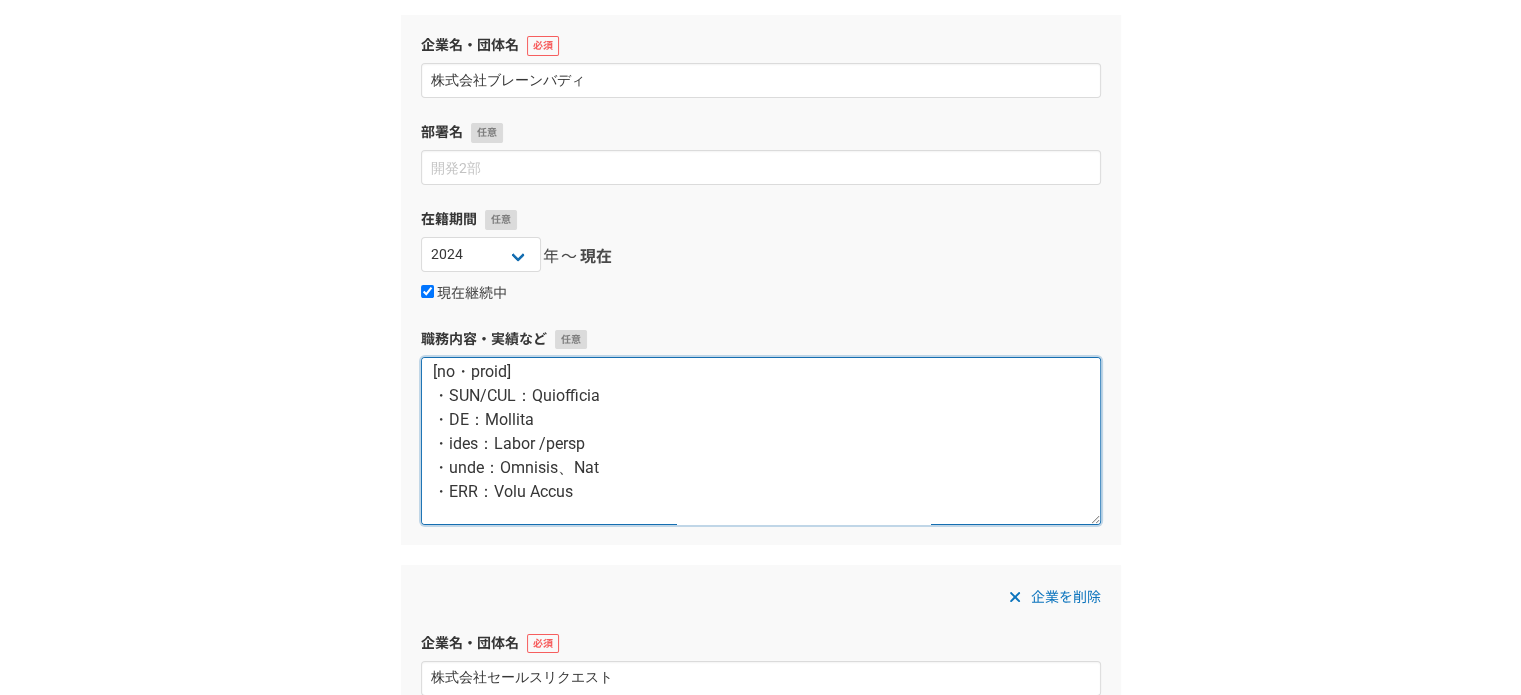 scroll, scrollTop: 308, scrollLeft: 0, axis: vertical 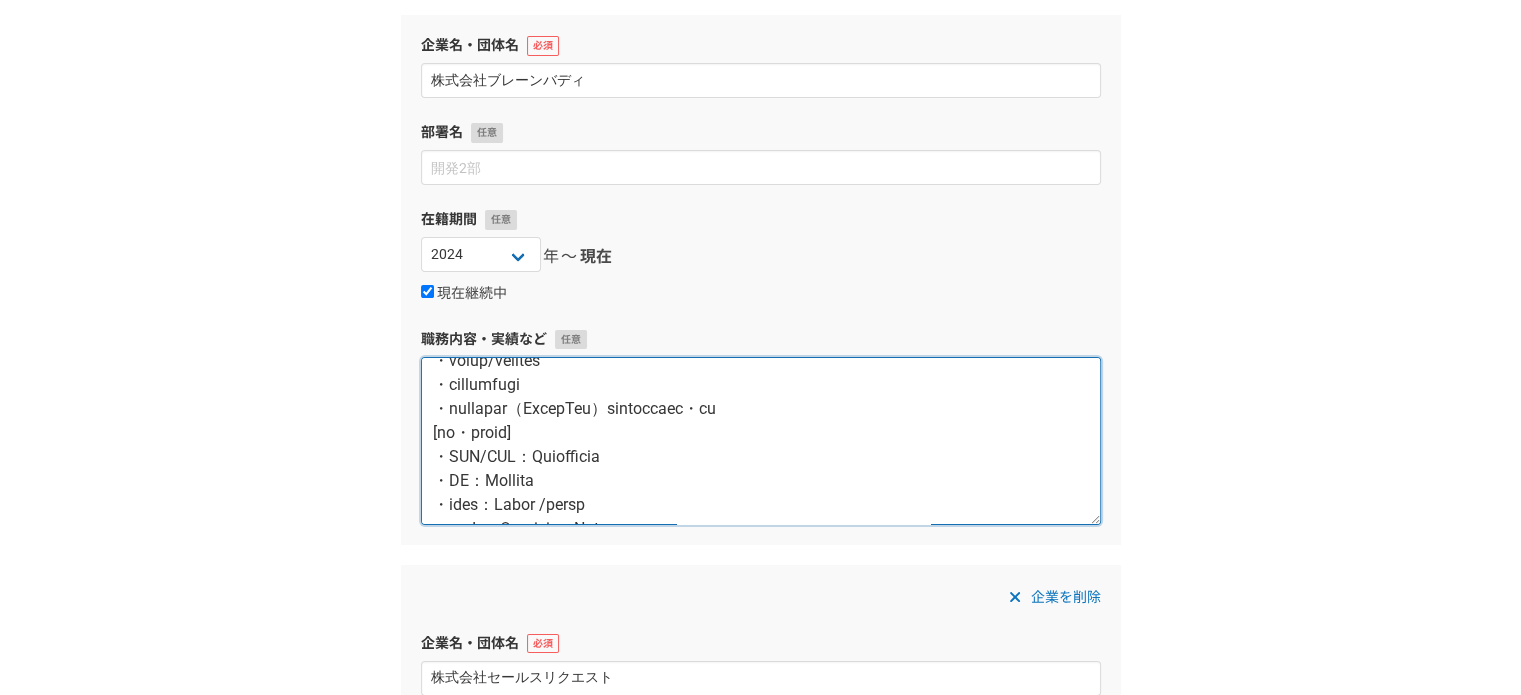 click at bounding box center [761, 441] 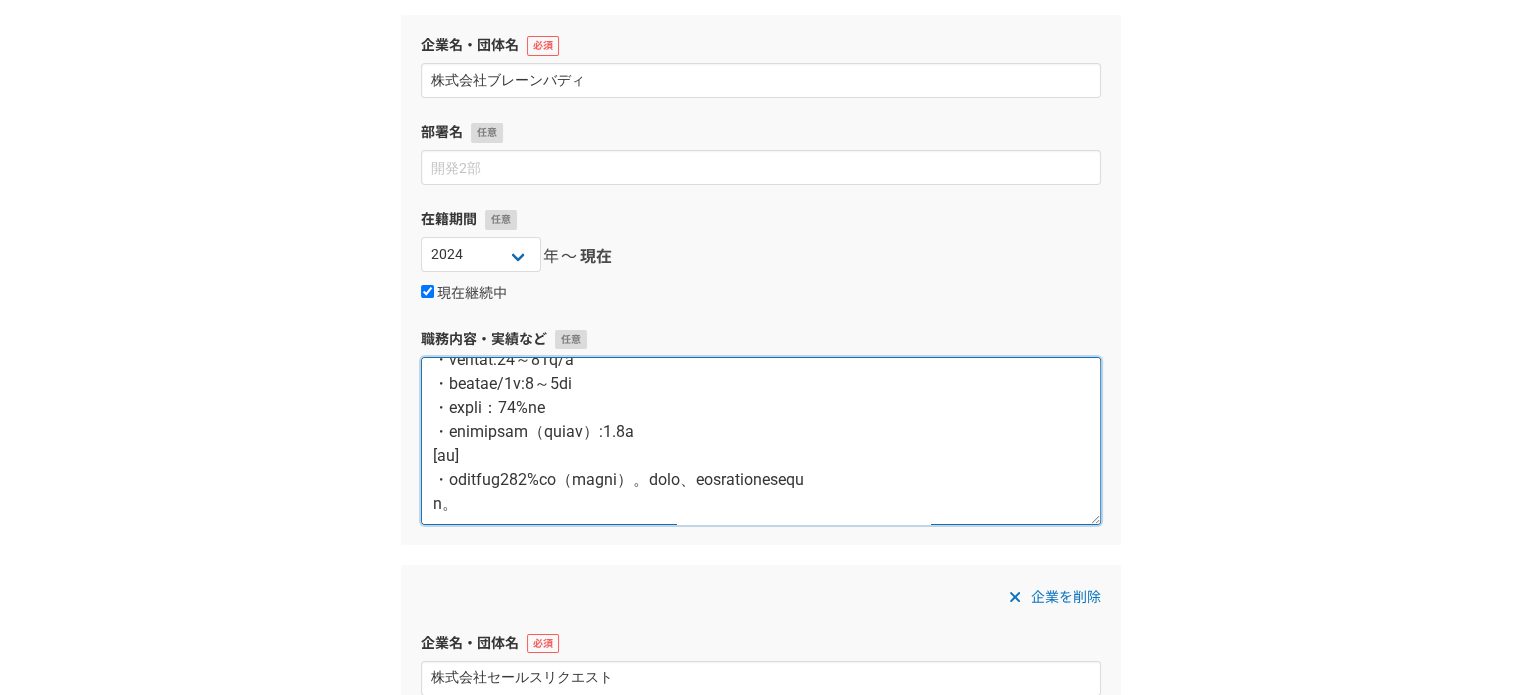 scroll, scrollTop: 648, scrollLeft: 0, axis: vertical 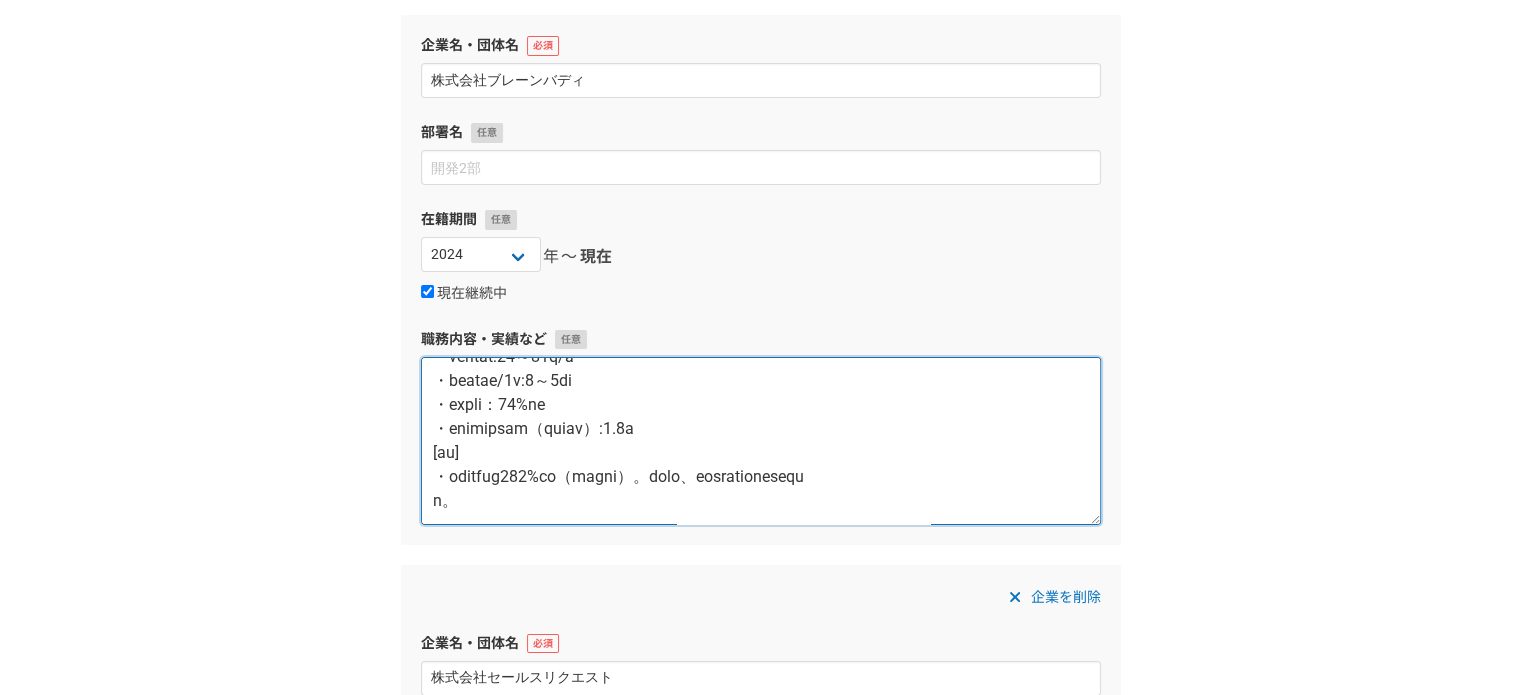 click at bounding box center [761, 441] 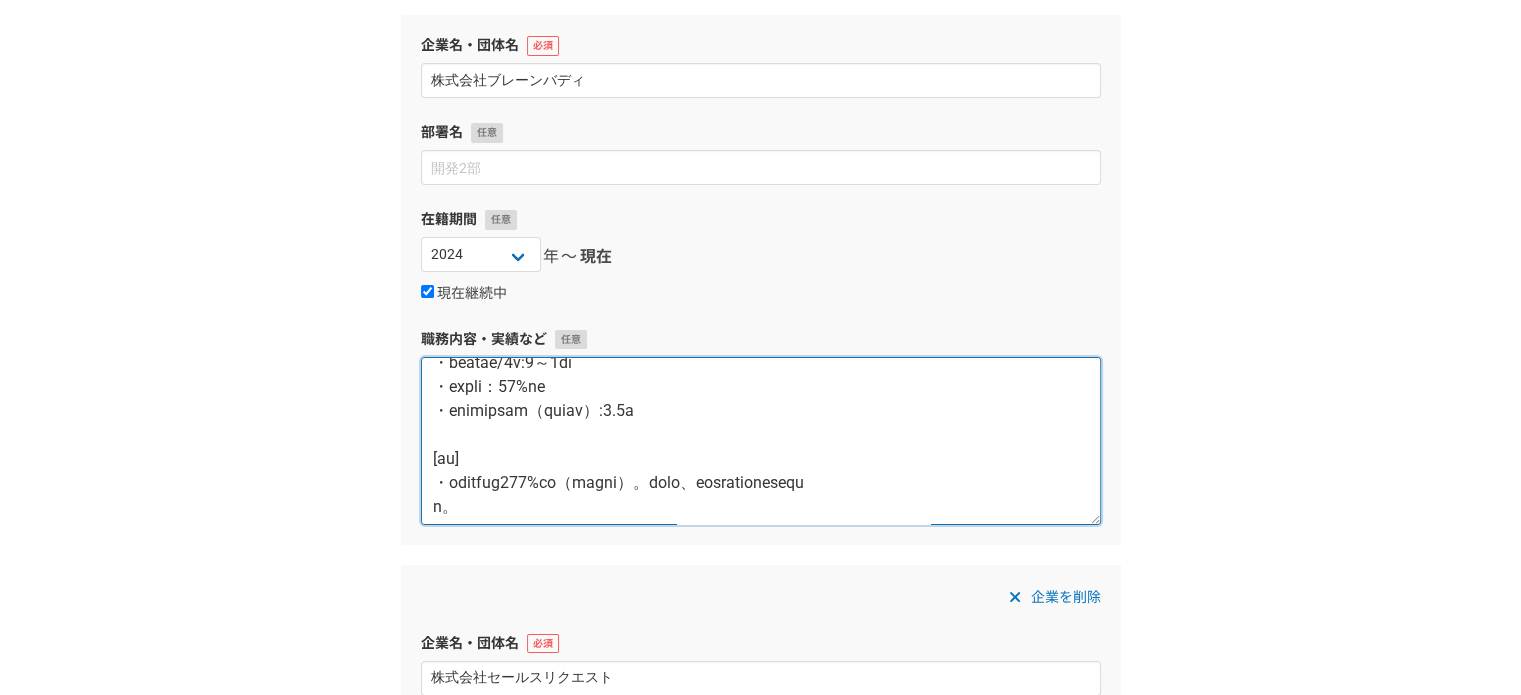 scroll, scrollTop: 672, scrollLeft: 0, axis: vertical 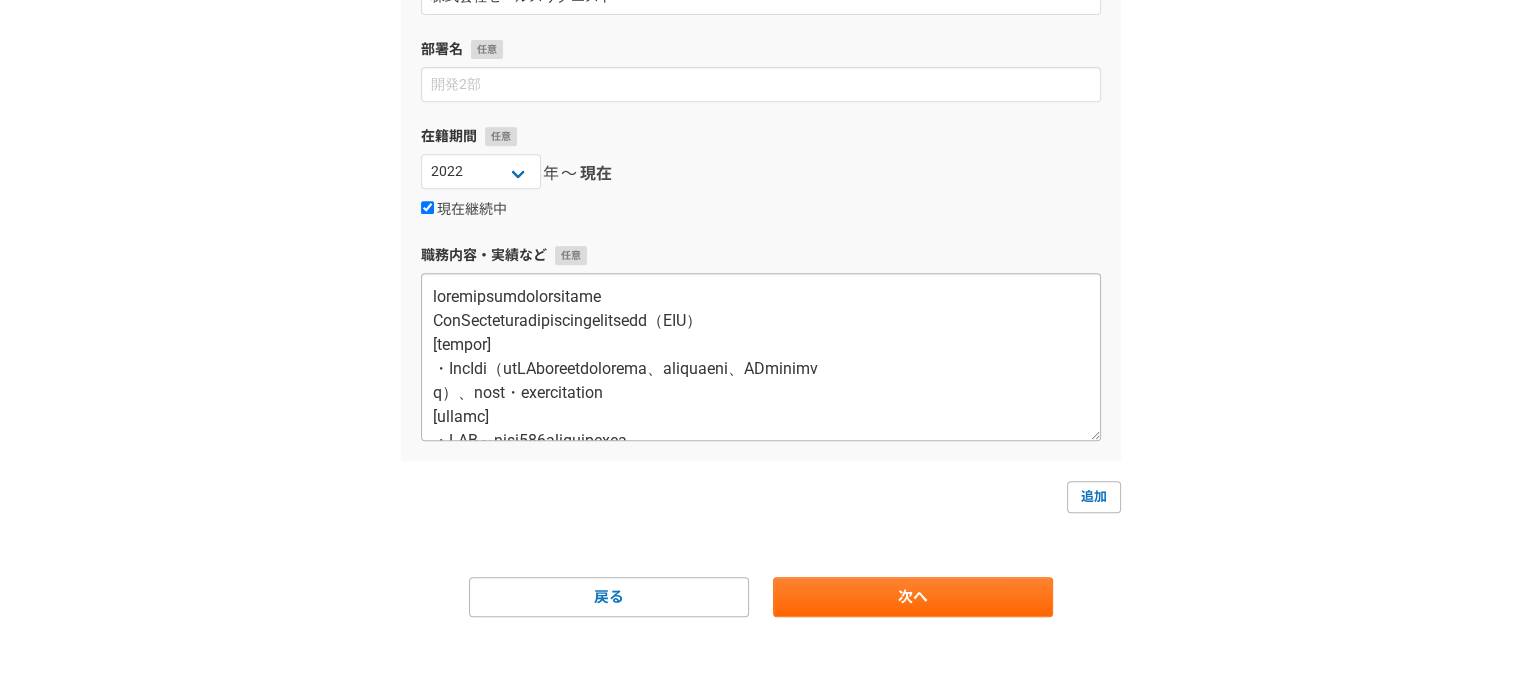 type on "株式会社ブレーンバディ社と業務委託契約
BtoB企業向けのインサイドセールス代行支援に従事。
大手派遣会社の新規事業サービス（ITエンジニア フリーランスサービス）BDR案件を担
当。
[担当顧客概要]
中小企業～エンタープライズ
[業務内容]
・ハウスリスト、展示会、ウェビナー、Pardot施策等からの新規リード獲得
・ナーチャリング
・ハウスリスト、失注顧客の掘り起こし
・業務フロー/スクリプト改善
・オンボーディング教育
・営業データベース（SalesNow）を活用したリスト抽出・分析
[環境・利用ツール]
・CRM/SFA：Salesforce
・PC：Windows
・チャット：Slack /teams
・ナレッジ：Backlog、Box
・CTI：Zoom Phone
[稼働量］
架電数数:平均60件～80件前後
※通電率により80件～100件架電実績あり
・メール対応件数:40～50件/日
・フォロー頻度/1社:3～5回迄
・コネクト率：10%前後
・アポイント獲得件数（有効商談数）:1.3件
[成果]
・商談獲得数常時100%達成（個人達成率）。案件継続、アップセル獲得人数の増加に寄
与。..." 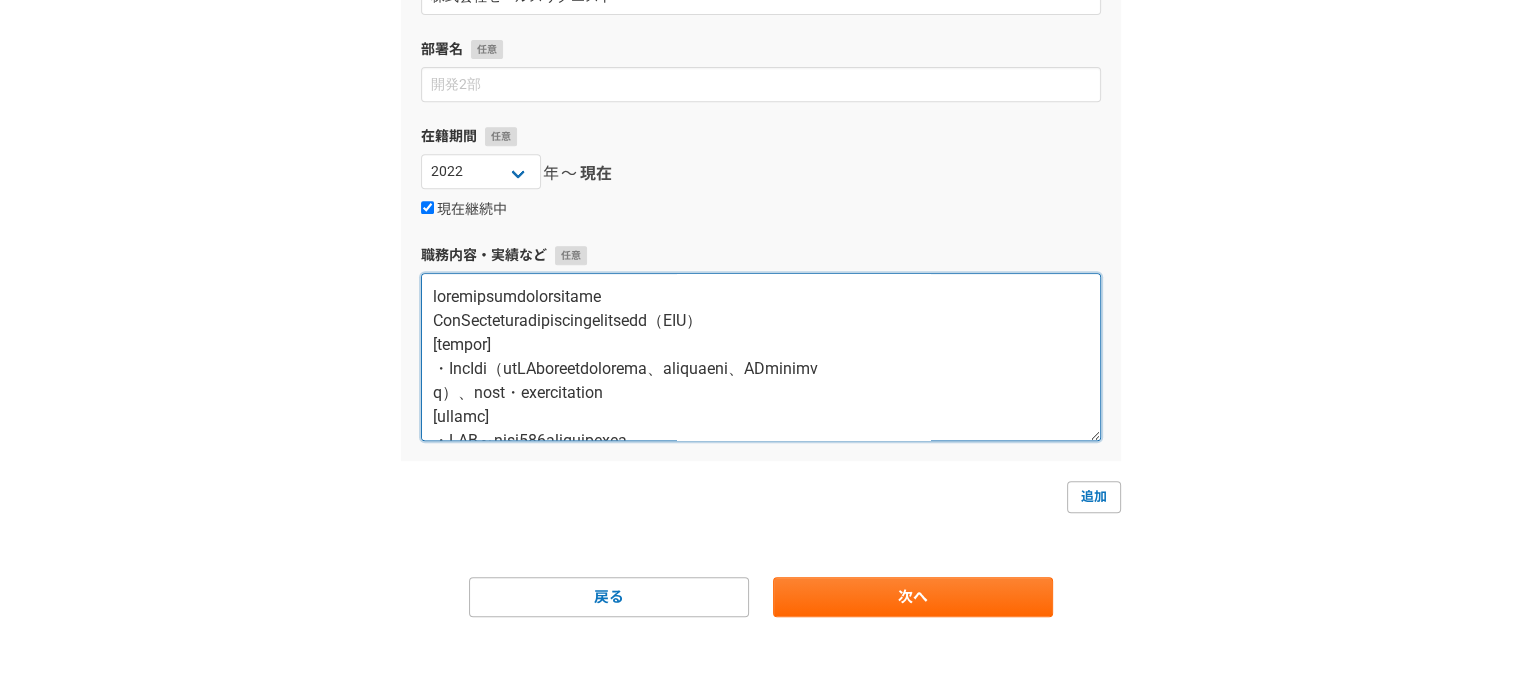 click at bounding box center [761, 357] 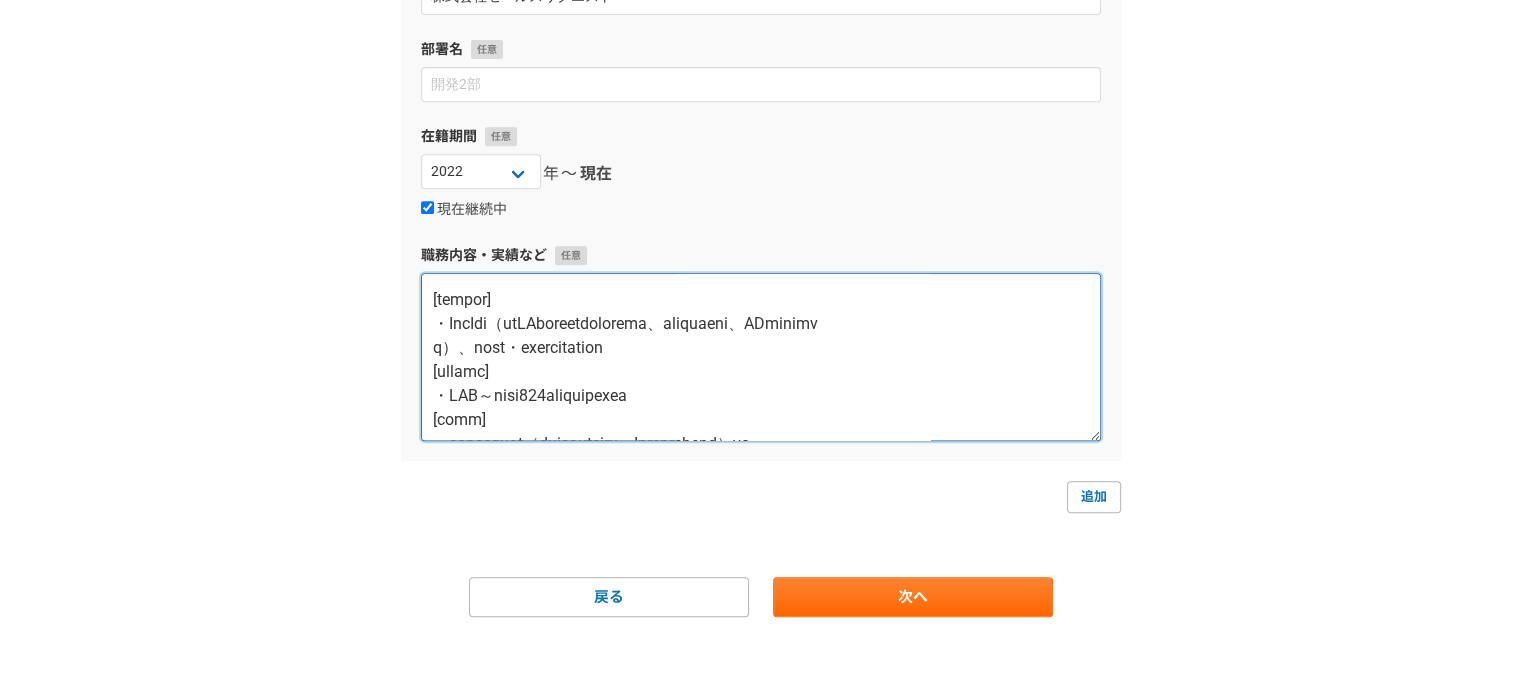 scroll, scrollTop: 100, scrollLeft: 0, axis: vertical 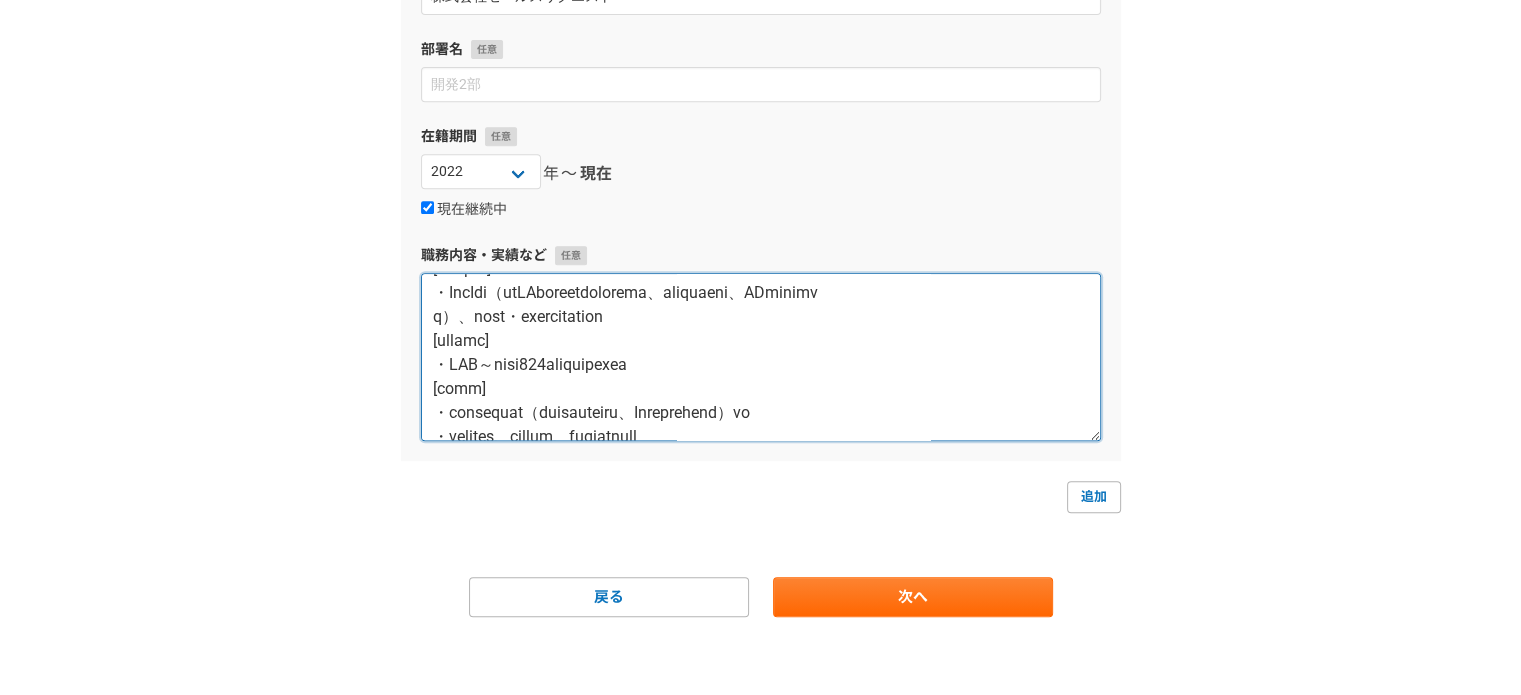click at bounding box center (761, 357) 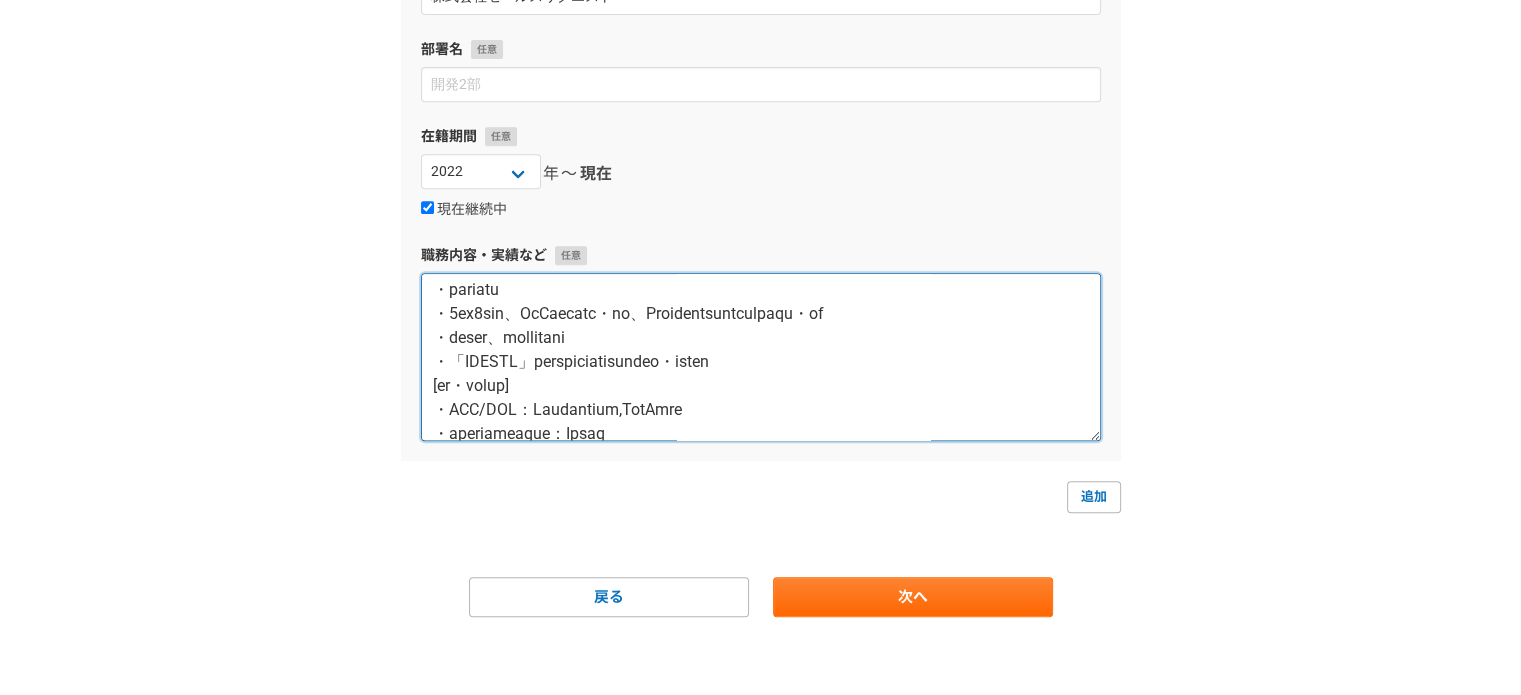 scroll, scrollTop: 332, scrollLeft: 0, axis: vertical 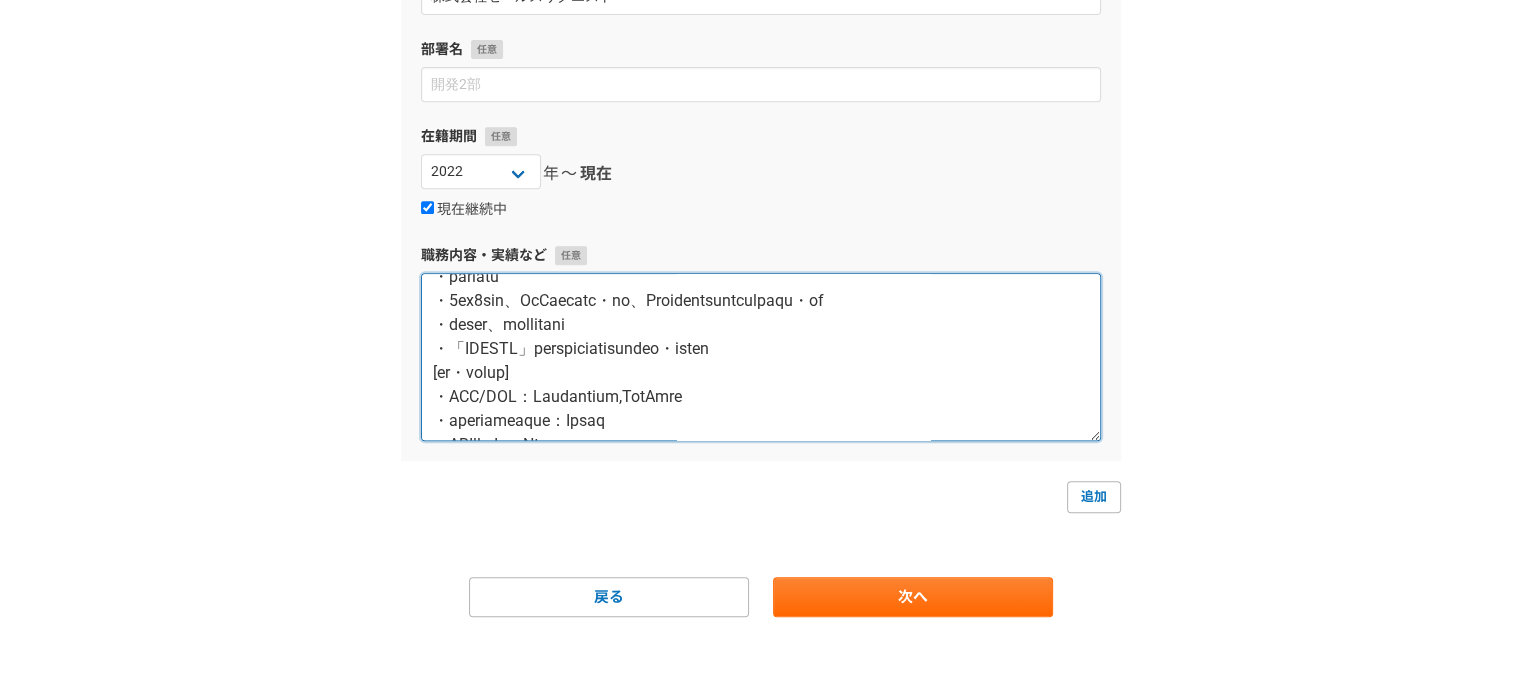 click at bounding box center [761, 357] 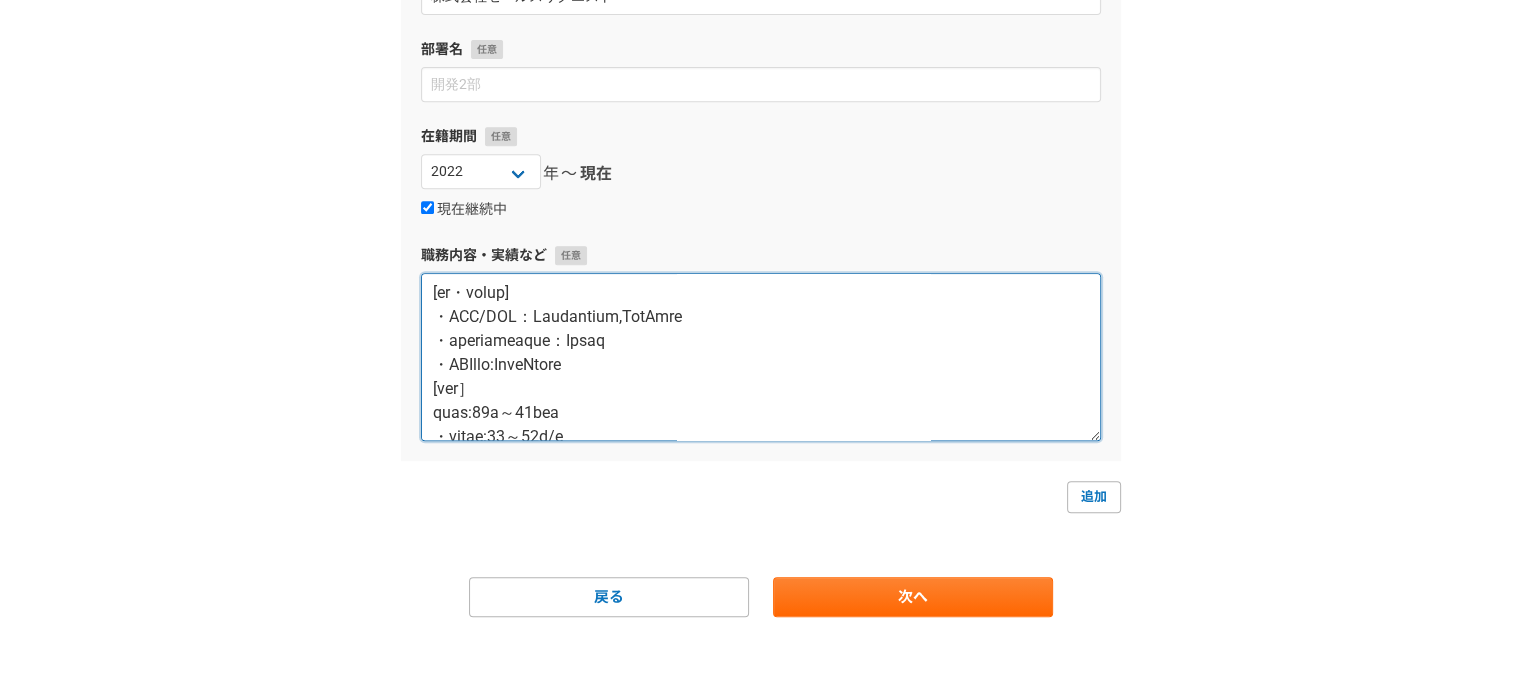 scroll, scrollTop: 532, scrollLeft: 0, axis: vertical 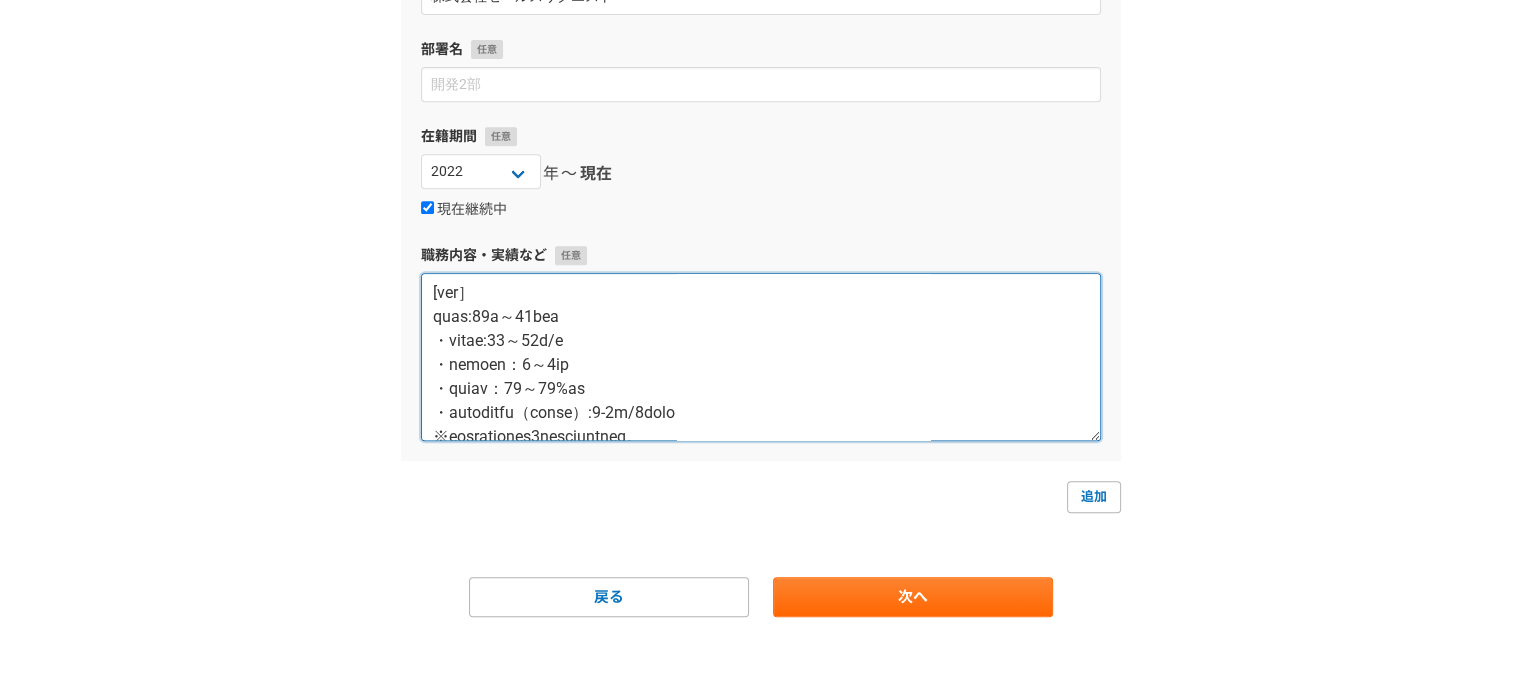 click at bounding box center [761, 357] 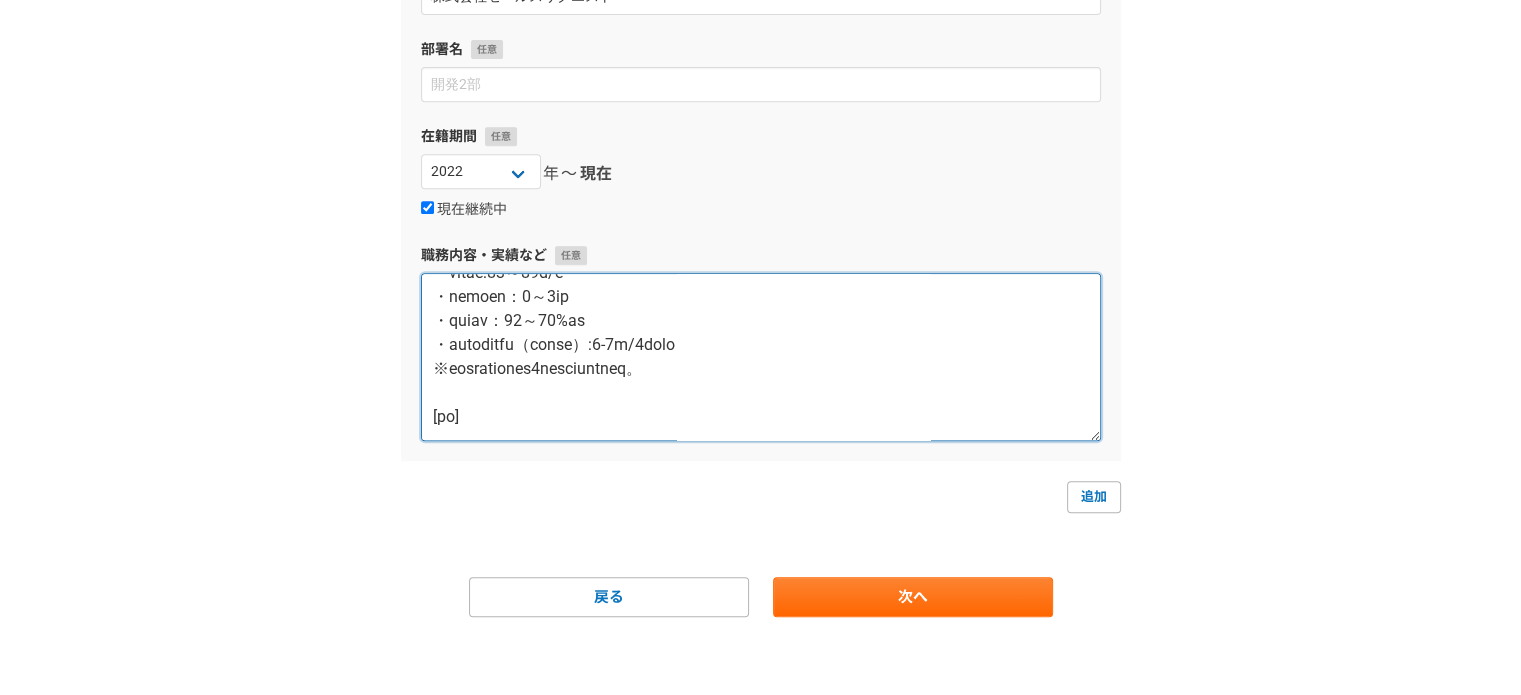 scroll, scrollTop: 648, scrollLeft: 0, axis: vertical 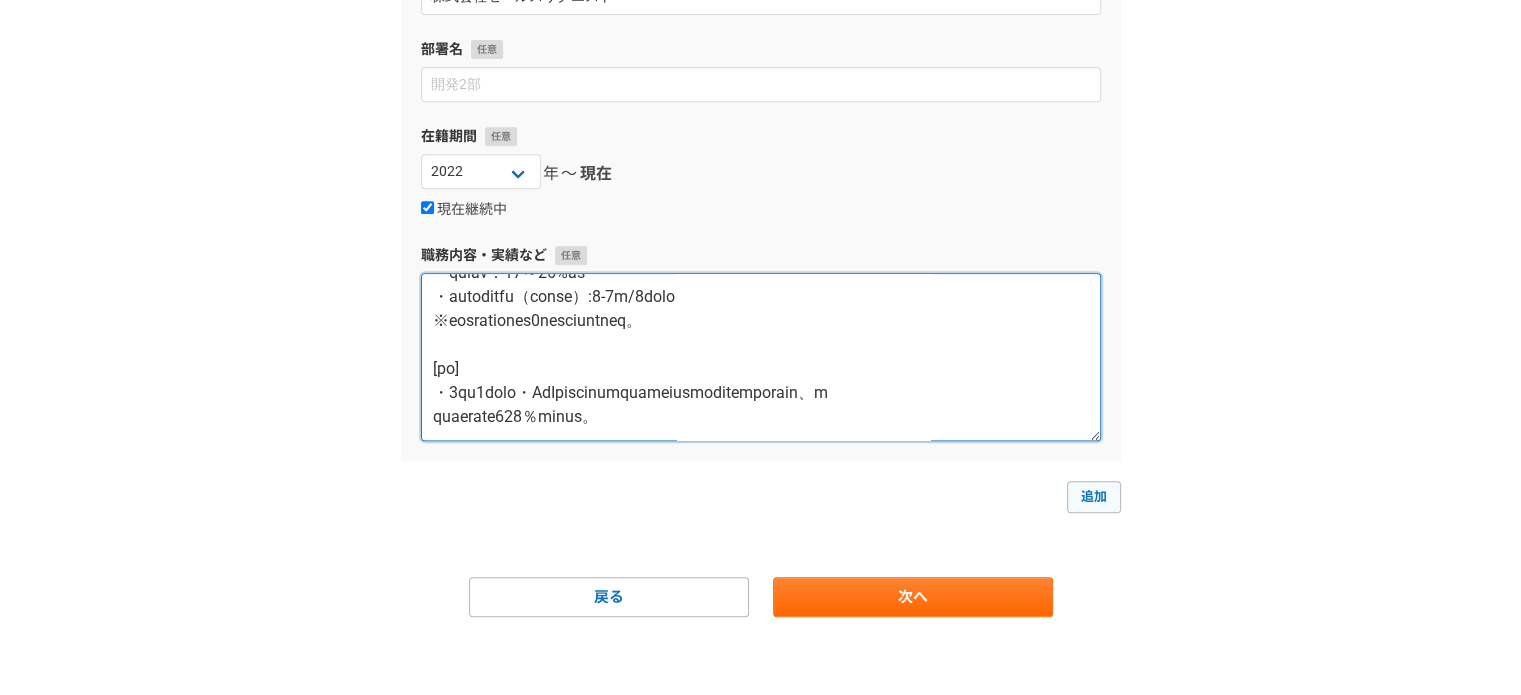 type on "株式会社セールスリクエスト社と業務委託契約
BtoBスタートアップ企業向けのインサイドセールス代行支援（SDR）
[取り扱い商材]
・SaaS商材（生成AIの広告クリエイティブサービス、ナレッジ管理ツール、AI自動翻訳ツー
ル）、決済代行・オンライン決済サービス等
[担当顧客概要]
・SMB～売上規模100億以上エンタープライズ
[業務内容]
・インバウンドリード（コーポレートサイト流入、Pardotアラート等）対応
・新規リード獲得、ハウスリスト、失注商談の掘り起こし
・ナーチャリング
・1to1メール、CxOレターの作成・配信、Pardotメールマーケティングの策定・検証
・リスト作成、ダッシュボード管理
・「FORCAS」を用いたアプローチ企業の優先度付け・リード分析
[環境・利用ツール]
・CRM/SFA：Salesforce,HubSpot
・コミュニケーションツール：Slack
・CTIツール:ZoomPhone
[稼働量］
架電数数:10件～20件前後
・メール対応:20～30件/日
・フォロー頻度：3～5回迄
・コネクト率：20～30%前後
・アポイント獲得件数（有効商談数）:2-3件/1社あたり
※複数社兼務につき上記は1社あたりの稼働目安です。
[成果]
・1to1のメール・CxOレターの配信施策にてターゲットリードへの商談数増加に寄与し、商
談化率導入前後比139％改善を達成。..." 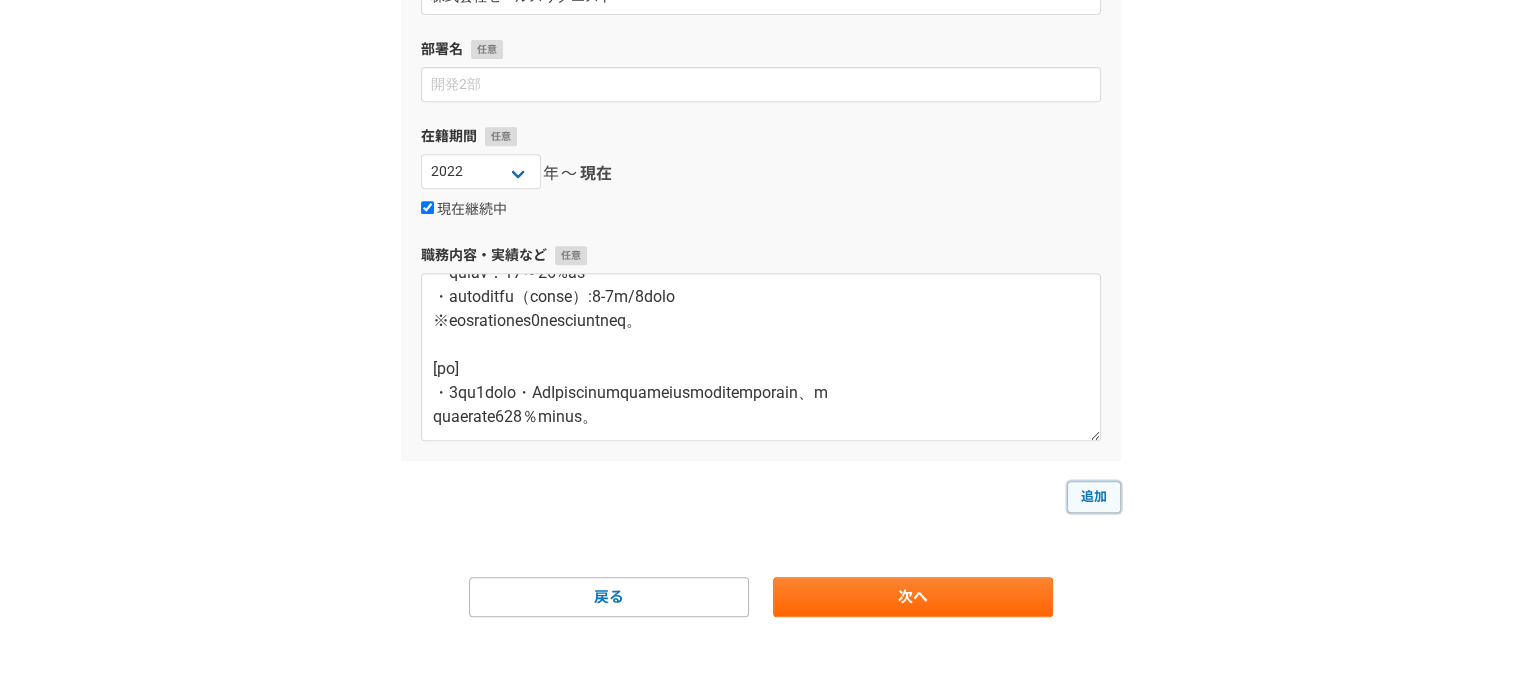 click on "追加" at bounding box center [1094, 497] 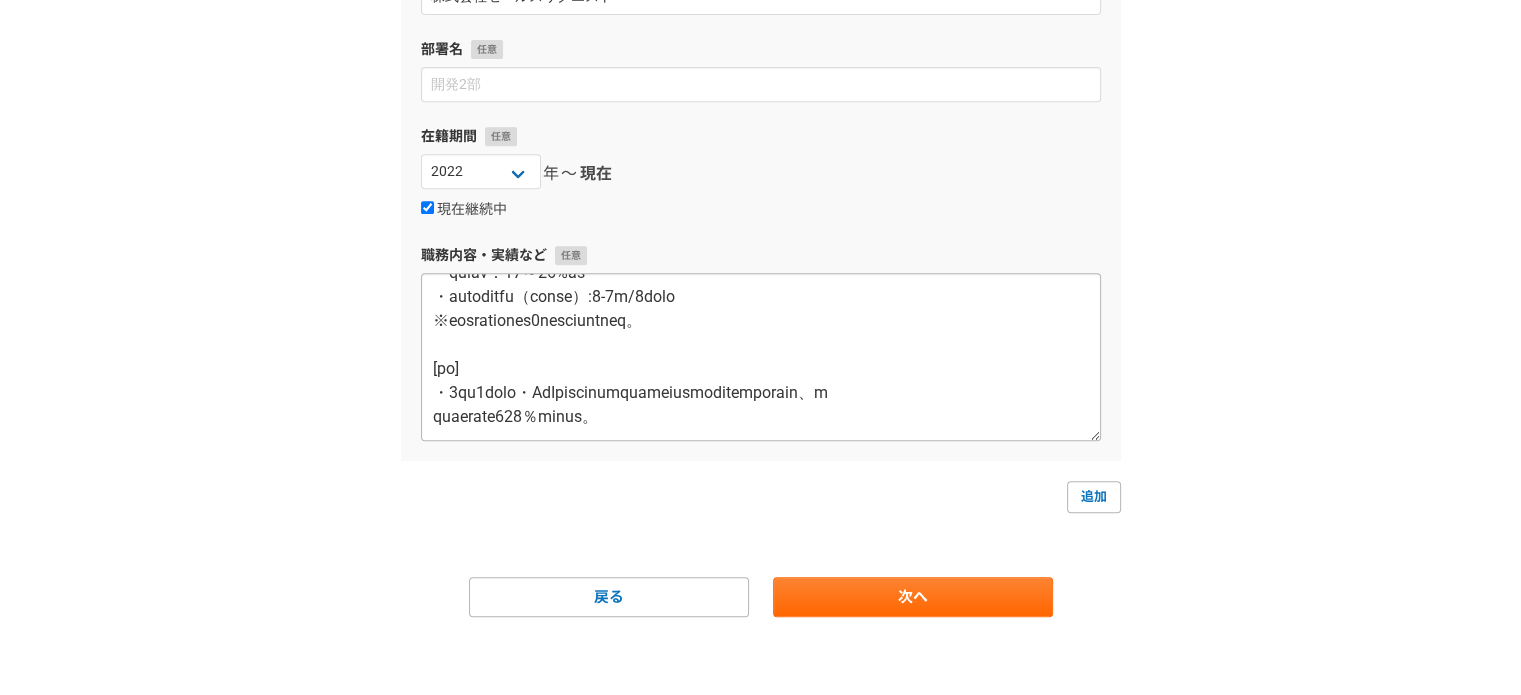 select 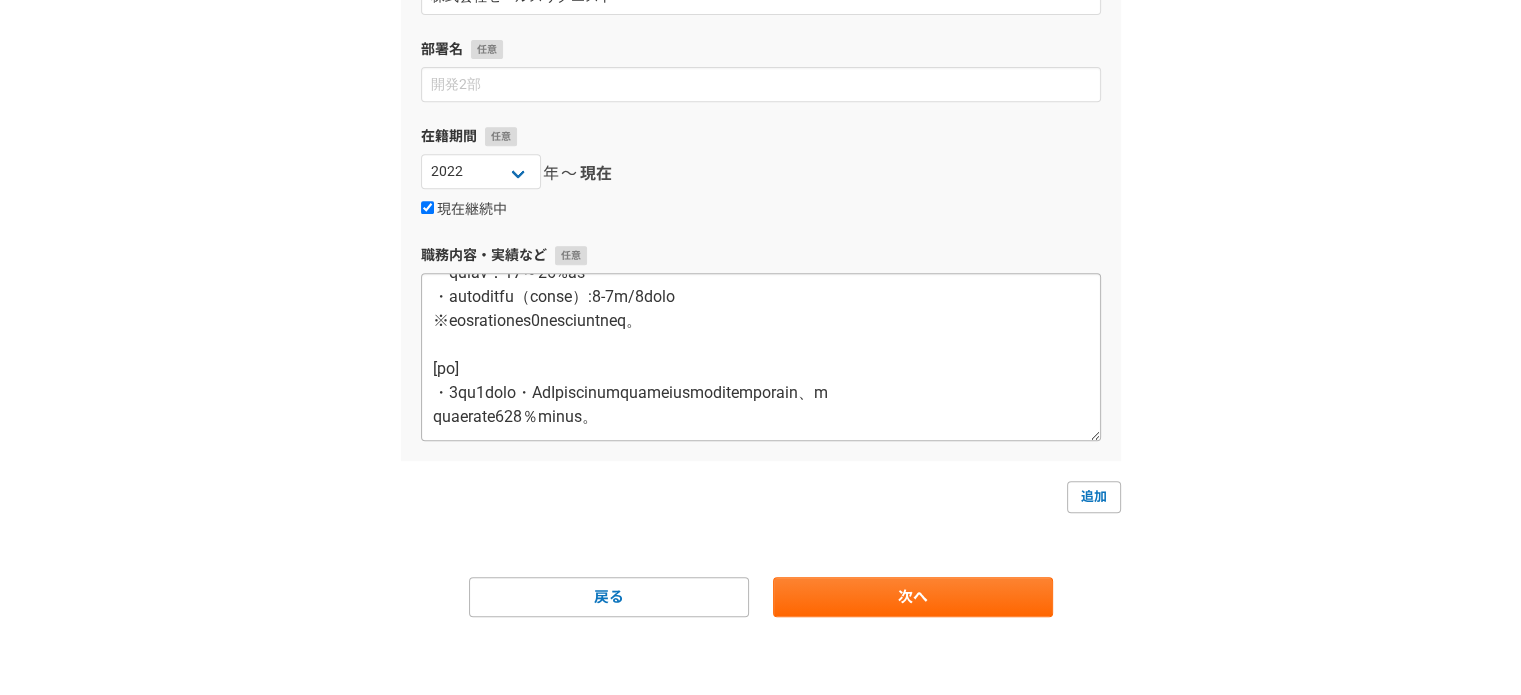 select 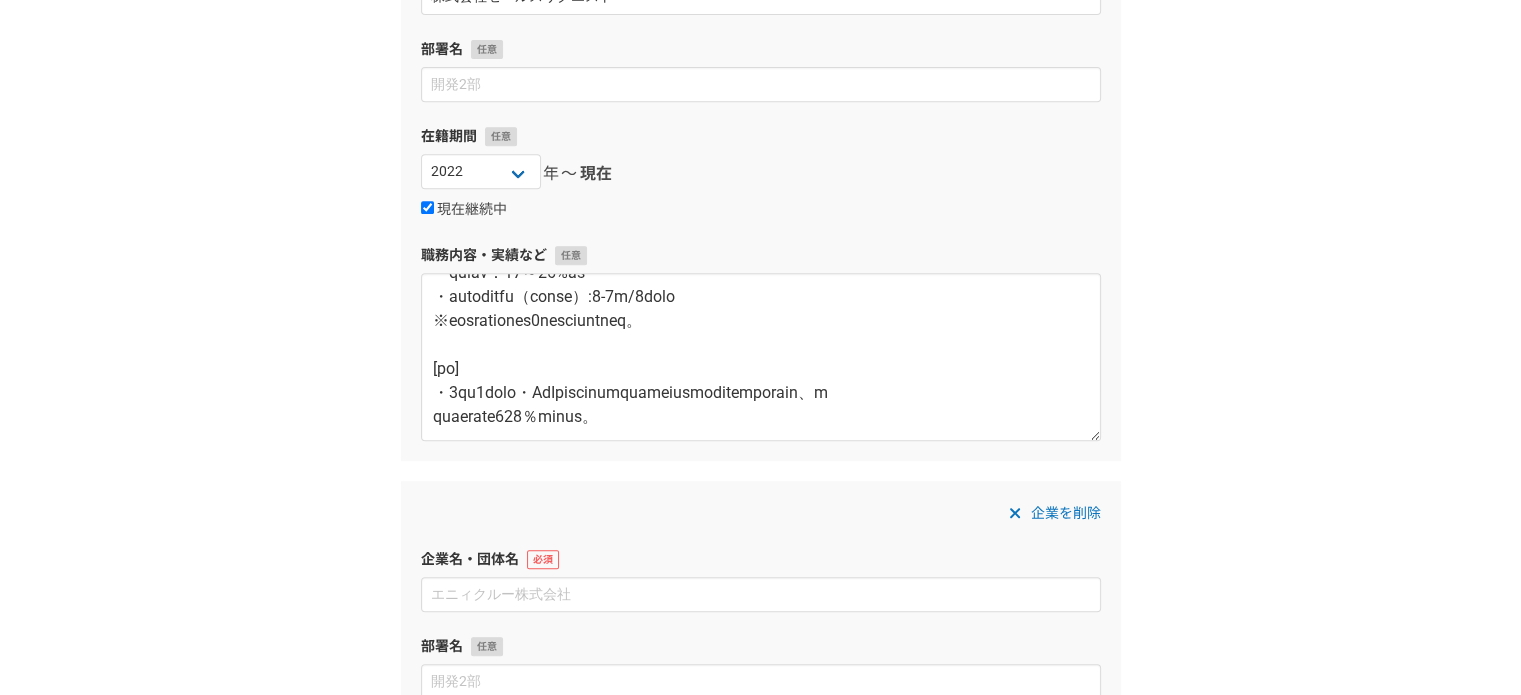 scroll, scrollTop: 720, scrollLeft: 0, axis: vertical 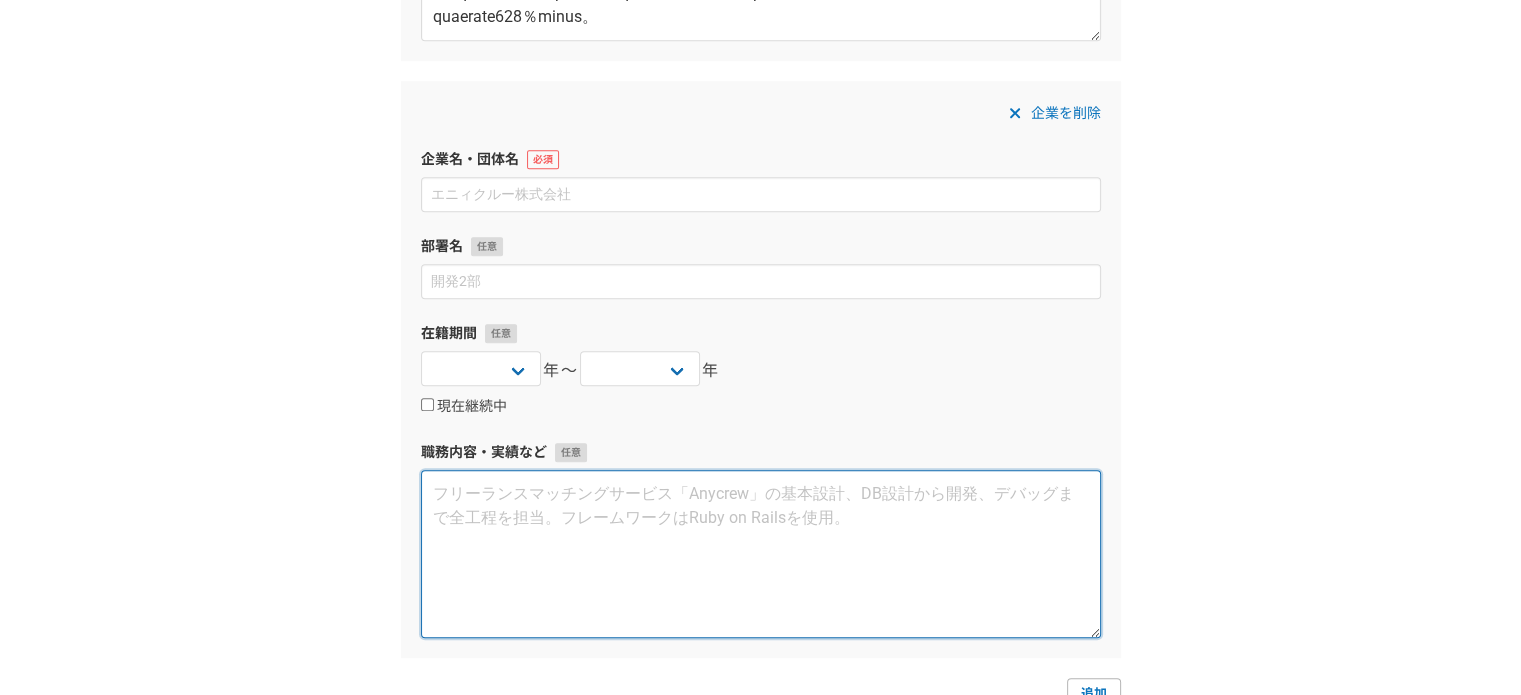click at bounding box center (761, 554) 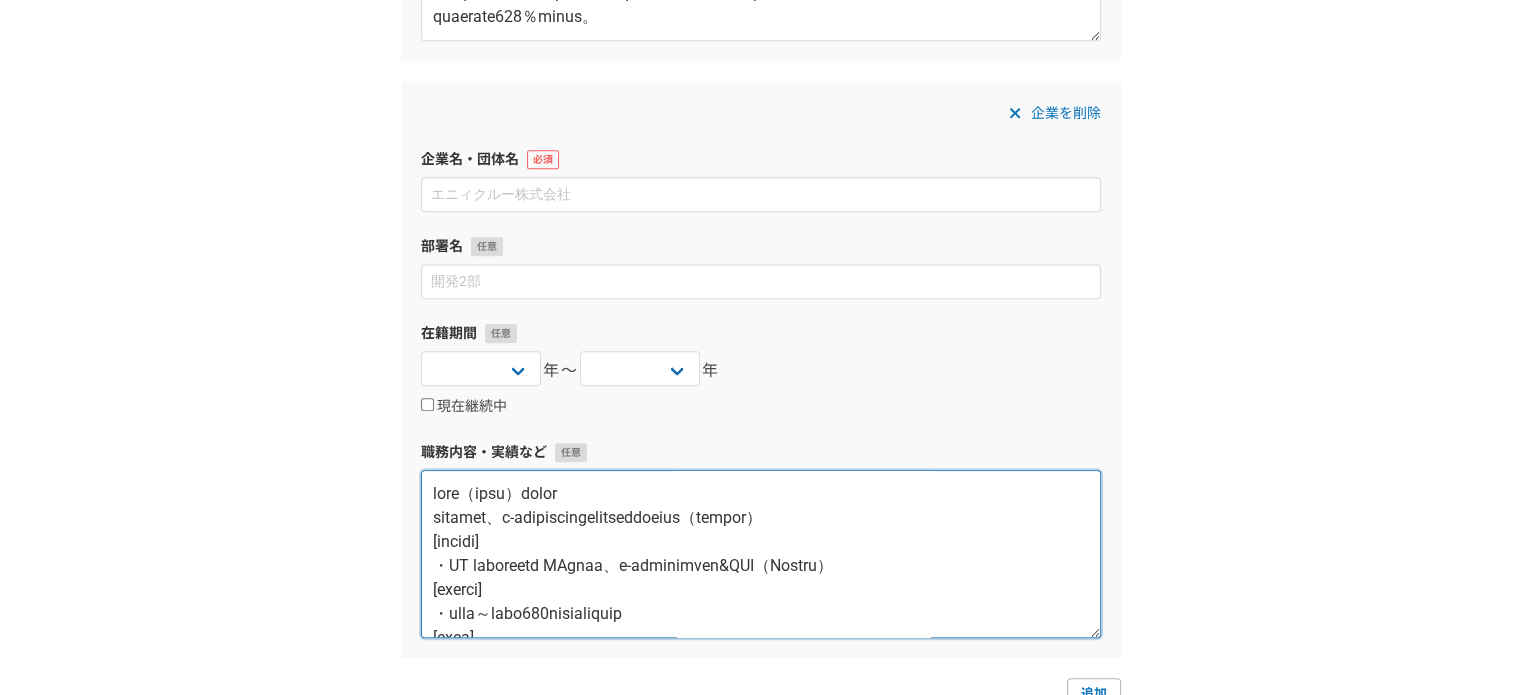 scroll, scrollTop: 420, scrollLeft: 0, axis: vertical 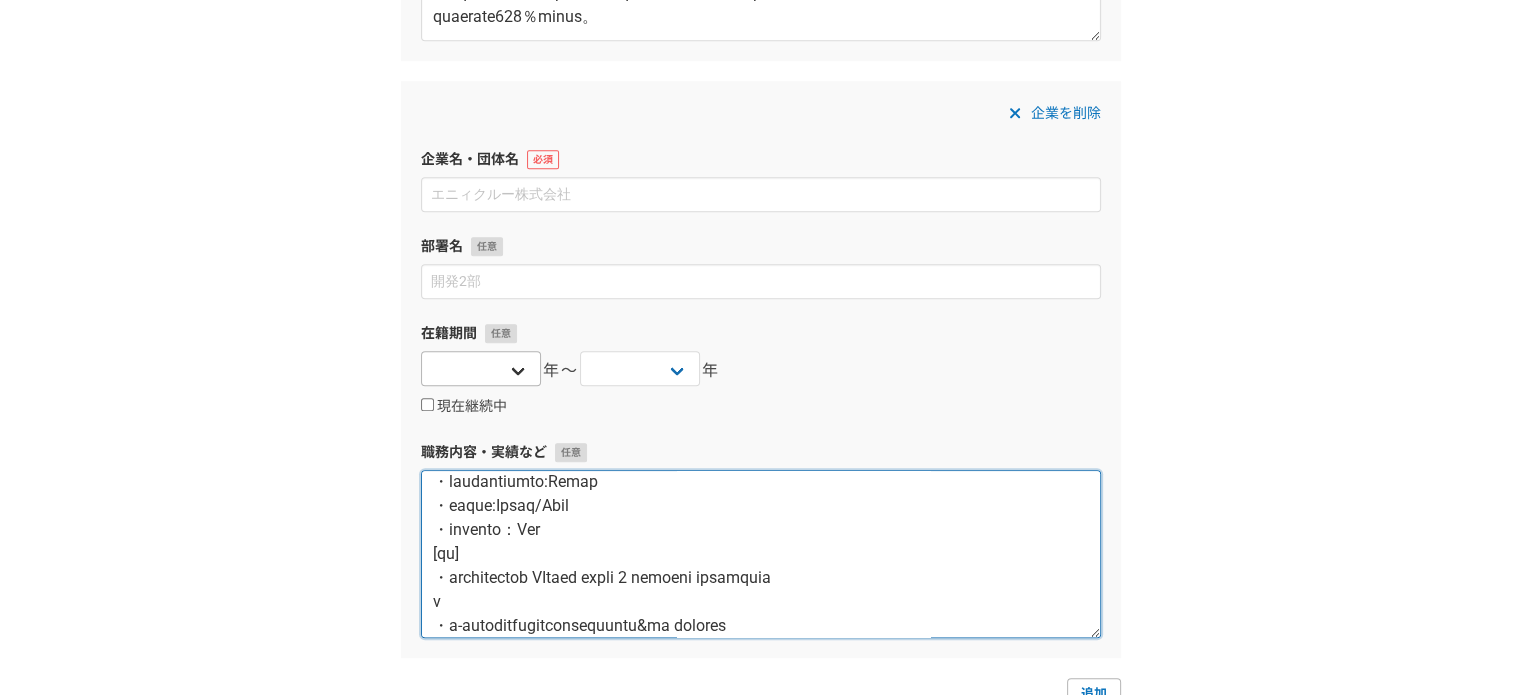 type on "有期社員（産休代替）として入社
機械翻訳ツール、e-ラーニングコンテンツのインサイドセールスを担当（フルリモート）
[取り扱い商材]
・AI 搭載機械翻訳ツール MTrans、e-ラーニングコンテンツ&LMS（Moodle）
[担当顧客概要]
・中小企業～売上規模100億以上エンタープライズ
[主な業務]
・オンラインセールス（新規リード獲得～受注）
・ナーチャリング
・オンボーディング
・アフターサポート
・アップセル・クロスセル
・ウェビナー運用
・見積/請求書作成、プレゼン資料作成、売上管理
・人的翻訳、マニュアル制作のインバウンド対応
・代理店開拓・代理店への販促営業
・CRM/SFA：Mazrica Sales（旧Senses）、MAツール:Kairos
・コミュニケーションツール:Teams
・商談ツール:Teams/Zoom
・ナレッジツール：Box
[成果]
・機械翻訳ソリューション MTrans の前年比約 8 倍の売上を記録 今期初の黒字化を達
成
・e-ラーニングコンテンツにおける営業プロセスの策定&実行 営業体制を確立..." 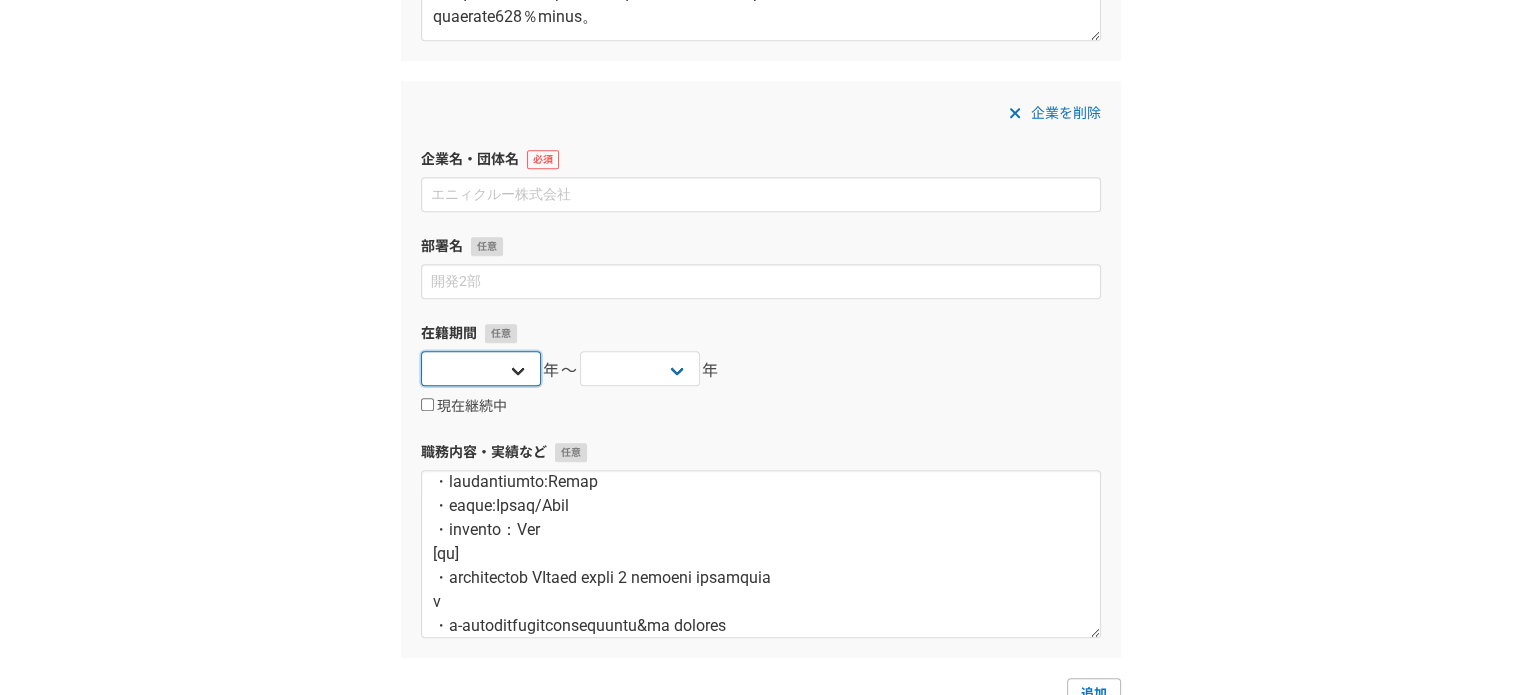 click on "2025 2024 2023 2022 2021 2020 2019 2018 2017 2016 2015 2014 2013 2012 2011 2010 2009 2008 2007 2006 2005 2004 2003 2002 2001 2000 1999 1998 1997 1996 1995 1994 1993 1992 1991 1990 1989 1988 1987 1986 1985 1984 1983 1982 1981 1980 1979 1978 1977 1976" at bounding box center [481, 368] 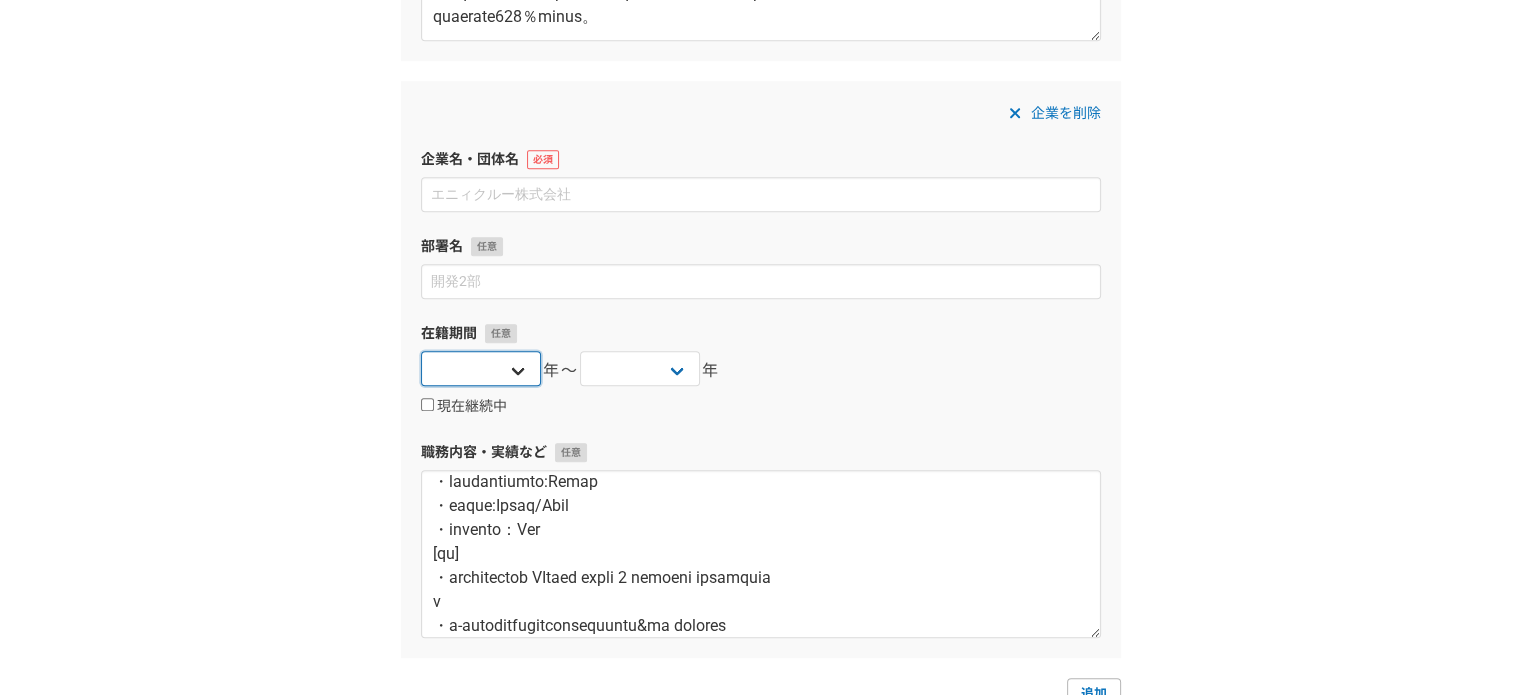 select on "2021" 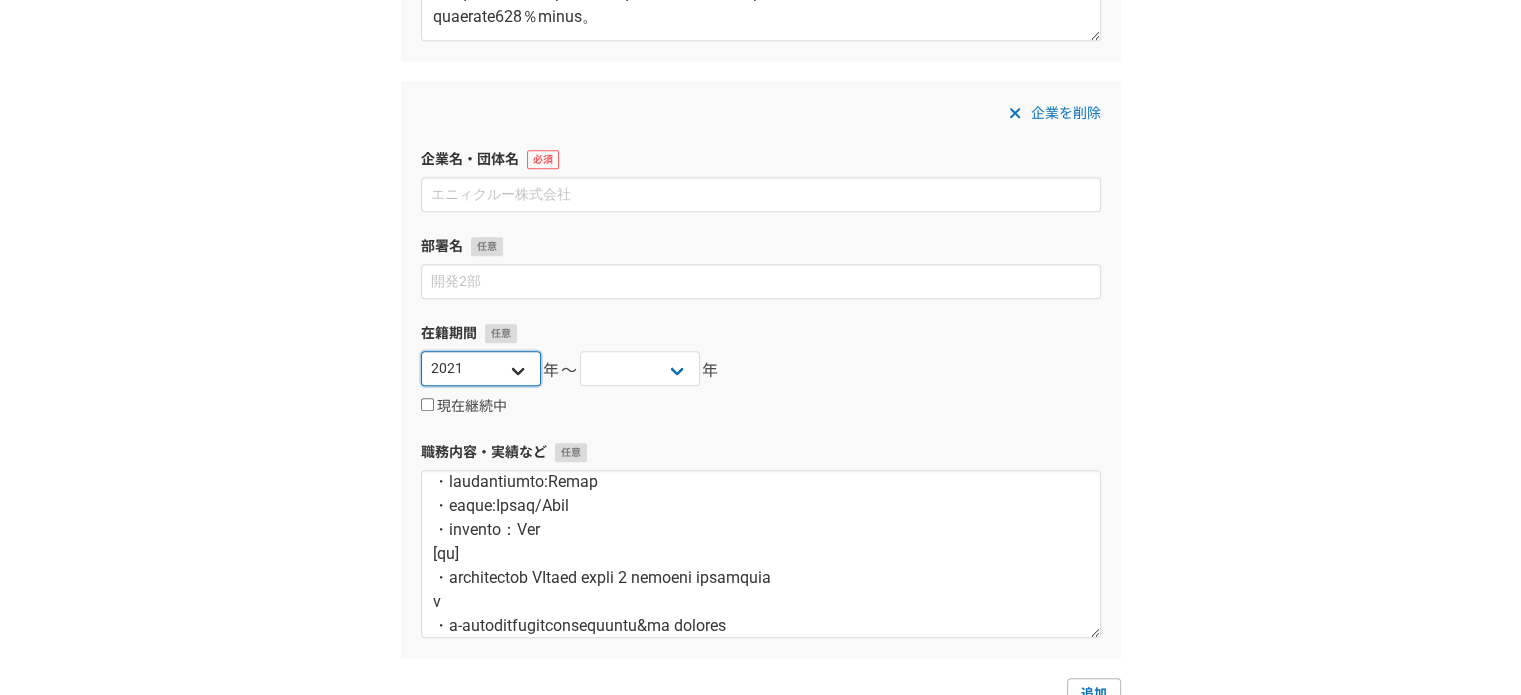 click on "2025 2024 2023 2022 2021 2020 2019 2018 2017 2016 2015 2014 2013 2012 2011 2010 2009 2008 2007 2006 2005 2004 2003 2002 2001 2000 1999 1998 1997 1996 1995 1994 1993 1992 1991 1990 1989 1988 1987 1986 1985 1984 1983 1982 1981 1980 1979 1978 1977 1976" at bounding box center (481, 368) 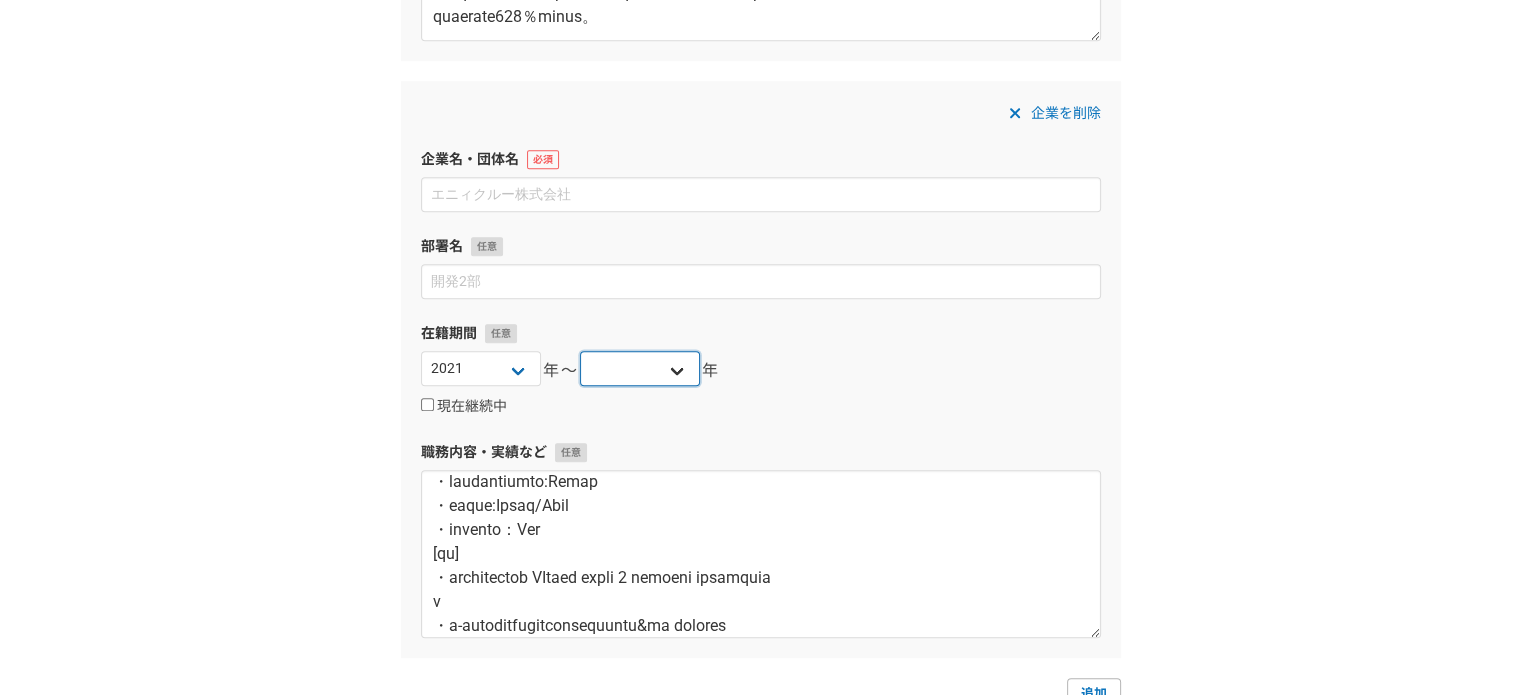 click on "2025 2024 2023 2022 2021 2020 2019 2018 2017 2016 2015 2014 2013 2012 2011 2010 2009 2008 2007 2006 2005 2004 2003 2002 2001 2000 1999 1998 1997 1996 1995 1994 1993 1992 1991 1990 1989 1988 1987 1986 1985 1984 1983 1982 1981 1980 1979 1978 1977 1976" at bounding box center [640, 368] 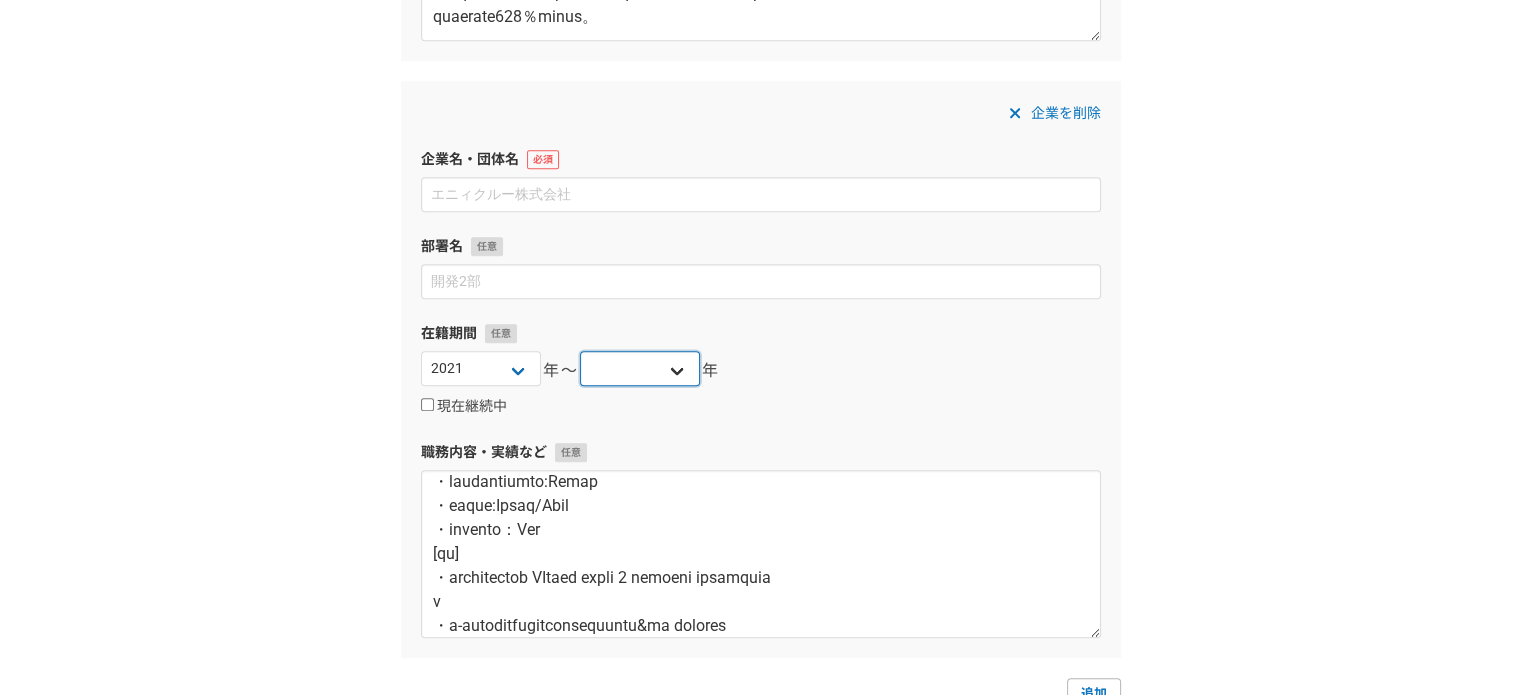 select on "2022" 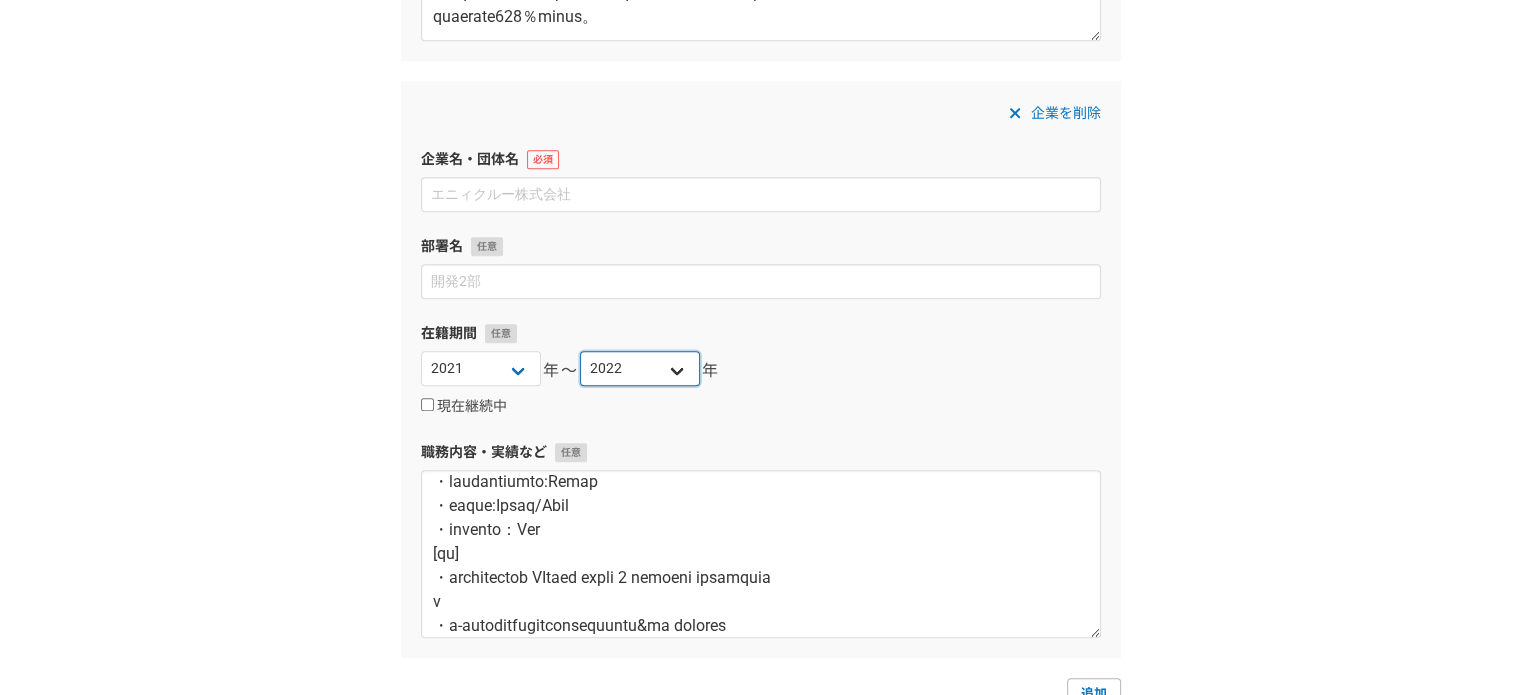 click on "2025 2024 2023 2022 2021 2020 2019 2018 2017 2016 2015 2014 2013 2012 2011 2010 2009 2008 2007 2006 2005 2004 2003 2002 2001 2000 1999 1998 1997 1996 1995 1994 1993 1992 1991 1990 1989 1988 1987 1986 1985 1984 1983 1982 1981 1980 1979 1978 1977 1976" at bounding box center (640, 368) 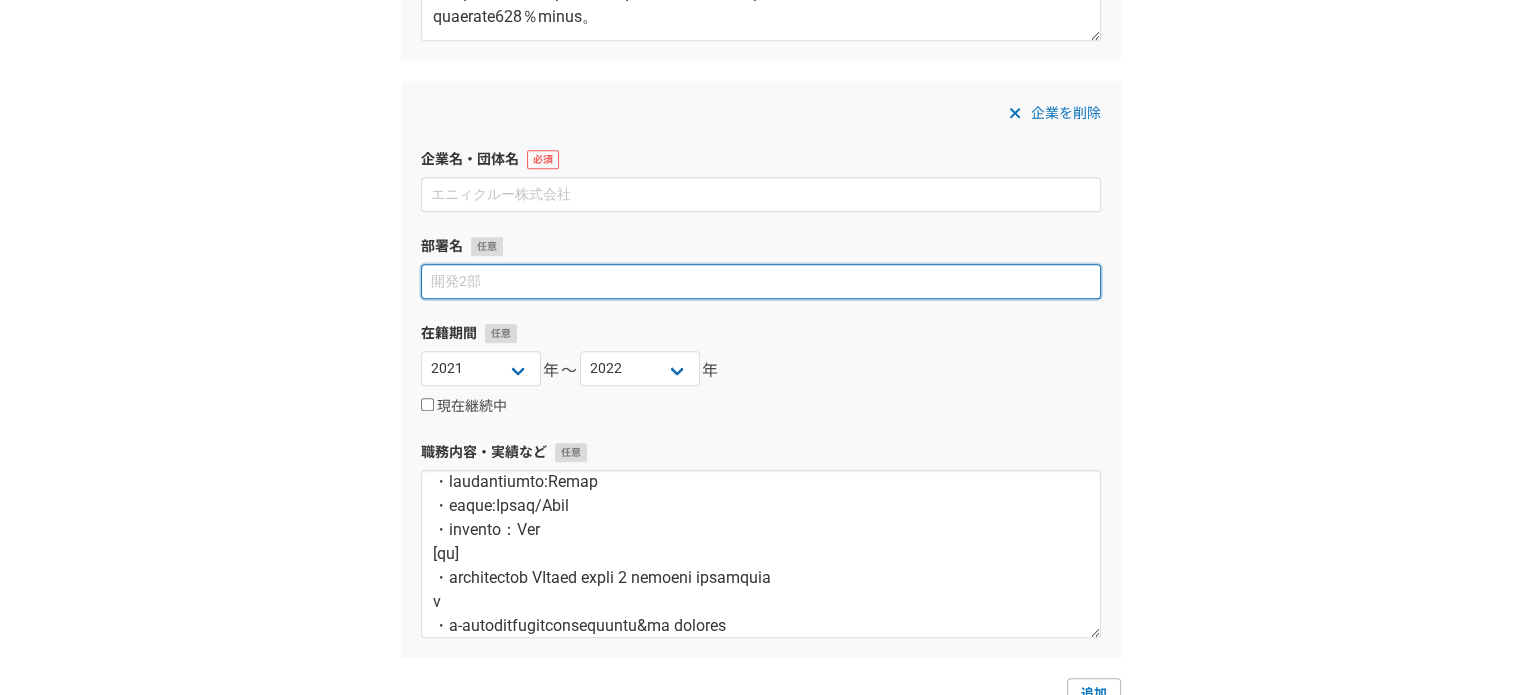 click at bounding box center [761, 281] 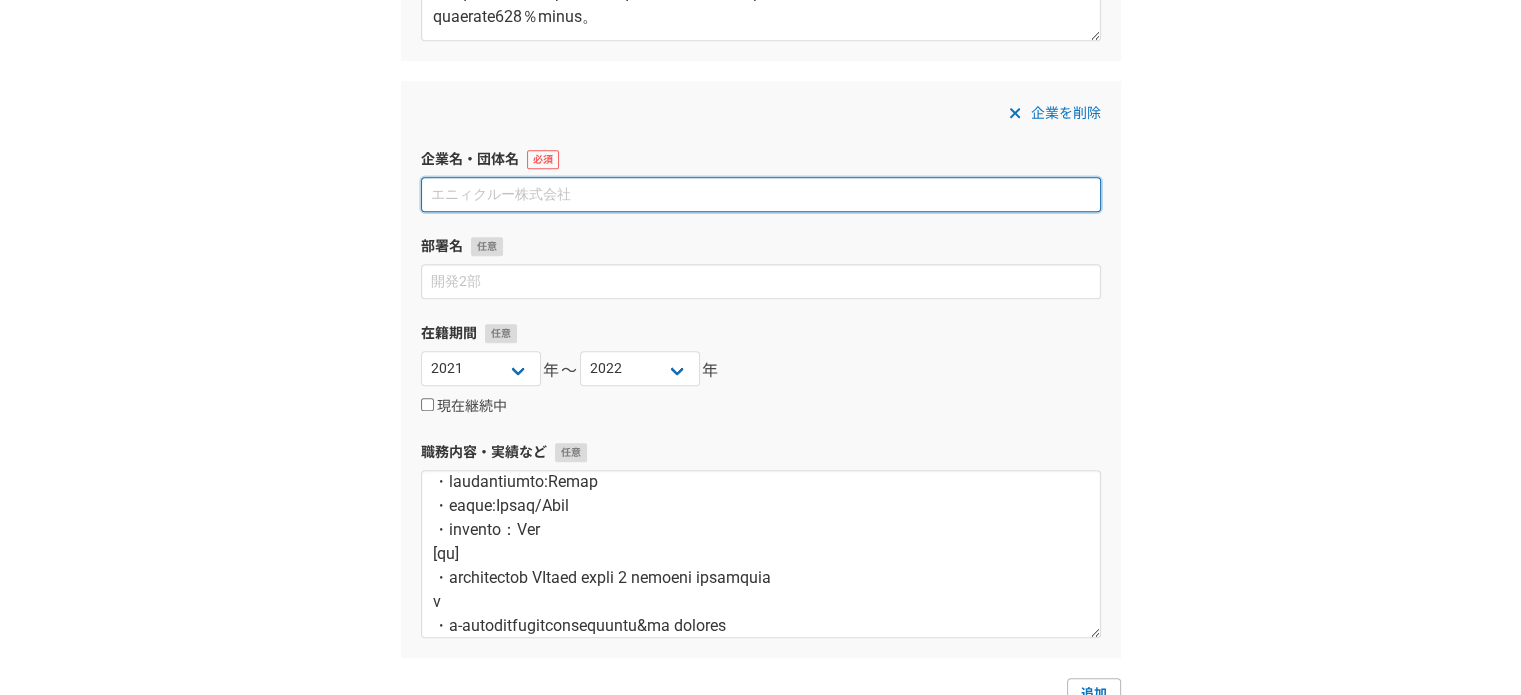 click at bounding box center (761, 194) 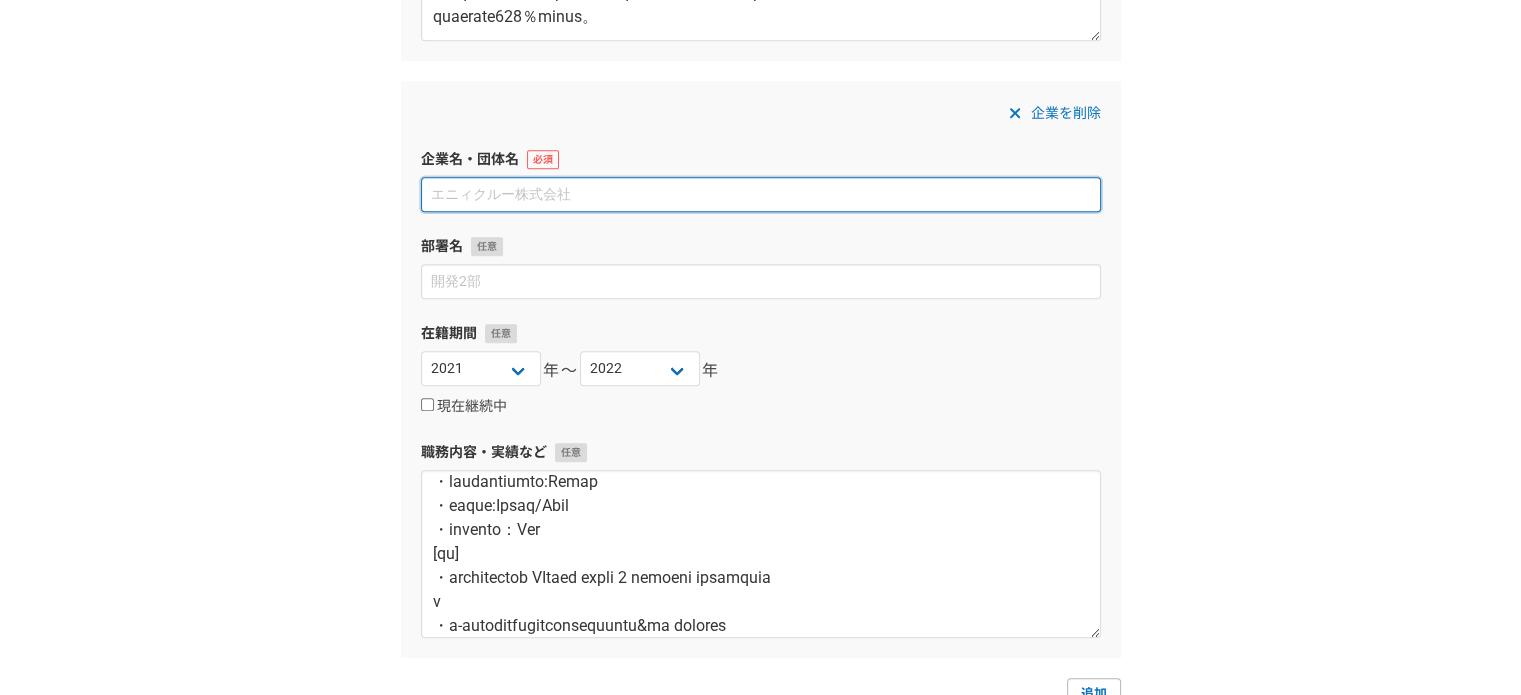 paste on "株式会社ヒューマンサイエンス" 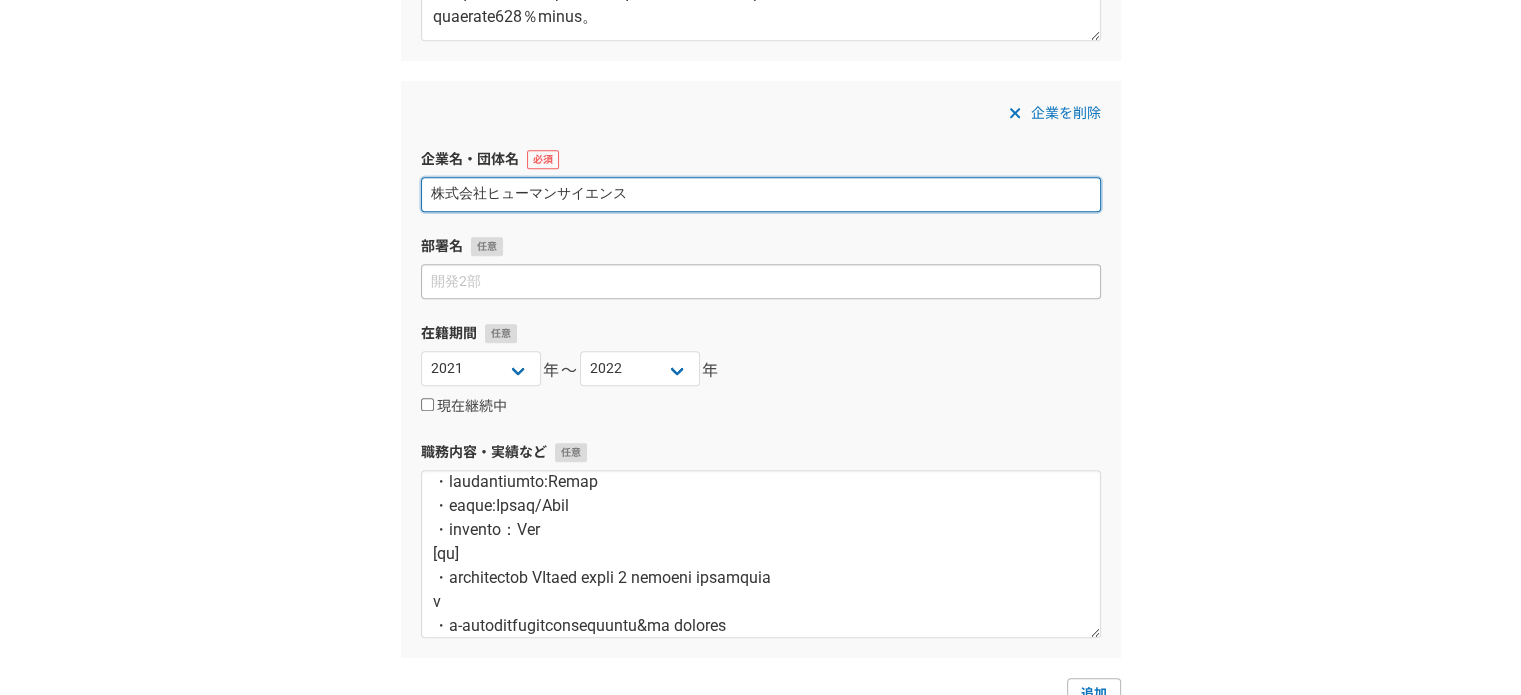 type on "株式会社ヒューマンサイエンス" 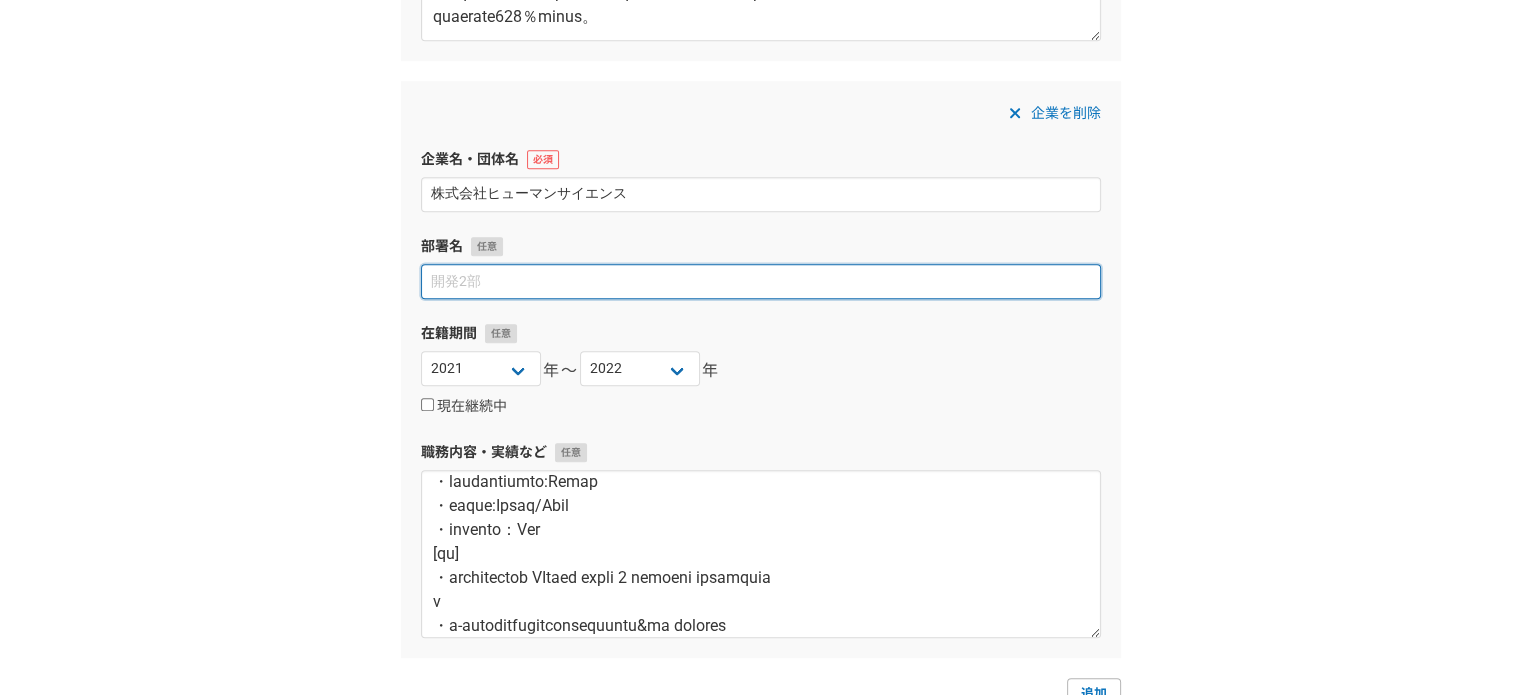 click at bounding box center [761, 281] 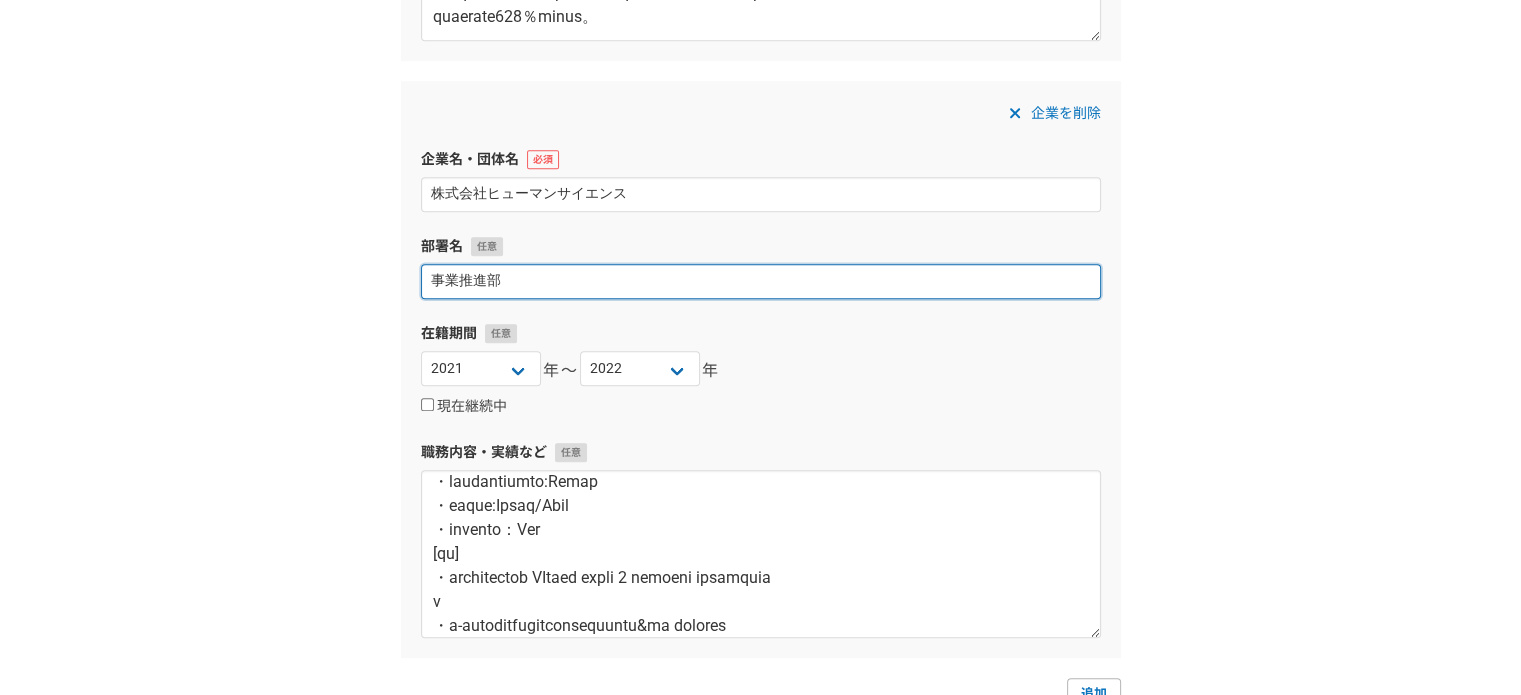 type on "事業推進部" 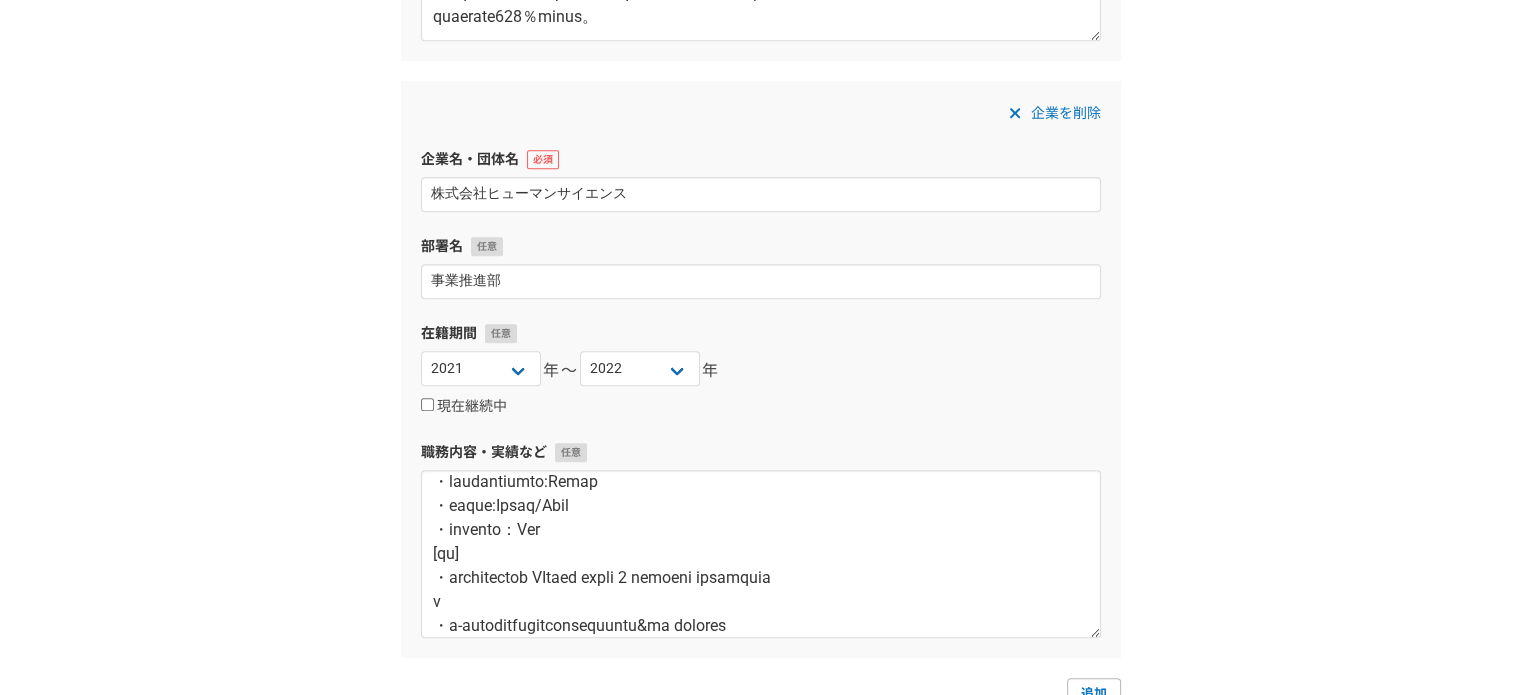 click on "企業を削除 企業名・団体名 株式会社ヒューマンサイエンス 部署名 事業推進部 在籍期間 2025 2024 2023 2022 2021 2020 2019 2018 2017 2016 2015 2014 2013 2012 2011 2010 2009 2008 2007 2006 2005 2004 2003 2002 2001 2000 1999 1998 1997 1996 1995 1994 1993 1992 1991 1990 1989 1988 1987 1986 1985 1984 1983 1982 1981 1980 1979 1978 1977 1976 年〜 2025 2024 2023 2022 2021 2020 2019 2018 2017 2016 2015 2014 2013 2012 2011 2010 2009 2008 2007 2006 2005 2004 2003 2002 2001 2000 1999 1998 1997 1996 1995 1994 1993 1992 1991 1990 1989 1988 1987 1986 1985 1984 1983 1982 1981 1980 1979 1978 1977 1976 年   現在継続中 職務内容・実績など" at bounding box center [761, 369] 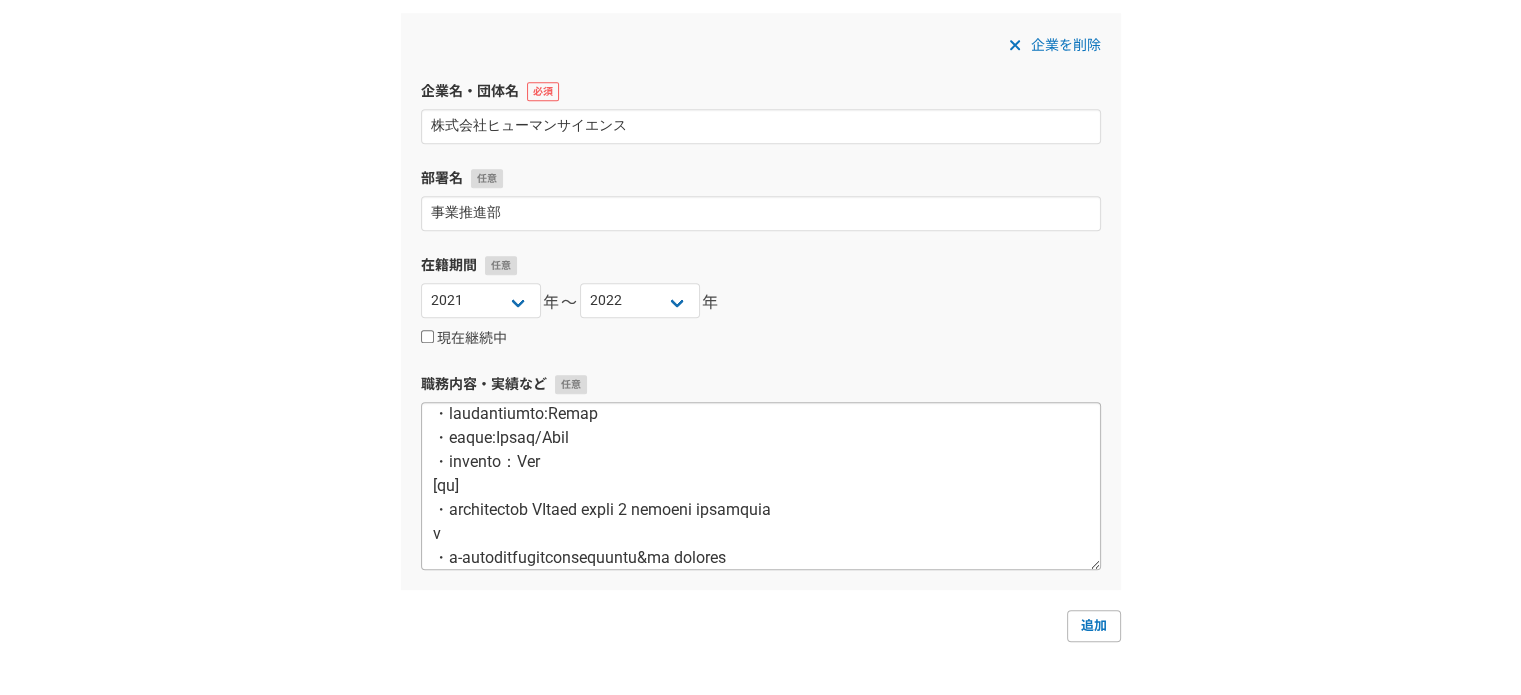 scroll, scrollTop: 1381, scrollLeft: 0, axis: vertical 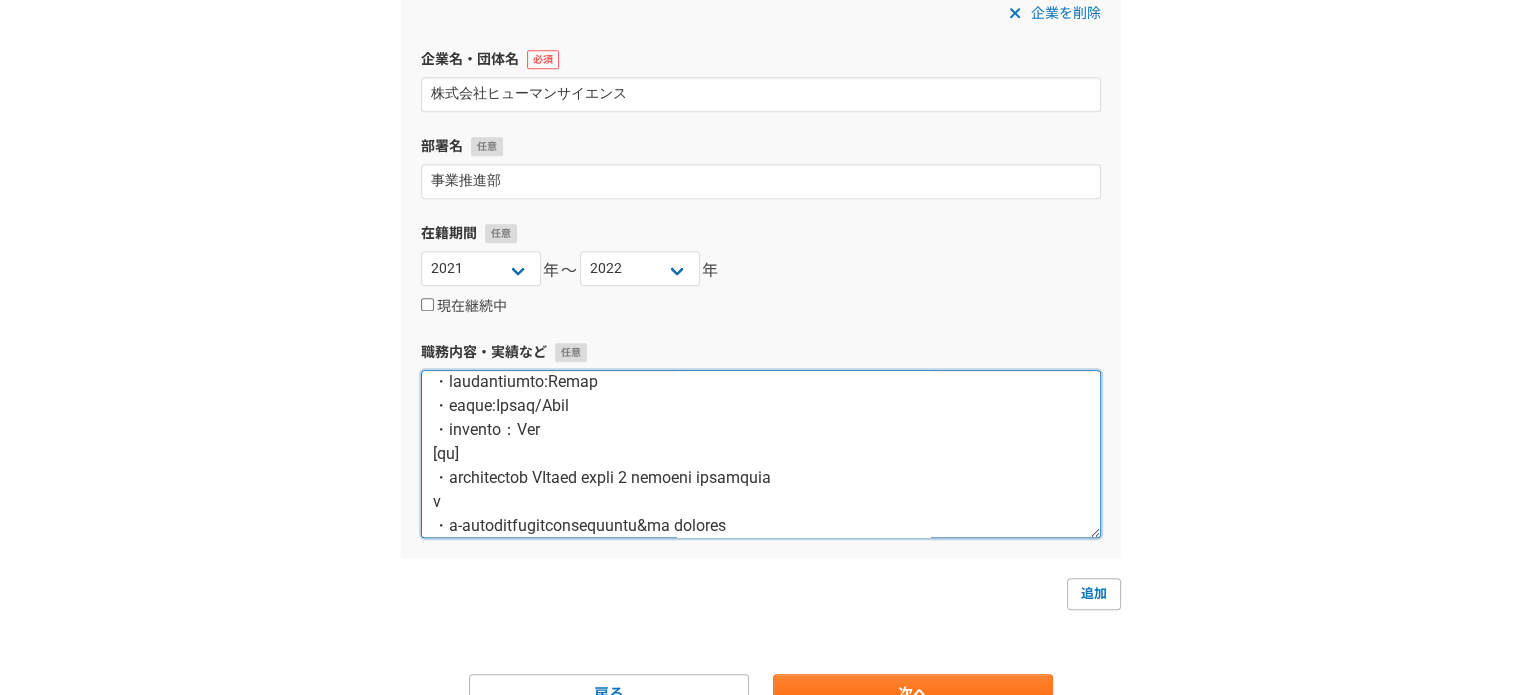 click at bounding box center (761, 454) 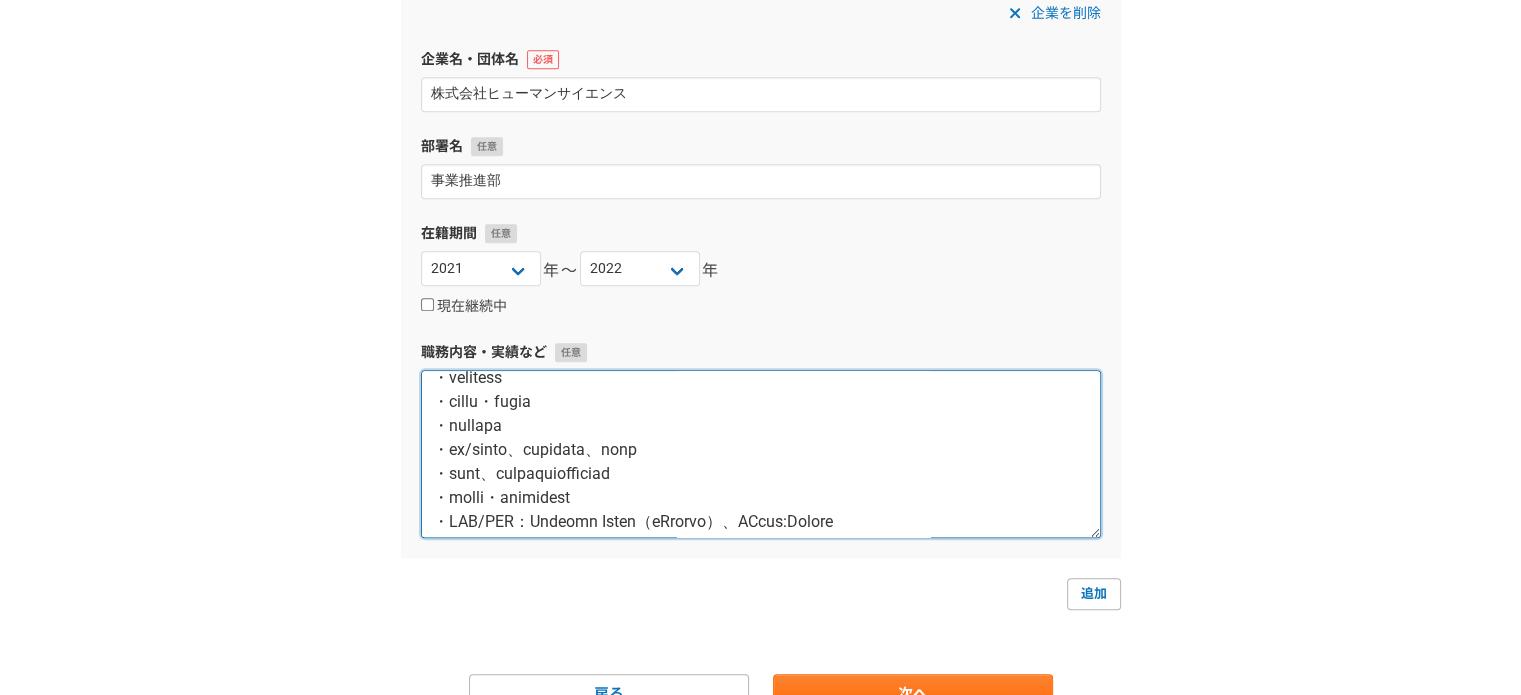 scroll, scrollTop: 0, scrollLeft: 0, axis: both 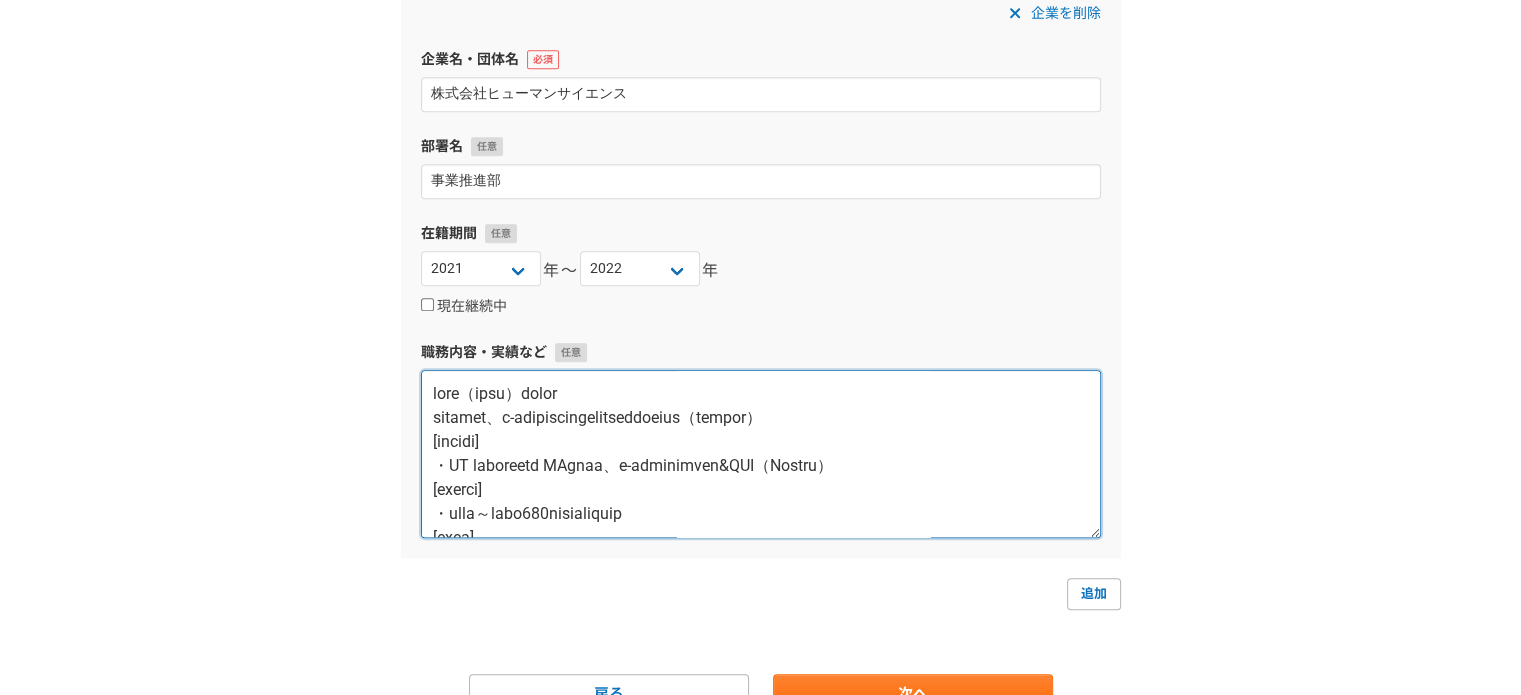 click at bounding box center [761, 454] 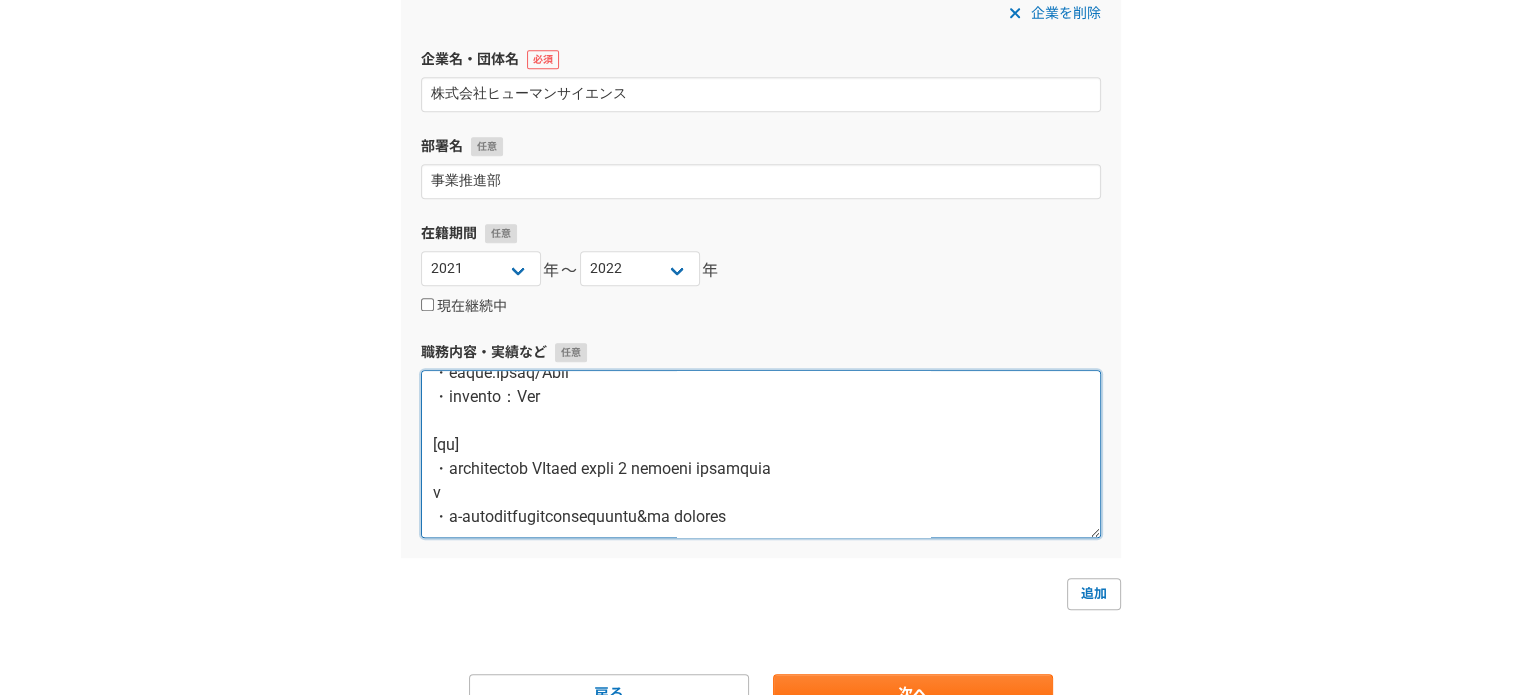 scroll, scrollTop: 528, scrollLeft: 0, axis: vertical 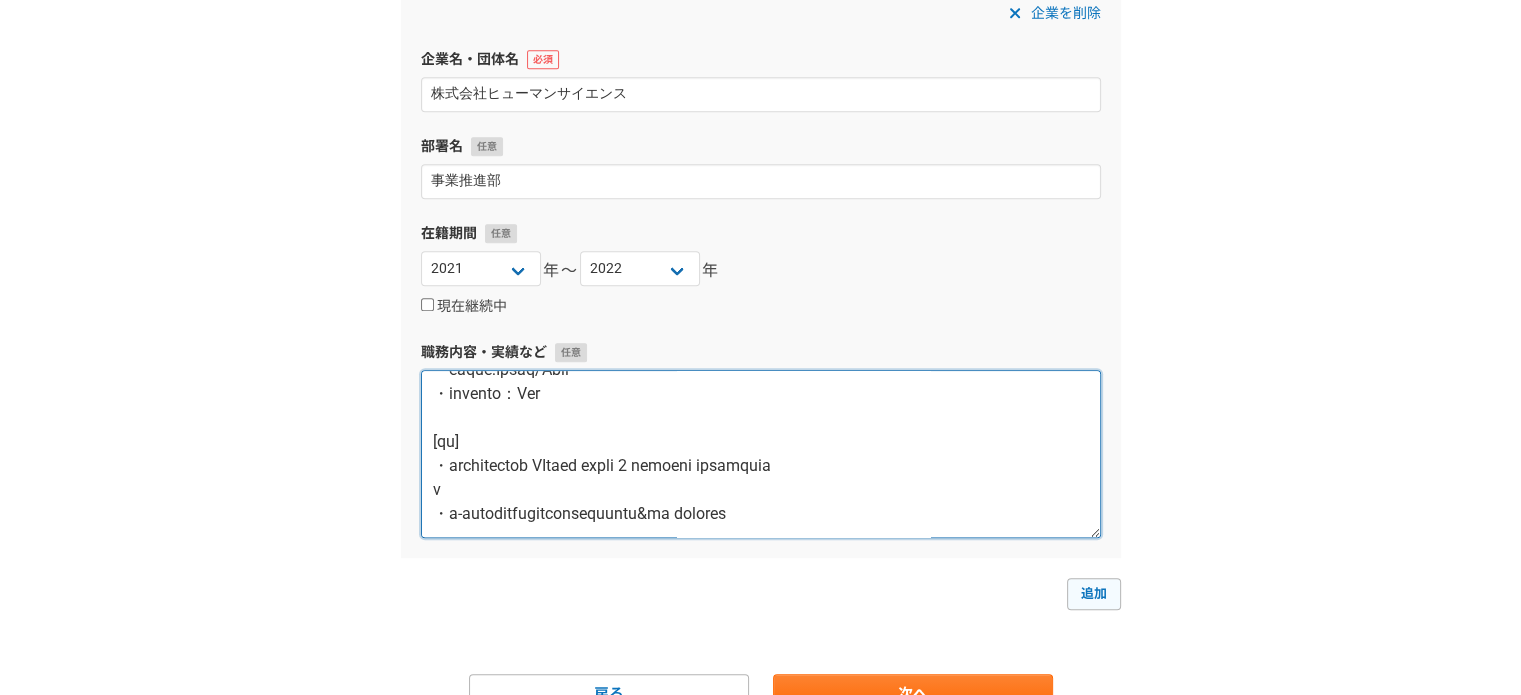 type on "有期社員（産休代替）として入社
機械翻訳ツール、e-ラーニングコンテンツのインサイドセールスを担当（フルリモート）
[取り扱い商材]
・AI 搭載機械翻訳ツール MTrans、e-ラーニングコンテンツ&LMS（Moodle）
[担当顧客概要]
・中小企業～売上規模100億以上エンタープライズ
[主な業務]
・オンラインセールス（新規リード獲得～受注）
・ナーチャリング
・オンボーディング
・アフターサポート
・アップセル・クロスセル
・ウェビナー運用
・見積/請求書作成、プレゼン資料作成、売上管理
・人的翻訳、マニュアル制作のインバウンド対応
・代理店開拓・代理店への販促営業
・CRM/SFA：Mazrica Sales（旧Senses）、MAツール:Kairos
・コミュニケーションツール:Teams
・商談ツール:Teams/Zoom
・ナレッジツール：Box
[成果]
・機械翻訳ソリューション MTrans の前年比約 8 倍の売上を記録 今期初の黒字化を達
成
・e-ラーニングコンテンツにおける営業プロセスの策定&実行 営業体制を確立..." 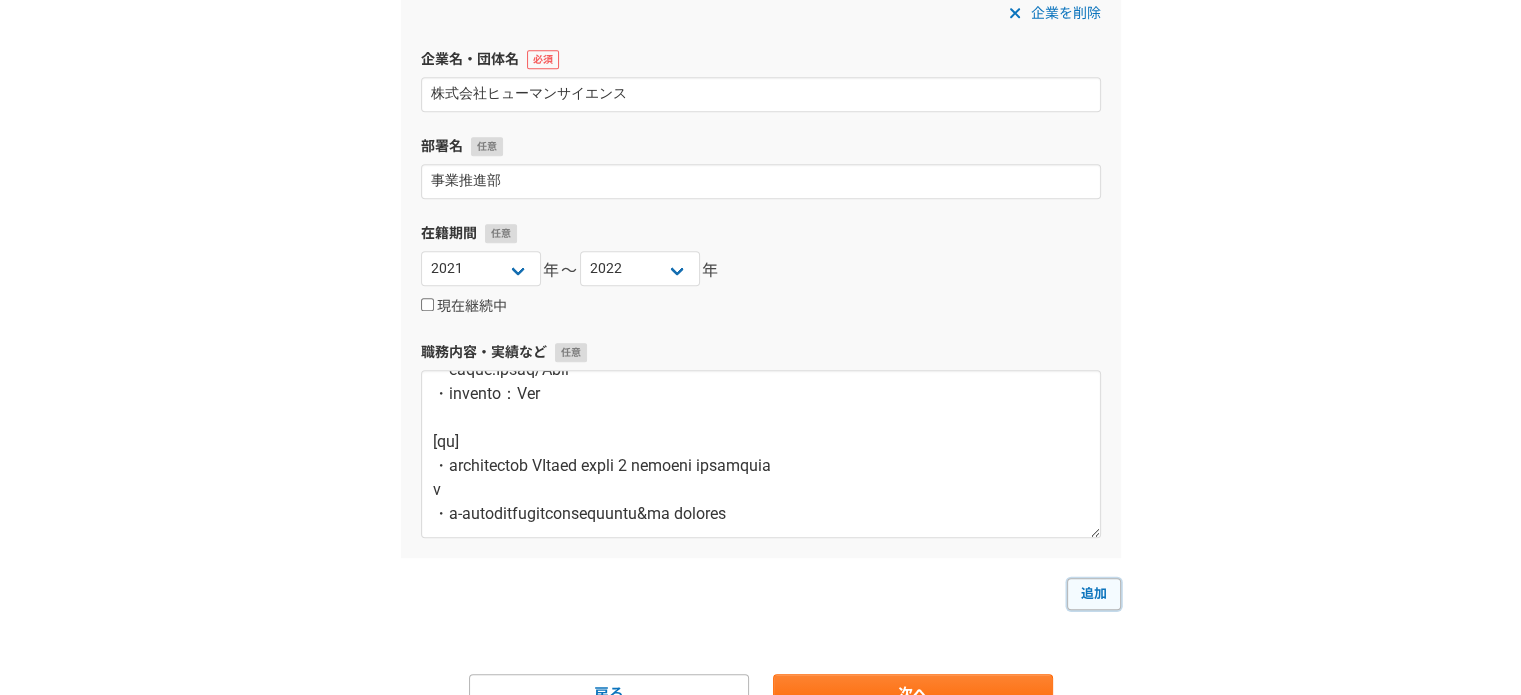 click on "追加" at bounding box center [1094, 594] 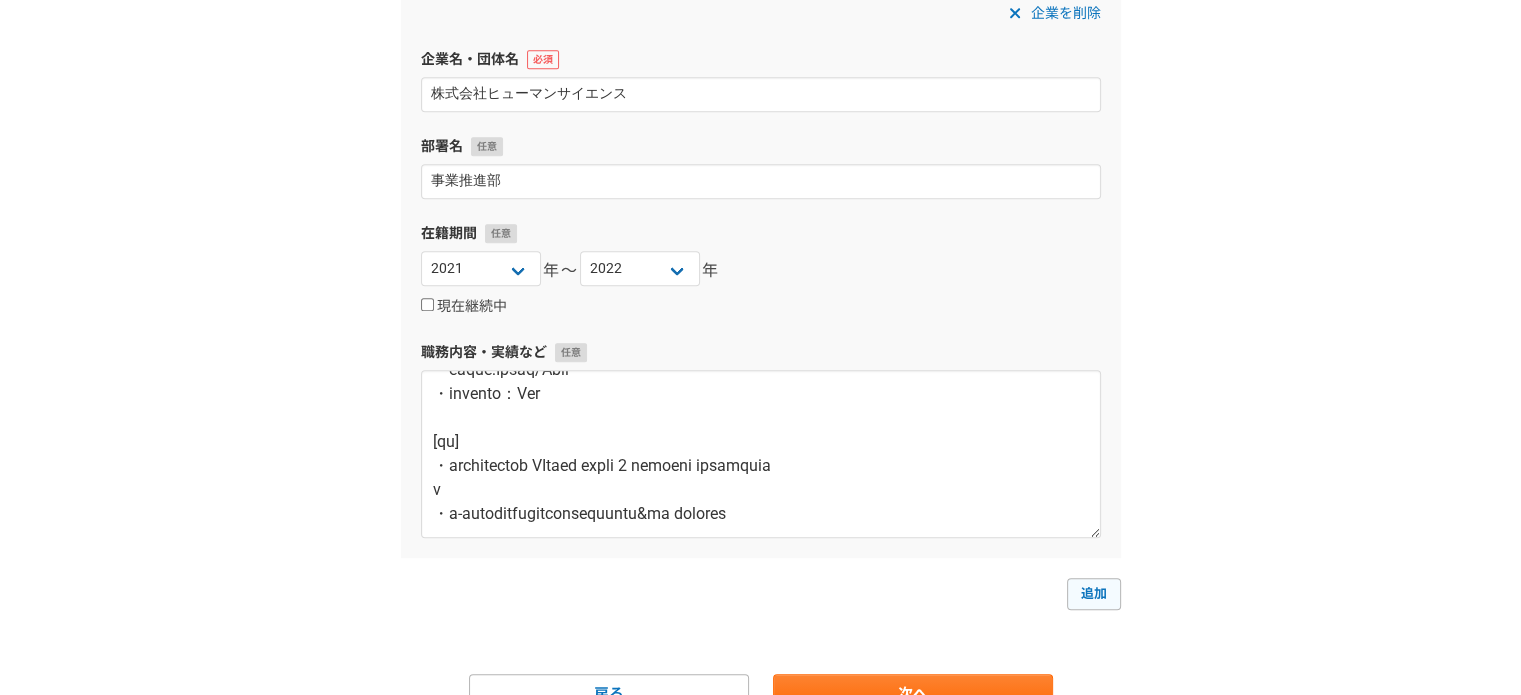 select 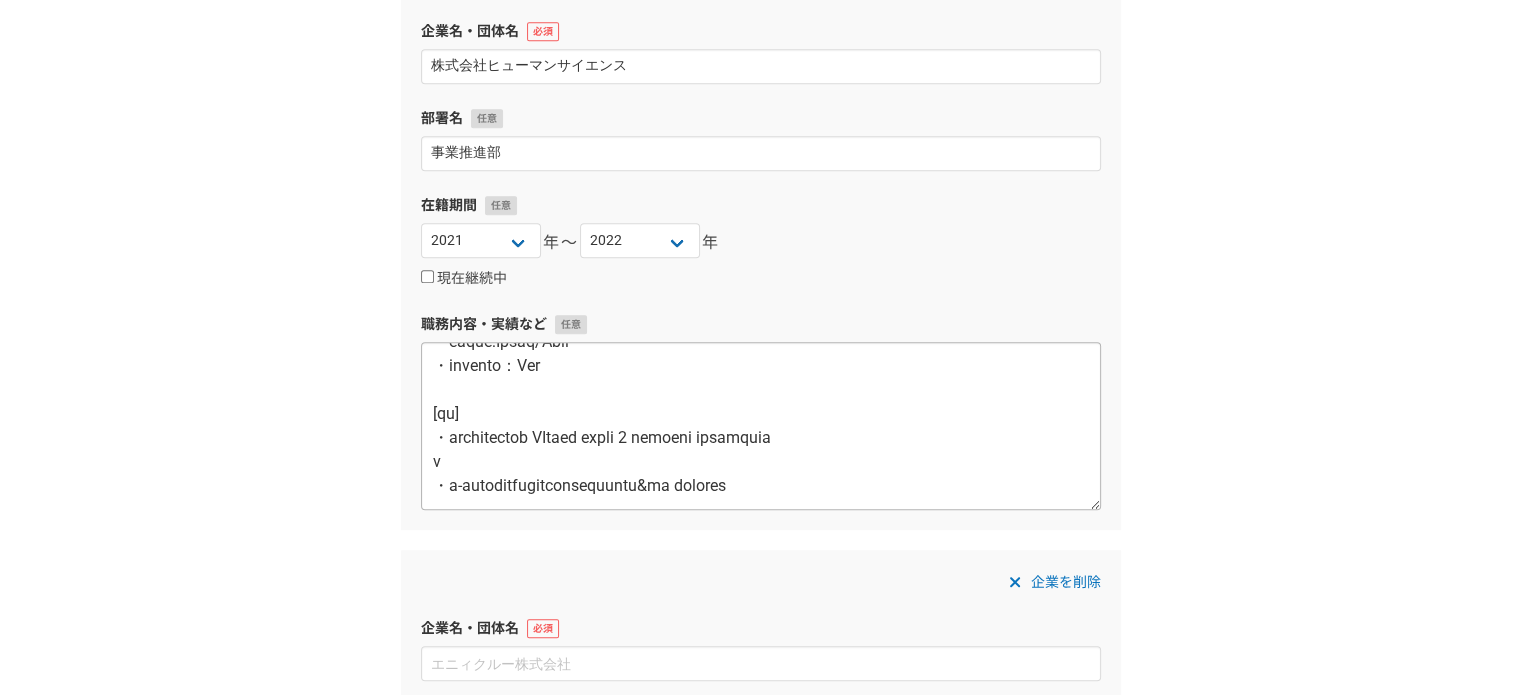 scroll, scrollTop: 1693, scrollLeft: 0, axis: vertical 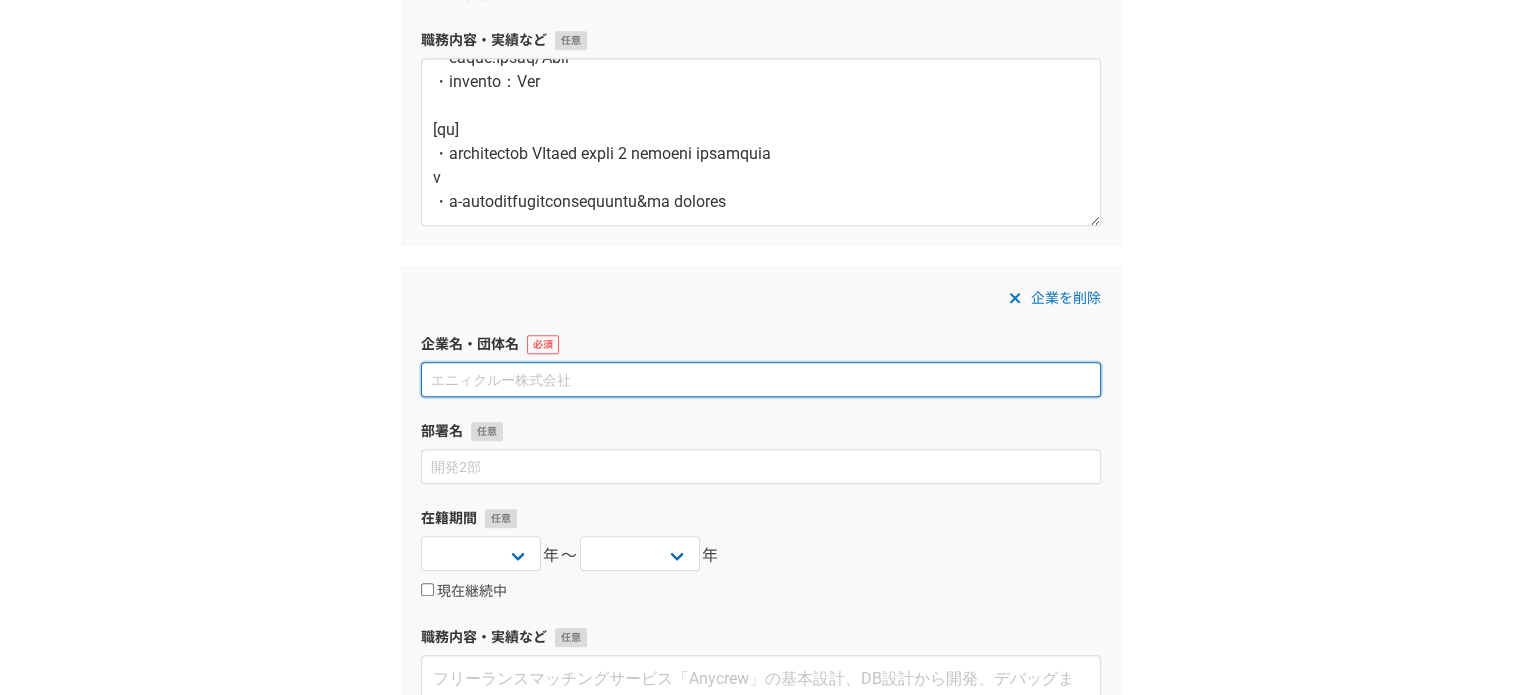 paste on "NTT コミュニケーションズ株式会社" 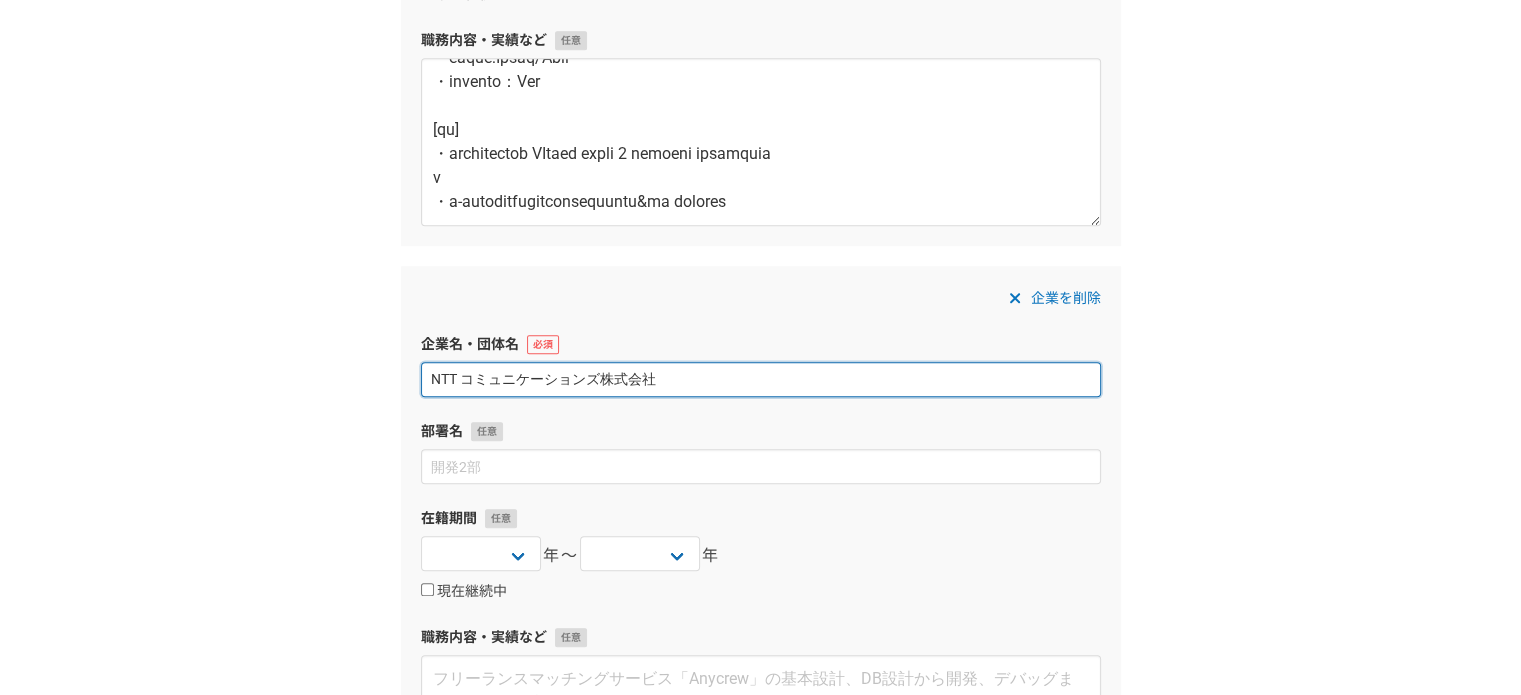 drag, startPoint x: 663, startPoint y: 392, endPoint x: 399, endPoint y: 379, distance: 264.3199 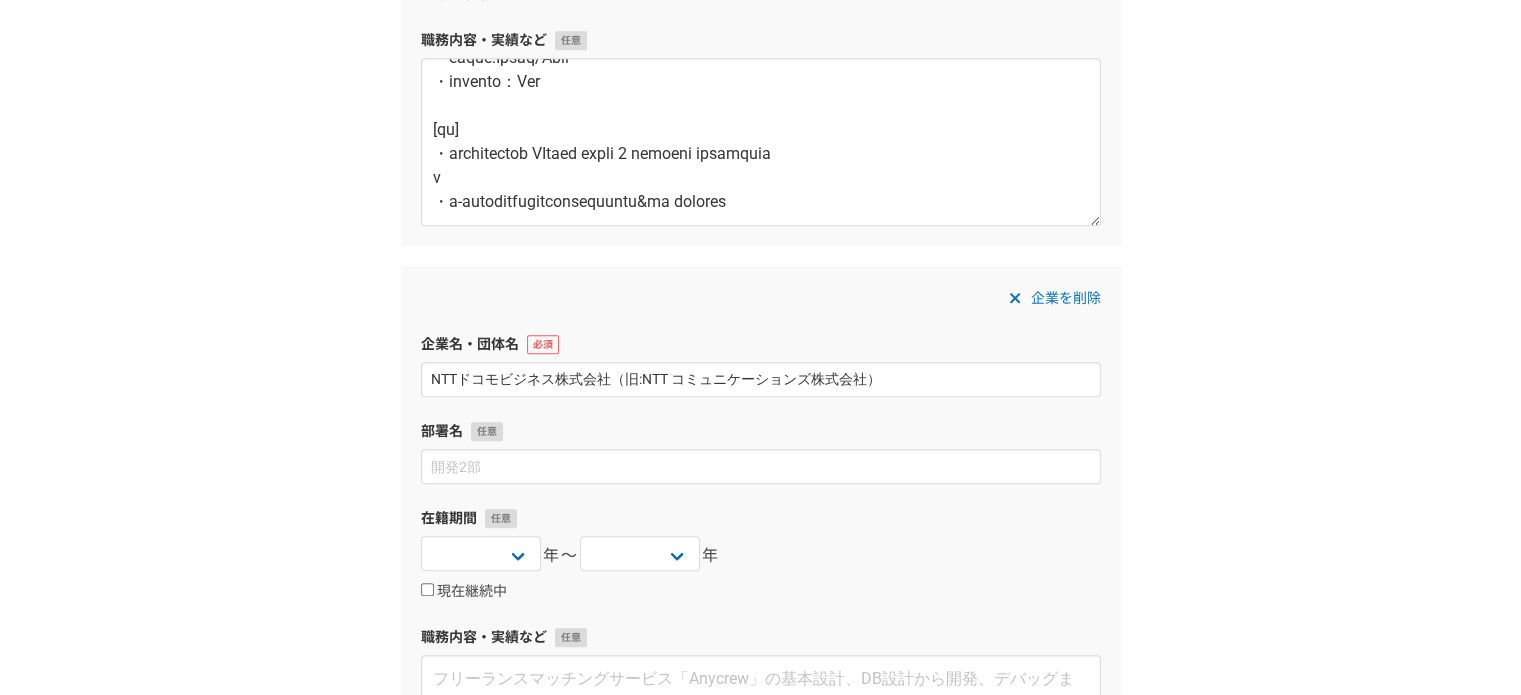 click on "企業を削除" at bounding box center (761, 298) 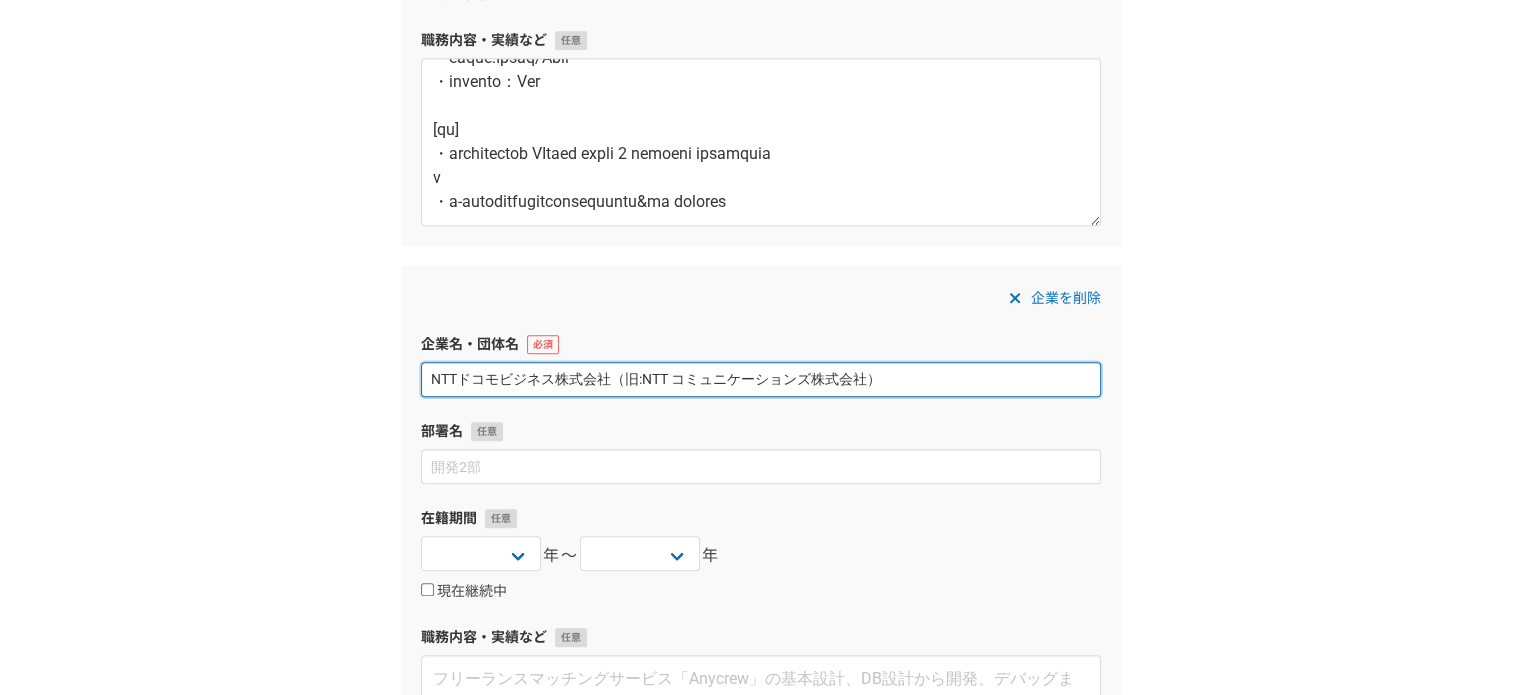 click on "NTTドコモビジネス株式会社（旧:NTT コミュニケーションズ株式会社）" at bounding box center (761, 379) 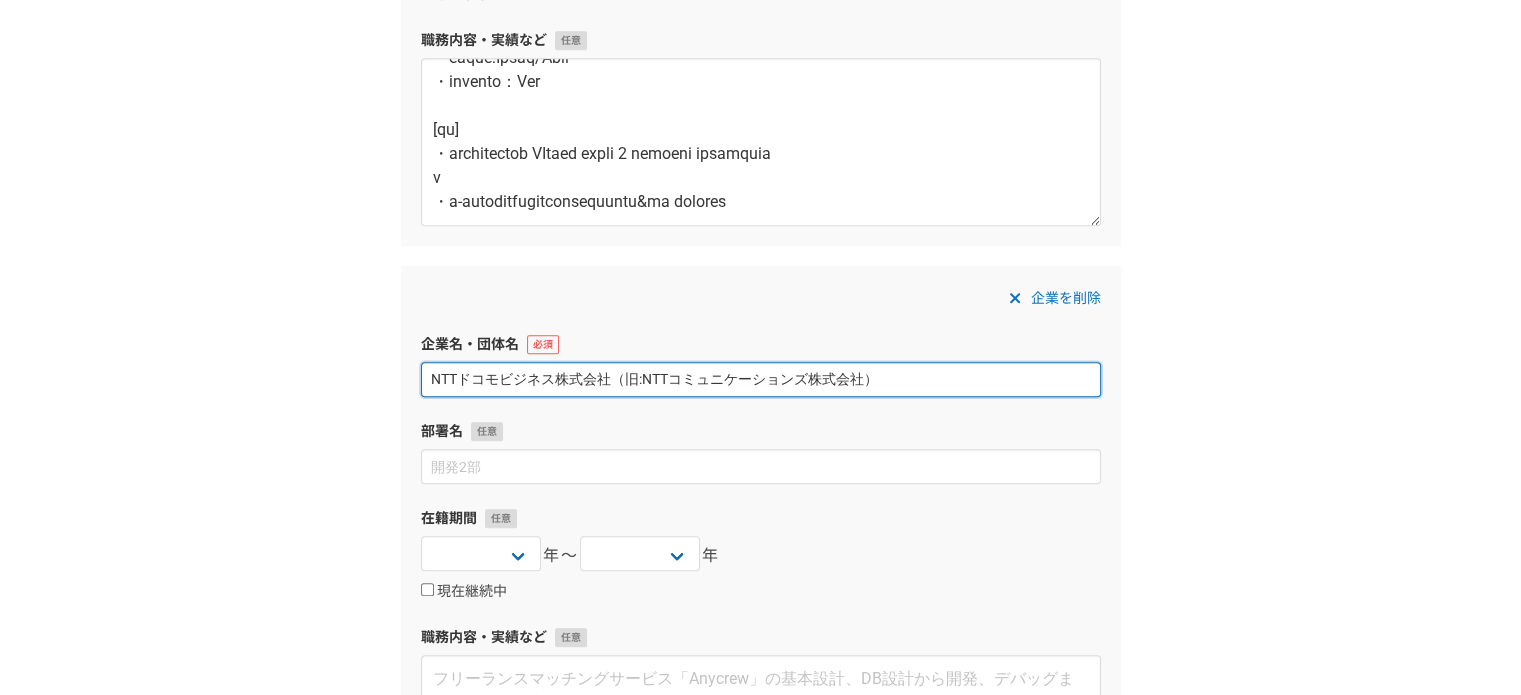 type on "NTTドコモビジネス株式会社（旧:NTTコミュニケーションズ株式会社）" 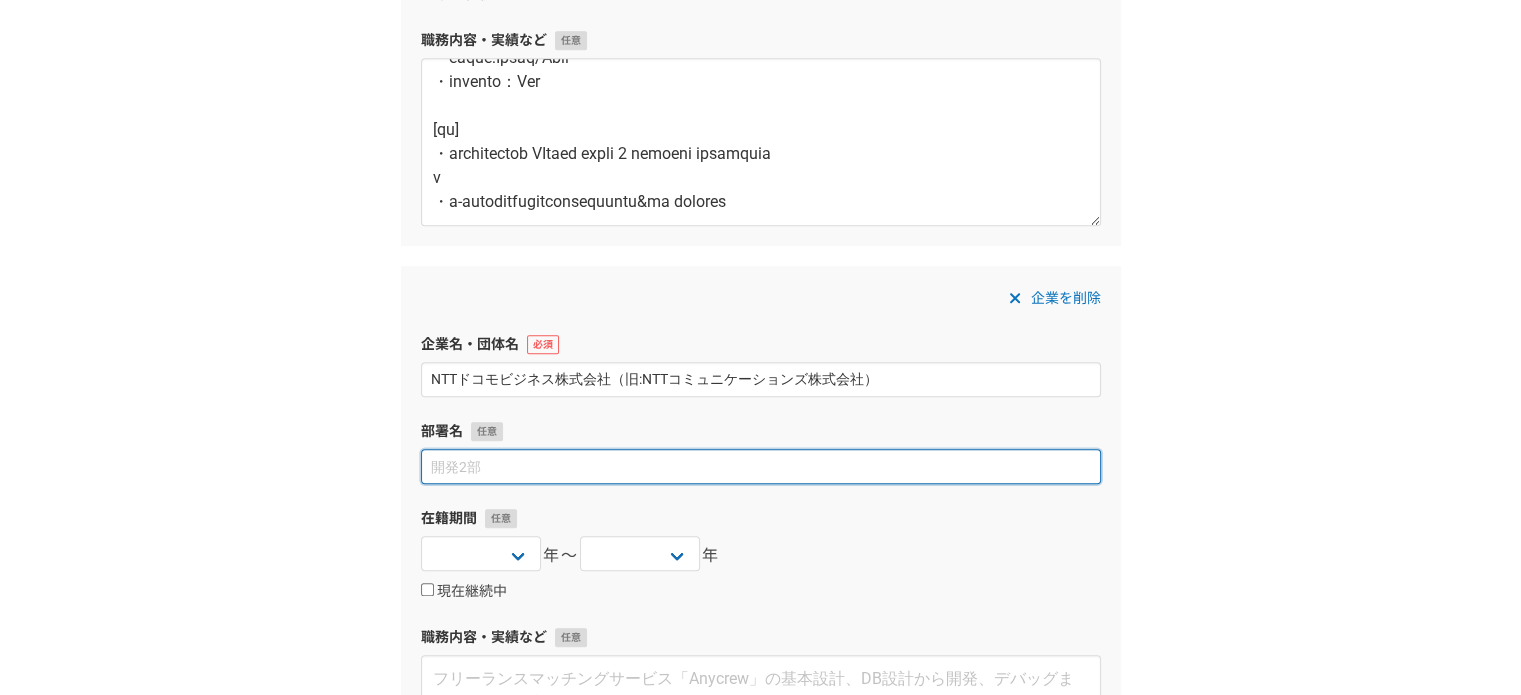 click at bounding box center (761, 466) 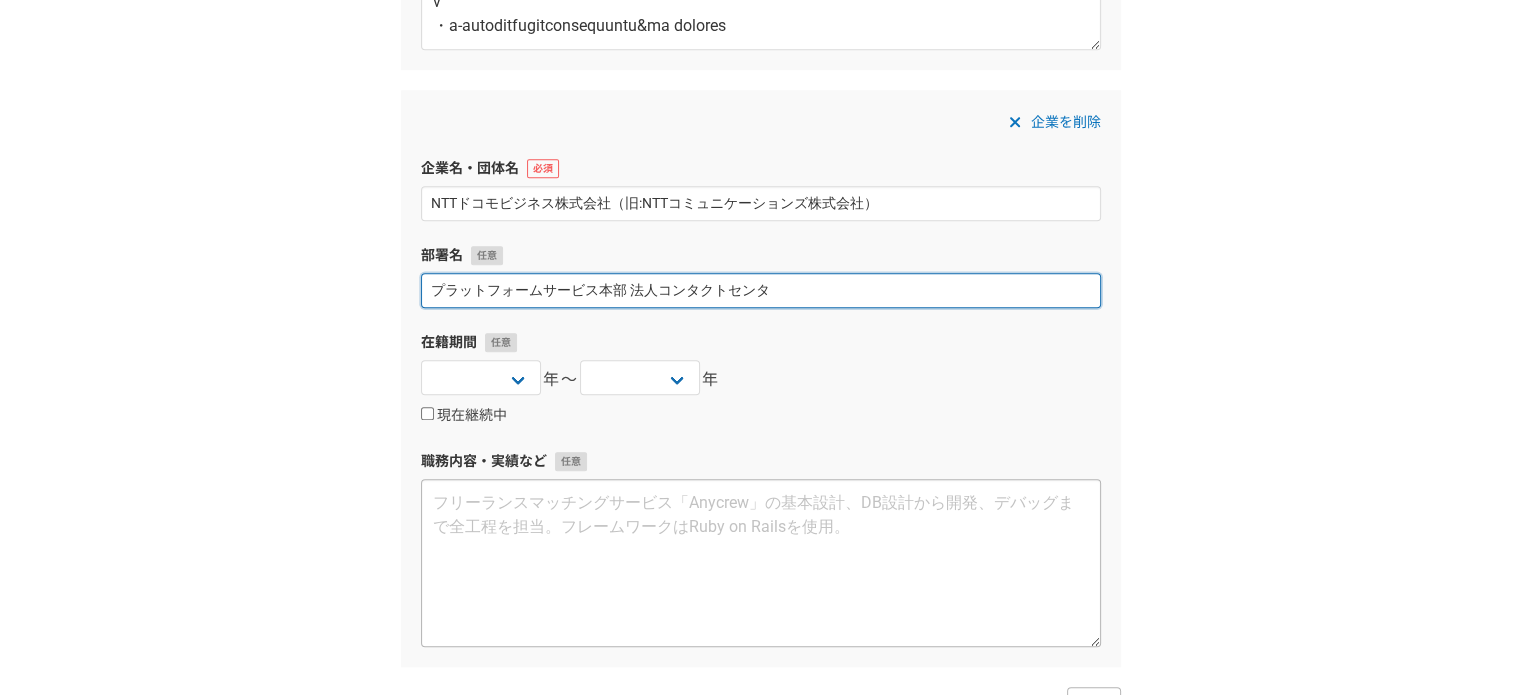 scroll, scrollTop: 1893, scrollLeft: 0, axis: vertical 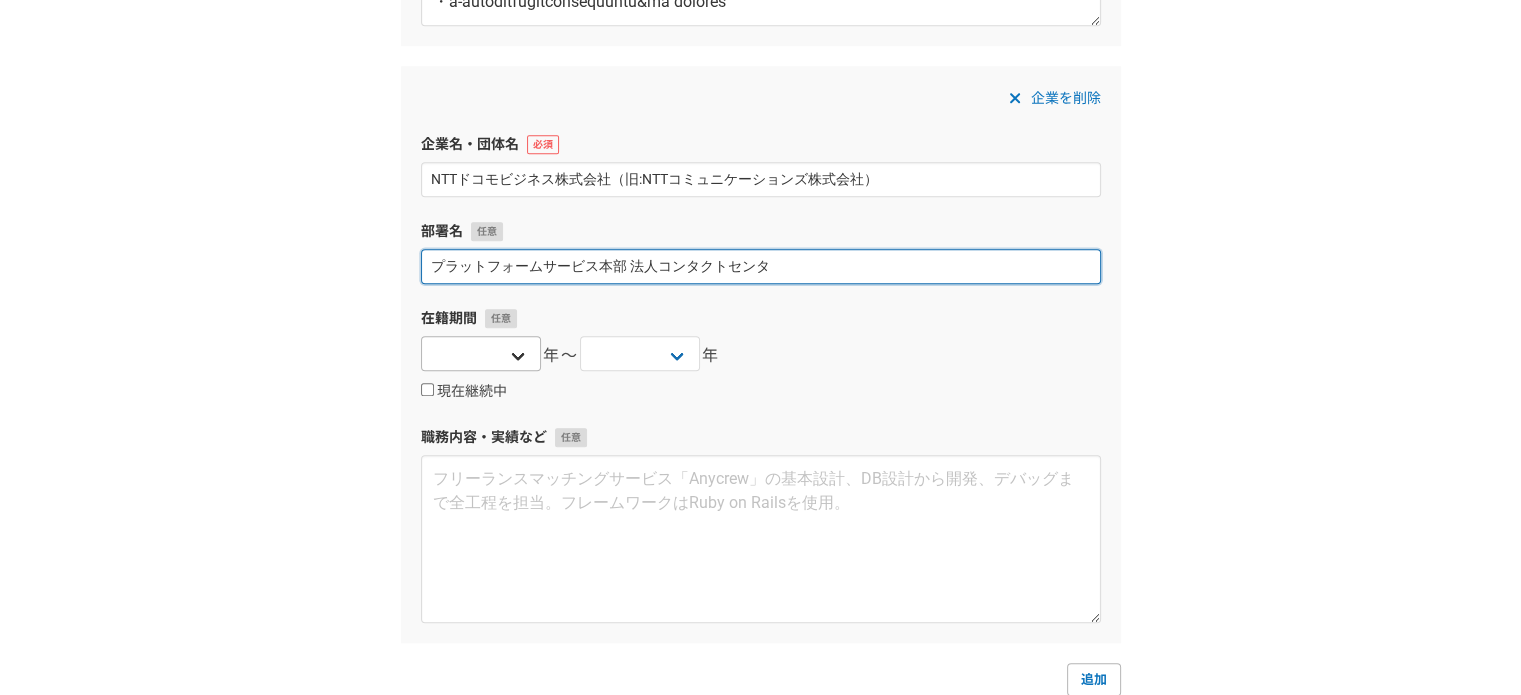 type on "プラットフォームサービス本部 法人コンタクトセンタ" 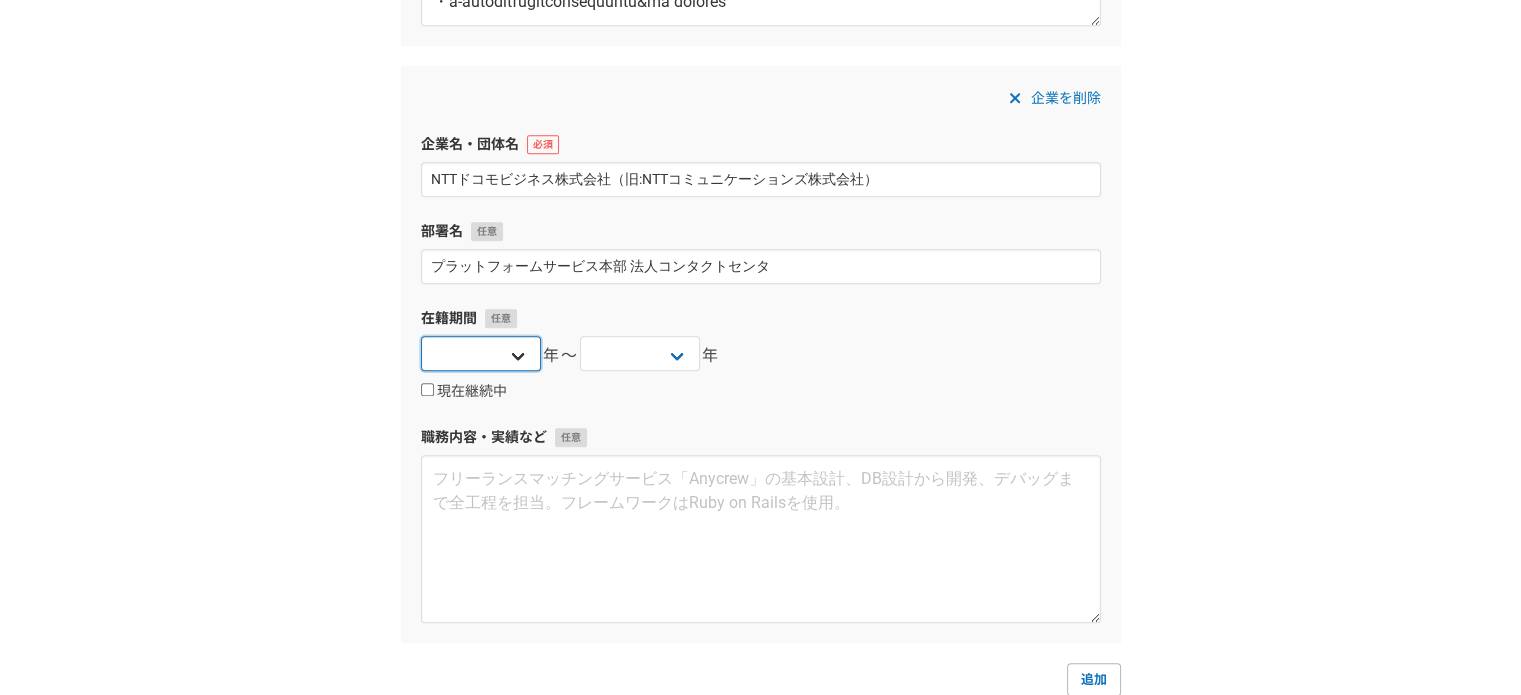 click on "2025 2024 2023 2022 2021 2020 2019 2018 2017 2016 2015 2014 2013 2012 2011 2010 2009 2008 2007 2006 2005 2004 2003 2002 2001 2000 1999 1998 1997 1996 1995 1994 1993 1992 1991 1990 1989 1988 1987 1986 1985 1984 1983 1982 1981 1980 1979 1978 1977 1976" at bounding box center [481, 353] 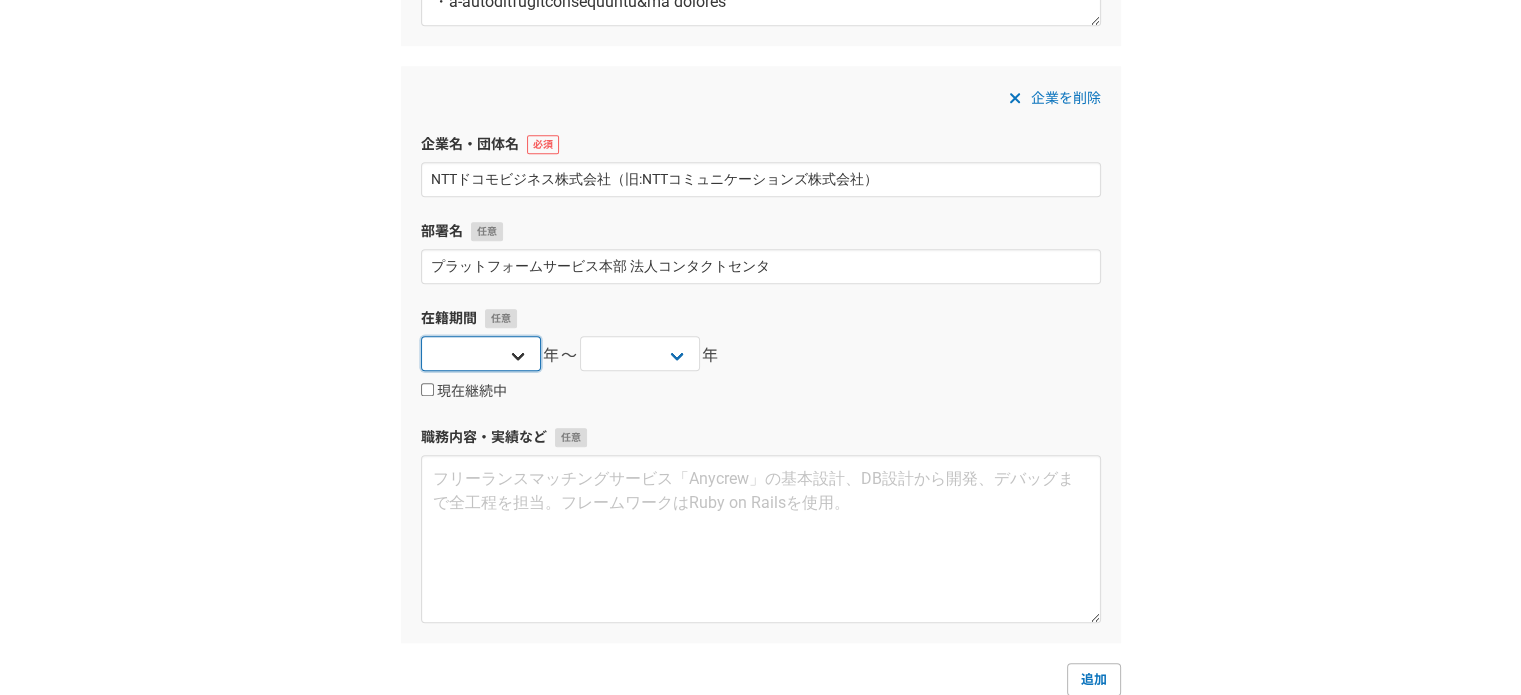 select on "2018" 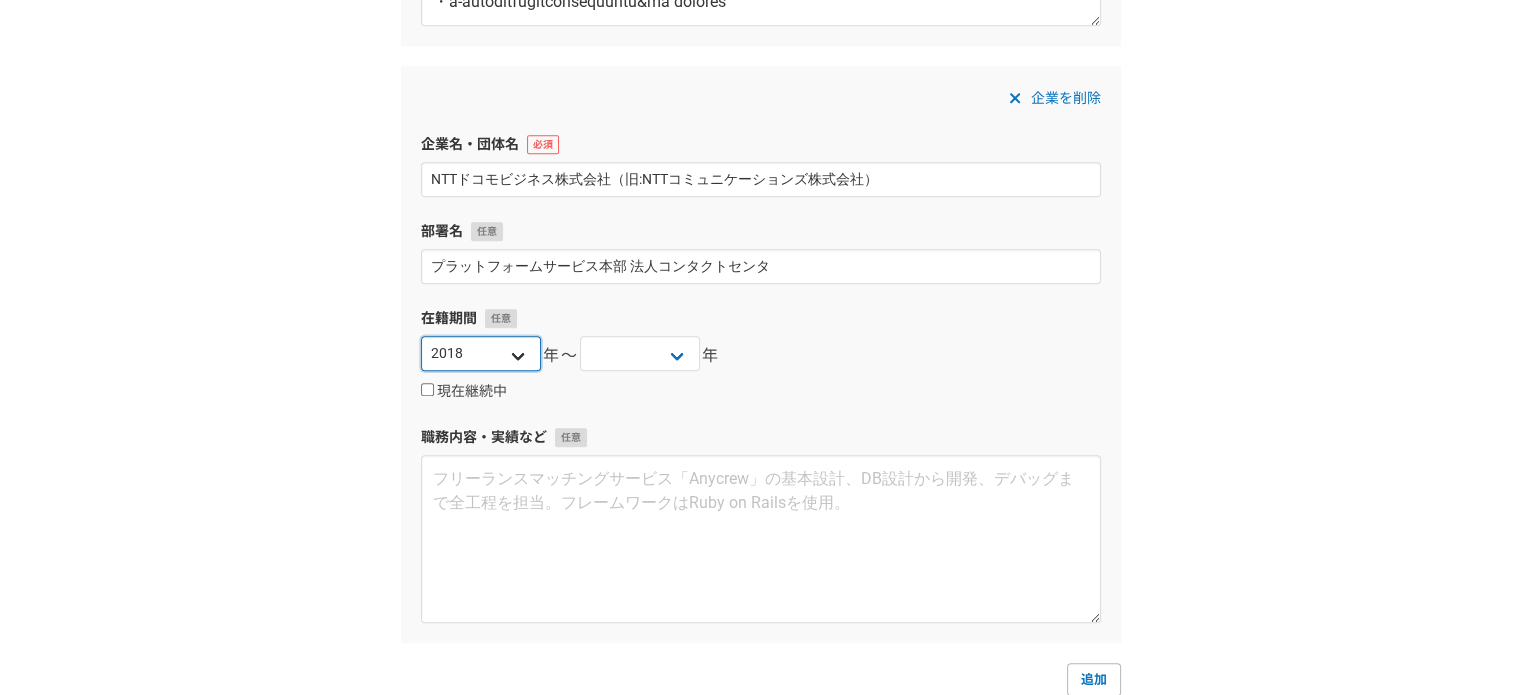 click on "2025 2024 2023 2022 2021 2020 2019 2018 2017 2016 2015 2014 2013 2012 2011 2010 2009 2008 2007 2006 2005 2004 2003 2002 2001 2000 1999 1998 1997 1996 1995 1994 1993 1992 1991 1990 1989 1988 1987 1986 1985 1984 1983 1982 1981 1980 1979 1978 1977 1976" at bounding box center (481, 353) 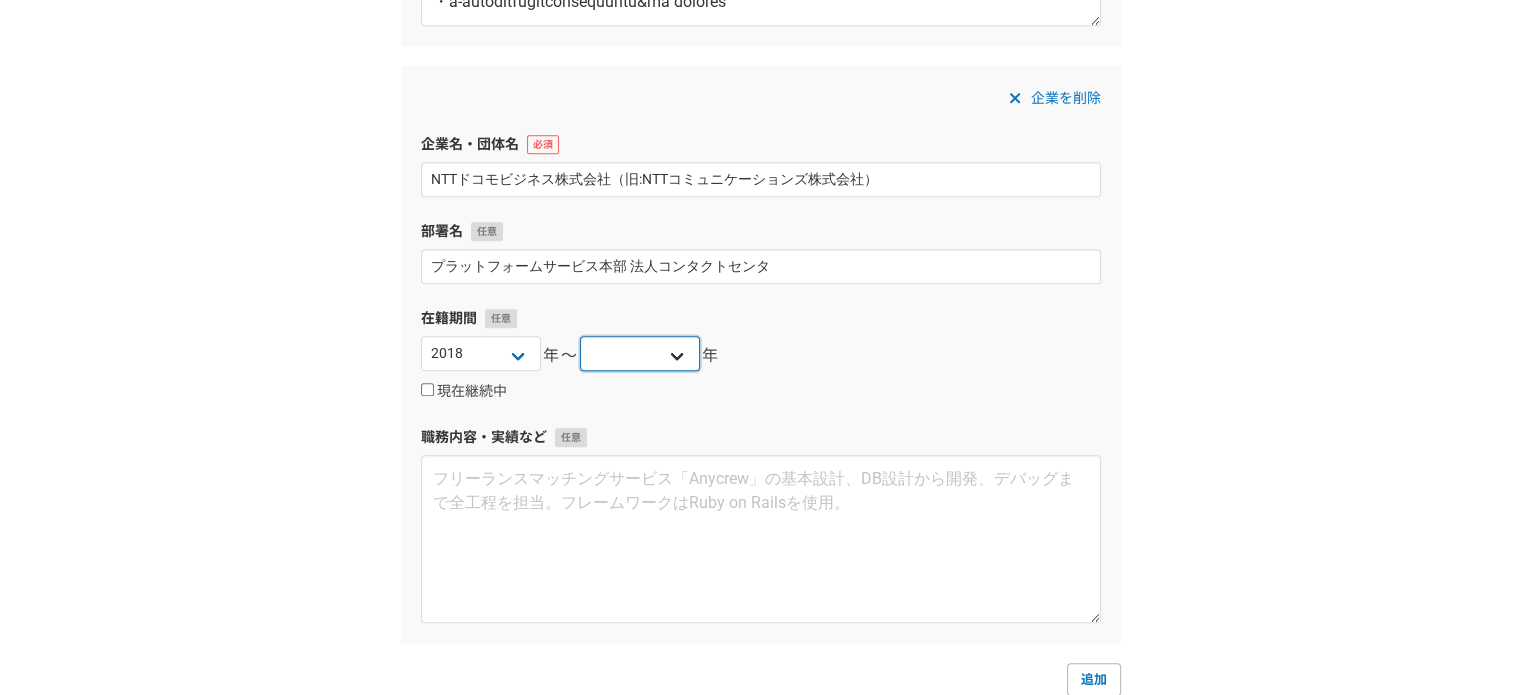 click on "2025 2024 2023 2022 2021 2020 2019 2018 2017 2016 2015 2014 2013 2012 2011 2010 2009 2008 2007 2006 2005 2004 2003 2002 2001 2000 1999 1998 1997 1996 1995 1994 1993 1992 1991 1990 1989 1988 1987 1986 1985 1984 1983 1982 1981 1980 1979 1978 1977 1976" at bounding box center [640, 353] 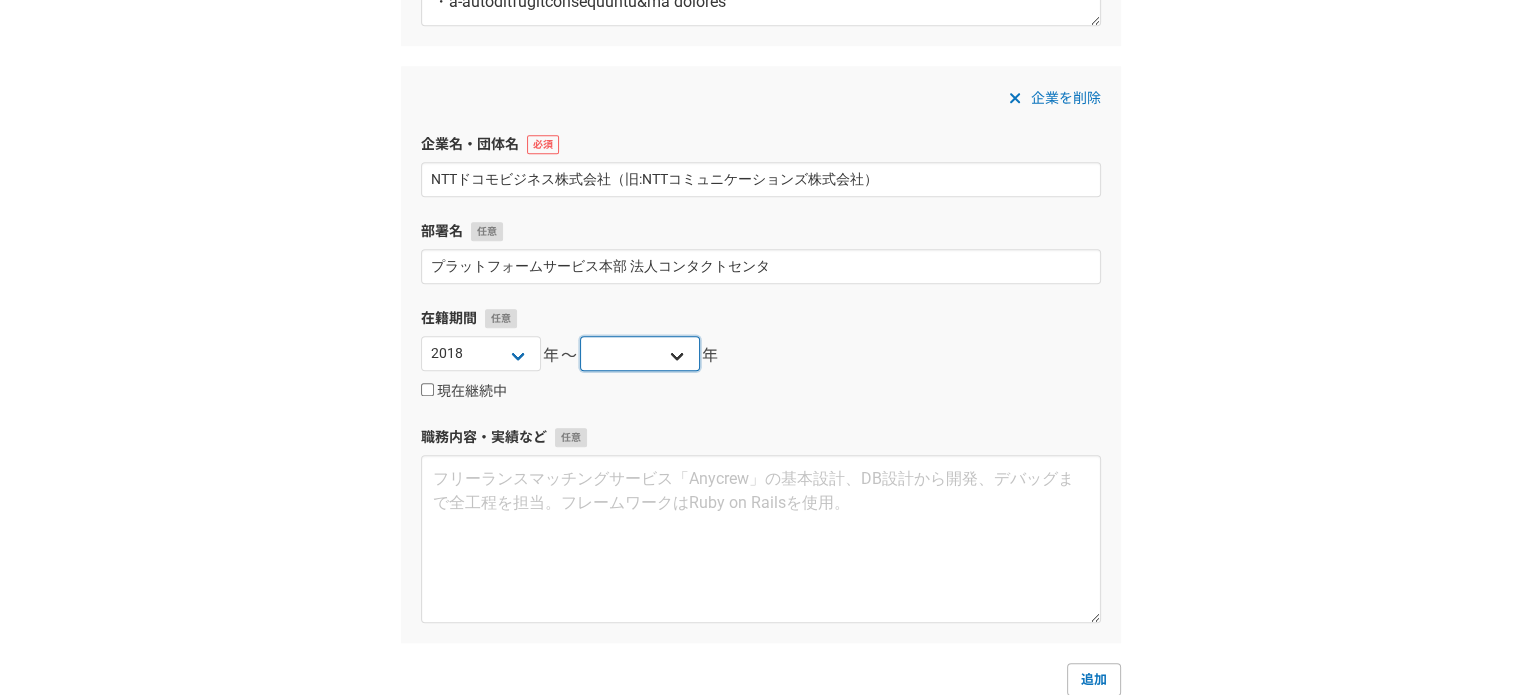 select on "2021" 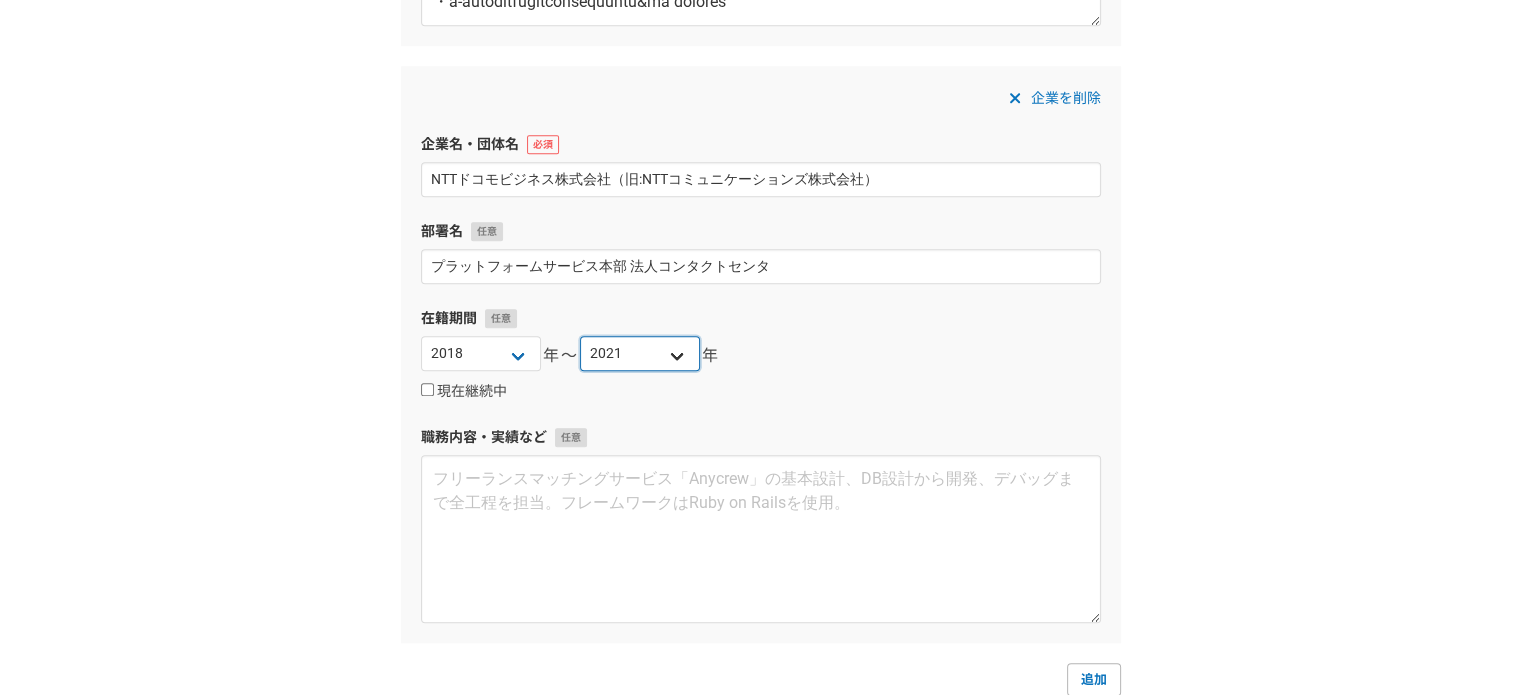 click on "2025 2024 2023 2022 2021 2020 2019 2018 2017 2016 2015 2014 2013 2012 2011 2010 2009 2008 2007 2006 2005 2004 2003 2002 2001 2000 1999 1998 1997 1996 1995 1994 1993 1992 1991 1990 1989 1988 1987 1986 1985 1984 1983 1982 1981 1980 1979 1978 1977 1976" at bounding box center (640, 353) 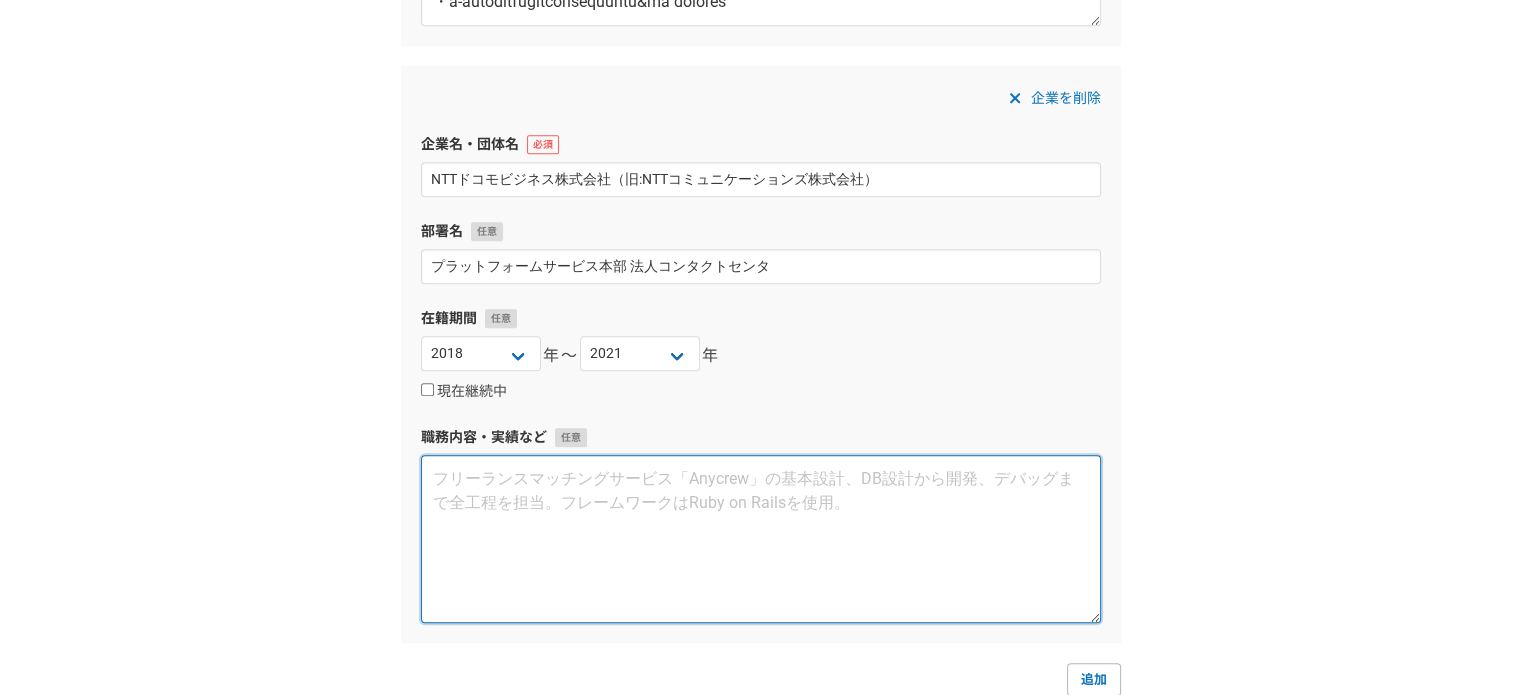 click at bounding box center (761, 539) 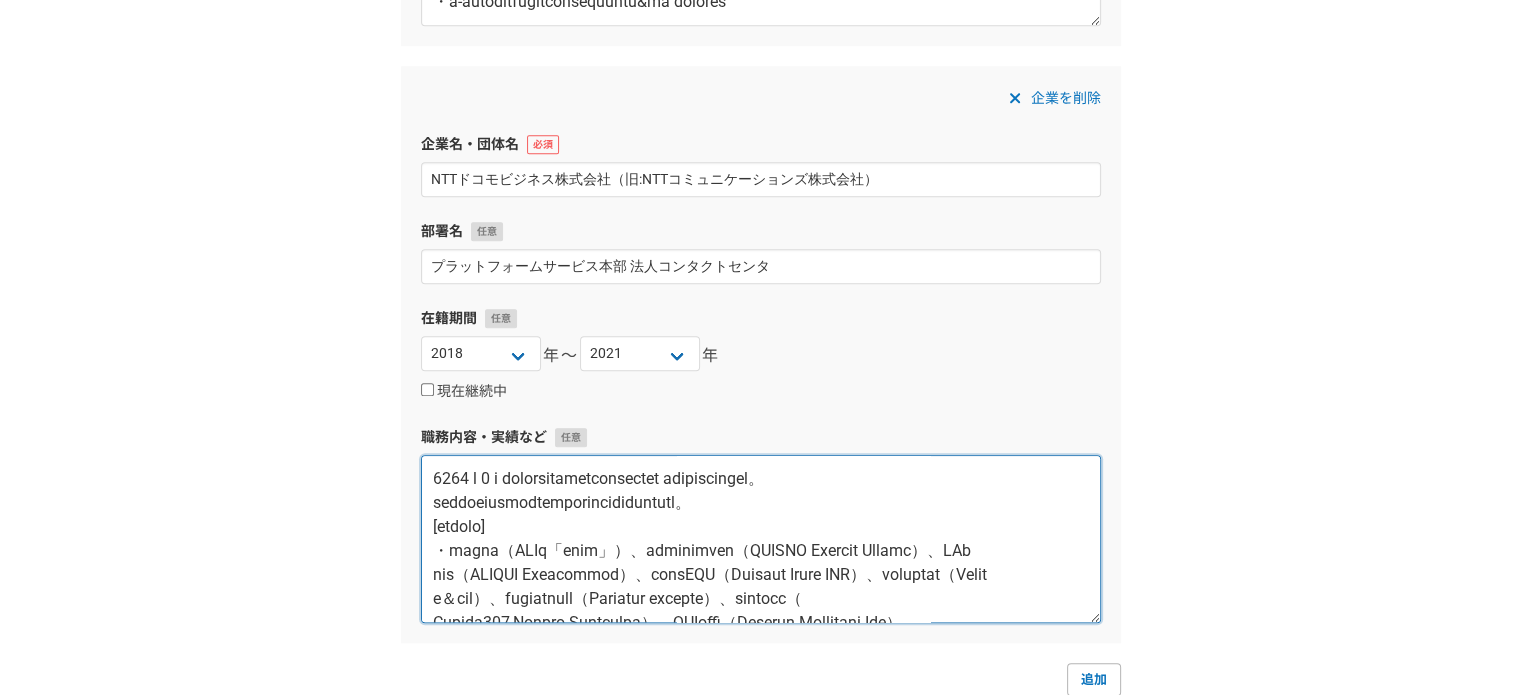 scroll, scrollTop: 612, scrollLeft: 0, axis: vertical 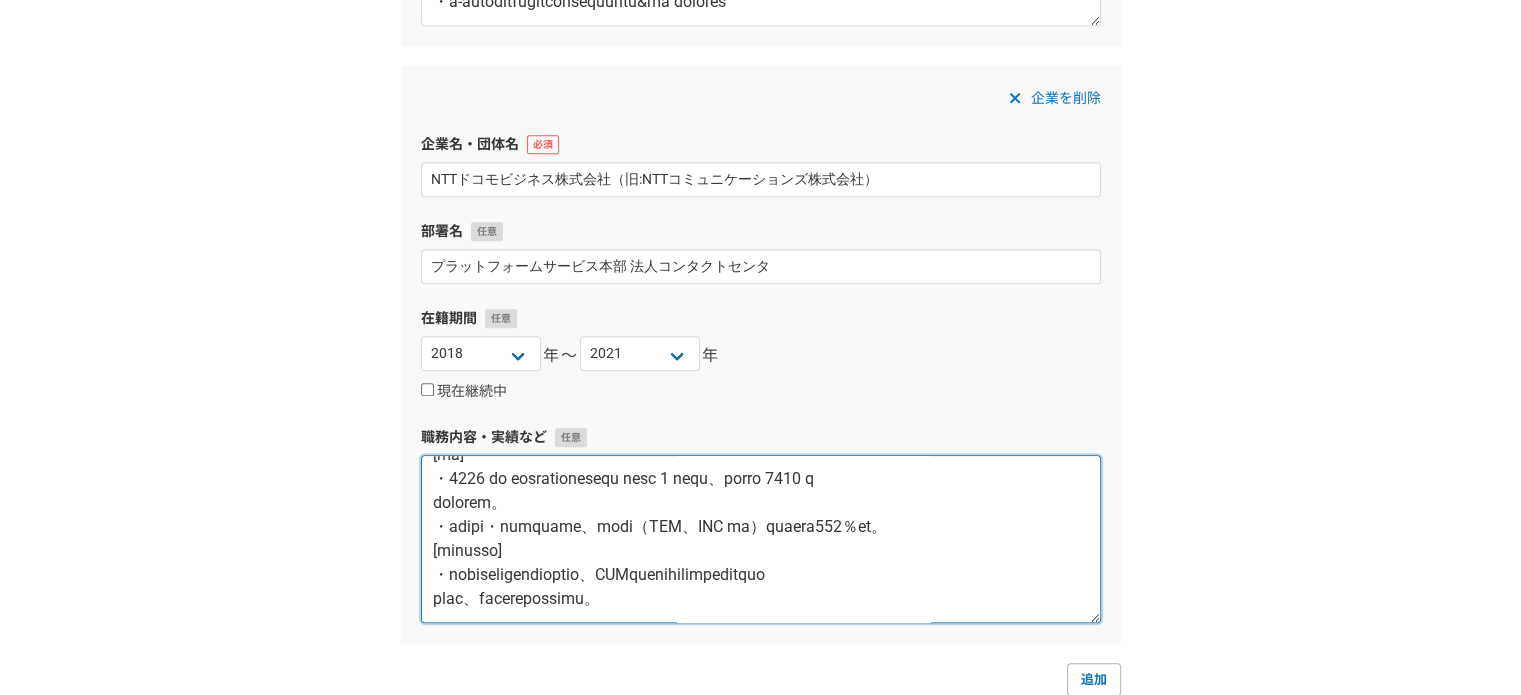 click at bounding box center (761, 539) 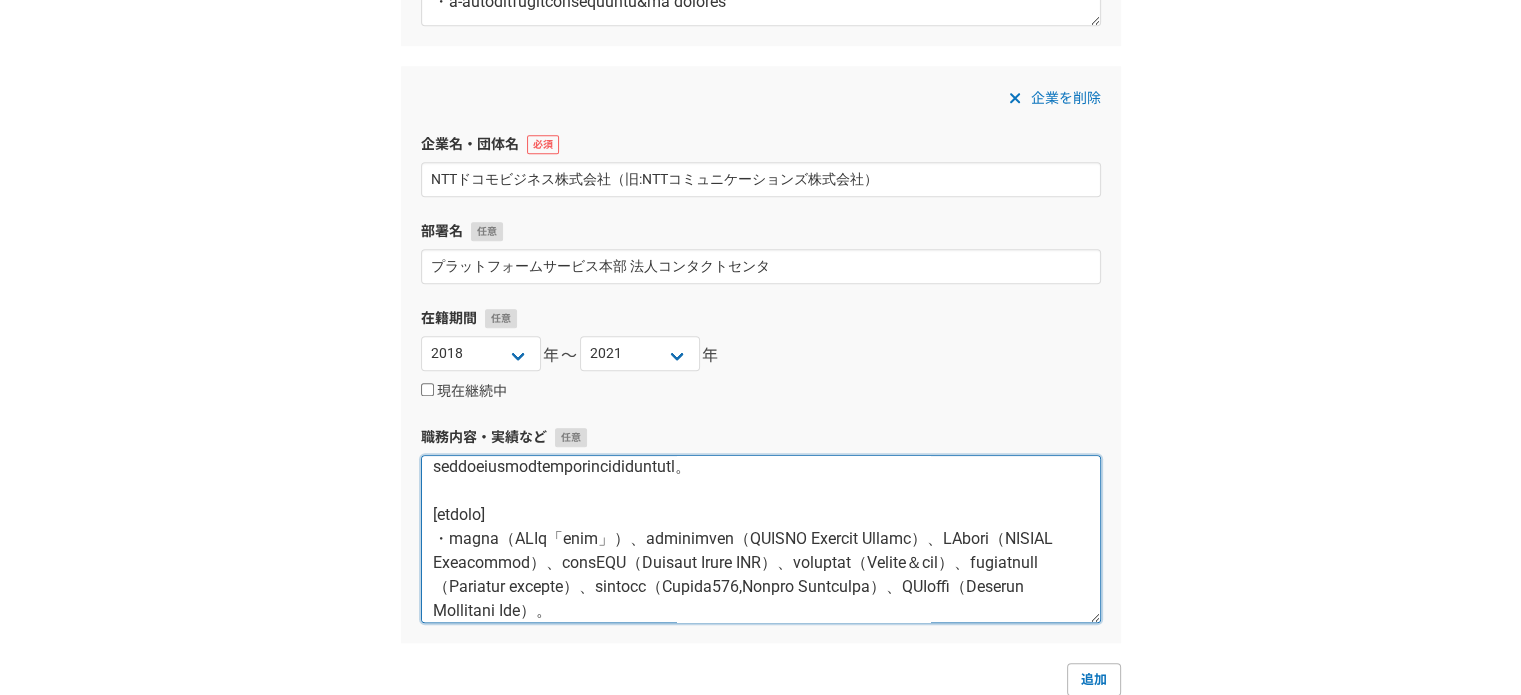 scroll, scrollTop: 12, scrollLeft: 0, axis: vertical 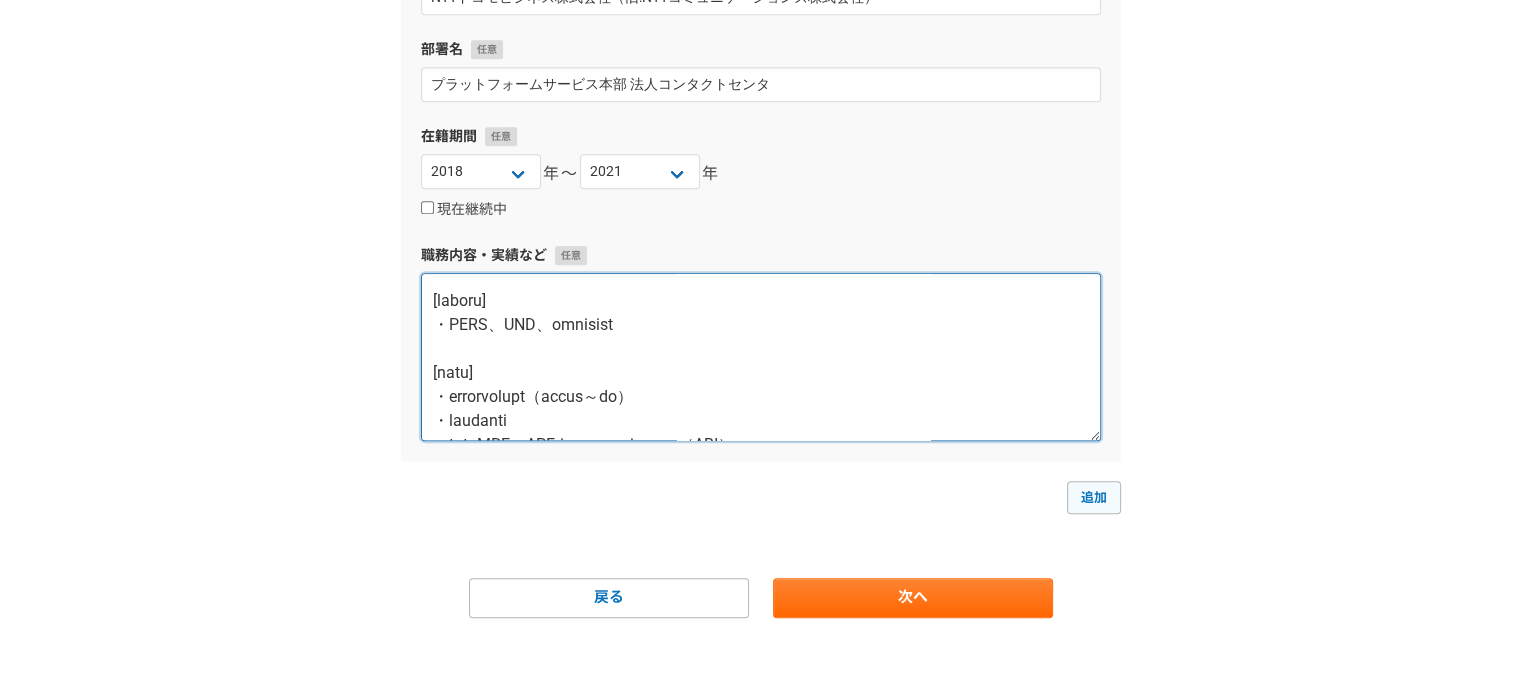 type on "2018 年 4 月 契約社員としてプラットフォームサービス本部 法人コンタクトセンタ入社。
法人向けソリューションセールスならびにカスタマーサポートを担当。
[取り扱い商材]
・プロバイダ（OCN光「フレッツ」）、議事録作成支援ツール（COTOHA Meeting Assist）、AI自動翻訳（COTOHA Translator）、クラウドPBX（Arcstar Smart PBX）、クラウドサーバー（Bizメール＆ウェブ）、オンラインストレージ（Bizストレージ ファイルシェア）、グループウェア（Office365,Google Workspace）、VPNサービス（Arcstar Universal One）。
[担当顧客概要]
・SOHO、SMB、エンタープライズ
[主な業務]
・ソリューションセールス（リード獲得～受注）
・アフターサポート
・クラウドPBX・VPN等高額商材のインサイドセールス（SDR）
・ナーチャリング
・アウトバンドセールス（ABM）
[環境・利用ツール]
・CRM/SFA:Salesforce
・チャット:Teams,Google Chat
・商談ツール:bellFace
[成果]
・2020 年度 インサイドセールスチーム団体 売上目標 1 億に対し、個人売上約 2000 万
円の売上に貢献。
・アップセル・クロスセル実施後、高額商材（PBX、VPN 商材）の売上前年比120％達成。
[実績への取組み]
・販売実績データによる業種別の商材分析、ABM戦略によるアウトバンドセールスにて商
談数増加、営業活動の業務効率化に寄与。
..." 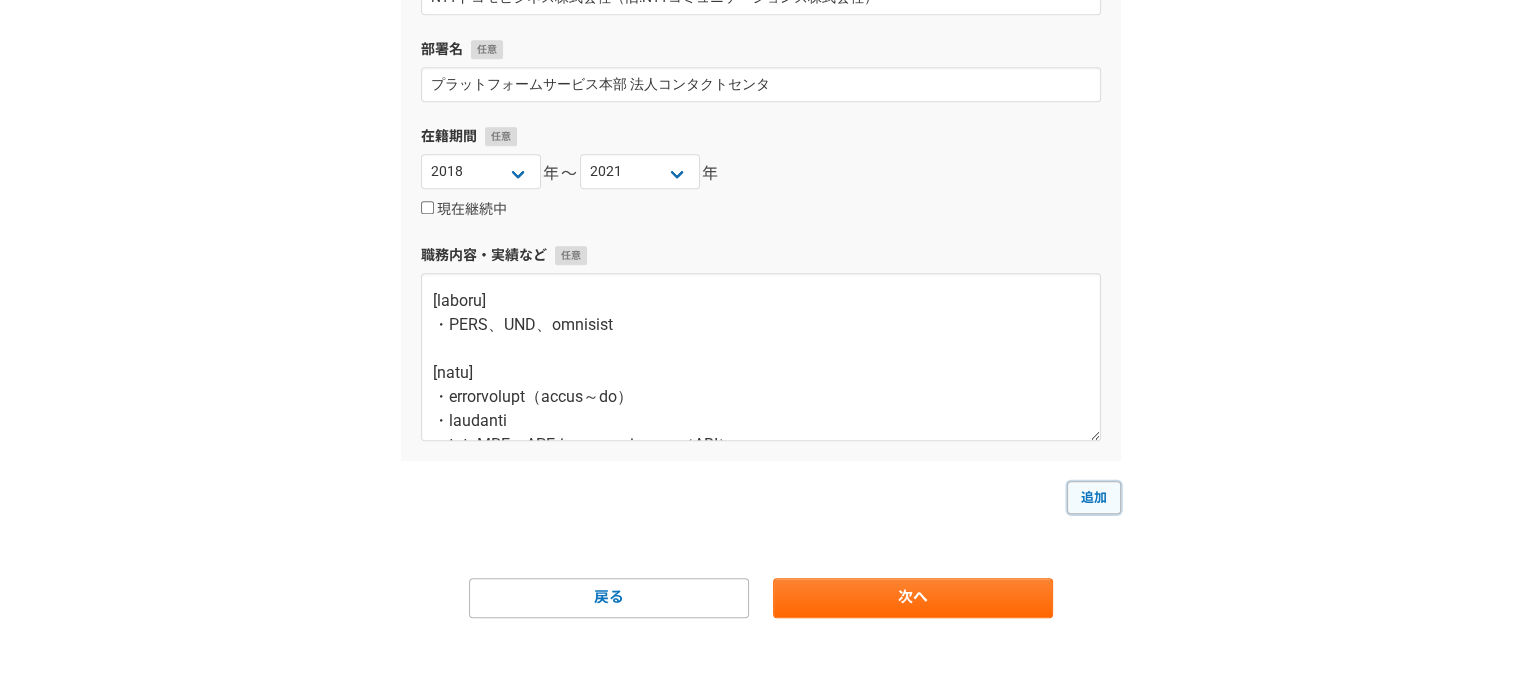 click on "追加" at bounding box center [1094, 497] 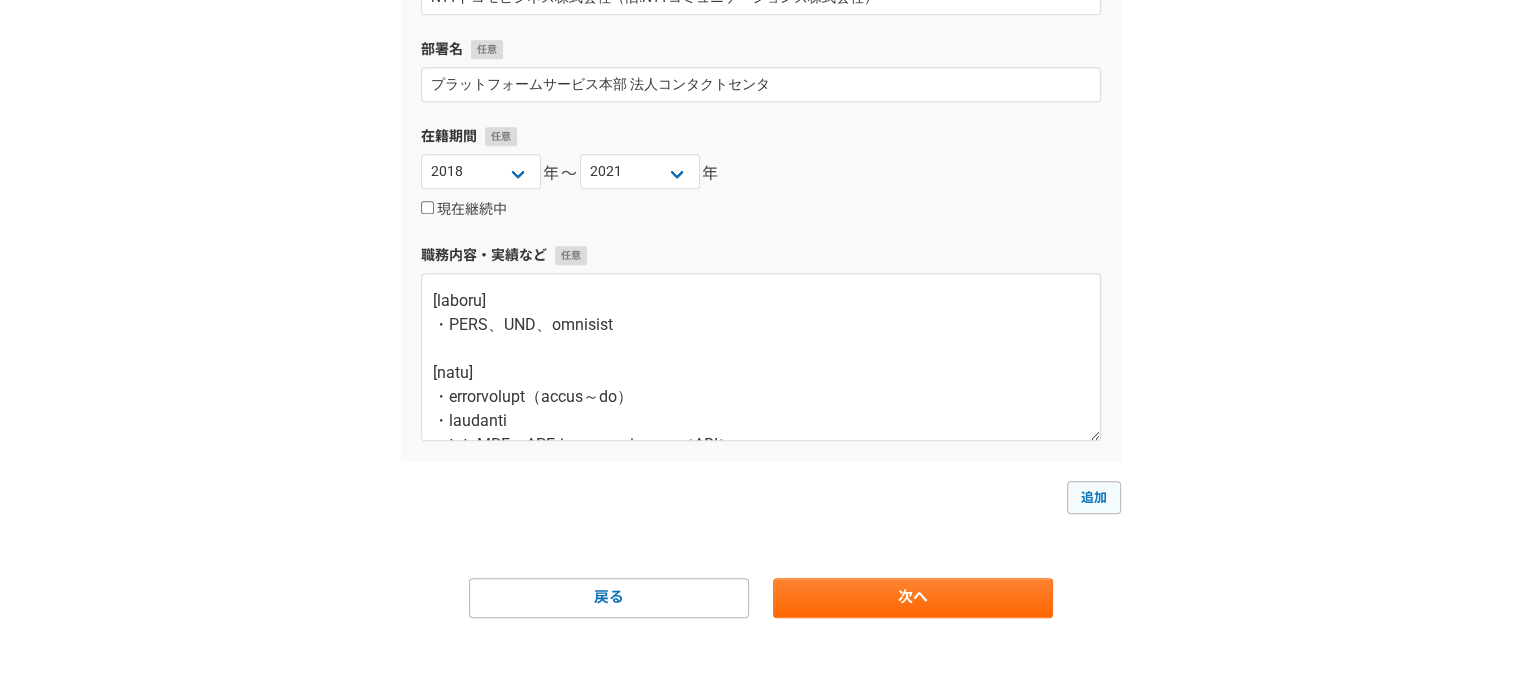 select 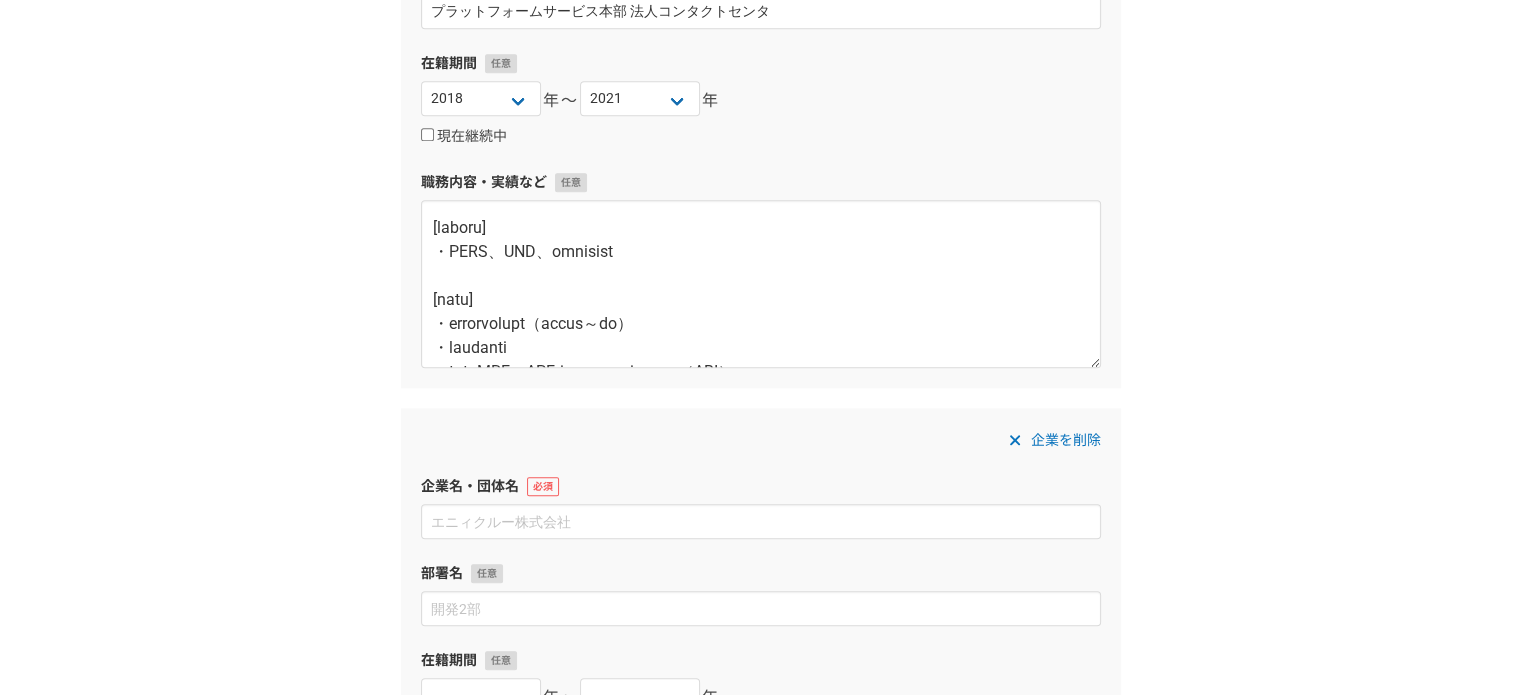 scroll, scrollTop: 2275, scrollLeft: 0, axis: vertical 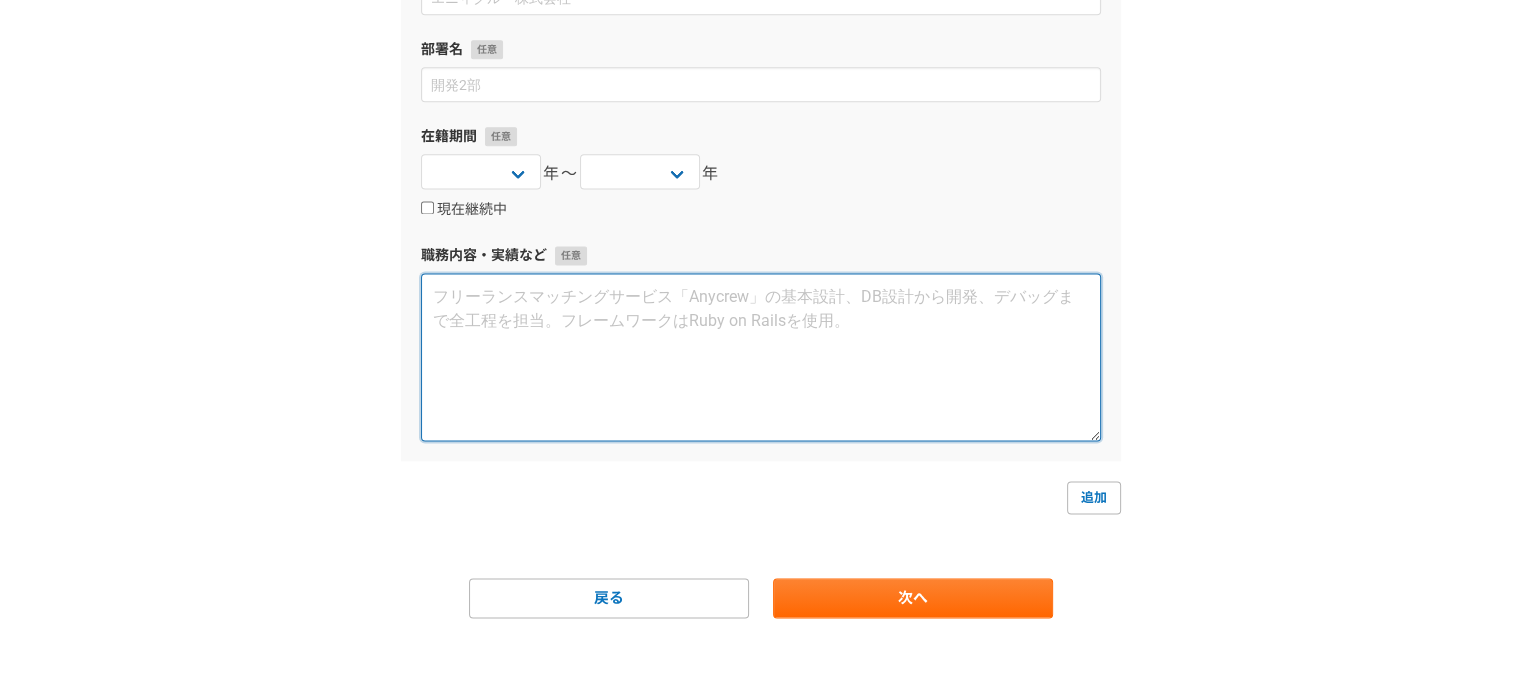 click at bounding box center [761, 357] 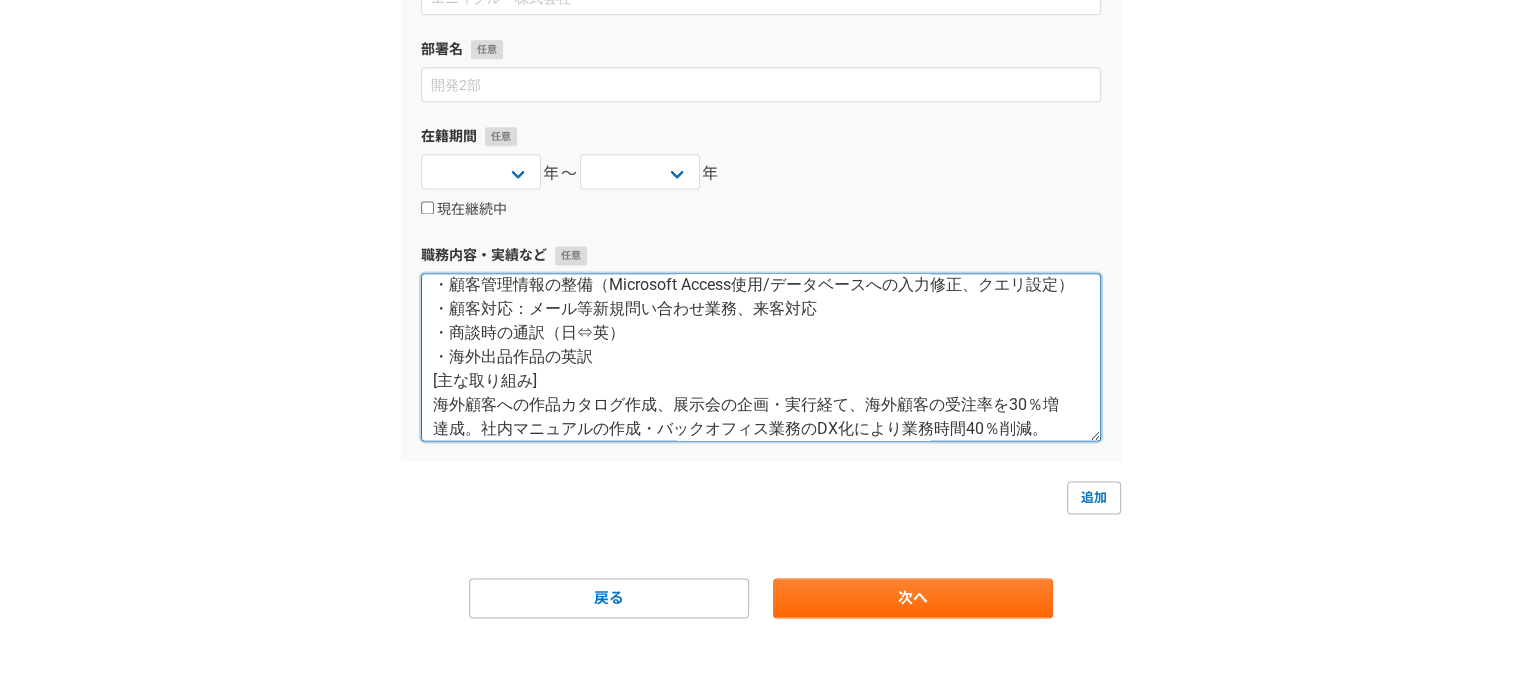 scroll, scrollTop: 0, scrollLeft: 0, axis: both 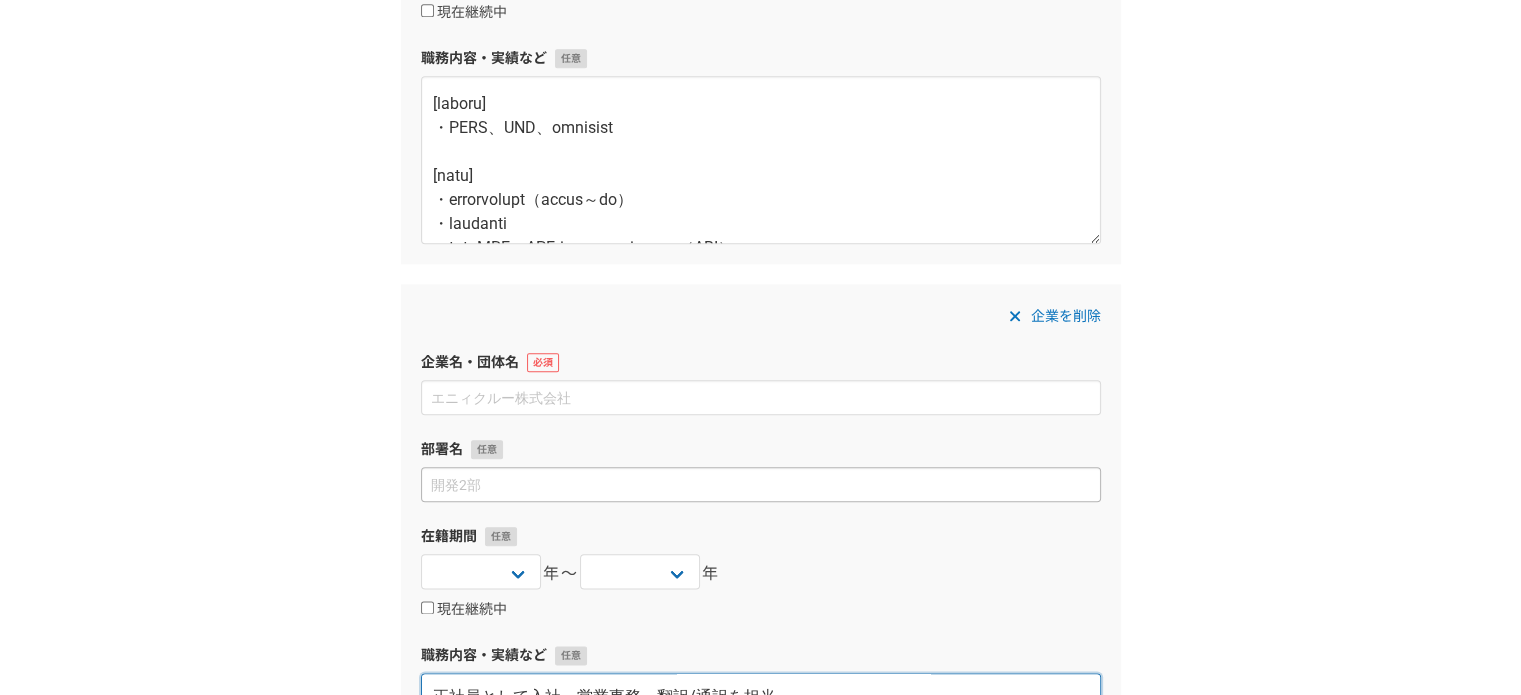 type on "正社員として入社、営業事務・翻訳/通訳を担当。
[顧客概要]
国内/海外の美術団体、富裕層
[主な業務]
・営業事務（見積書、請求書、商談用資料作成、作品在庫管理）
・顧客管理情報の整備（Microsoft Access使用/データベースへの入力修正、クエリ設定）
・顧客対応：メール等新規問い合わせ業務、来客対応
・商談時の通訳（日⇔英）
・海外出品作品の英訳
[主な取り組み]
海外顧客への作品カタログ作成、展示会の企画・実行経て、海外顧客の受注率を30％増
達成。社内マニュアルの作成・バックオフィス業務のDX化により業務時間40％削減。" 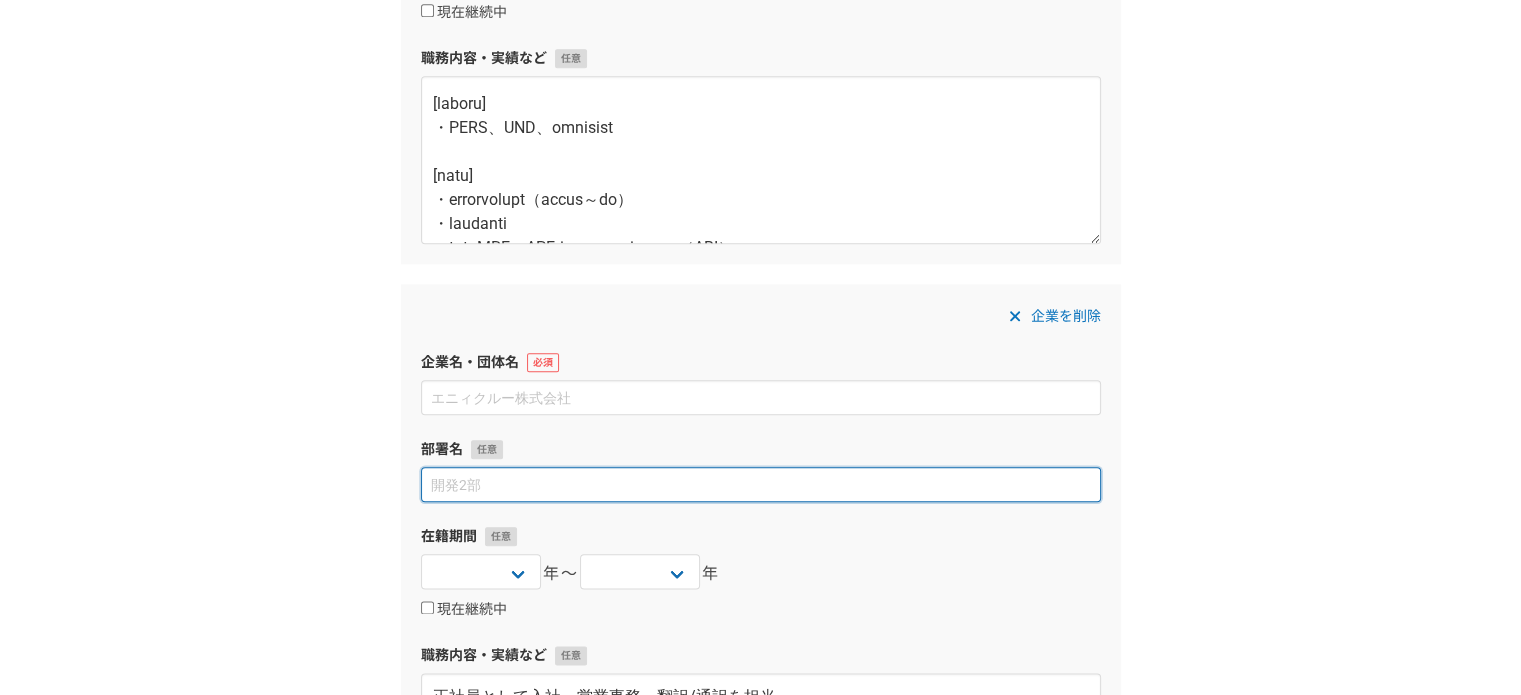 click at bounding box center [761, 484] 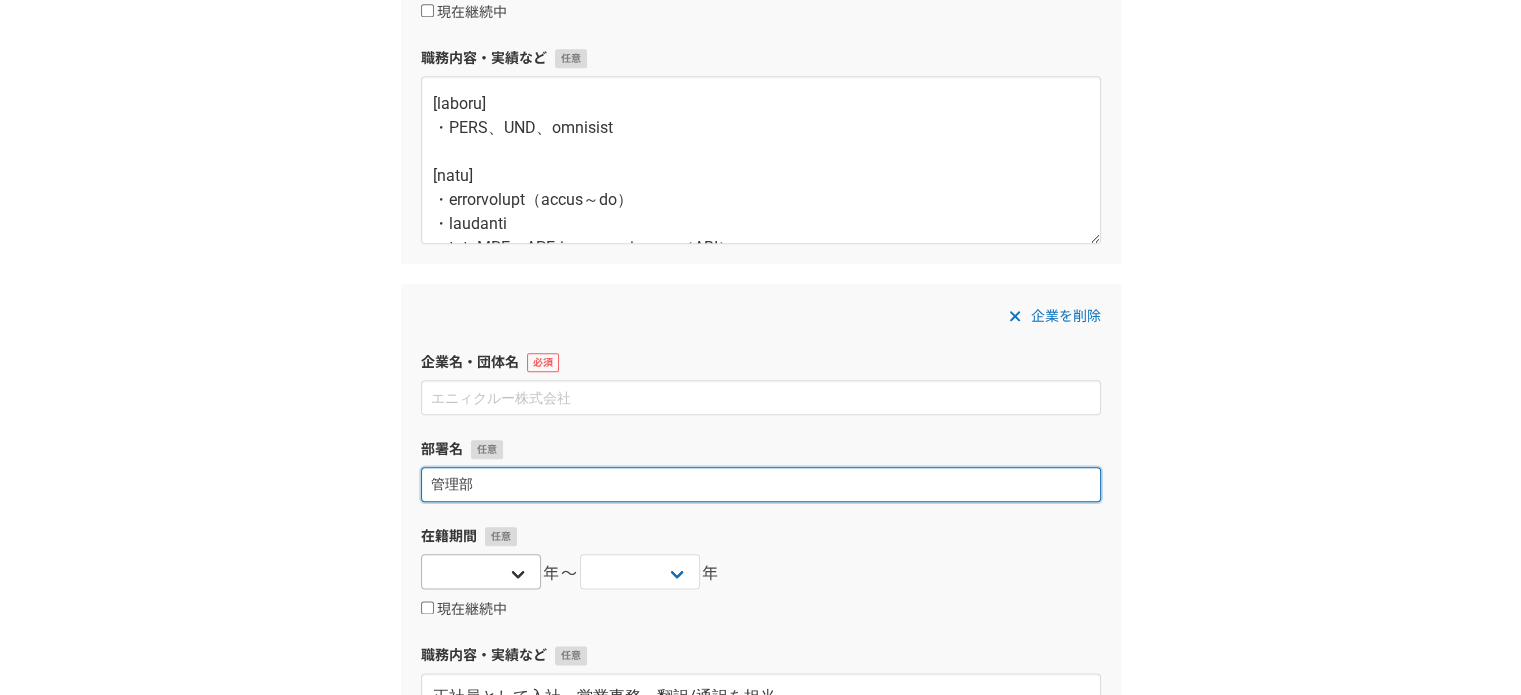 type on "管理部" 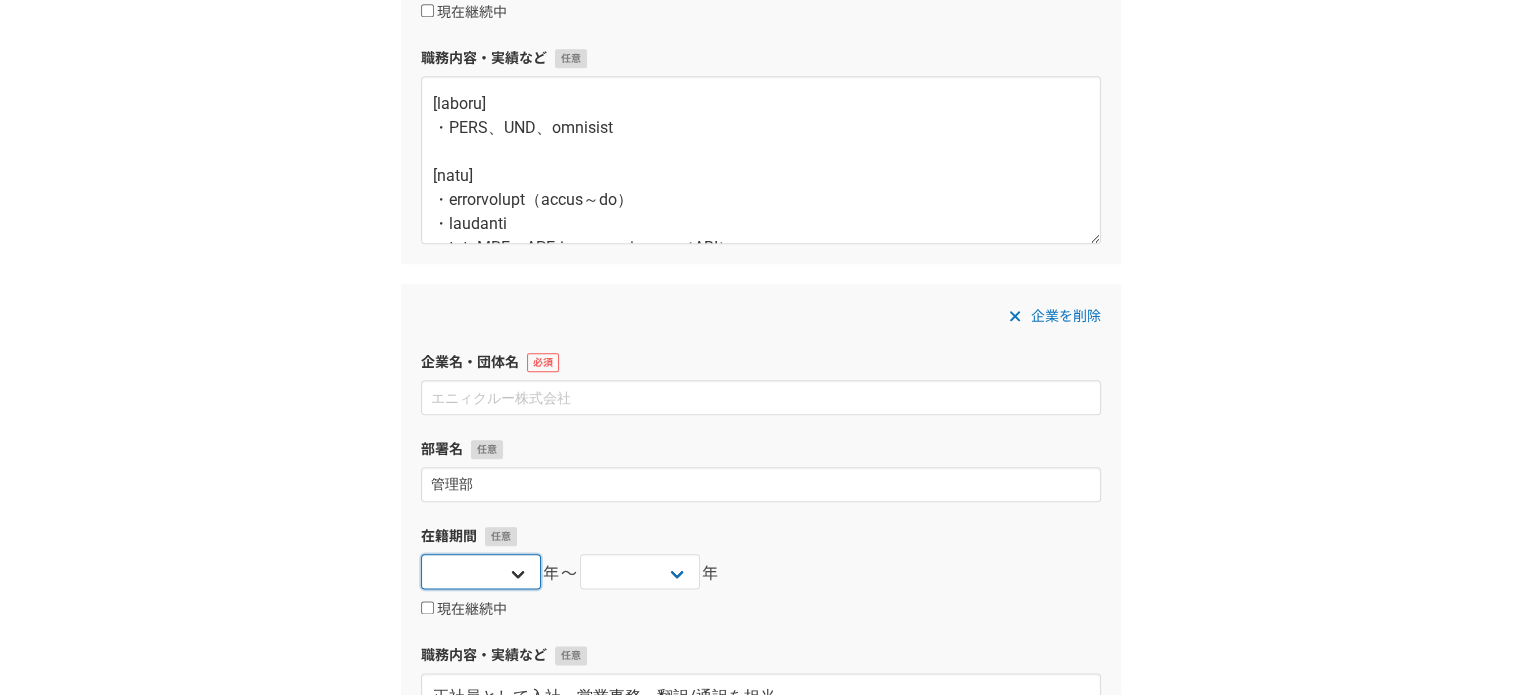 click on "2025 2024 2023 2022 2021 2020 2019 2018 2017 2016 2015 2014 2013 2012 2011 2010 2009 2008 2007 2006 2005 2004 2003 2002 2001 2000 1999 1998 1997 1996 1995 1994 1993 1992 1991 1990 1989 1988 1987 1986 1985 1984 1983 1982 1981 1980 1979 1978 1977 1976" at bounding box center [481, 571] 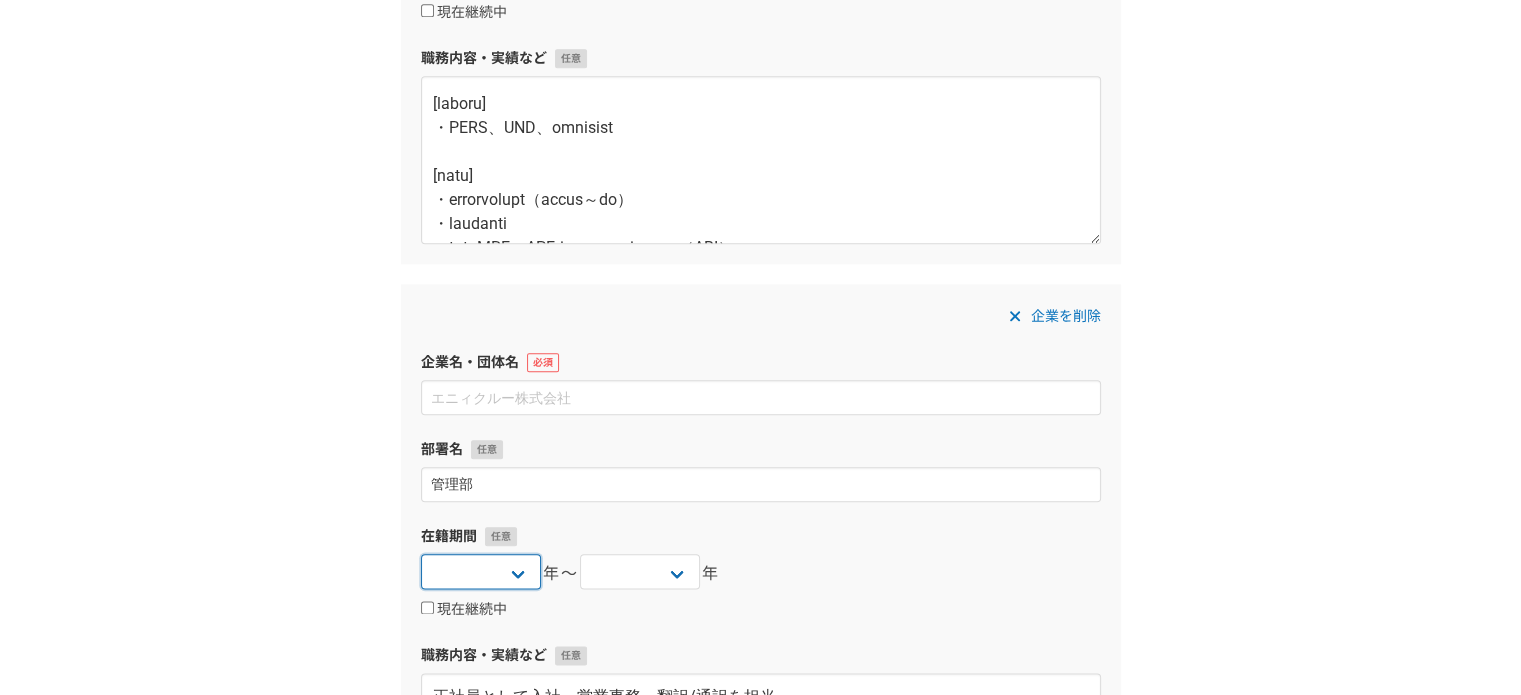 select on "2016" 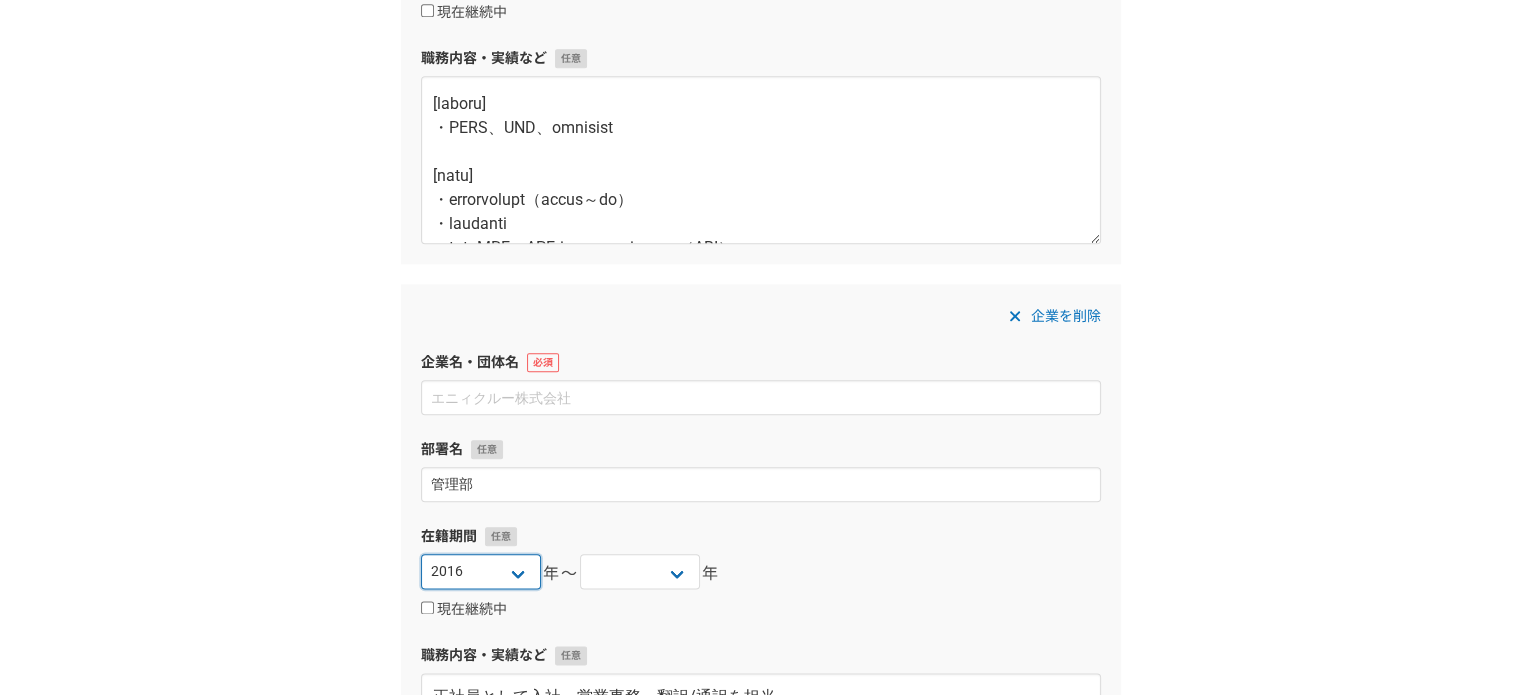 click on "2025 2024 2023 2022 2021 2020 2019 2018 2017 2016 2015 2014 2013 2012 2011 2010 2009 2008 2007 2006 2005 2004 2003 2002 2001 2000 1999 1998 1997 1996 1995 1994 1993 1992 1991 1990 1989 1988 1987 1986 1985 1984 1983 1982 1981 1980 1979 1978 1977 1976" at bounding box center (481, 571) 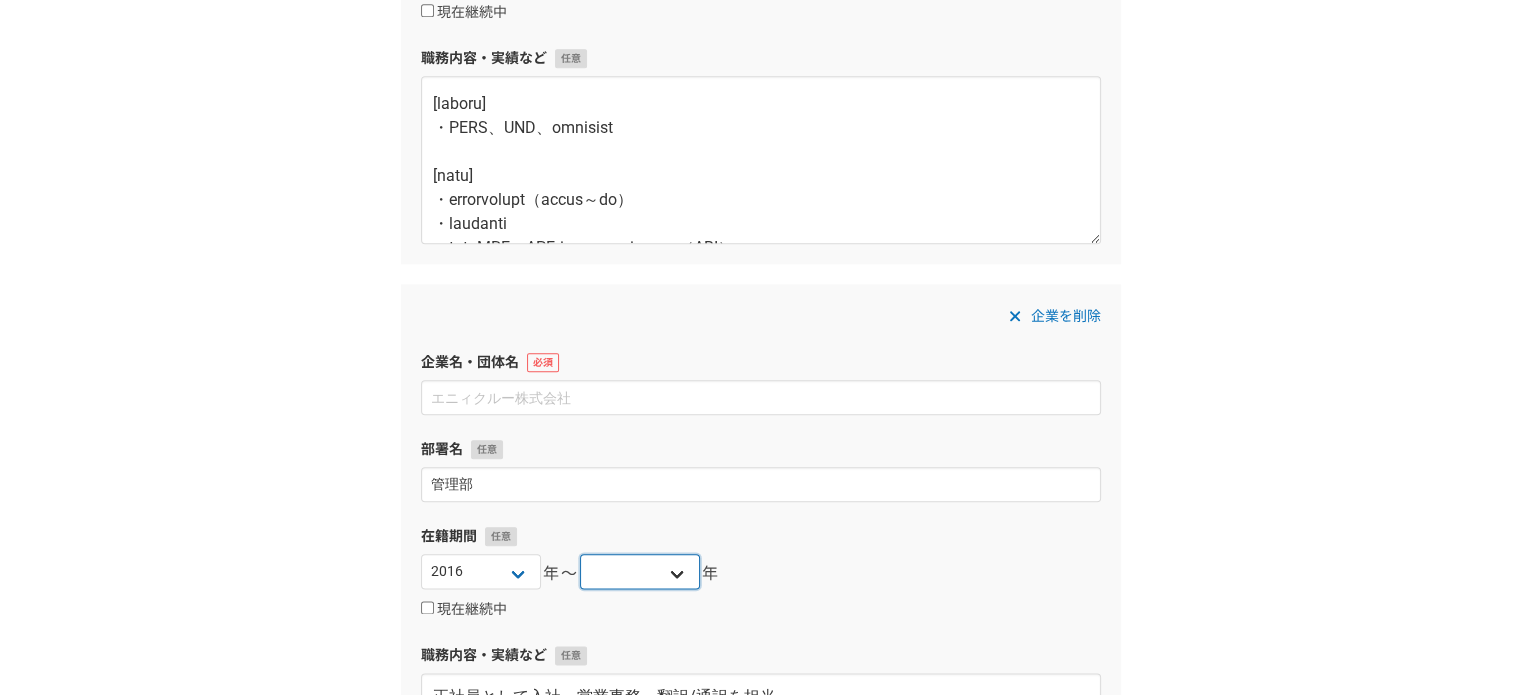 click on "2025 2024 2023 2022 2021 2020 2019 2018 2017 2016 2015 2014 2013 2012 2011 2010 2009 2008 2007 2006 2005 2004 2003 2002 2001 2000 1999 1998 1997 1996 1995 1994 1993 1992 1991 1990 1989 1988 1987 1986 1985 1984 1983 1982 1981 1980 1979 1978 1977 1976" at bounding box center [640, 571] 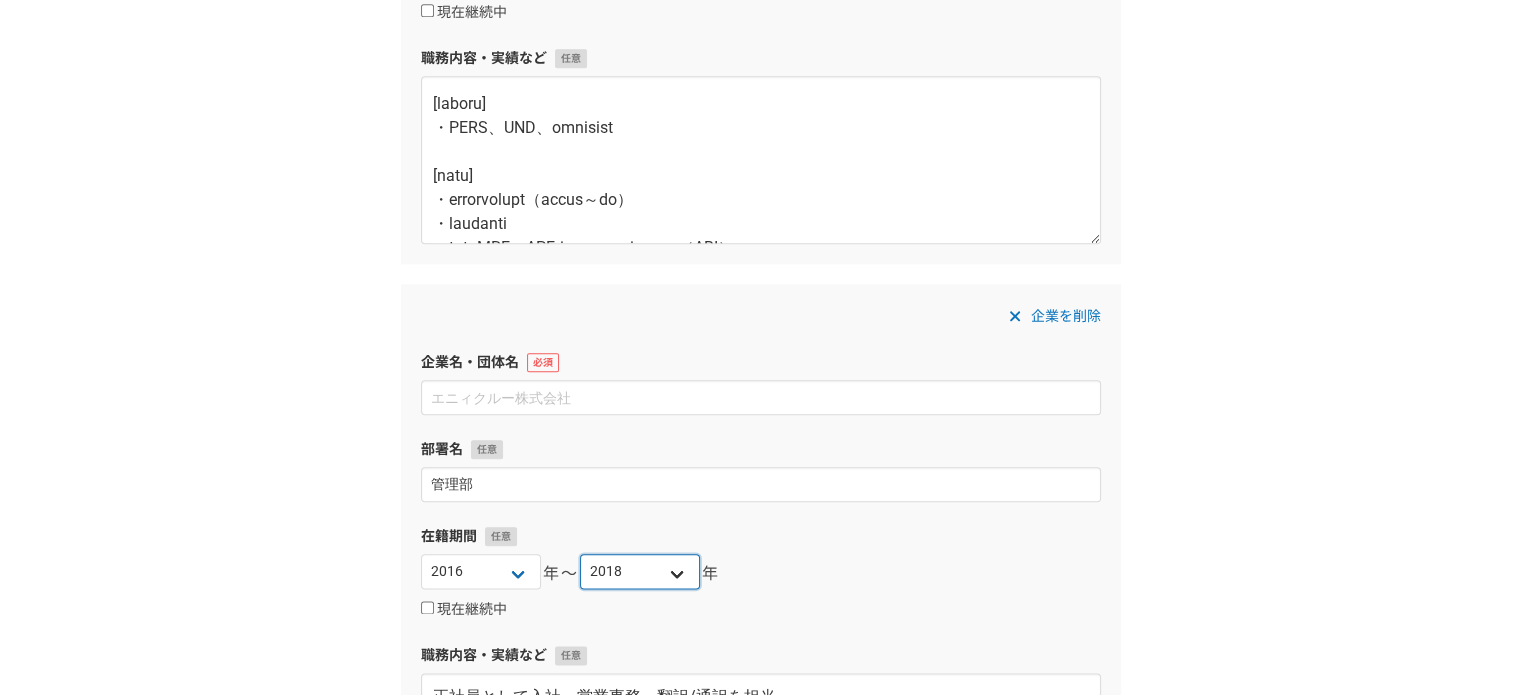 click on "2025 2024 2023 2022 2021 2020 2019 2018 2017 2016 2015 2014 2013 2012 2011 2010 2009 2008 2007 2006 2005 2004 2003 2002 2001 2000 1999 1998 1997 1996 1995 1994 1993 1992 1991 1990 1989 1988 1987 1986 1985 1984 1983 1982 1981 1980 1979 1978 1977 1976" at bounding box center [640, 571] 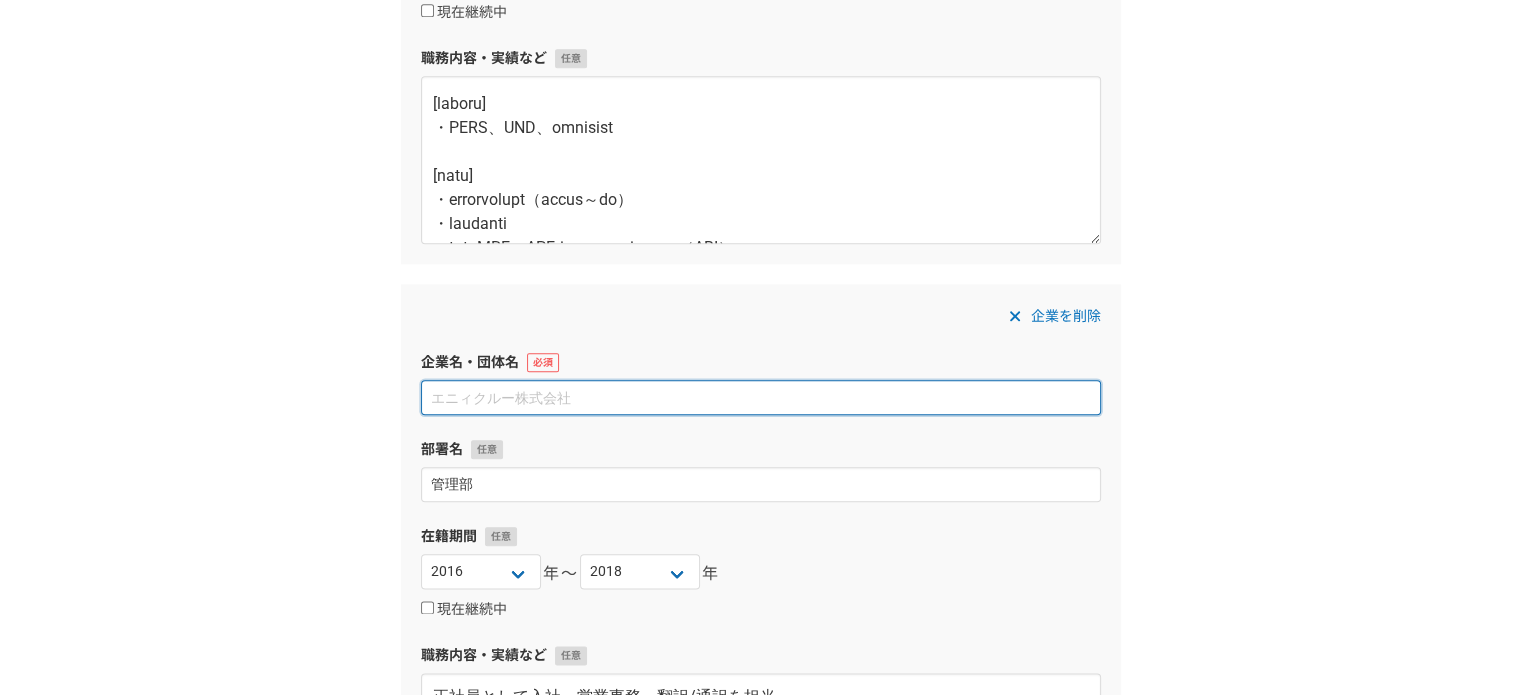 click at bounding box center [761, 397] 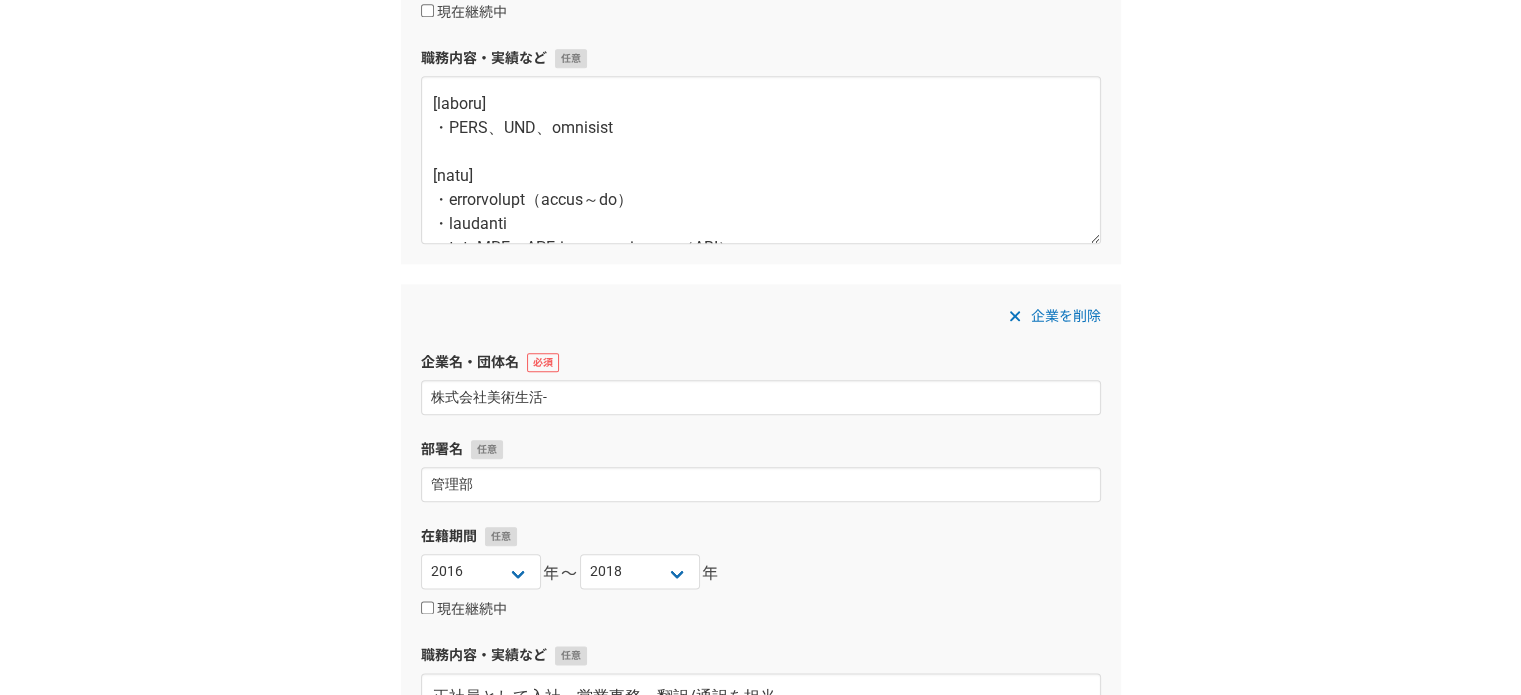 click on "企業名・団体名" at bounding box center (761, 362) 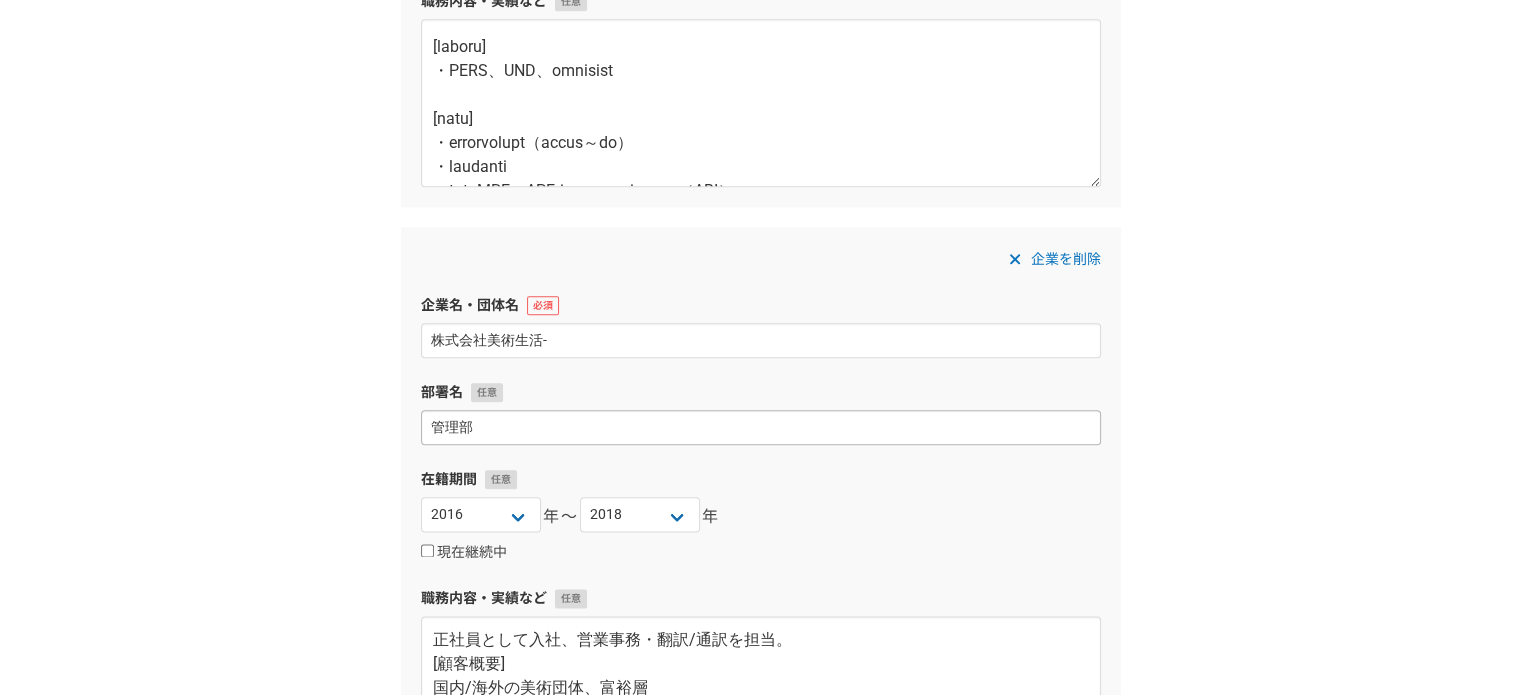 scroll, scrollTop: 2472, scrollLeft: 0, axis: vertical 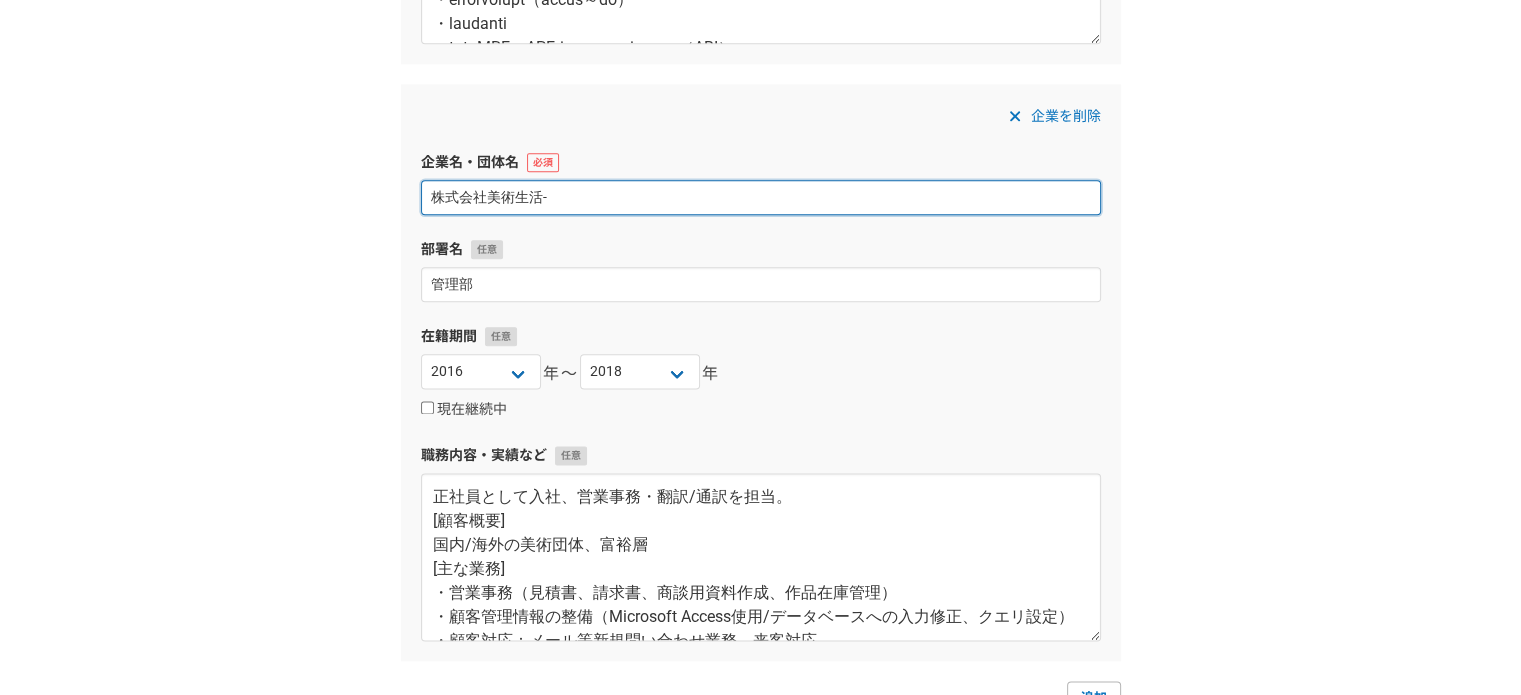 click on "株式会社美術生活-" at bounding box center (761, 197) 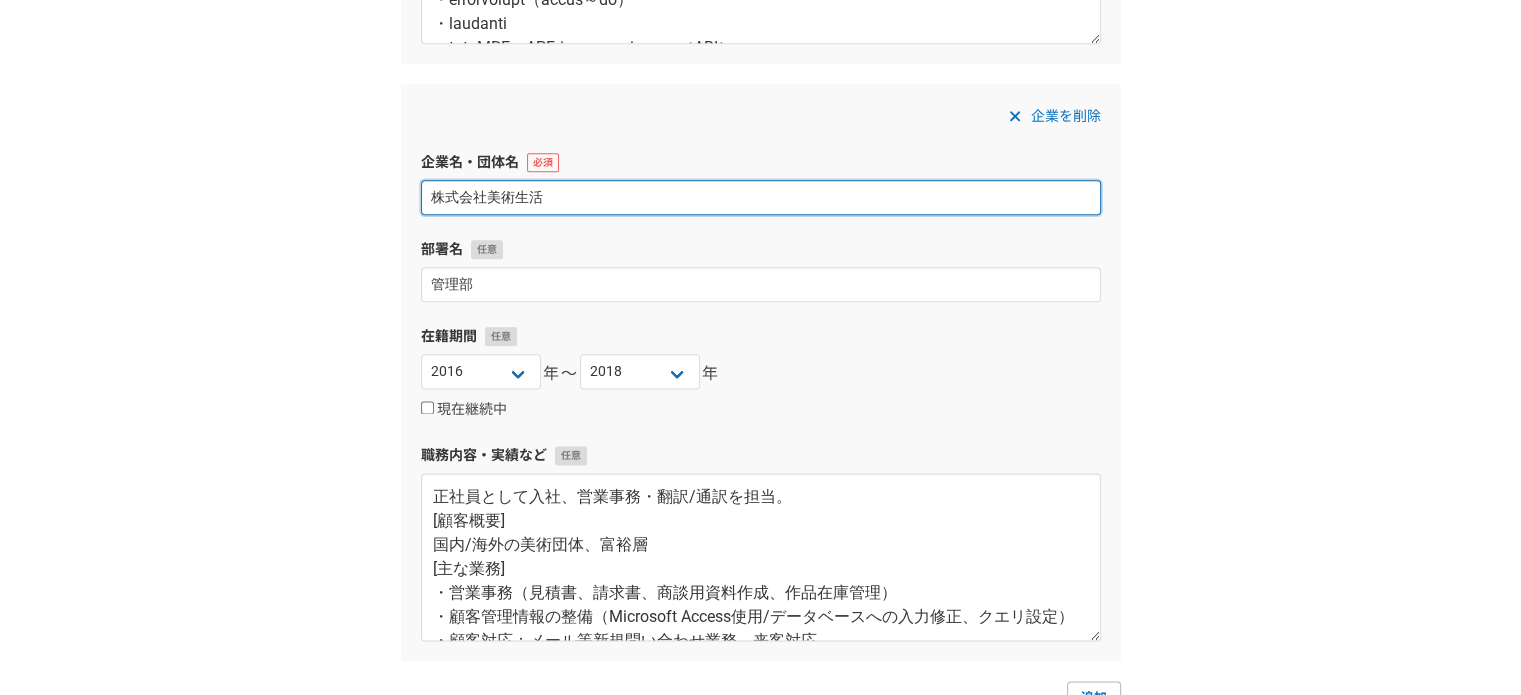 type on "株式会社美術生活" 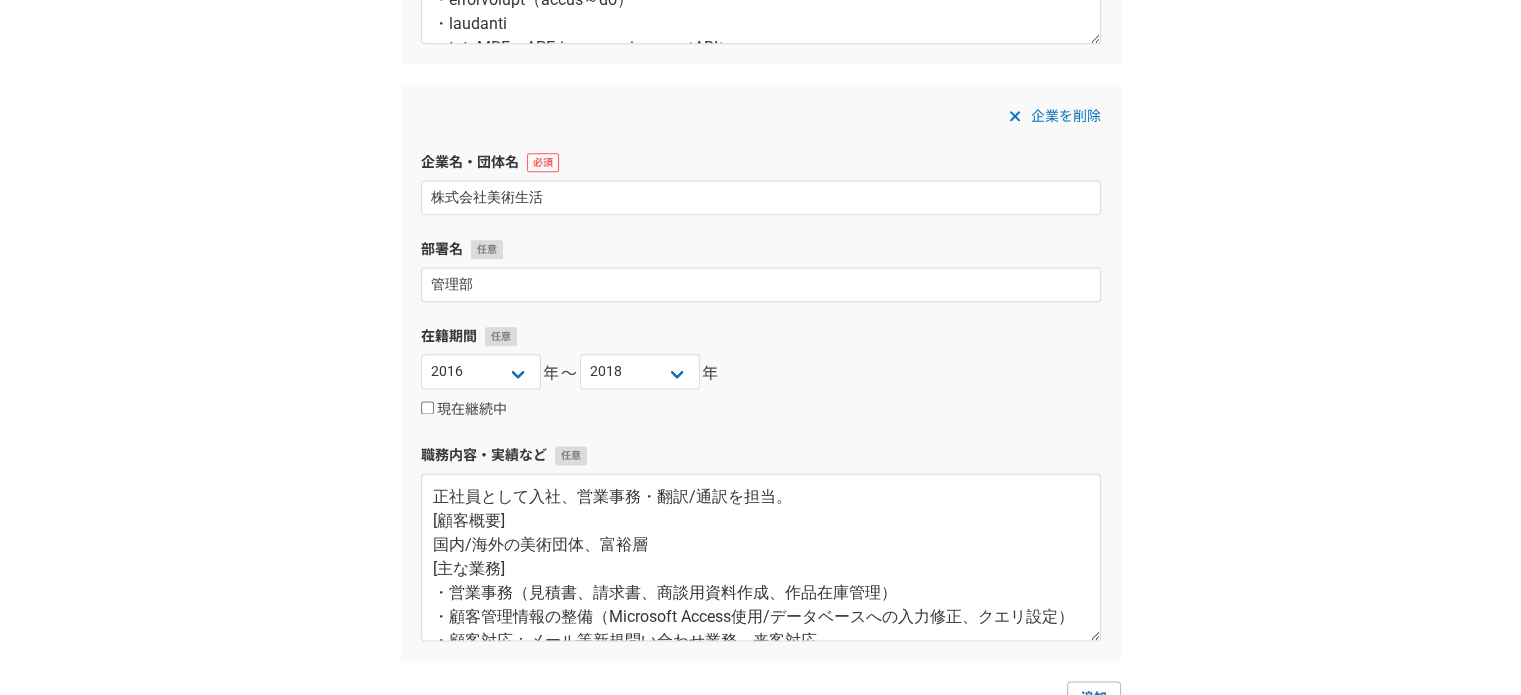 click on "部署名" at bounding box center [761, 249] 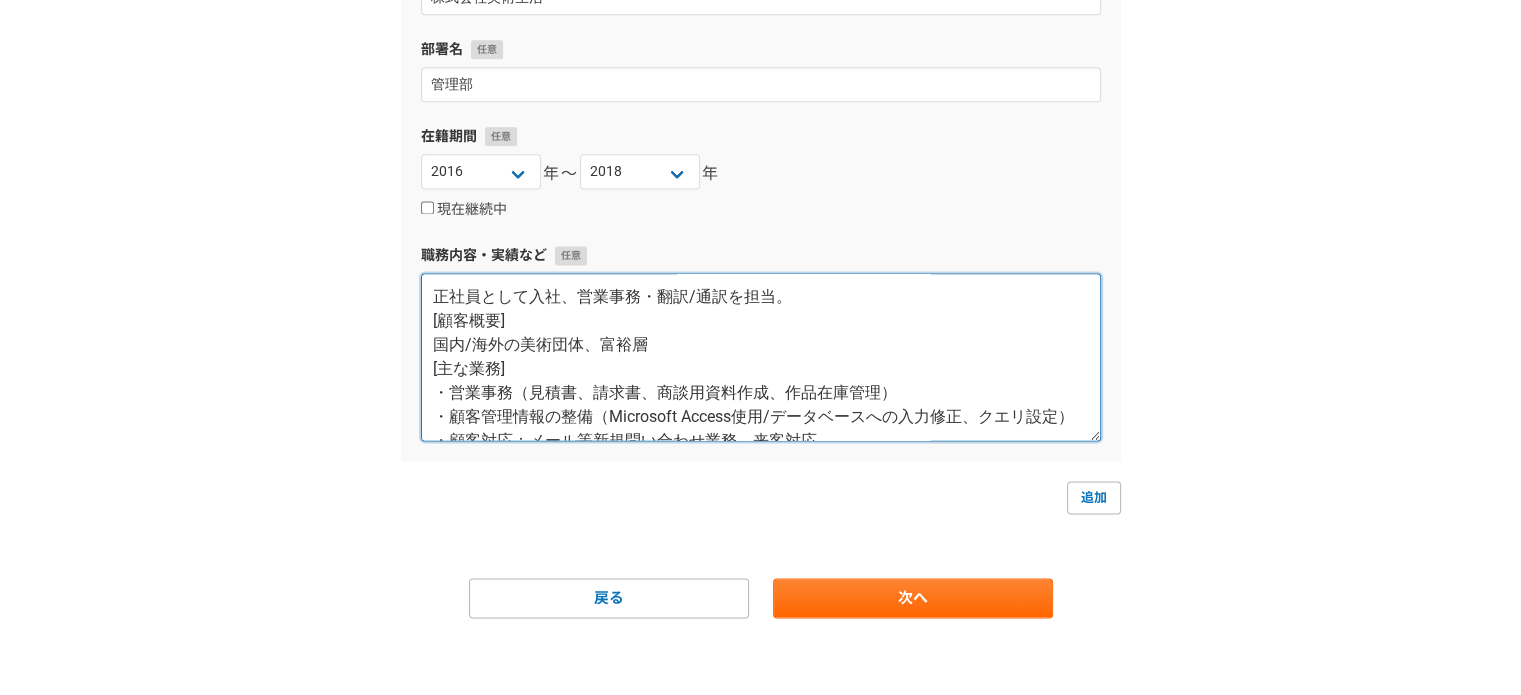 click on "正社員として入社、営業事務・翻訳/通訳を担当。
[顧客概要]
国内/海外の美術団体、富裕層
[主な業務]
・営業事務（見積書、請求書、商談用資料作成、作品在庫管理）
・顧客管理情報の整備（Microsoft Access使用/データベースへの入力修正、クエリ設定）
・顧客対応：メール等新規問い合わせ業務、来客対応
・商談時の通訳（日⇔英）
・海外出品作品の英訳
[主な取り組み]
海外顧客への作品カタログ作成、展示会の企画・実行経て、海外顧客の受注率を30％増
達成。社内マニュアルの作成・バックオフィス業務のDX化により業務時間40％削減。" at bounding box center [761, 357] 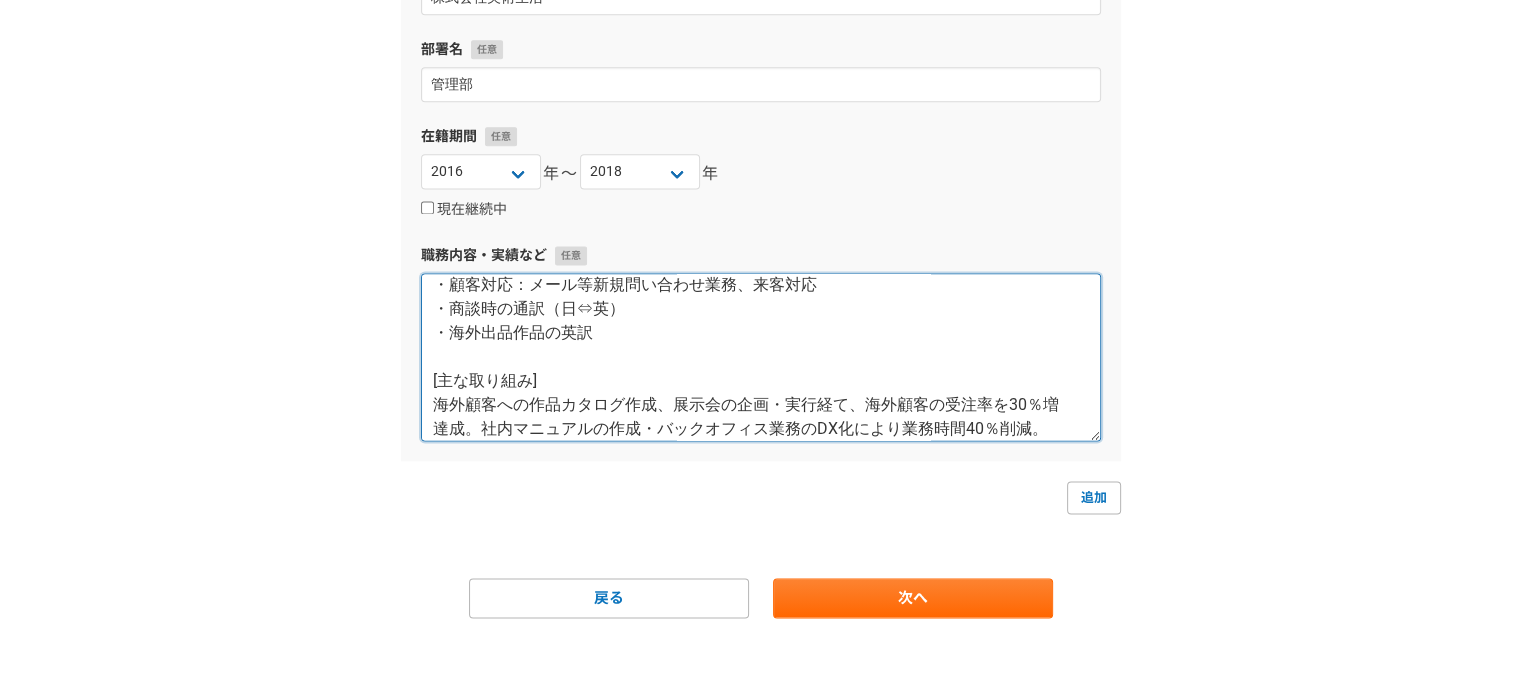 scroll, scrollTop: 228, scrollLeft: 0, axis: vertical 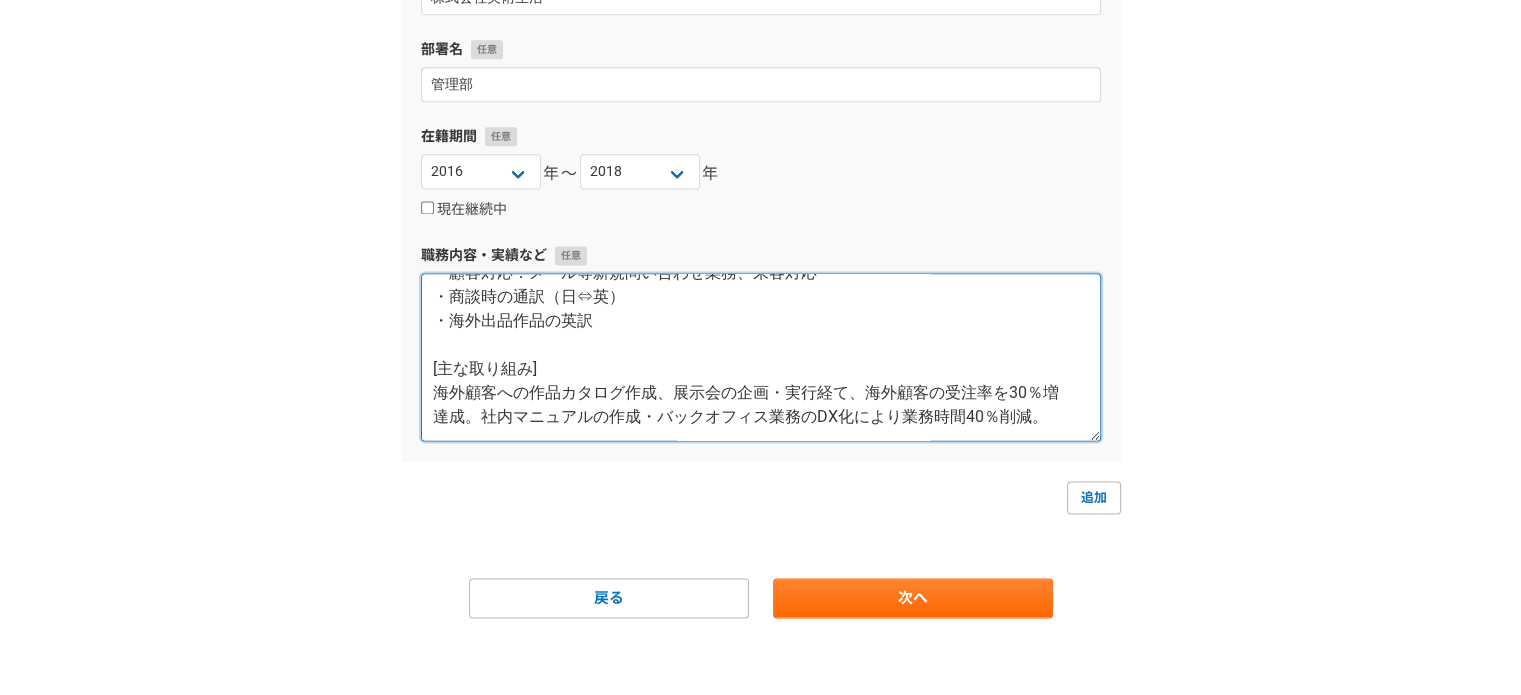 click on "正社員として入社、営業事務・翻訳/通訳を担当。
[顧客概要]
国内/海外の美術団体、富裕層
[主な業務]
・営業事務（見積書、請求書、商談用資料作成、作品在庫管理）
・顧客管理情報の整備（Microsoft Access使用/データベースへの入力修正、クエリ設定）
・顧客対応：メール等新規問い合わせ業務、来客対応
・商談時の通訳（日⇔英）
・海外出品作品の英訳
[主な取り組み]
海外顧客への作品カタログ作成、展示会の企画・実行経て、海外顧客の受注率を30％増
達成。社内マニュアルの作成・バックオフィス業務のDX化により業務時間40％削減。" at bounding box center (761, 357) 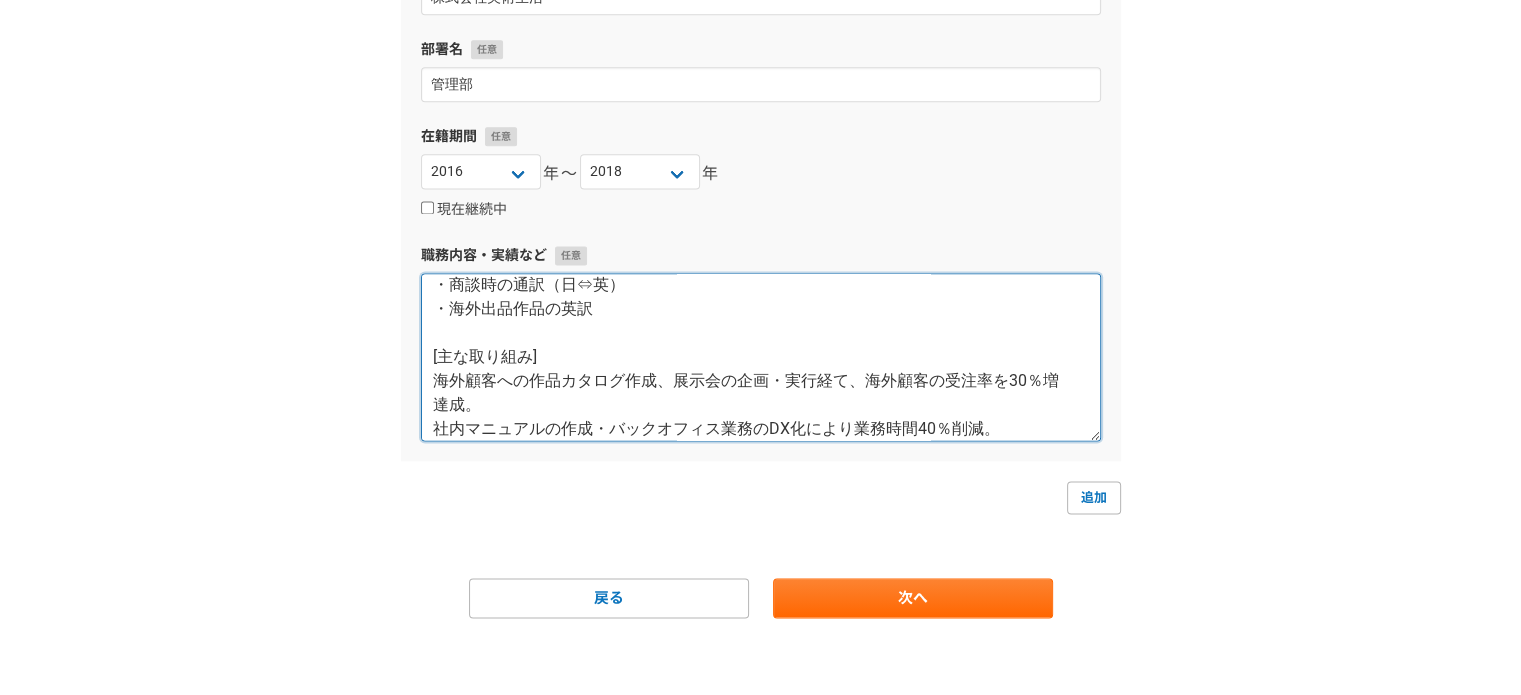 click on "正社員として入社、営業事務・翻訳/通訳を担当。
[顧客概要]
国内/海外の美術団体、富裕層
[主な業務]
・営業事務（見積書、請求書、商談用資料作成、作品在庫管理）
・顧客管理情報の整備（Microsoft Access使用/データベースへの入力修正、クエリ設定）
・顧客対応：メール等新規問い合わせ業務、来客対応
・商談時の通訳（日⇔英）
・海外出品作品の英訳
[主な取り組み]
海外顧客への作品カタログ作成、展示会の企画・実行経て、海外顧客の受注率を30％増
達成。
社内マニュアルの作成・バックオフィス業務のDX化により業務時間40％削減。" at bounding box center [761, 357] 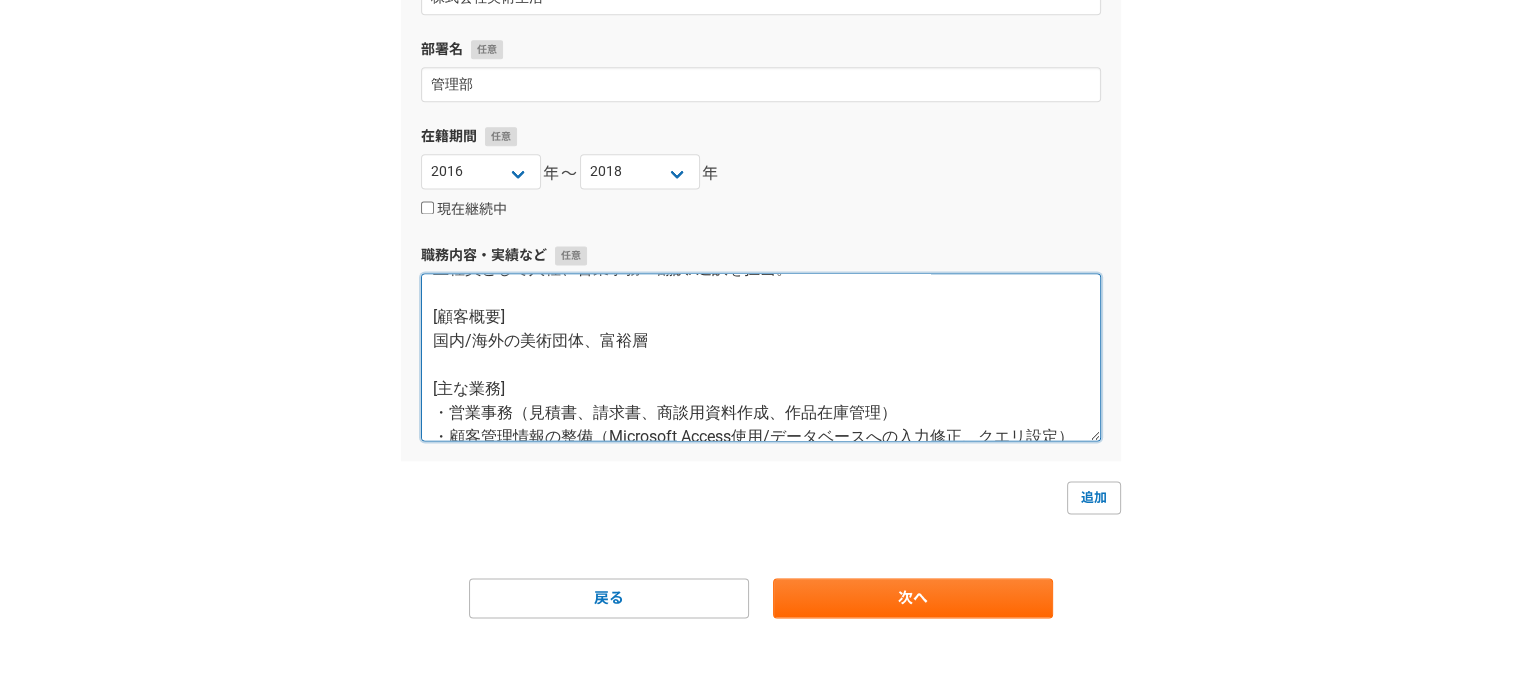 scroll, scrollTop: 0, scrollLeft: 0, axis: both 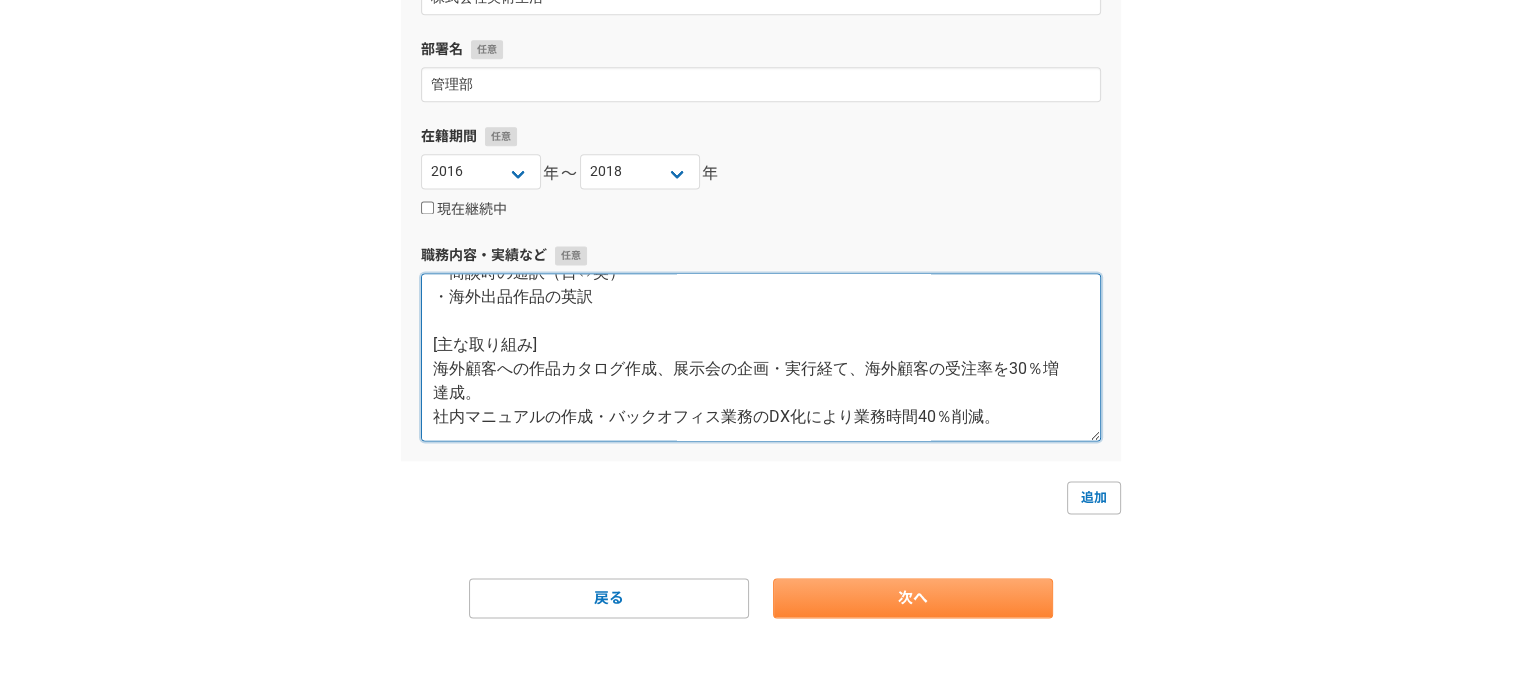 type on "正社員として入社、営業事務・翻訳/通訳を担当。
[顧客概要]
国内/海外の美術団体、富裕層
[主な業務]
・営業事務（見積書、請求書、商談用資料作成、作品在庫管理）
・顧客管理情報の整備（Microsoft Access使用/データベースへの入力修正、クエリ設定）
・顧客対応：メール等新規問い合わせ業務、来客対応
・商談時の通訳（日⇔英）
・海外出品作品の英訳
[主な取り組み]
海外顧客への作品カタログ作成、展示会の企画・実行経て、海外顧客の受注率を30％増
達成。
社内マニュアルの作成・バックオフィス業務のDX化により業務時間40％削減。" 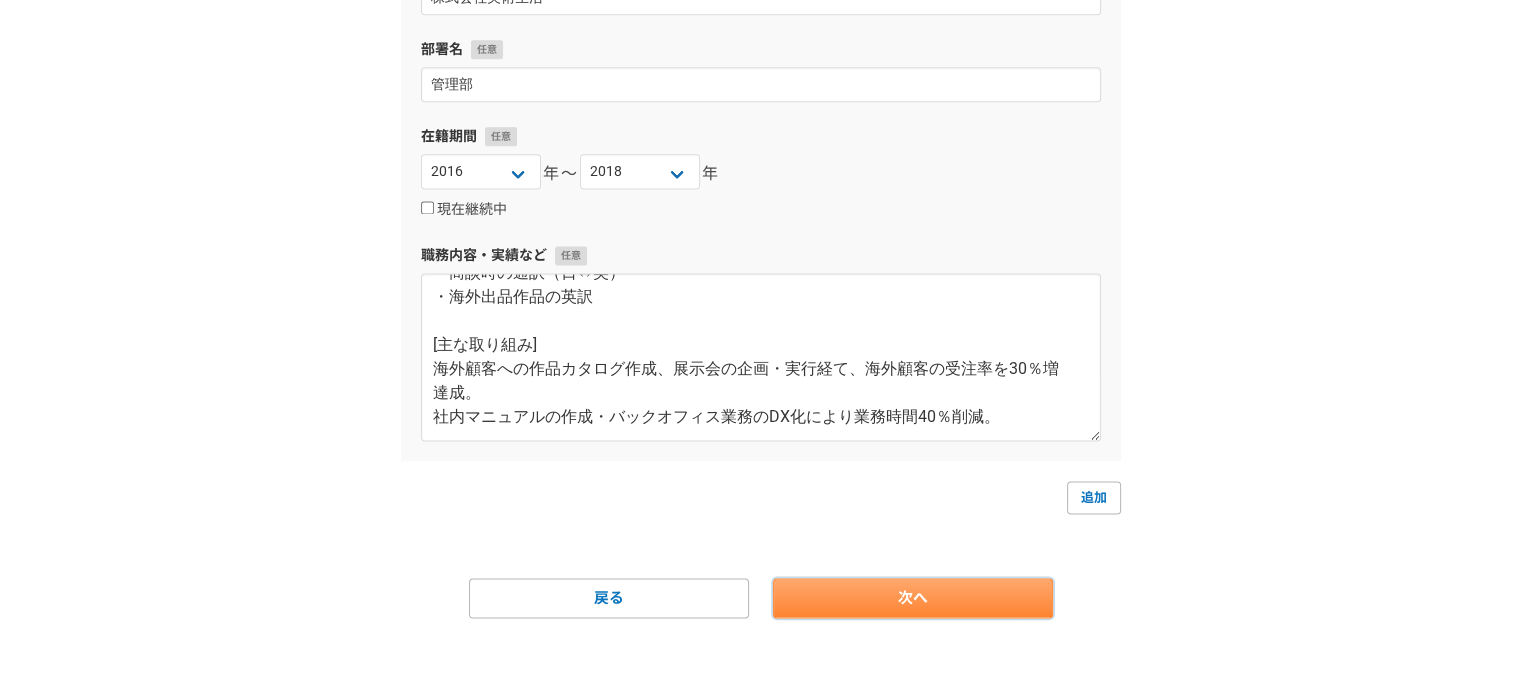 click on "次へ" at bounding box center (913, 598) 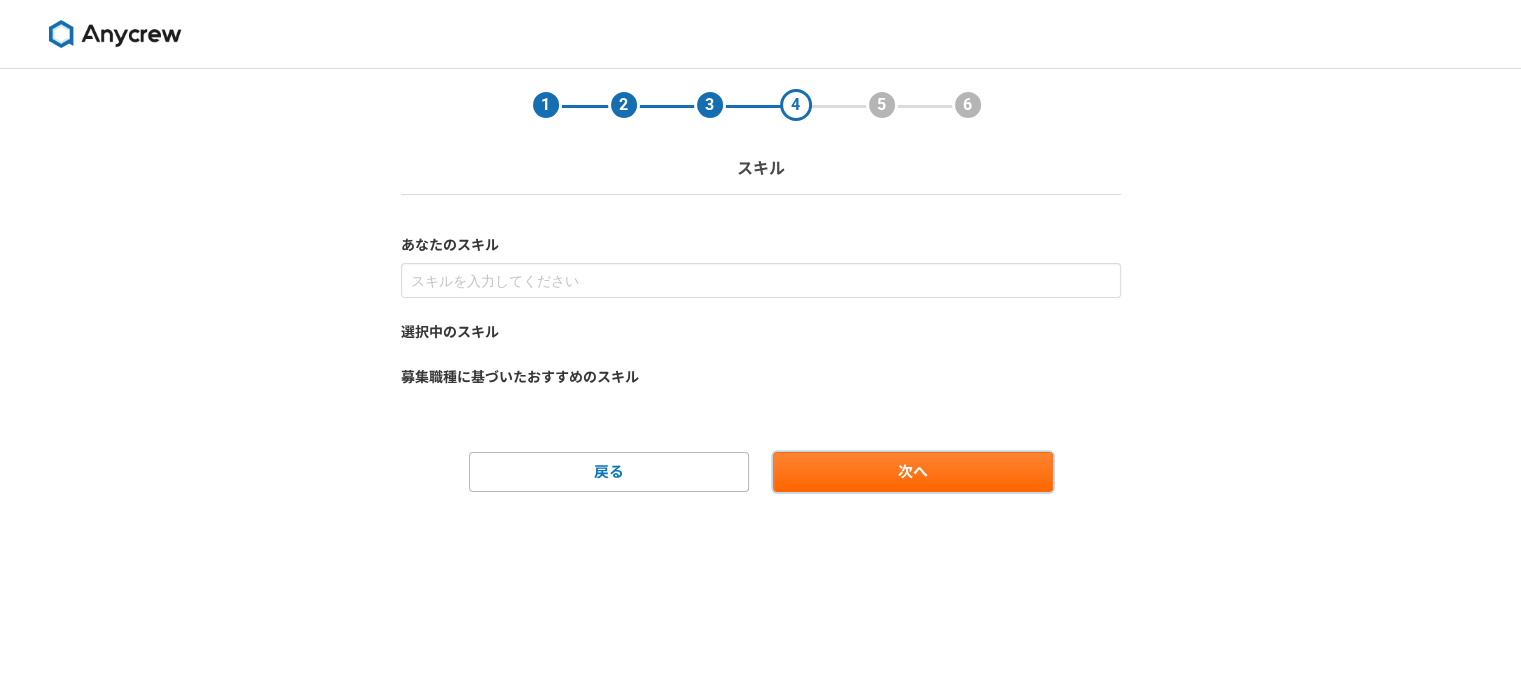 scroll, scrollTop: 0, scrollLeft: 0, axis: both 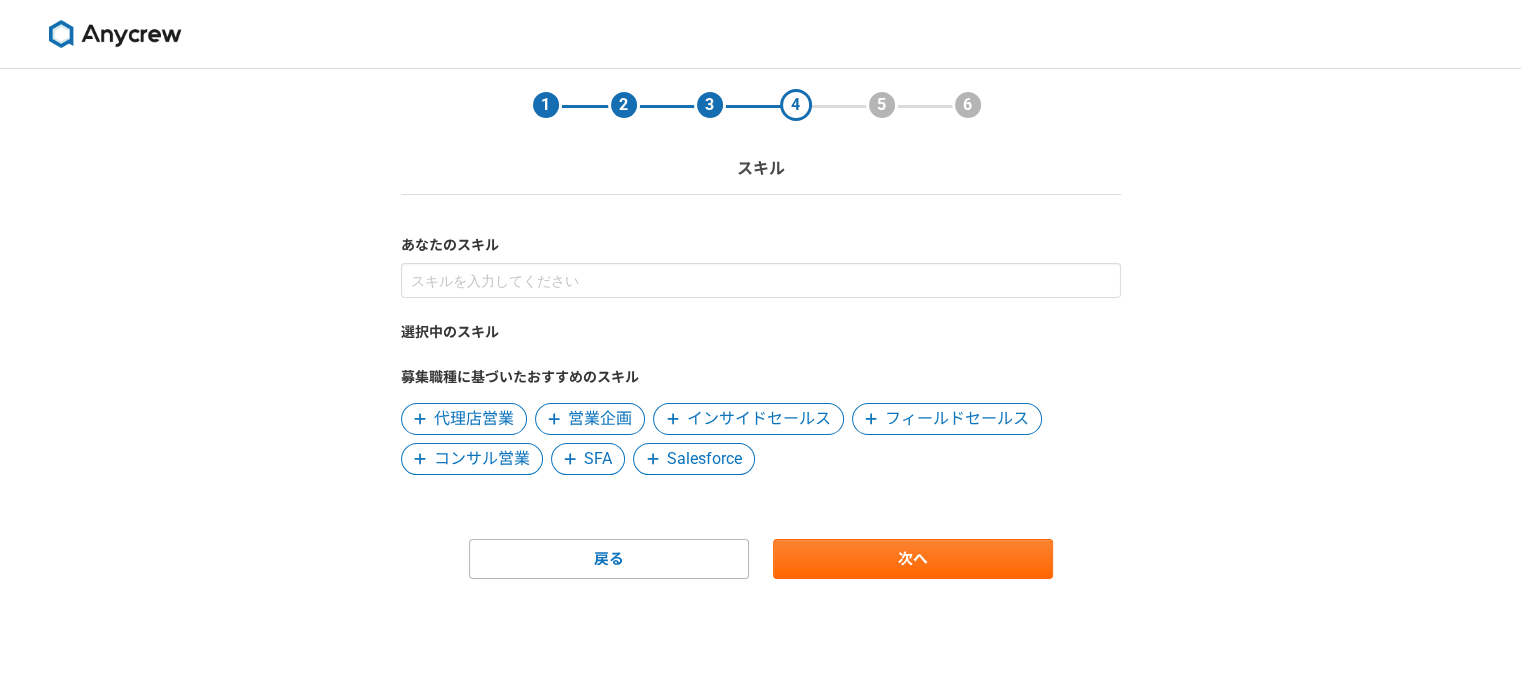 click at bounding box center (571, 459) 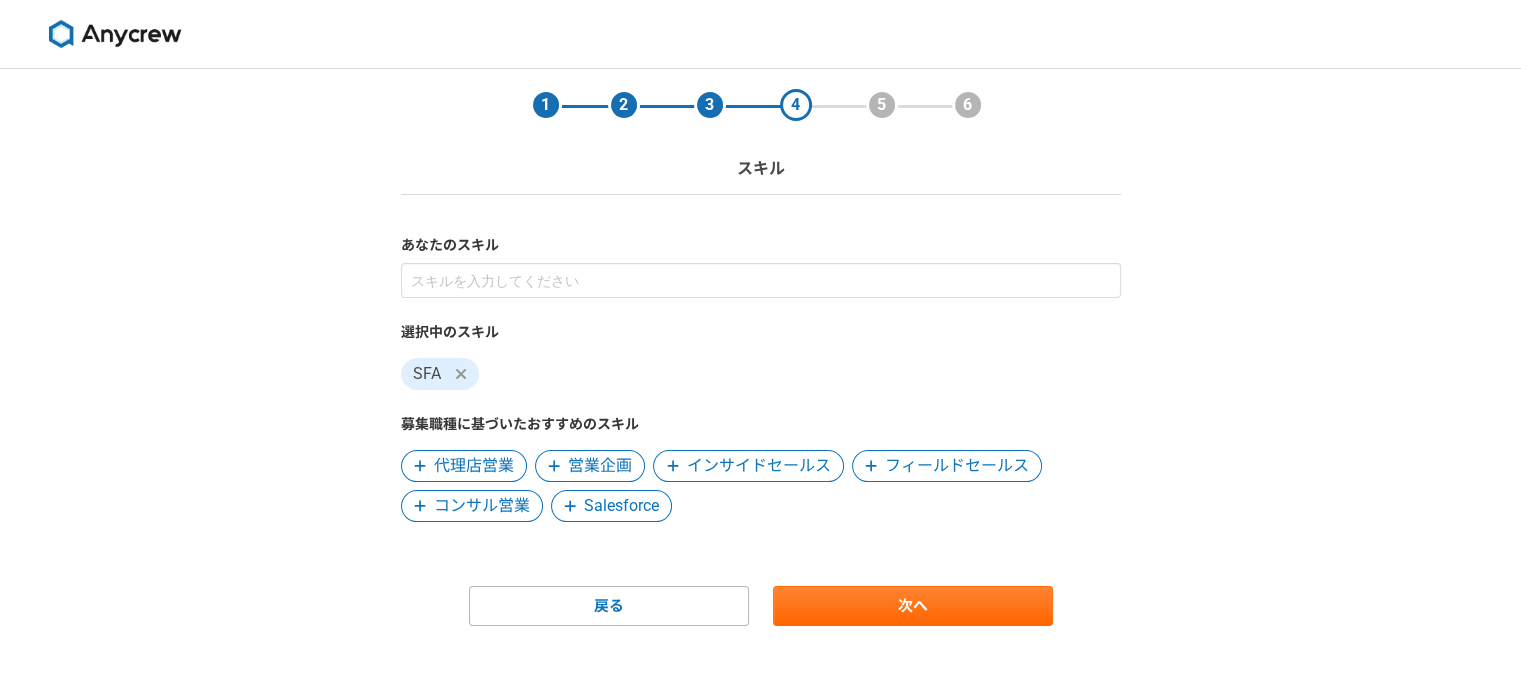 click on "Salesforce" at bounding box center [621, 506] 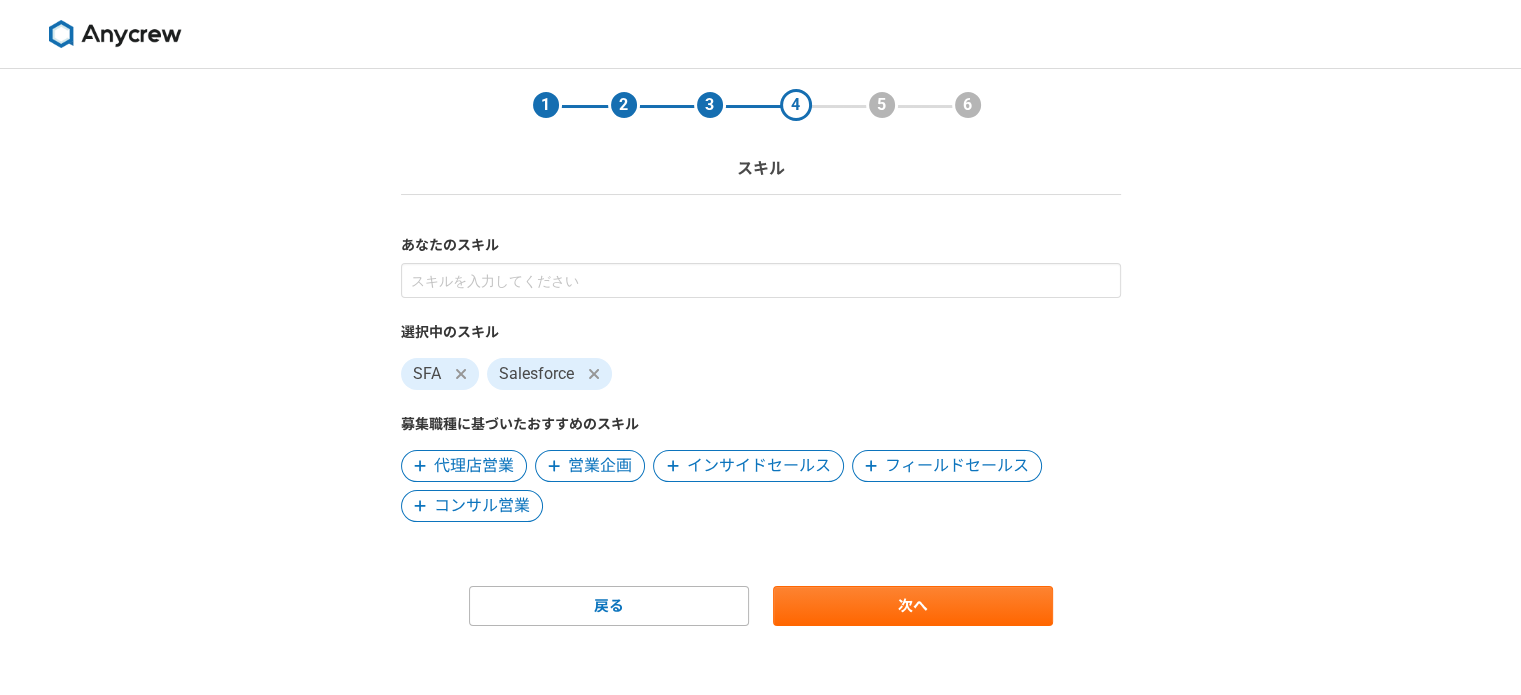click on "コンサル営業" at bounding box center (482, 506) 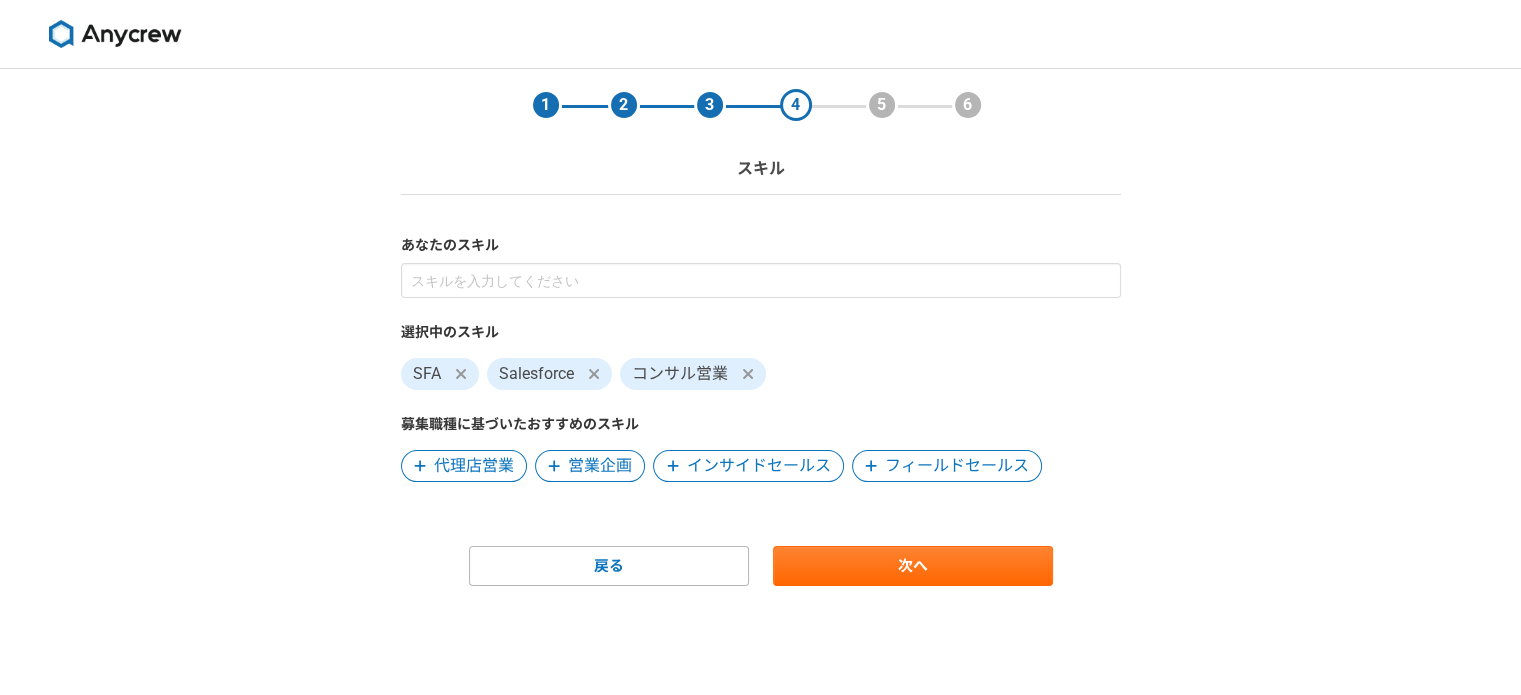 click on "インサイドセールス" at bounding box center (759, 466) 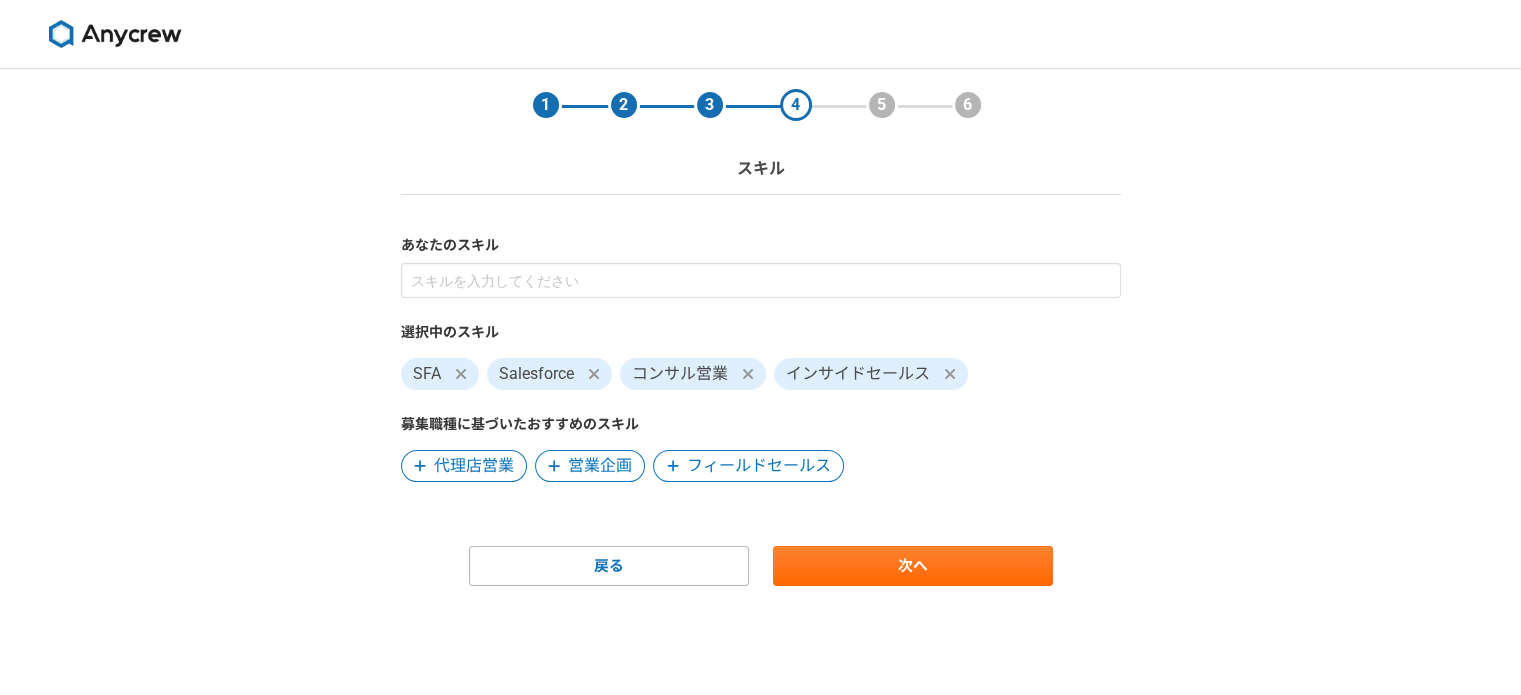 click on "フィールドセールス" at bounding box center [759, 466] 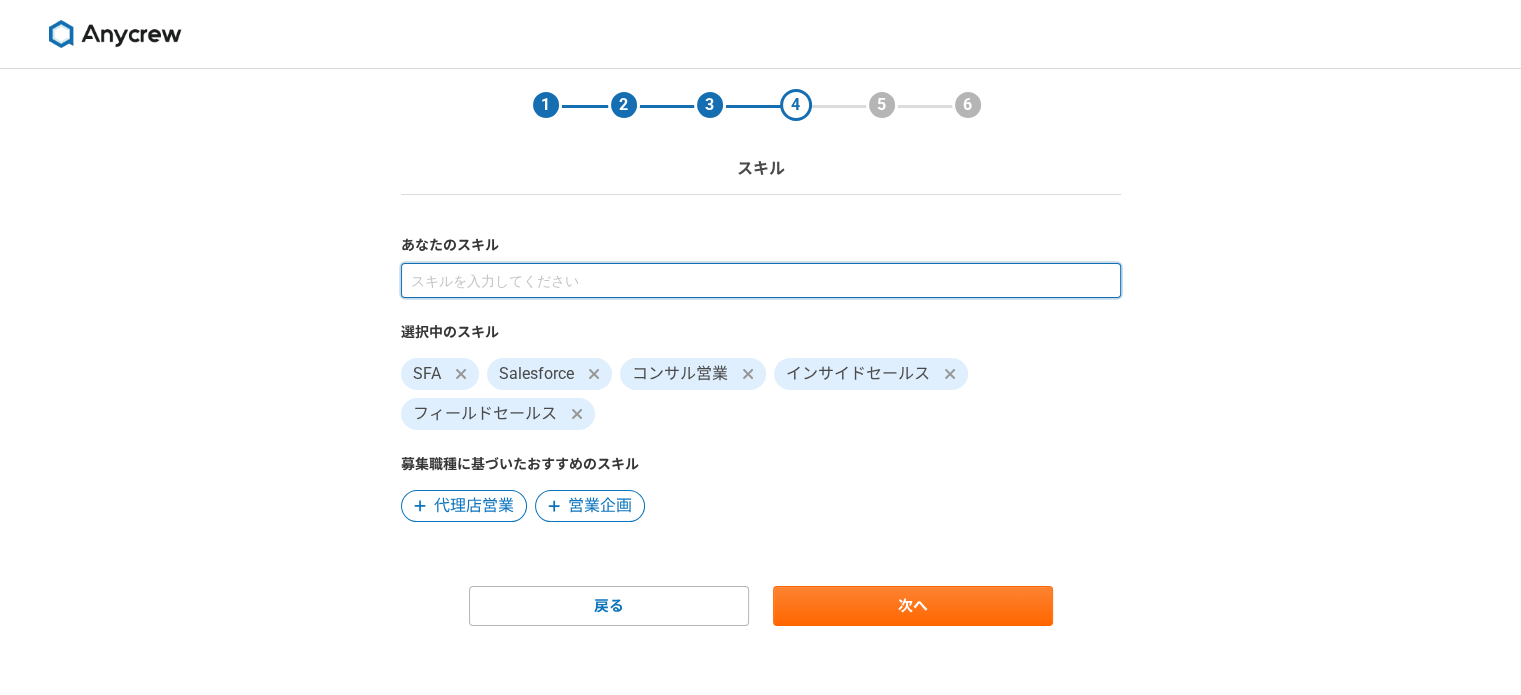 click at bounding box center [761, 280] 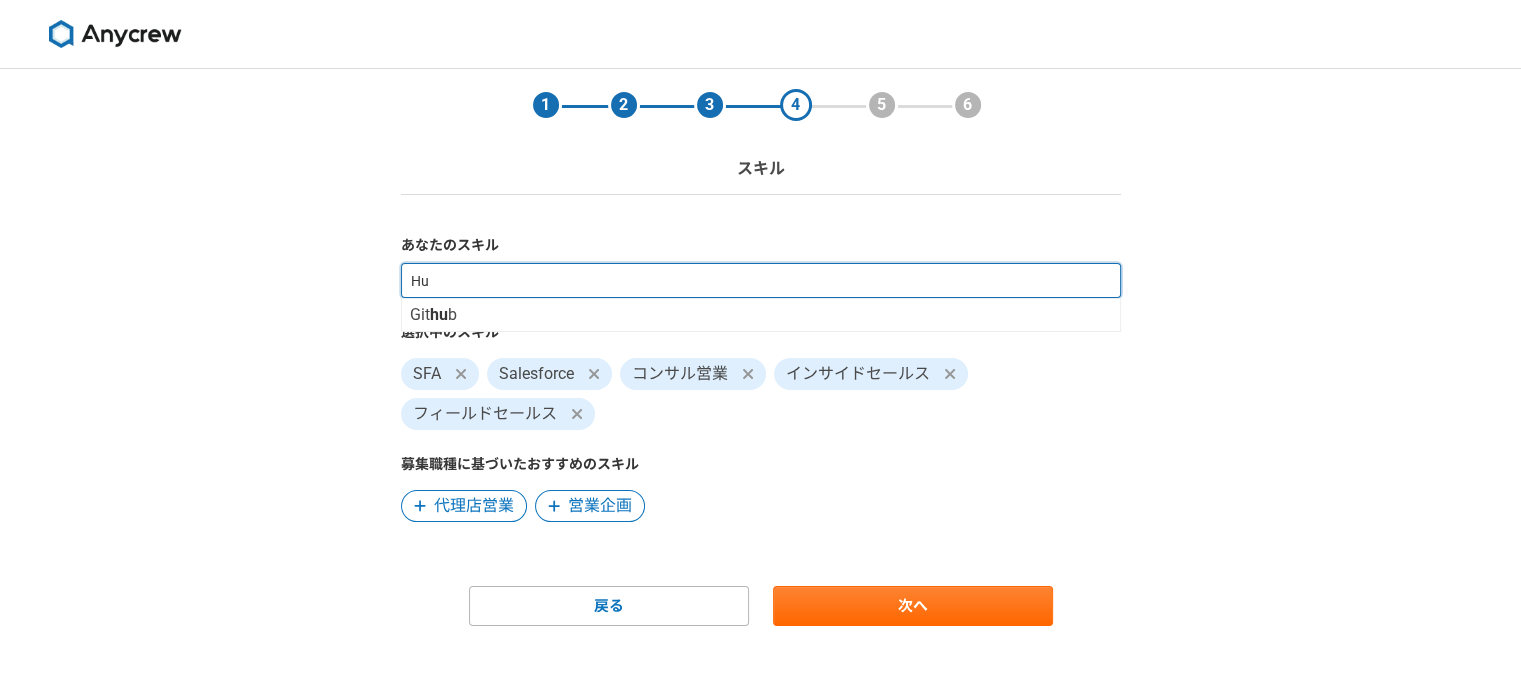 type on "H" 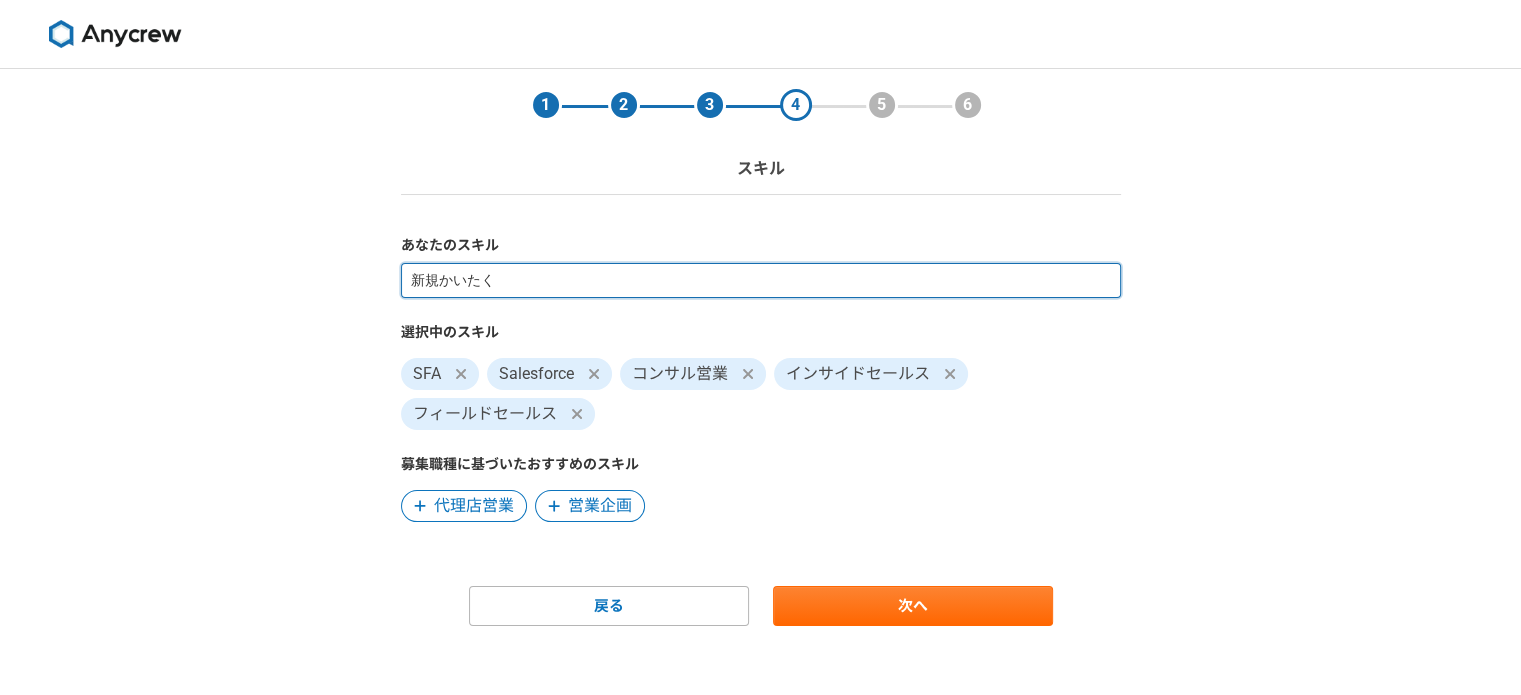 type on "新規開拓" 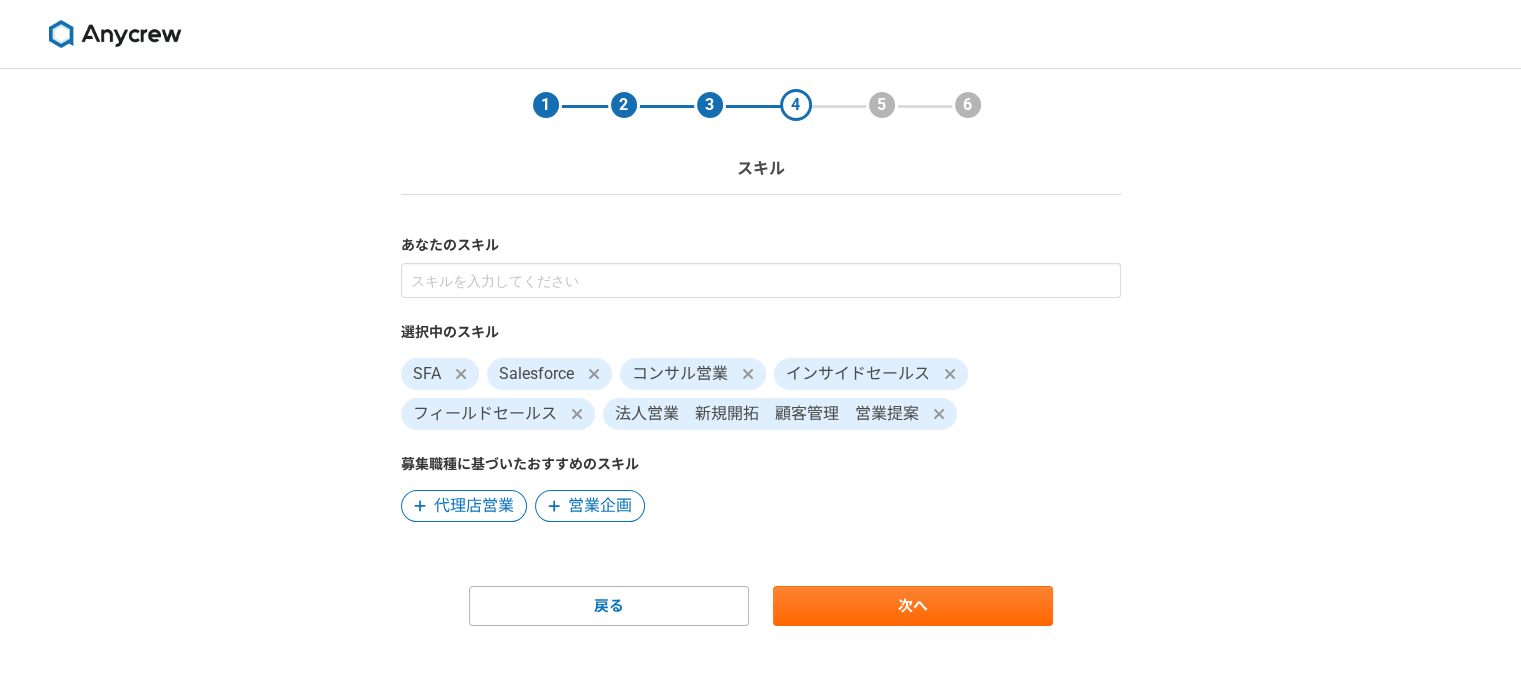 click on "選択中のスキル SFA Salesforce コンサル営業 インサイドセールス フィールドセールス 法人営業　新規開拓　顧客管理　営業提案 募集職種に基づいたおすすめのスキル 代理店営業 営業企画" at bounding box center [761, 392] 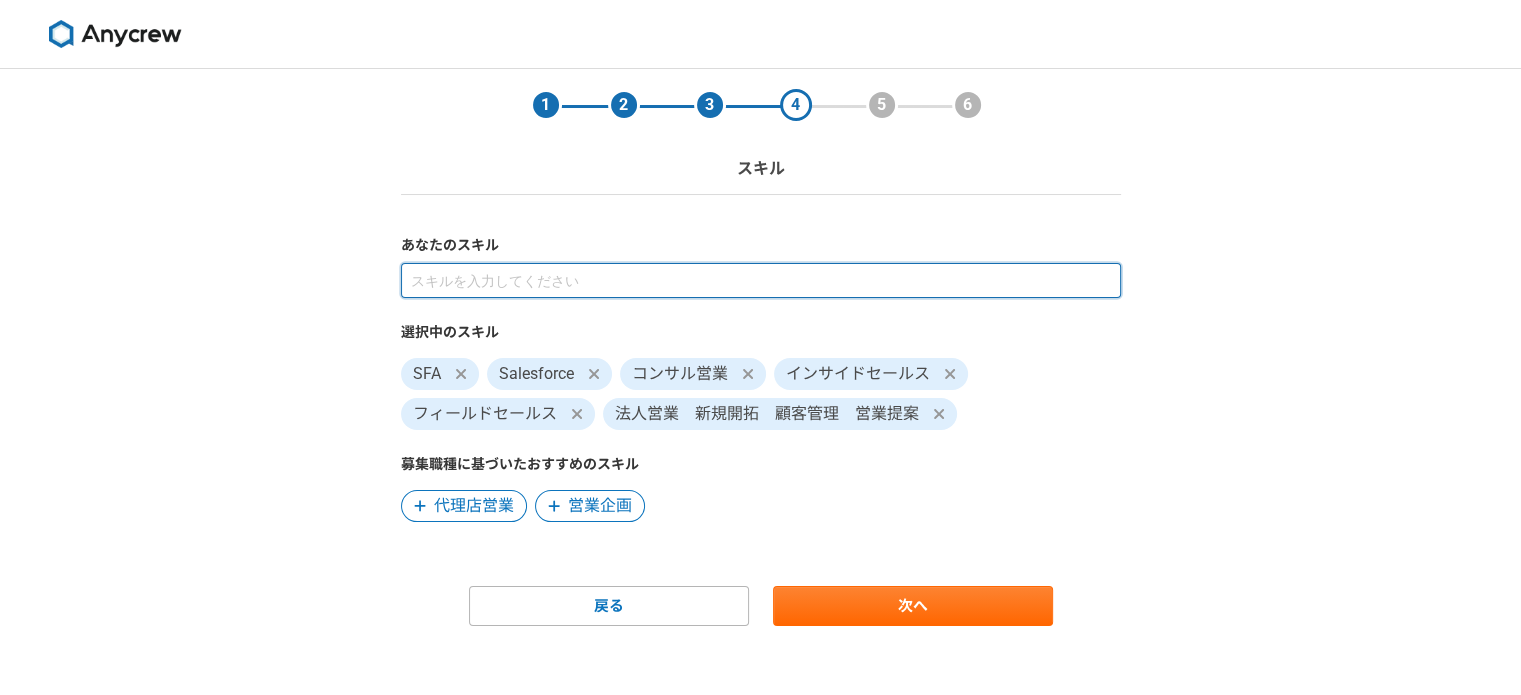 click at bounding box center [761, 280] 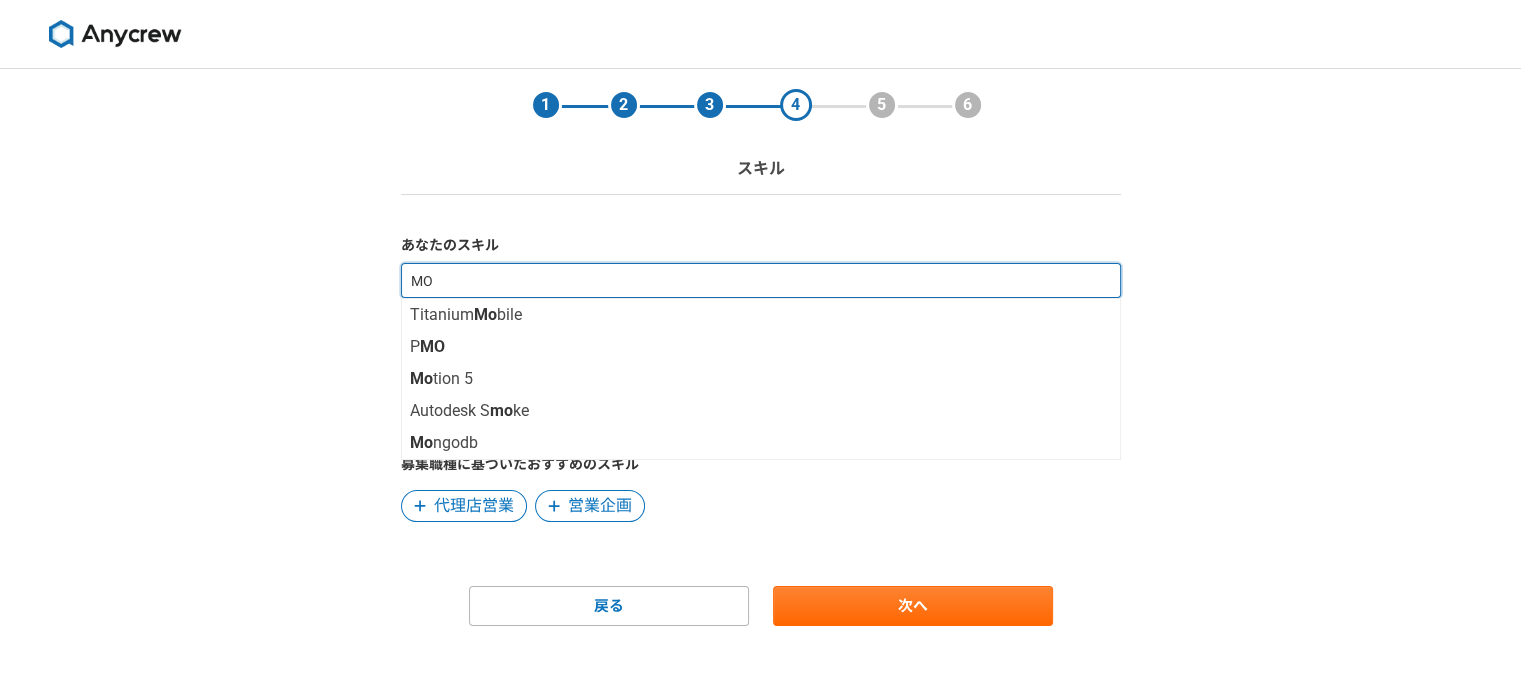 type on "M" 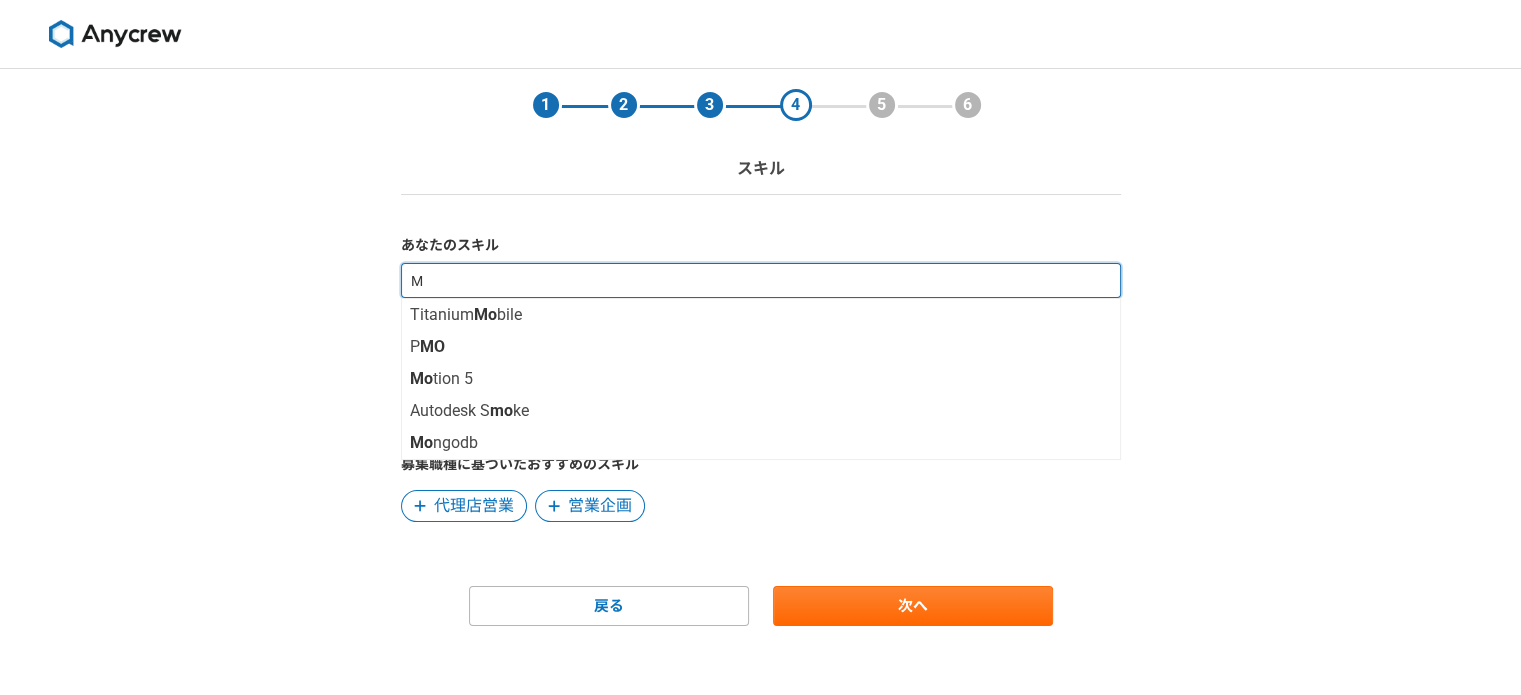 type 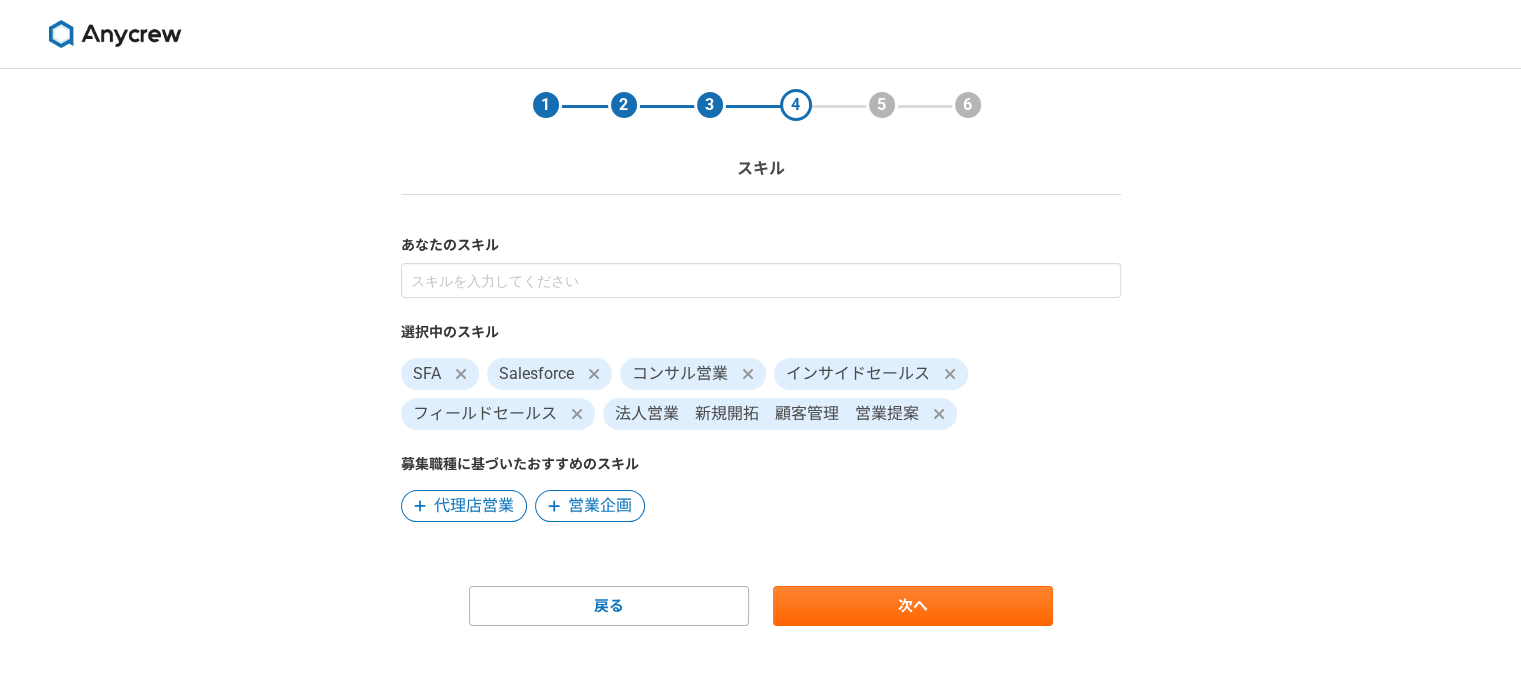 click on "1 2 3 4 5 6 スキル あなたのスキル 選択中のスキル SFA Salesforce コンサル営業 インサイドセールス フィールドセールス 法人営業　新規開拓　顧客管理　営業提案 募集職種に基づいたおすすめのスキル 代理店営業 営業企画 戻る 次へ" at bounding box center [761, 347] 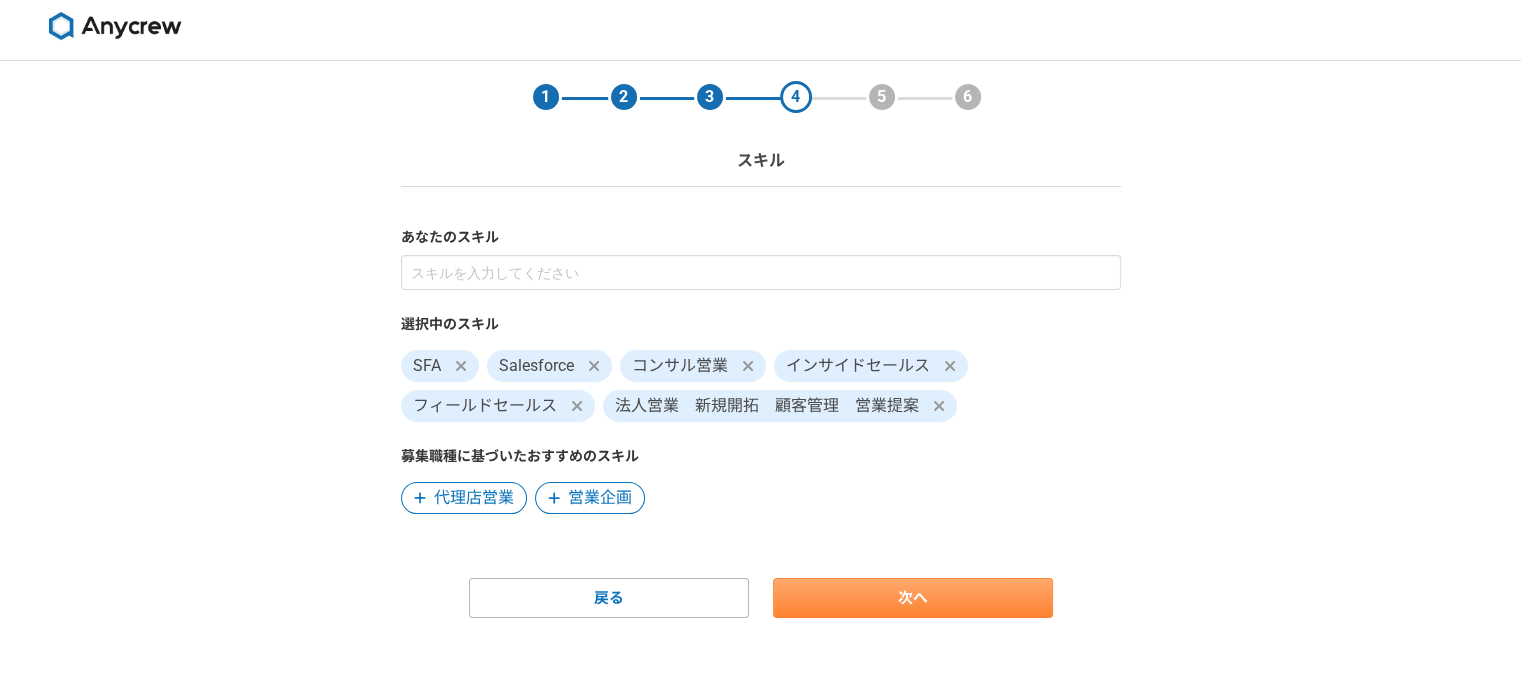 scroll, scrollTop: 11, scrollLeft: 0, axis: vertical 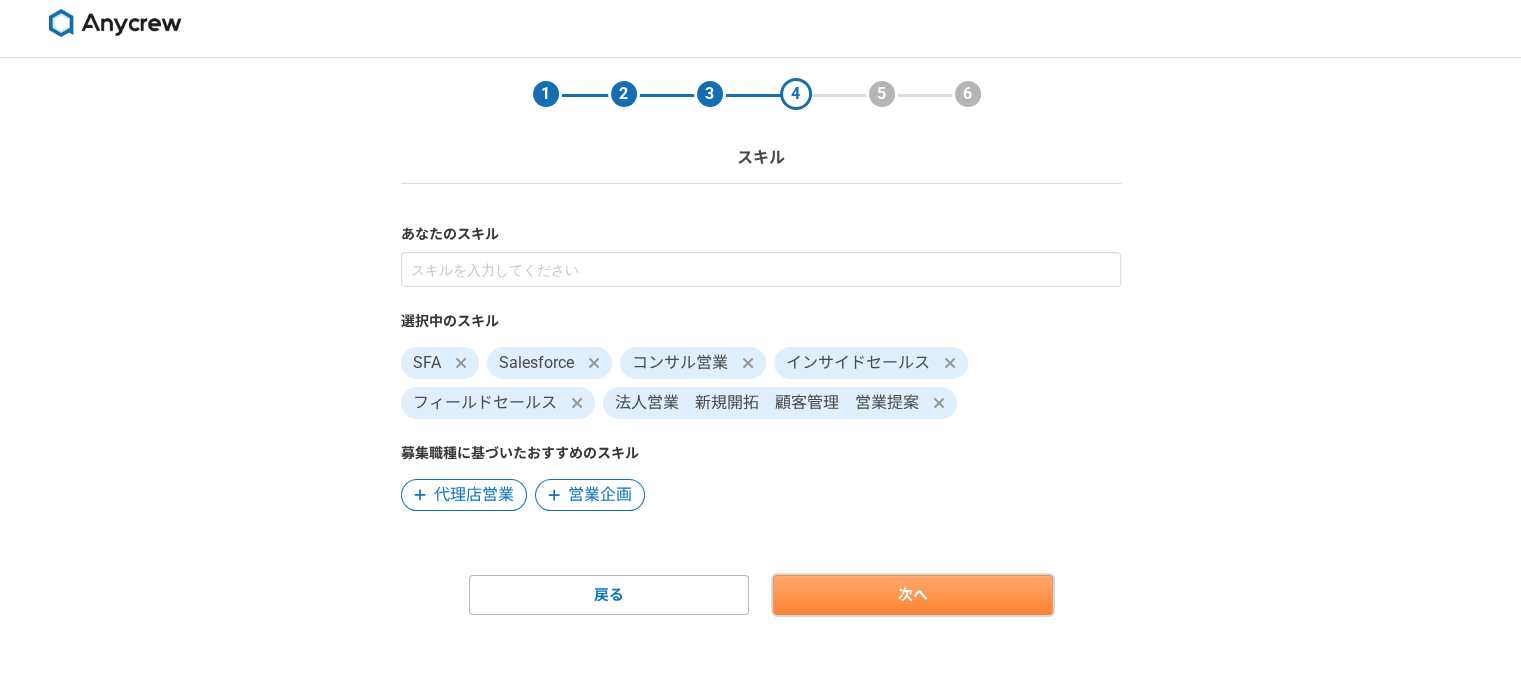 click on "次へ" at bounding box center [913, 595] 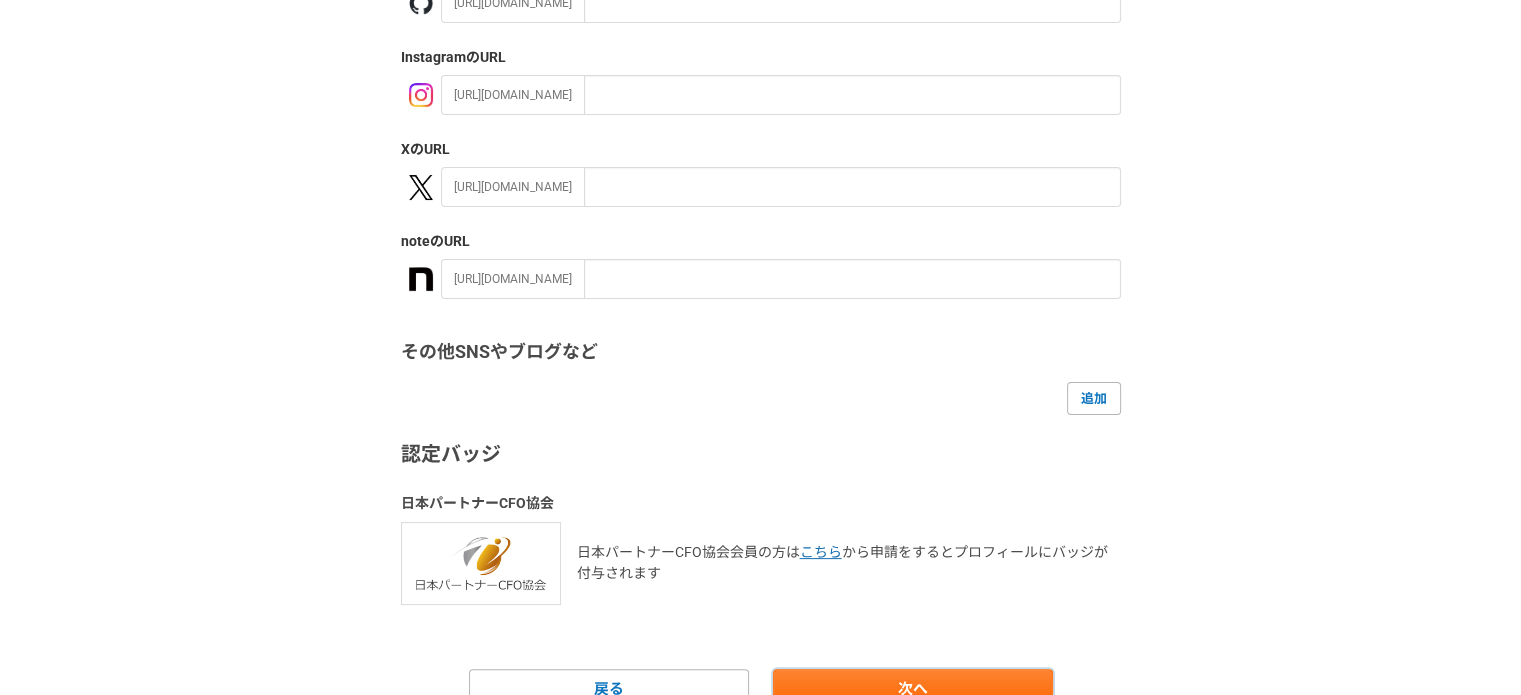 scroll, scrollTop: 404, scrollLeft: 0, axis: vertical 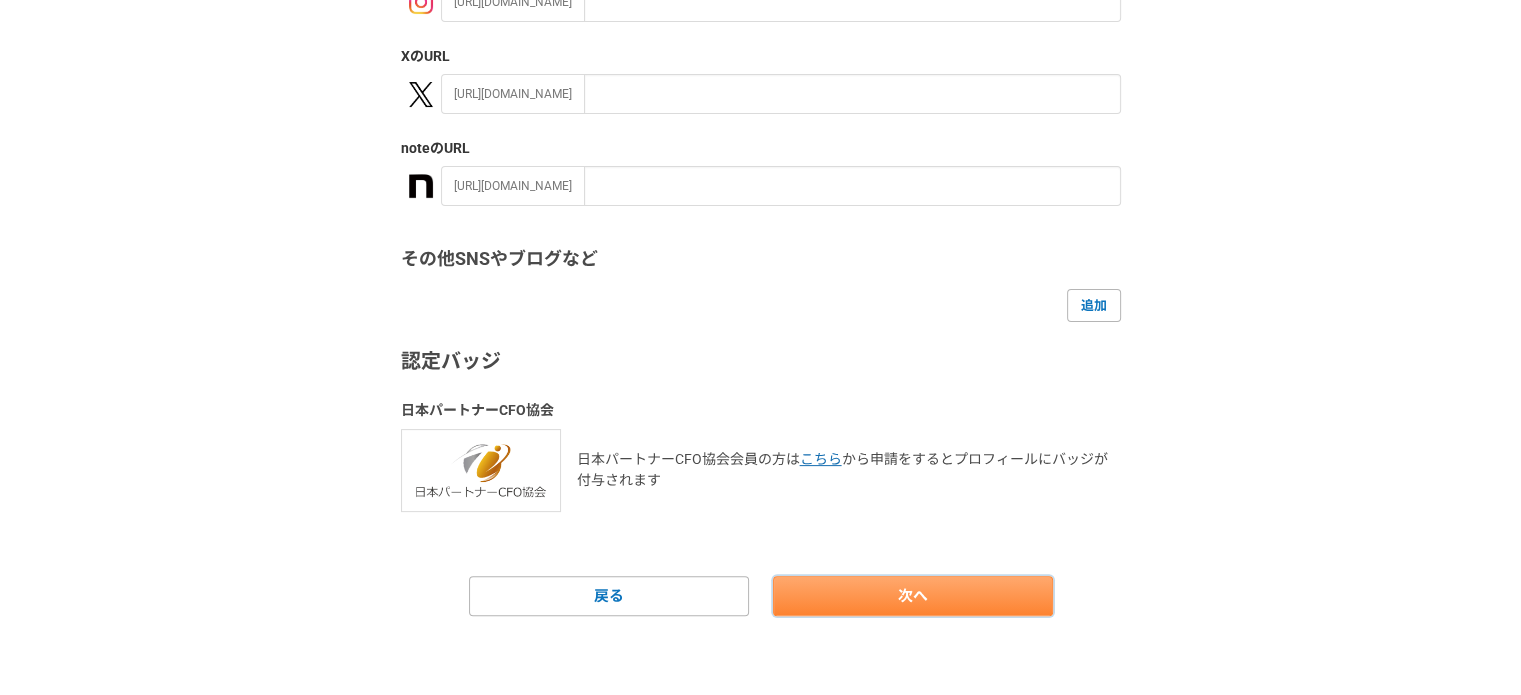click on "次へ" at bounding box center (913, 596) 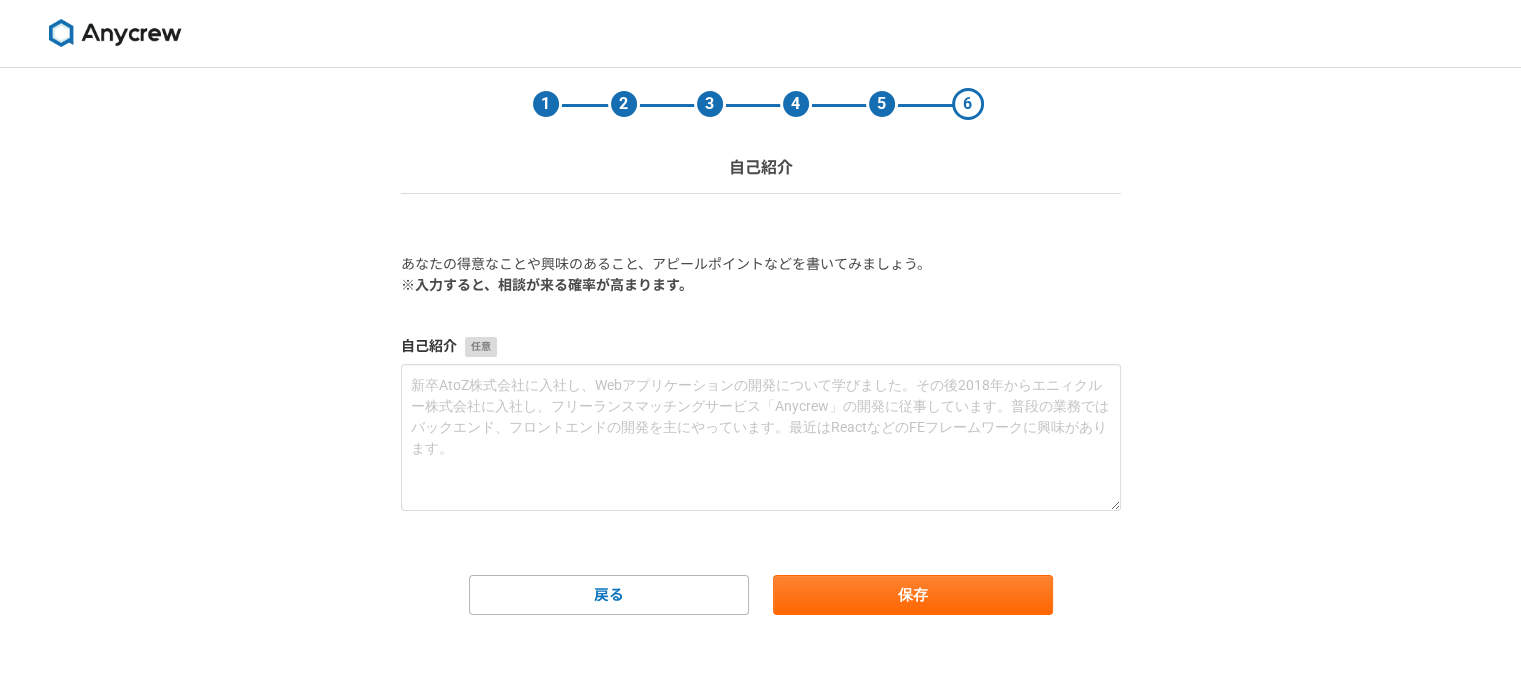 scroll, scrollTop: 0, scrollLeft: 0, axis: both 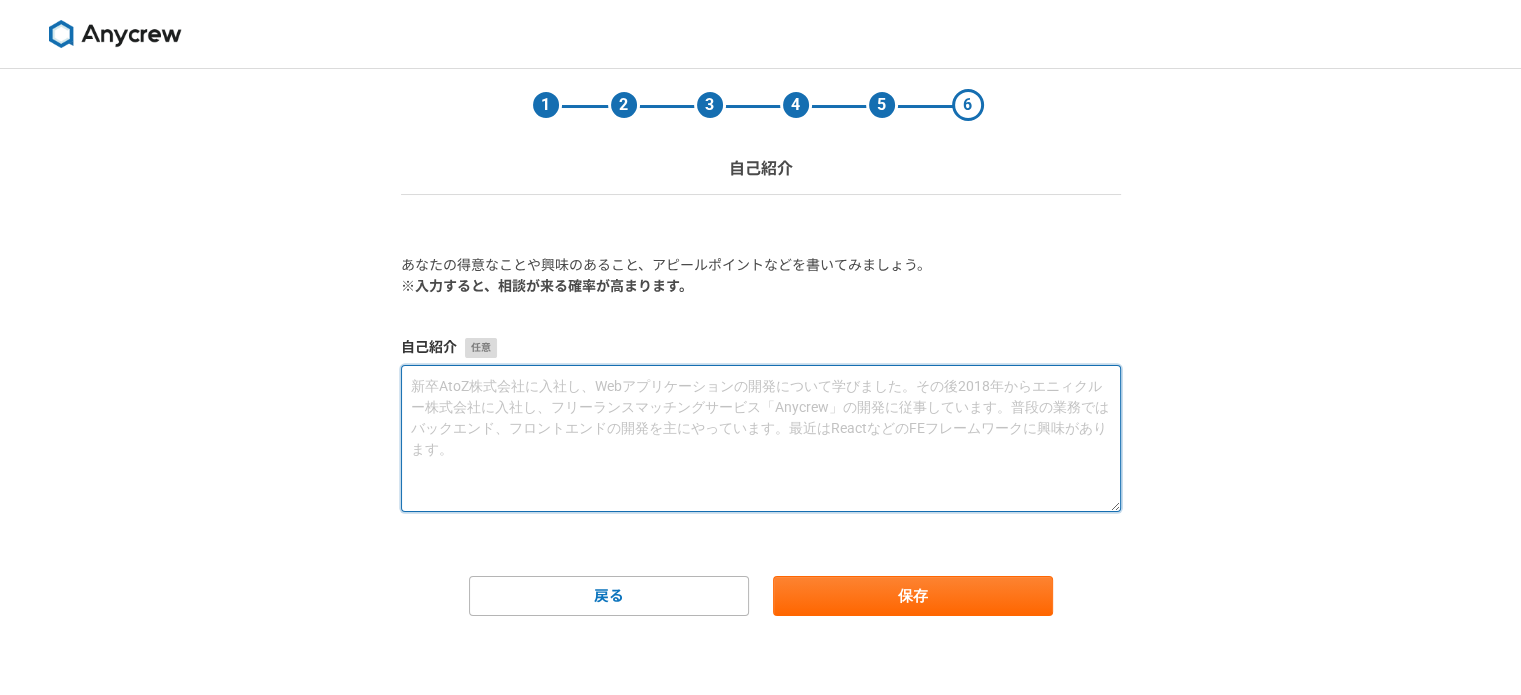 click at bounding box center [761, 438] 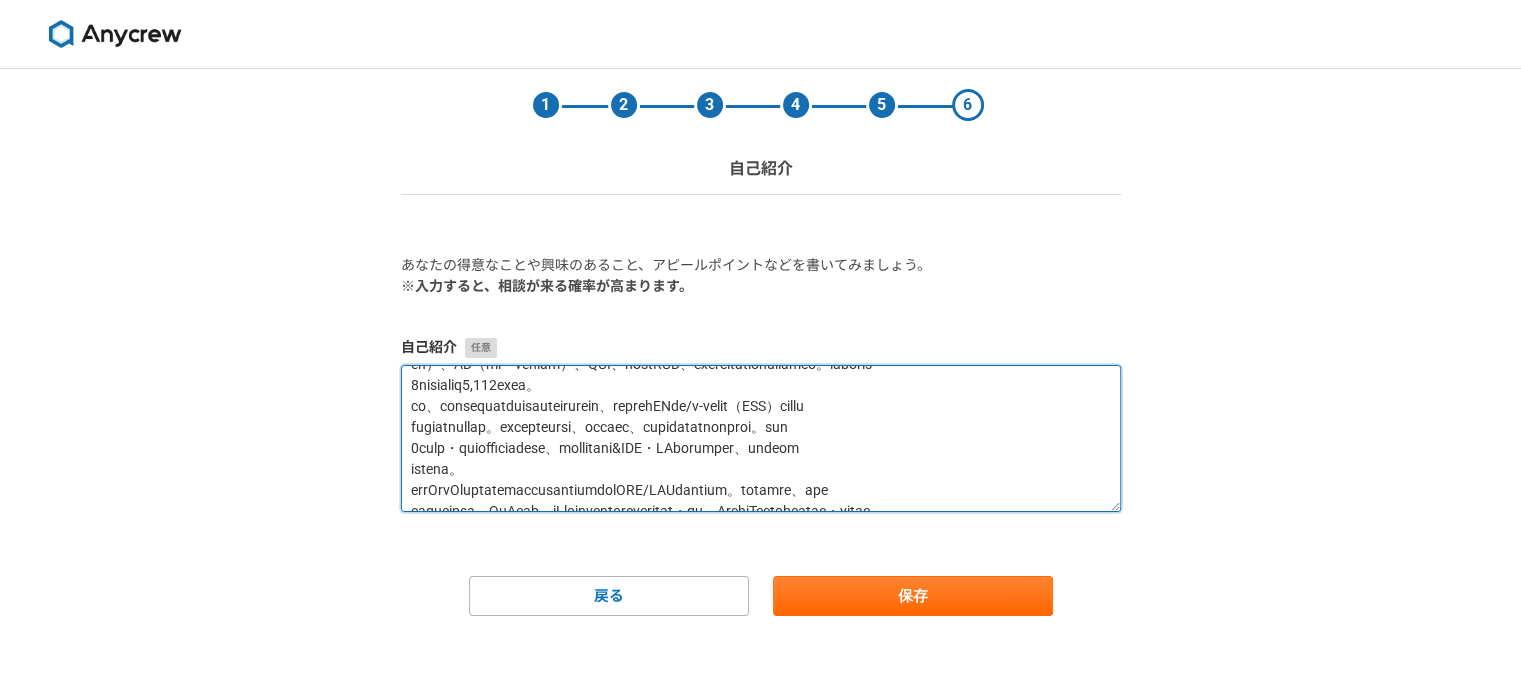scroll, scrollTop: 0, scrollLeft: 0, axis: both 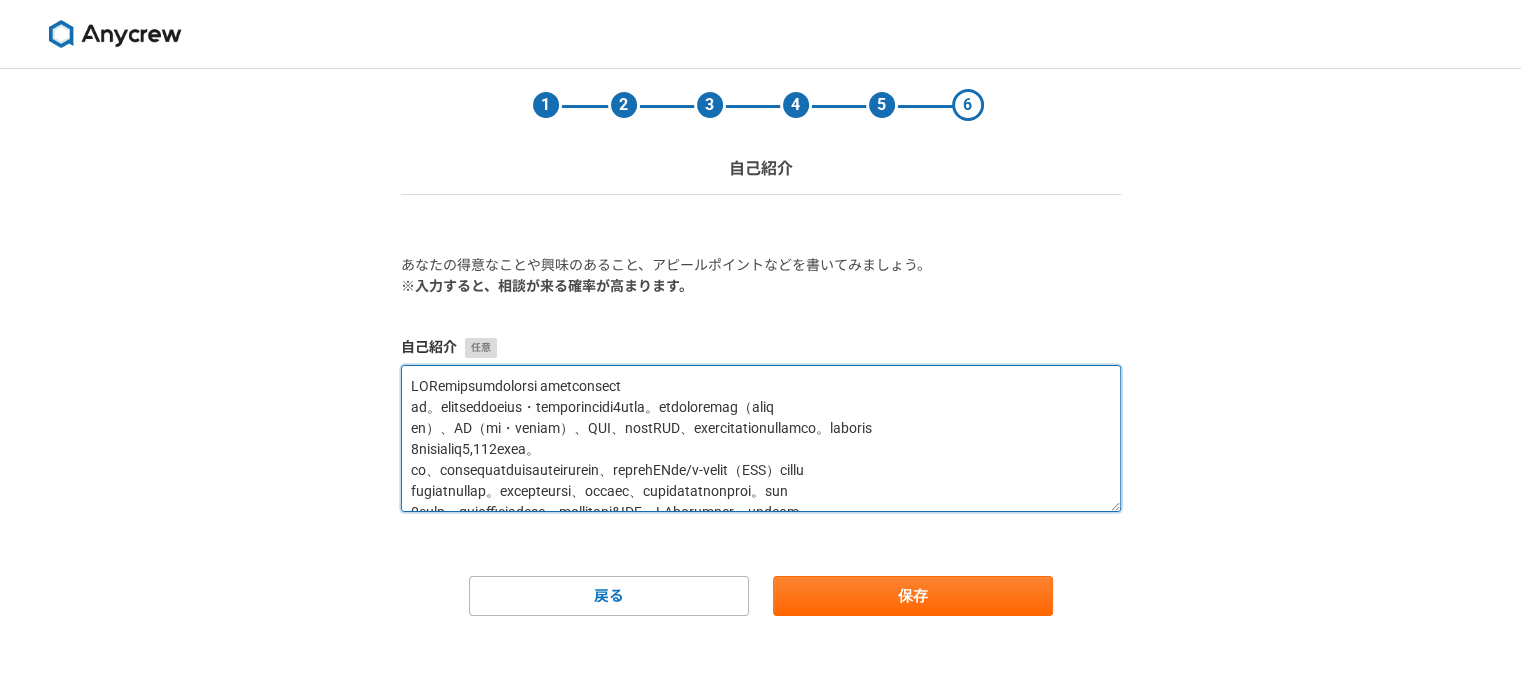 click at bounding box center (761, 438) 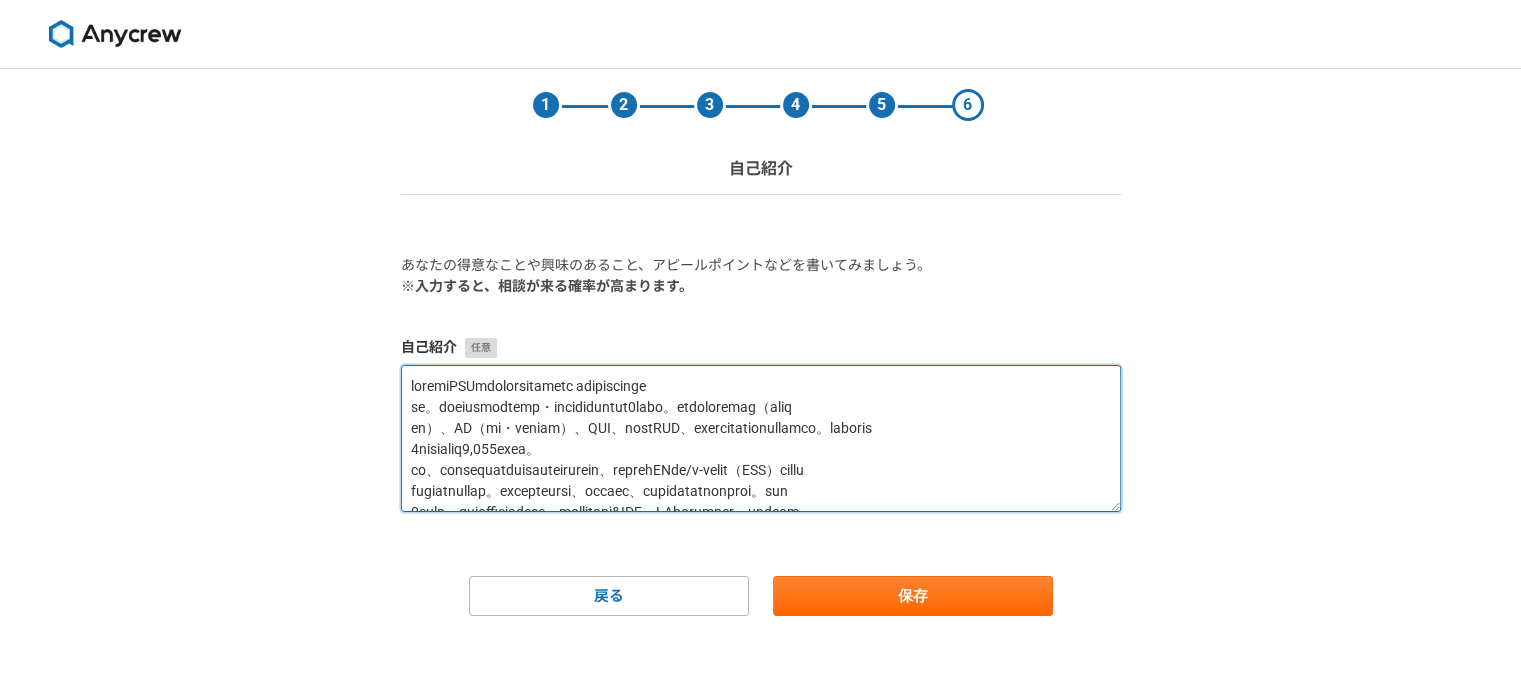 drag, startPoint x: 504, startPoint y: 388, endPoint x: 904, endPoint y: 394, distance: 400.04498 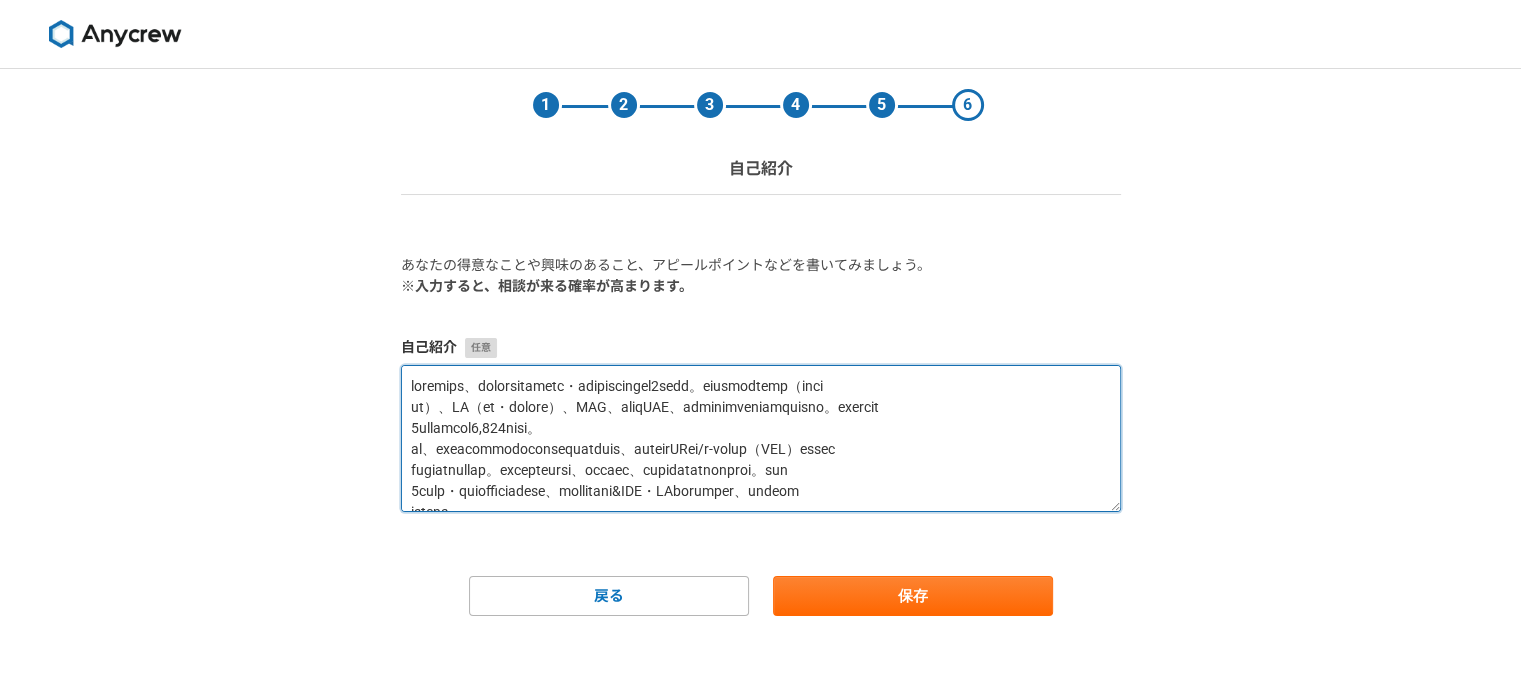 click at bounding box center [761, 438] 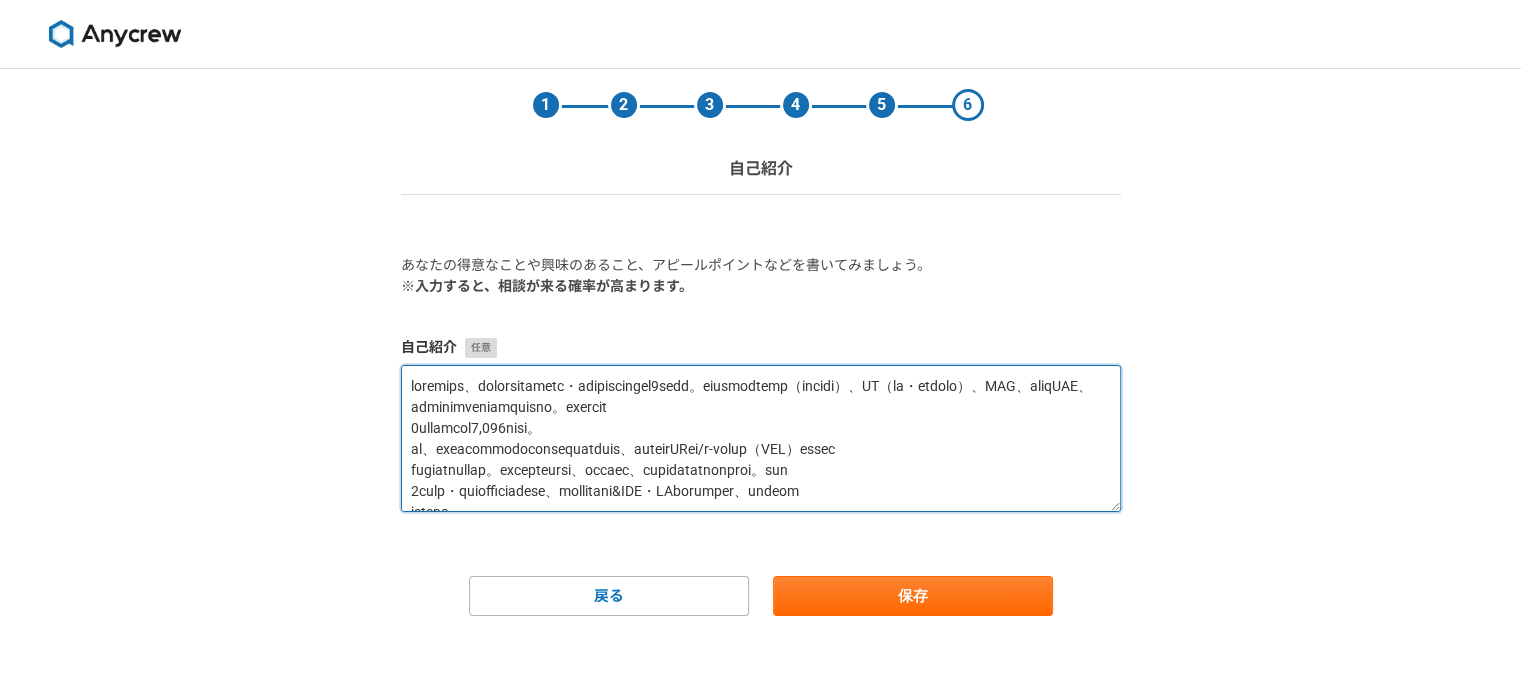 click at bounding box center (761, 438) 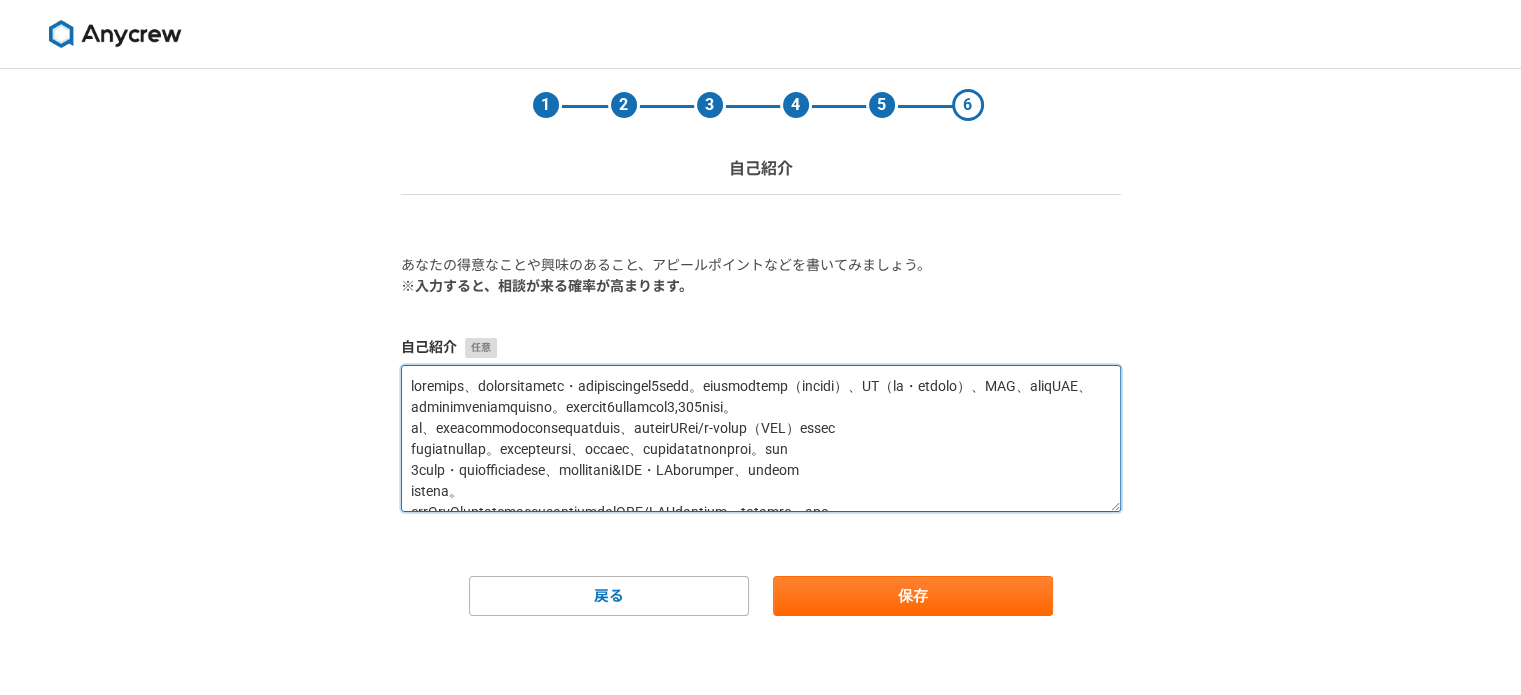 click at bounding box center [761, 438] 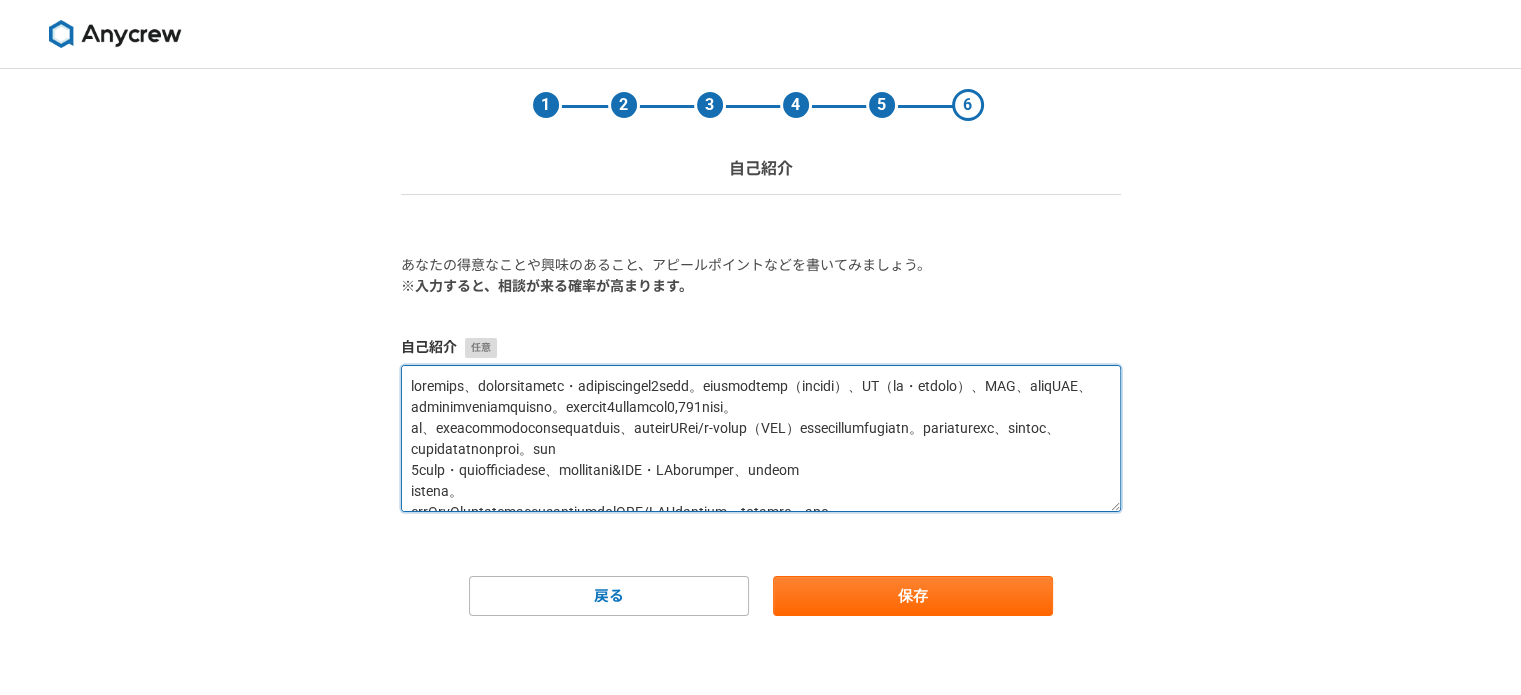 click at bounding box center [761, 438] 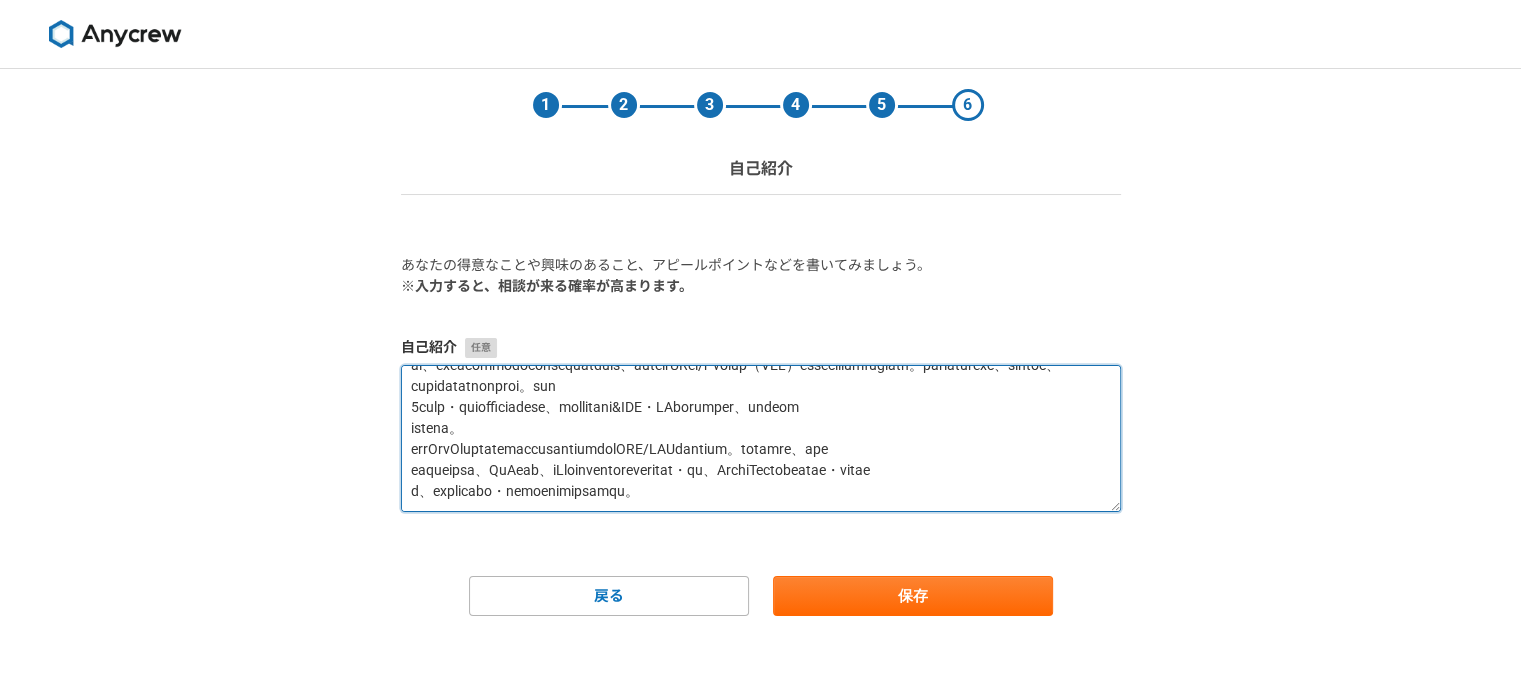 scroll, scrollTop: 100, scrollLeft: 0, axis: vertical 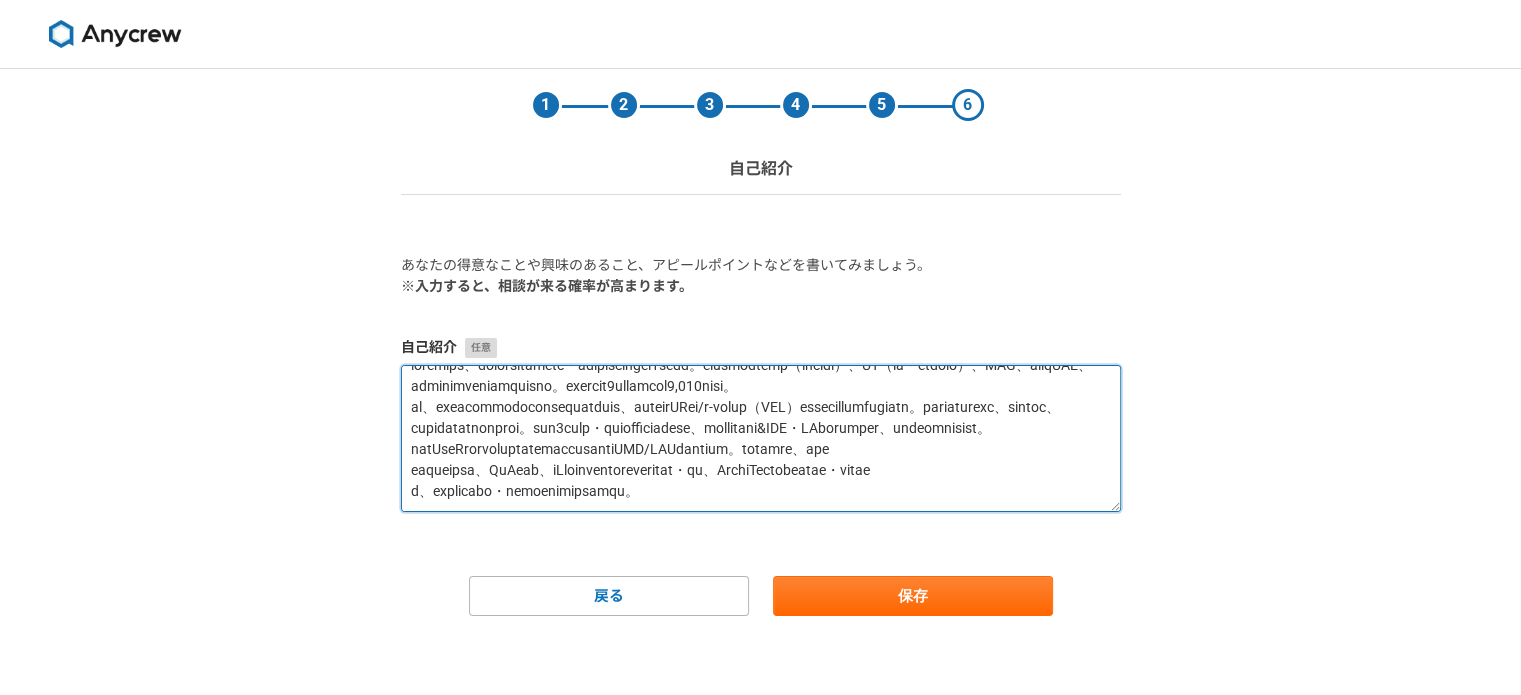 click at bounding box center [761, 438] 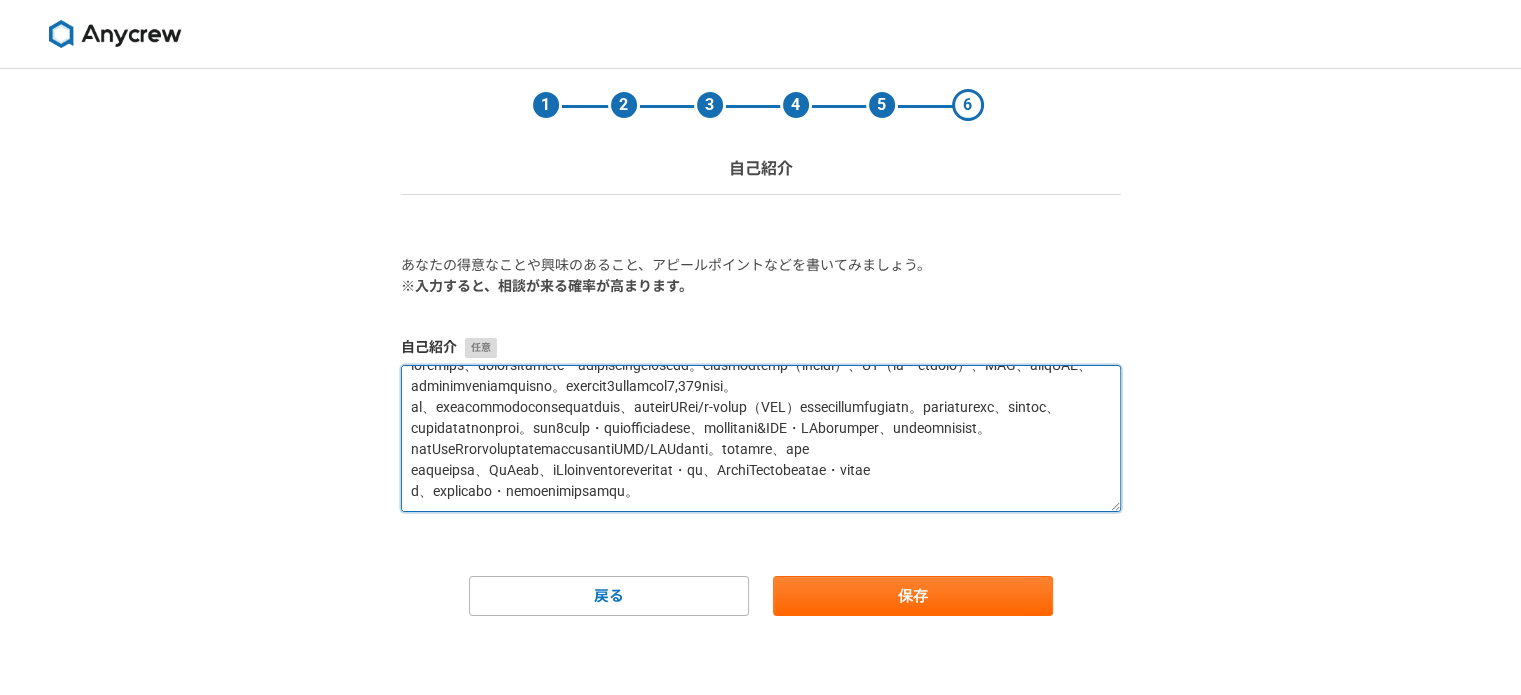 click at bounding box center [761, 438] 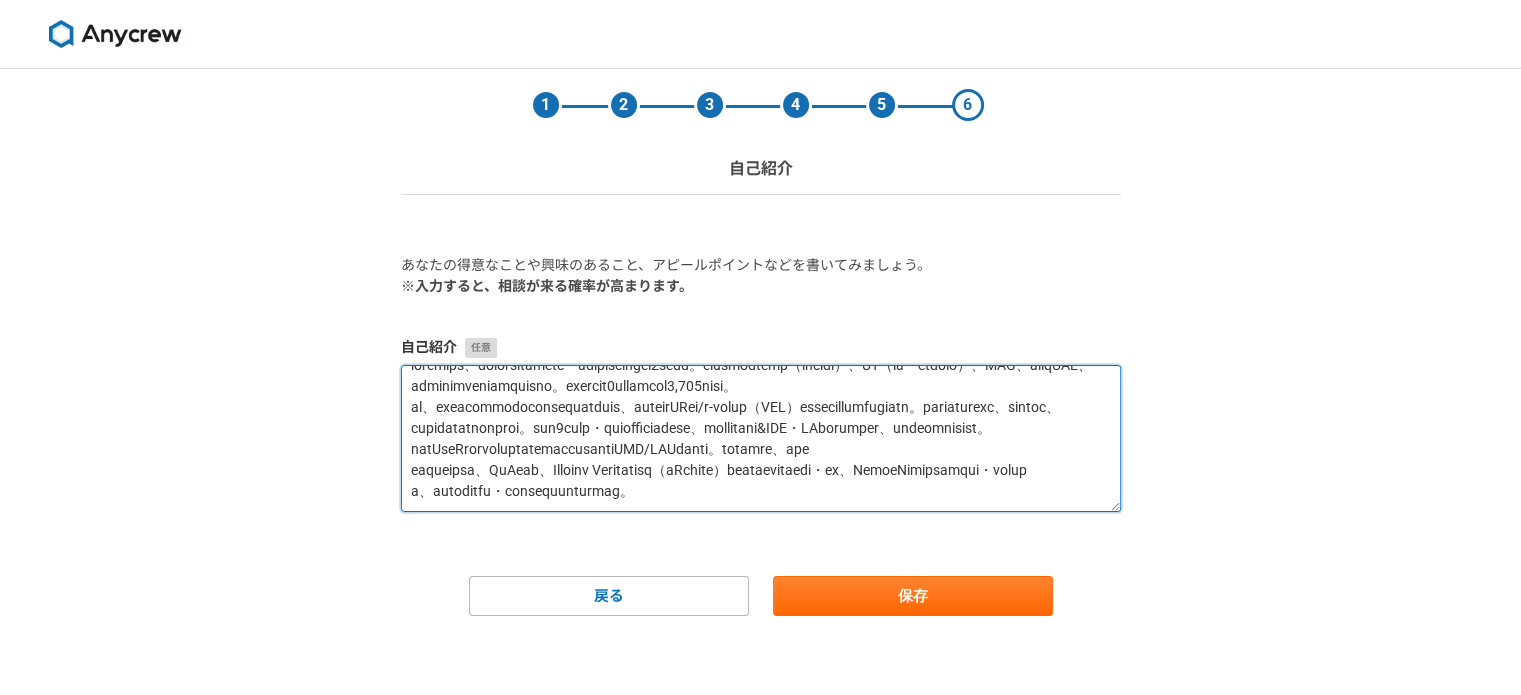 click at bounding box center (761, 438) 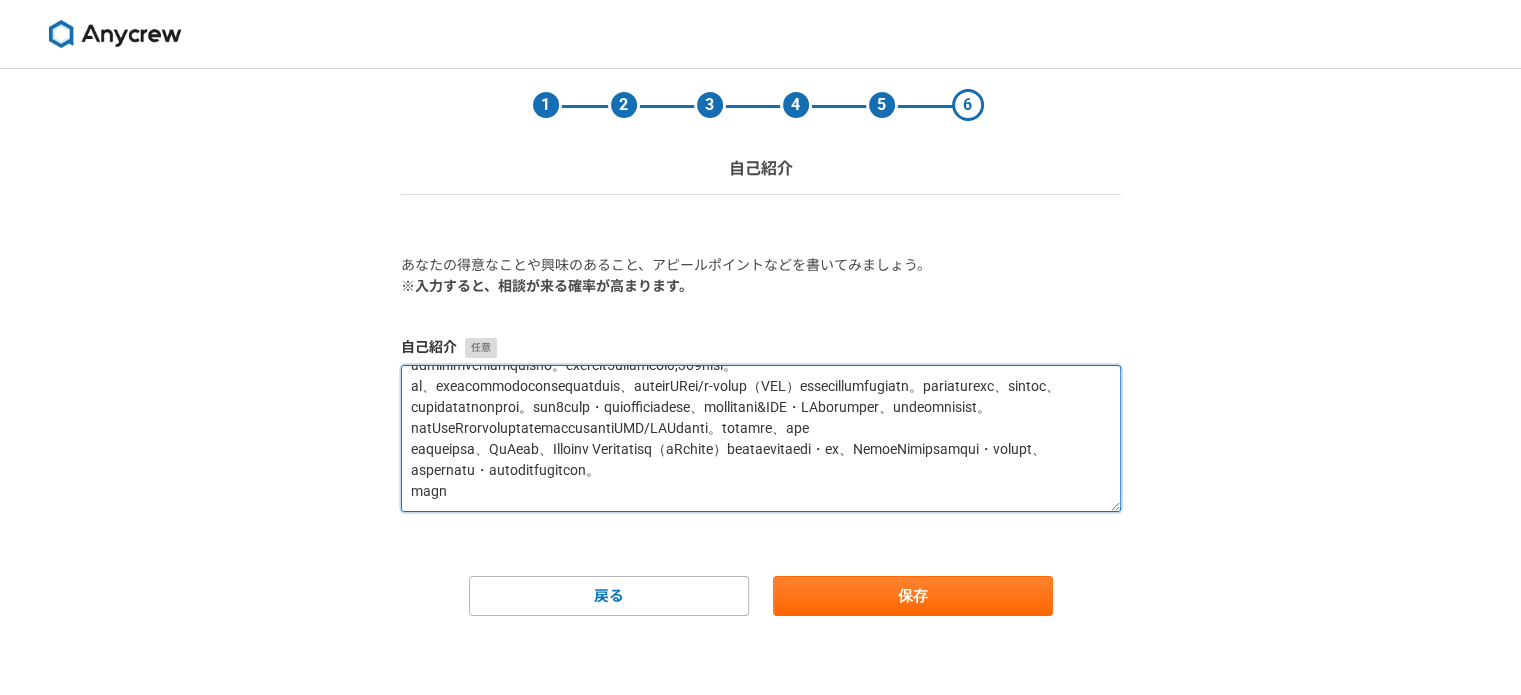scroll, scrollTop: 104, scrollLeft: 0, axis: vertical 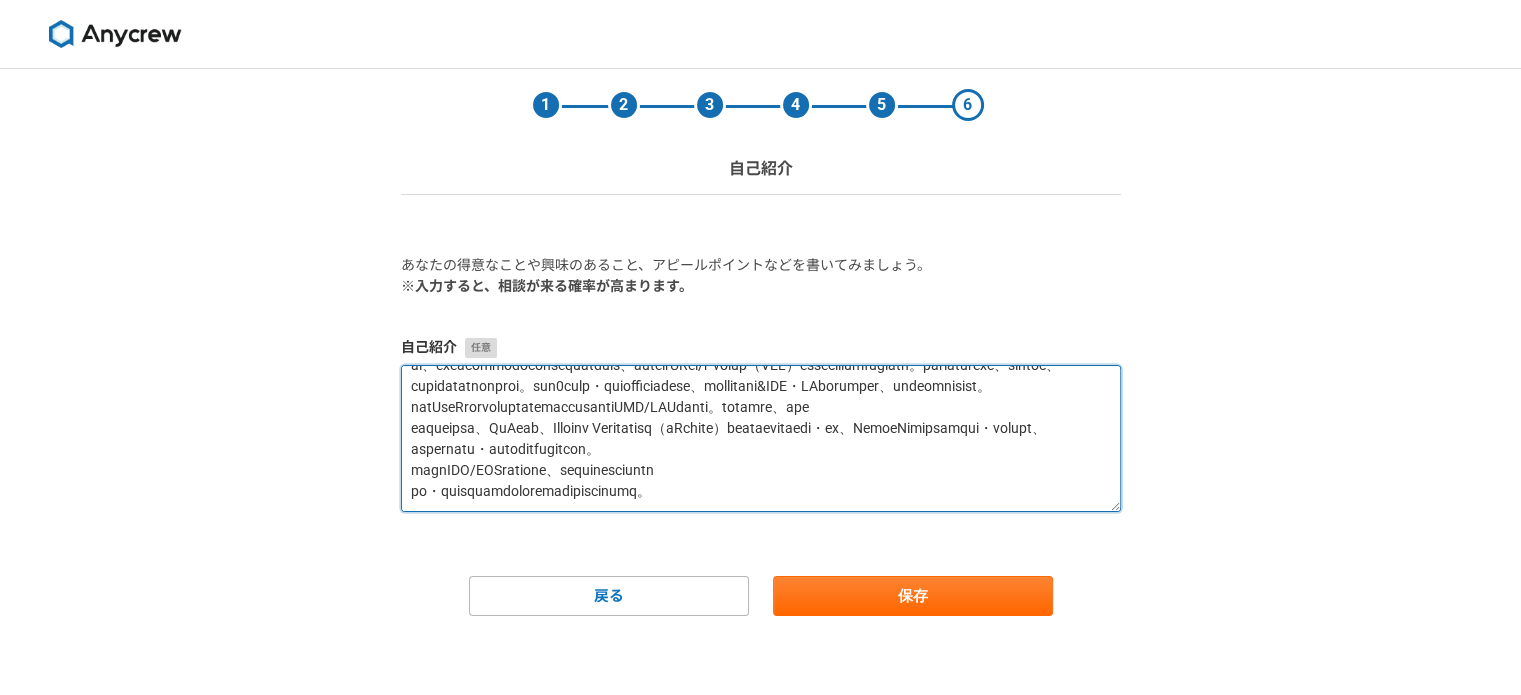 drag, startPoint x: 634, startPoint y: 478, endPoint x: 853, endPoint y: 475, distance: 219.02055 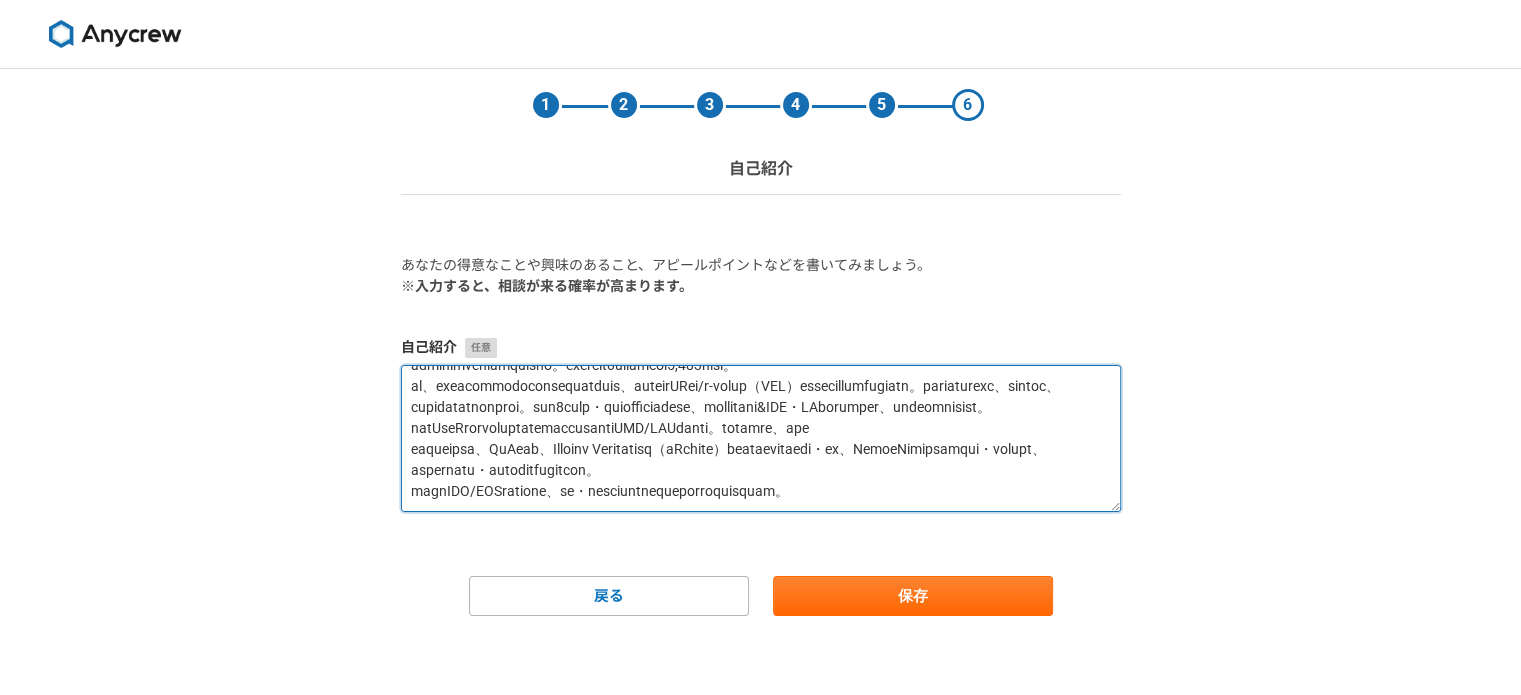 scroll, scrollTop: 114, scrollLeft: 0, axis: vertical 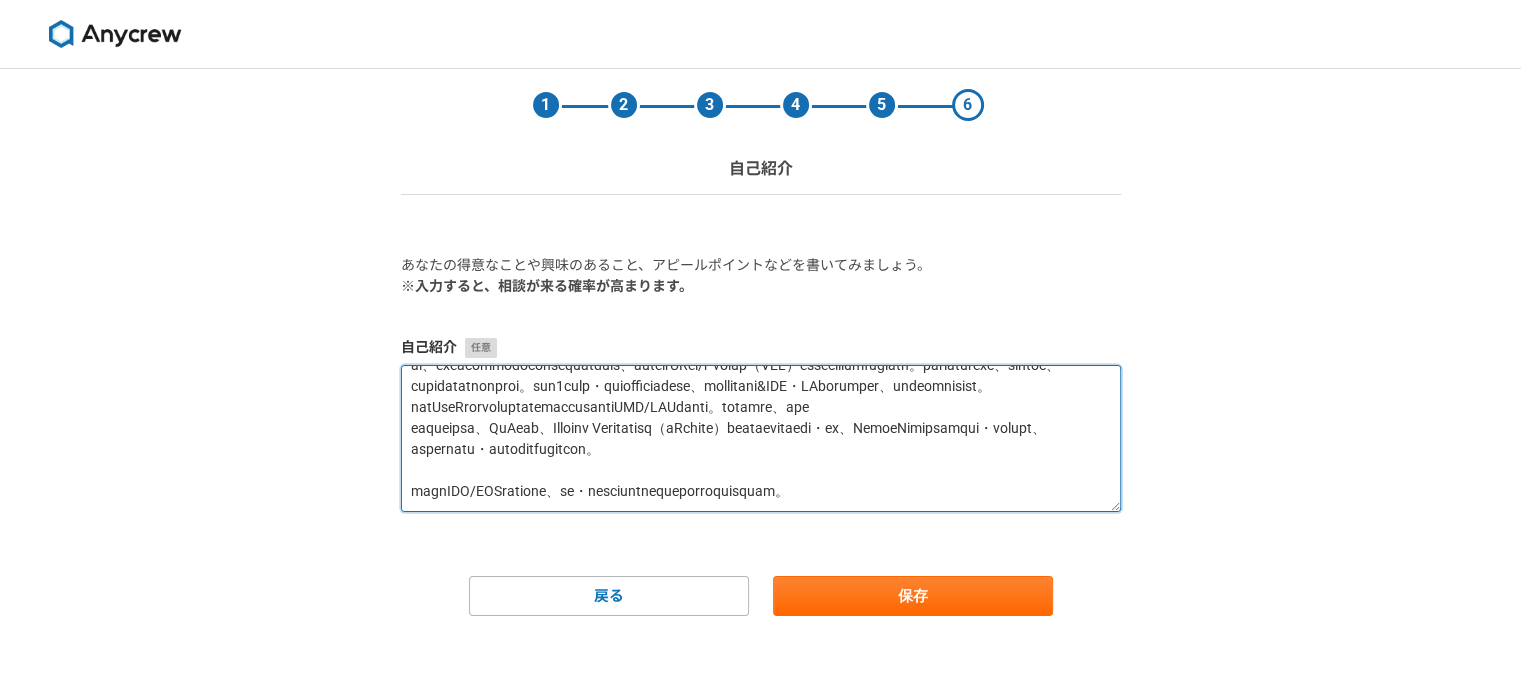 click at bounding box center (761, 438) 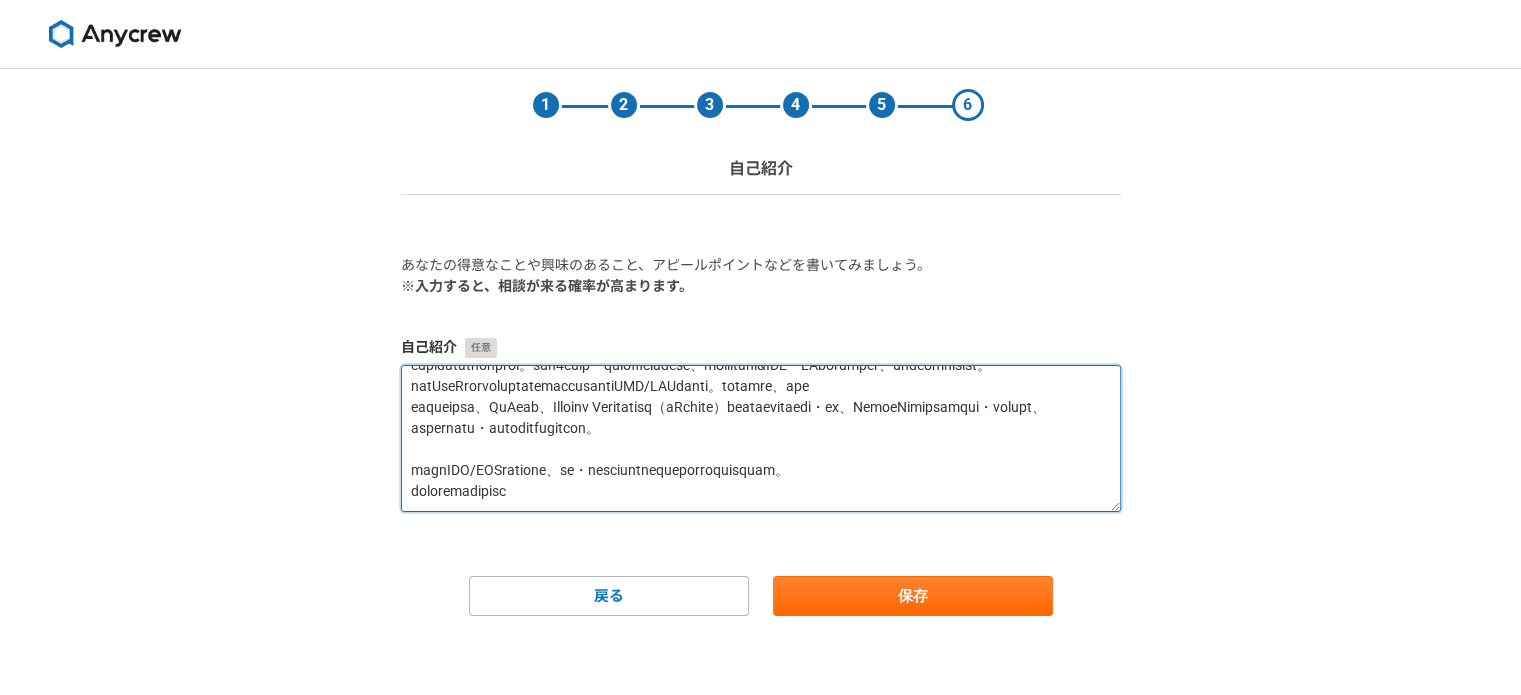 paste on "専門性の高い情報を" 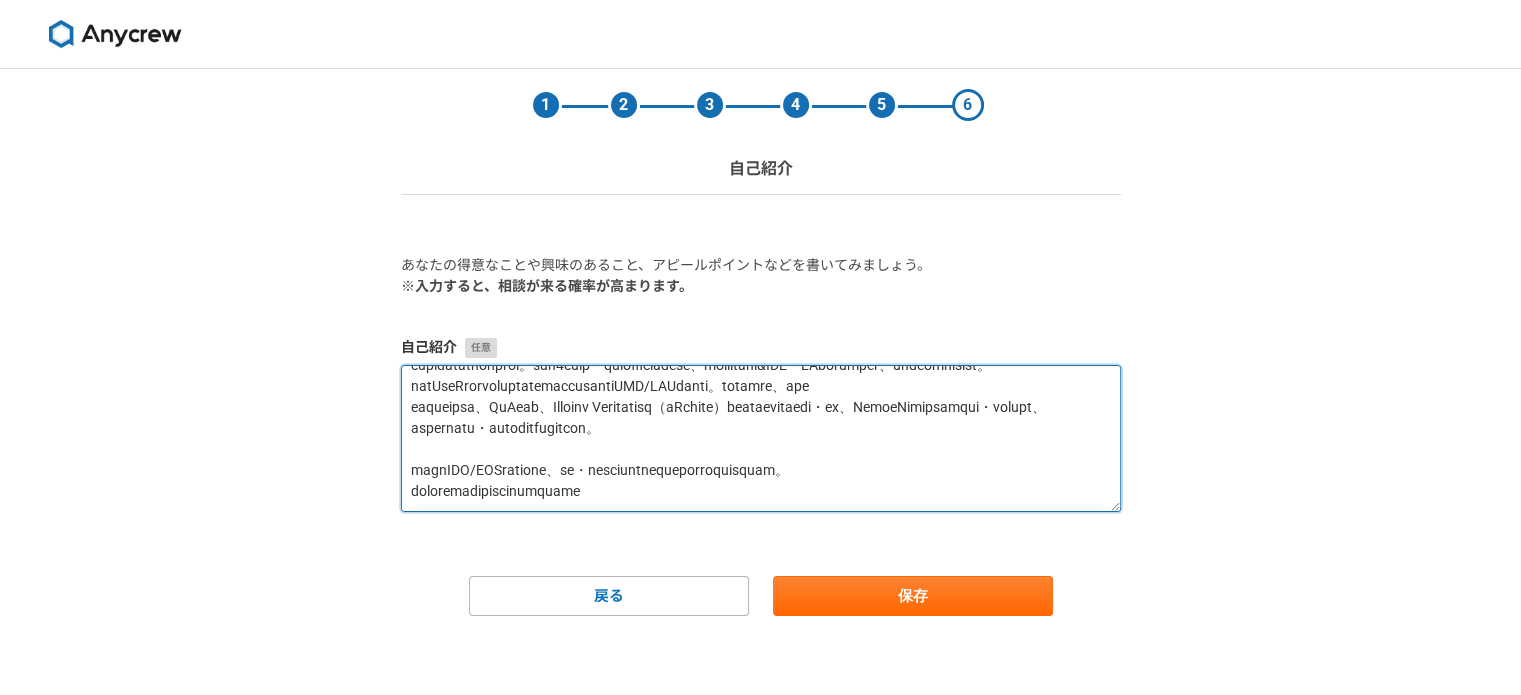 click at bounding box center (761, 438) 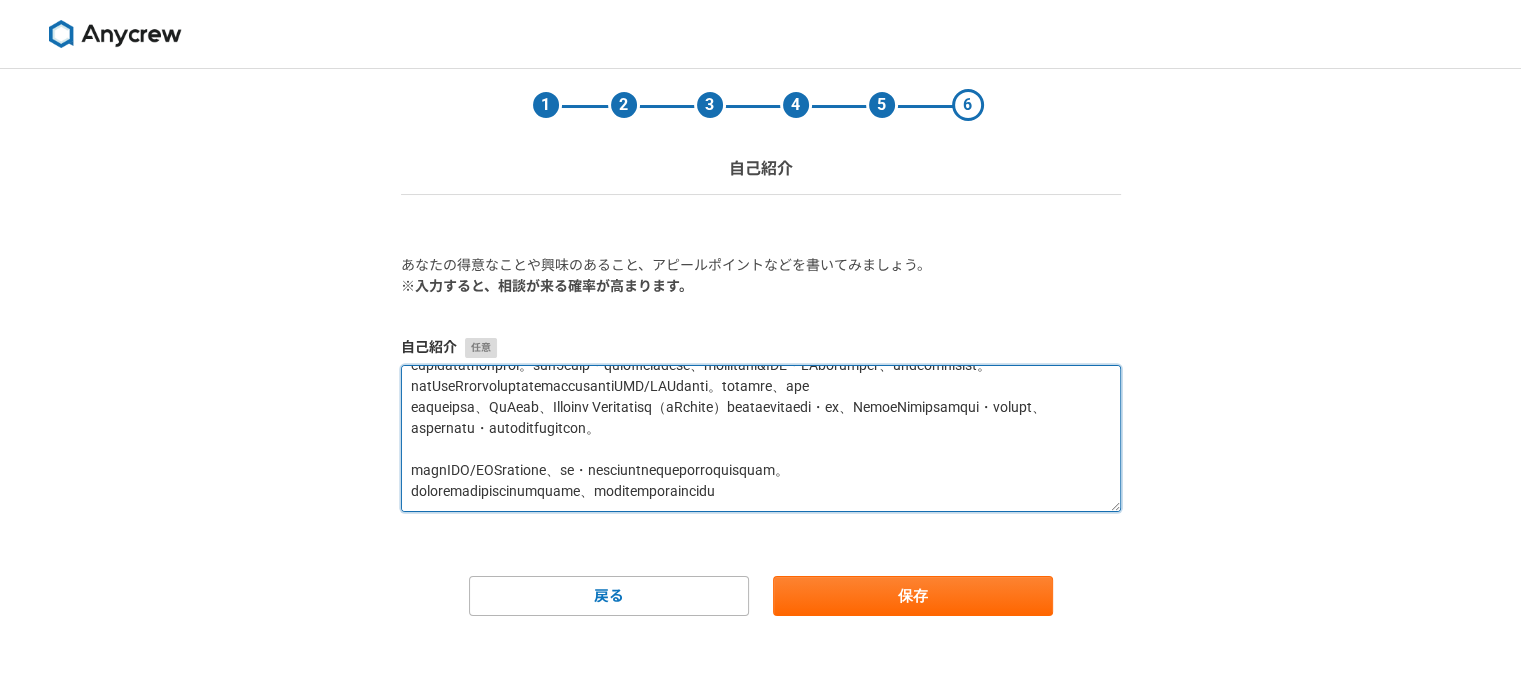 click at bounding box center [761, 438] 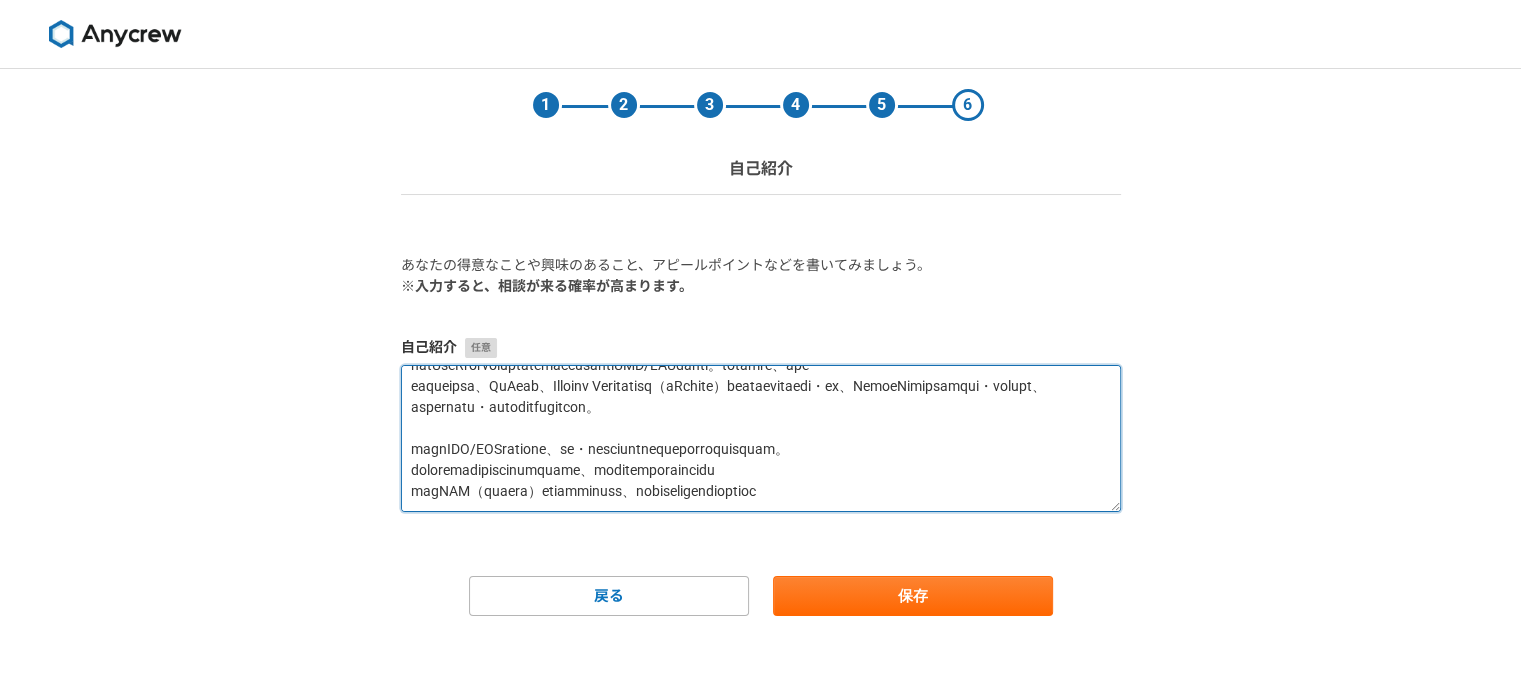 click at bounding box center (761, 438) 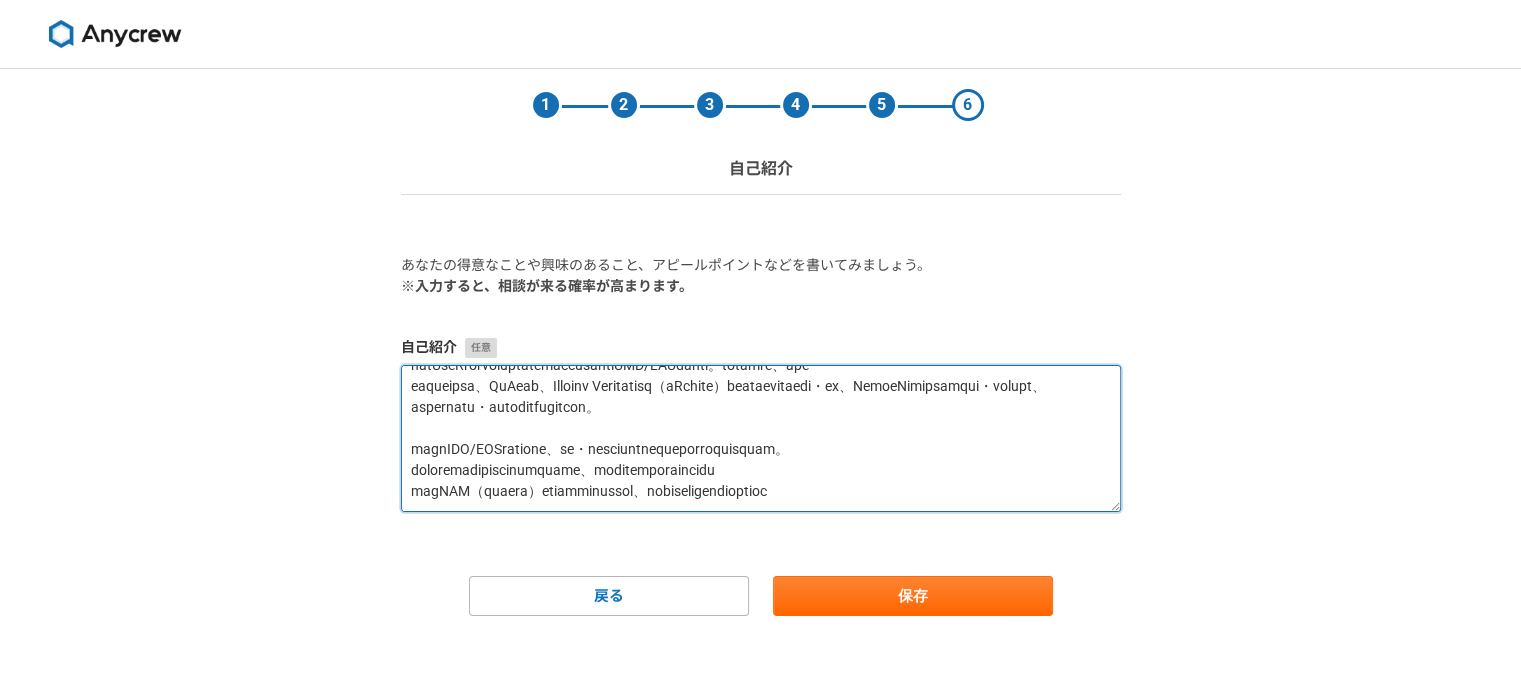 scroll, scrollTop: 177, scrollLeft: 0, axis: vertical 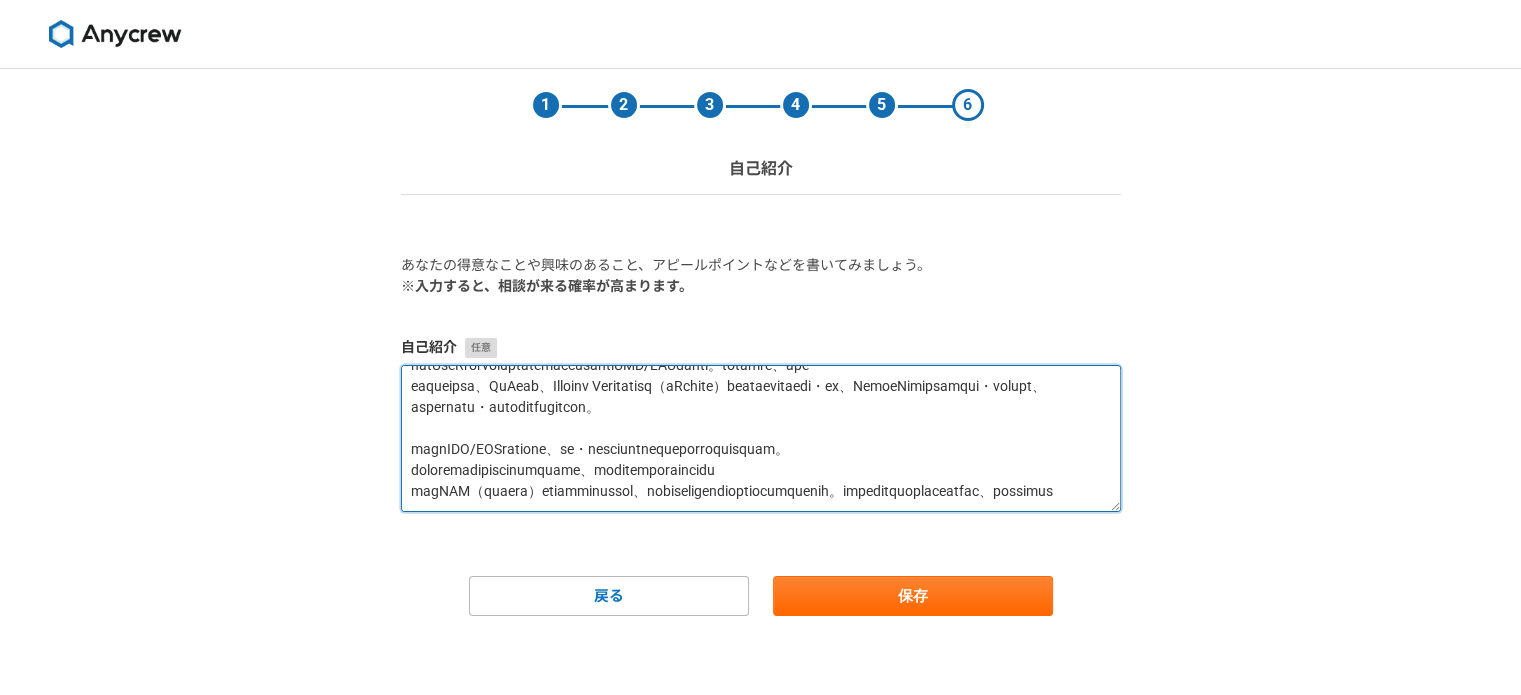 click at bounding box center (761, 438) 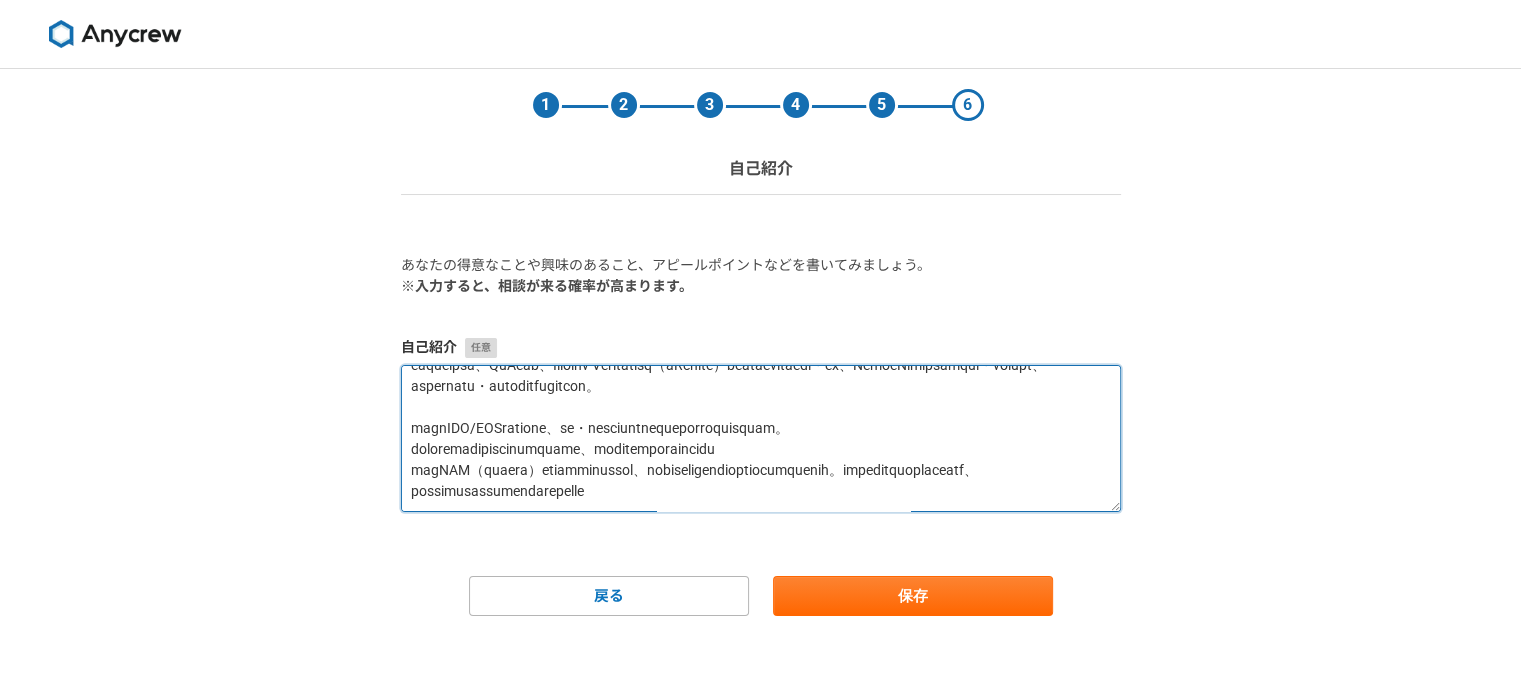 scroll, scrollTop: 198, scrollLeft: 0, axis: vertical 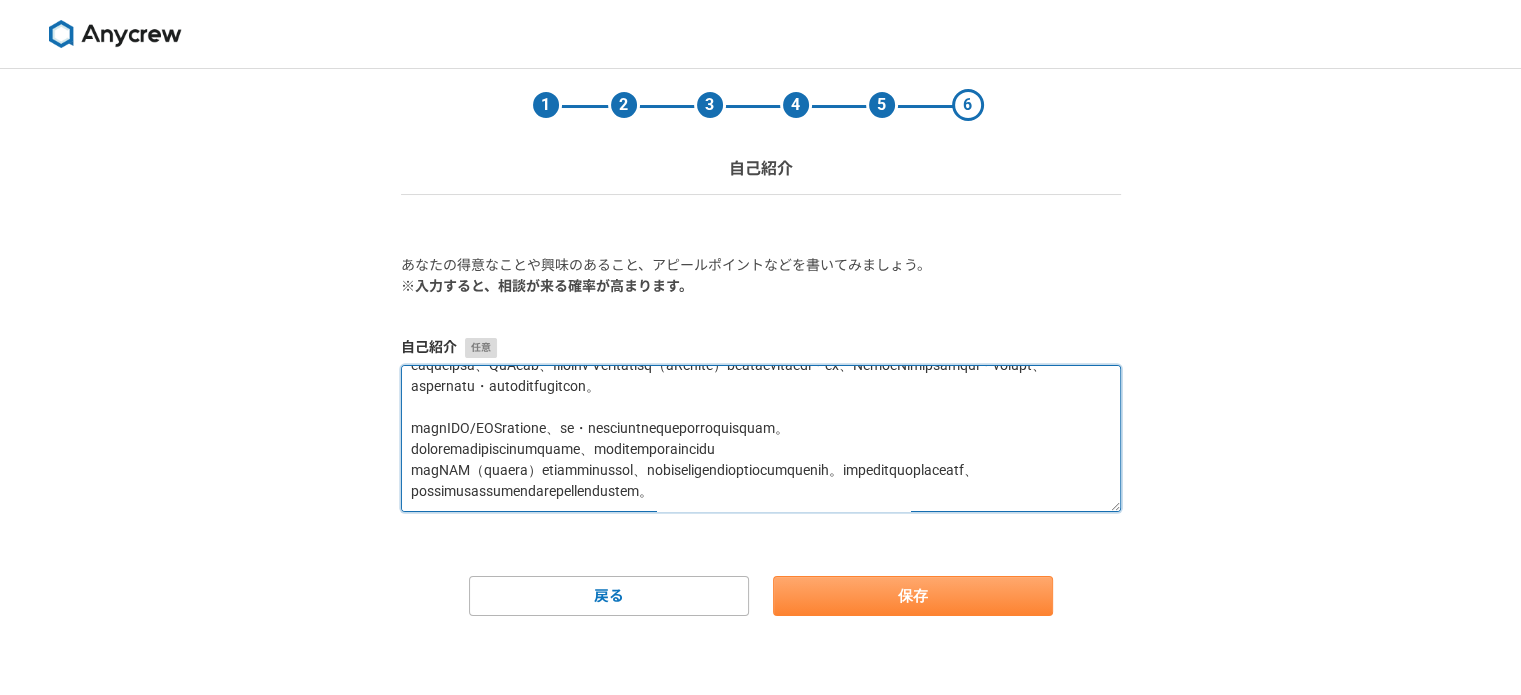 type on "大手通信会社にて、法人向けソリューション営業・カスタマーサポートとして3年程従事。主にインターネット回線（プロバイダー）、AI（翻訳・議事録ソフト）、VPN、クラウドPBX、グループウェア等多岐にわたる商材を担当。年間チーム売上1億に対し個人売上2,000万円達成。
以後、家族都合により働き方をテレワークへシフトしながら、翻訳会社にてAI翻訳/e-ラーニング（LMS）システムのオンラインセールスに従事。新規リード獲得から商談、クロージング、カスタマーサポート迄一貫して対応。前年比8倍の売上・販売開始以来初の黒字化を達成、営業プロセスの策定&SFA・MAツール利活用促進、社内営業体制の改善に寄与。
現在はBtoB企業向けのインサイドセールス代行支援会社にてSDR/BDR業務に従事。新規リード獲得、ハウス
リストの掘り起こし、CxOレター、Account Engagement（旧Pardot）メールマーケティングの策定・検証、SalesForceリストビュー・レポート作成、ダッシュボード管理・運用まで幅広く対応し現在に至る。
これまでCRM/SFAを活用しながら、定量・定性の両面でインサイドセールスの活動を行ってきました。
リード属性に沿った専門性の高い情報を提供する等、常に顧客視点であることをモットーに
目先のKPI（商談獲得数等）だけを追い求めるのではなく、成果につながる商談を創出することに注力してまいりました。今後もデータドリブンな活動をベースに、再現性のある受注を確立することを強化していきたいと思っています。..." 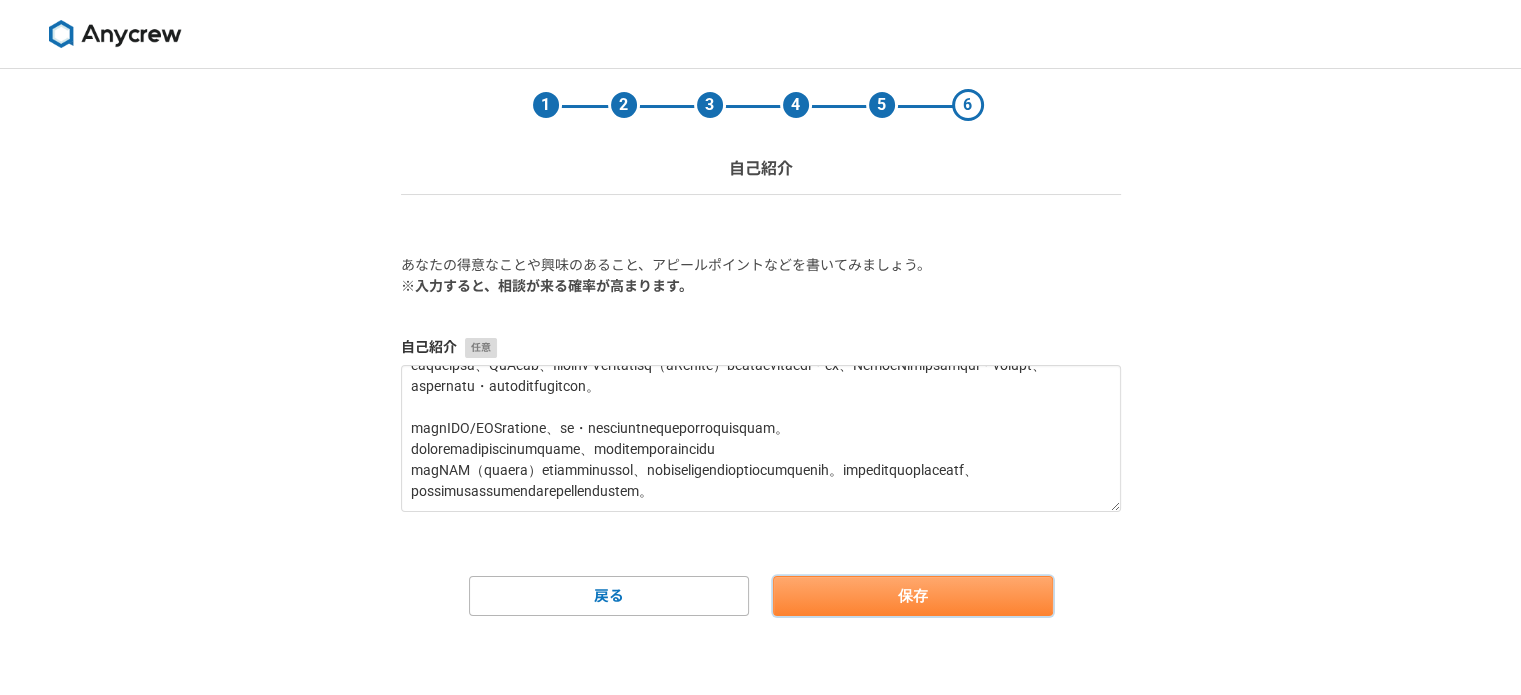 click on "保存" at bounding box center (913, 596) 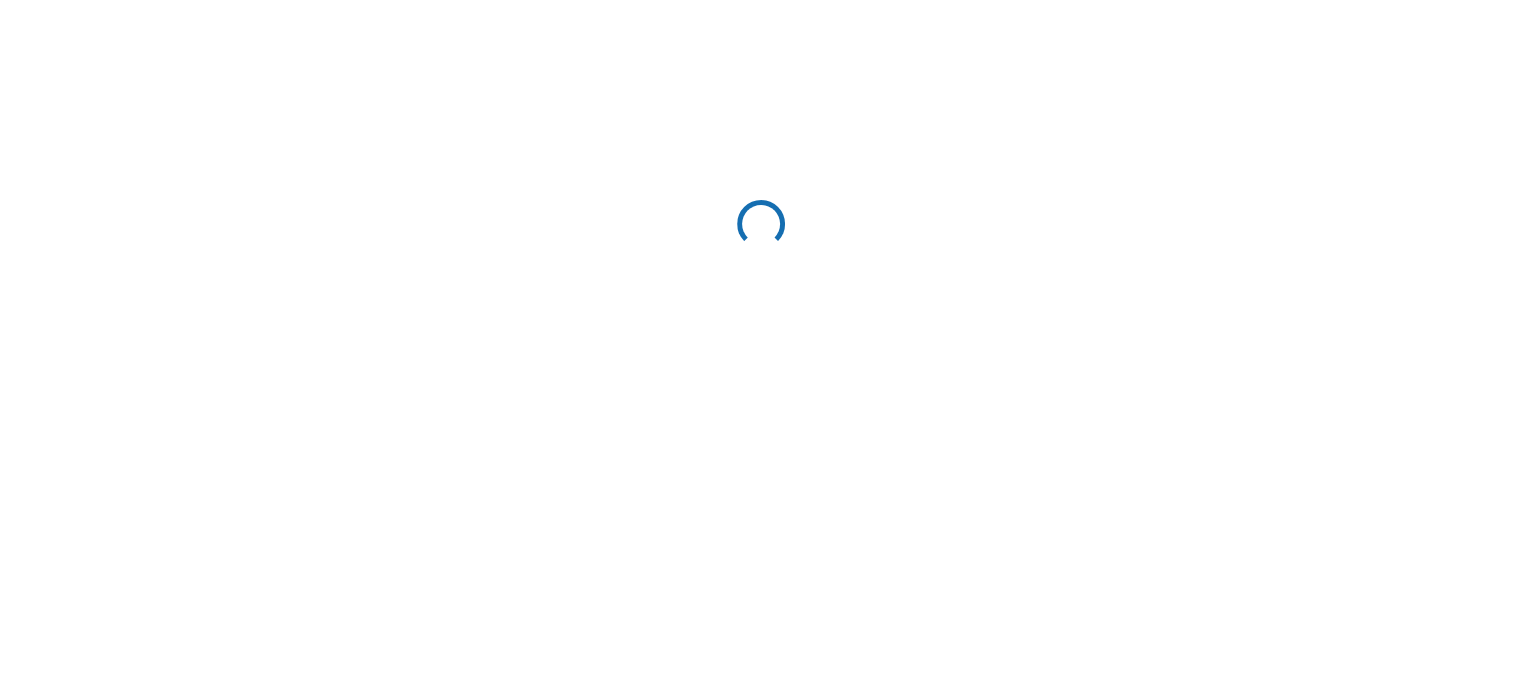 scroll, scrollTop: 0, scrollLeft: 0, axis: both 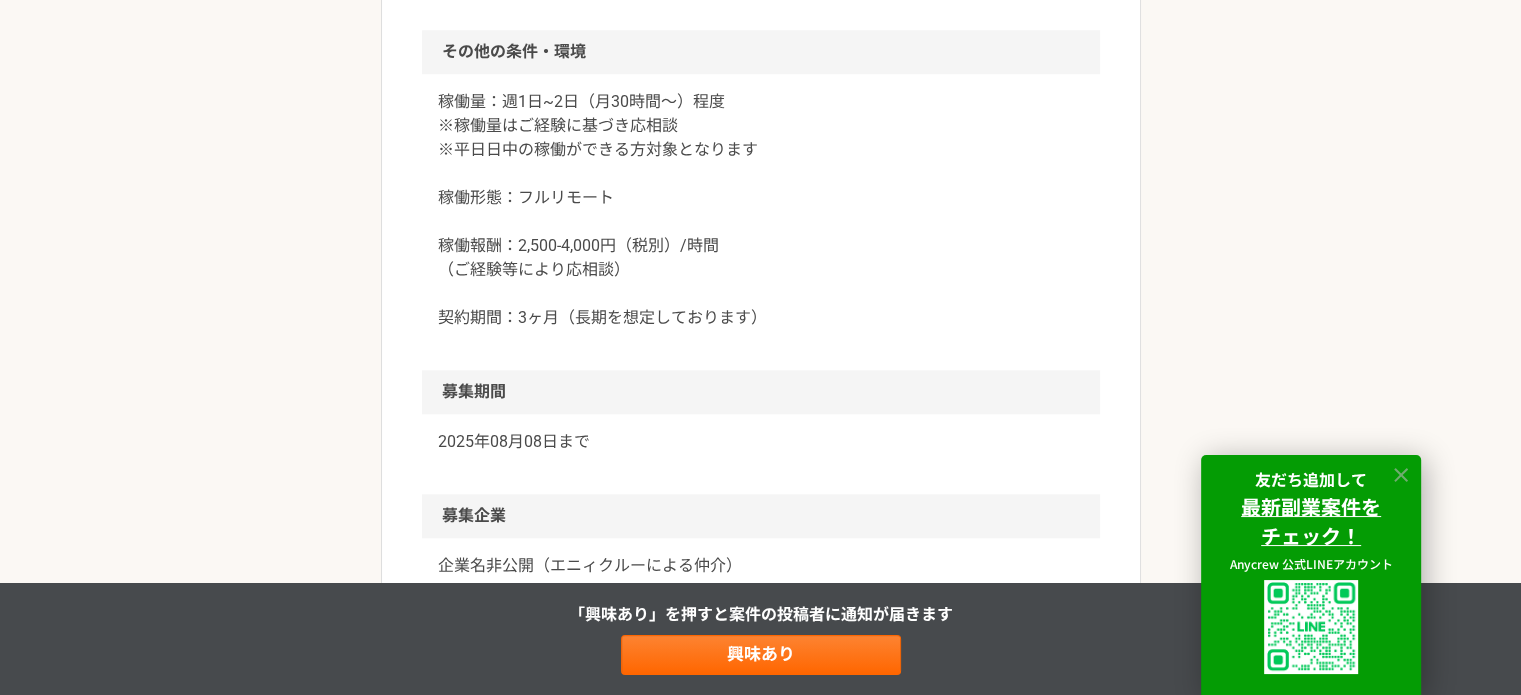 click 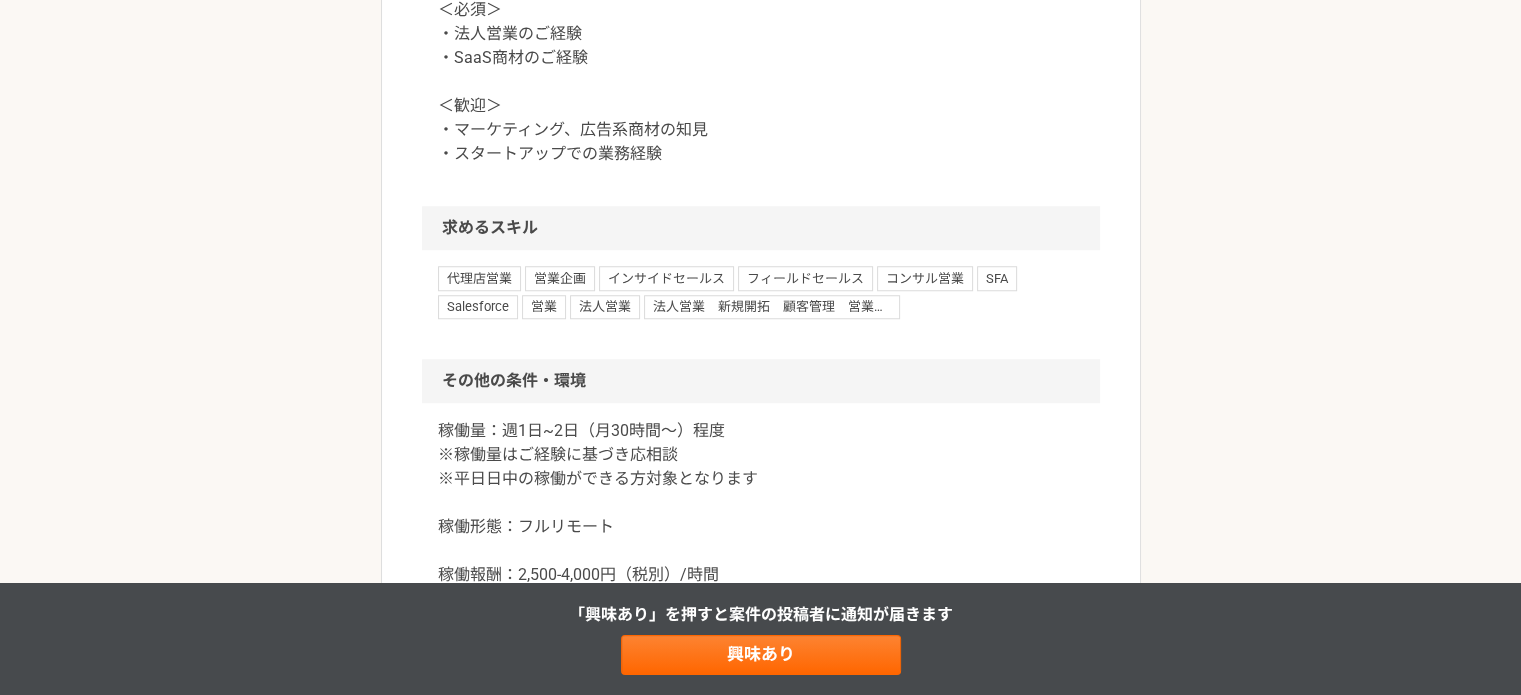 scroll, scrollTop: 1432, scrollLeft: 0, axis: vertical 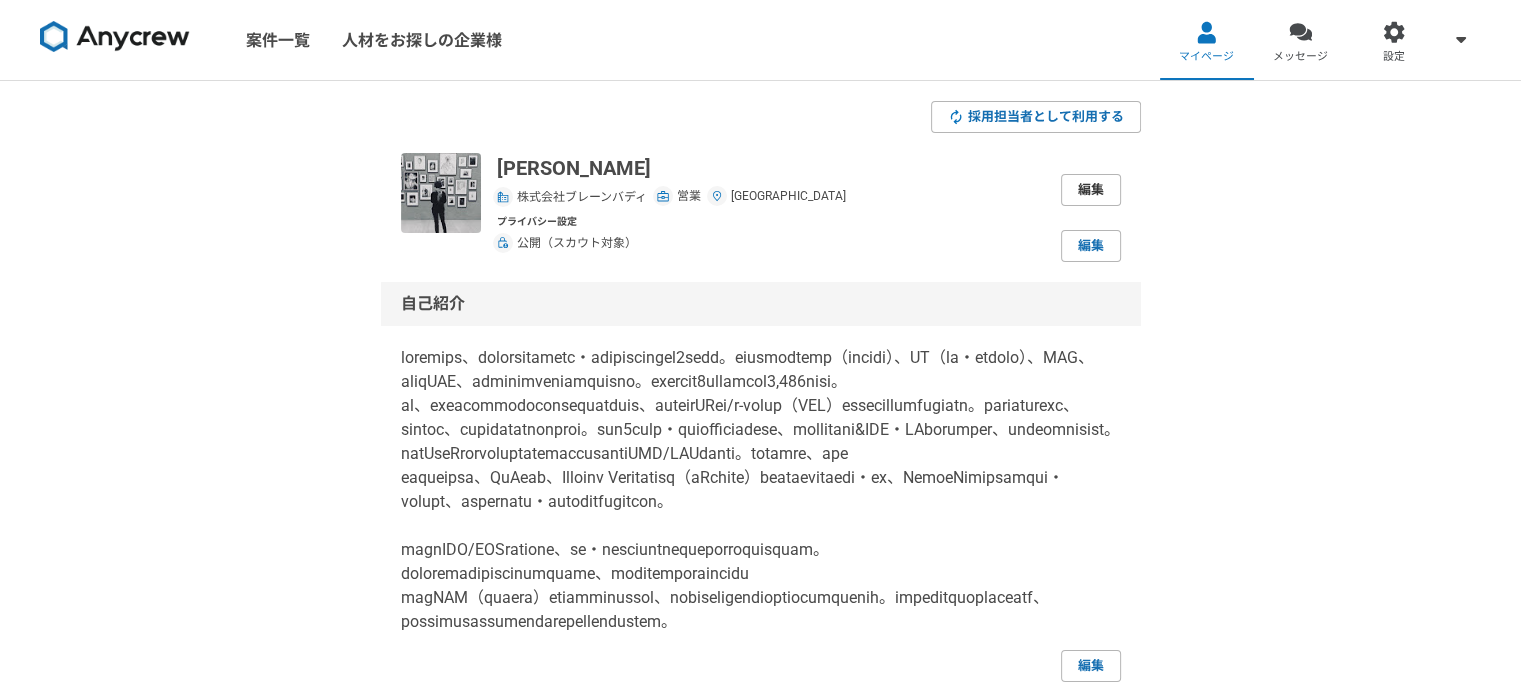 click on "編集" at bounding box center (1091, 190) 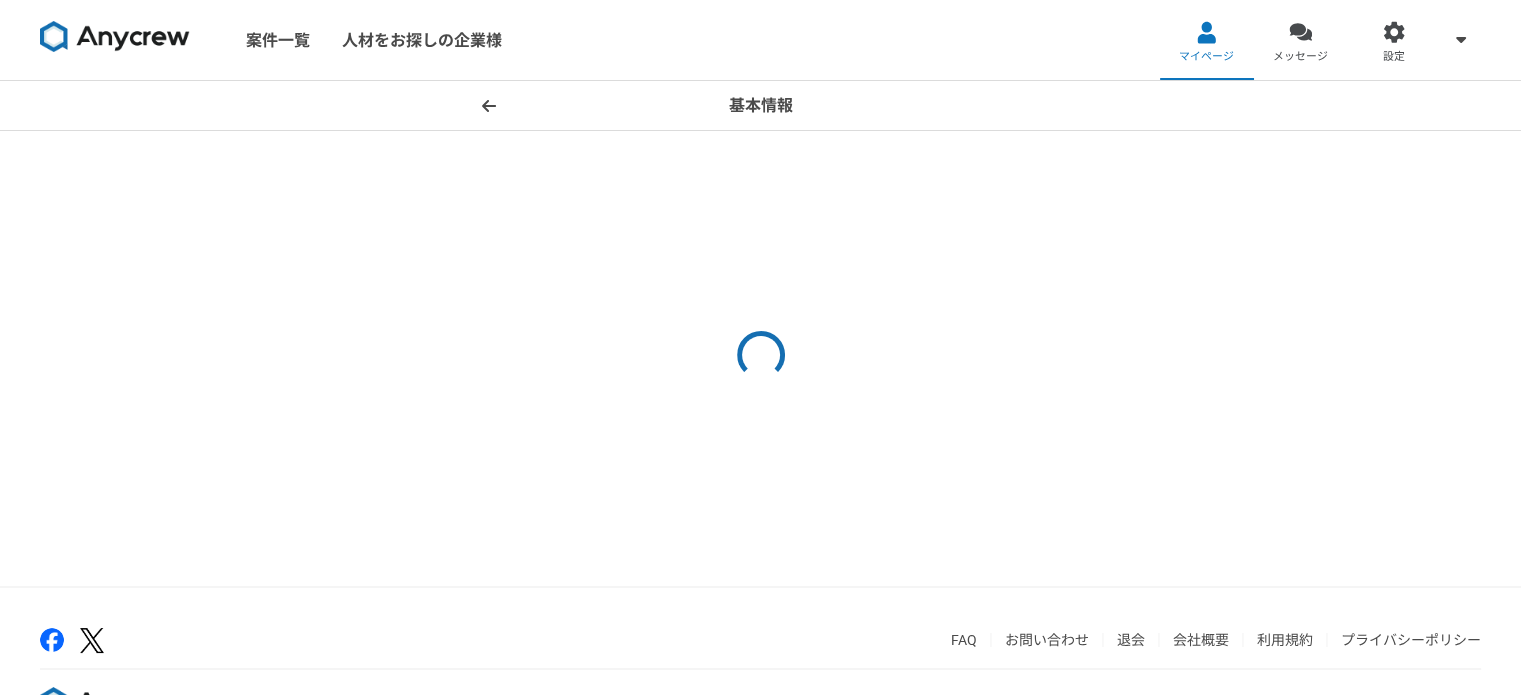 select on "4" 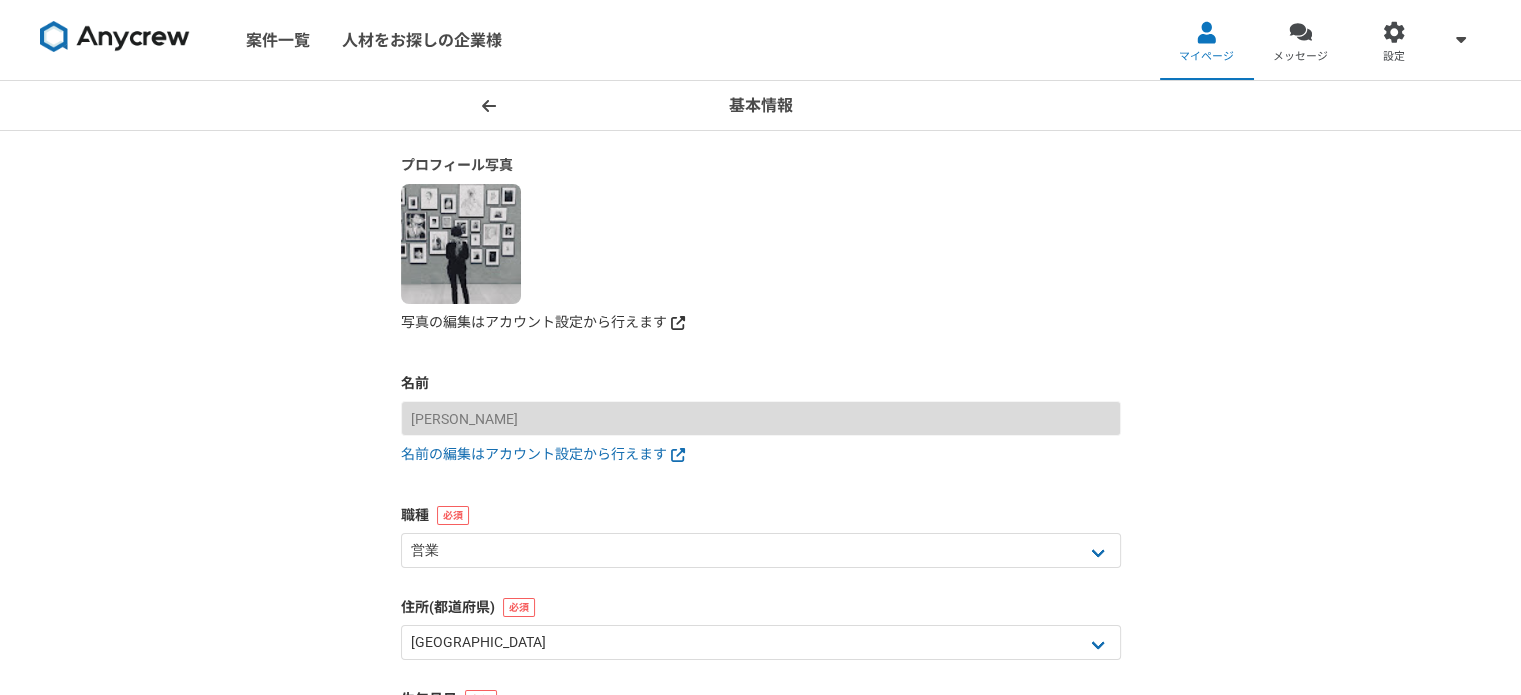 click on "写真の編集はアカウント設定から行えます" at bounding box center (761, 322) 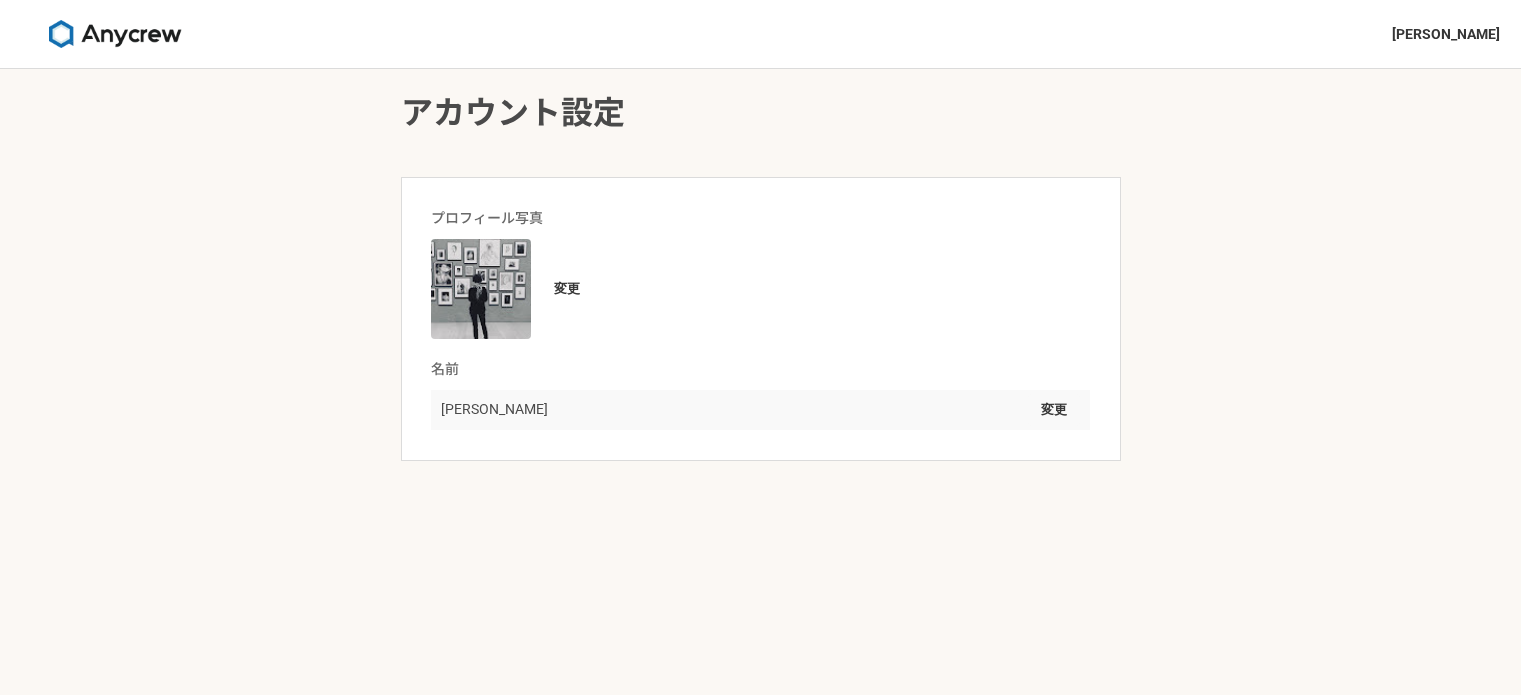 scroll, scrollTop: 0, scrollLeft: 0, axis: both 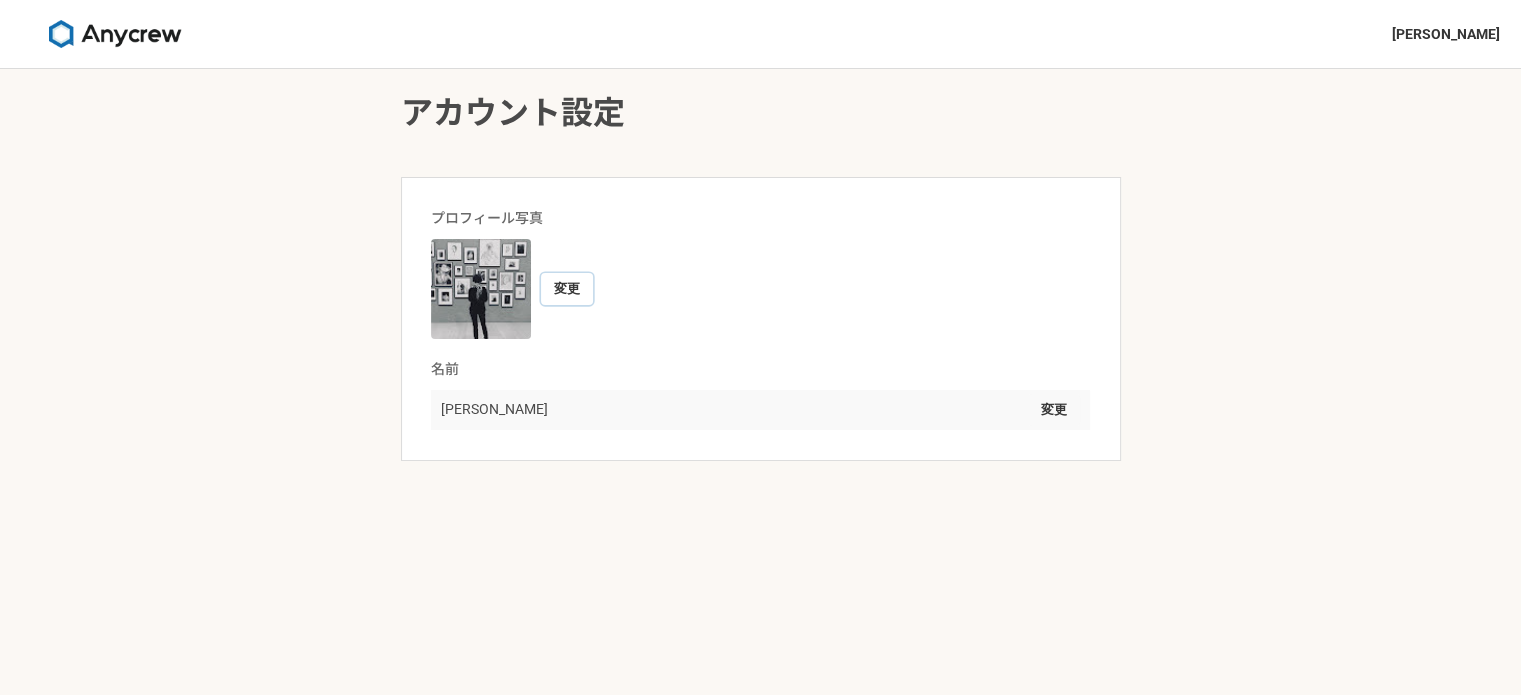 click on "変更" at bounding box center [567, 289] 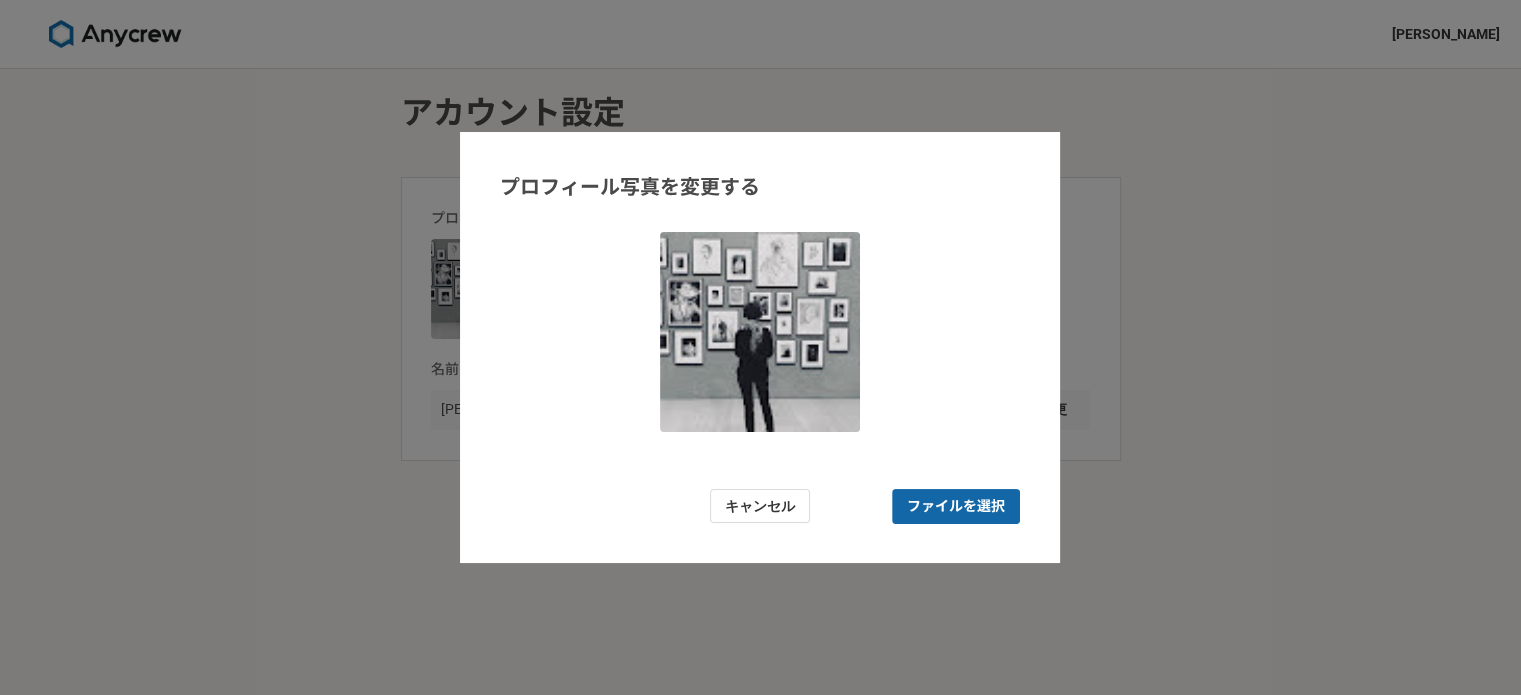 click on "ファイルを選択" at bounding box center (956, 506) 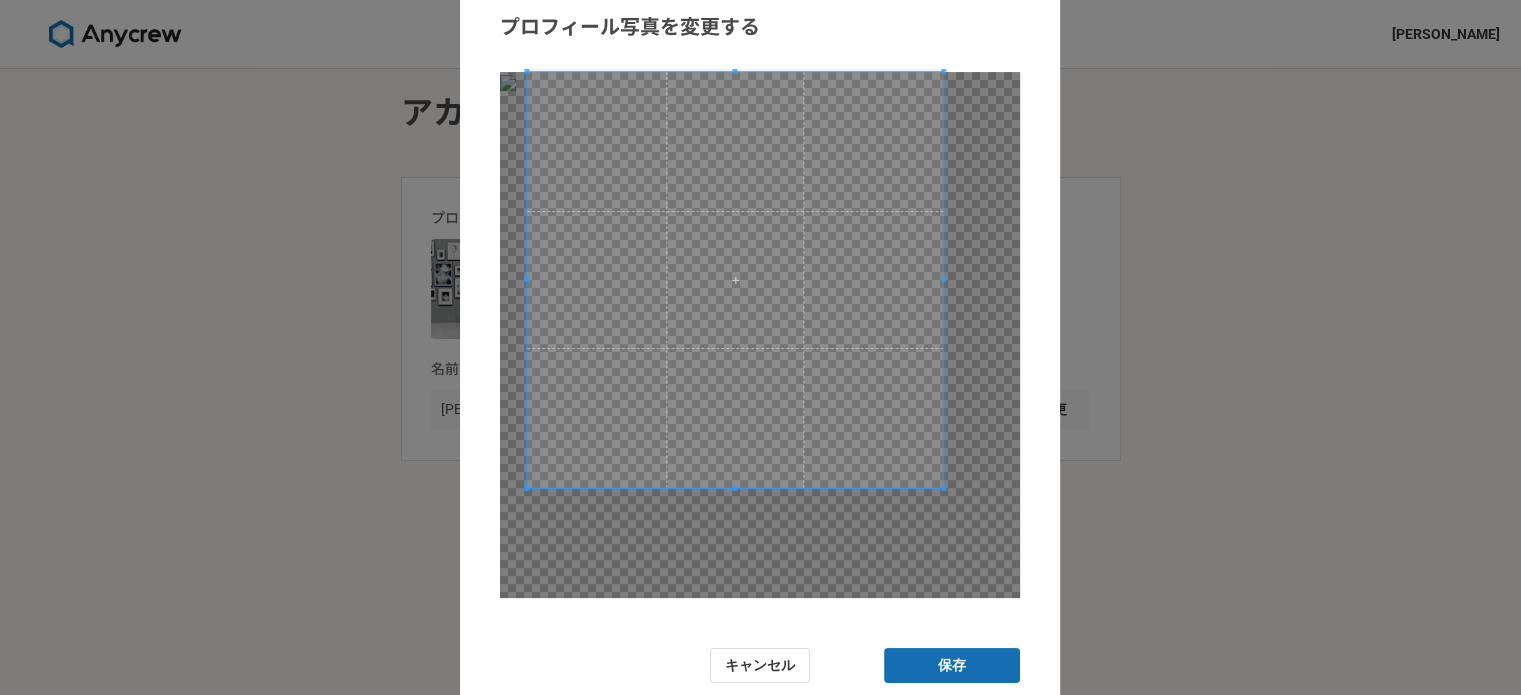 click at bounding box center [735, 280] 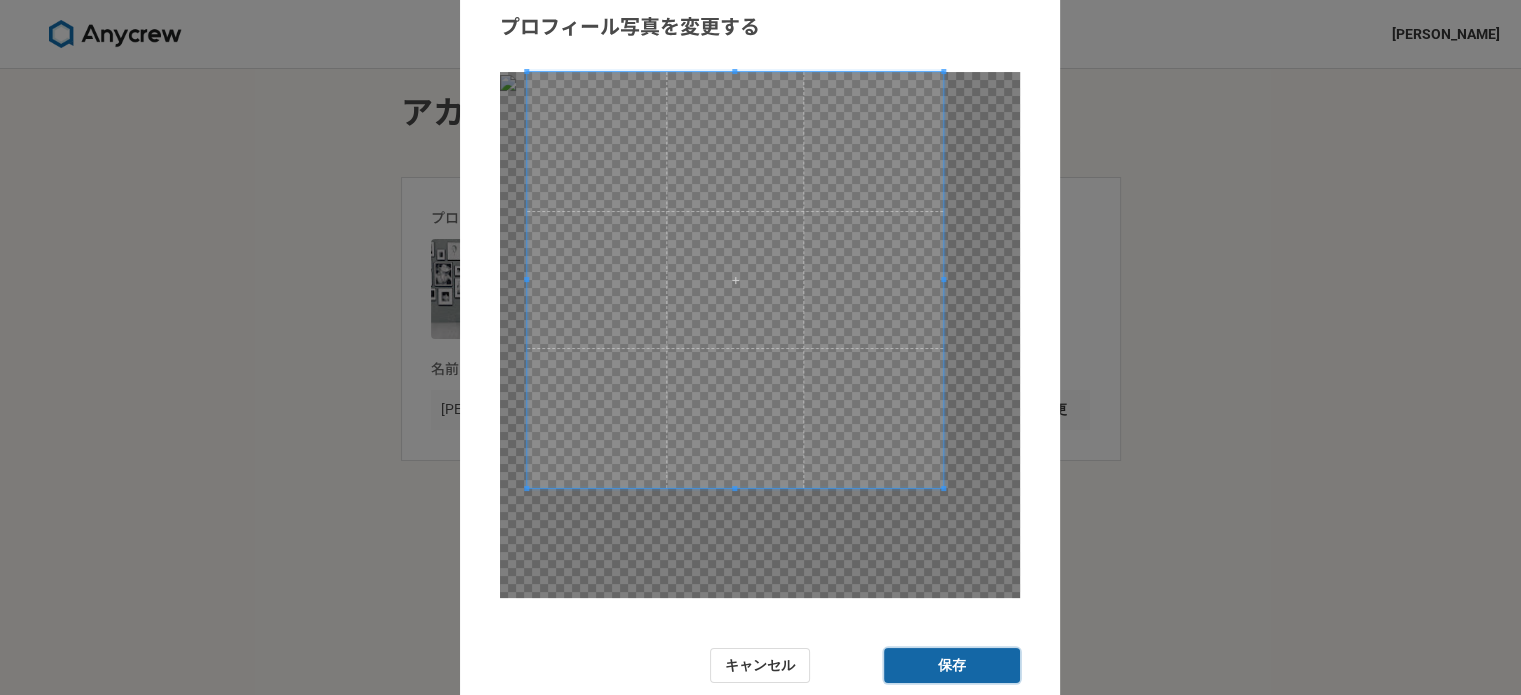 click on "保存" at bounding box center [952, 665] 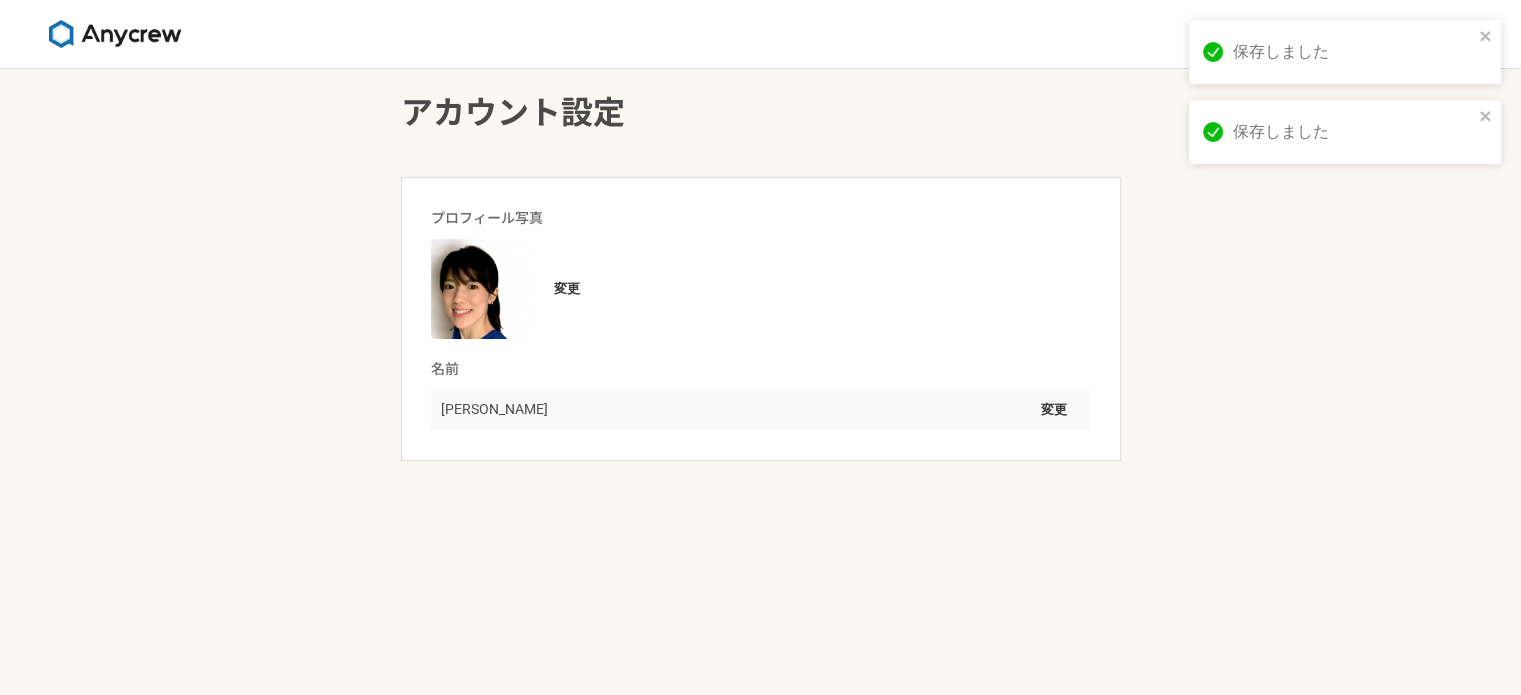 click on "保存しました" at bounding box center [1338, 132] 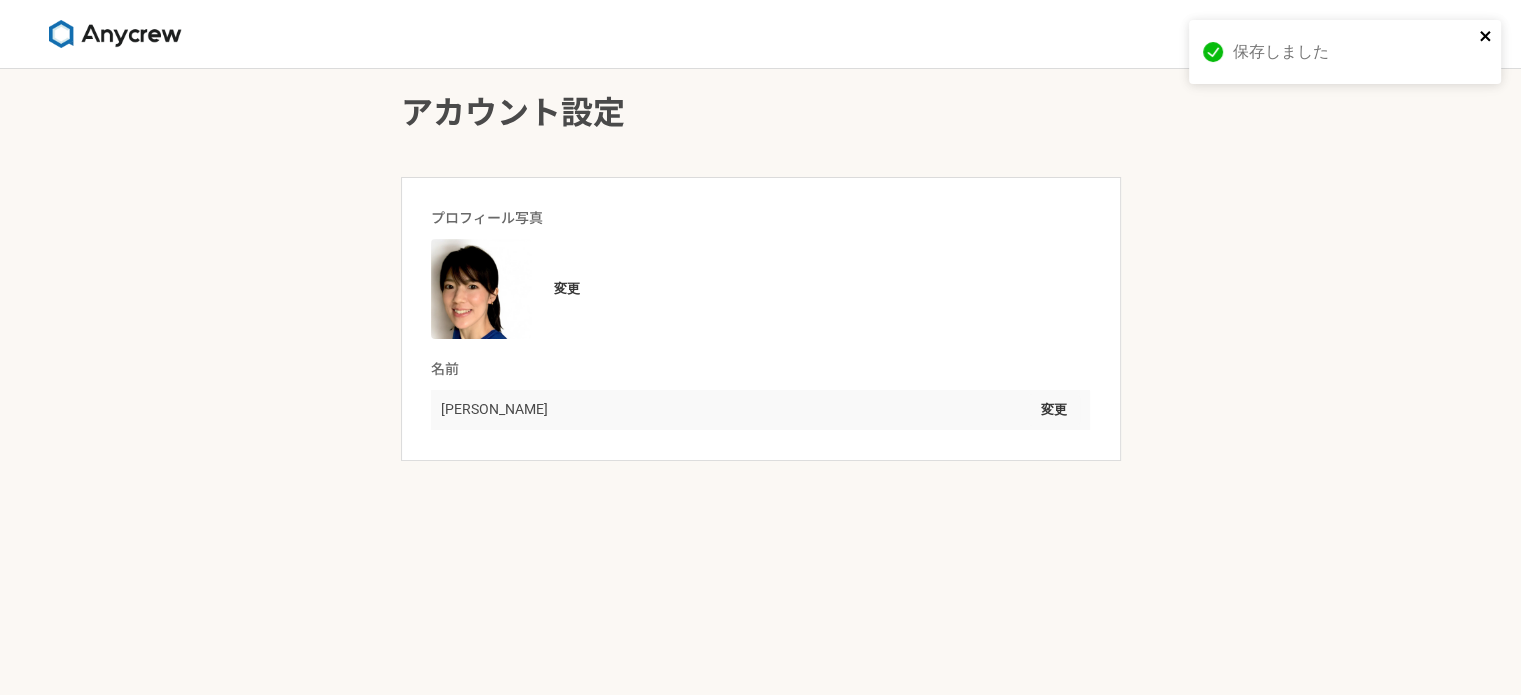 click 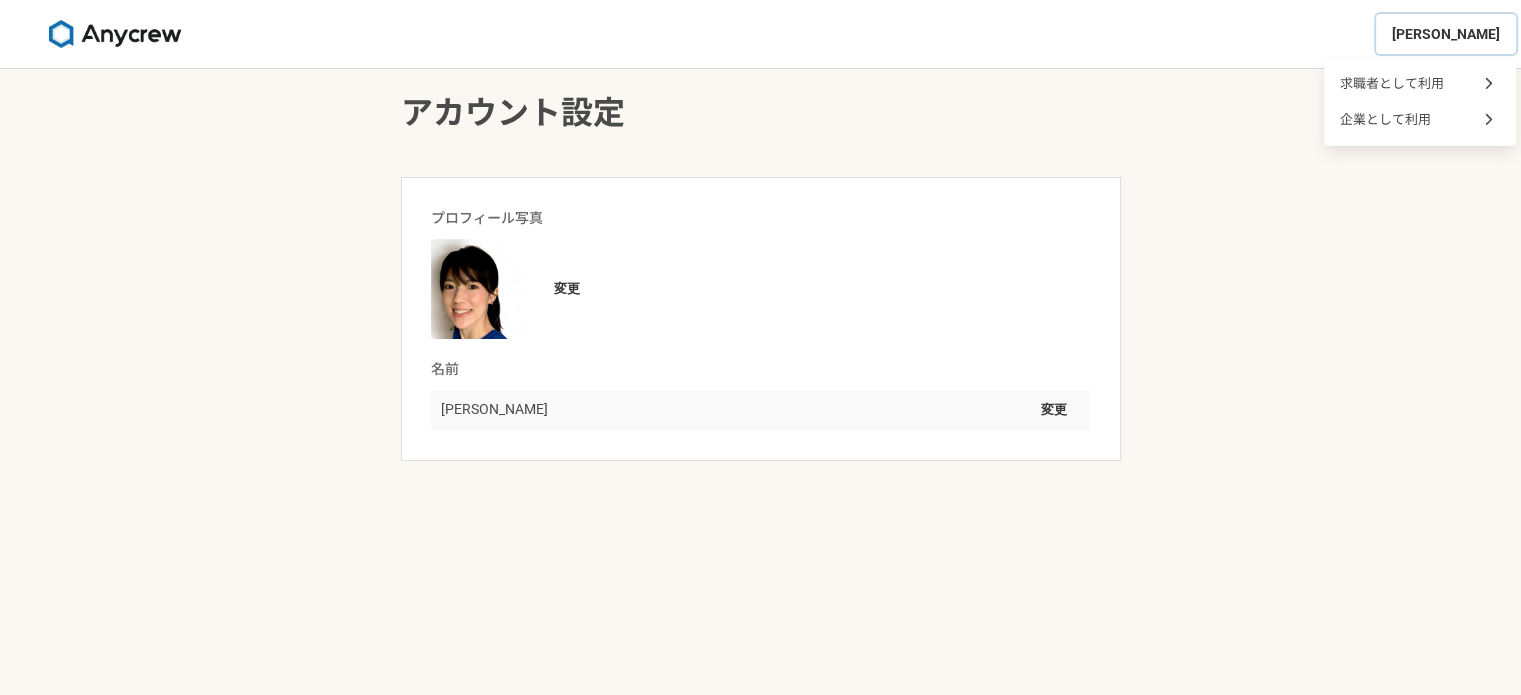 click on "[PERSON_NAME]" at bounding box center (1446, 34) 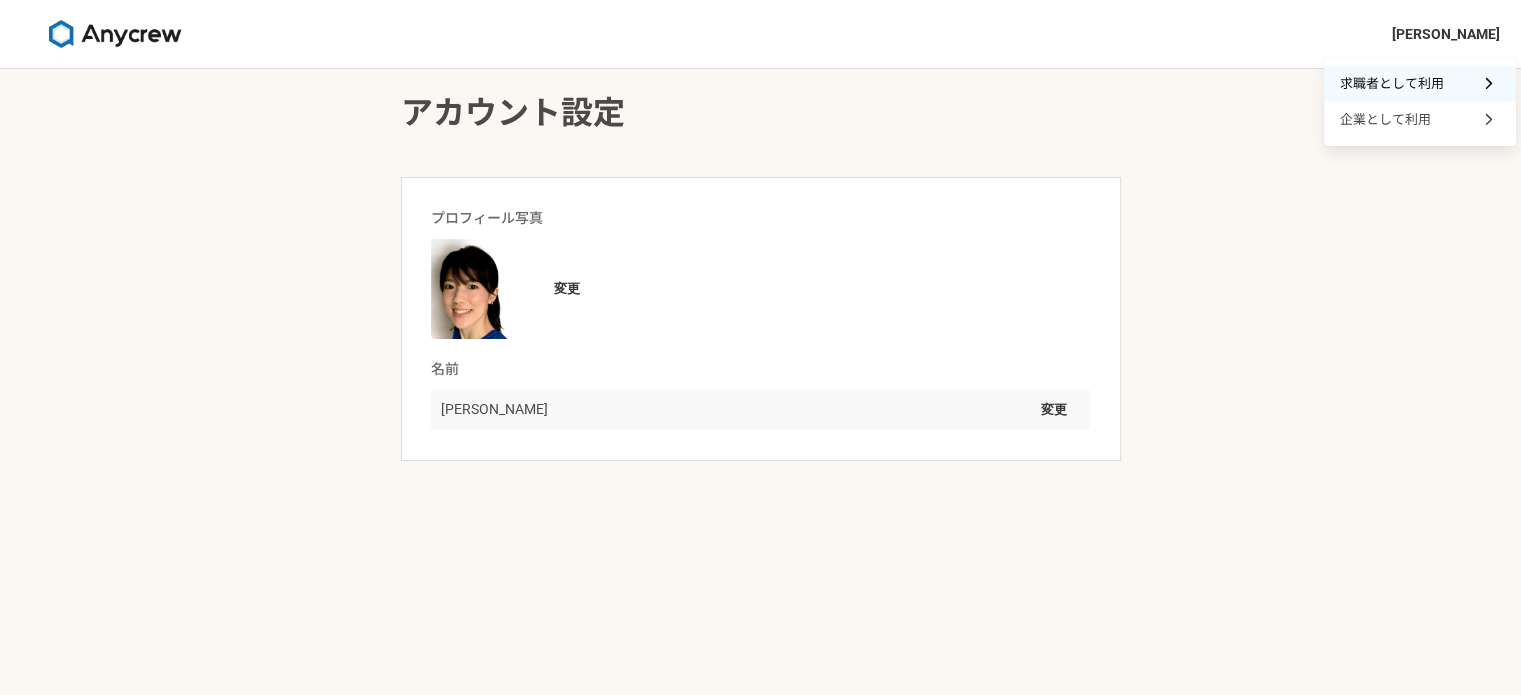 click on "求職者として利用" at bounding box center (1392, 83) 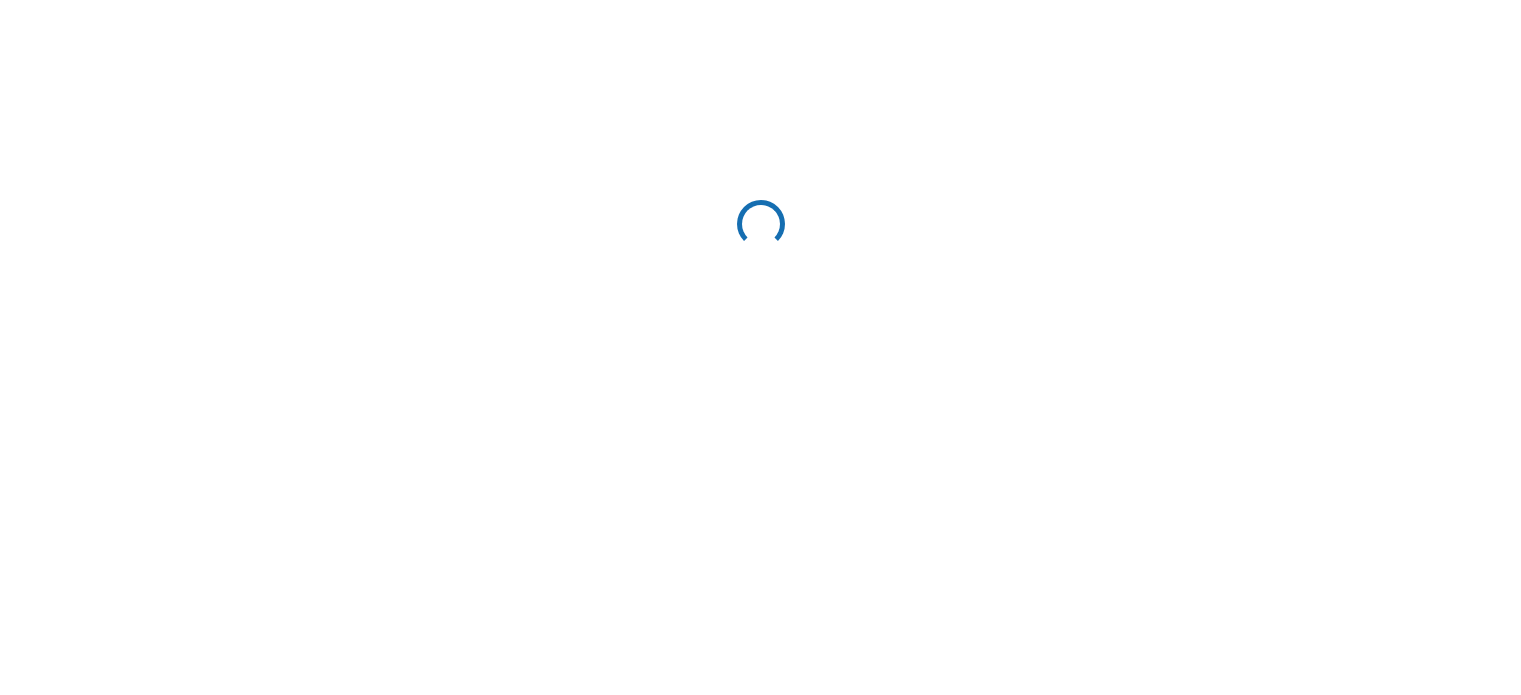 scroll, scrollTop: 0, scrollLeft: 0, axis: both 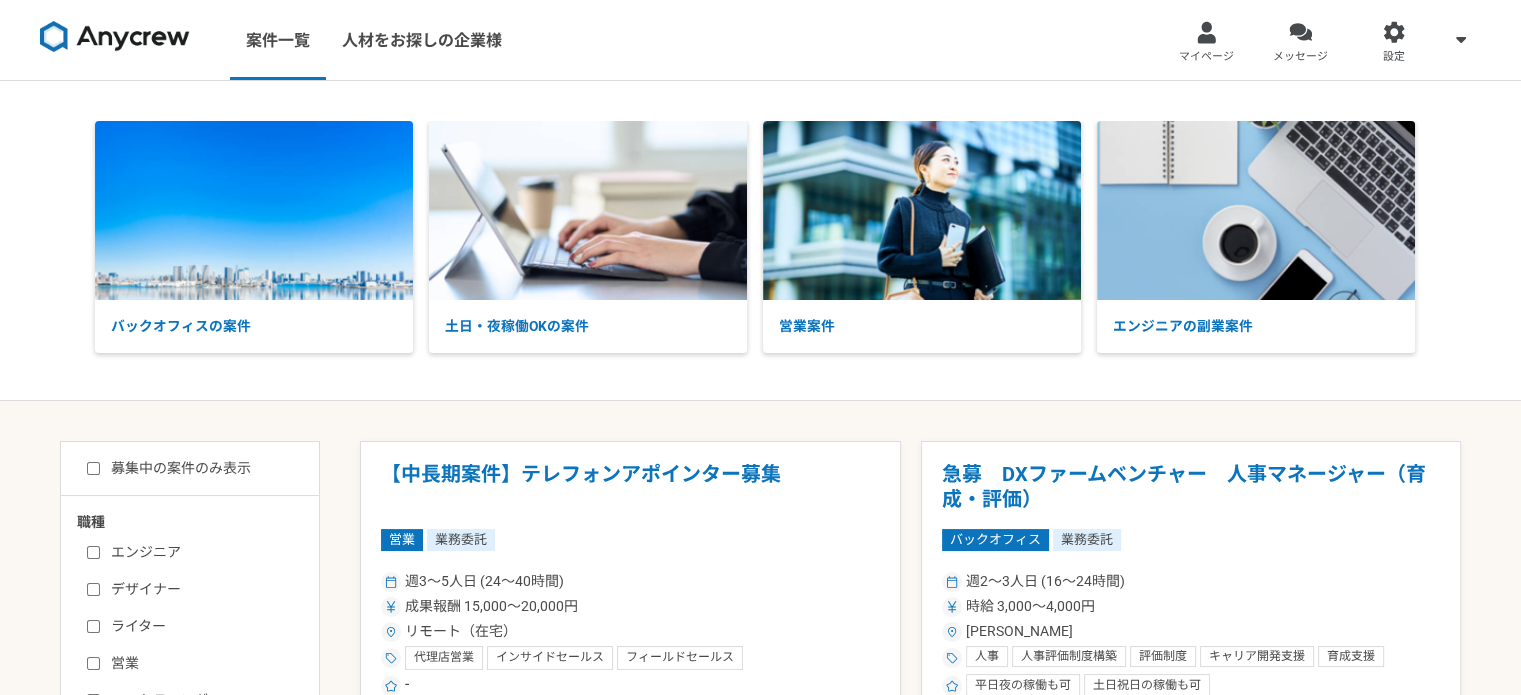 click on "マイページ" at bounding box center (1206, 57) 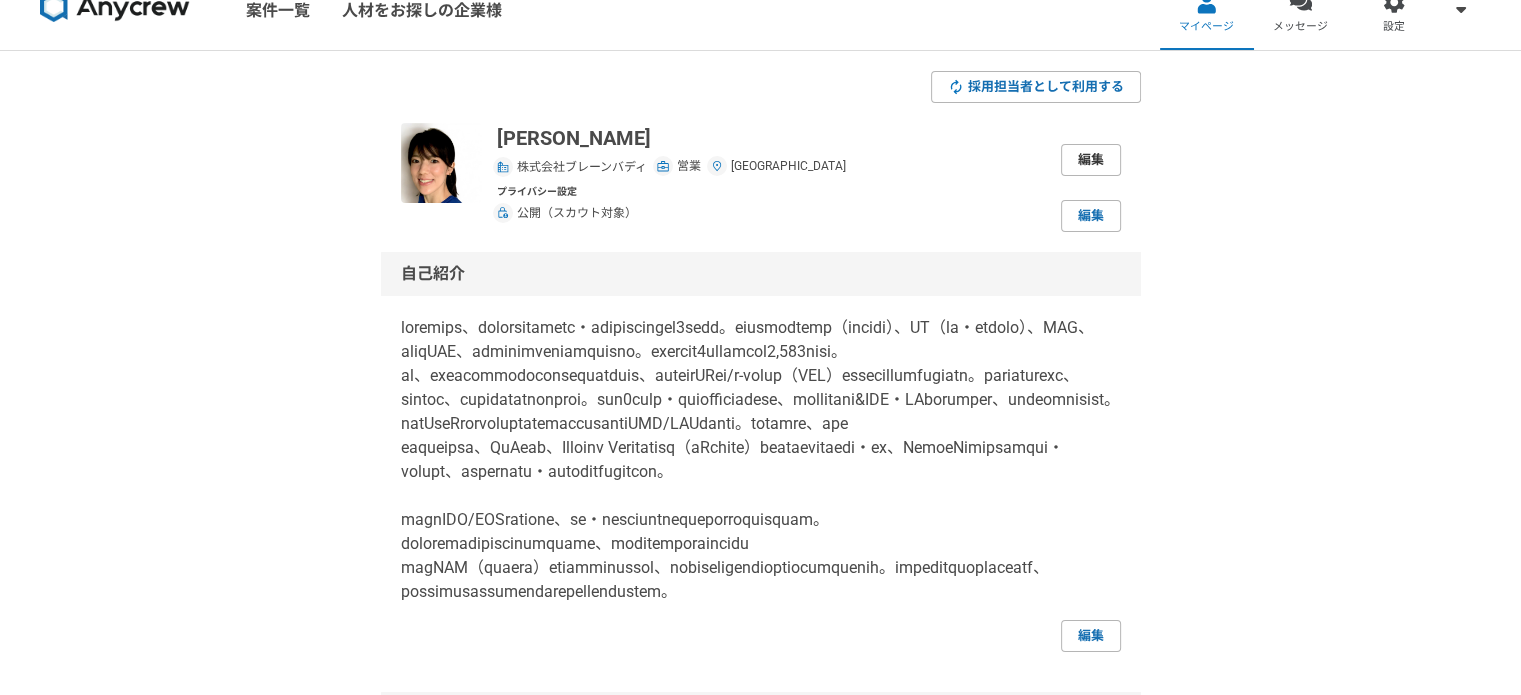 scroll, scrollTop: 0, scrollLeft: 0, axis: both 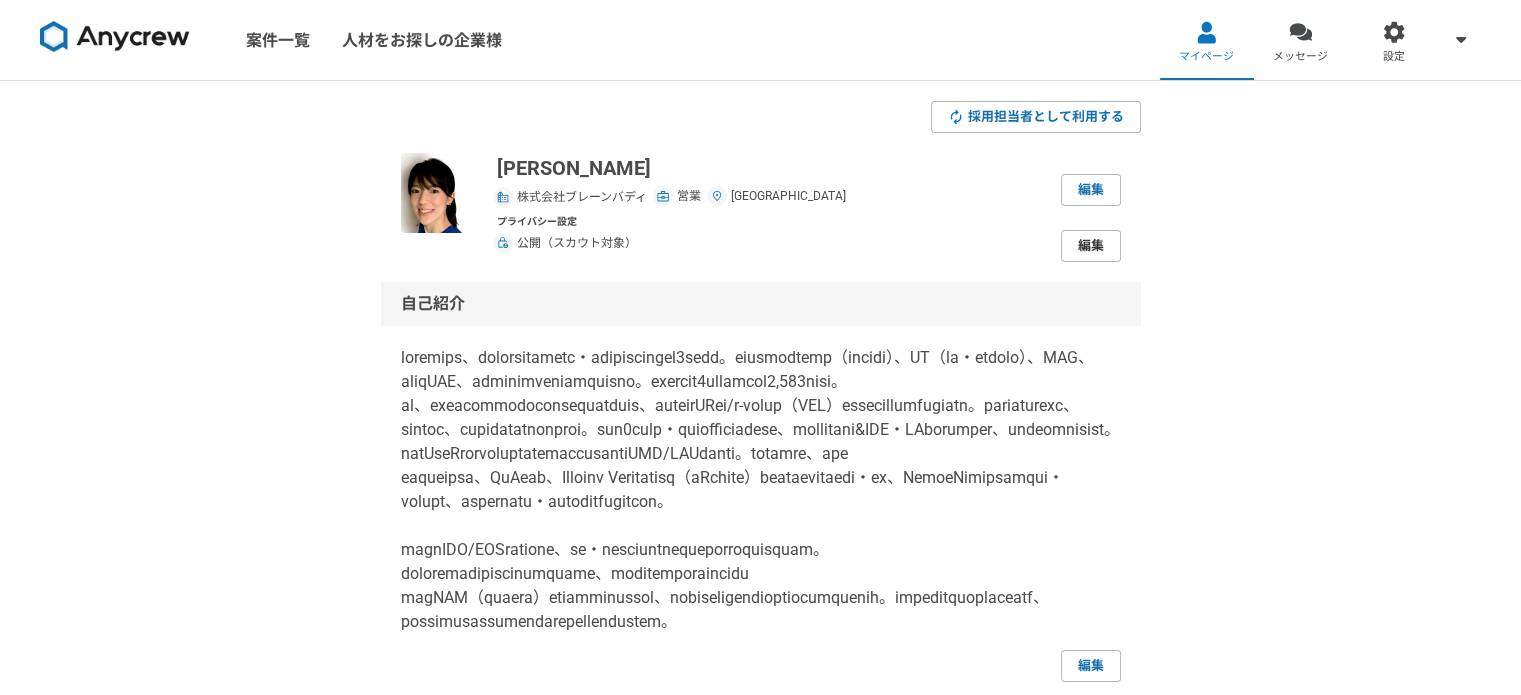 click on "編集" at bounding box center (1091, 246) 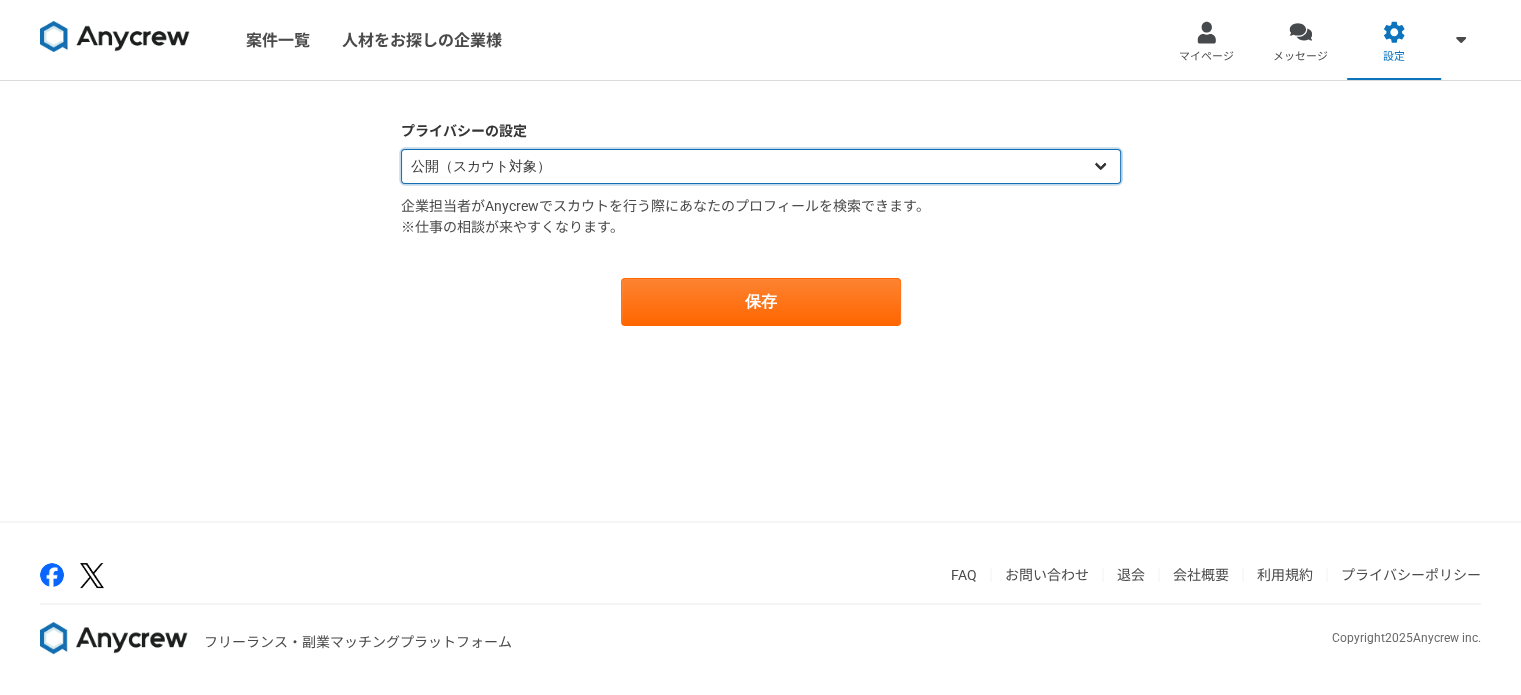 click on "公開（スカウト対象） 非公開（スカウト対象外）" at bounding box center (761, 166) 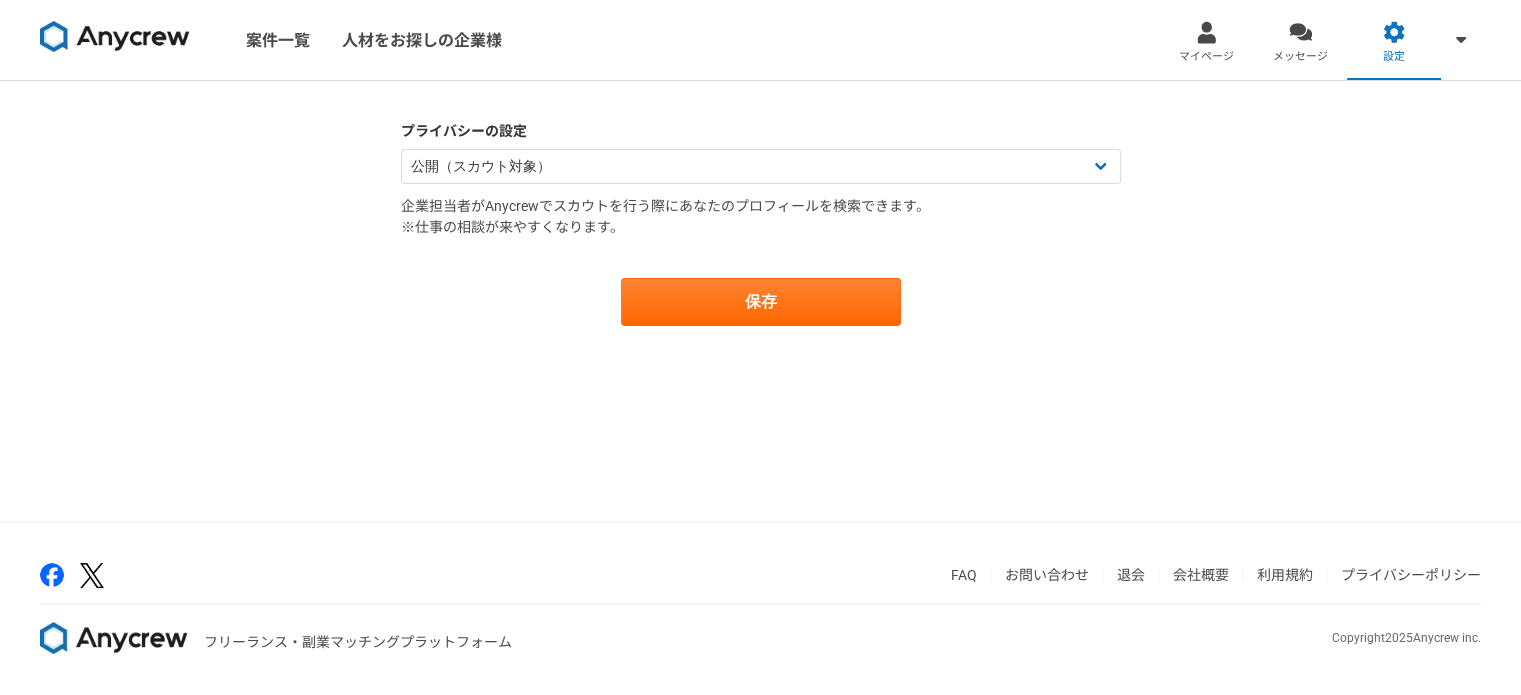 drag, startPoint x: 451, startPoint y: 278, endPoint x: 447, endPoint y: 260, distance: 18.439089 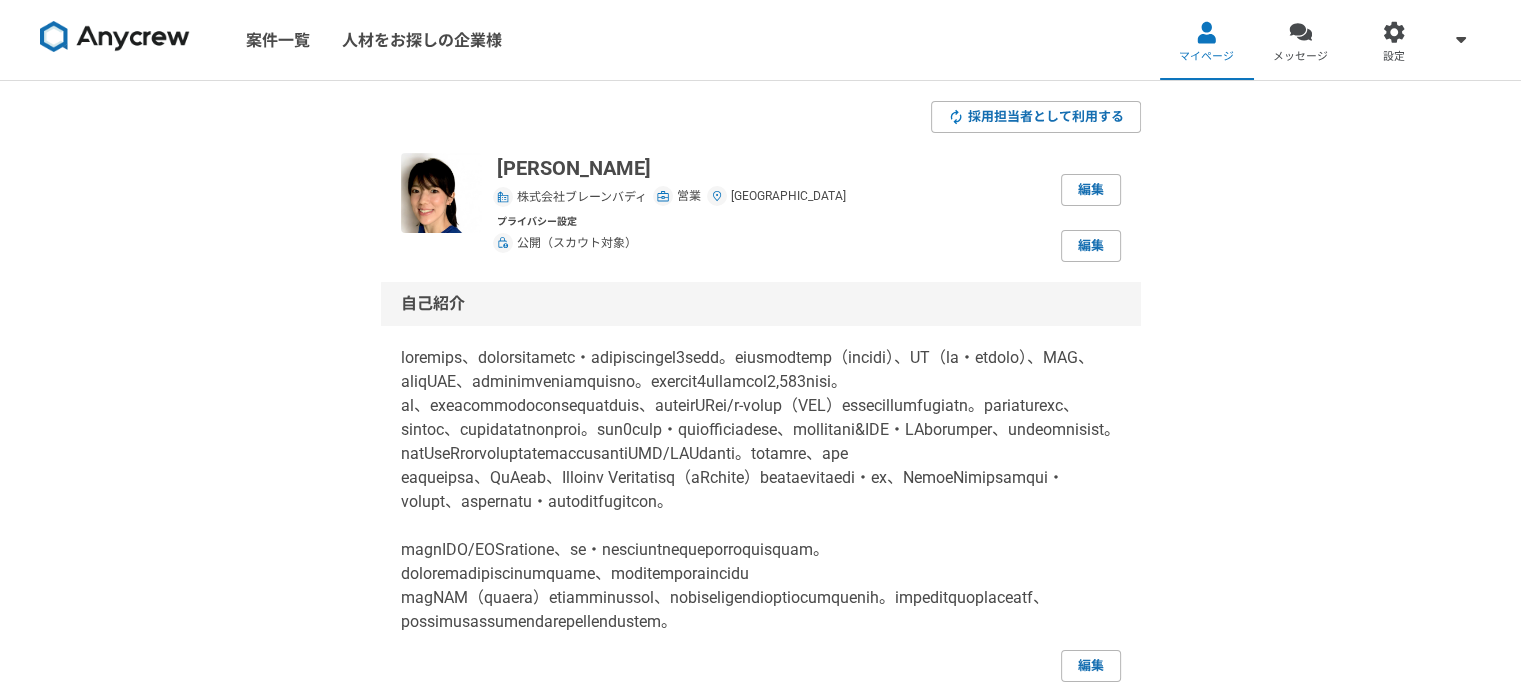 scroll, scrollTop: 600, scrollLeft: 0, axis: vertical 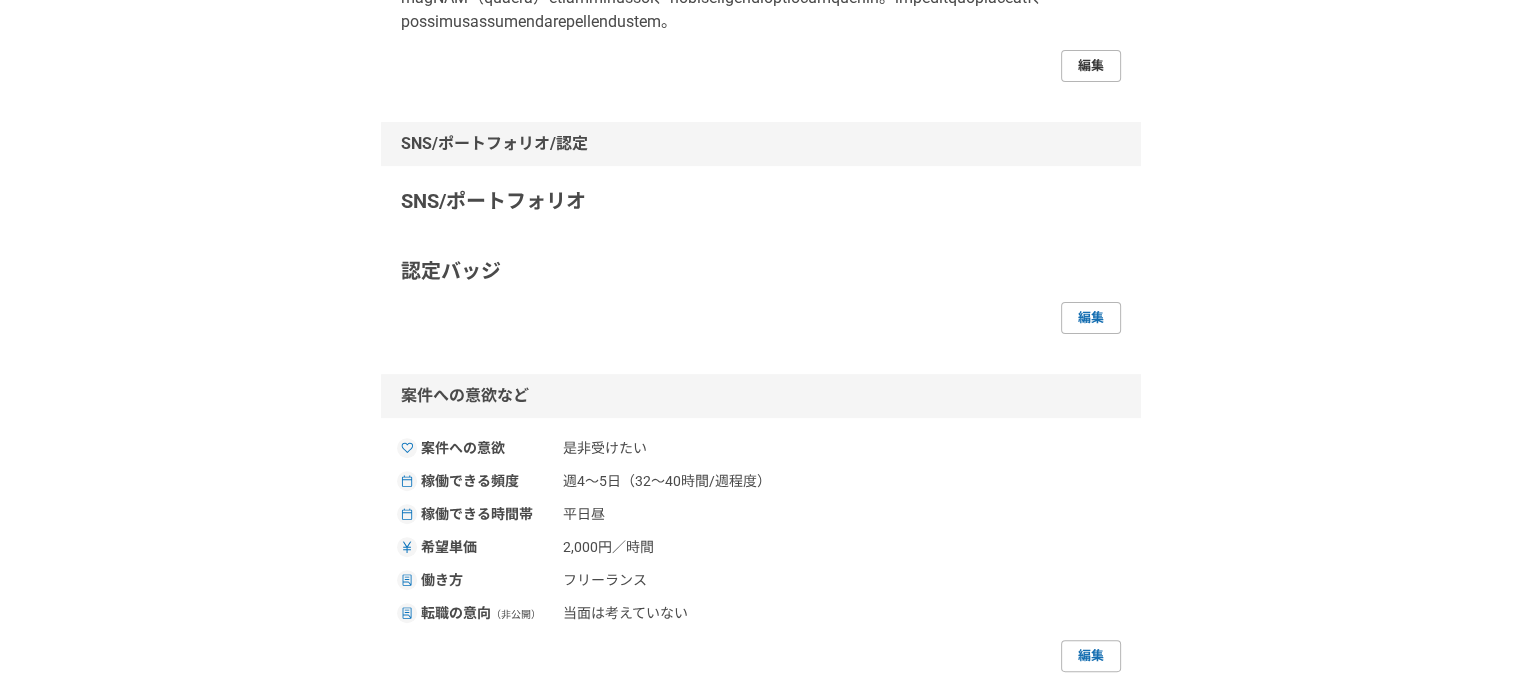 click on "編集" at bounding box center (1091, 66) 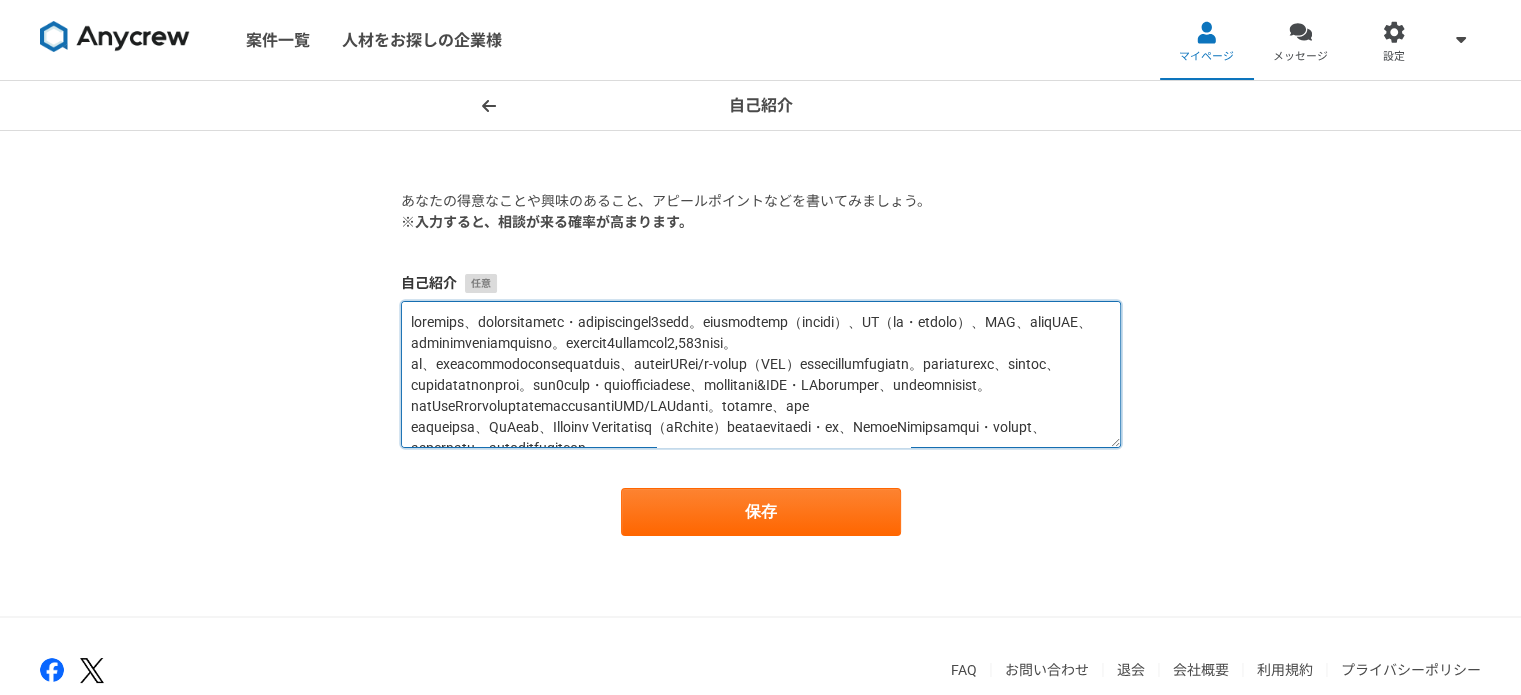 click at bounding box center [761, 374] 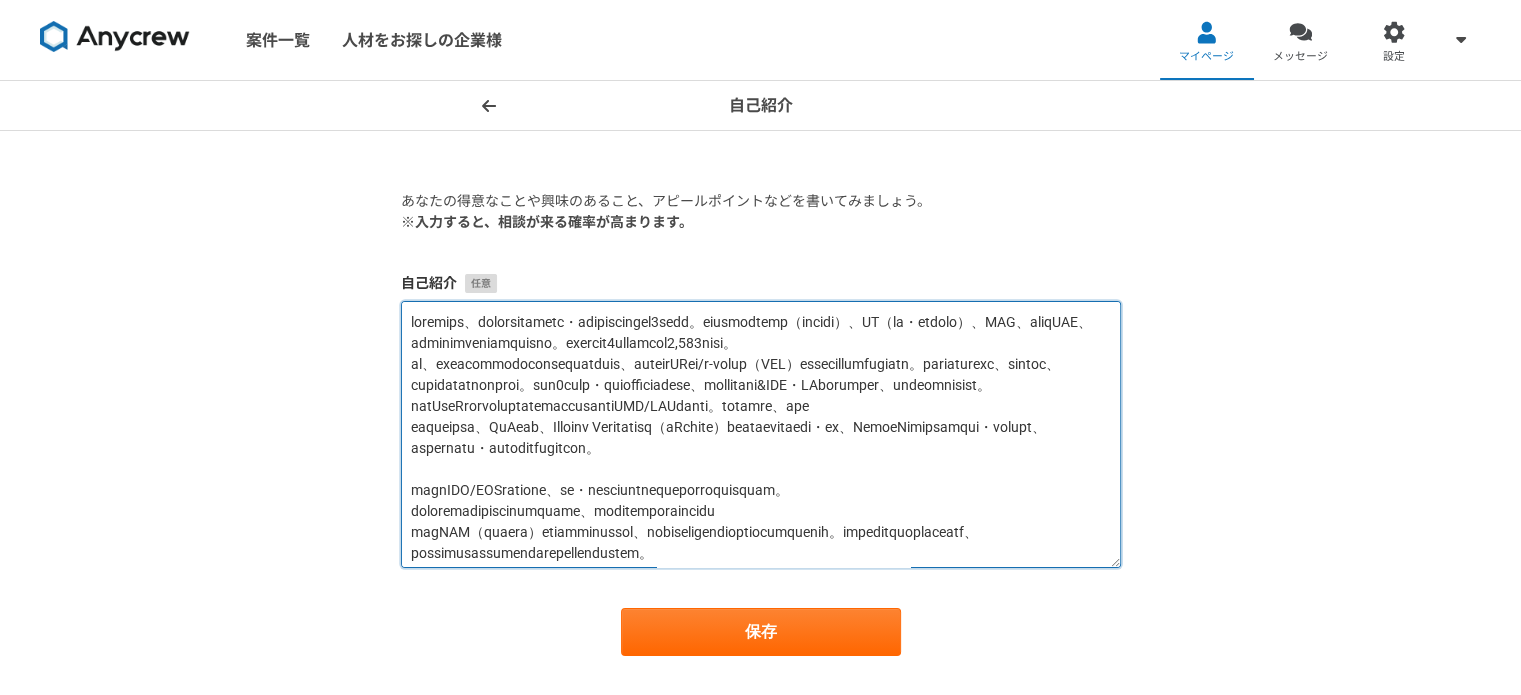 drag, startPoint x: 1120, startPoint y: 511, endPoint x: 1130, endPoint y: 742, distance: 231.21635 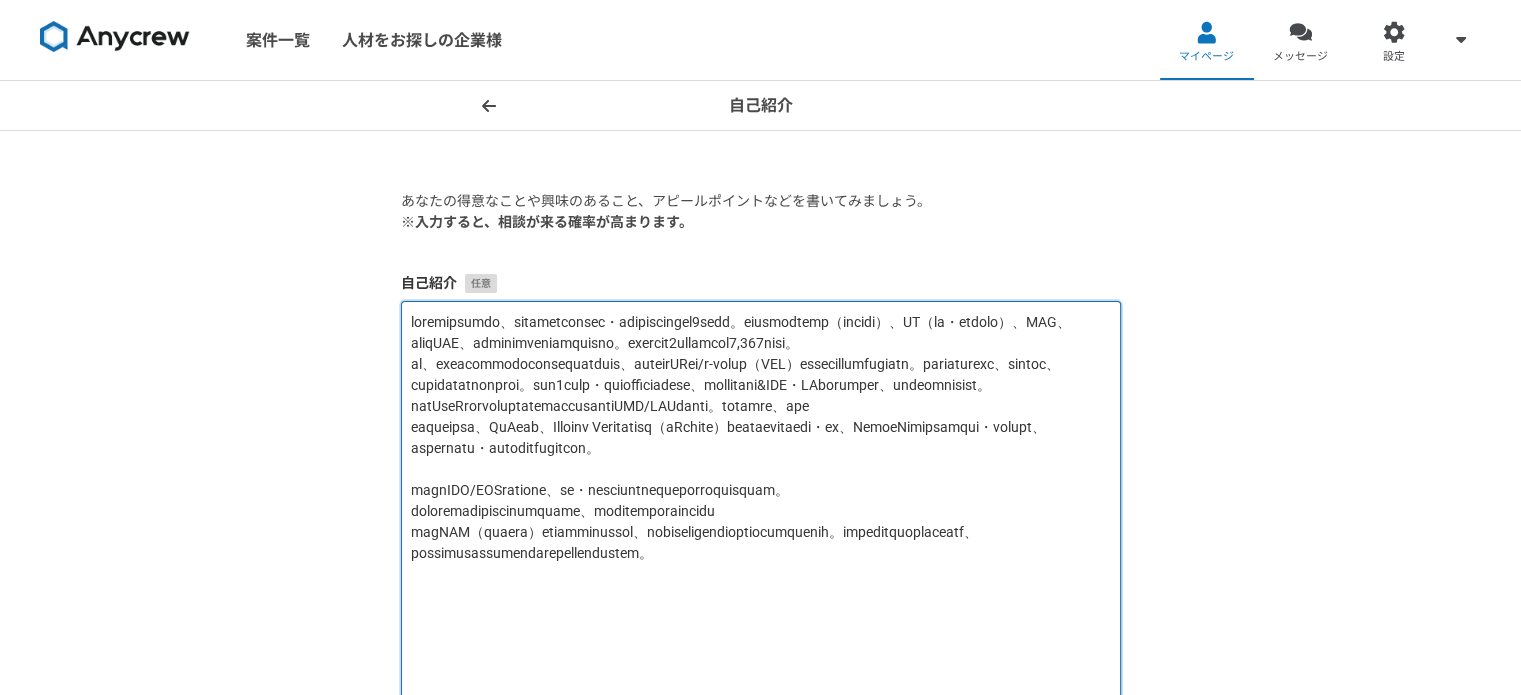 click at bounding box center [761, 528] 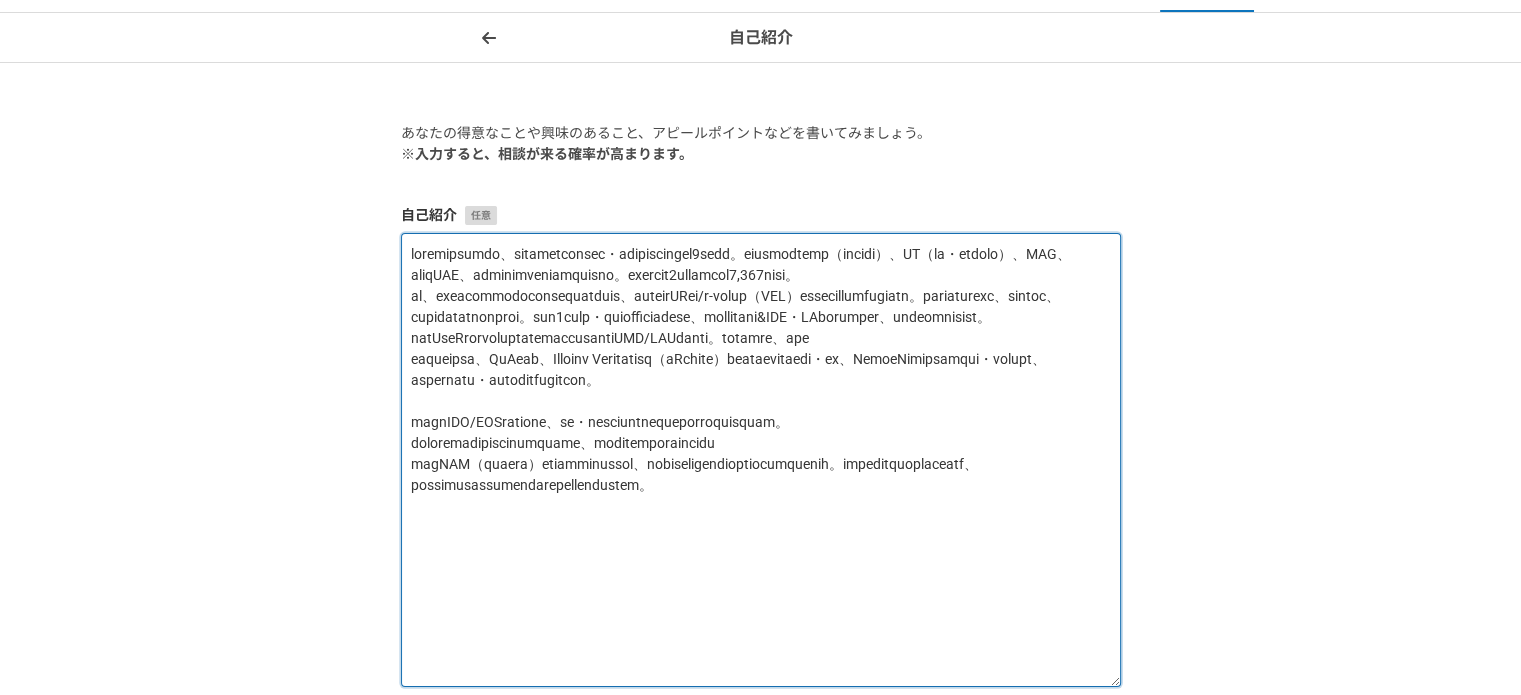 scroll, scrollTop: 200, scrollLeft: 0, axis: vertical 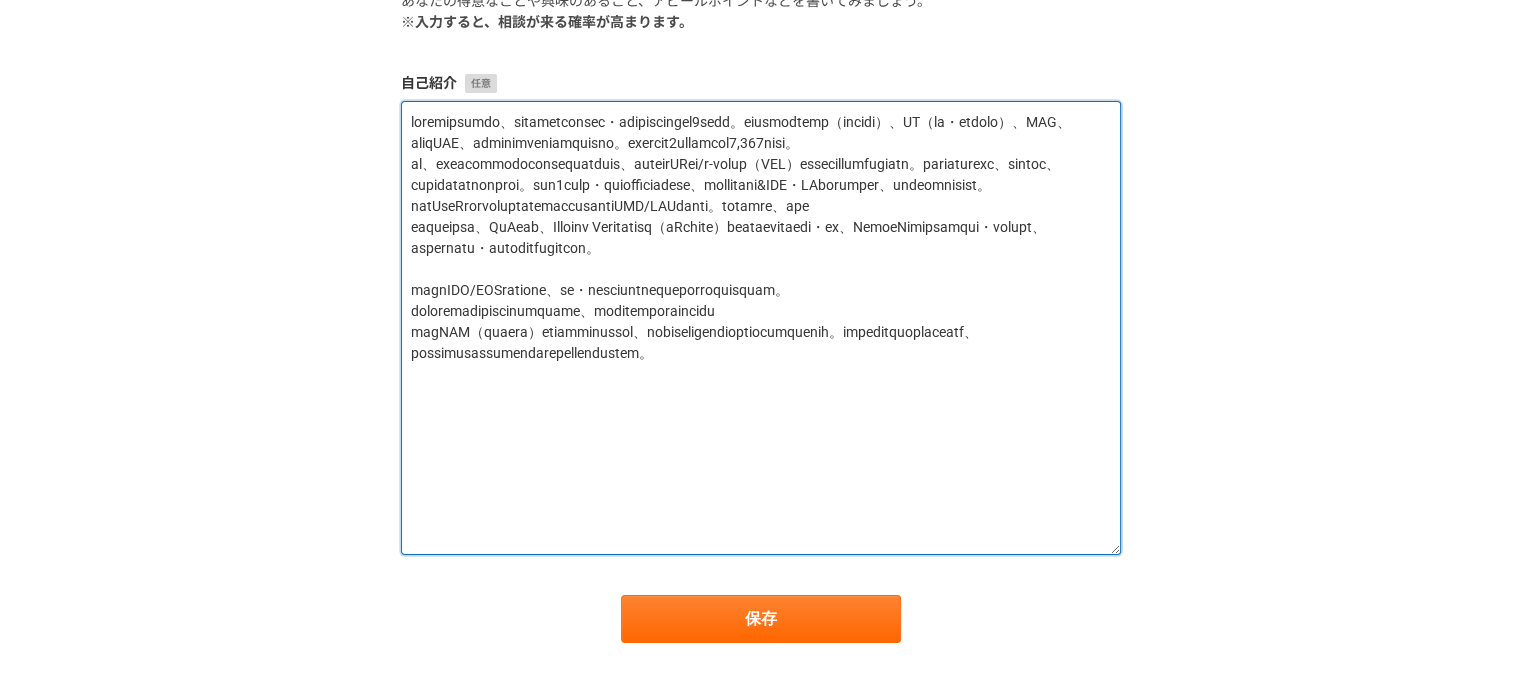 click at bounding box center [761, 328] 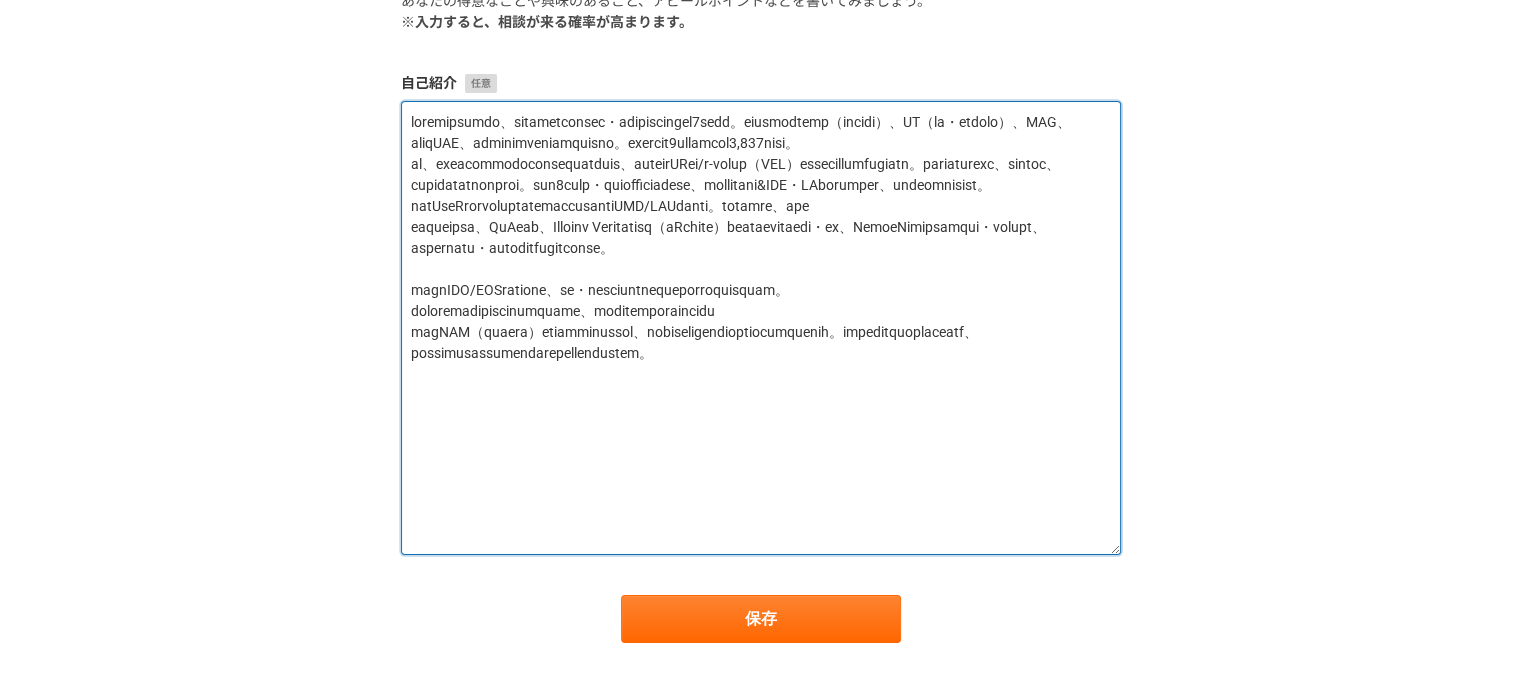 drag, startPoint x: 465, startPoint y: 351, endPoint x: 395, endPoint y: 357, distance: 70.256676 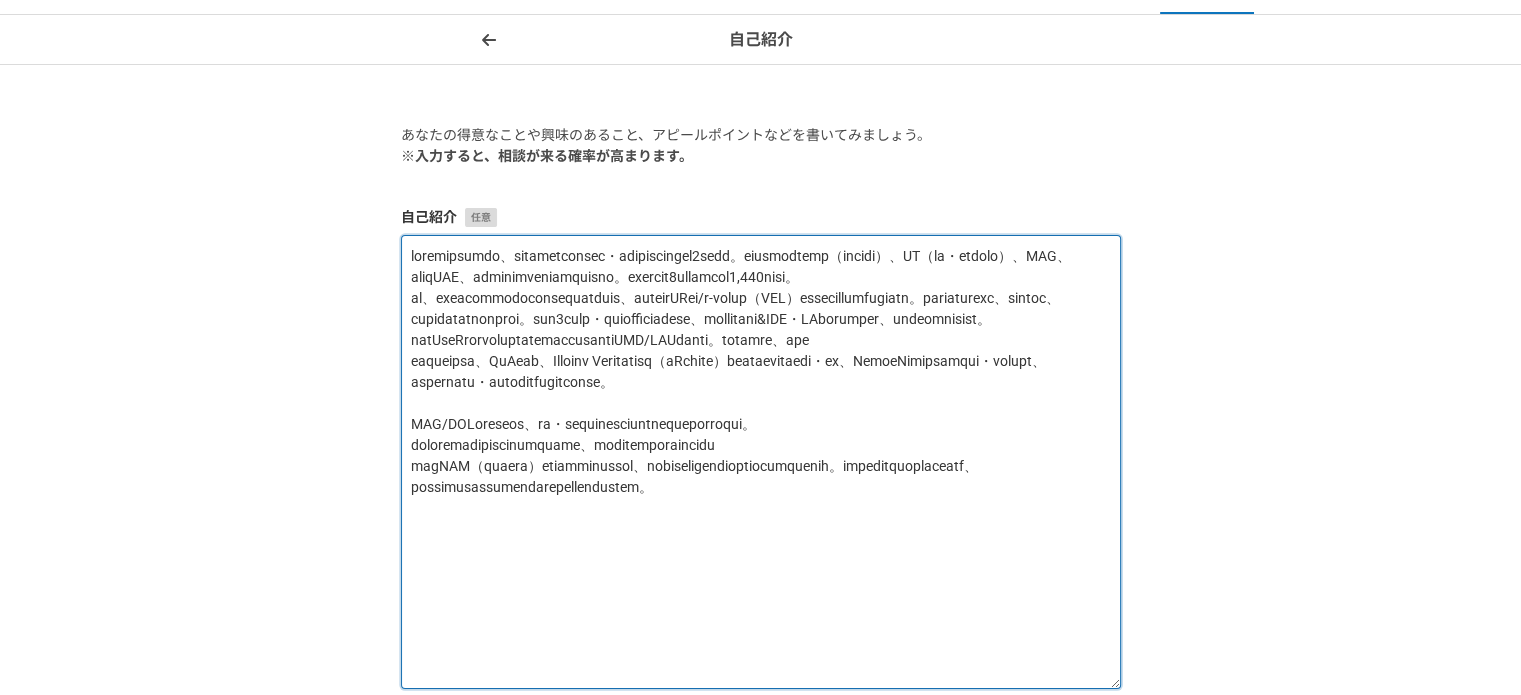 scroll, scrollTop: 100, scrollLeft: 0, axis: vertical 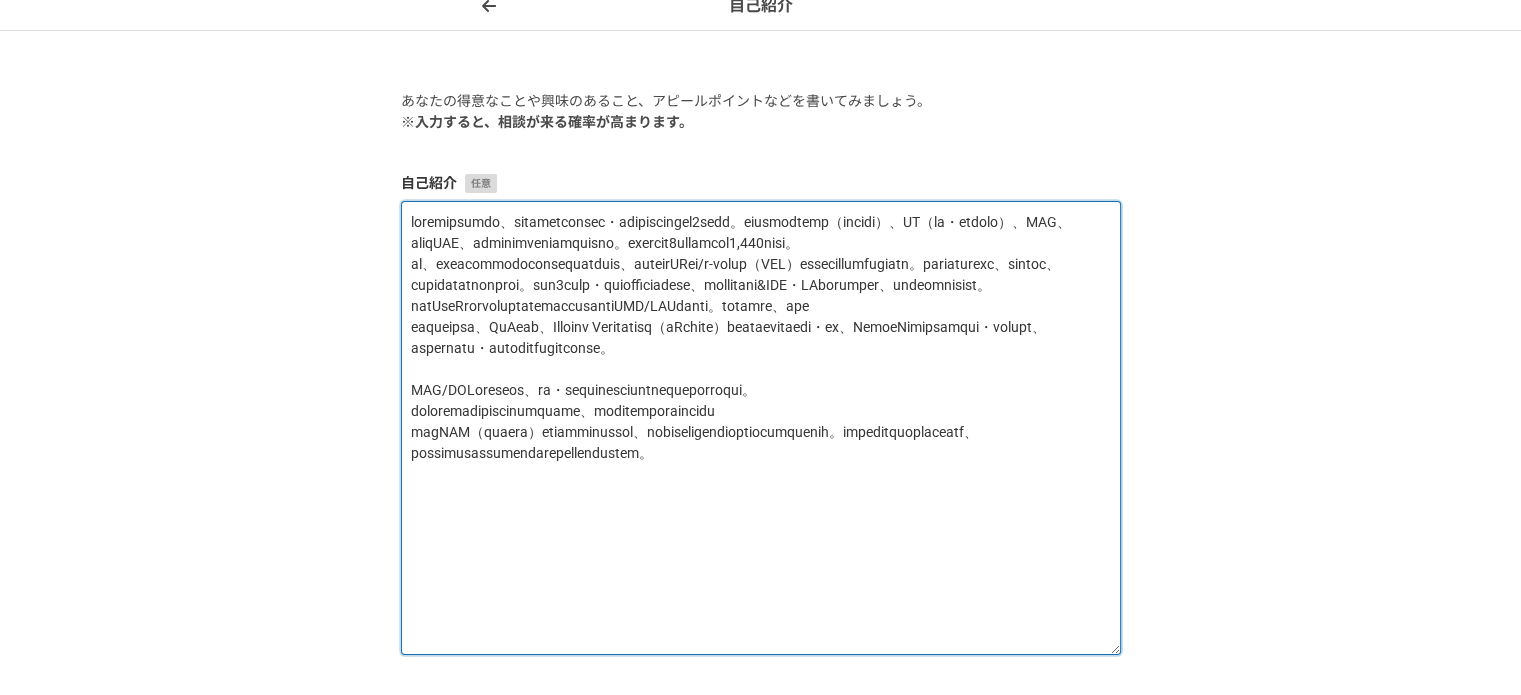 drag, startPoint x: 471, startPoint y: 218, endPoint x: 408, endPoint y: 223, distance: 63.1981 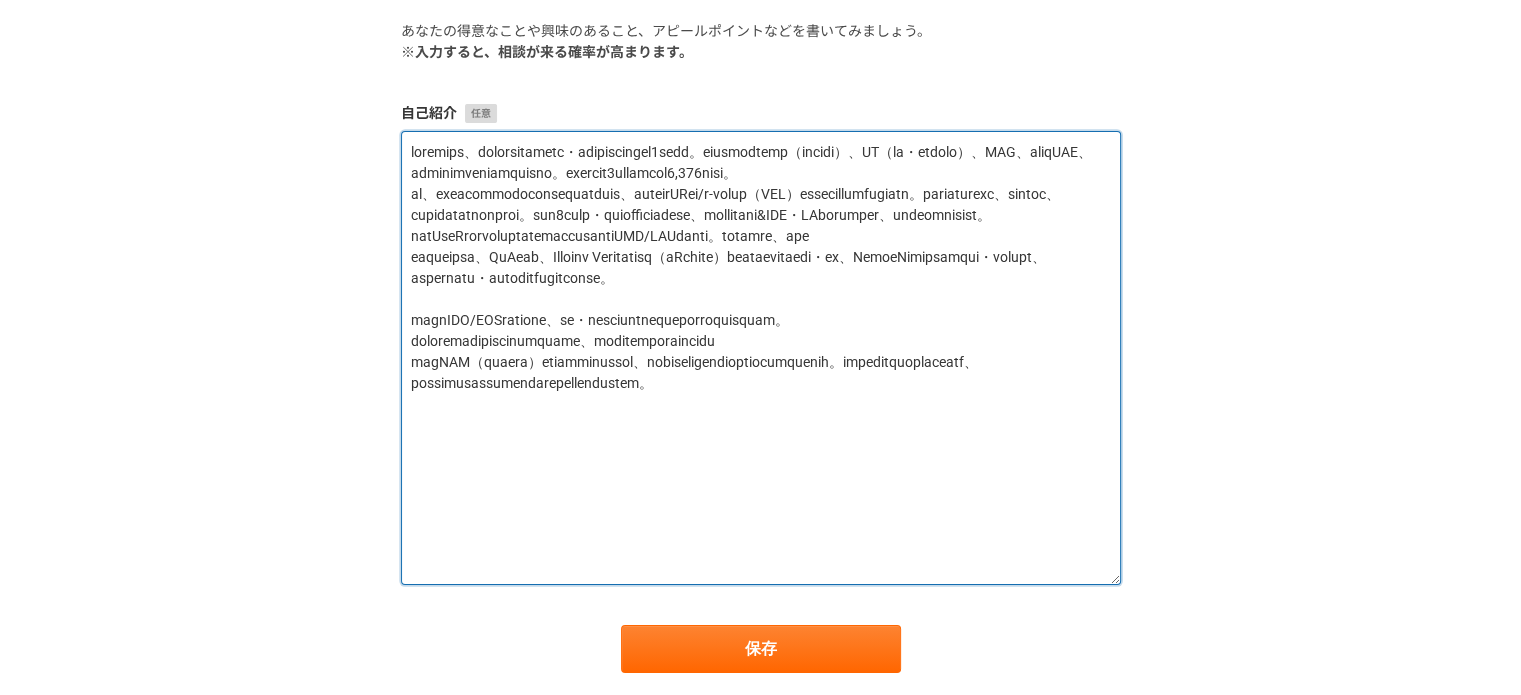 scroll, scrollTop: 200, scrollLeft: 0, axis: vertical 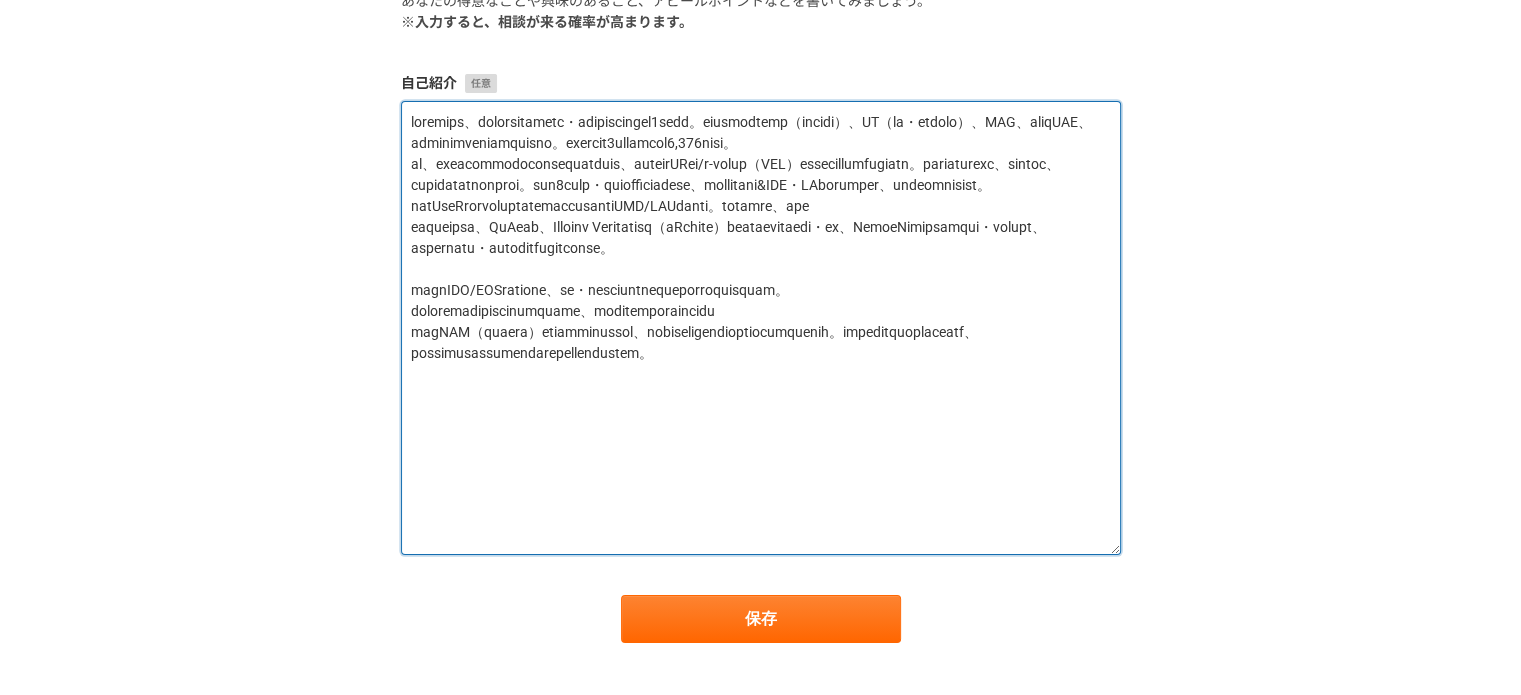drag, startPoint x: 915, startPoint y: 328, endPoint x: 871, endPoint y: 420, distance: 101.98039 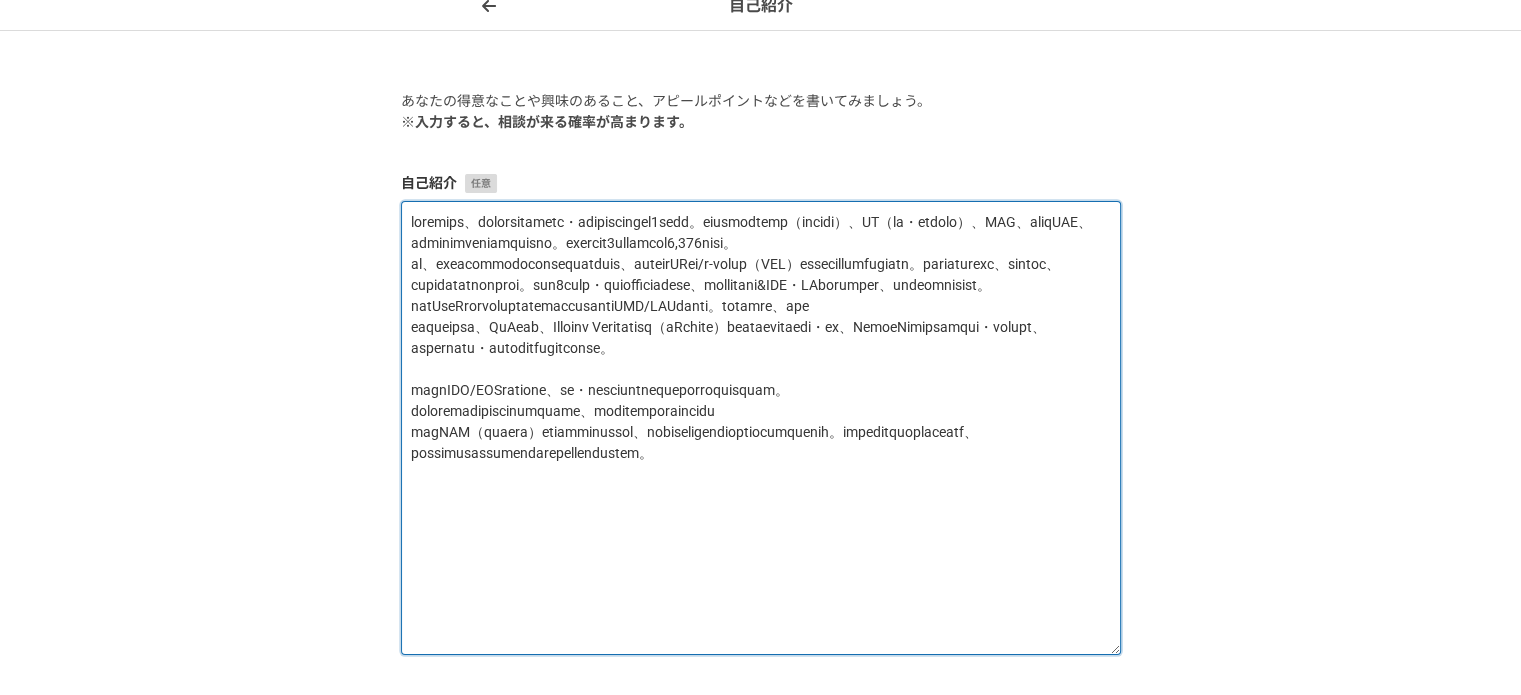 scroll, scrollTop: 200, scrollLeft: 0, axis: vertical 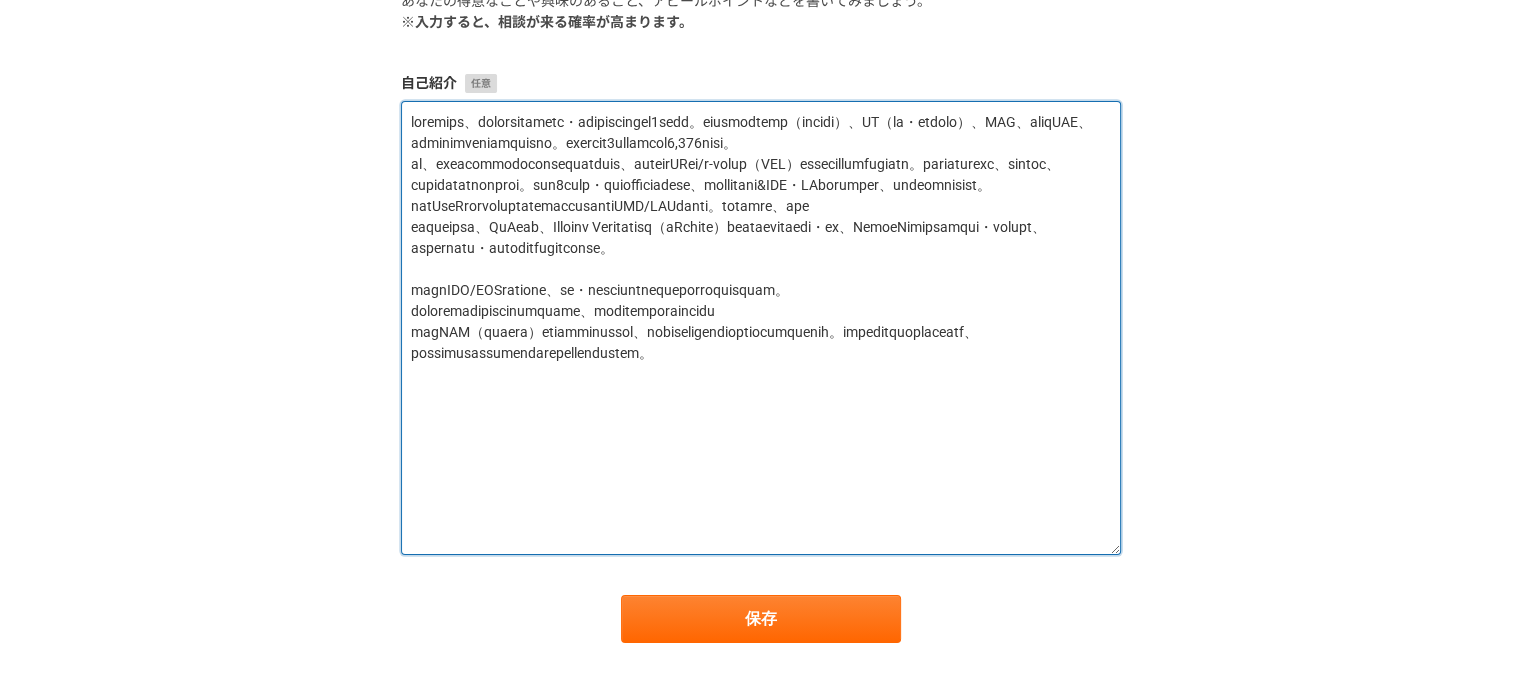 click at bounding box center (761, 328) 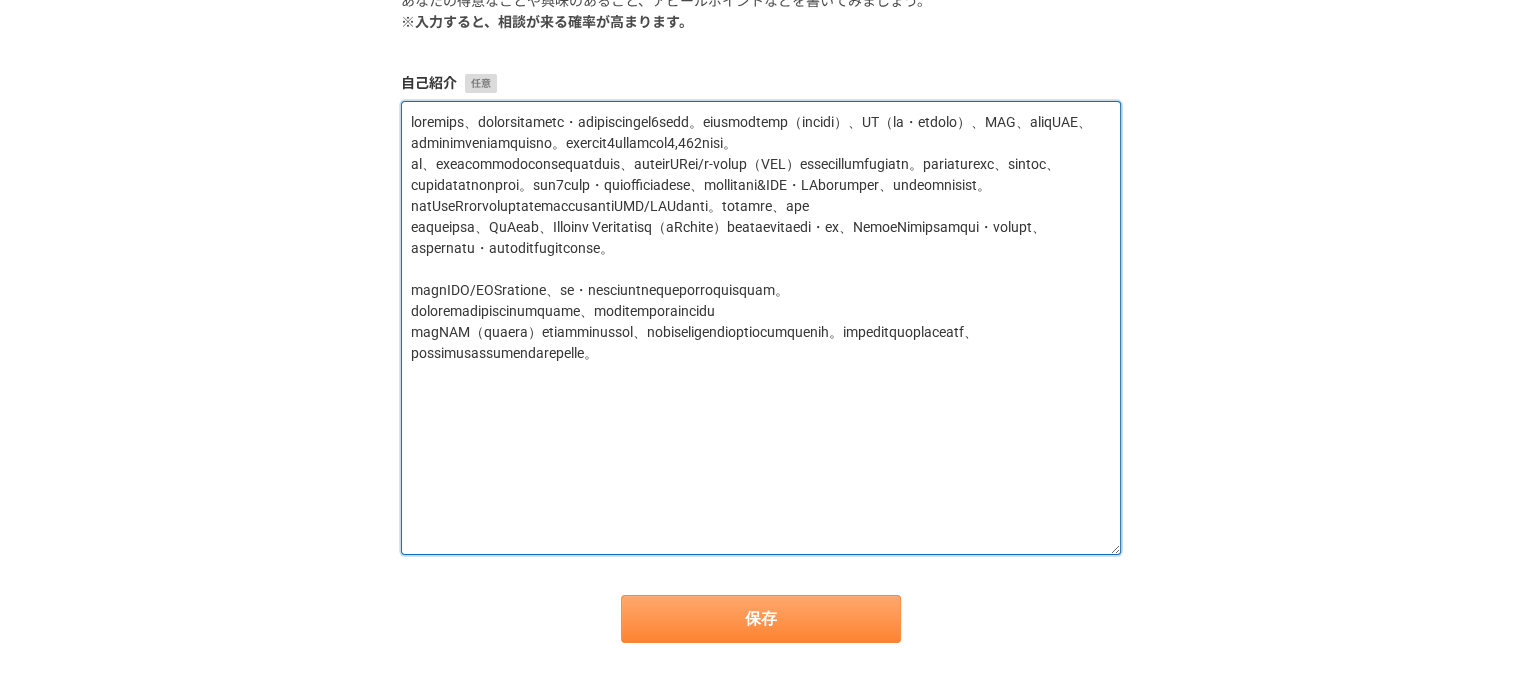 type on "大手通信会社にて、法人向けソリューション営業・カスタマーサポートとして3年程従事。主にインターネット回線（プロバイダー）、AI（翻訳・議事録ソフト）、VPN、クラウドPBX、グループウェア等多岐にわたる商材を担当。年間チーム売上1億に対し個人売上2,000万円達成。
以後、家族都合により働き方をテレワークへシフトしながら、翻訳会社にてAI翻訳/e-ラーニング（LMS）システムのオンラインセールスに従事。新規リード獲得から商談、クロージング、カスタマーサポート迄一貫して対応。前年比8倍の売上・販売開始以来初の黒字化を達成、営業プロセスの策定&SFA・MAツール利活用促進、社内営業体制の改善に寄与。
現在はBtoB企業向けのインサイドセールス代行支援会社にてSDR/BDR業務に従事。新規リード獲得、ハウス
リストの掘り起こし、CxOレター、Account Engagement（旧Pardot）メールマーケティングの策定・検証、SalesForceリストビュー・レポート作成、ダッシュボード管理・運用まで幅広く対応し現在に至ります。
これまでCRM/SFAを活用しながら、定量・定性の両面でインサイドセールスの活動を行ってきました。
リード属性に沿った専門性の高い情報を提供する等、常に顧客視点であることをモットーに
目先のKPI（商談獲得数等）だけを追い求めるのではなく、成果につながる商談を創出することに注力してまいりました。今後もデータドリブンな活動をベースに、再現性のある受注を確立していきたいと思っています。..." 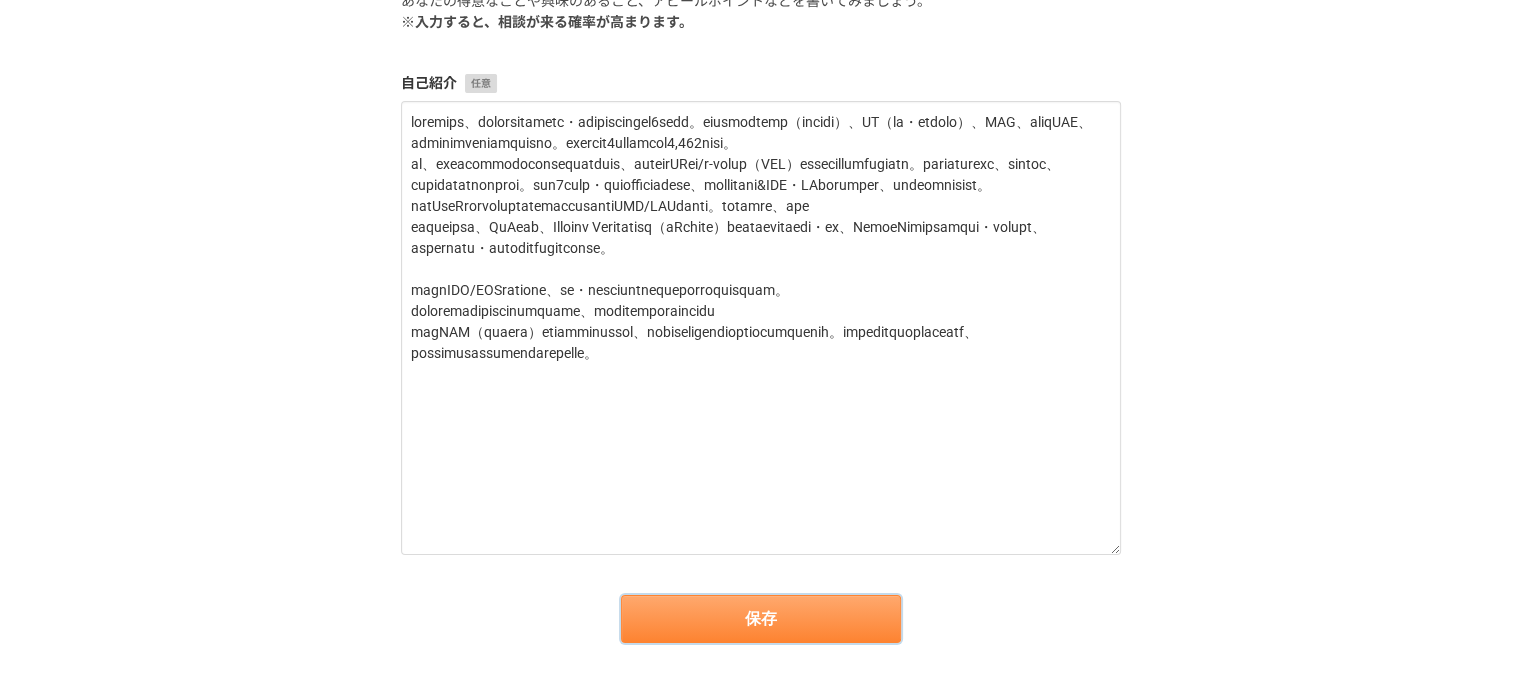 click on "保存" at bounding box center [761, 619] 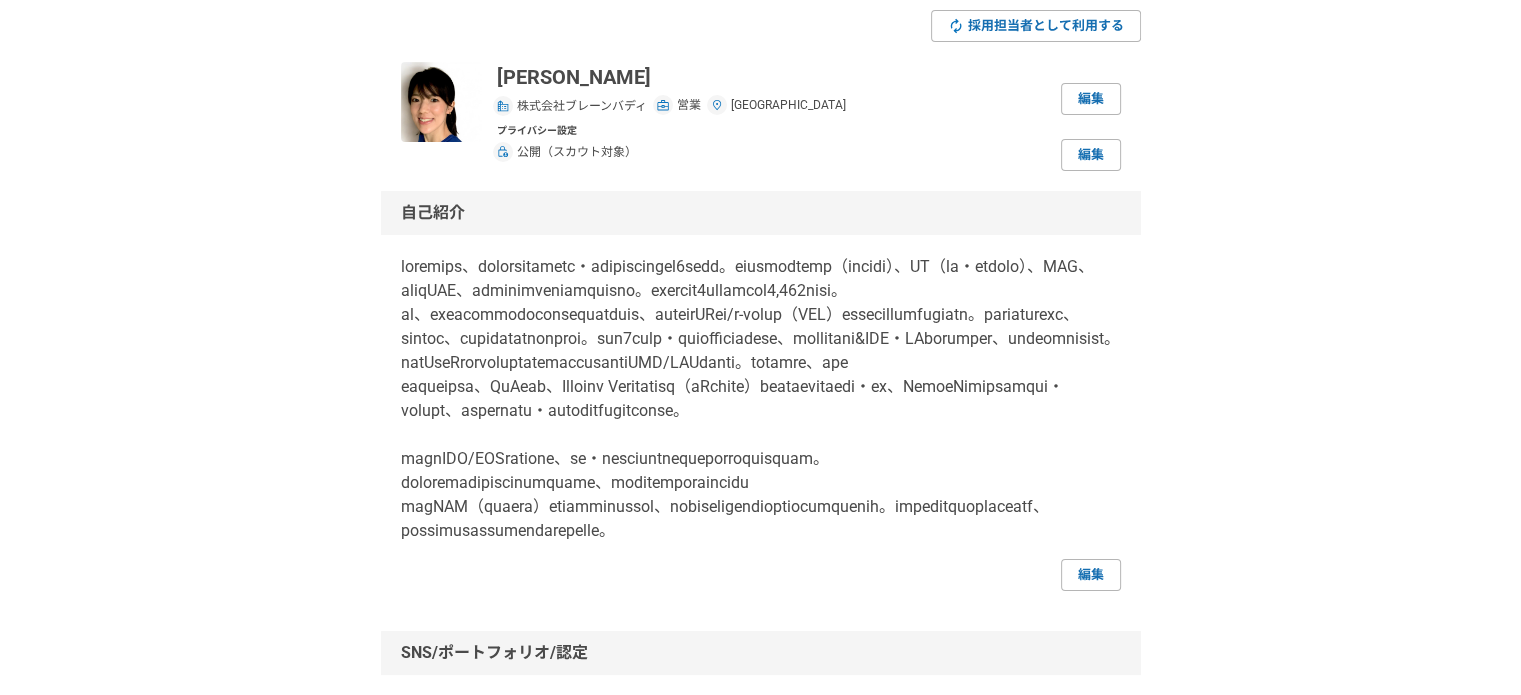 scroll, scrollTop: 0, scrollLeft: 0, axis: both 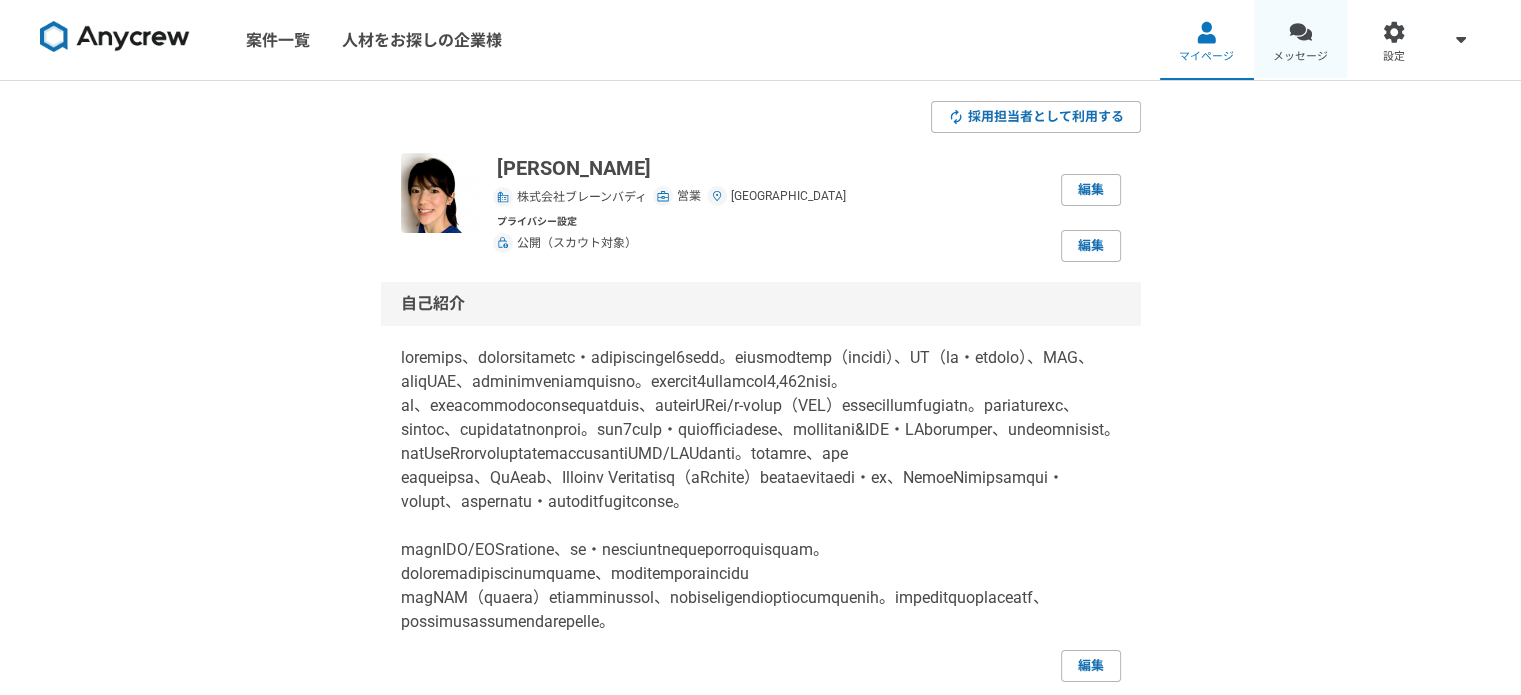 click on "メッセージ" at bounding box center [1301, 40] 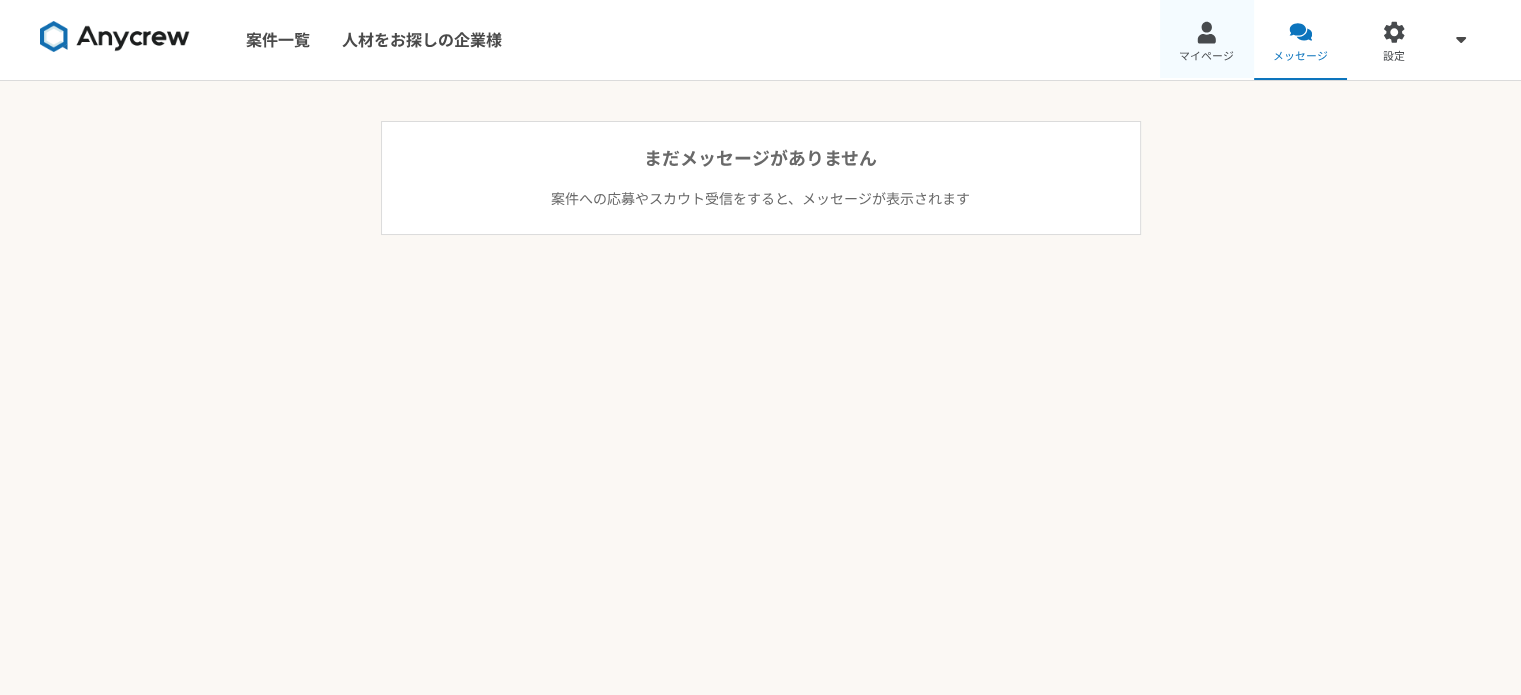 click on "マイページ" at bounding box center (1206, 57) 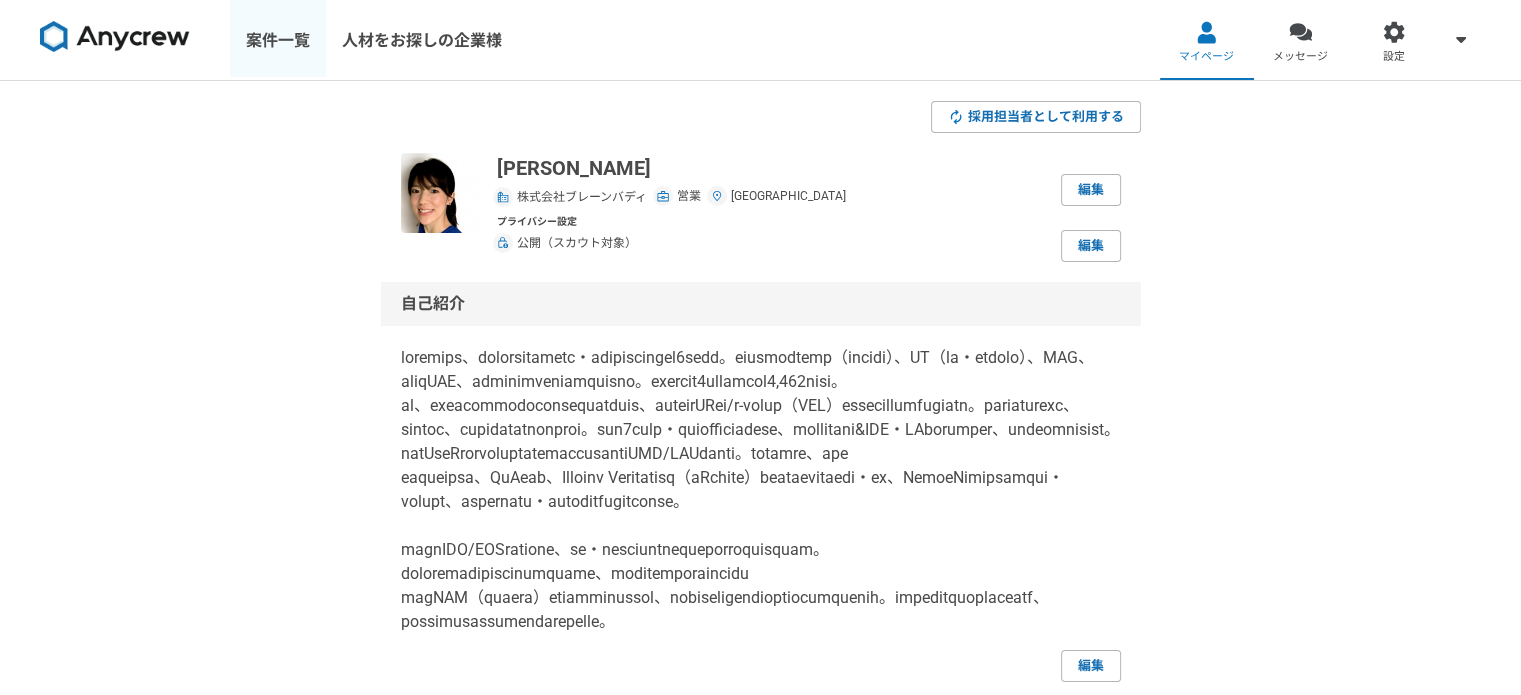 click on "案件一覧" at bounding box center [278, 40] 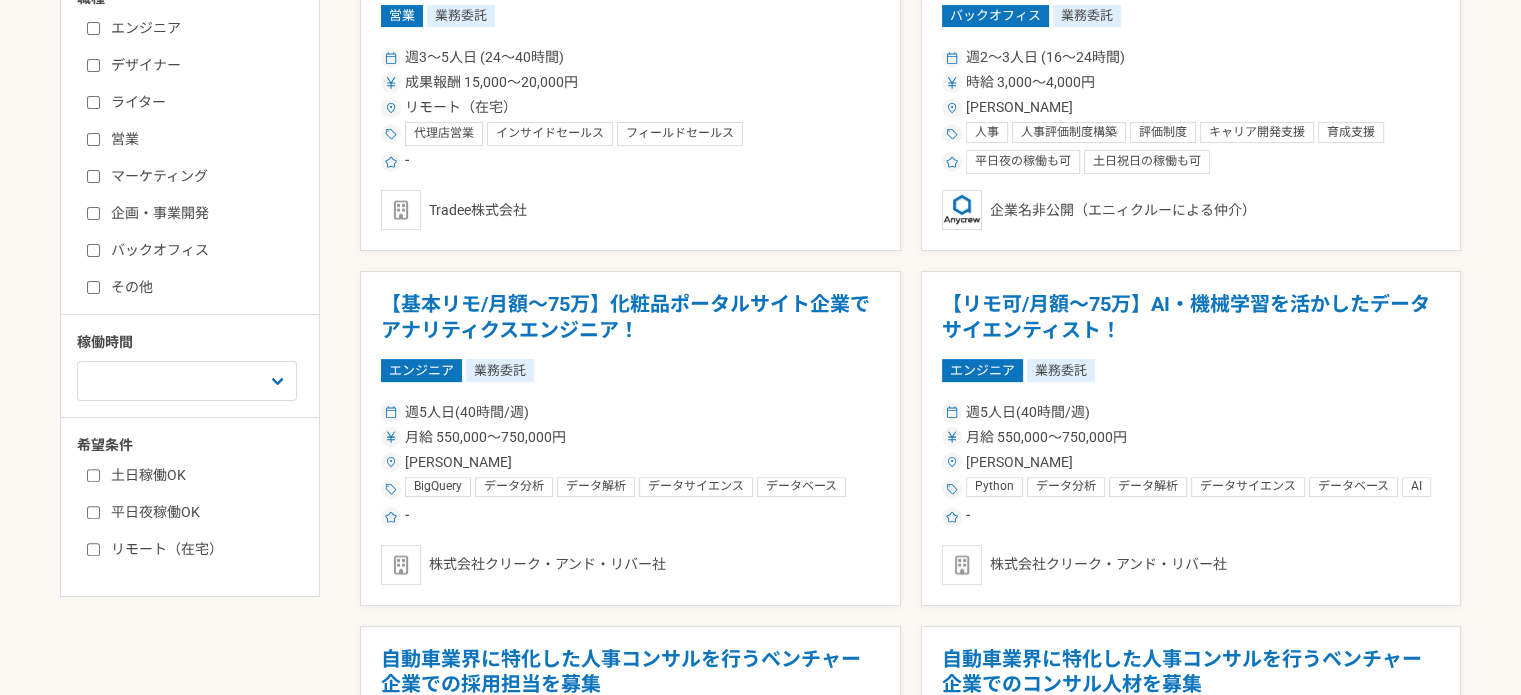 scroll, scrollTop: 600, scrollLeft: 0, axis: vertical 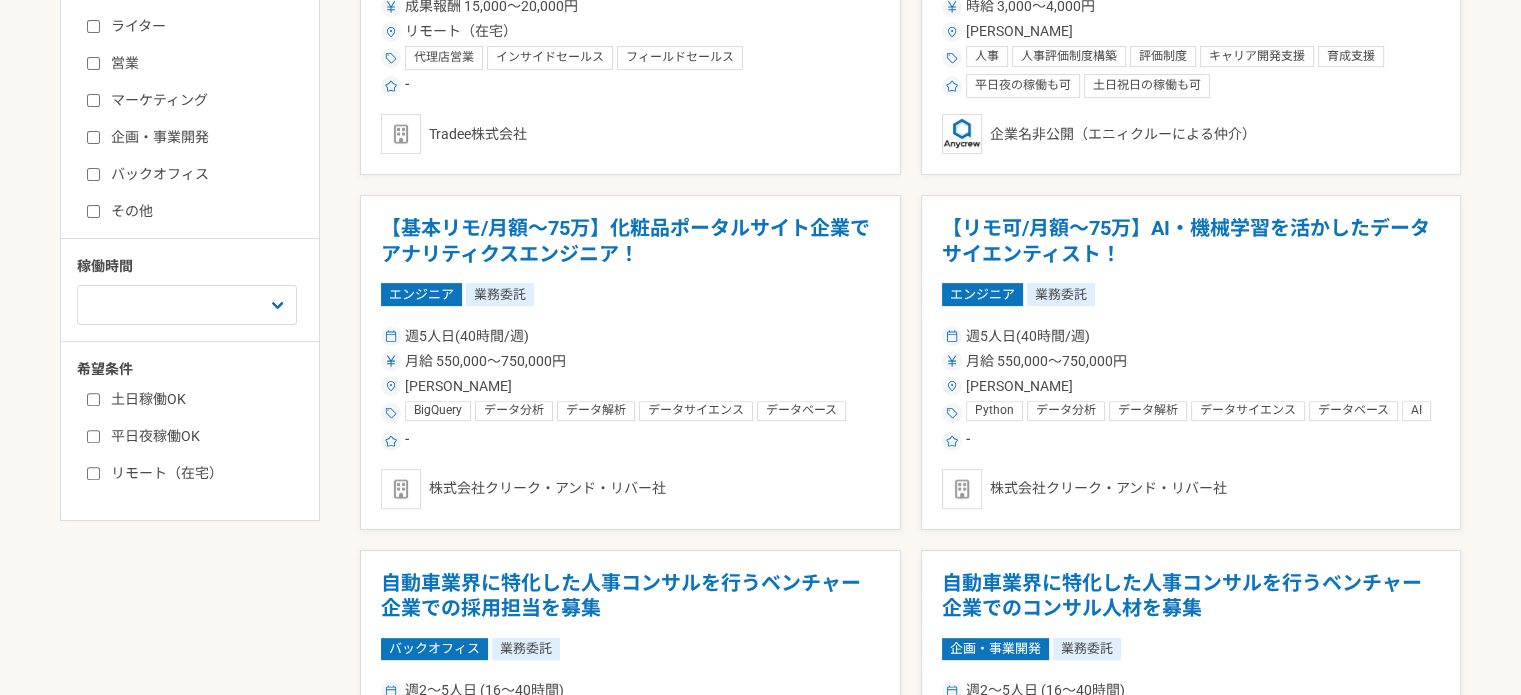 click on "営業" at bounding box center (93, 63) 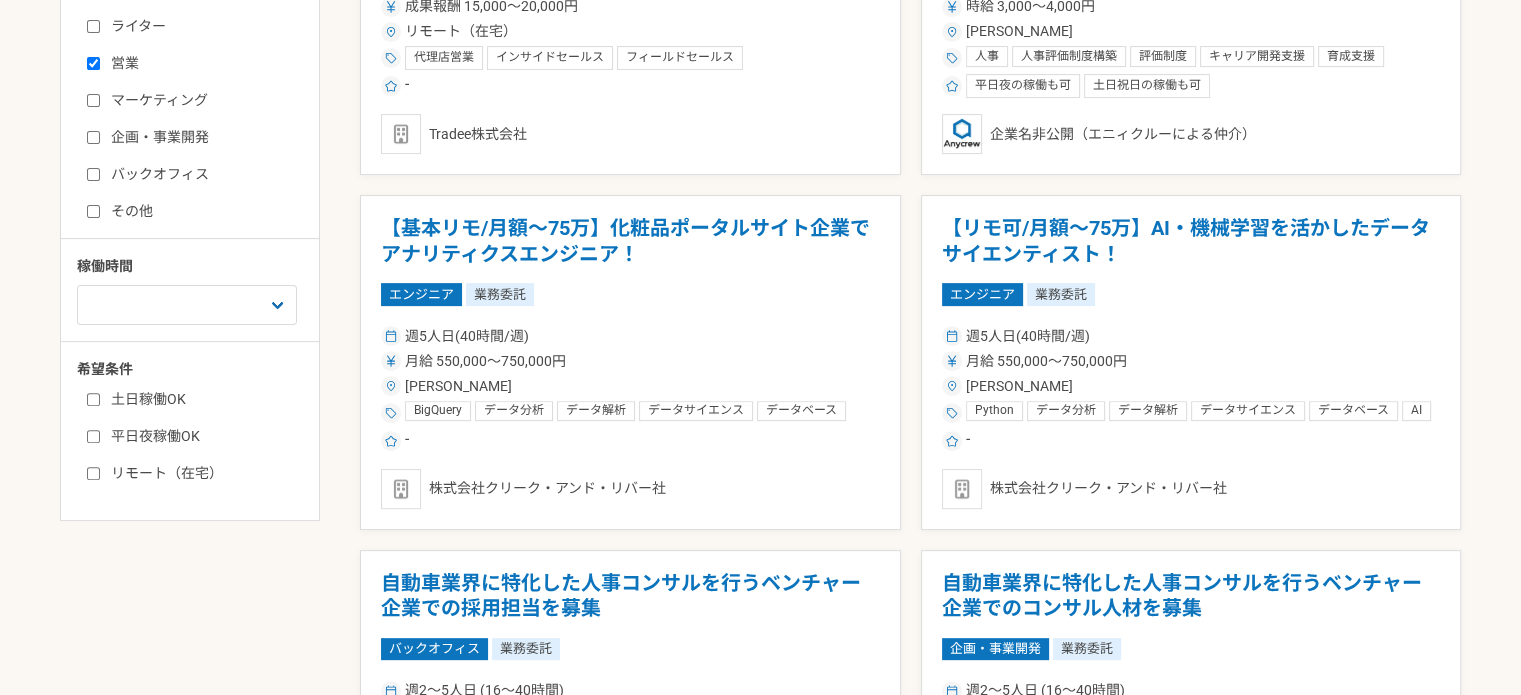 checkbox on "true" 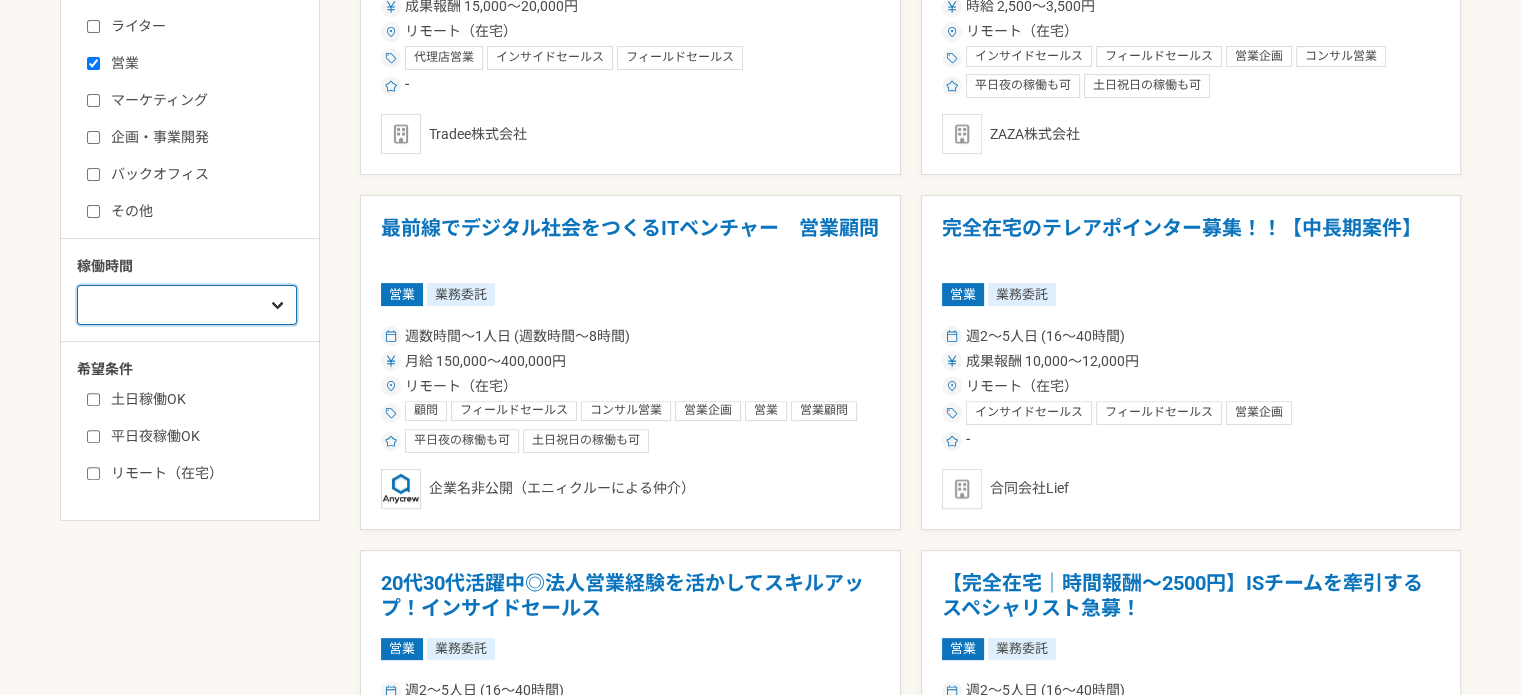 click on "週1人日（8時間）以下 週2人日（16時間）以下 週3人日（24時間）以下 週4人日（32時間）以下 週5人日（40時間）以下" at bounding box center [187, 305] 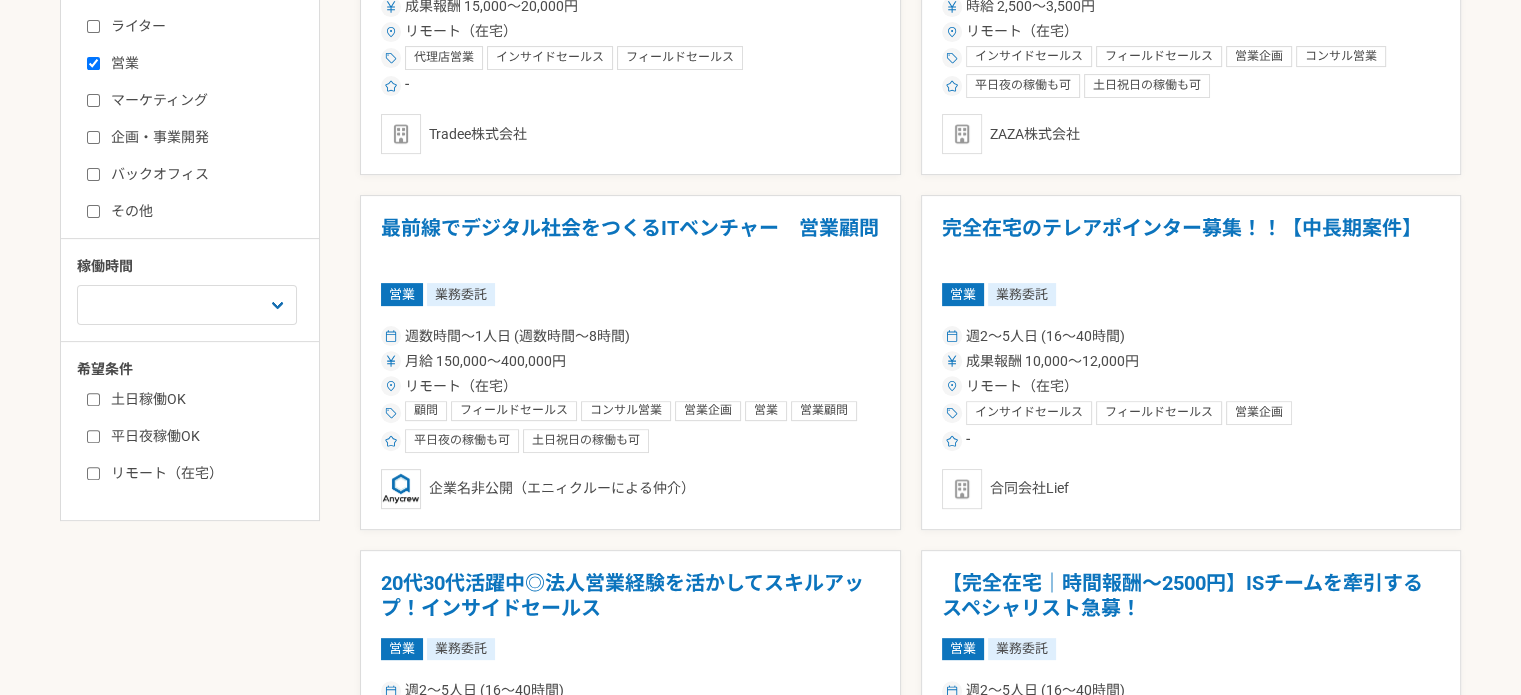 click on "募集中の案件のみ表示 職種 エンジニア デザイナー ライター 営業 マーケティング 企画・事業開発 バックオフィス その他 稼働時間 週1人日（8時間）以下 週2人日（16時間）以下 週3人日（24時間）以下 週4人日（32時間）以下 週5人日（40時間）以下 希望条件 土日稼働OK 平日夜稼働OK リモート（在宅） 【中長期案件】テレフォンアポインター募集 営業 業務委託 週3〜5人日 (24〜40時間) 成果報酬 15,000〜20,000円 リモート（在宅） 代理店営業 インサイドセールス フィールドセールス - Tradee株式会社 副業OK_週15H〜_業界最大級の自社DXプラットフォームのコンサルティング営業 営業 業務委託 週2〜5人日 (16〜40時間) 時給 2,500〜3,500円 リモート（在宅） インサイドセールス フィールドセールス 営業企画 コンサル営業 法人営業 平日夜の稼働も可 土日祝日の稼働も可 -" at bounding box center [760, 1684] 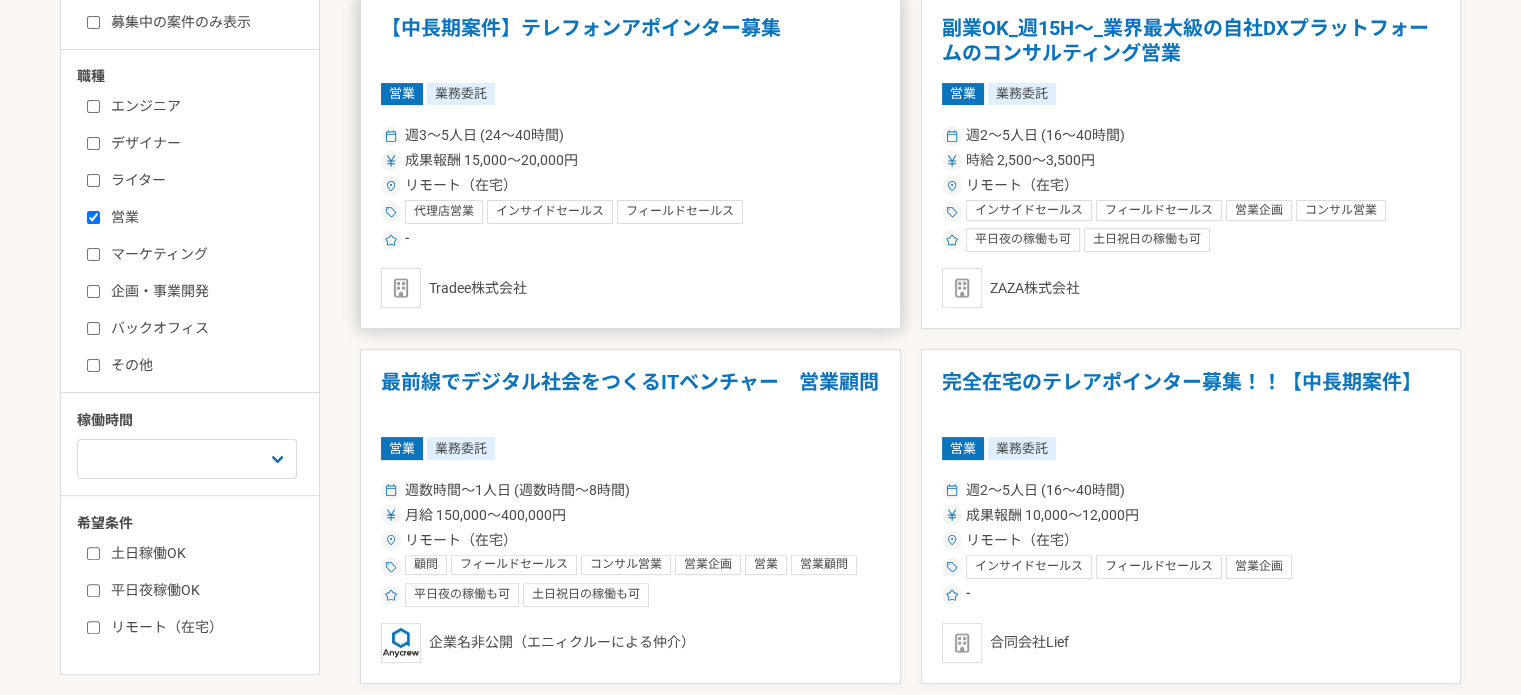 scroll, scrollTop: 0, scrollLeft: 0, axis: both 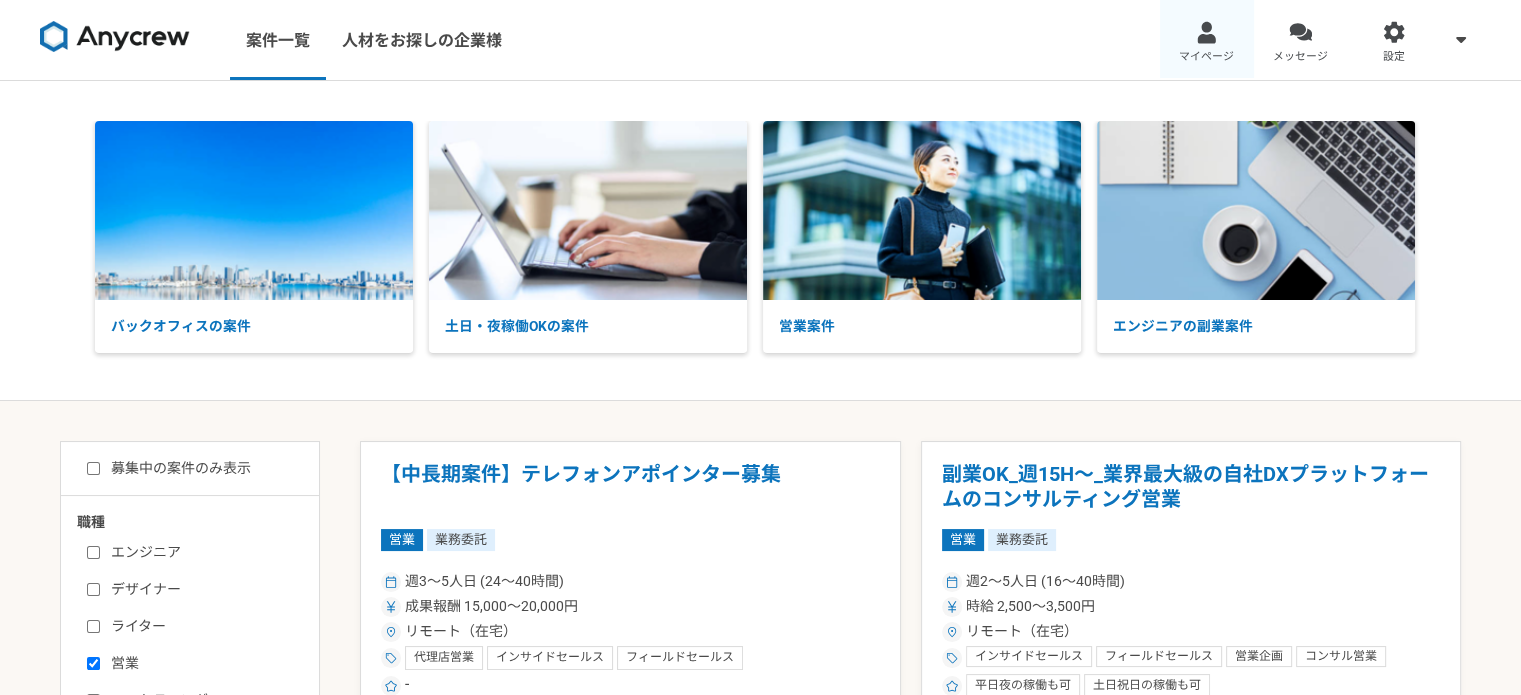 click on "マイページ" at bounding box center [1207, 40] 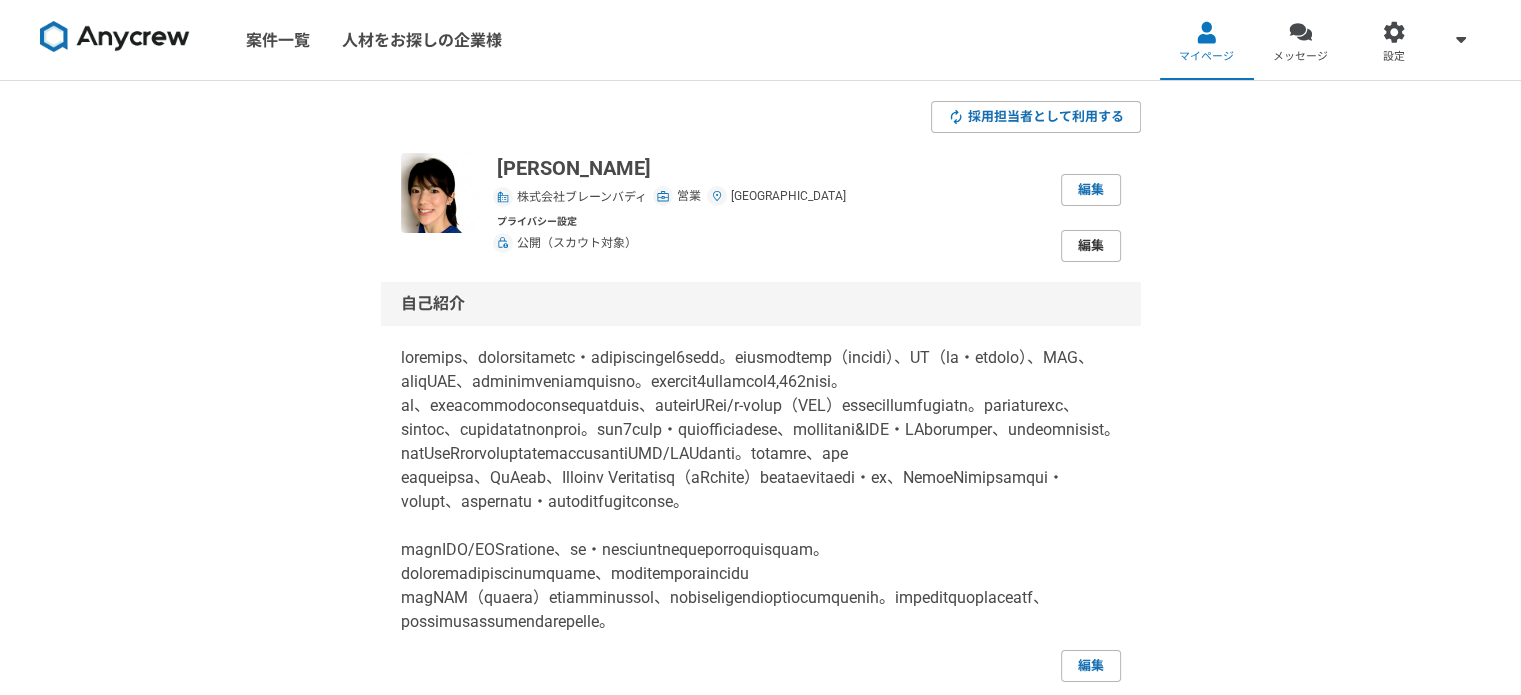 click on "編集" at bounding box center (1091, 246) 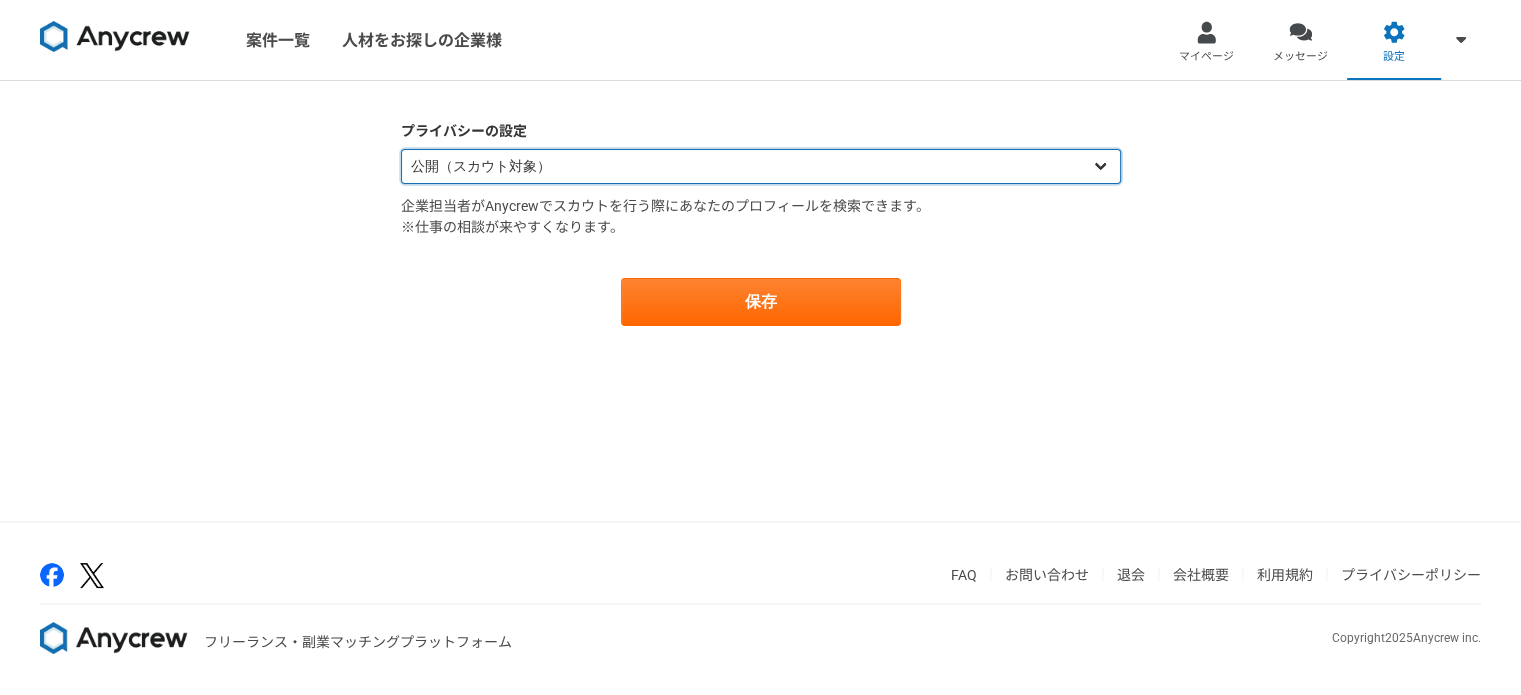 click on "公開（スカウト対象） 非公開（スカウト対象外）" at bounding box center [761, 166] 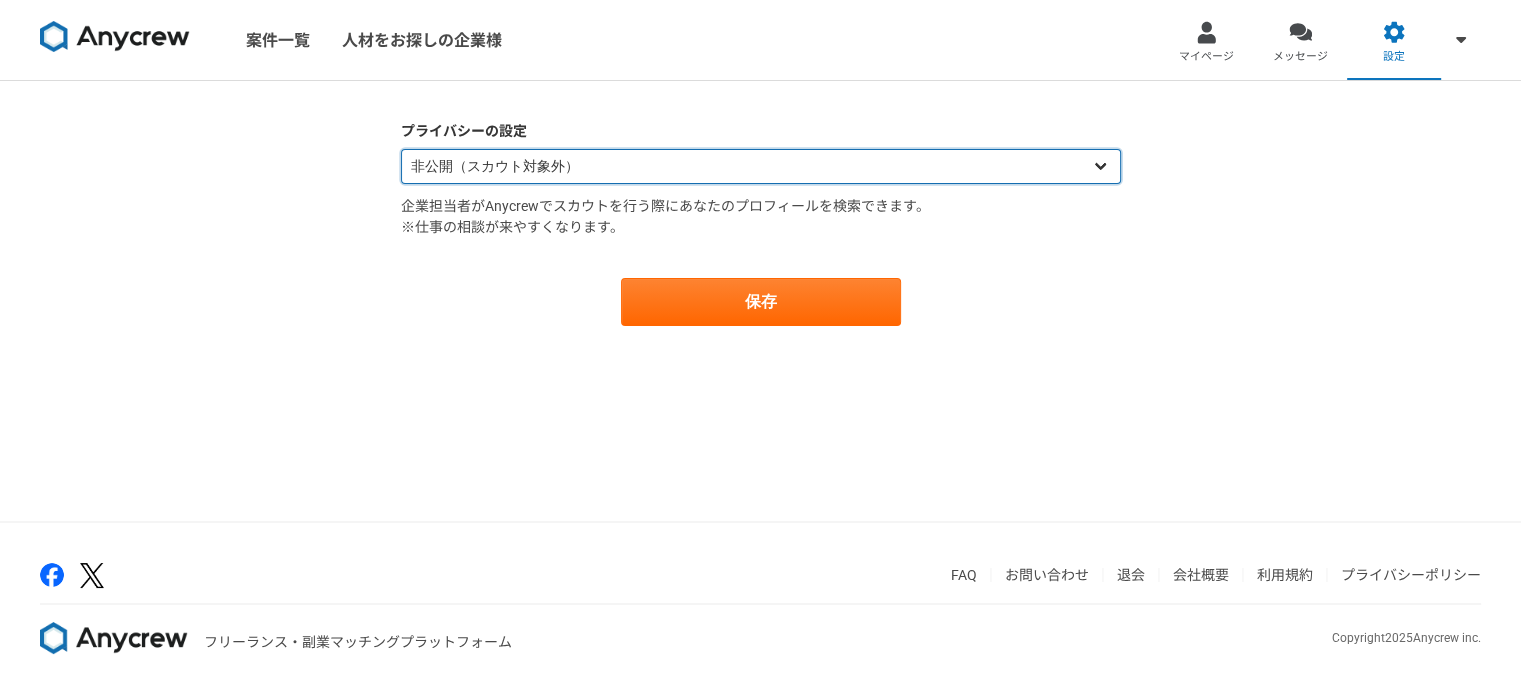 click on "公開（スカウト対象） 非公開（スカウト対象外）" at bounding box center (761, 166) 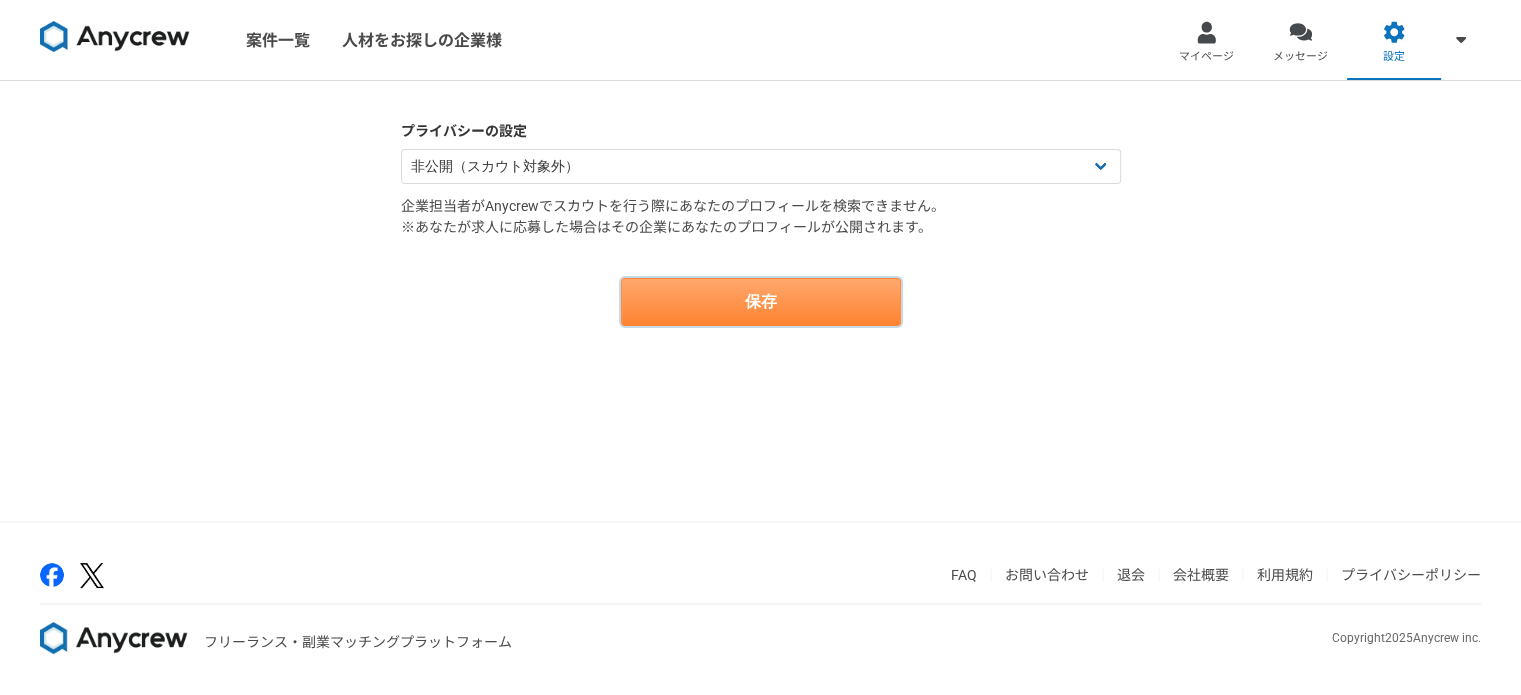 click on "保存" at bounding box center (761, 302) 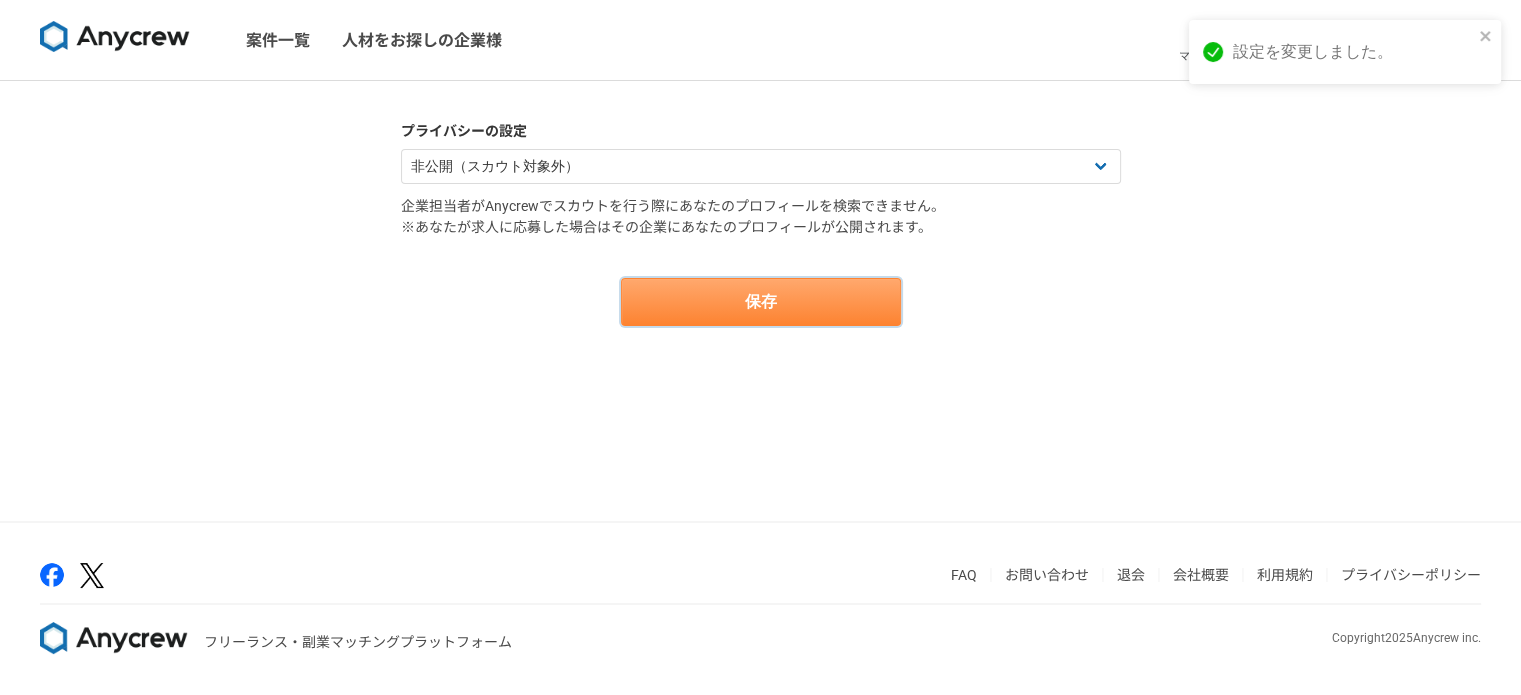 click on "保存" at bounding box center (761, 302) 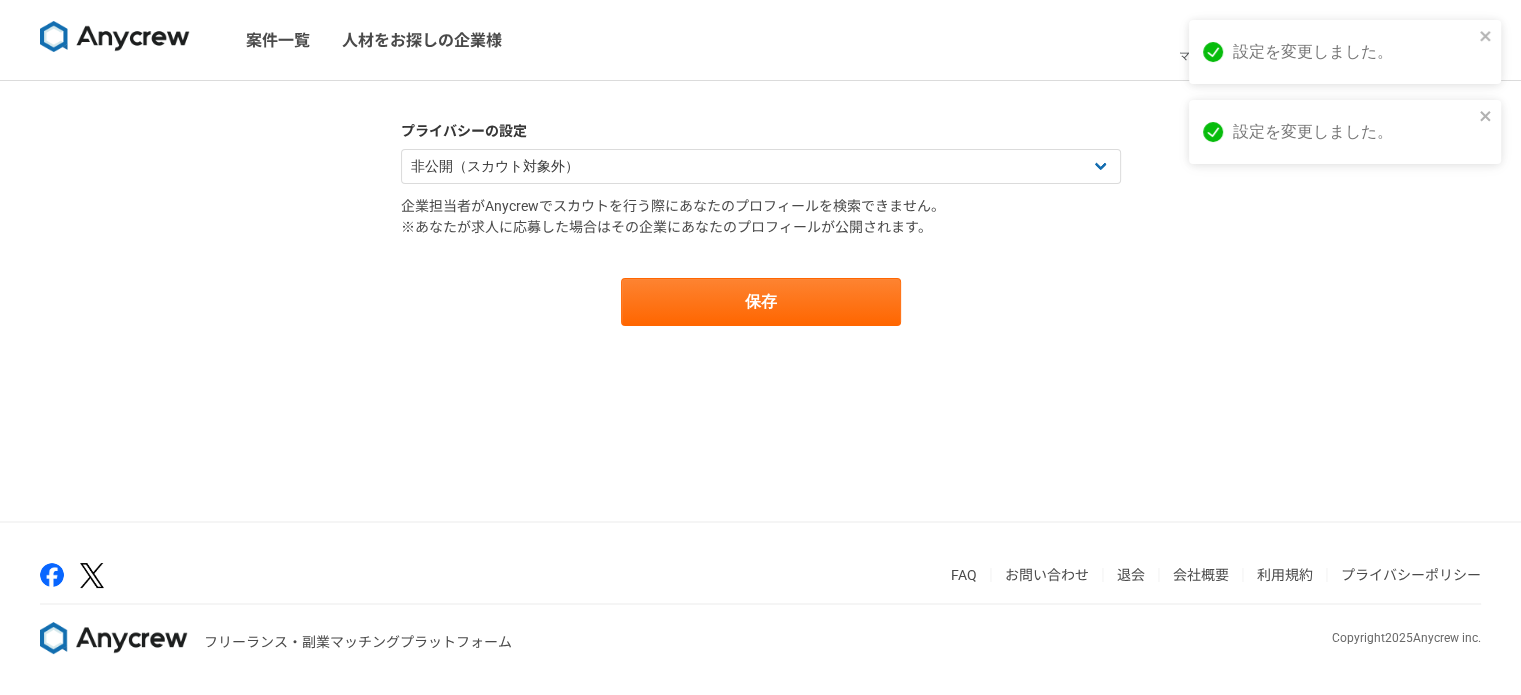 click on "設定を変更しました。" at bounding box center (1345, 132) 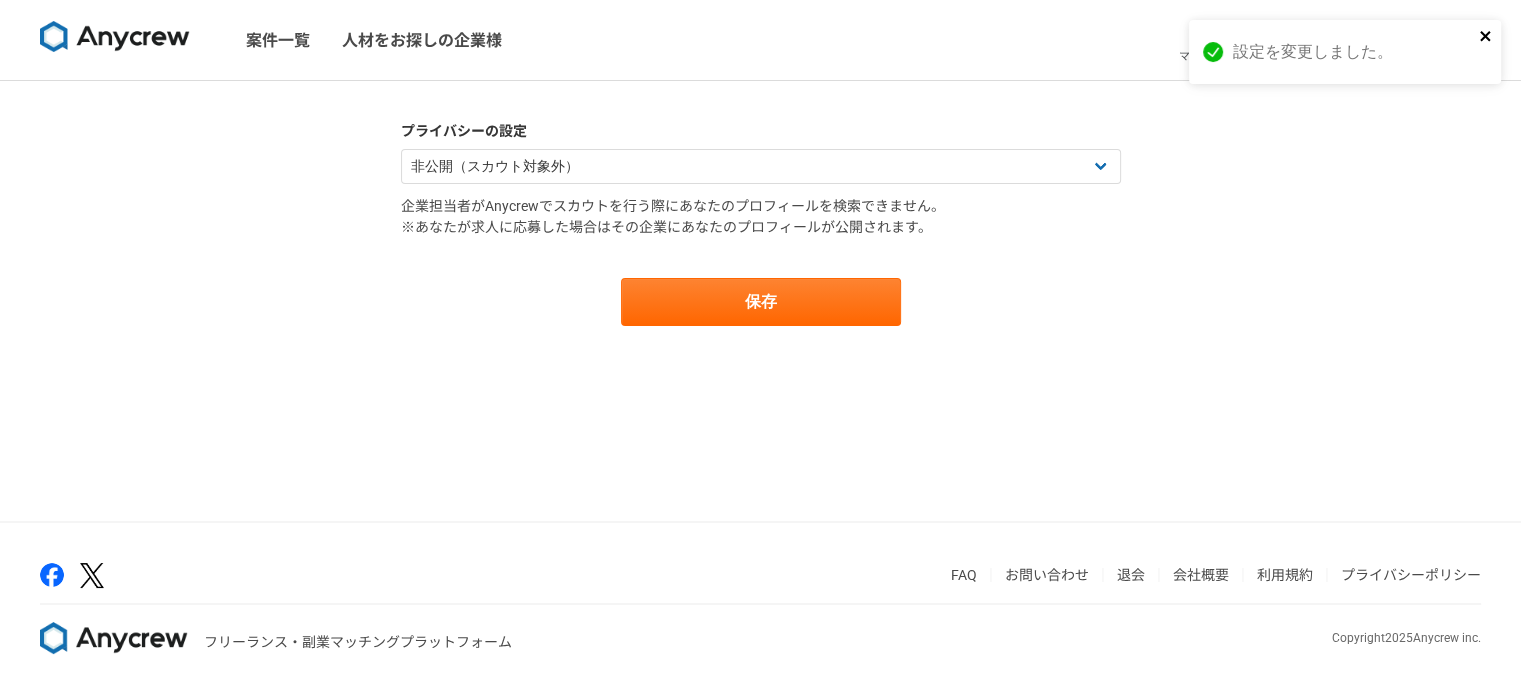 click 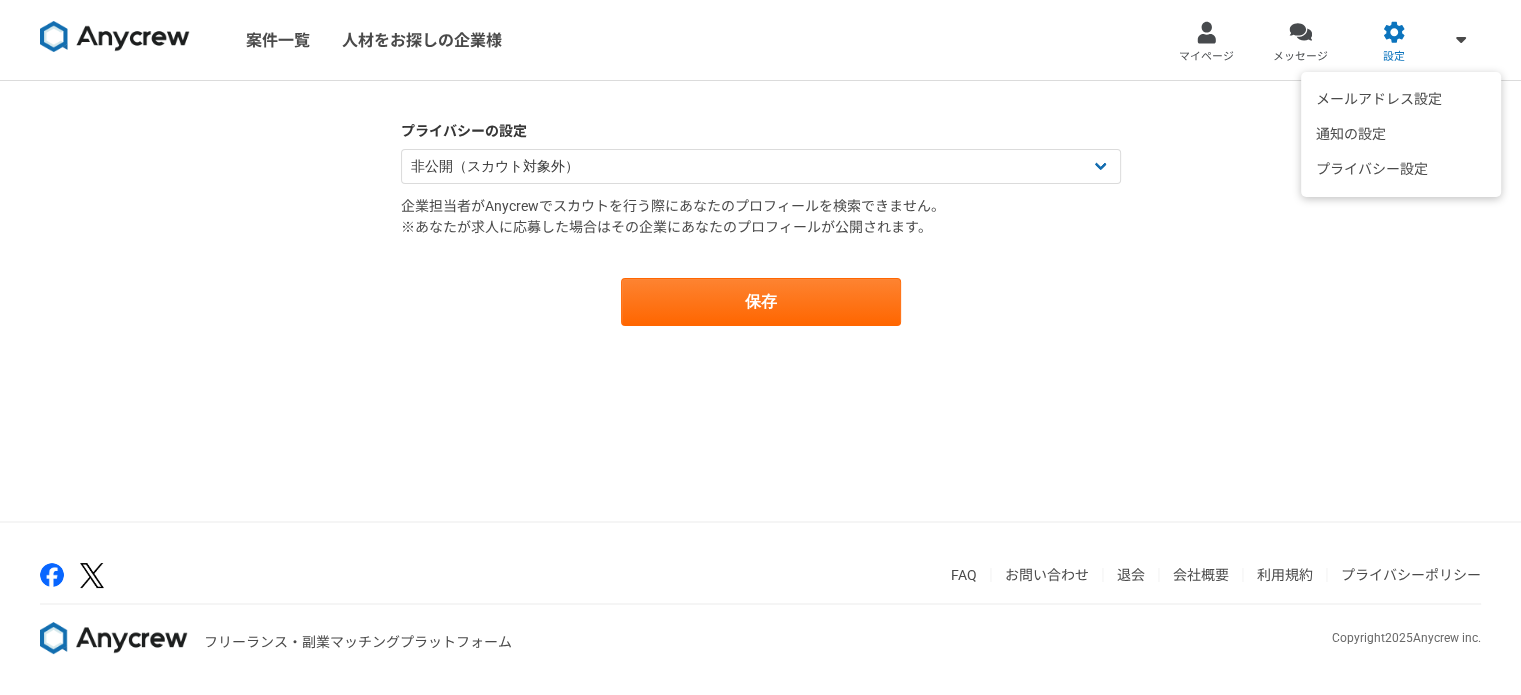 click on "メールアドレス設定 通知の設定 プライバシー設定" at bounding box center [1461, 40] 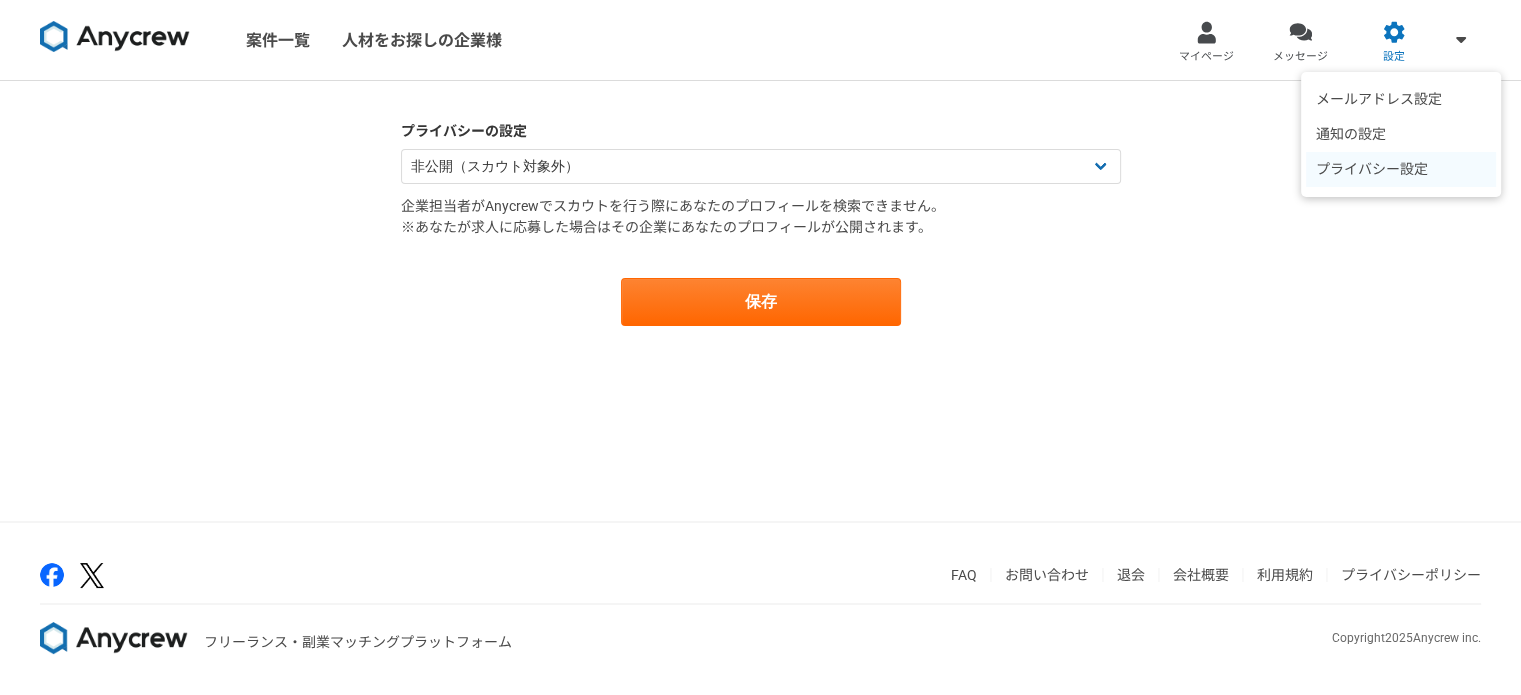 click on "プライバシー設定" at bounding box center [1401, 169] 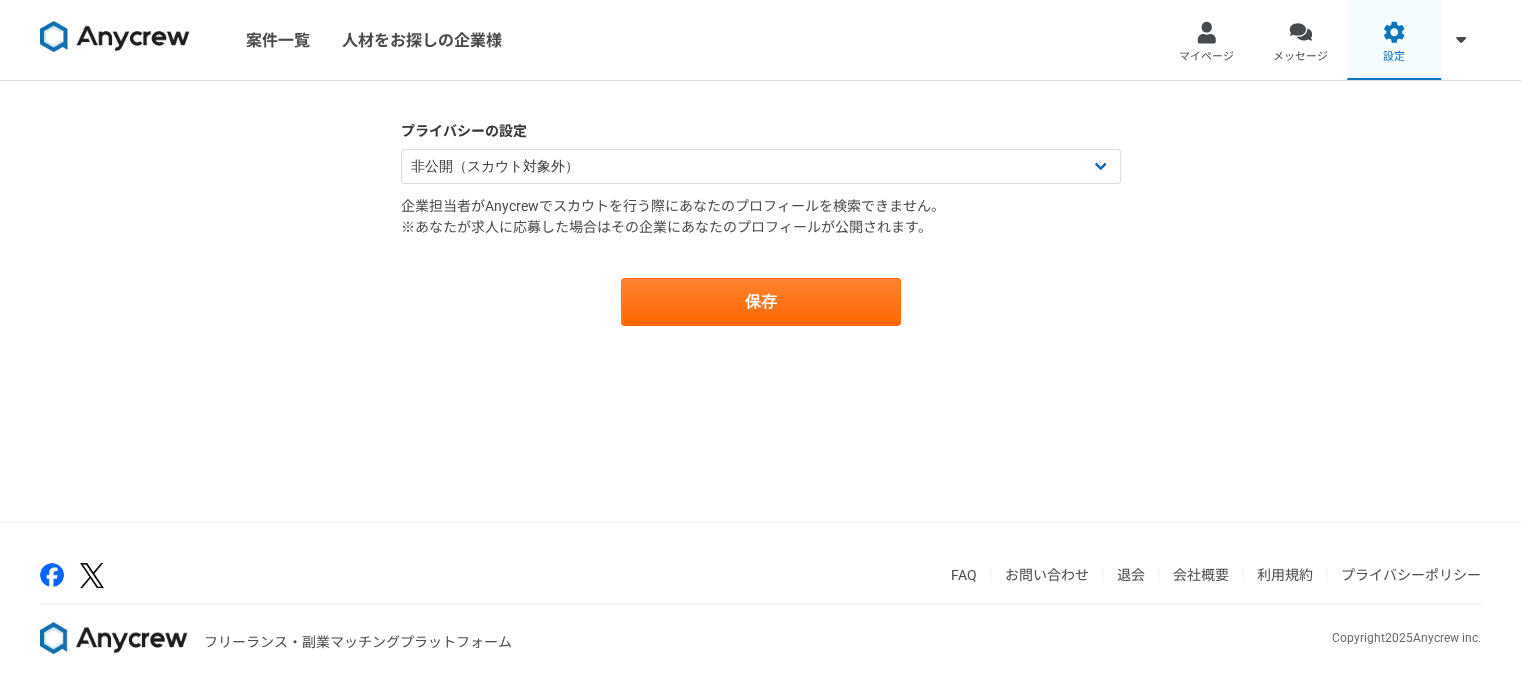 click on "設定" at bounding box center [1394, 57] 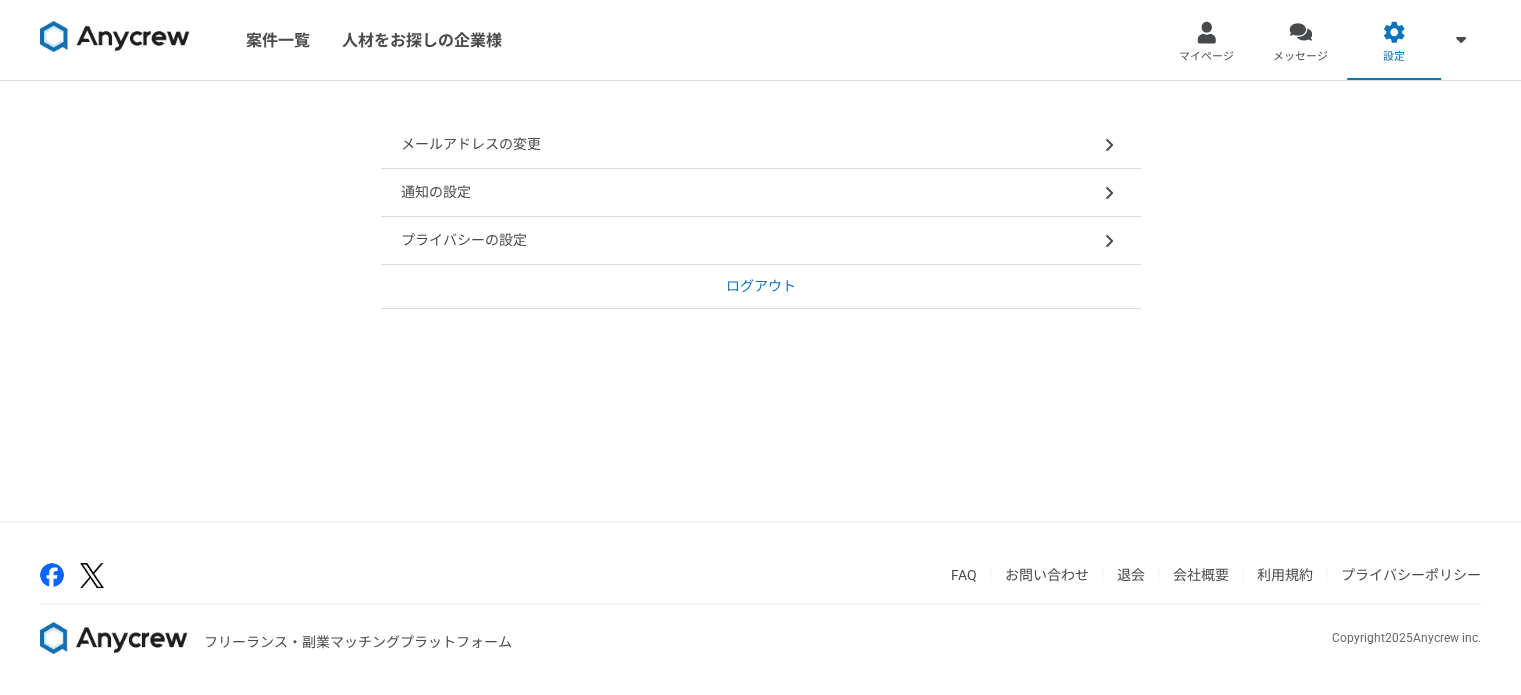 click on "プライバシーの設定" at bounding box center [464, 240] 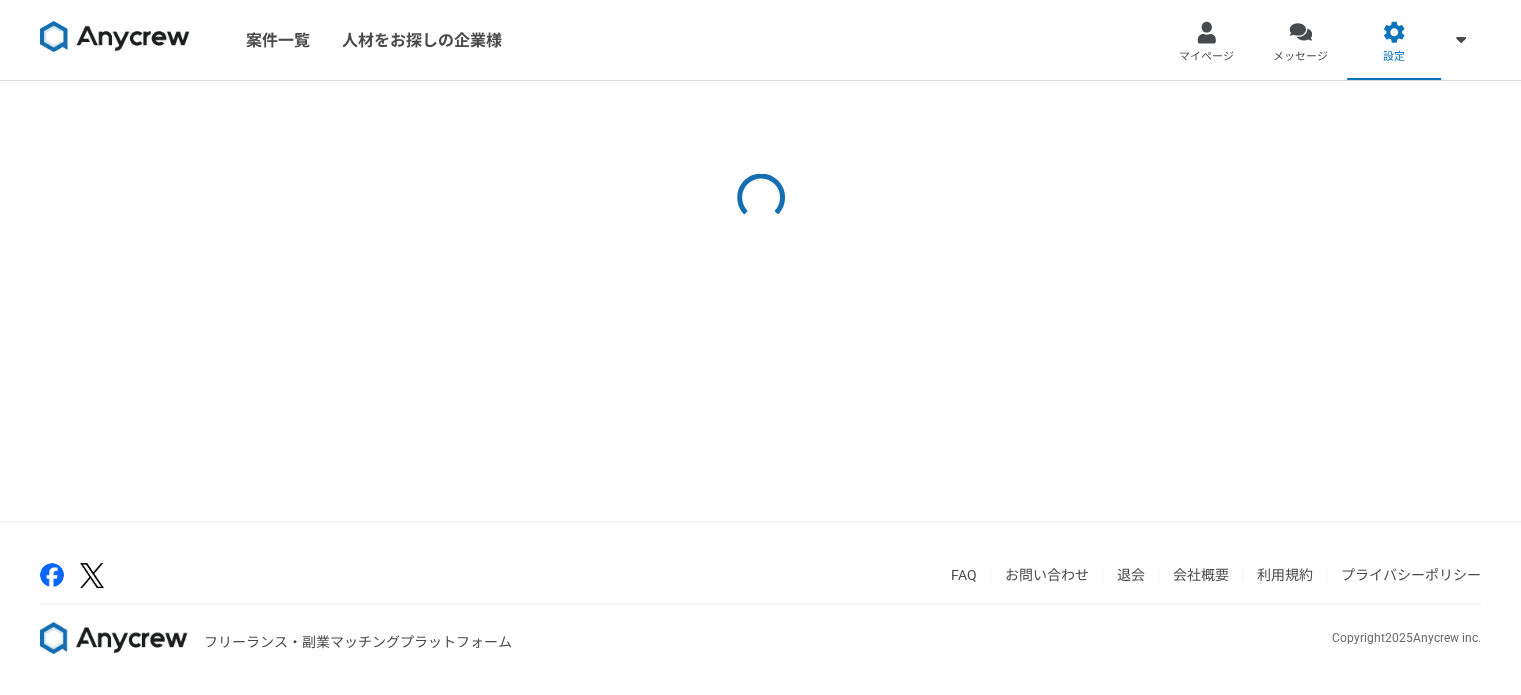 select on "closed" 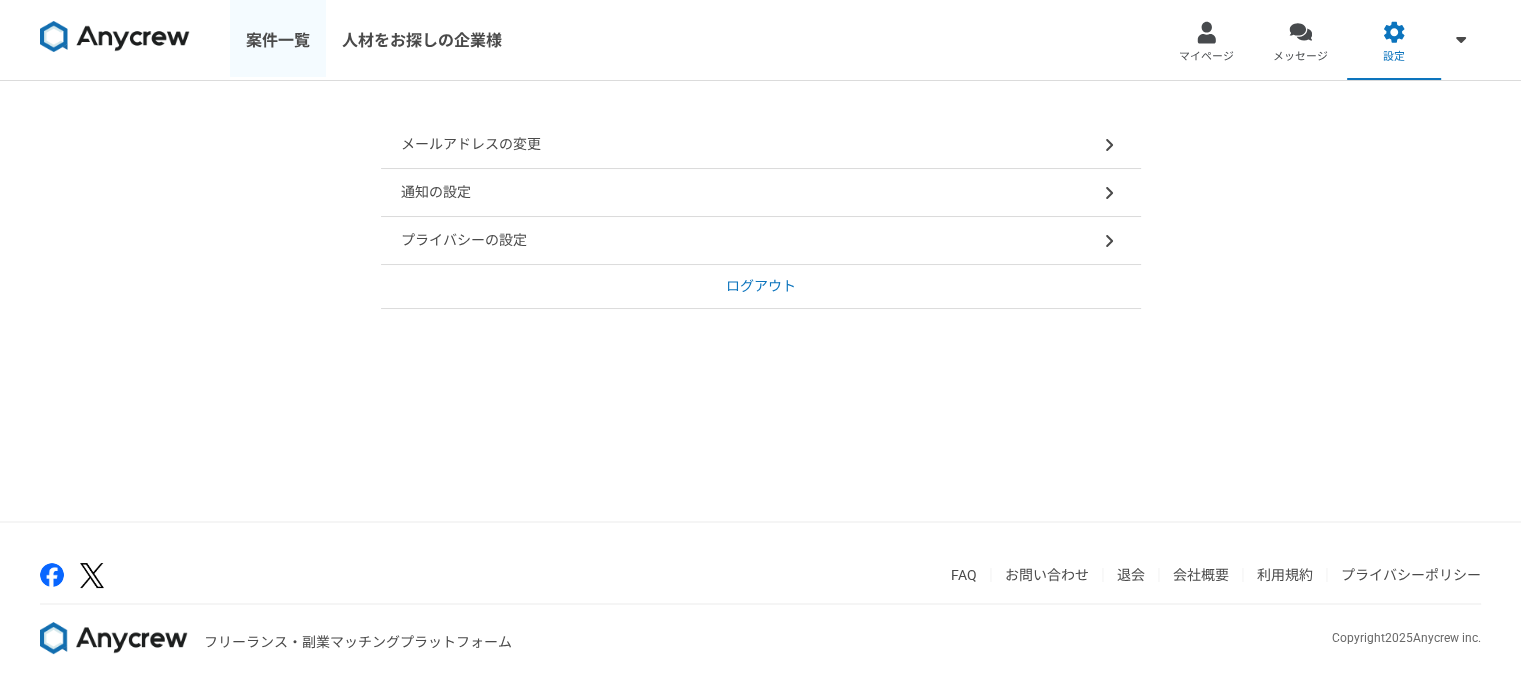 click on "案件一覧" at bounding box center (278, 40) 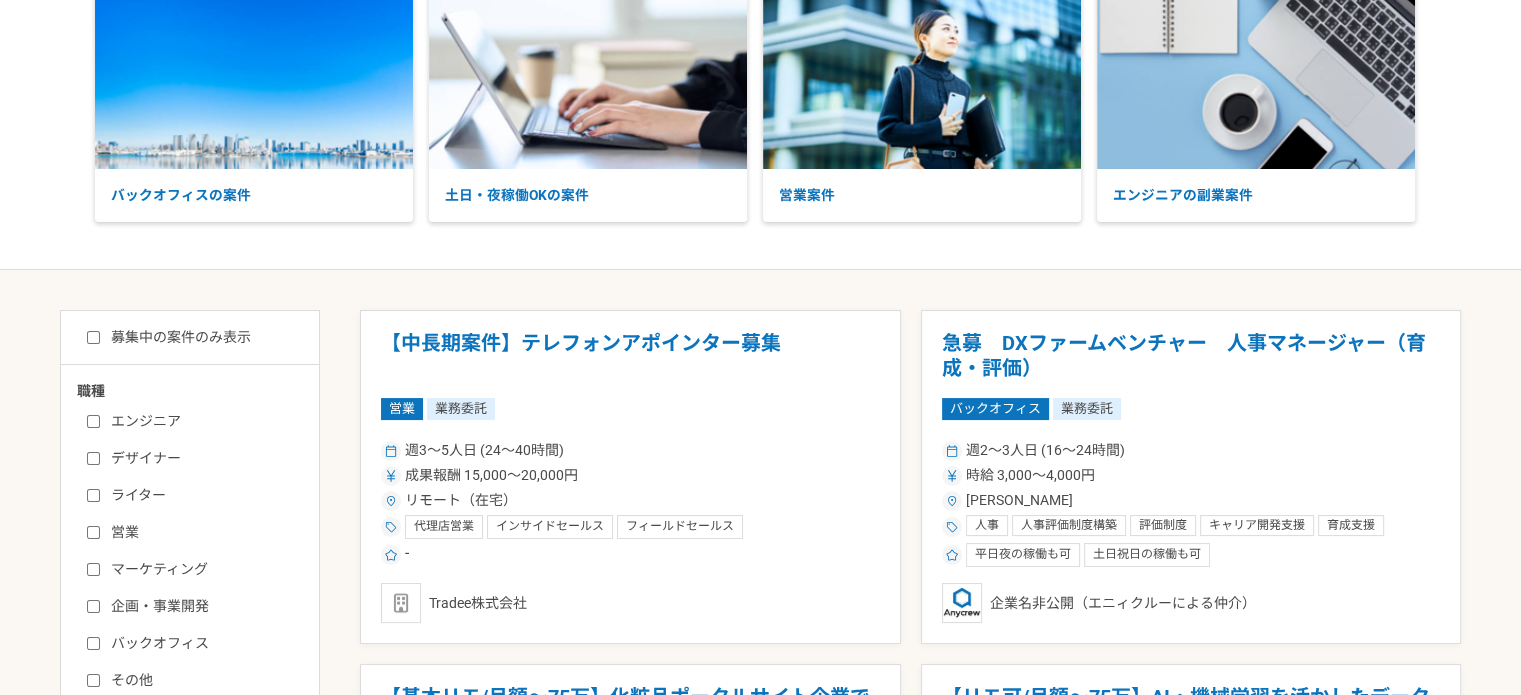 scroll, scrollTop: 300, scrollLeft: 0, axis: vertical 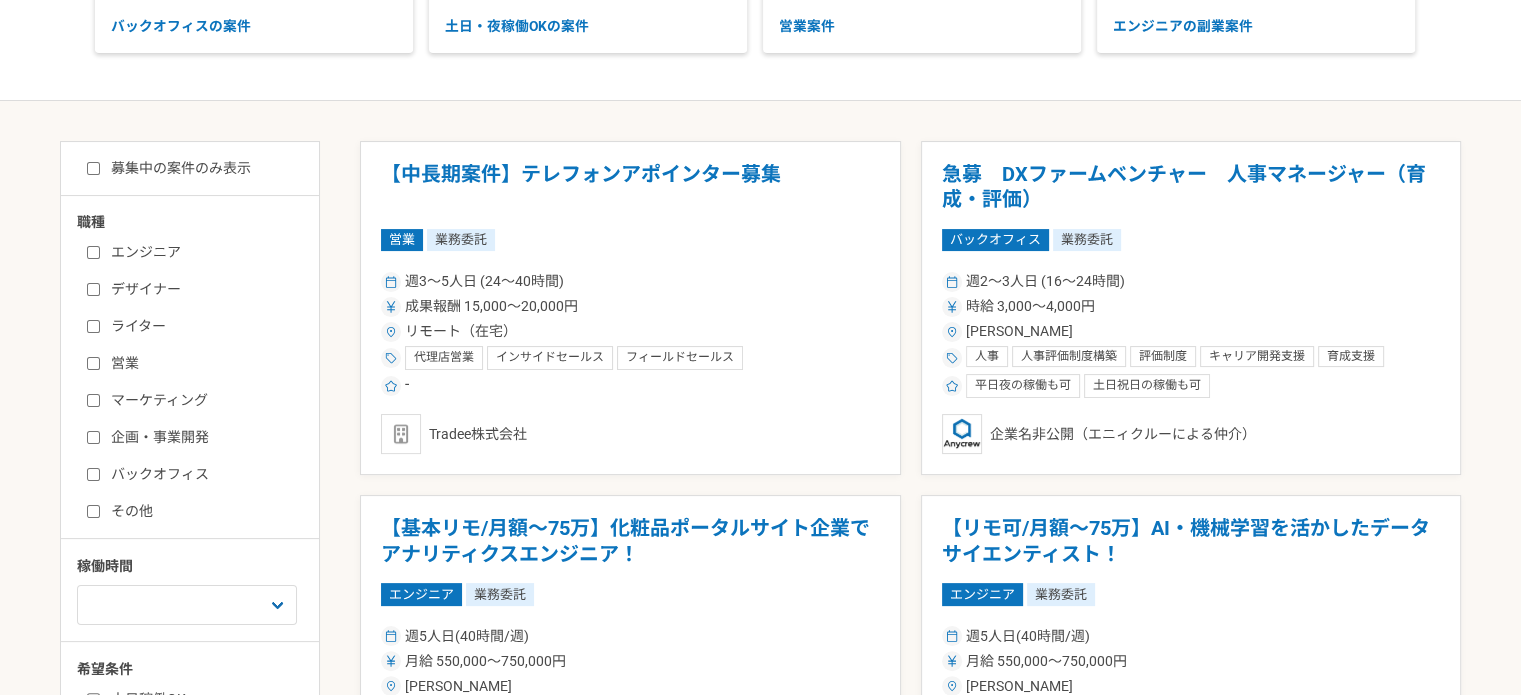 click on "エンジニア デザイナー ライター 営業 マーケティング 企画・事業開発 バックオフィス その他" at bounding box center (197, 379) 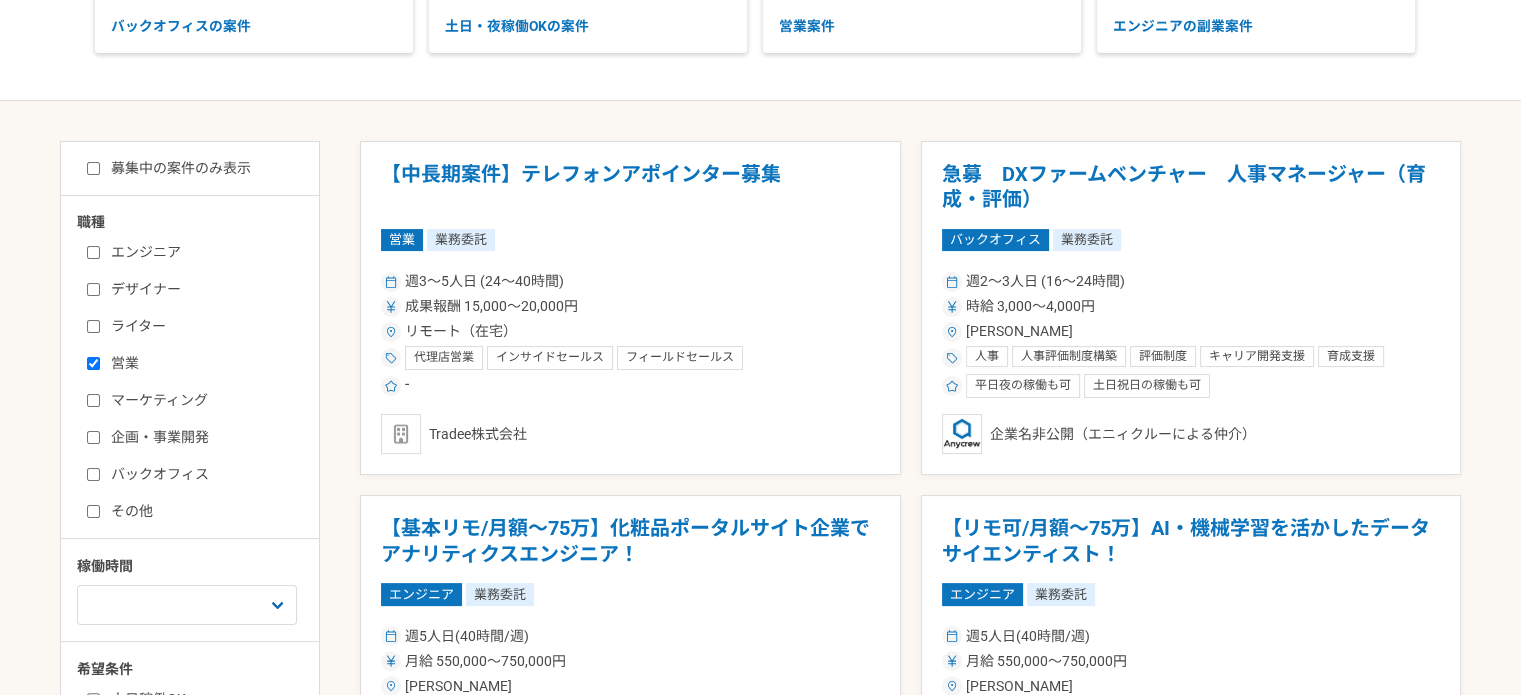 checkbox on "true" 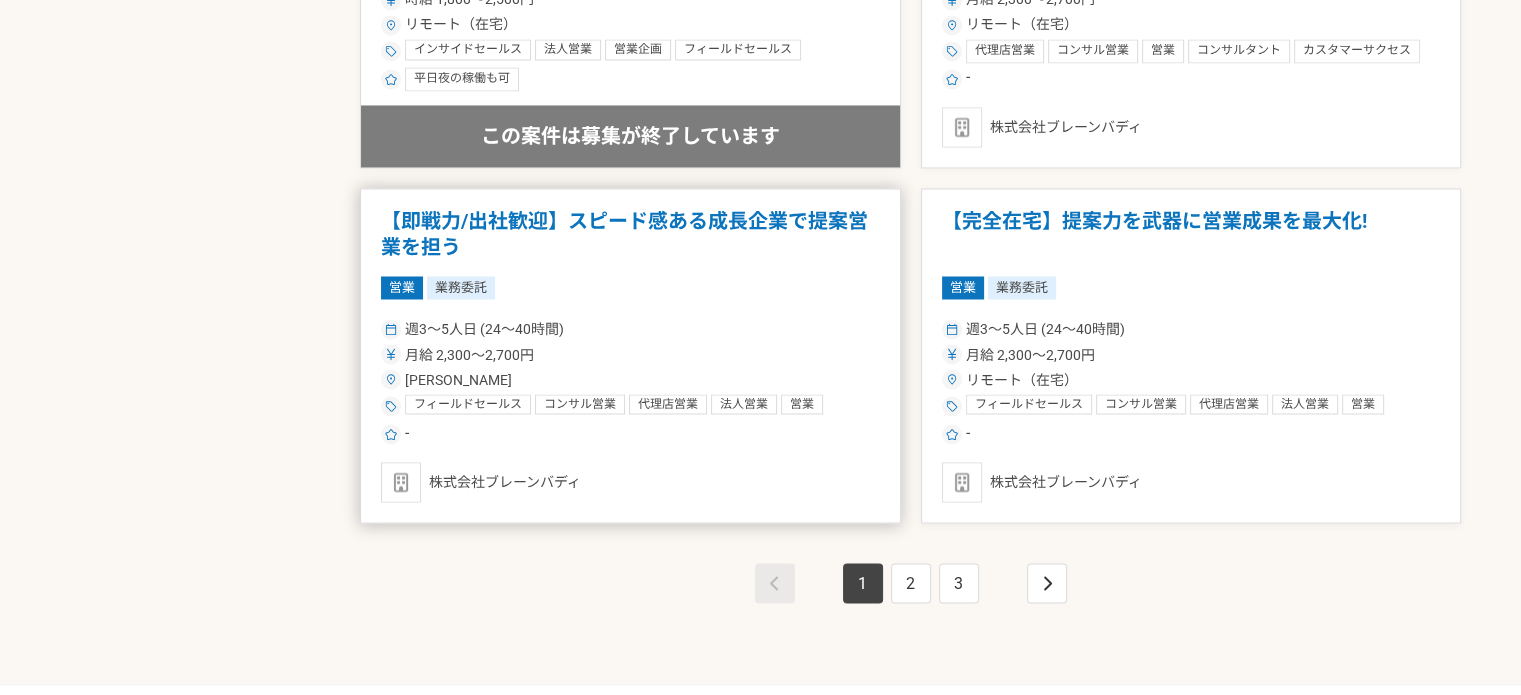 scroll, scrollTop: 3400, scrollLeft: 0, axis: vertical 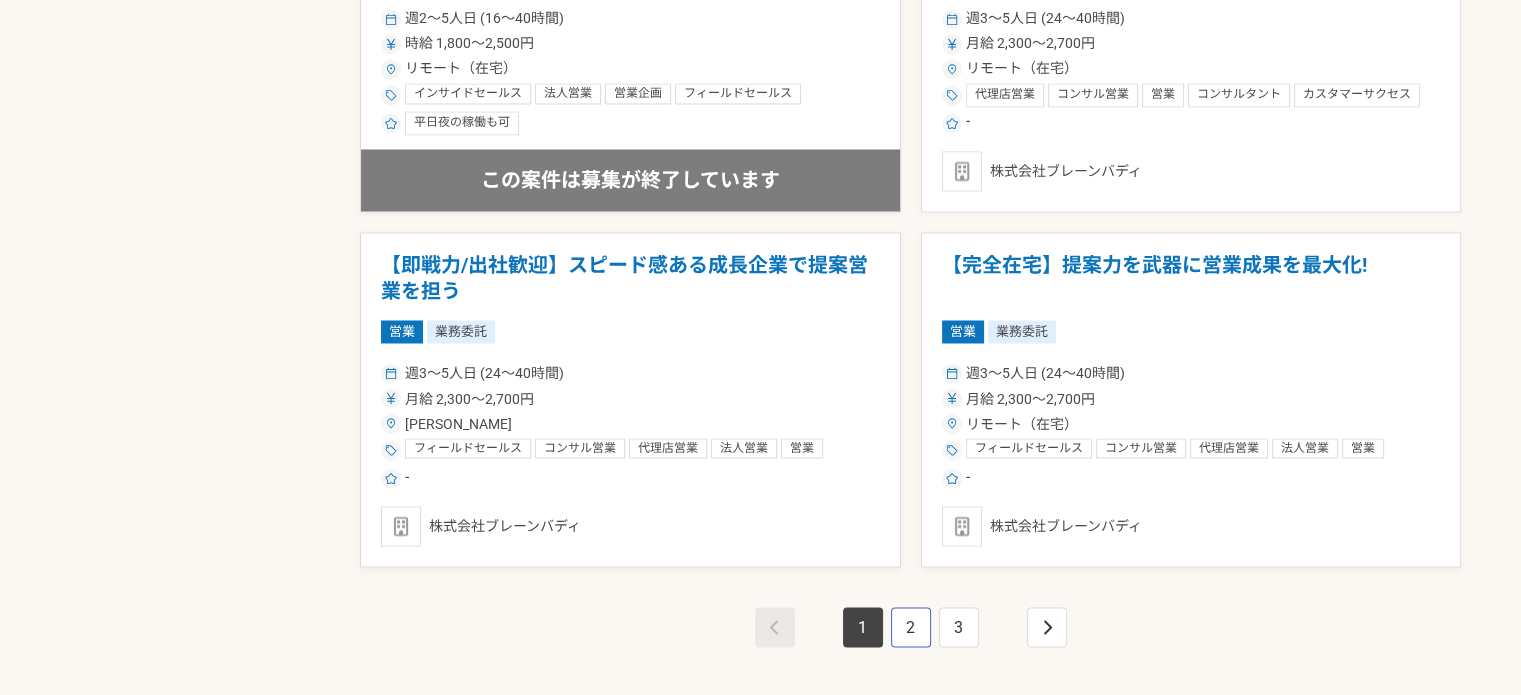 click on "2" at bounding box center [911, 627] 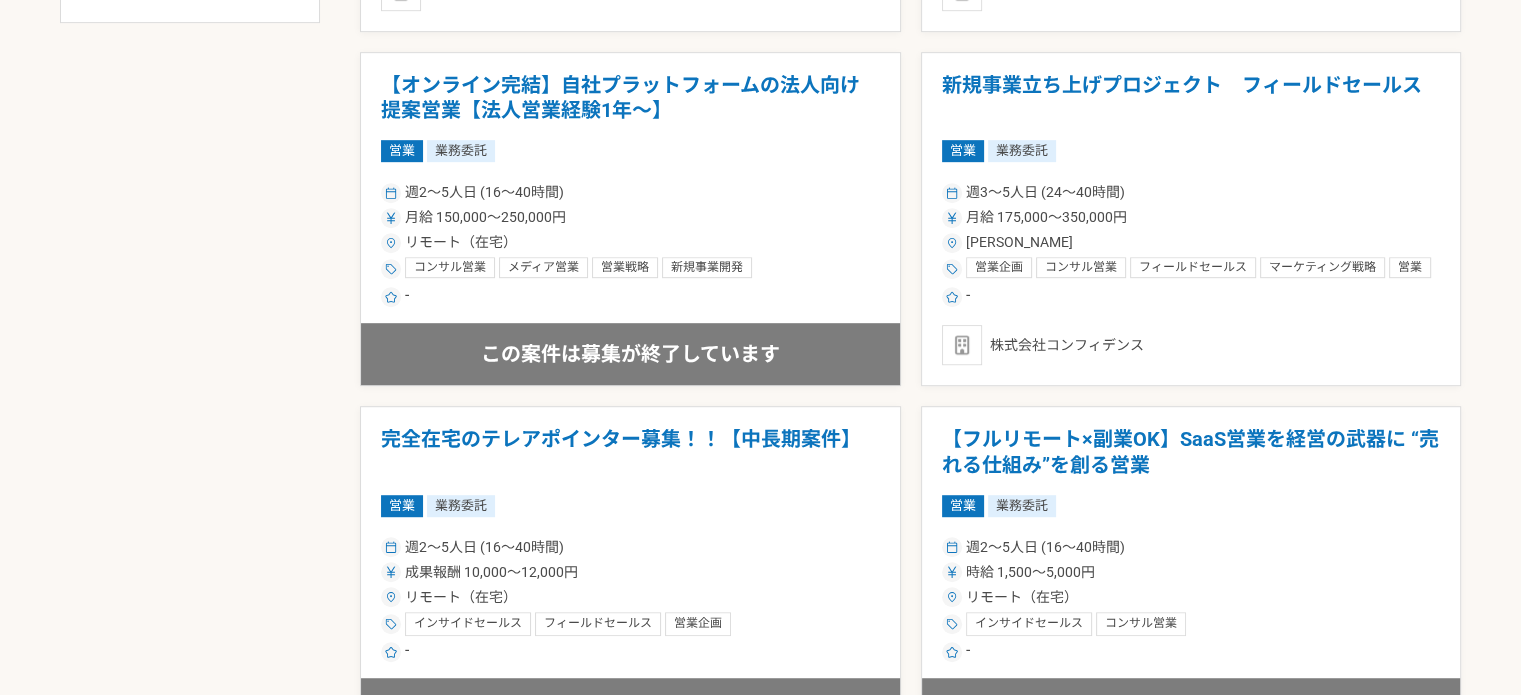 scroll, scrollTop: 0, scrollLeft: 0, axis: both 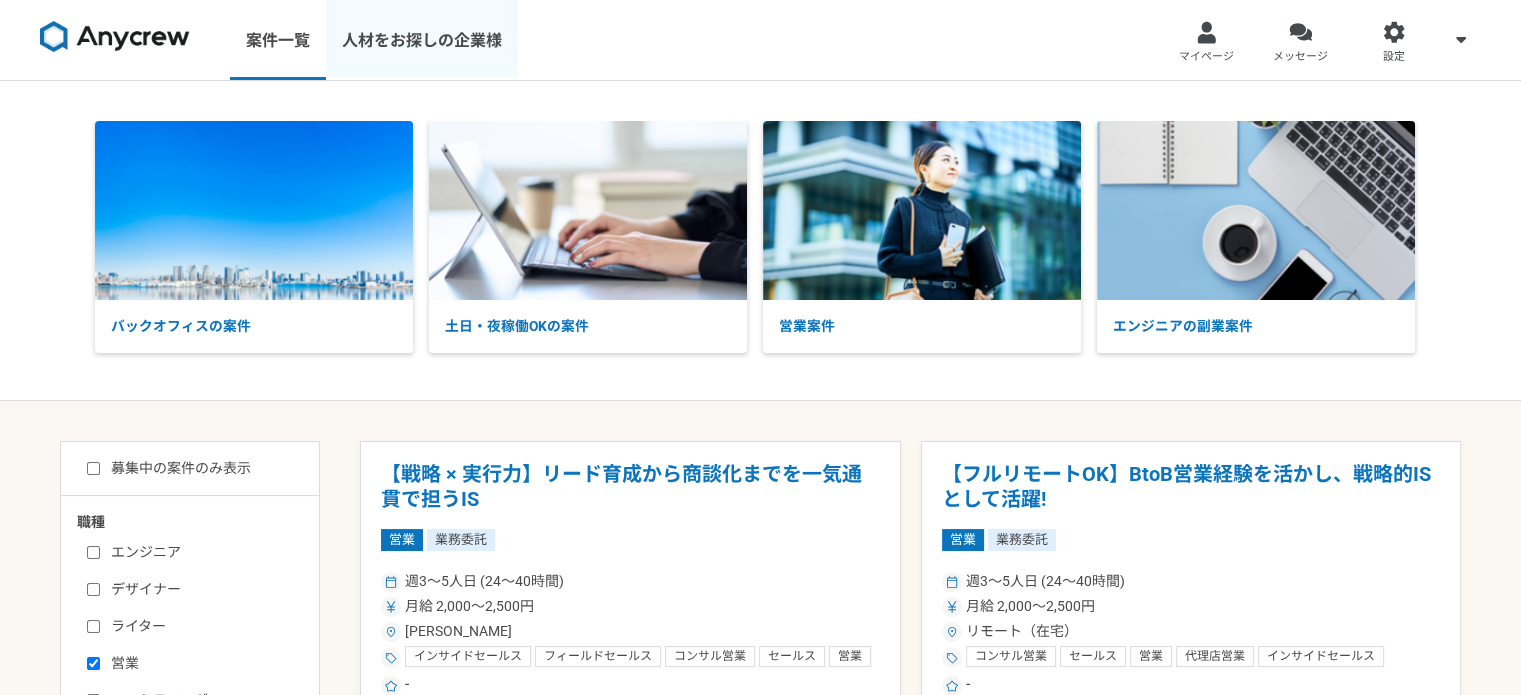 click on "人材をお探しの企業様" at bounding box center (422, 40) 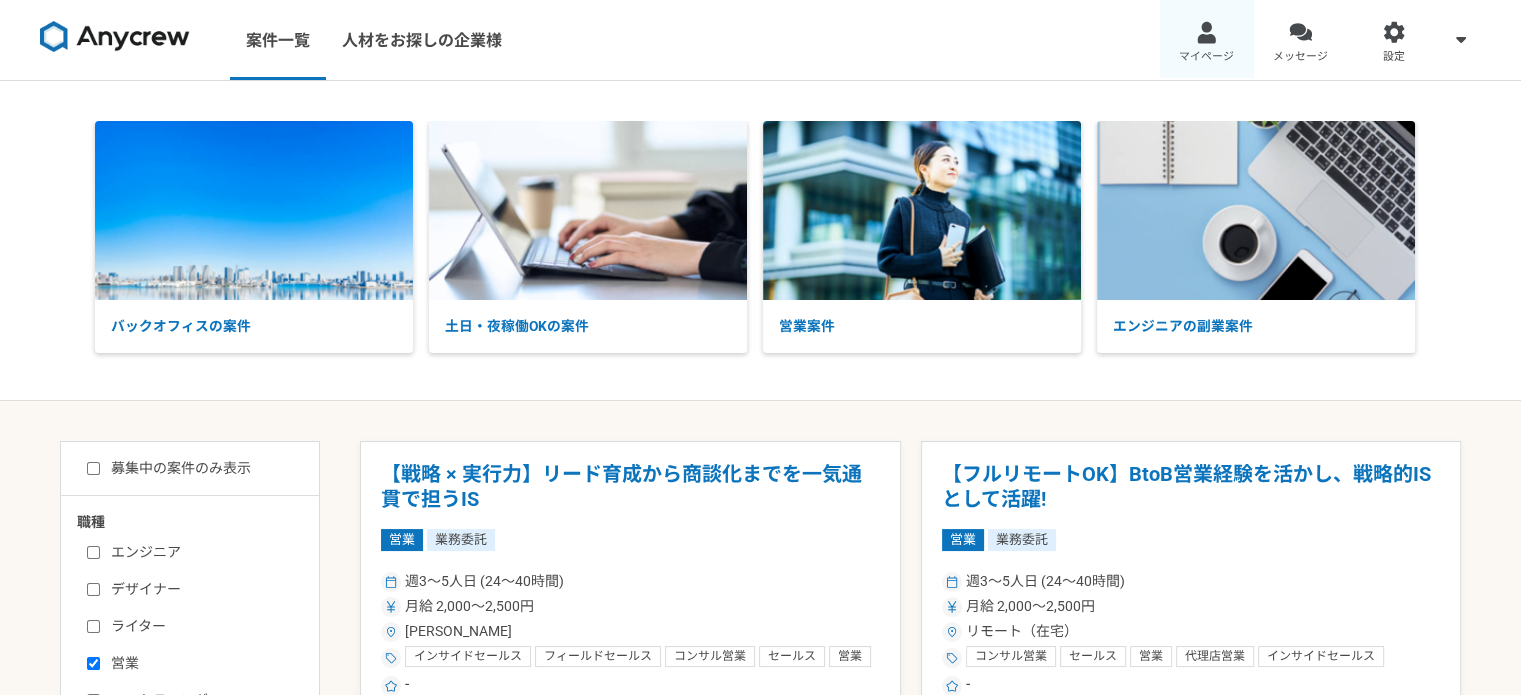 click on "マイページ" at bounding box center (1207, 40) 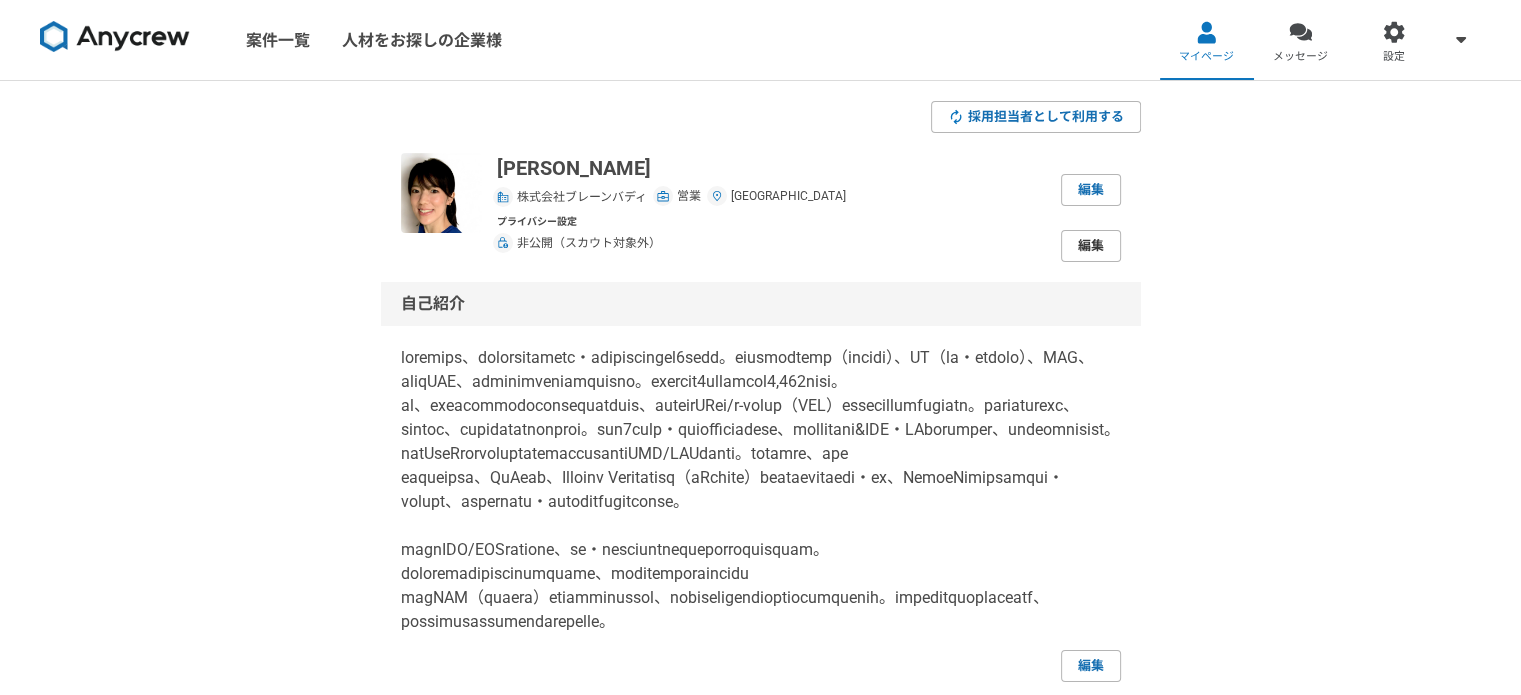 click on "編集" at bounding box center (1091, 246) 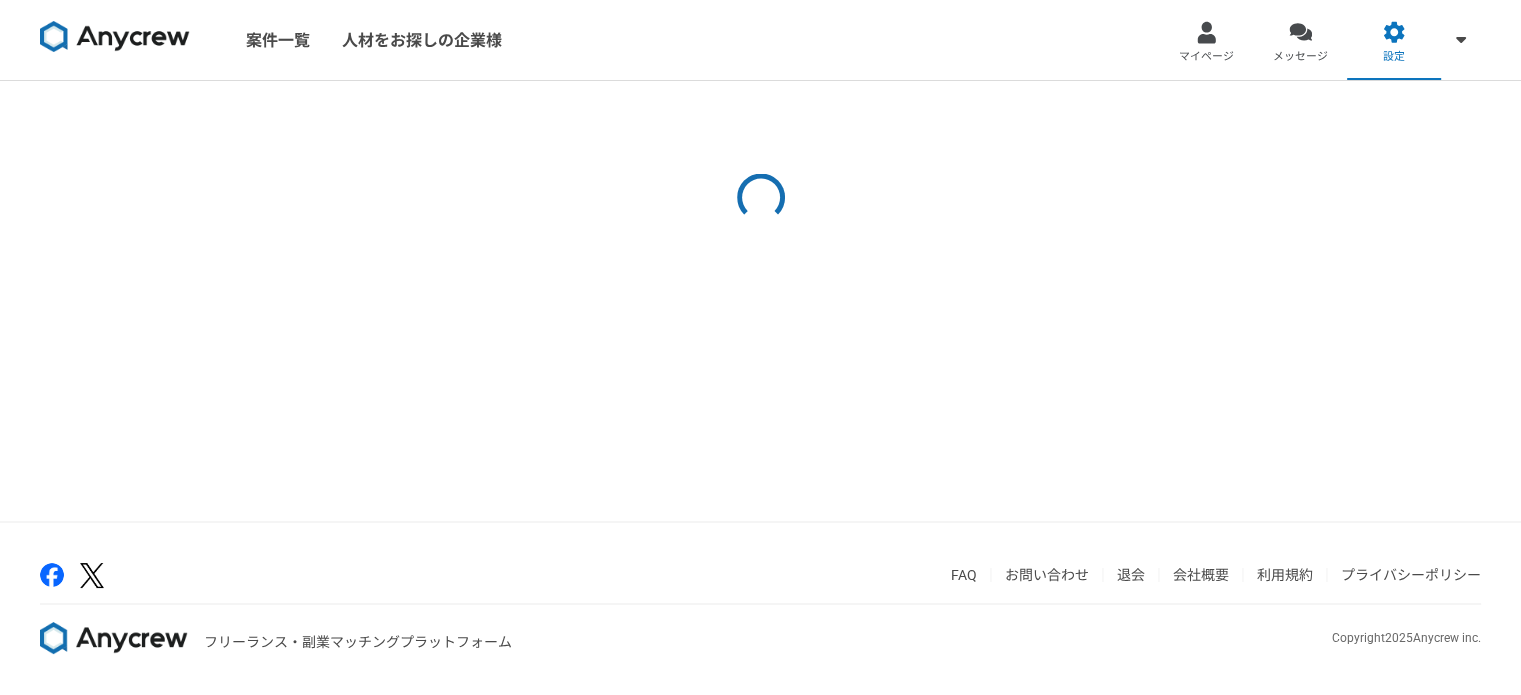 select on "closed" 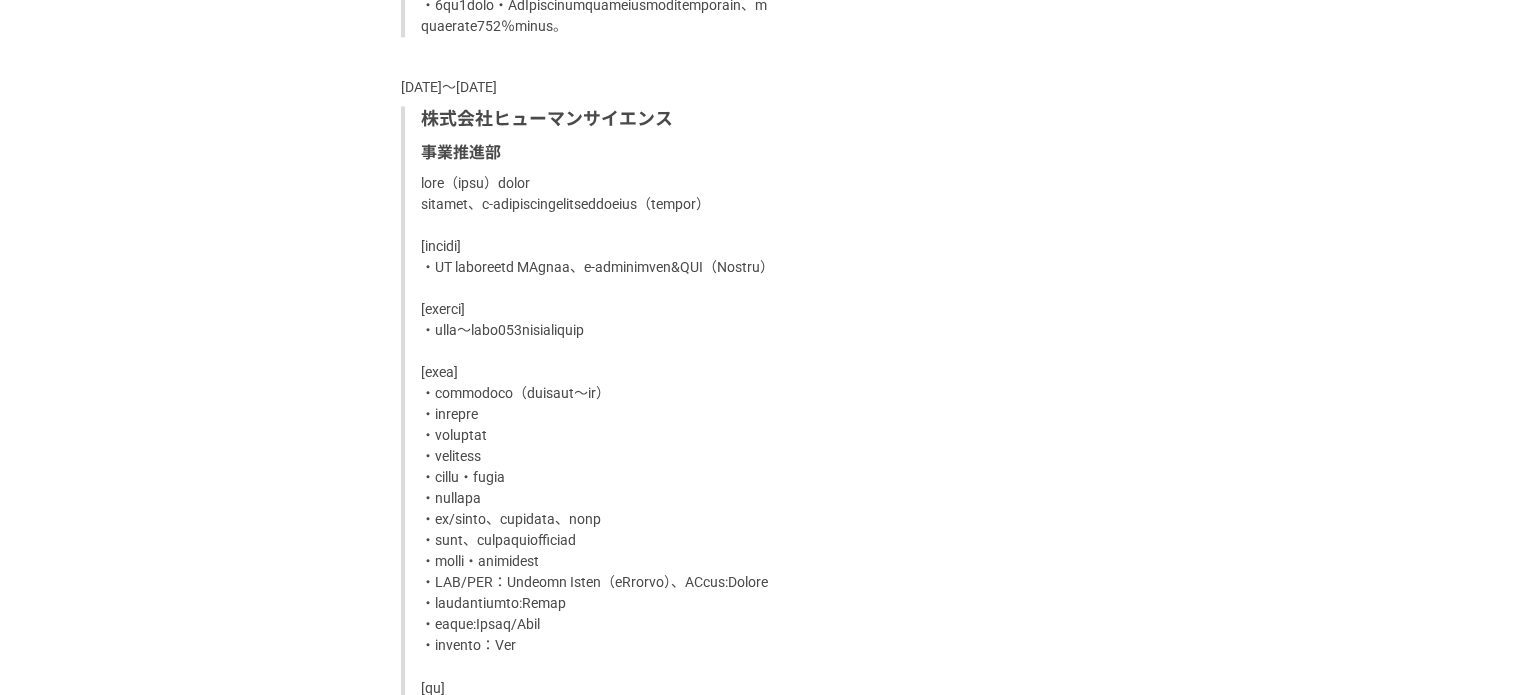 scroll, scrollTop: 2592, scrollLeft: 0, axis: vertical 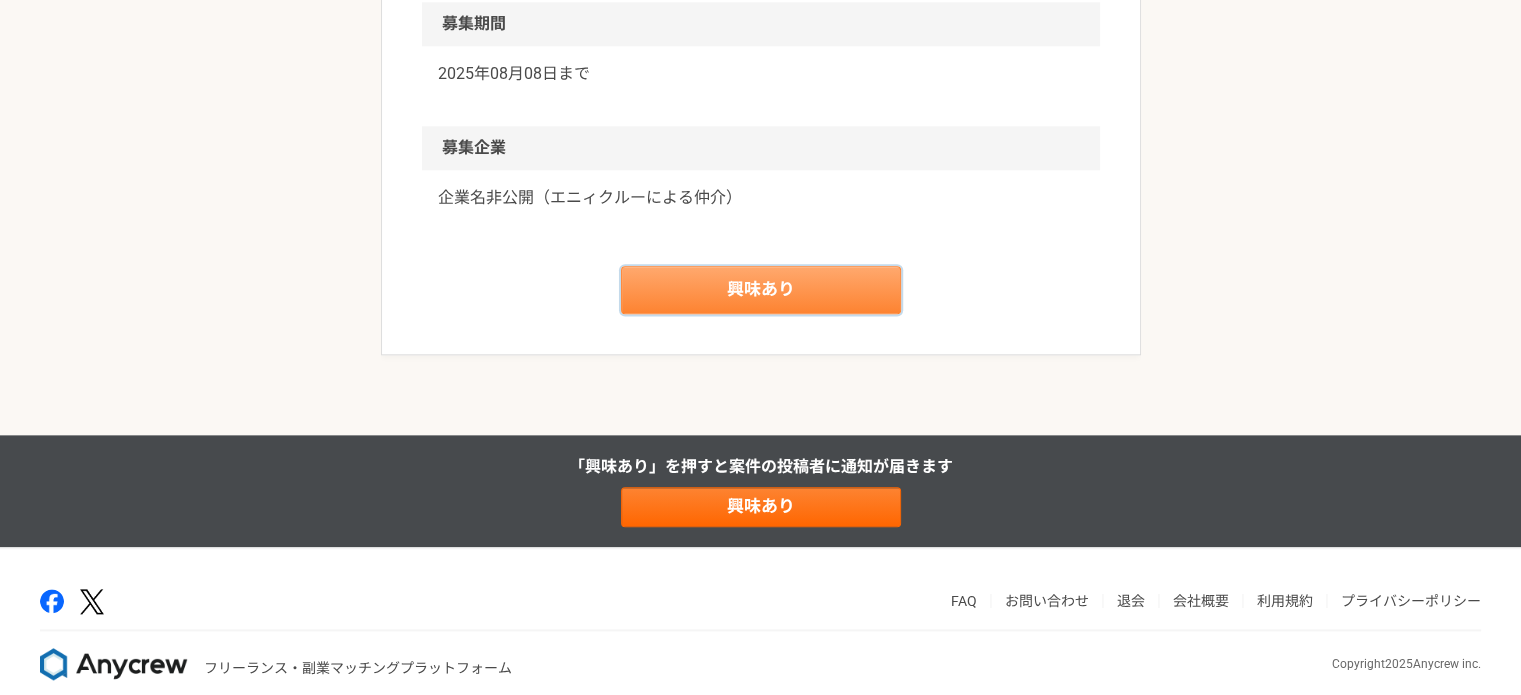 click on "興味あり" at bounding box center [761, 290] 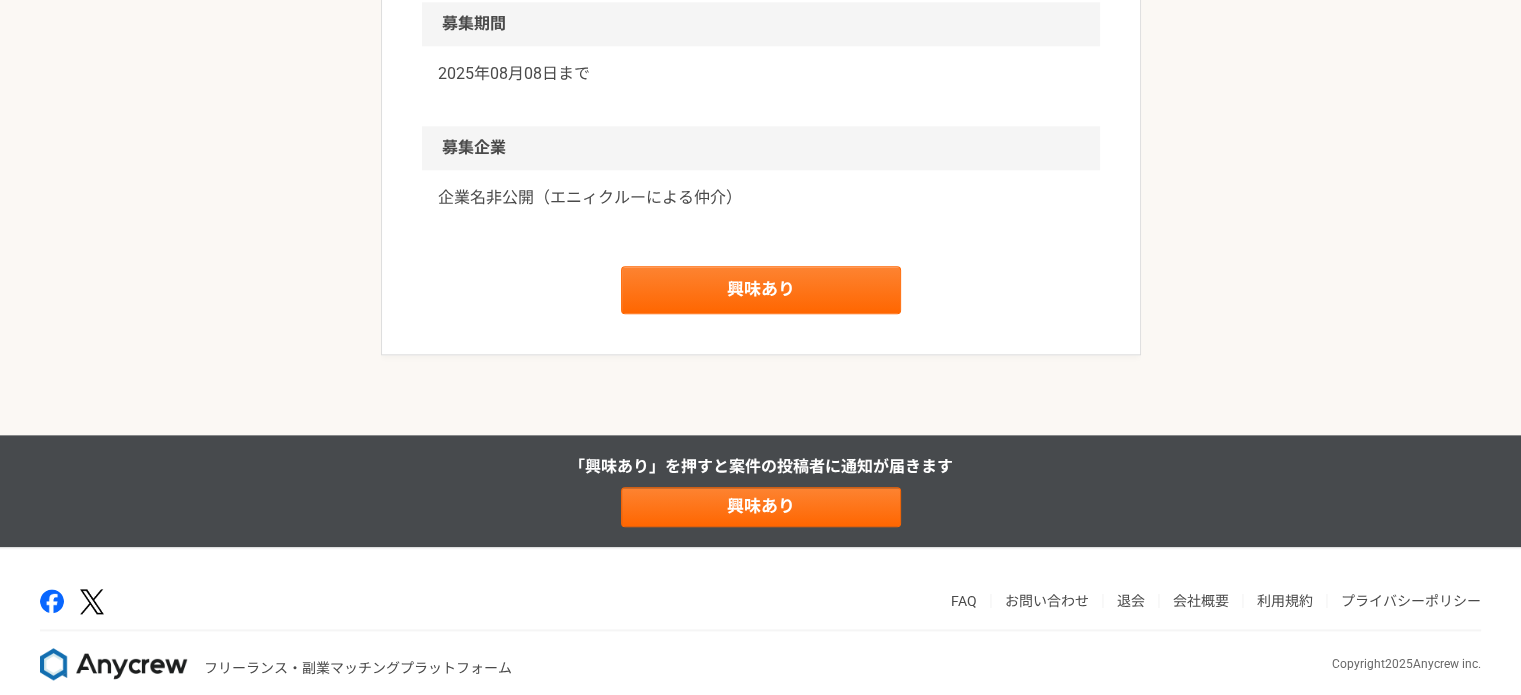 scroll, scrollTop: 0, scrollLeft: 0, axis: both 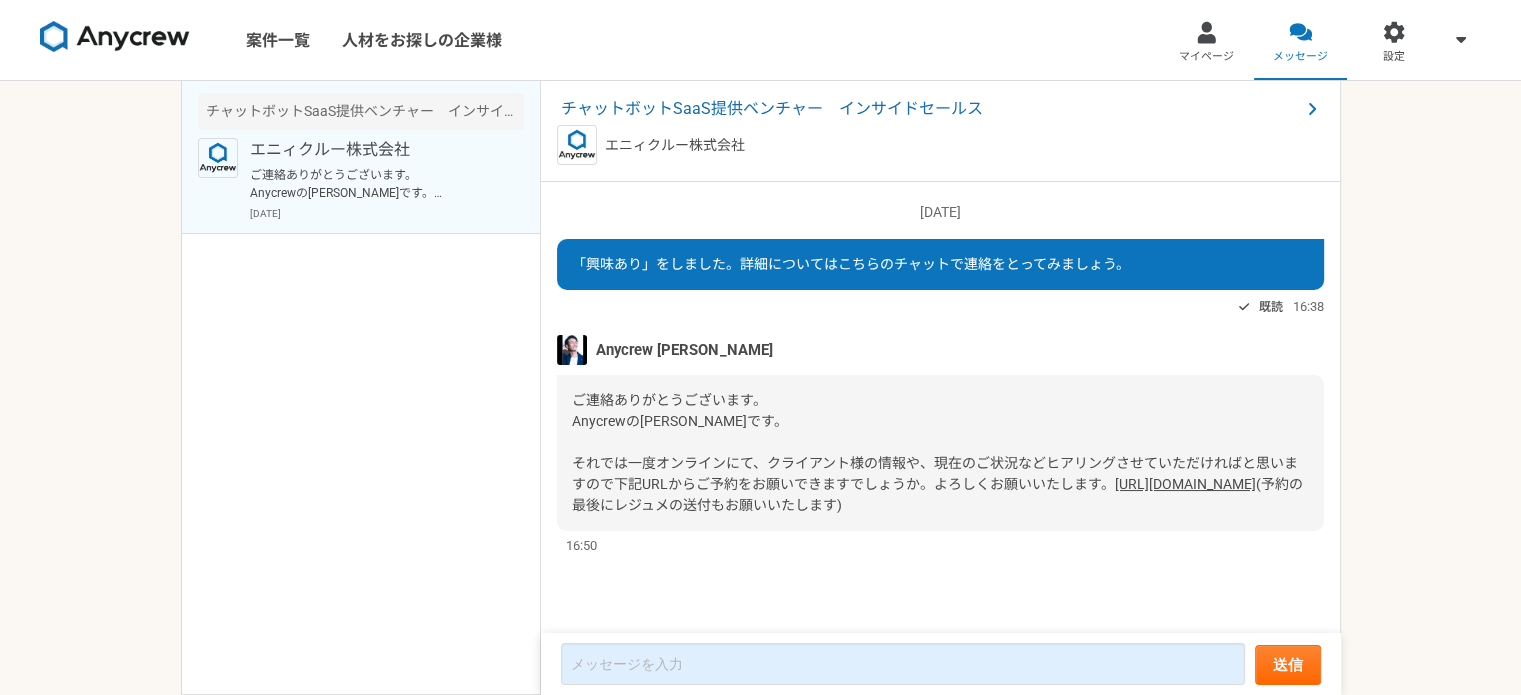click on "[URL][DOMAIN_NAME]" at bounding box center [1185, 484] 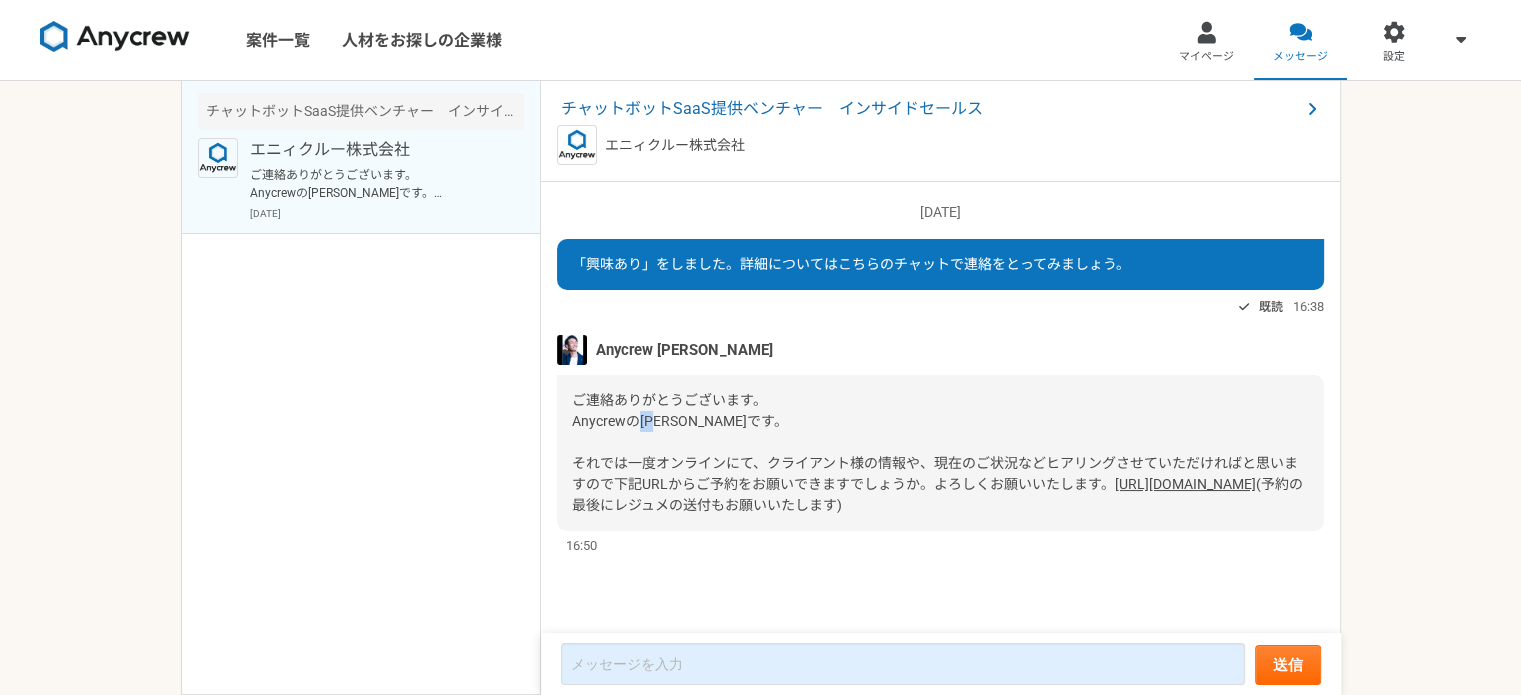 drag, startPoint x: 670, startPoint y: 399, endPoint x: 641, endPoint y: 403, distance: 29.274563 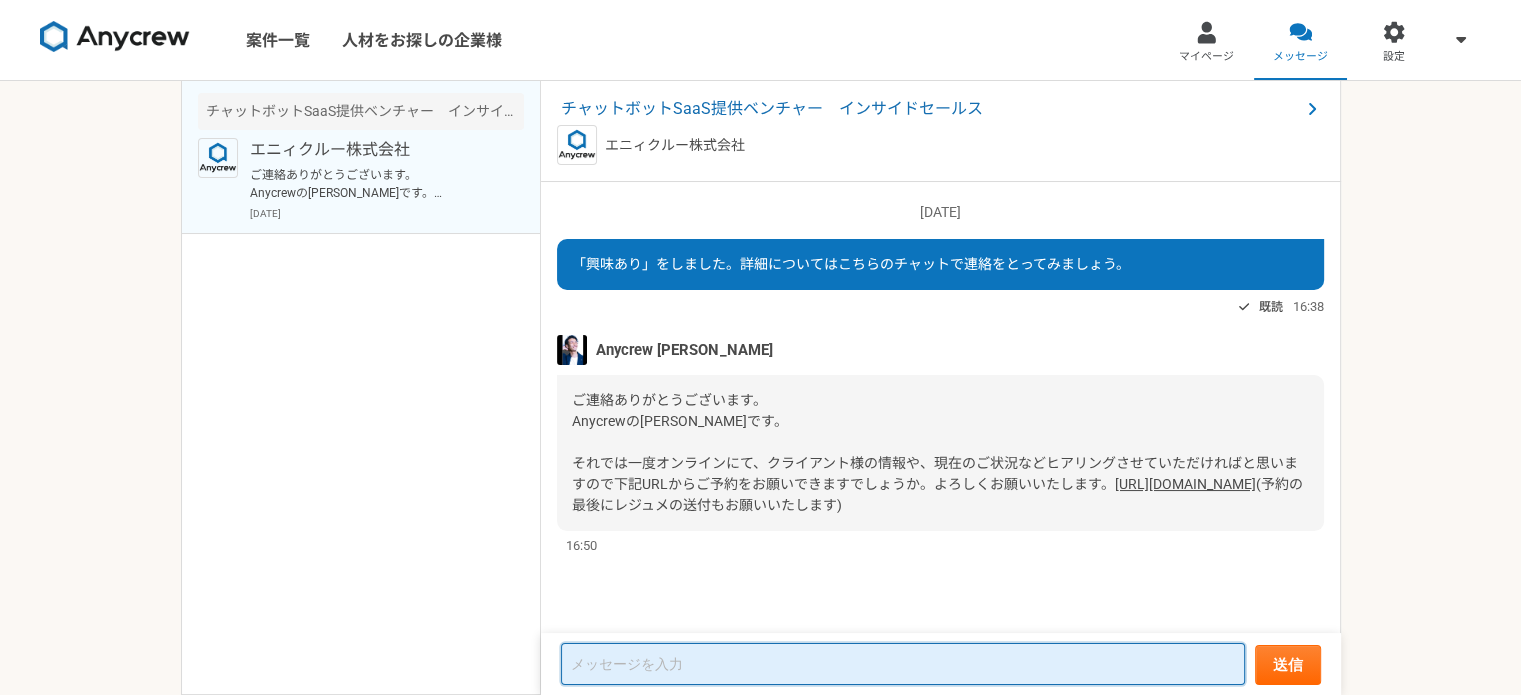 click at bounding box center [903, 664] 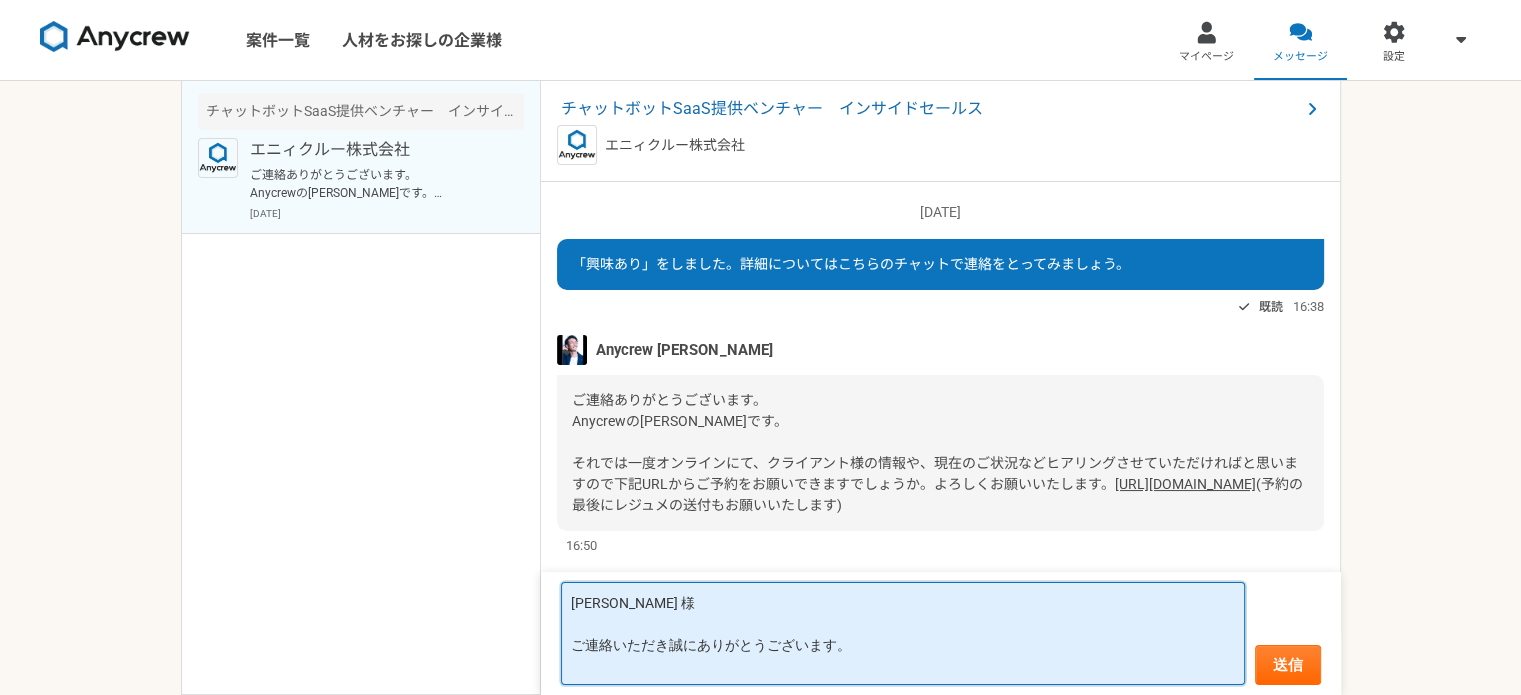 paste on "[DATE] ([DATE])⋅13:00～" 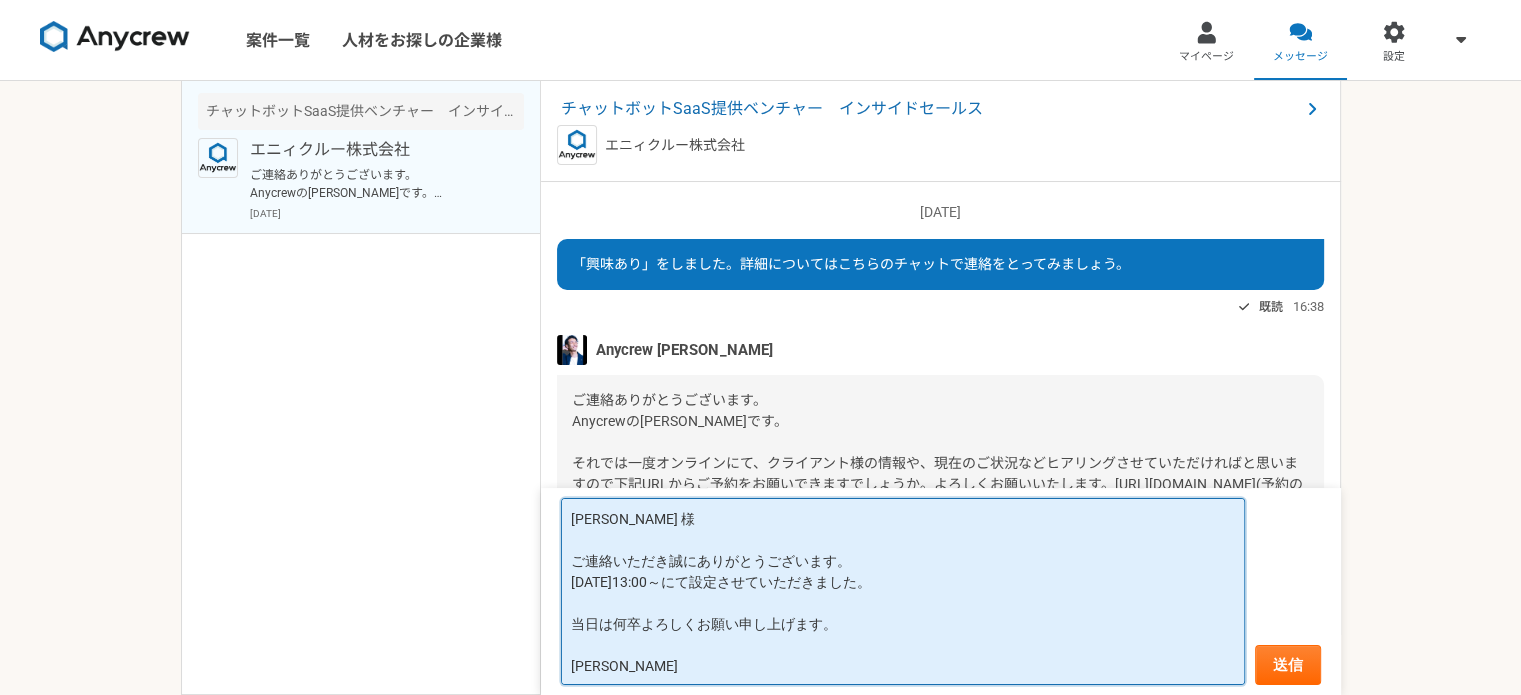 click on "[PERSON_NAME] 様
ご連絡いただき誠にありがとうございます。
[DATE]13:00～にて設定させていただきました。
当日は何卒よろしくお願い申し上げます。
[PERSON_NAME]" at bounding box center (903, 591) 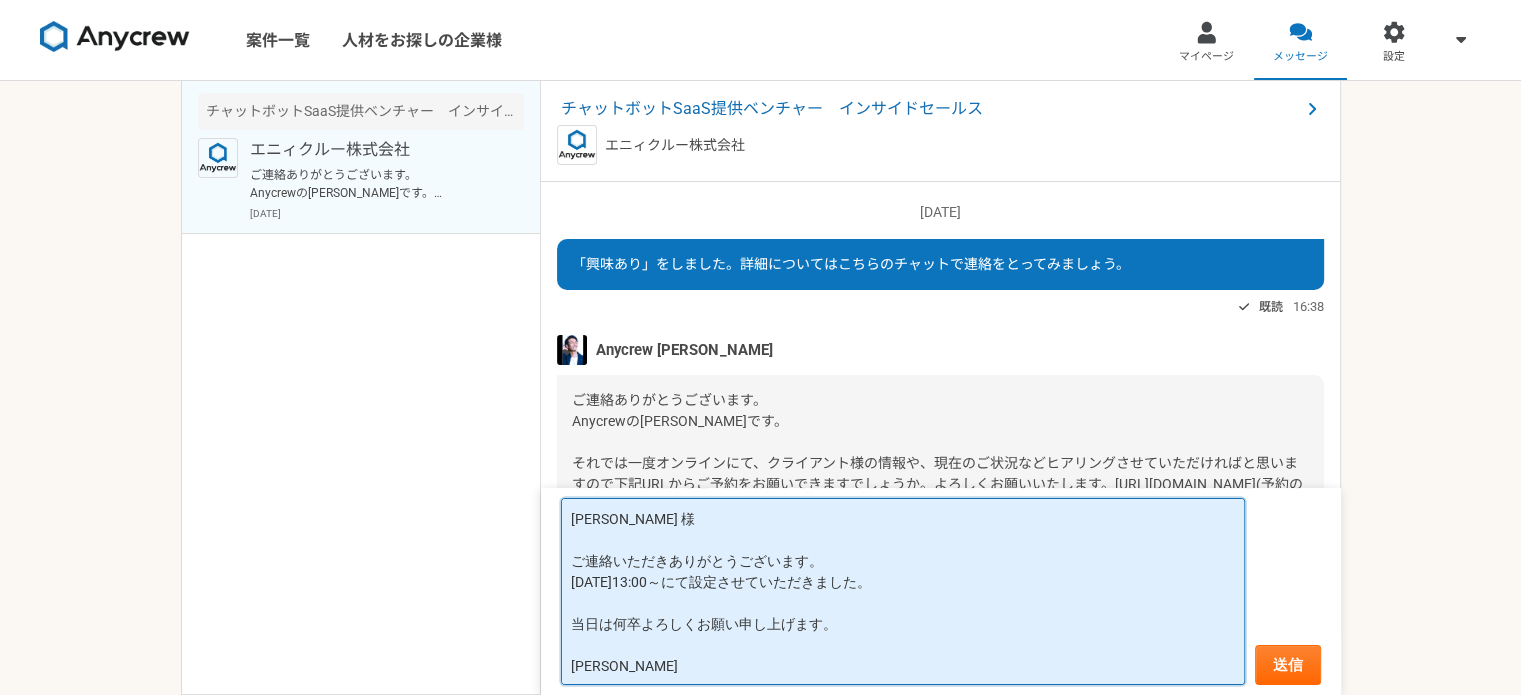 click on "[PERSON_NAME] 様
ご連絡いただきありがとうございます。
[DATE]13:00～にて設定させていただきました。
当日は何卒よろしくお願い申し上げます。
[PERSON_NAME]" at bounding box center [903, 591] 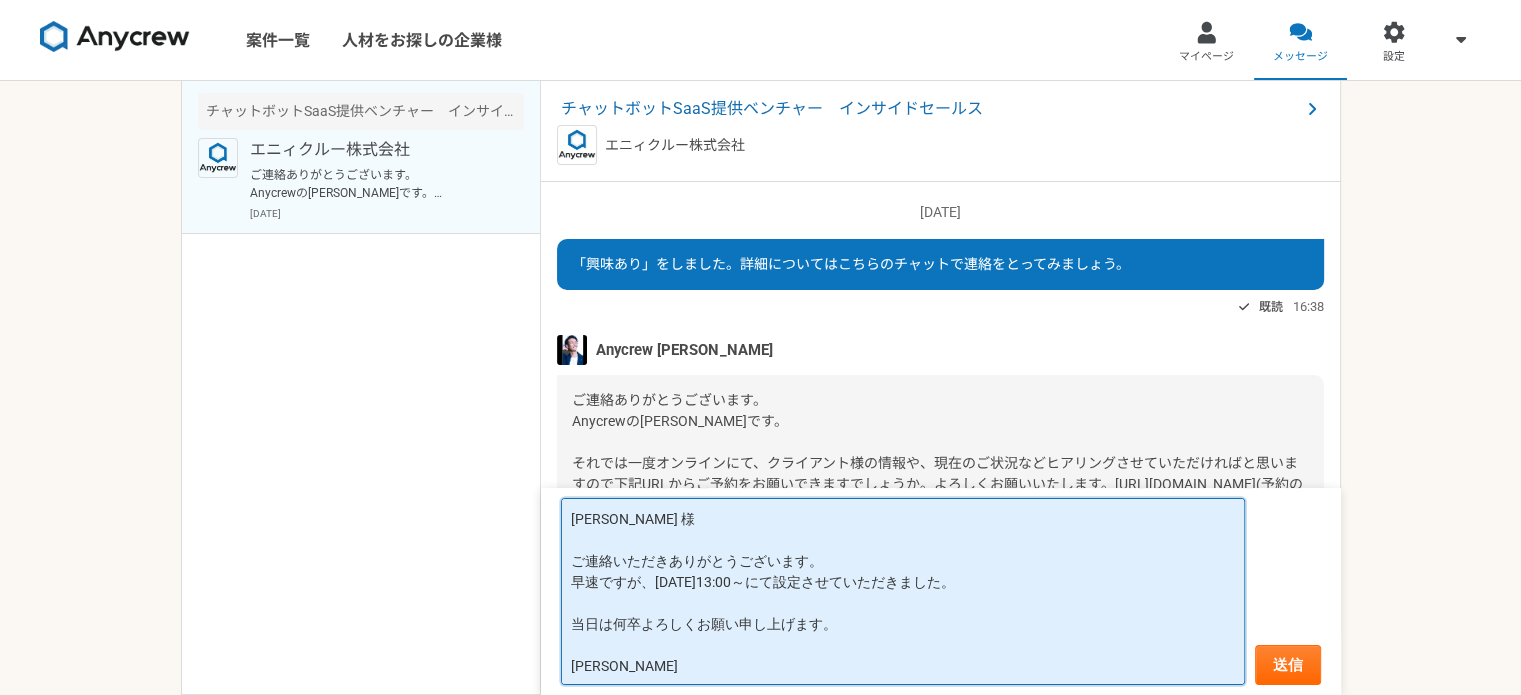 click on "[PERSON_NAME] 様
ご連絡いただきありがとうございます。
早速ですが、[DATE]13:00～にて設定させていただきました。
当日は何卒よろしくお願い申し上げます。
[PERSON_NAME]" at bounding box center (903, 591) 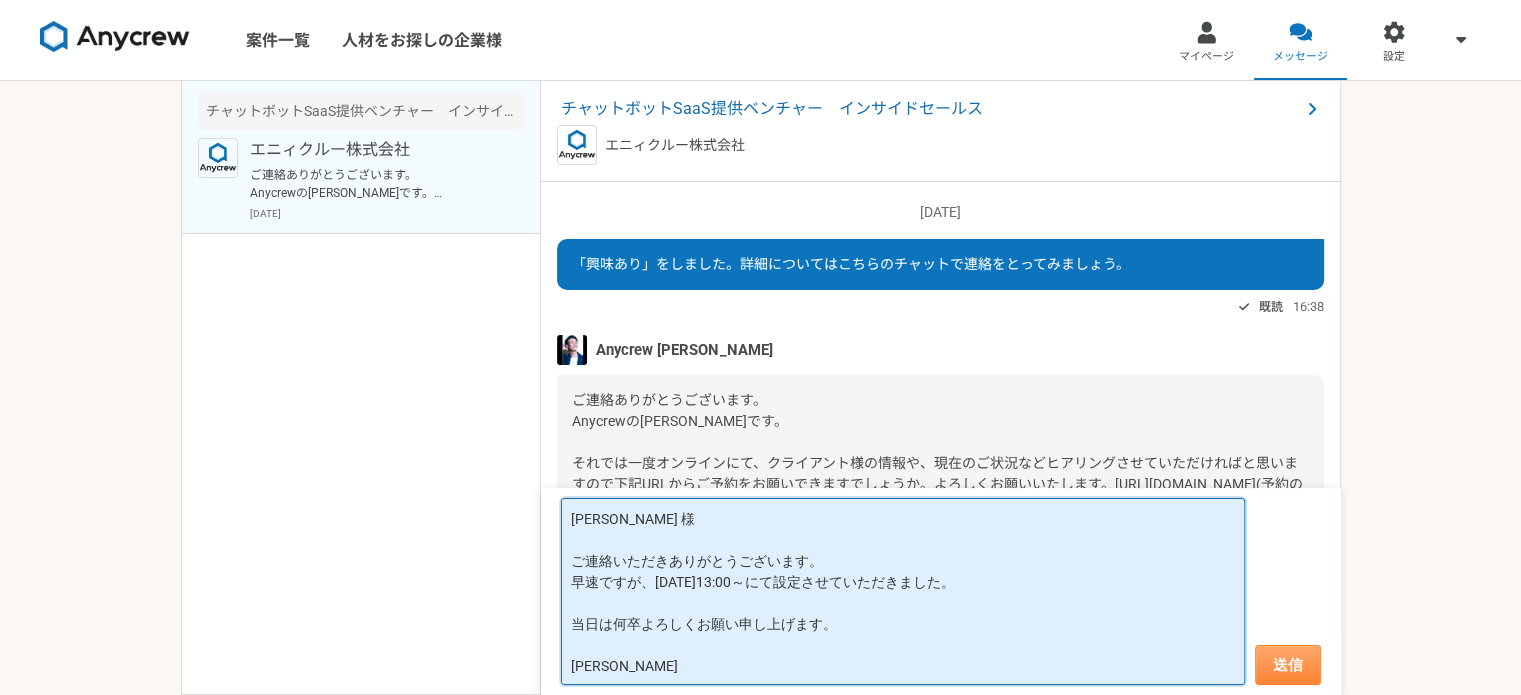 type on "[PERSON_NAME] 様
ご連絡いただきありがとうございます。
早速ですが、[DATE]13:00～にて設定させていただきました。
当日は何卒よろしくお願い申し上げます。
[PERSON_NAME]" 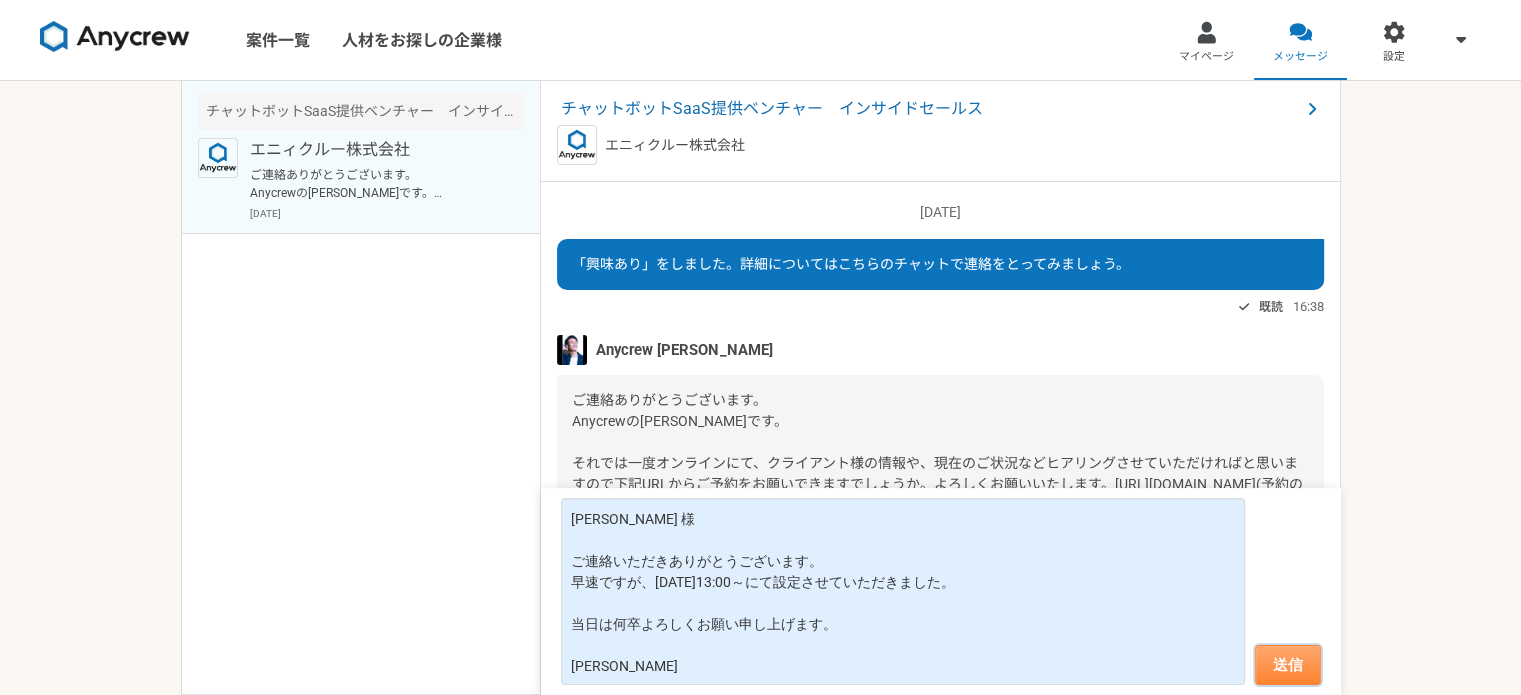 click on "送信" at bounding box center [1288, 665] 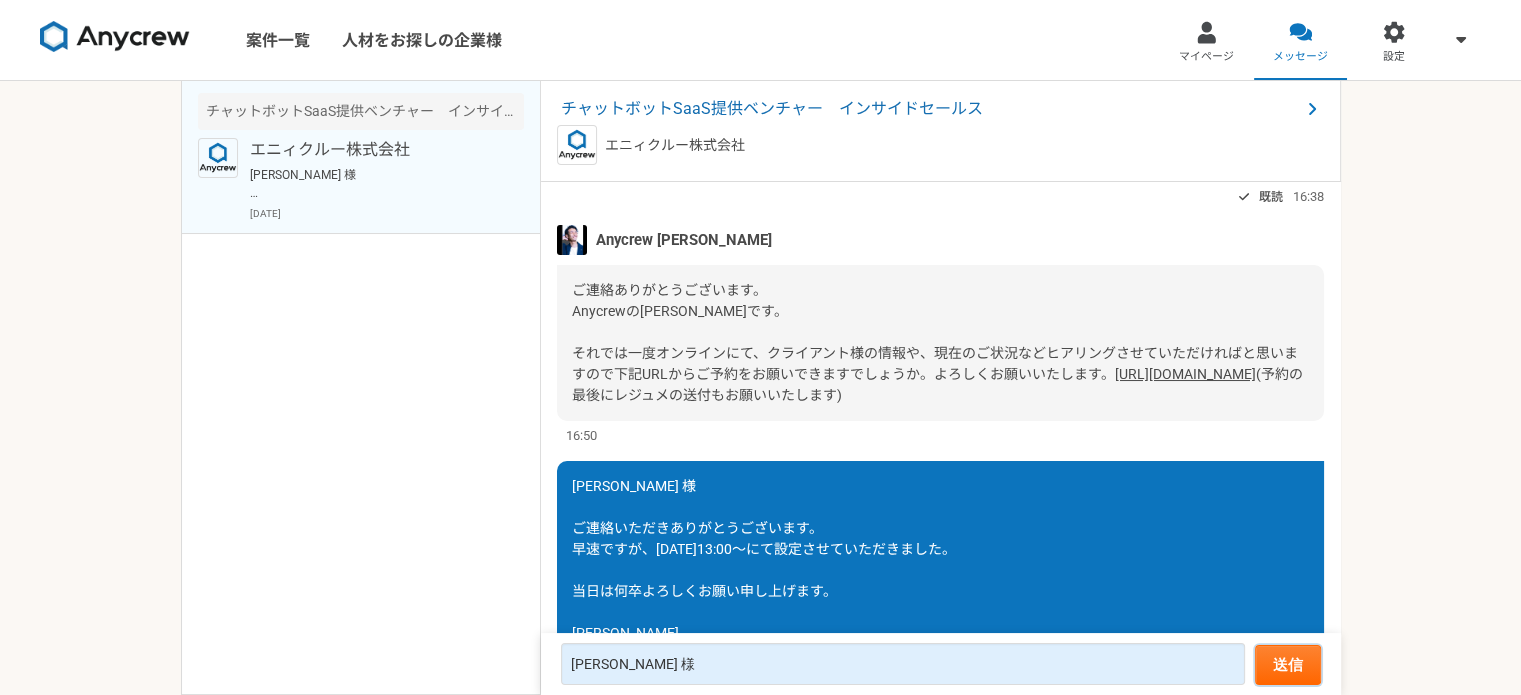 scroll, scrollTop: 0, scrollLeft: 0, axis: both 